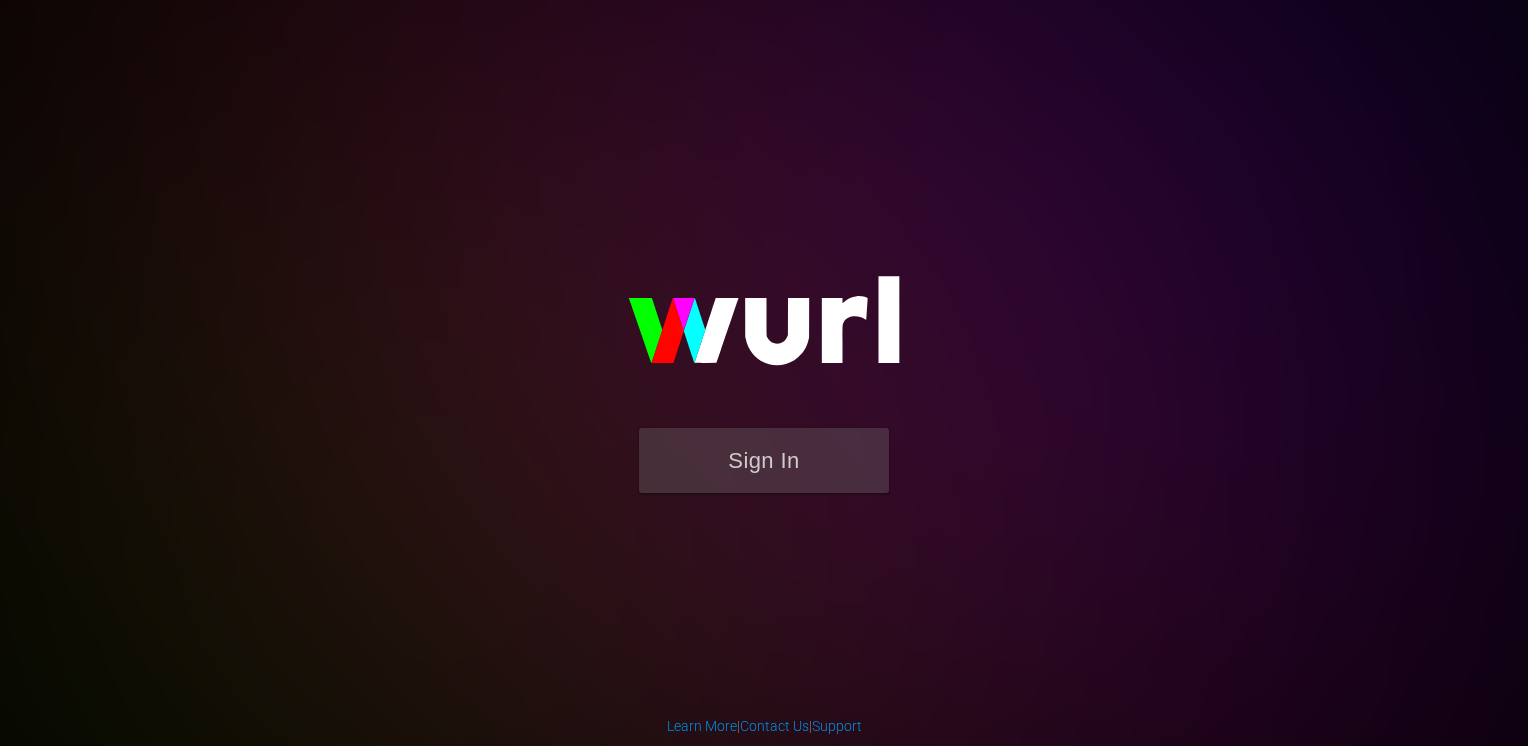 scroll, scrollTop: 0, scrollLeft: 0, axis: both 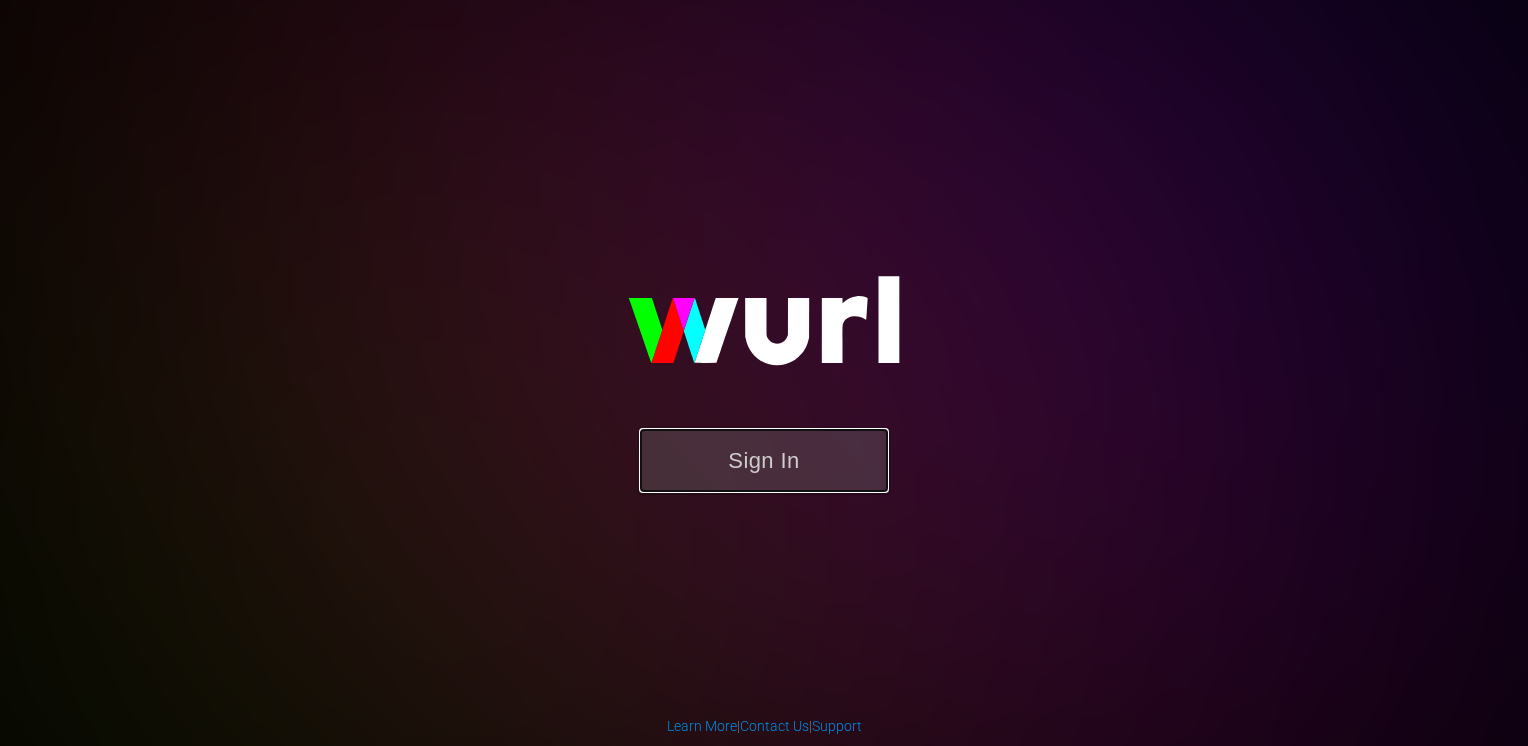 click on "Sign In" at bounding box center (764, 460) 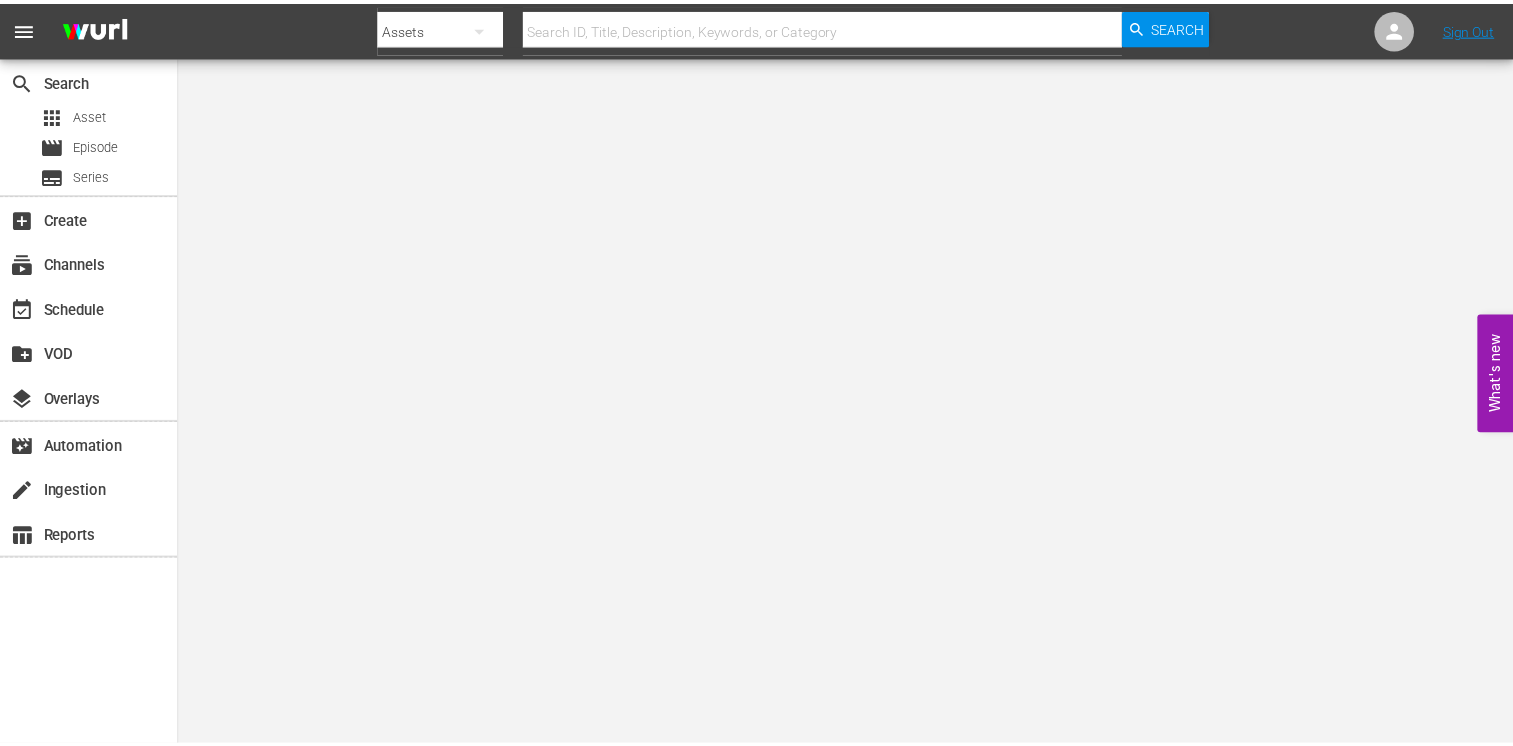 scroll, scrollTop: 0, scrollLeft: 0, axis: both 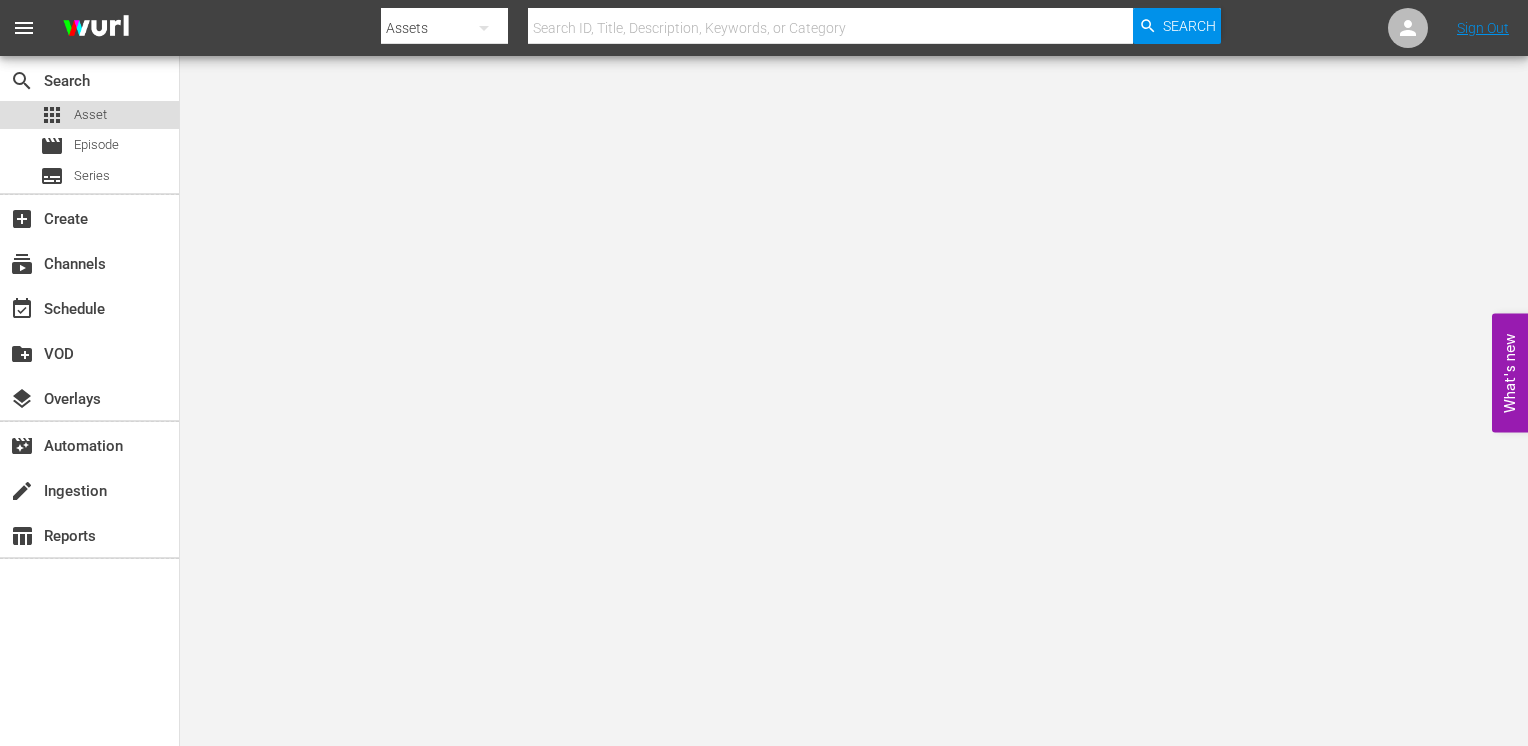 click on "apps Asset" at bounding box center (89, 115) 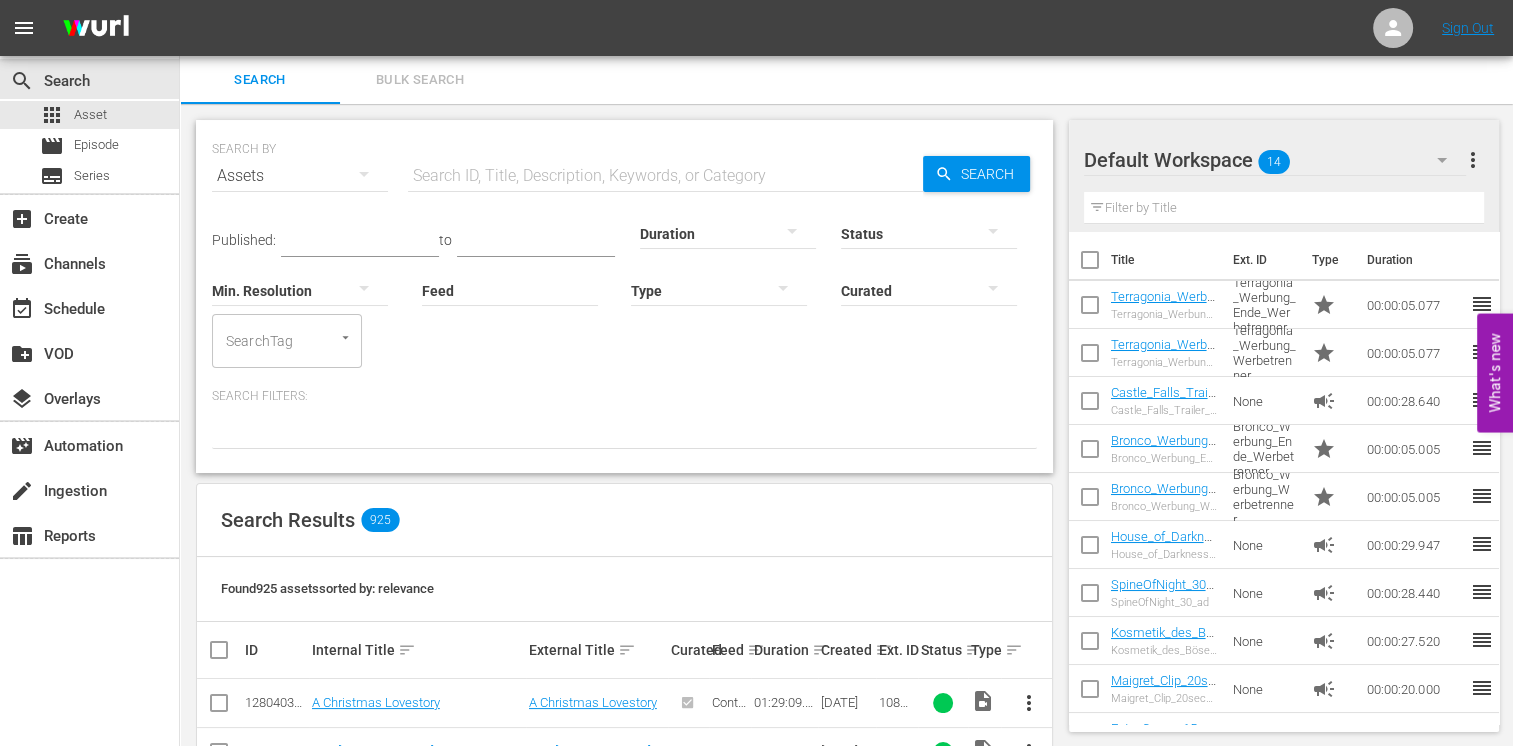 click on "Search ID, Title, Description, Keywords, or Category" at bounding box center [665, 176] 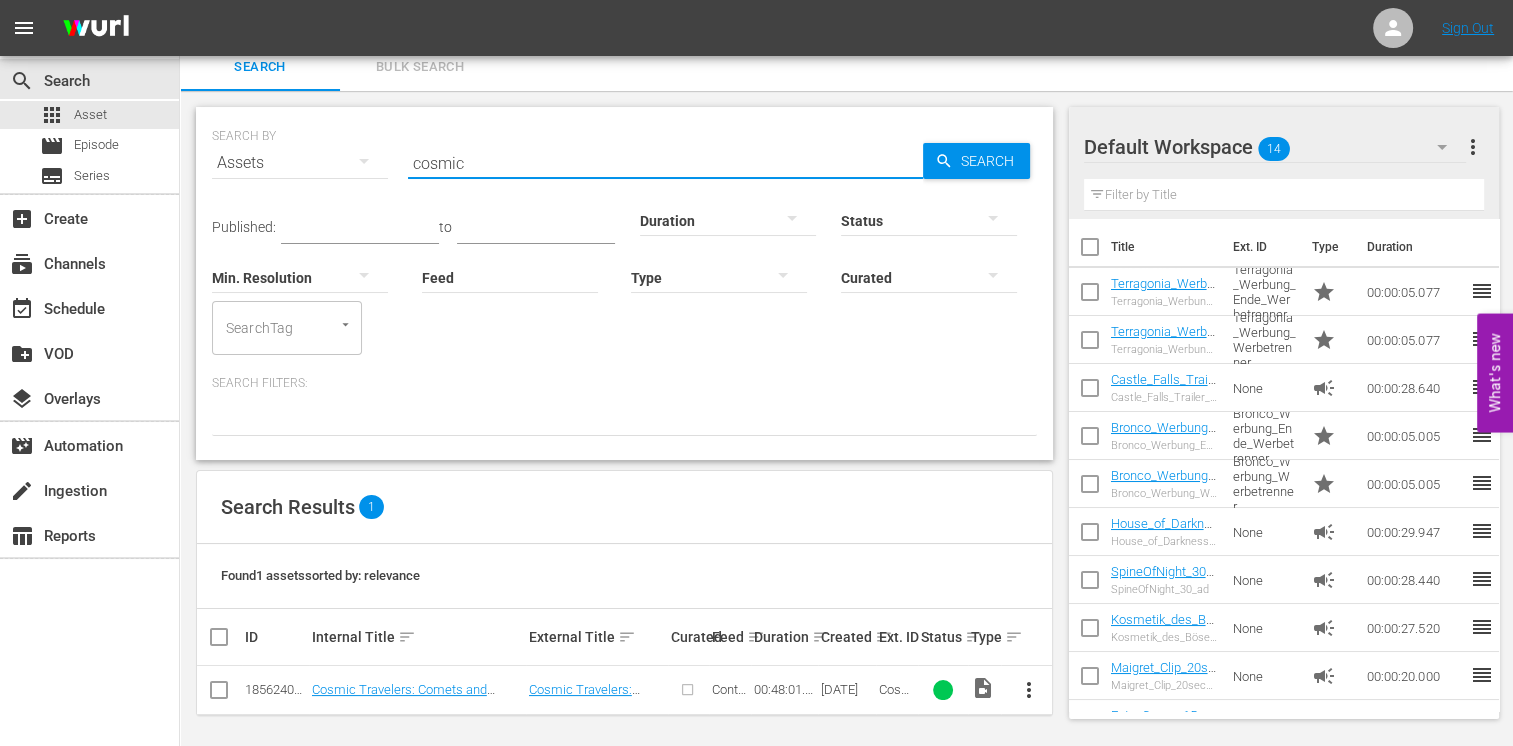 scroll, scrollTop: 17, scrollLeft: 0, axis: vertical 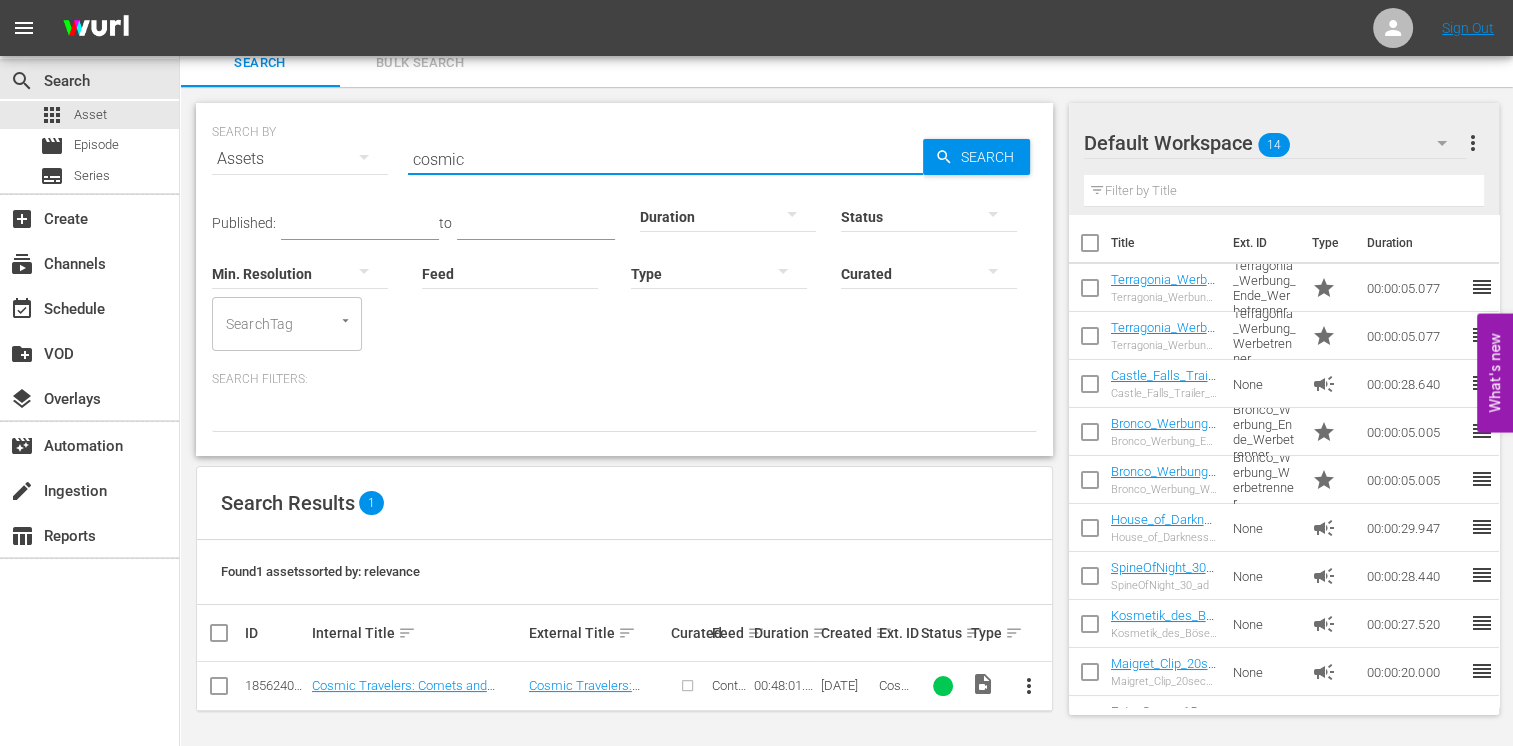 type on "cosmic" 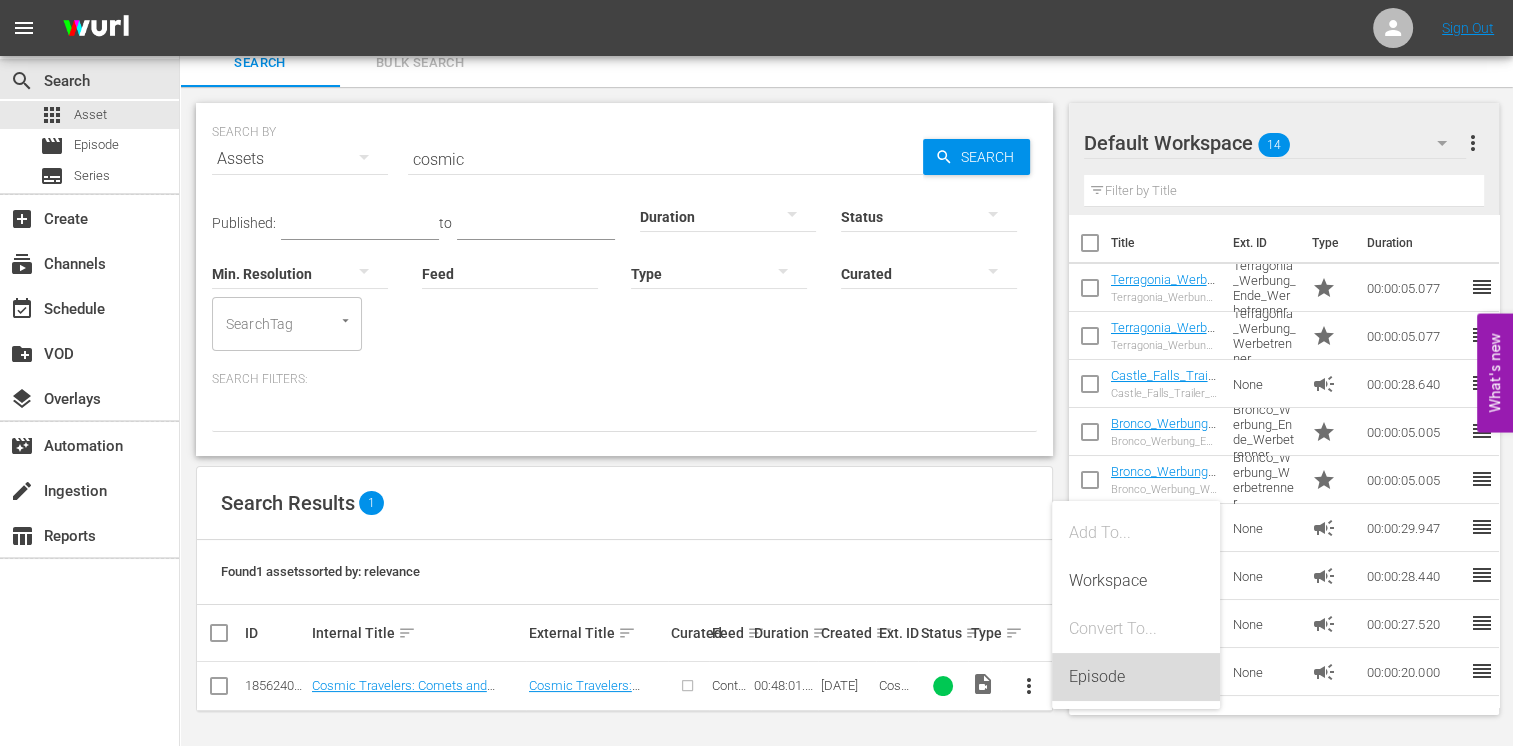 click on "Episode" at bounding box center (1136, 677) 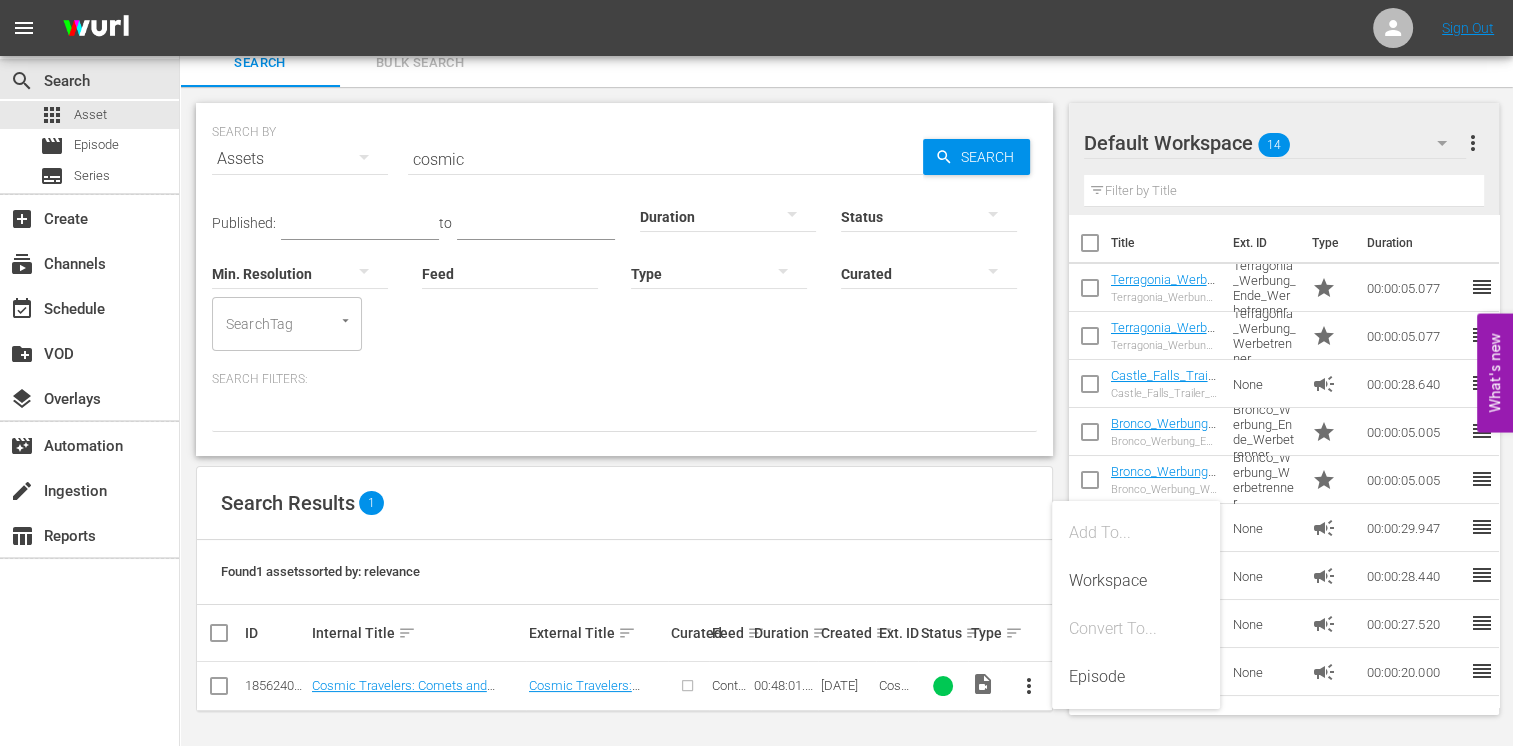 scroll, scrollTop: 0, scrollLeft: 0, axis: both 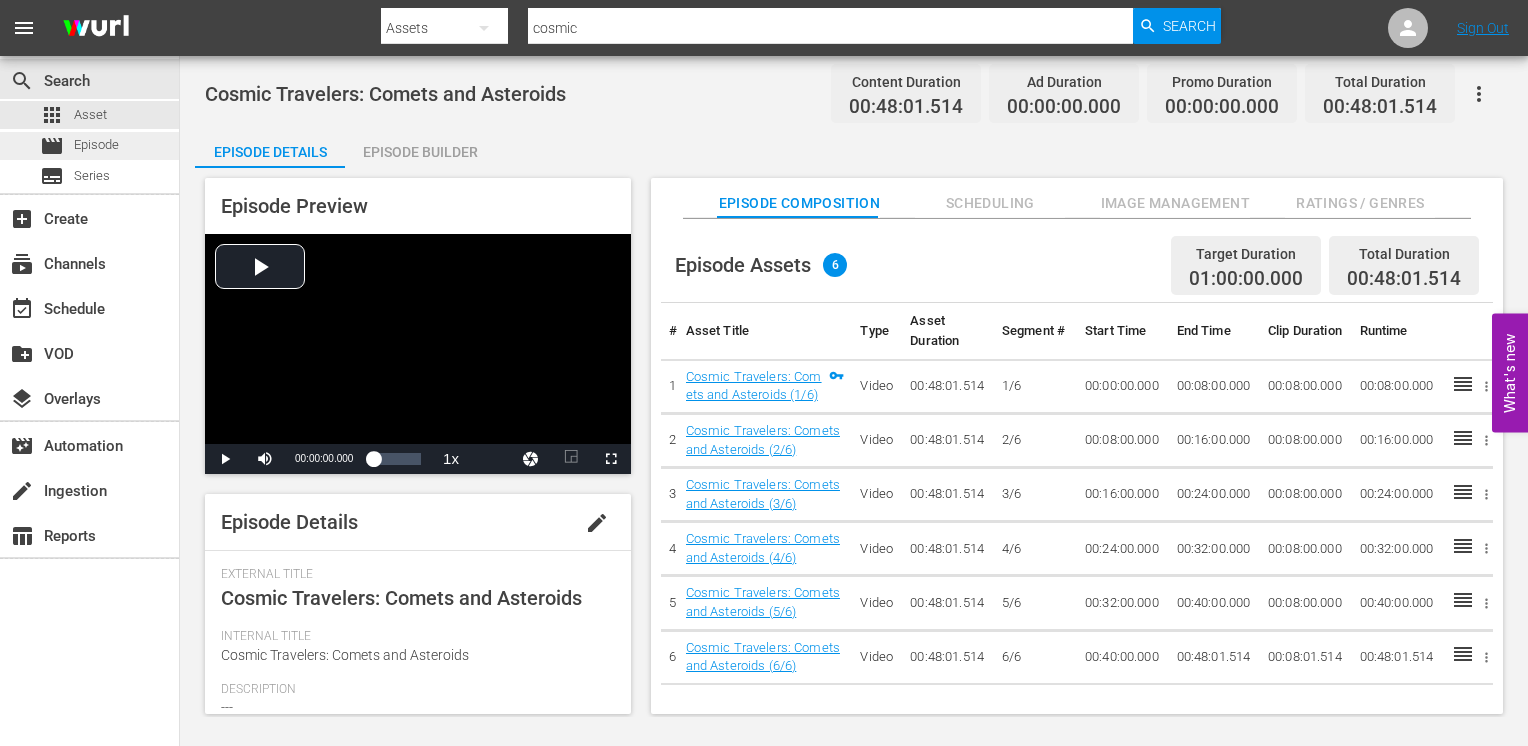 click on "Episode" at bounding box center [96, 145] 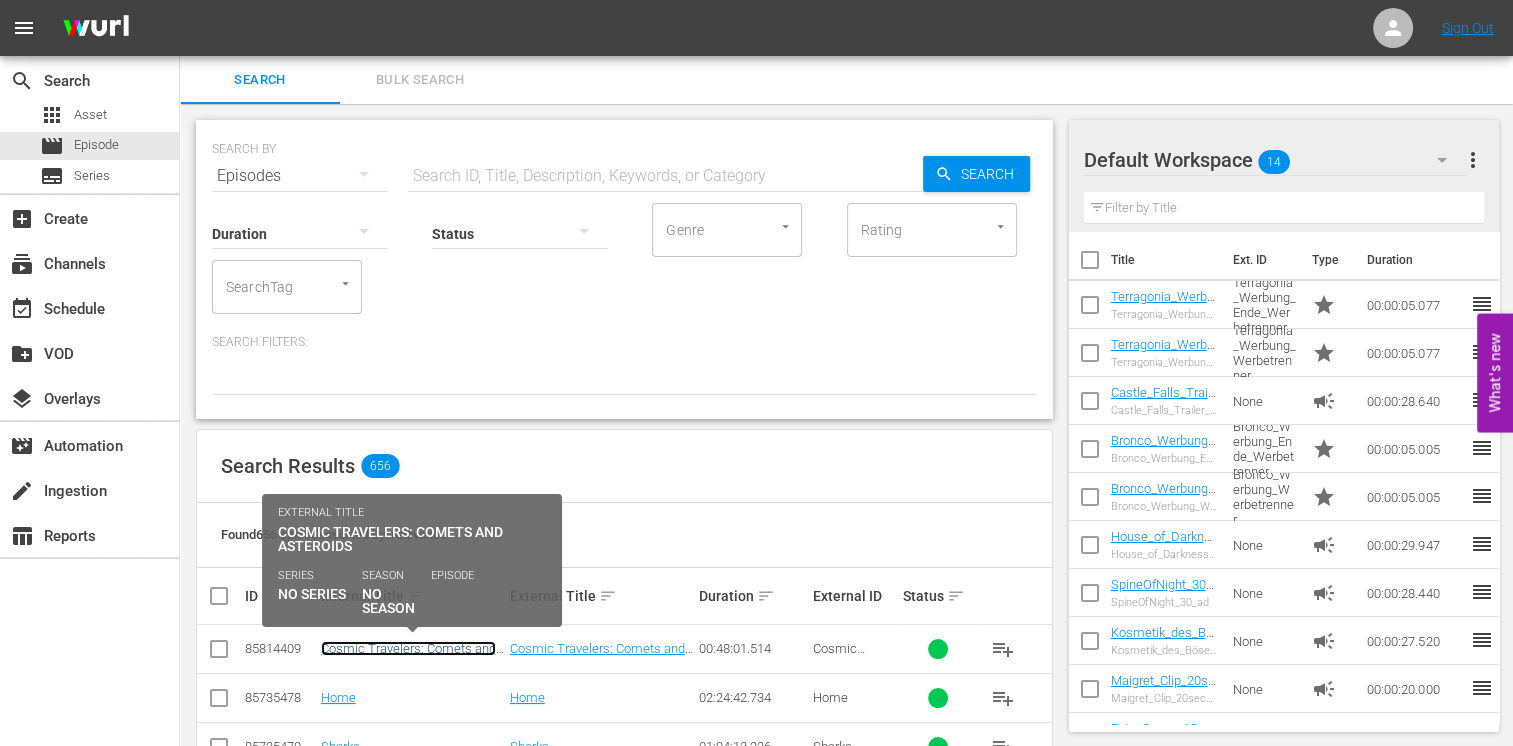 click on "Cosmic Travelers: Comets and Asteroids" at bounding box center [408, 656] 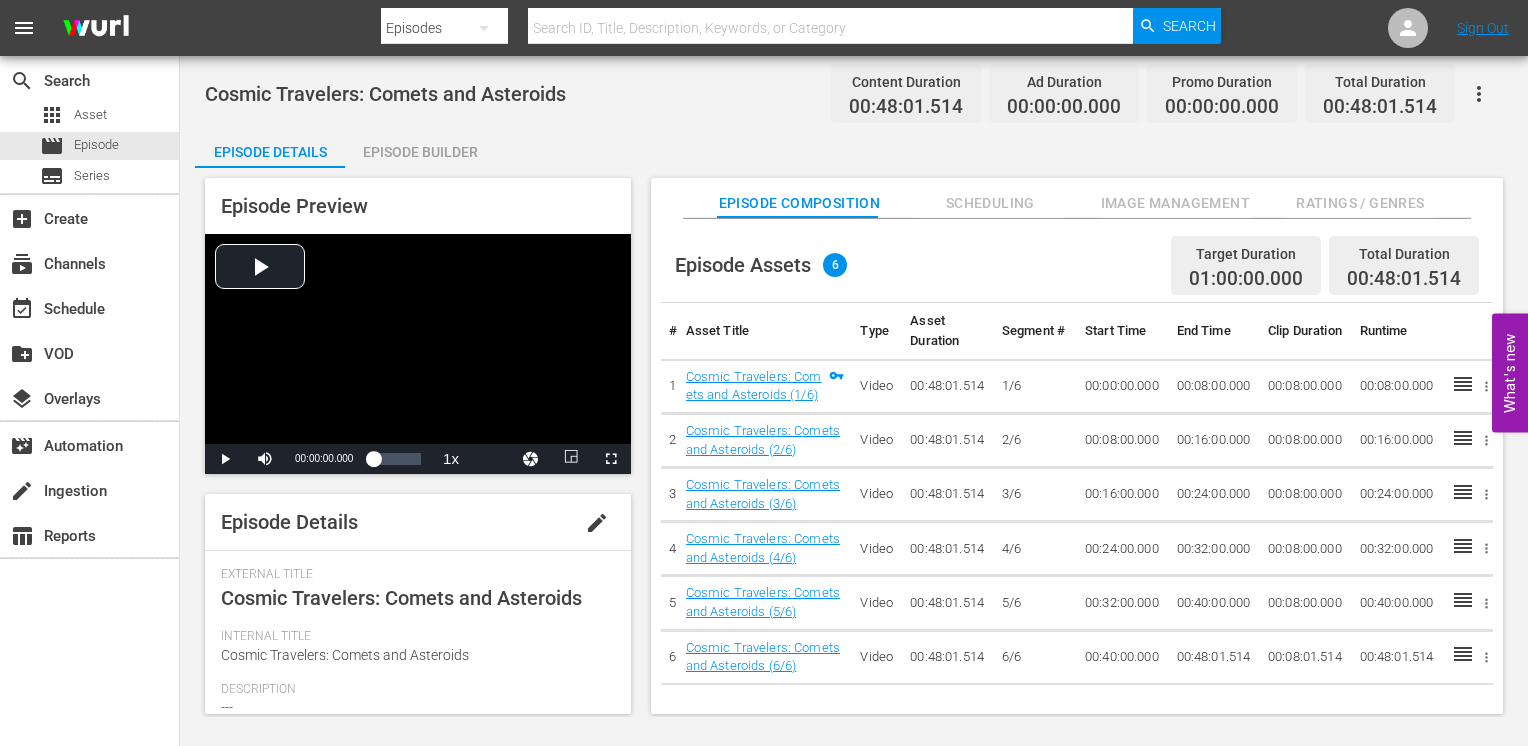 click on "Episode Builder" at bounding box center (420, 152) 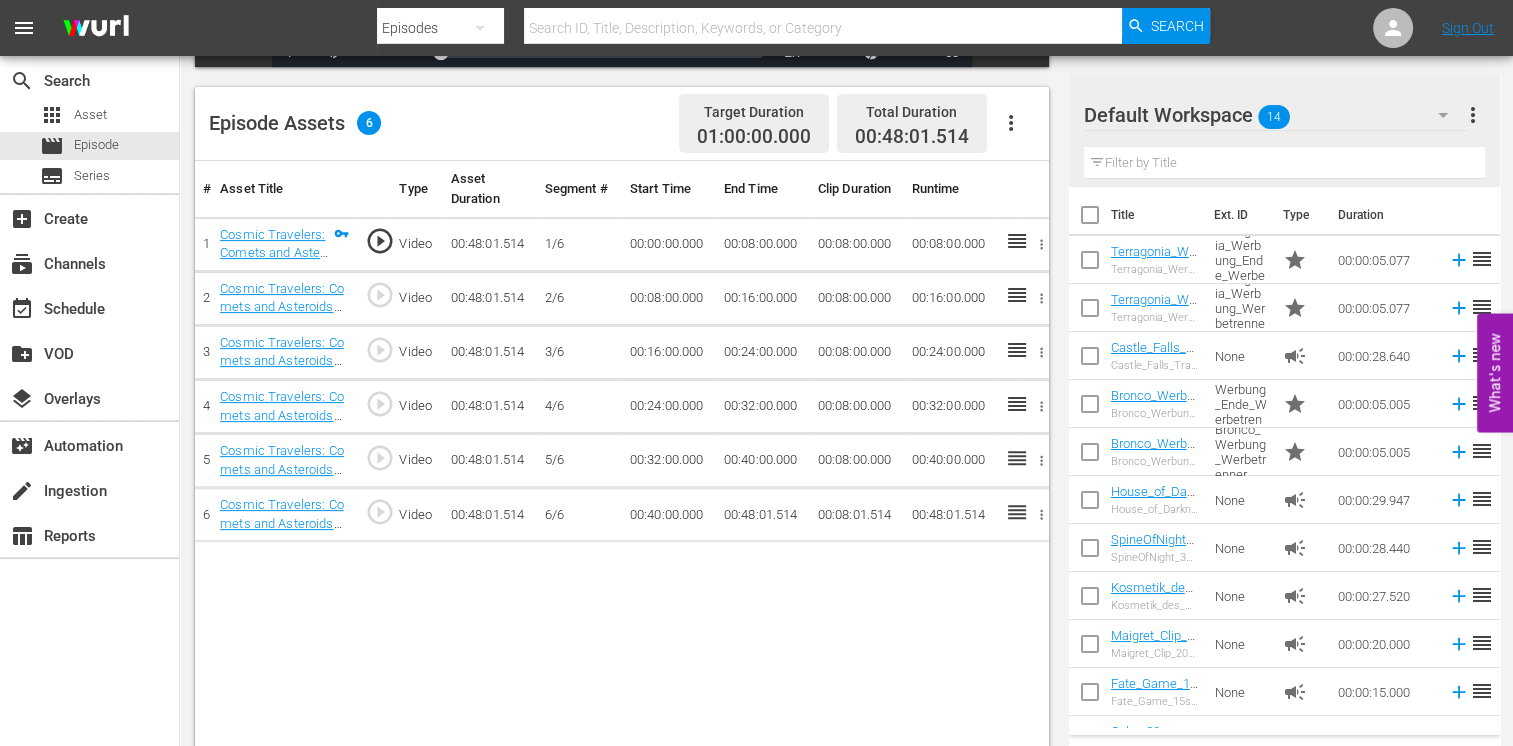scroll, scrollTop: 520, scrollLeft: 0, axis: vertical 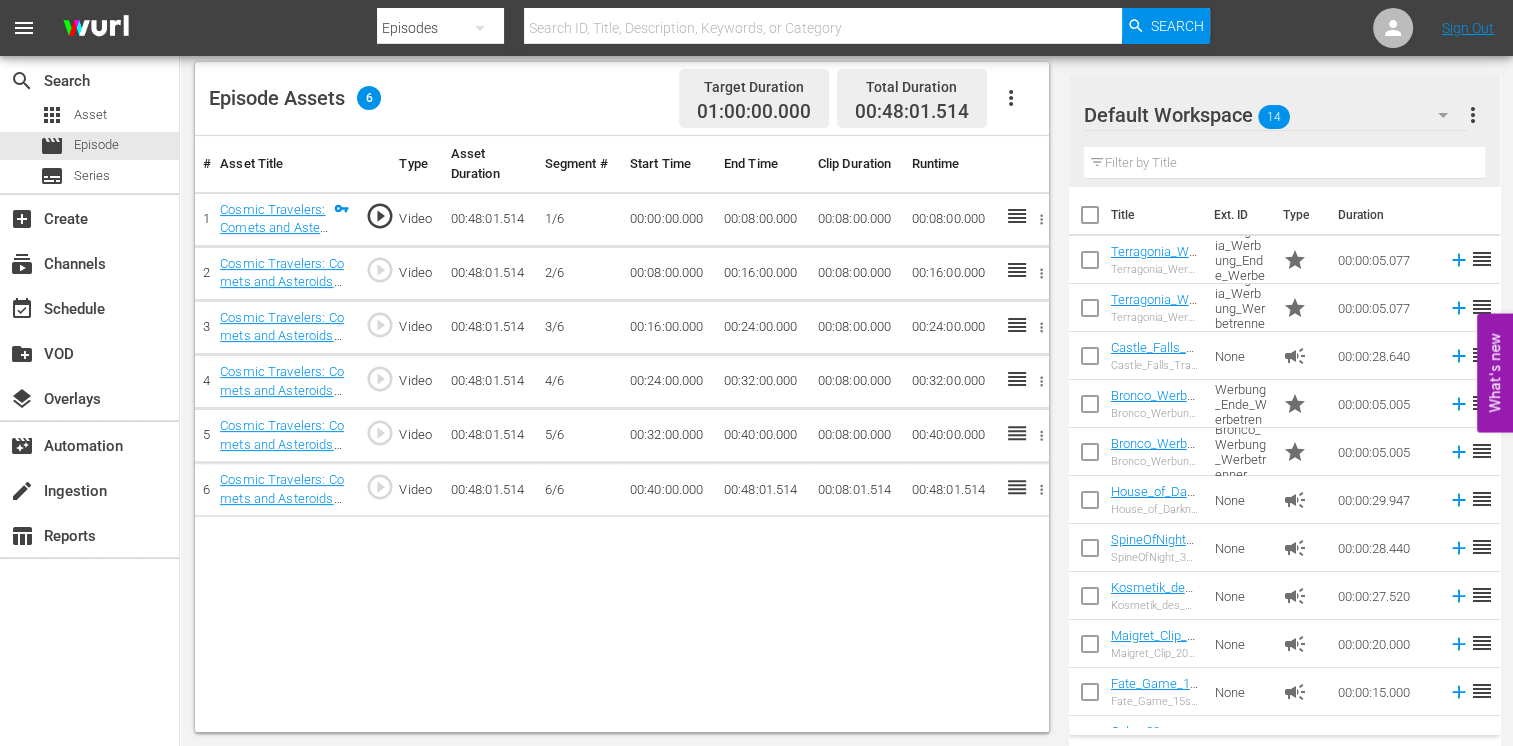 click 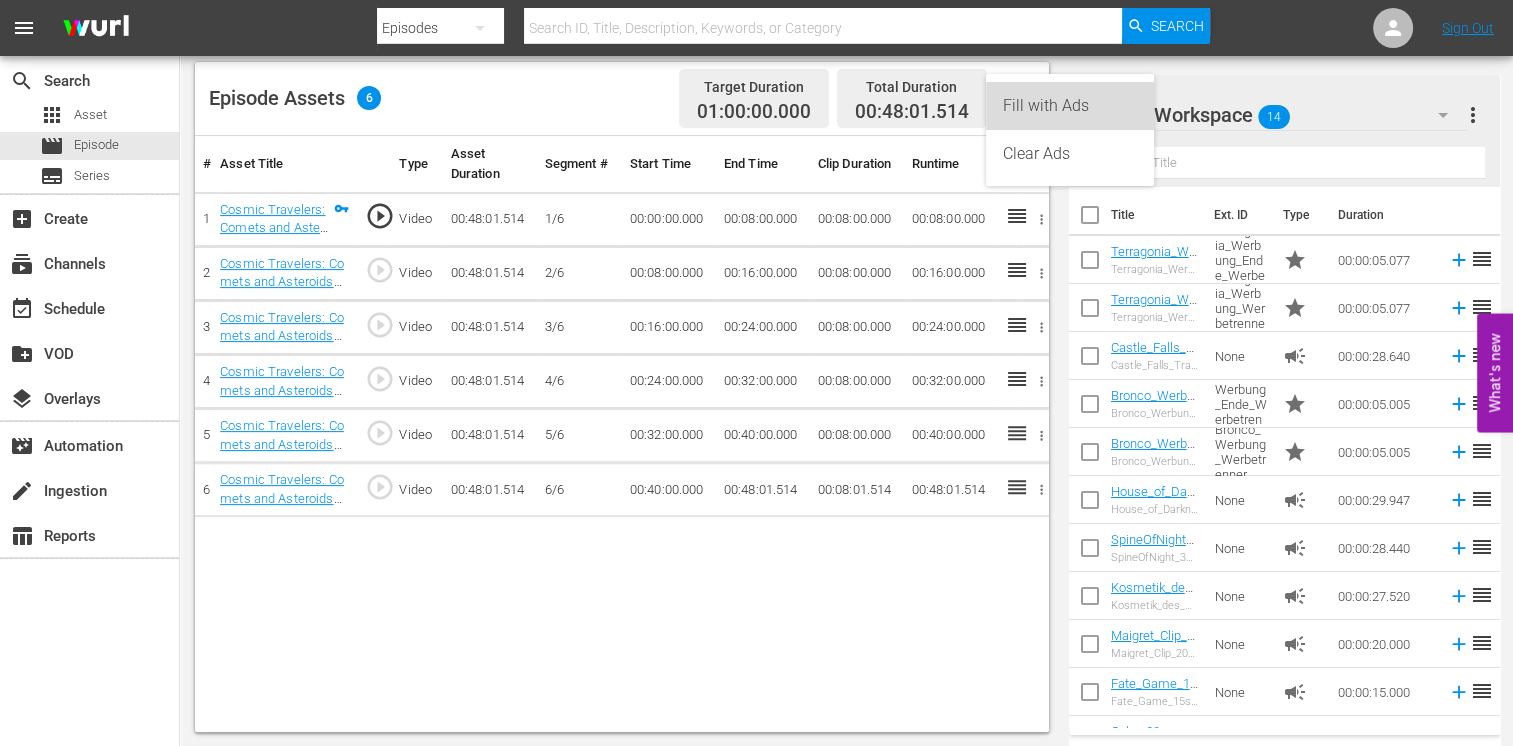 click on "Fill with Ads" at bounding box center (1070, 106) 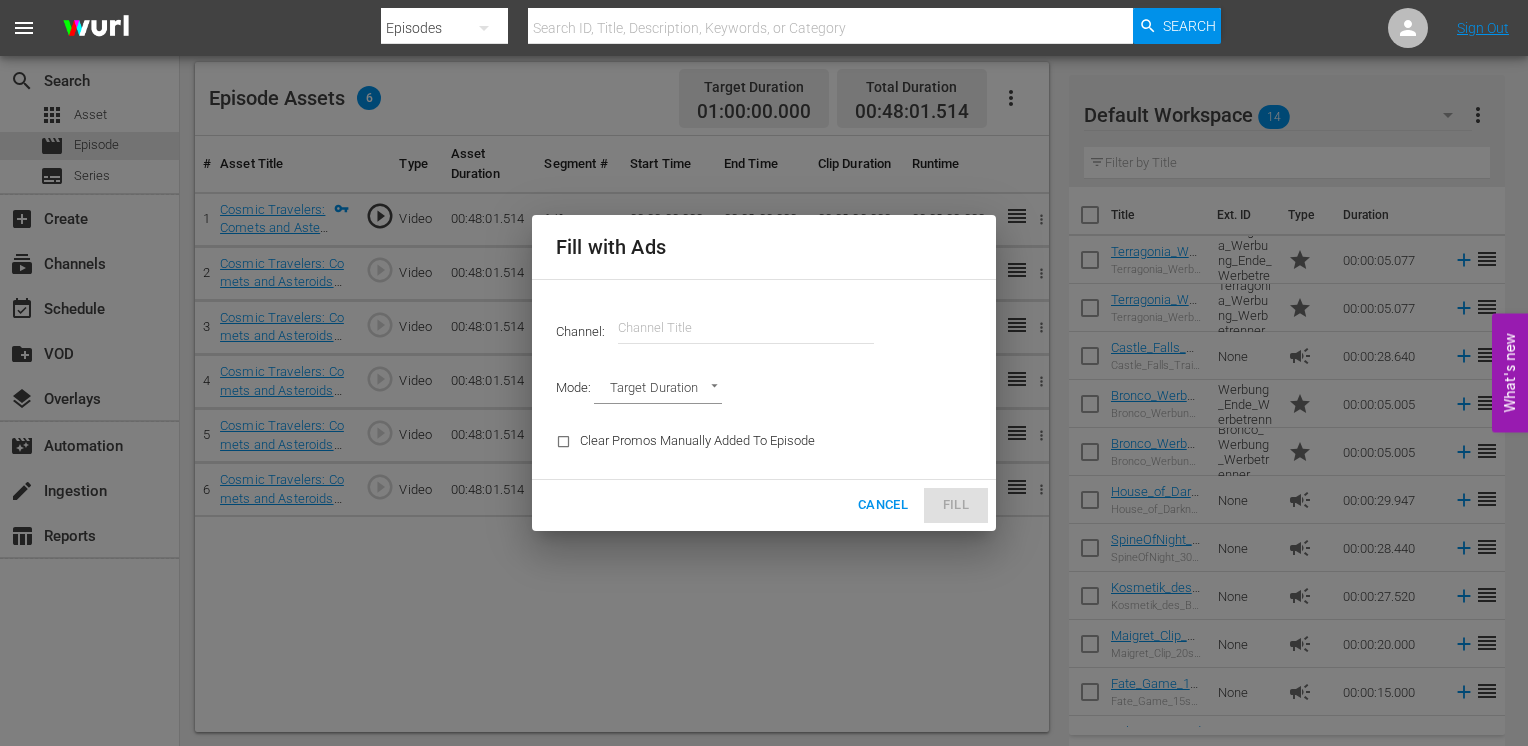 click at bounding box center [746, 328] 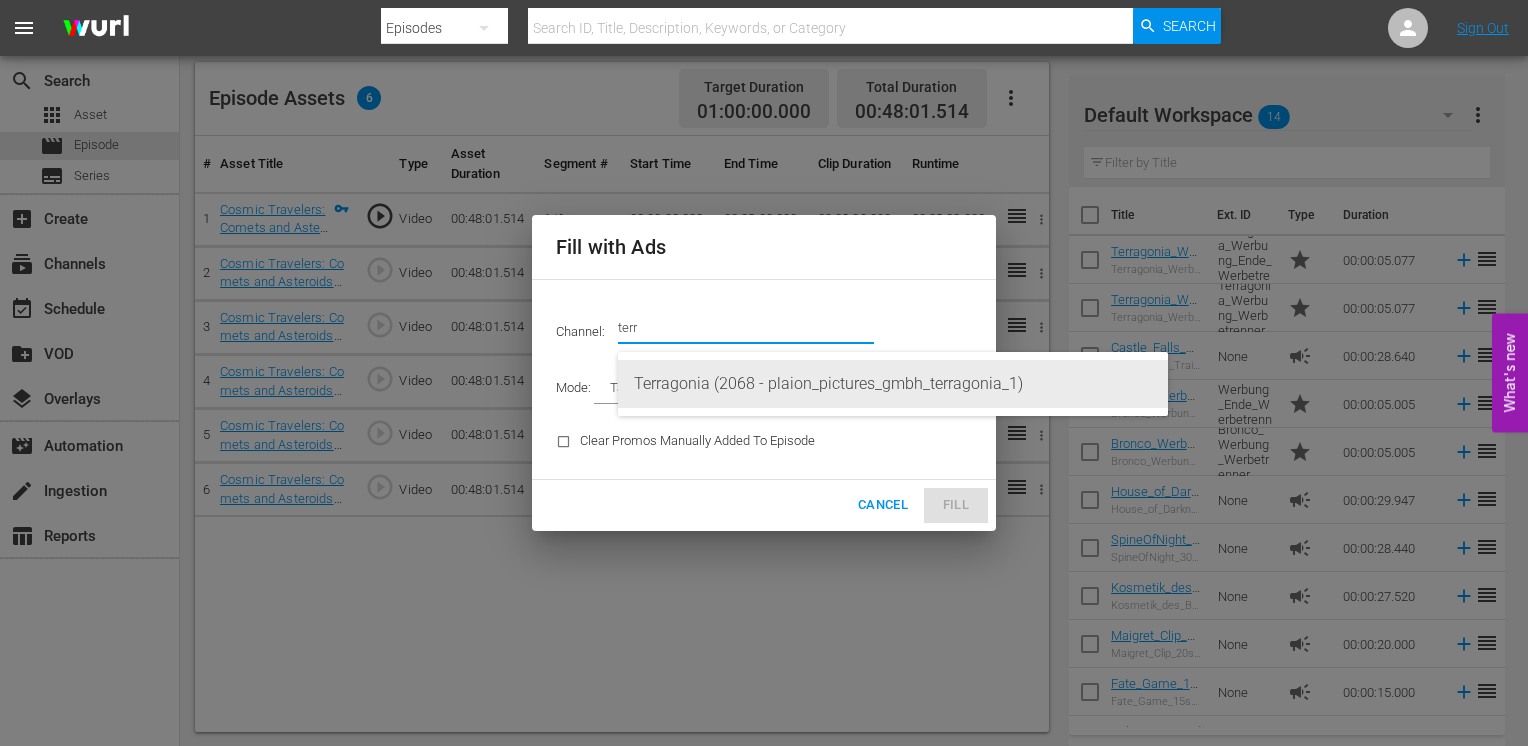 click on "Terragonia (2068 - plaion_pictures_gmbh_terragonia_1)" at bounding box center (893, 384) 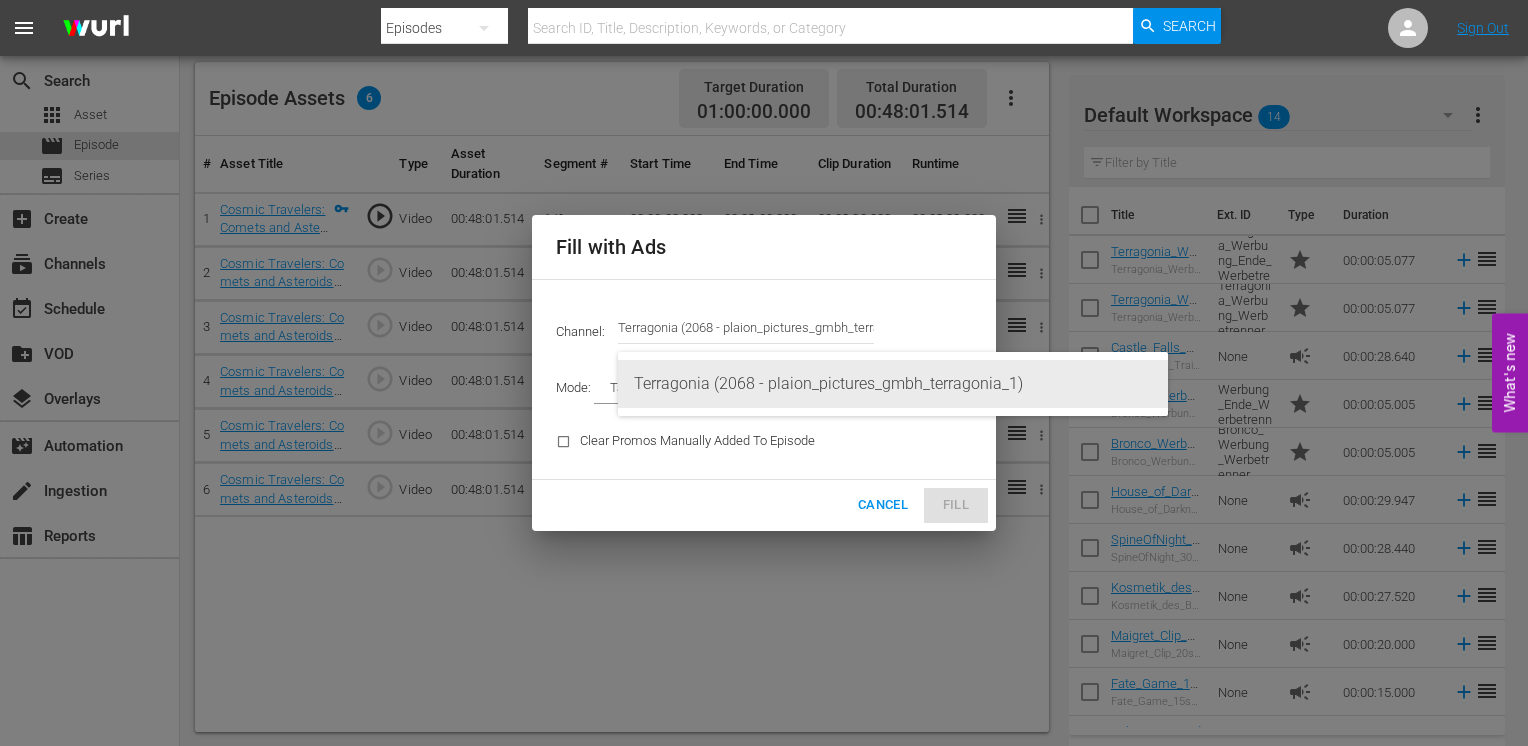 type on "Terragonia (2068)" 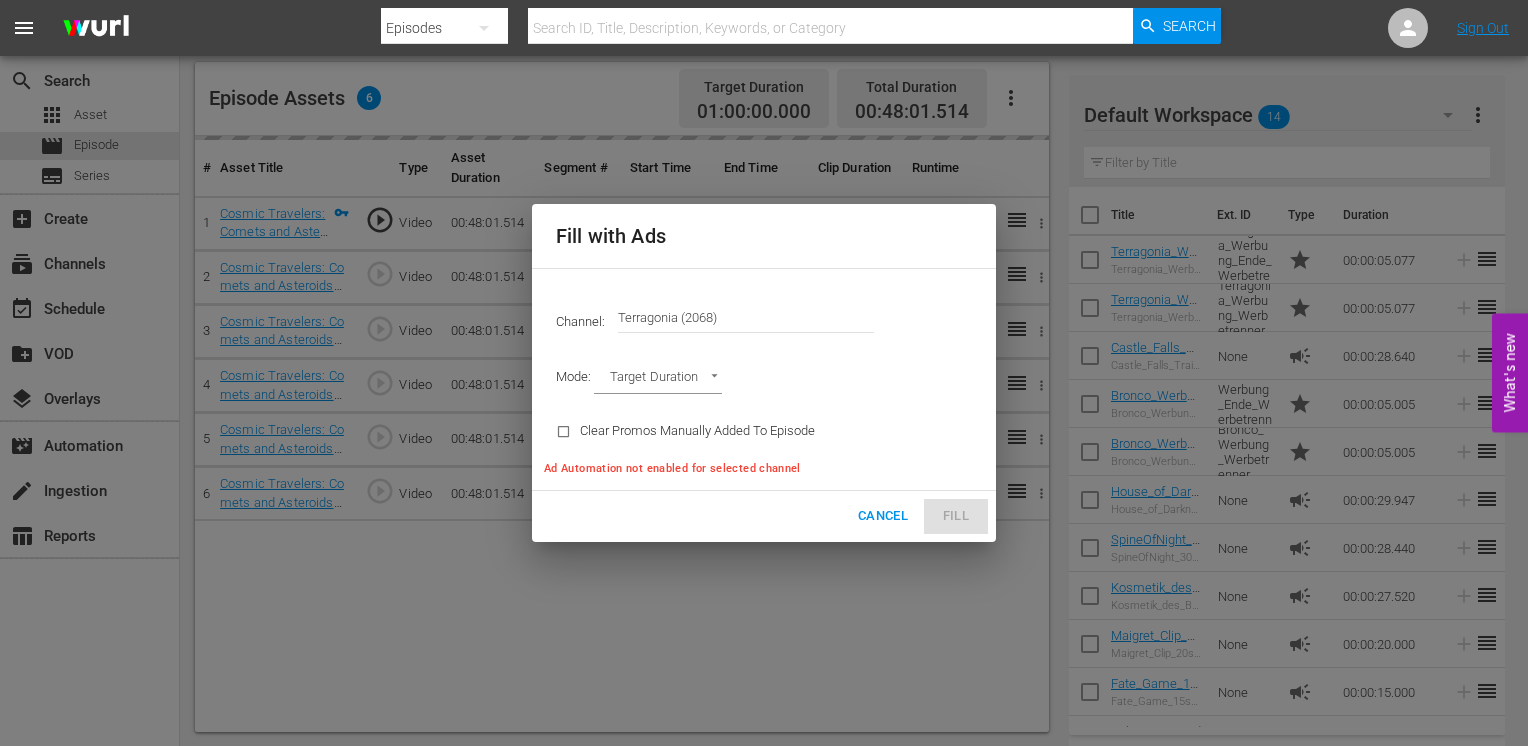 type on "AD_BREAK_DURATION" 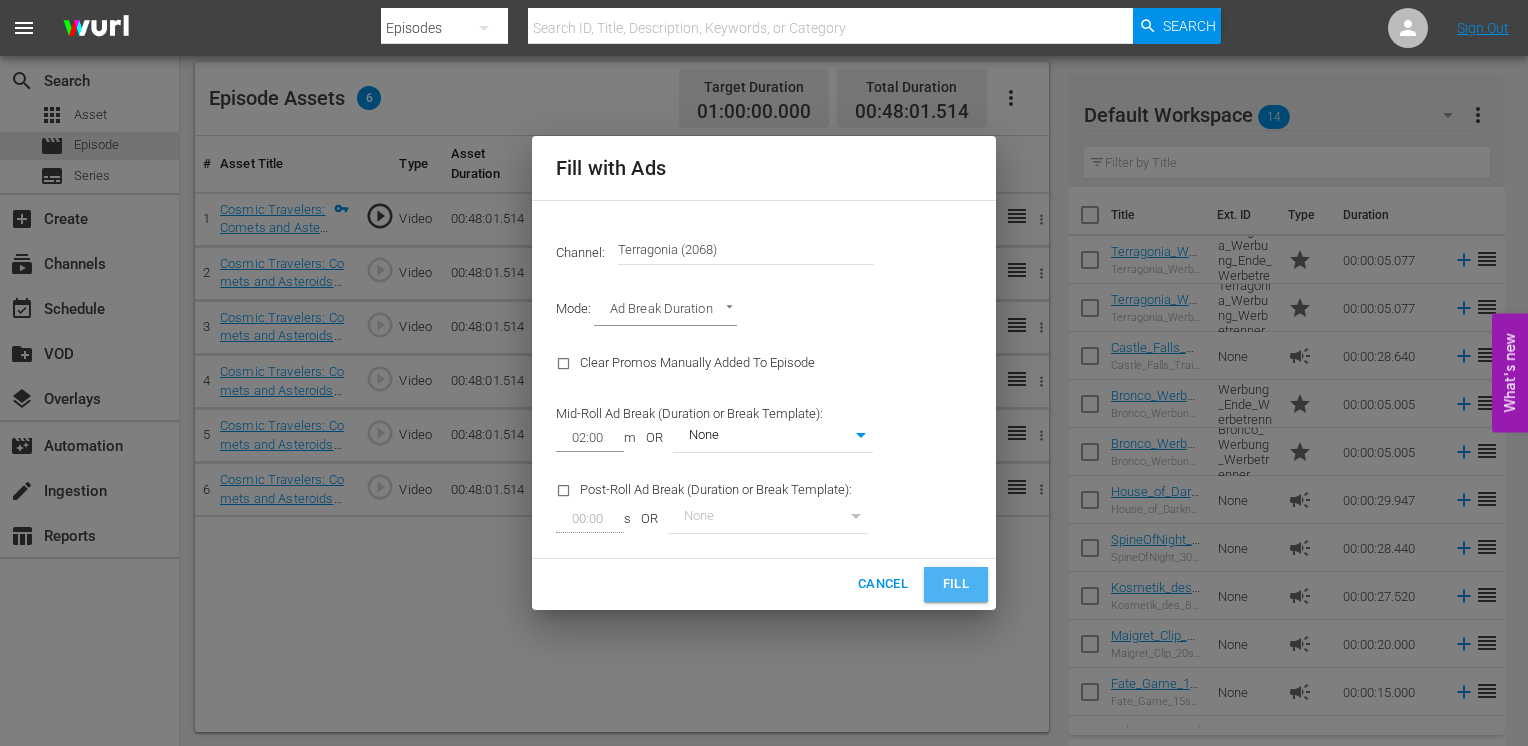 click on "Fill" at bounding box center (956, 584) 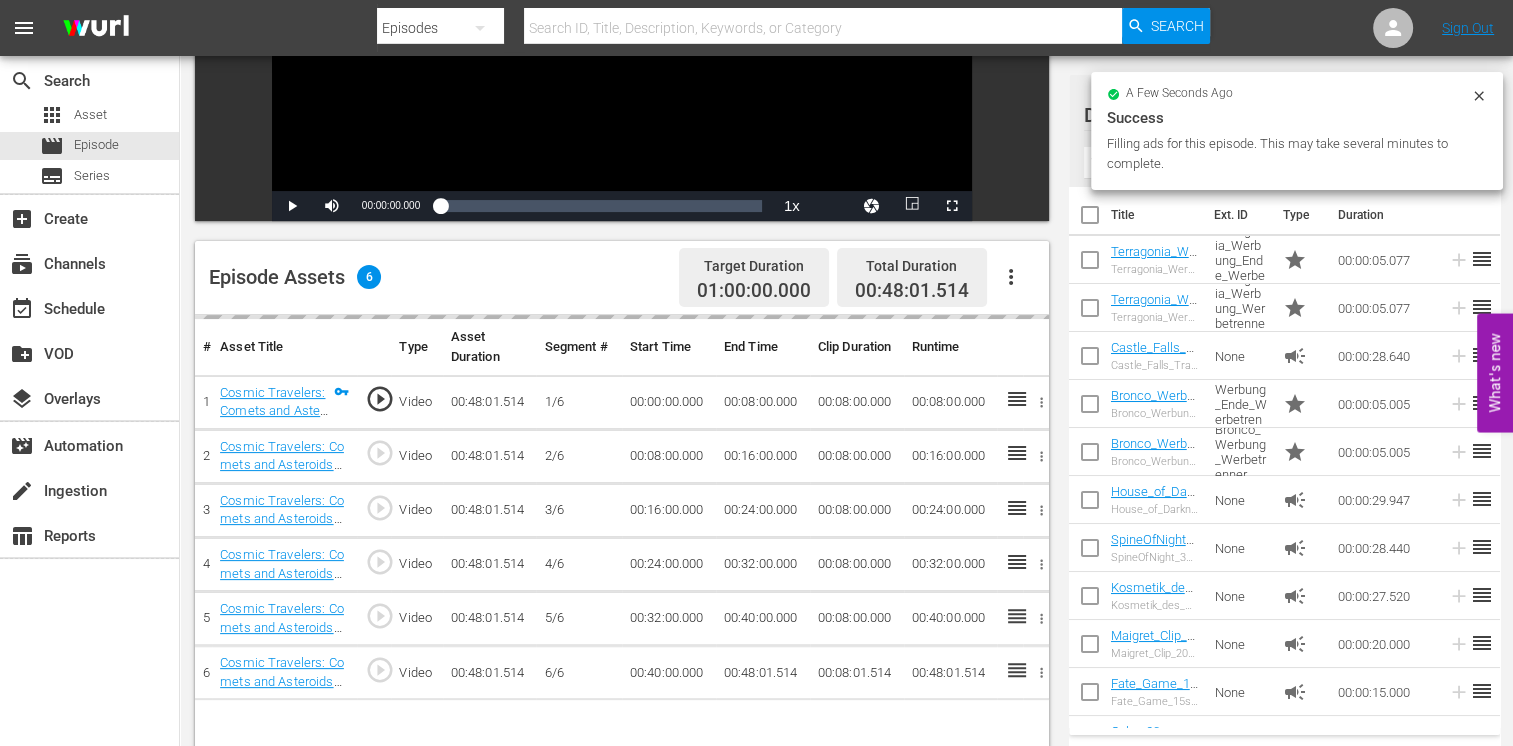 scroll, scrollTop: 320, scrollLeft: 0, axis: vertical 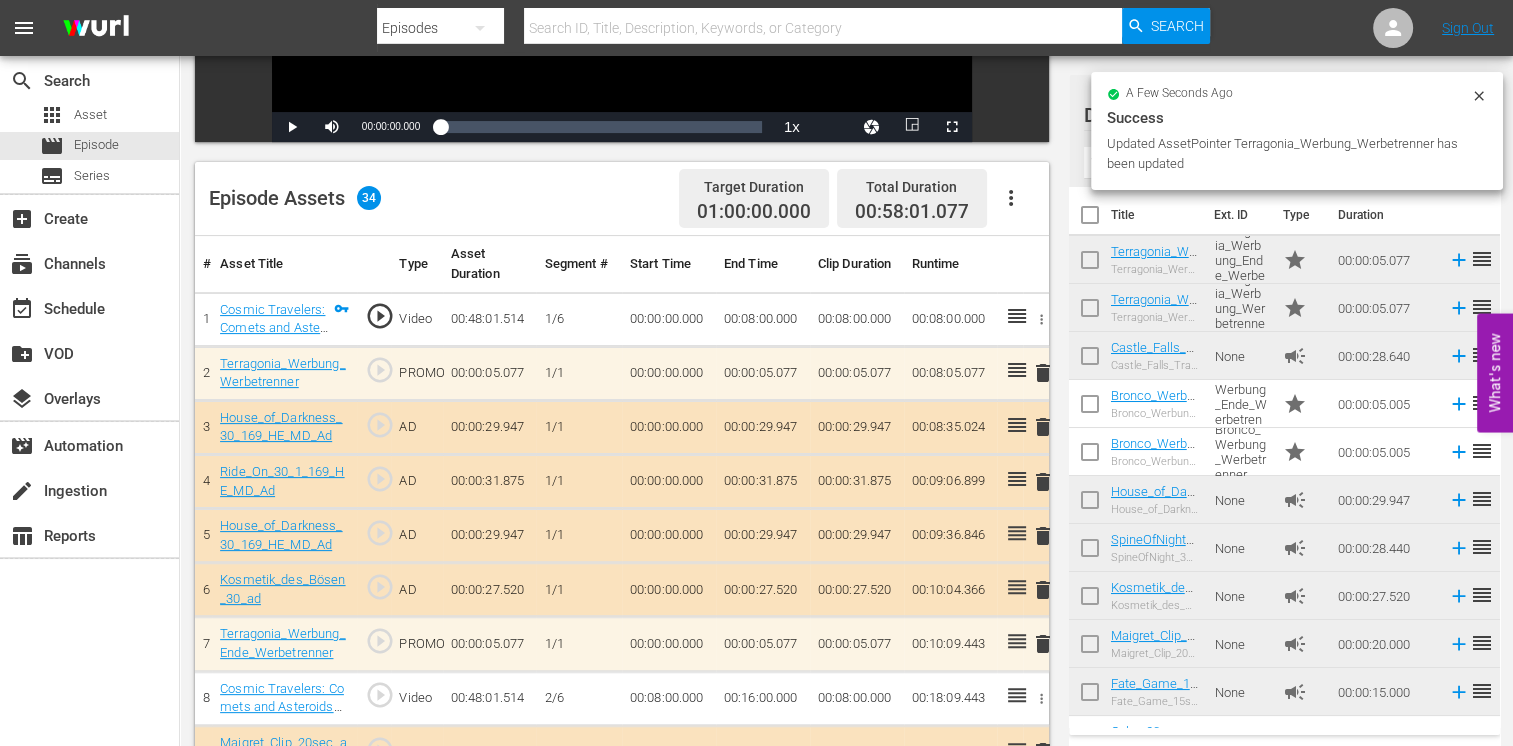 click on "delete" at bounding box center [1043, 536] 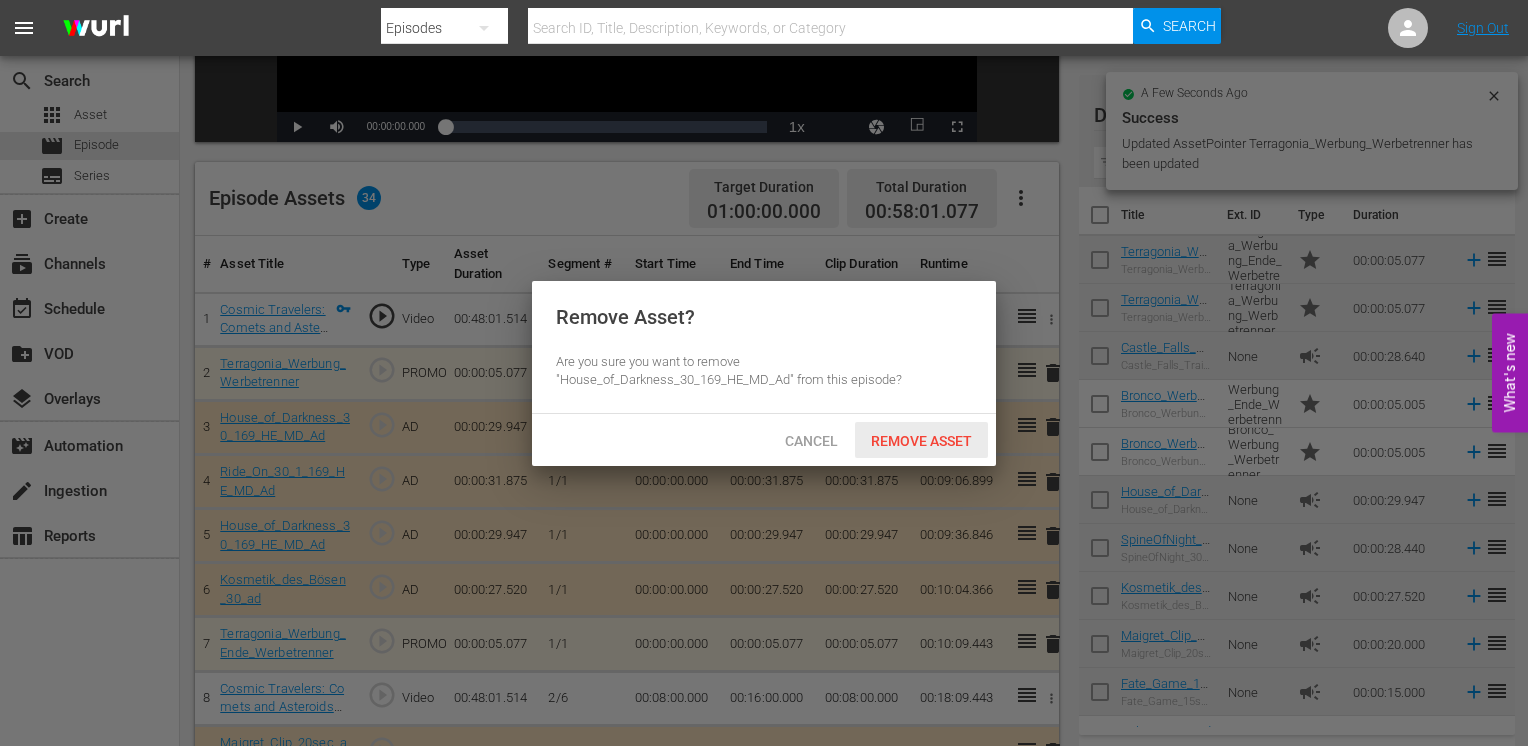 click on "Remove Asset" at bounding box center [921, 441] 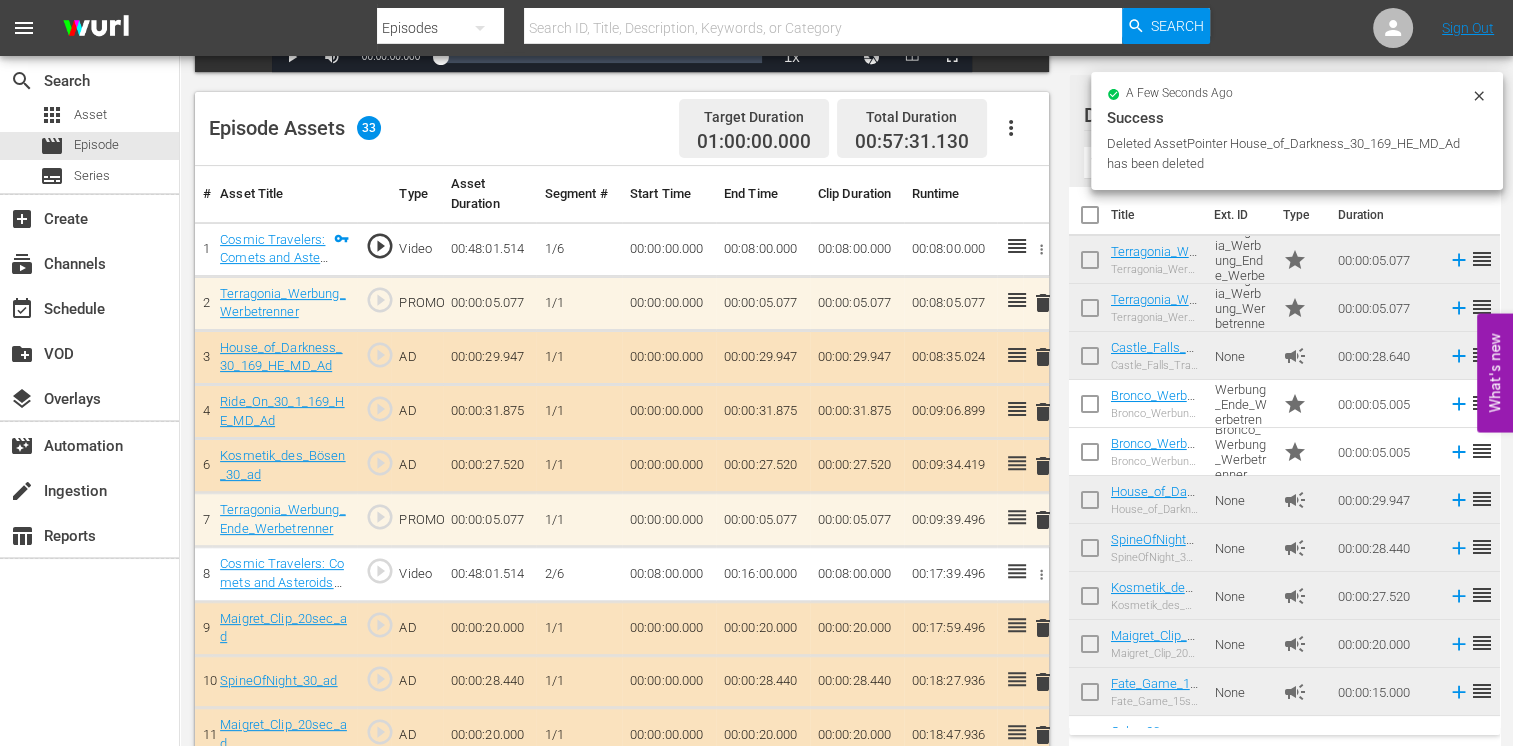 scroll, scrollTop: 520, scrollLeft: 0, axis: vertical 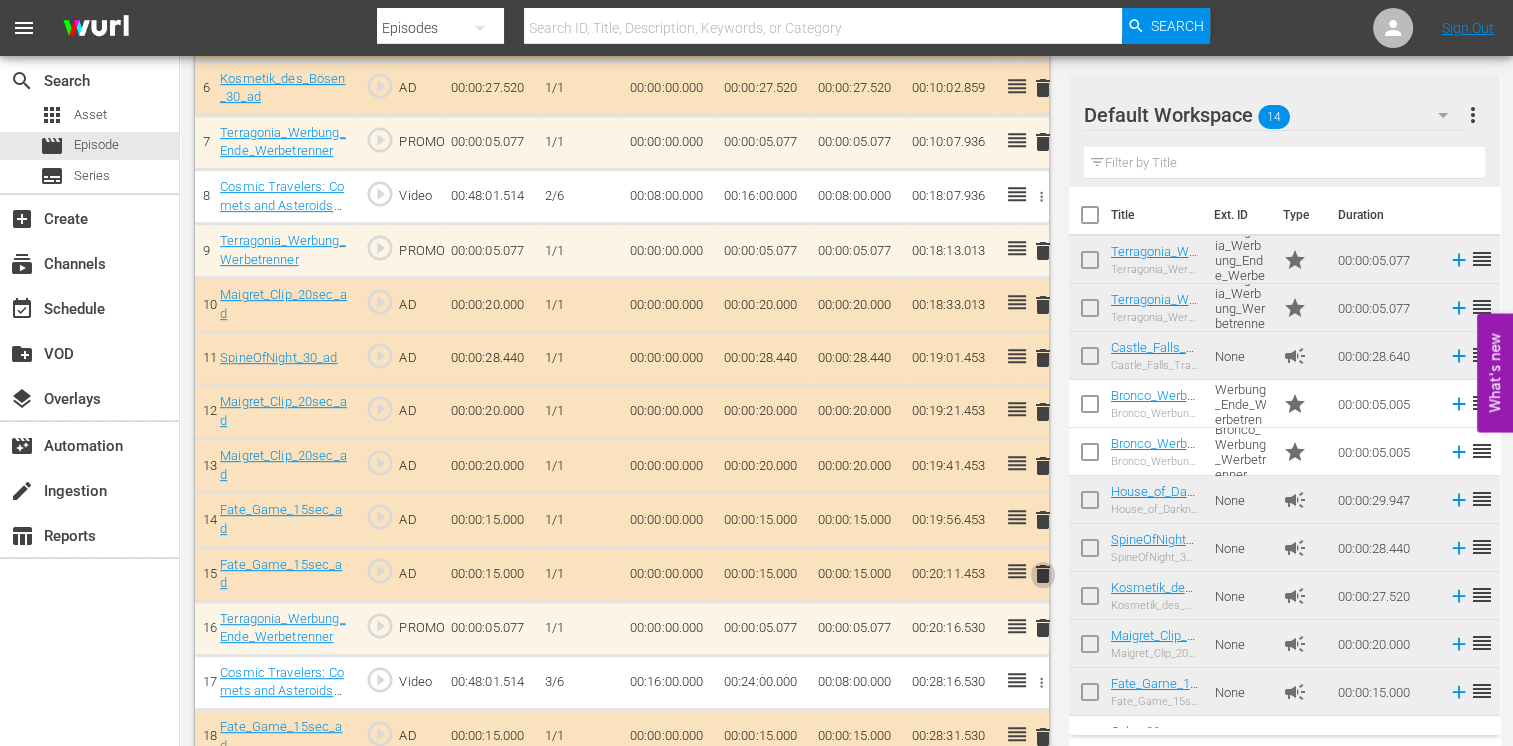 click on "delete" at bounding box center [1043, 574] 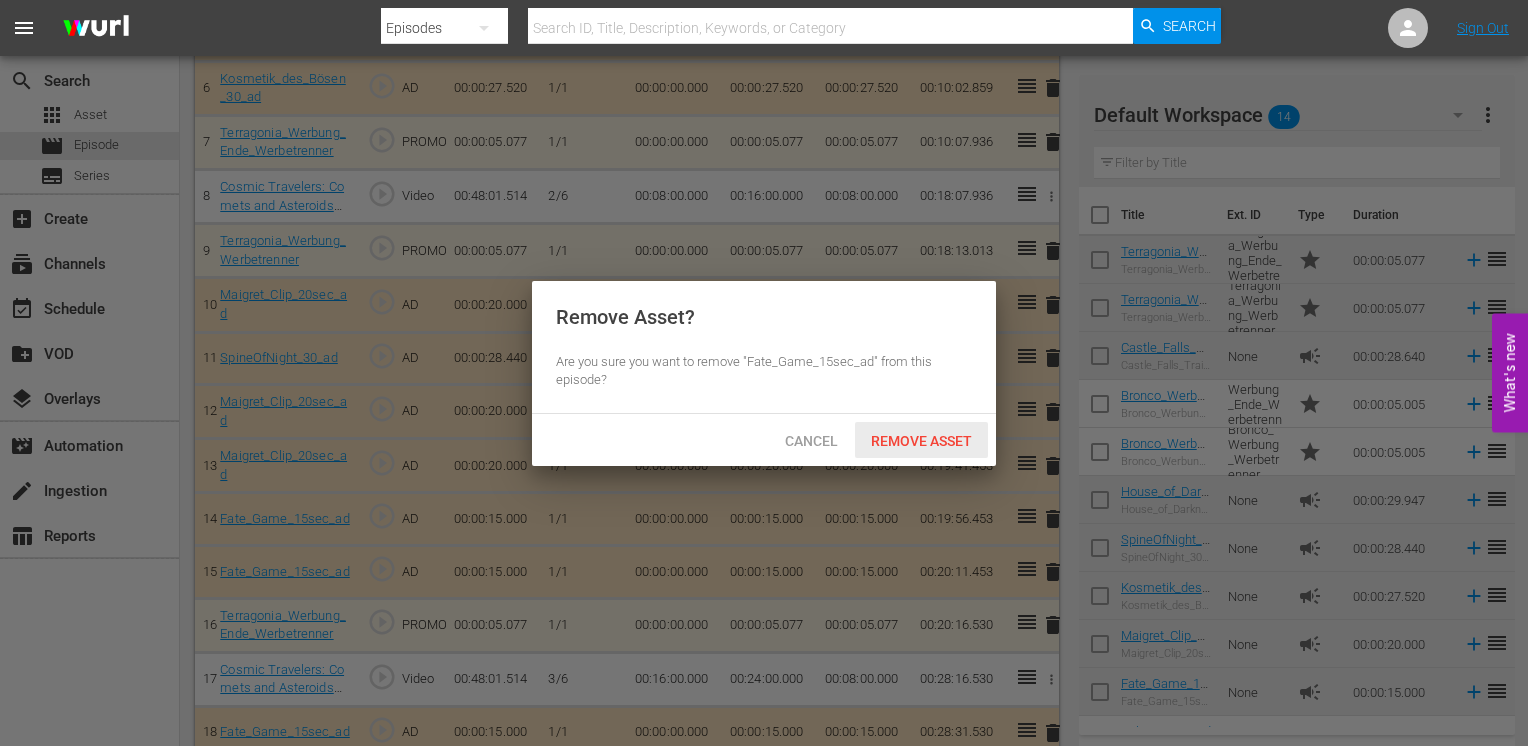 click on "Remove Asset" at bounding box center [921, 441] 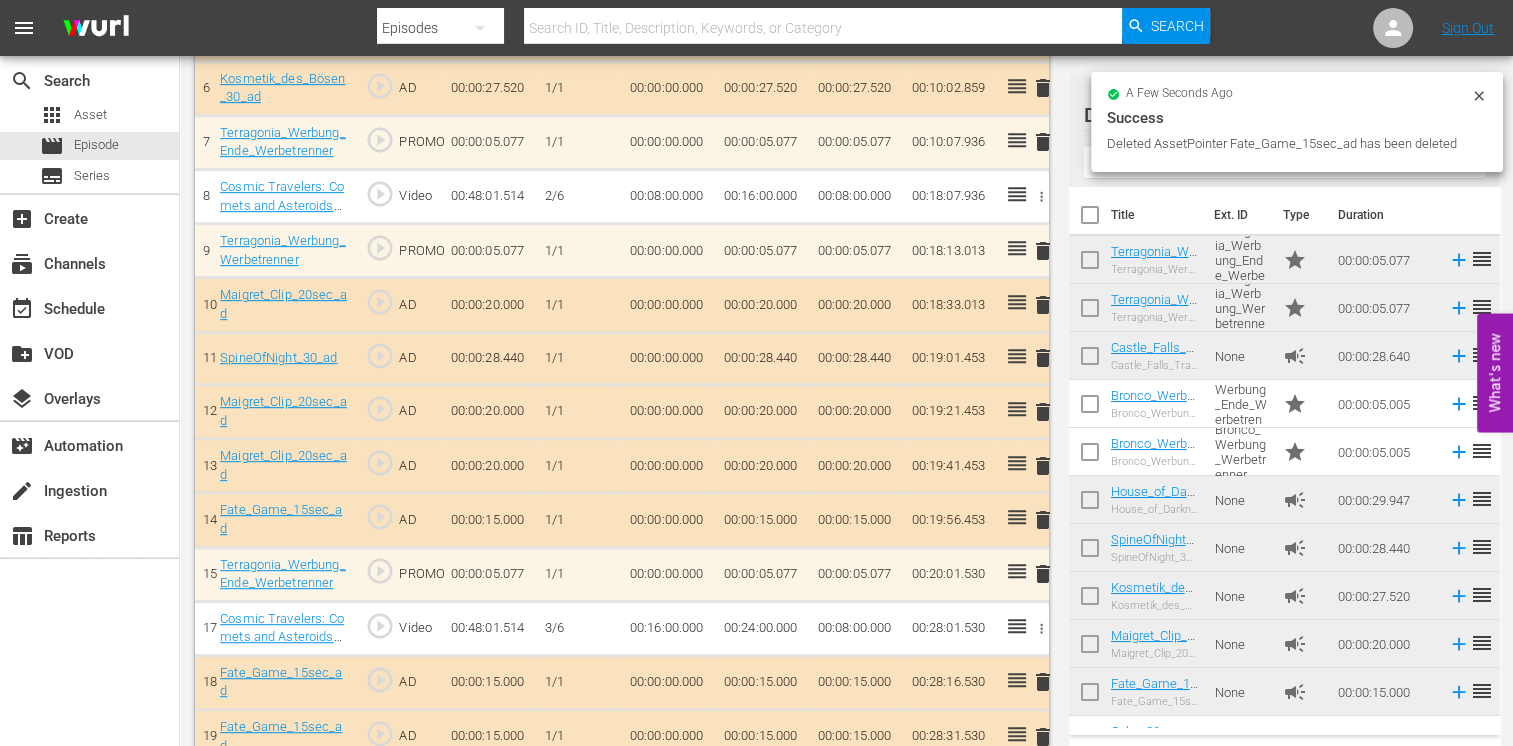 click on "delete" at bounding box center (1043, 412) 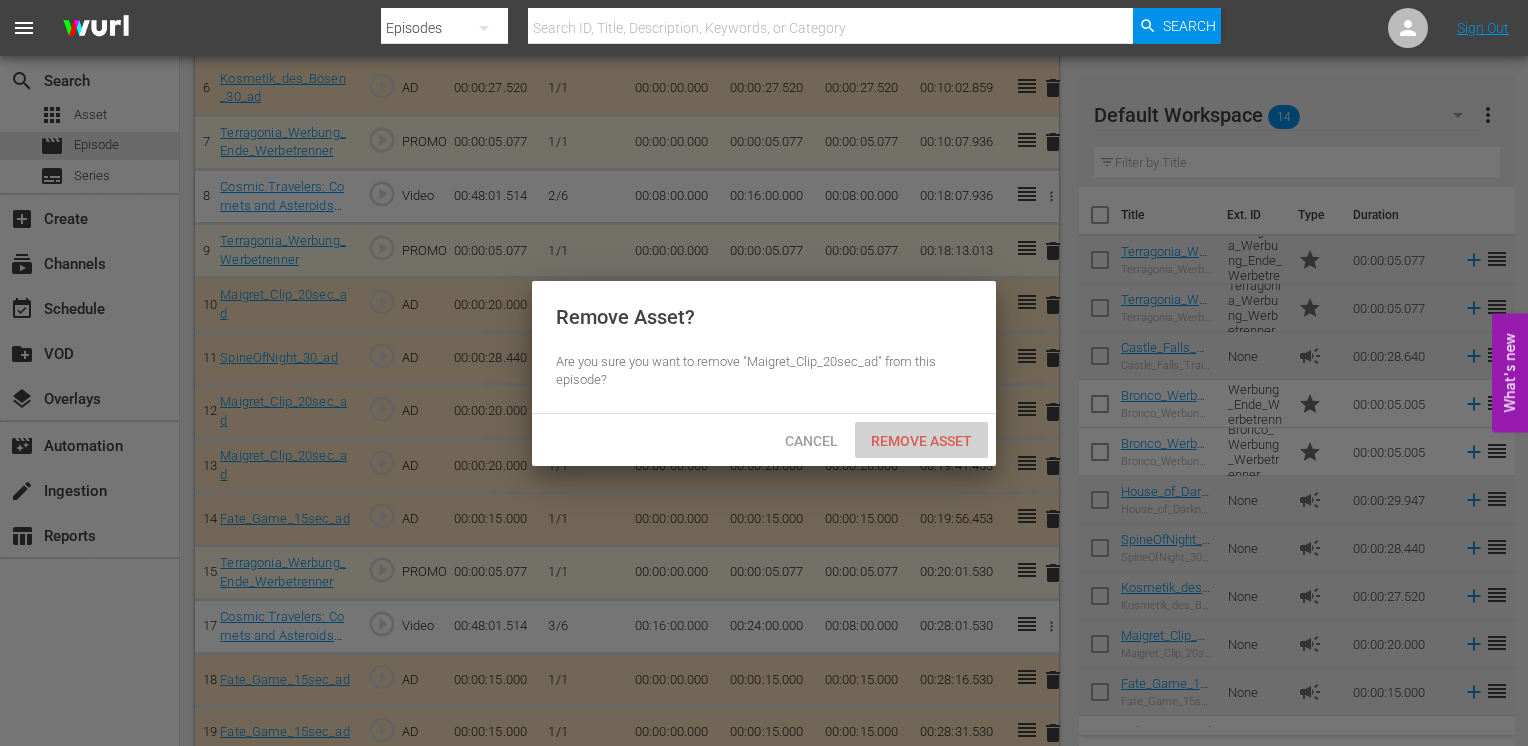 click on "Remove Asset" at bounding box center [921, 441] 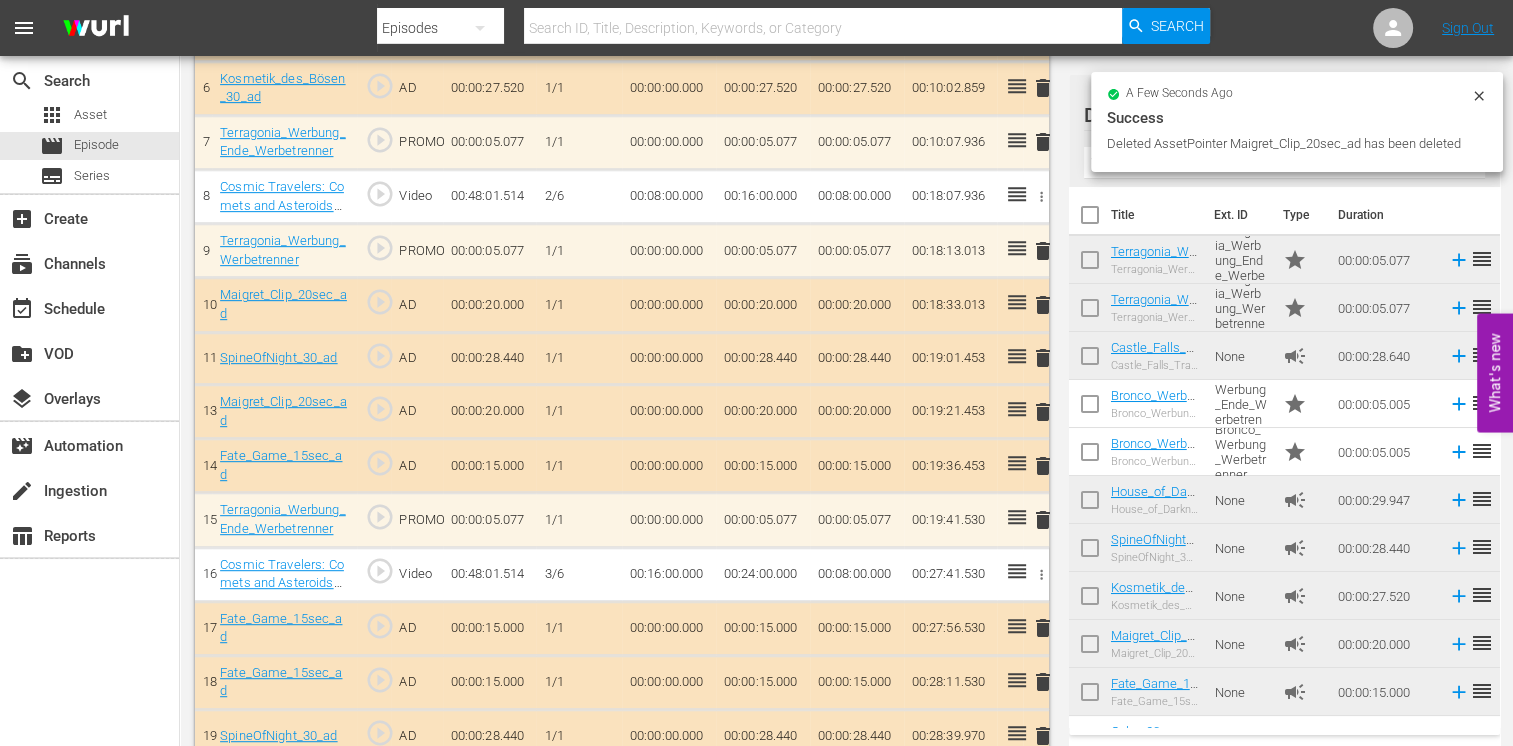 click on "delete" at bounding box center [1043, 412] 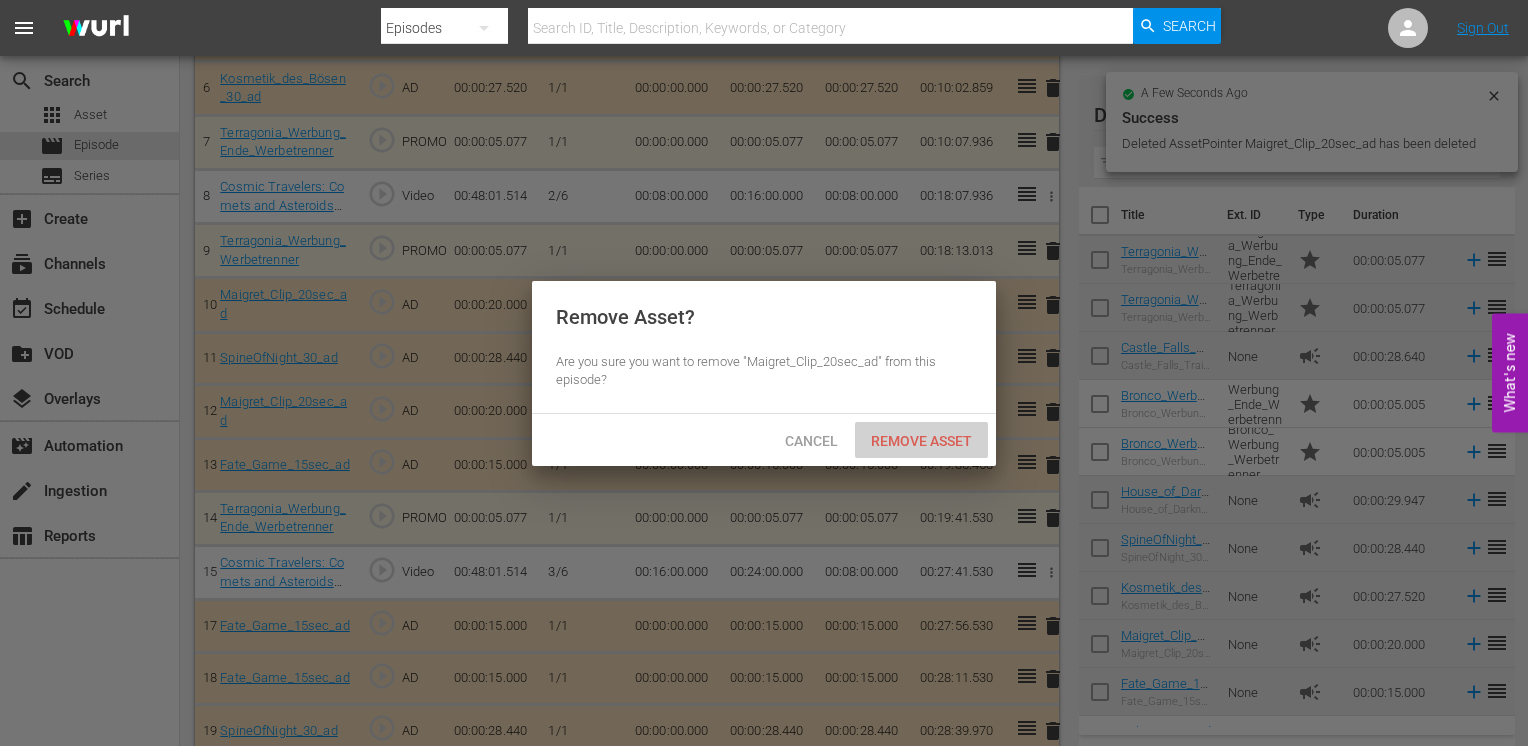 click on "Remove Asset" at bounding box center (921, 441) 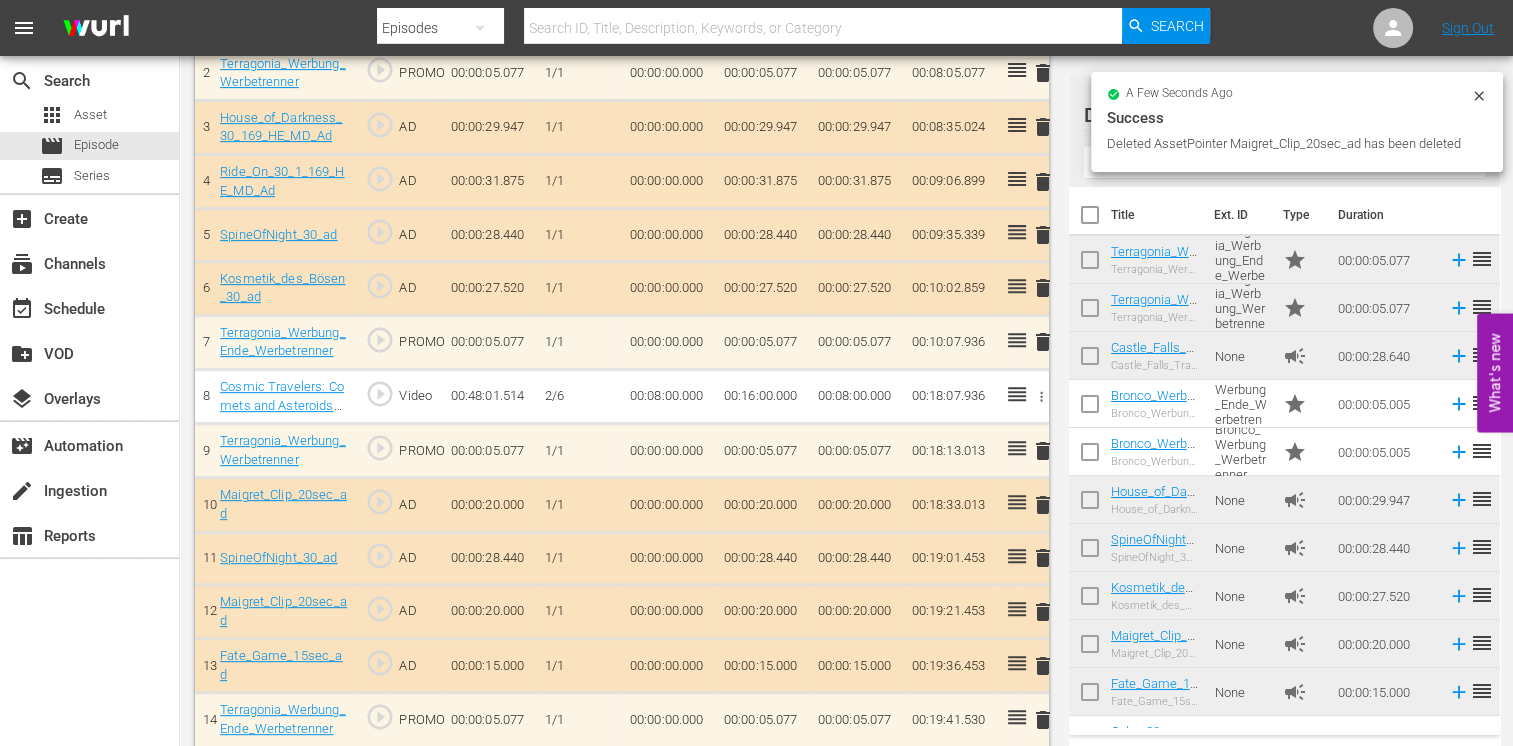 scroll, scrollTop: 820, scrollLeft: 0, axis: vertical 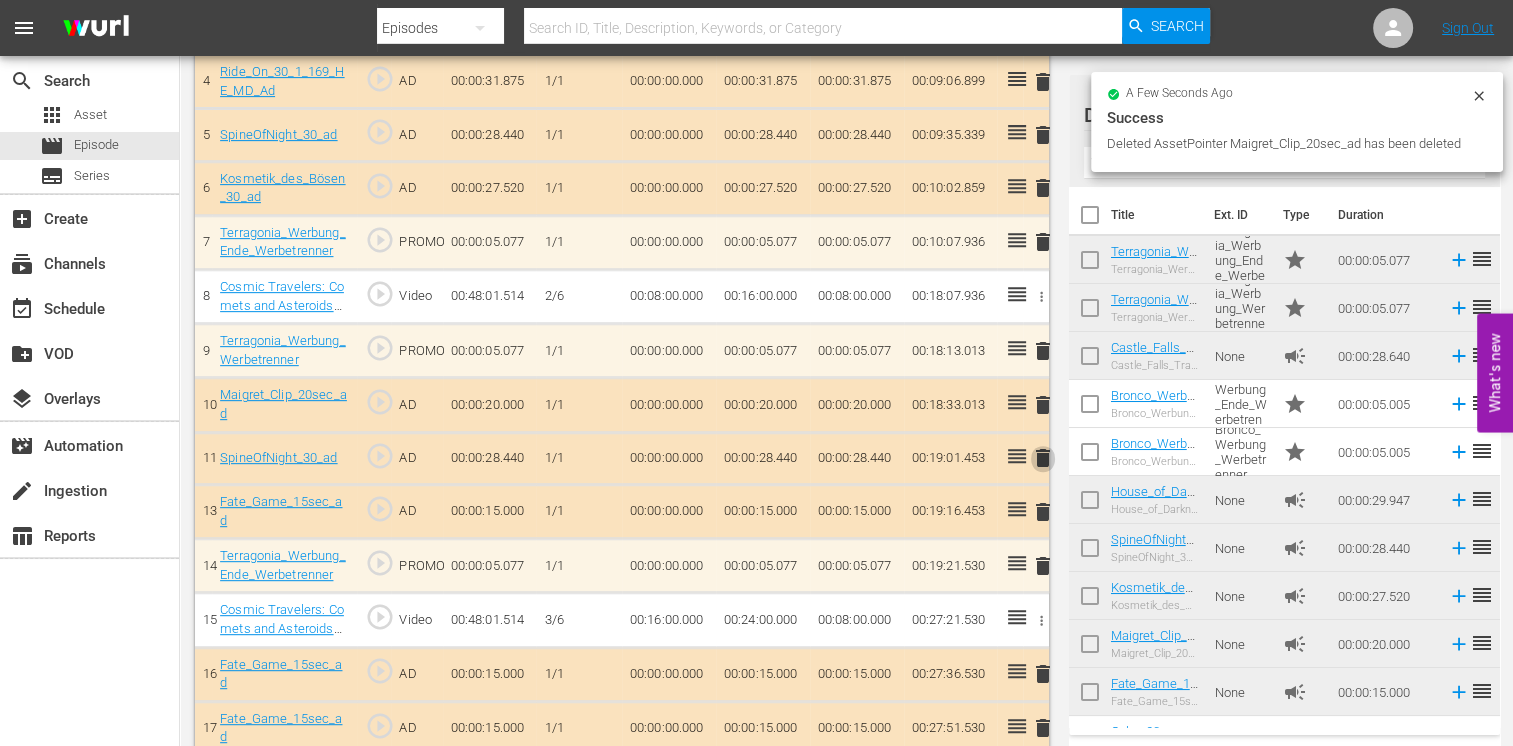 click on "delete" at bounding box center (1043, 458) 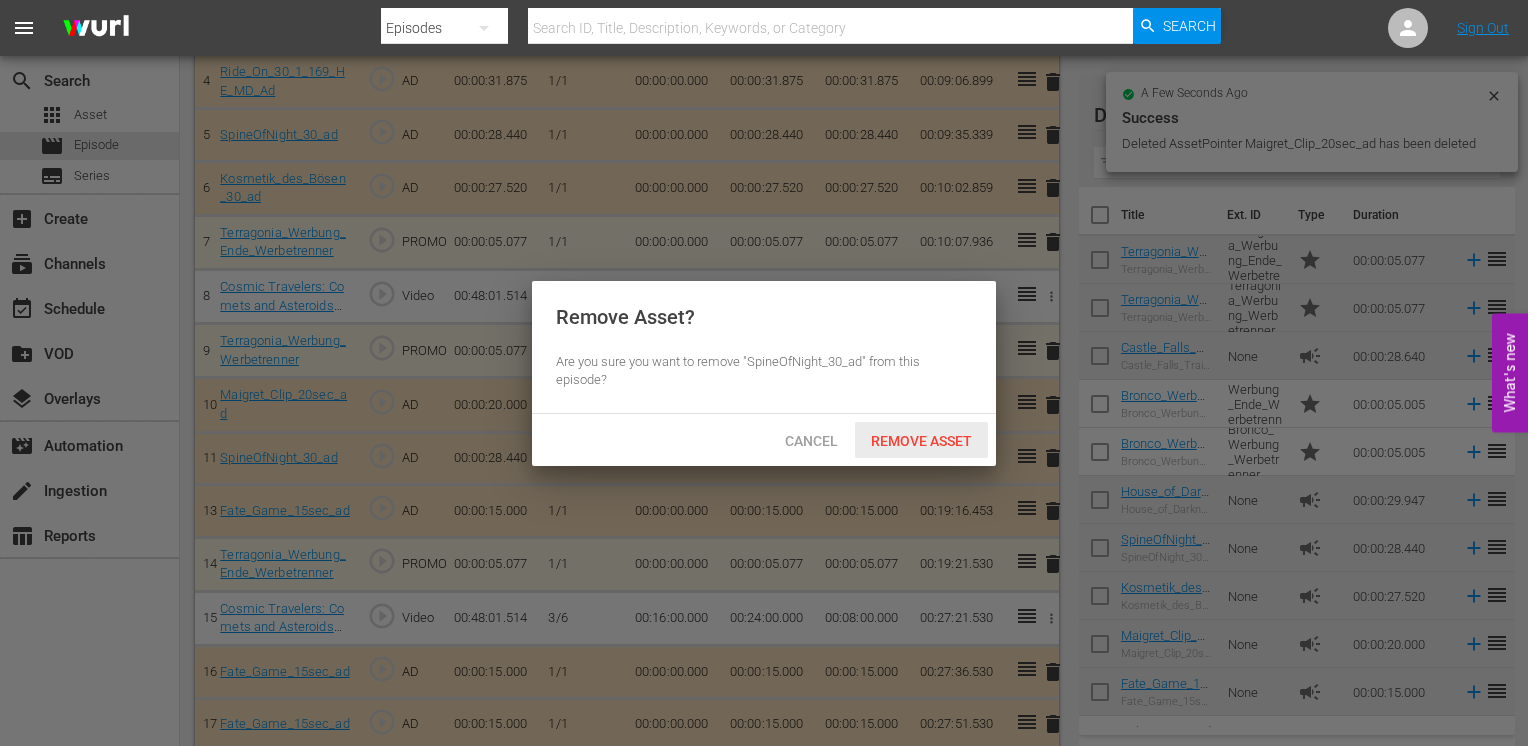 click on "Remove Asset" at bounding box center (921, 441) 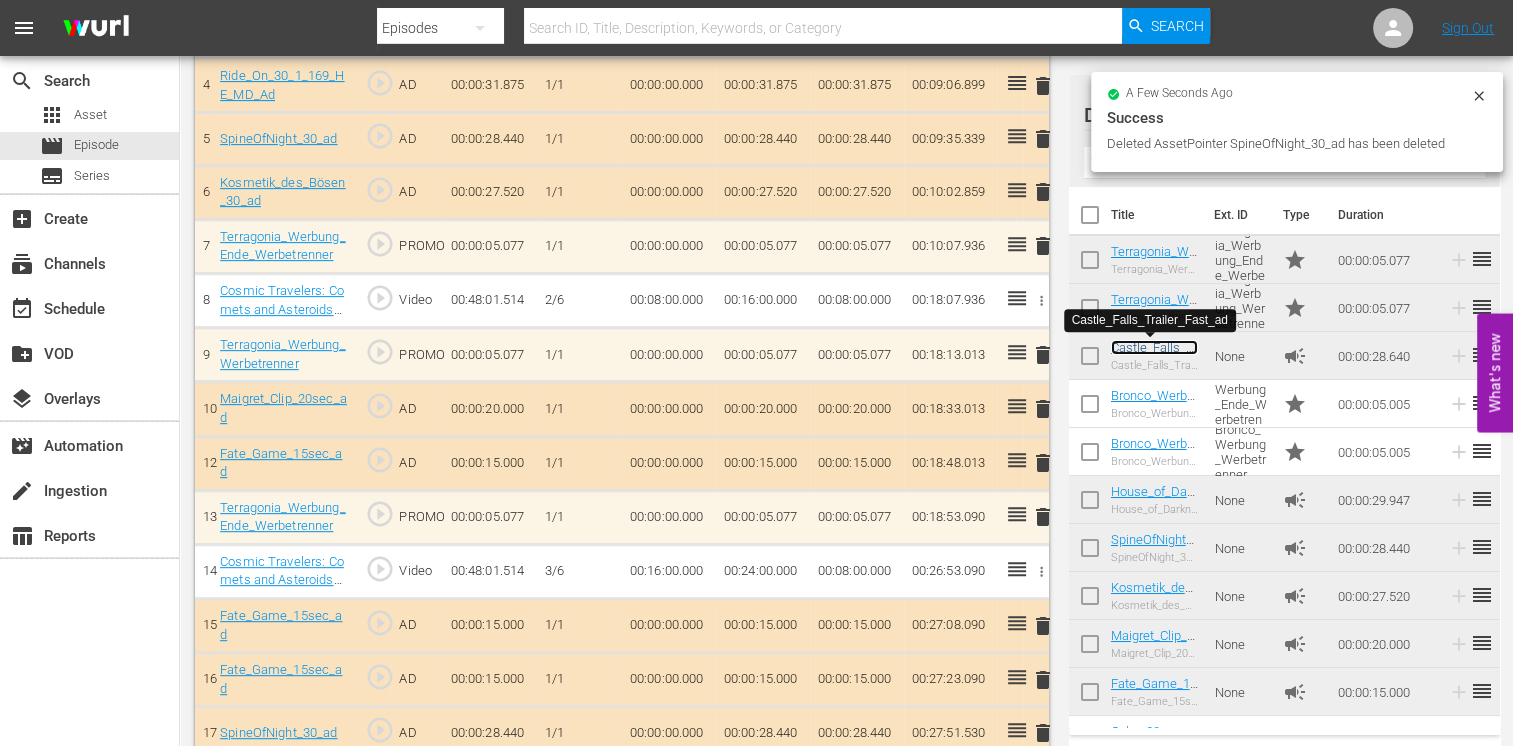 scroll, scrollTop: 824, scrollLeft: 0, axis: vertical 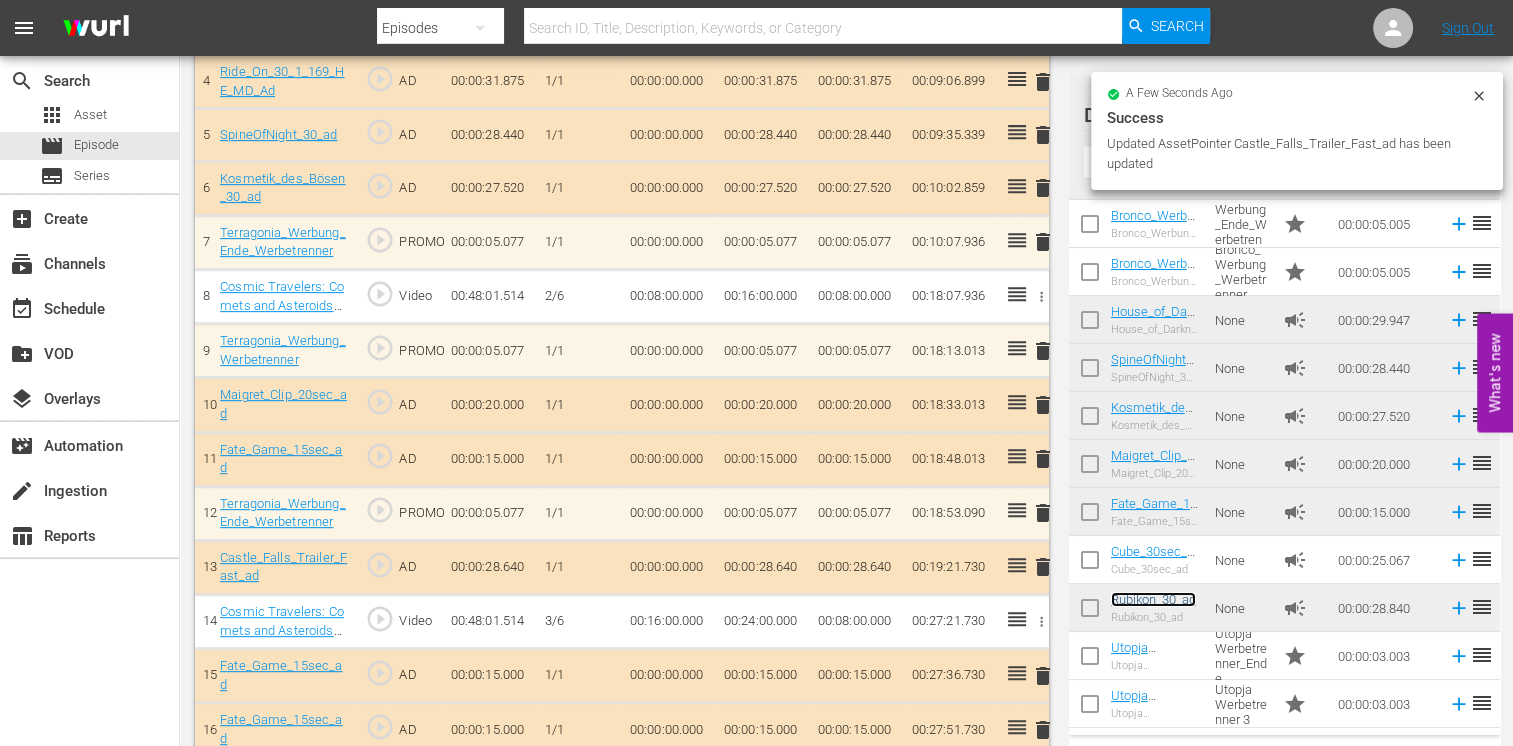 drag, startPoint x: 1144, startPoint y: 590, endPoint x: 506, endPoint y: 412, distance: 662.3655 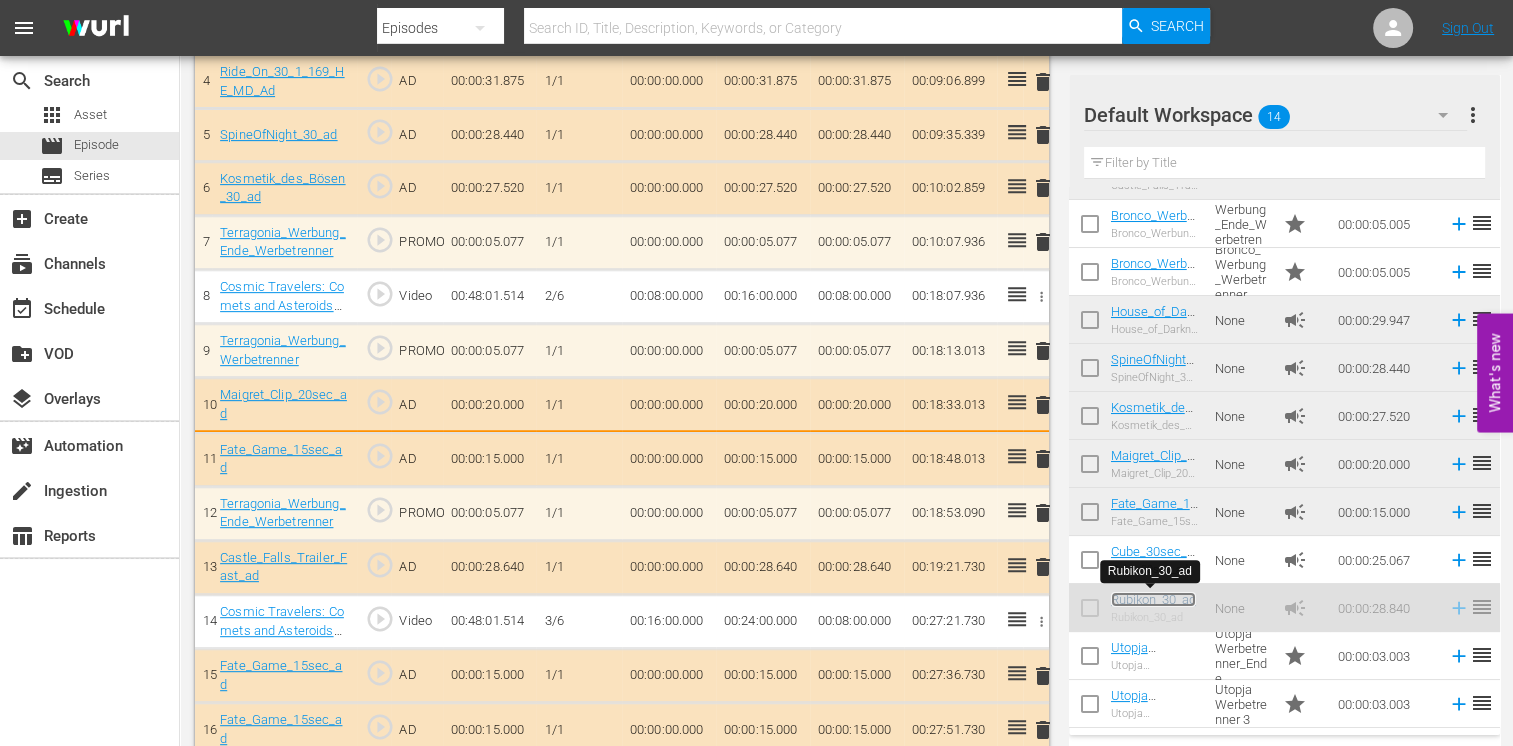 scroll, scrollTop: 824, scrollLeft: 0, axis: vertical 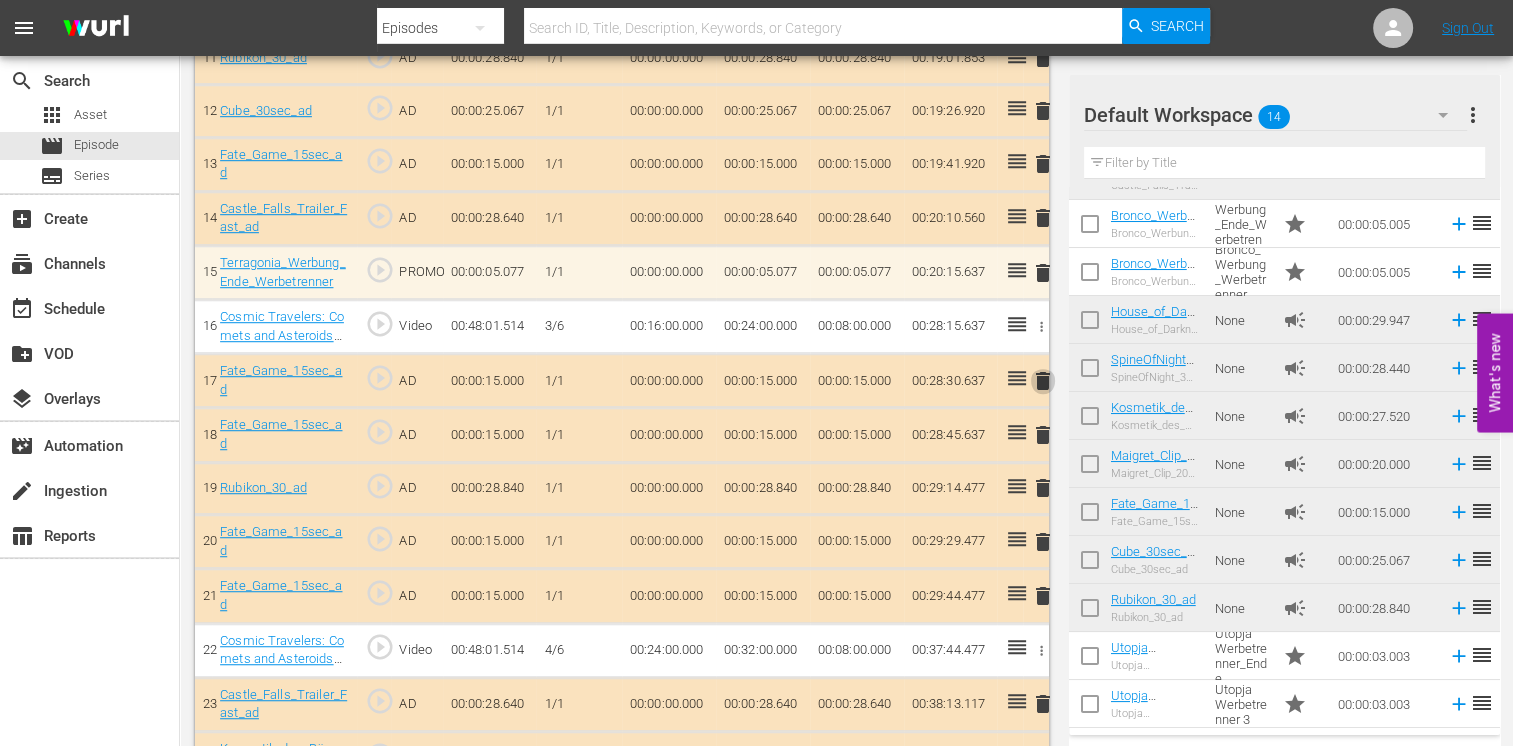 click on "delete" at bounding box center (1043, 381) 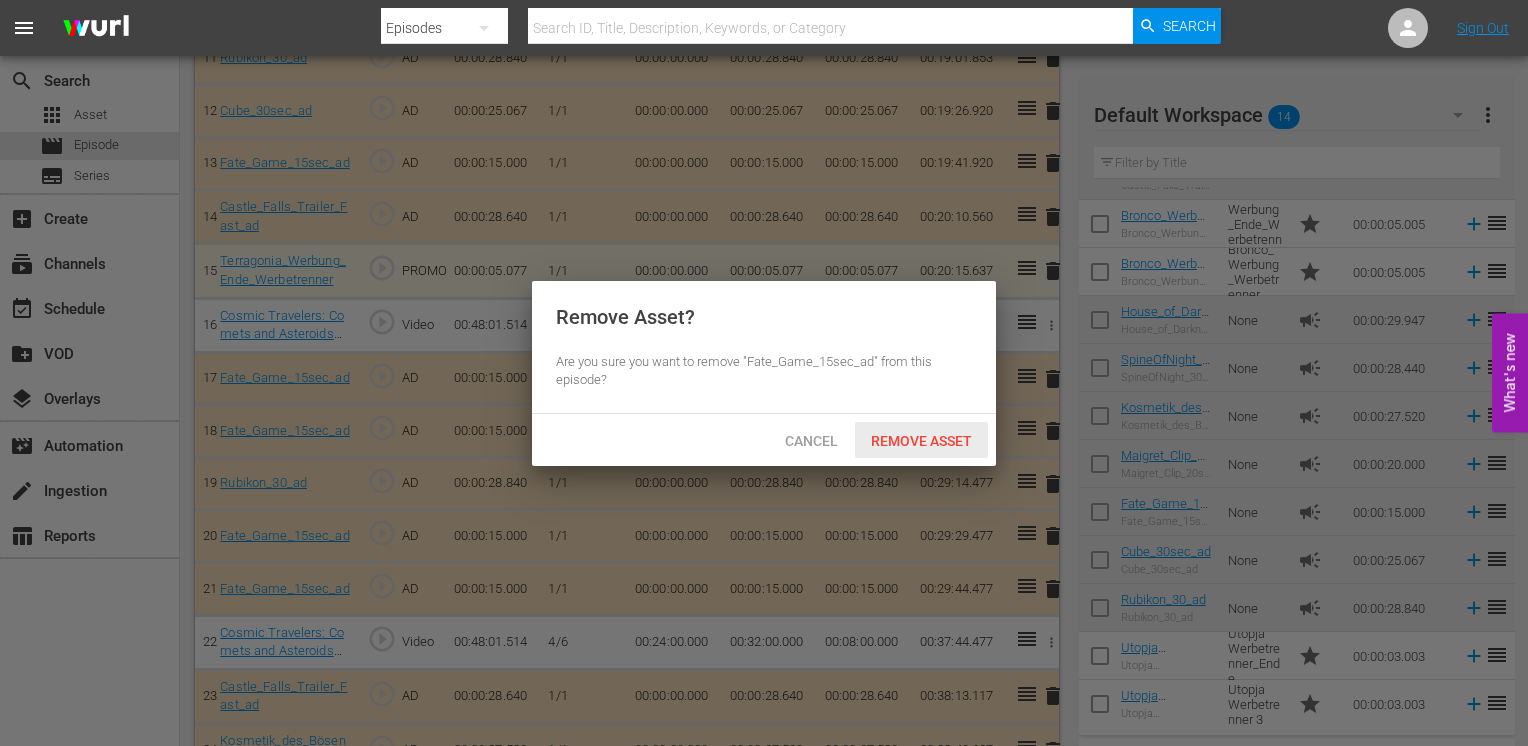 click on "Remove Asset" at bounding box center (921, 441) 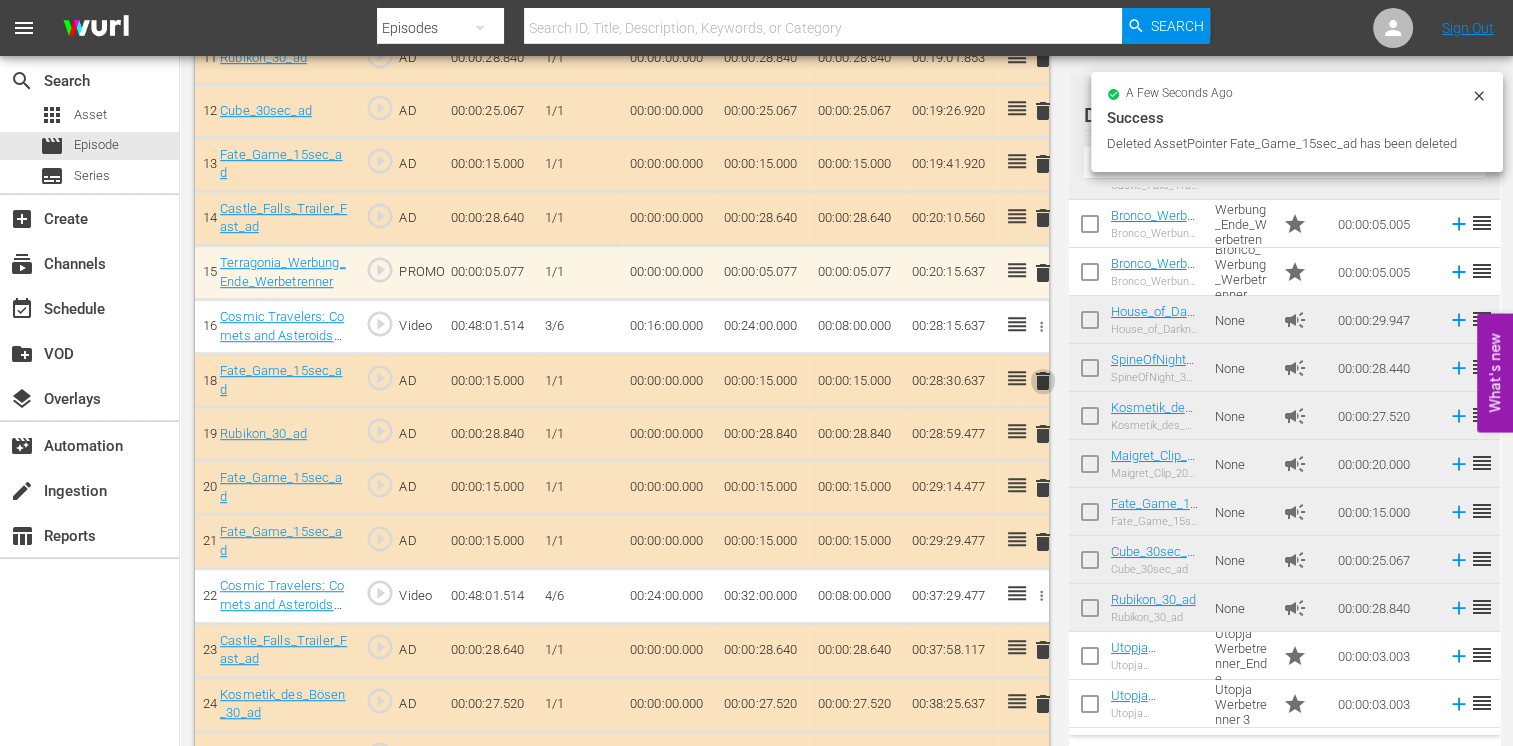 click on "delete" at bounding box center (1043, 381) 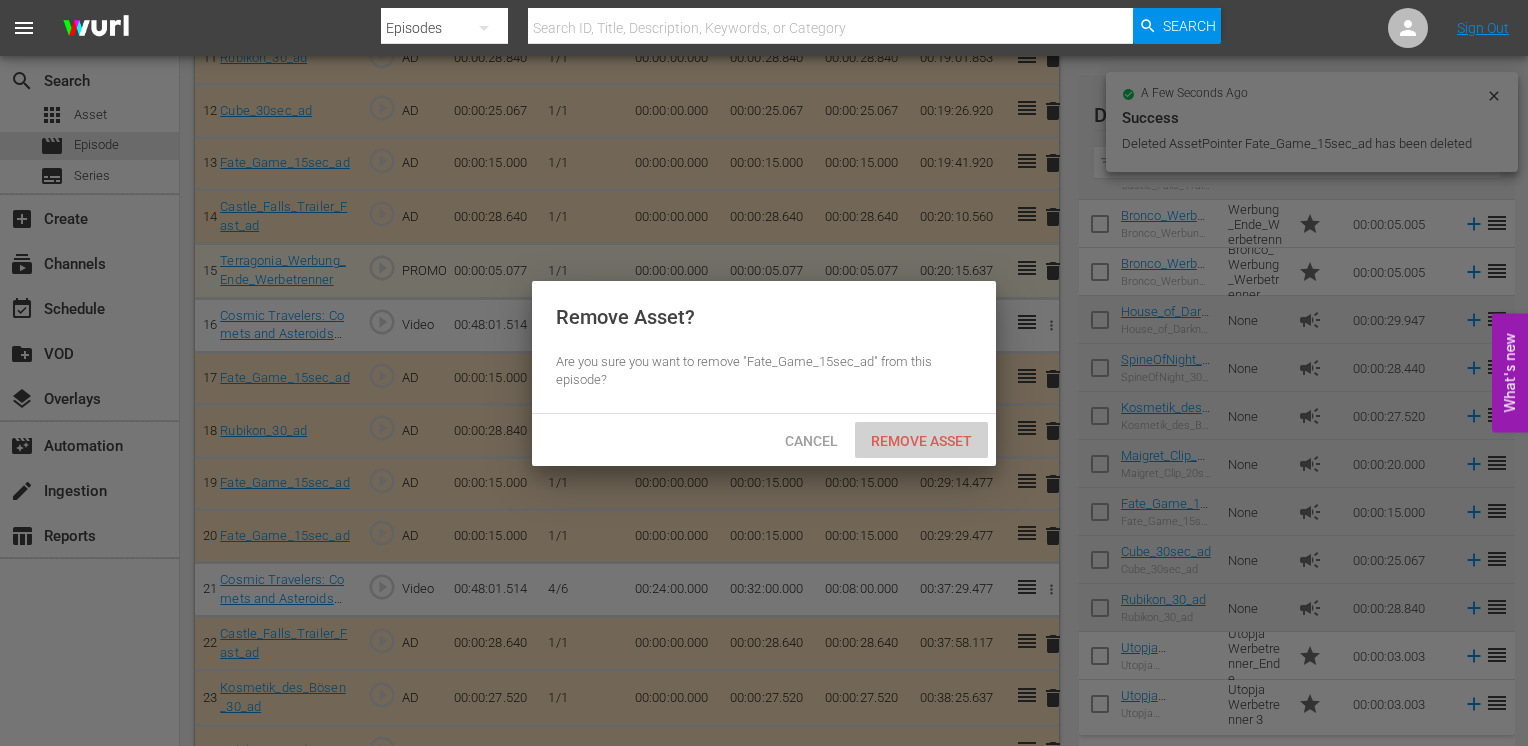 click on "Remove Asset" at bounding box center (921, 441) 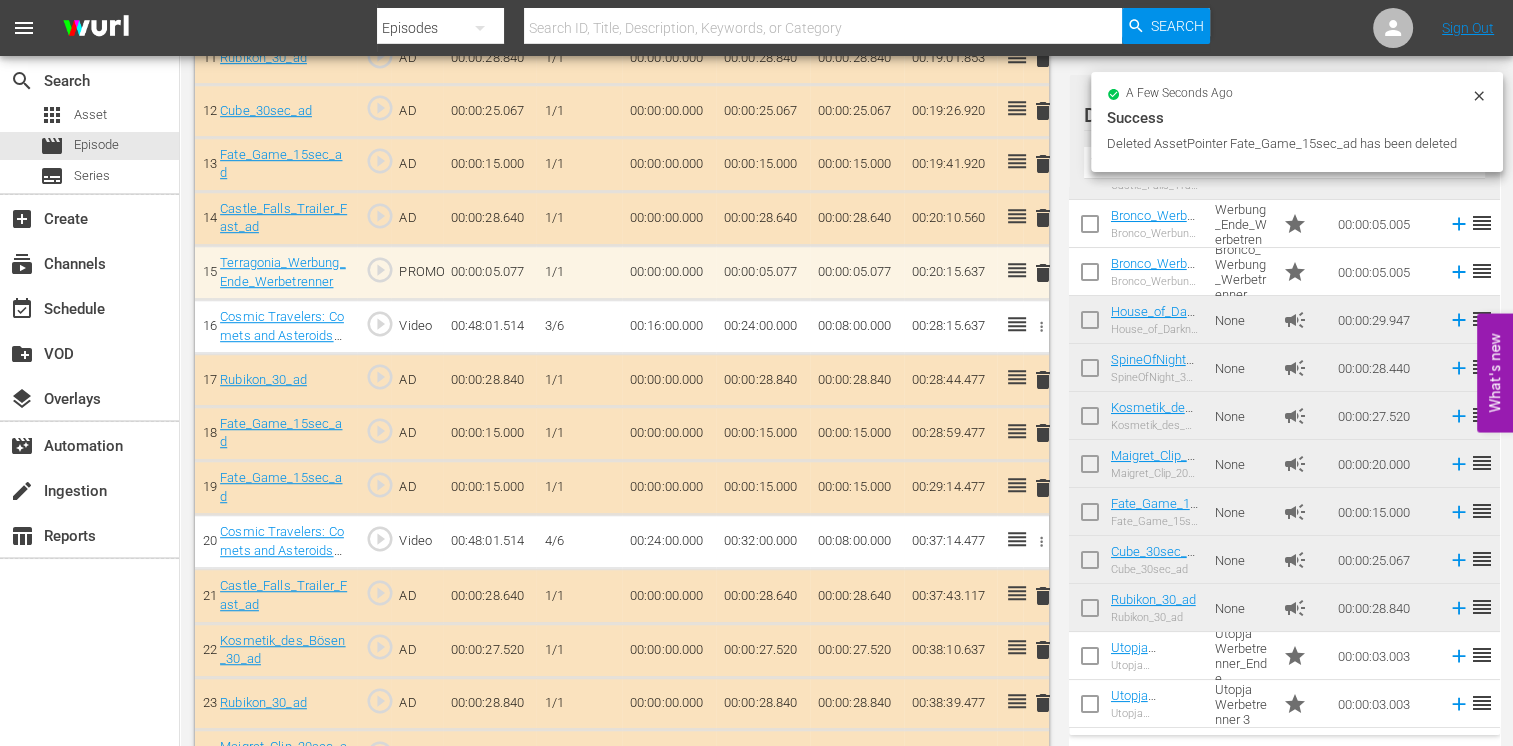 click on "delete" at bounding box center [1043, 380] 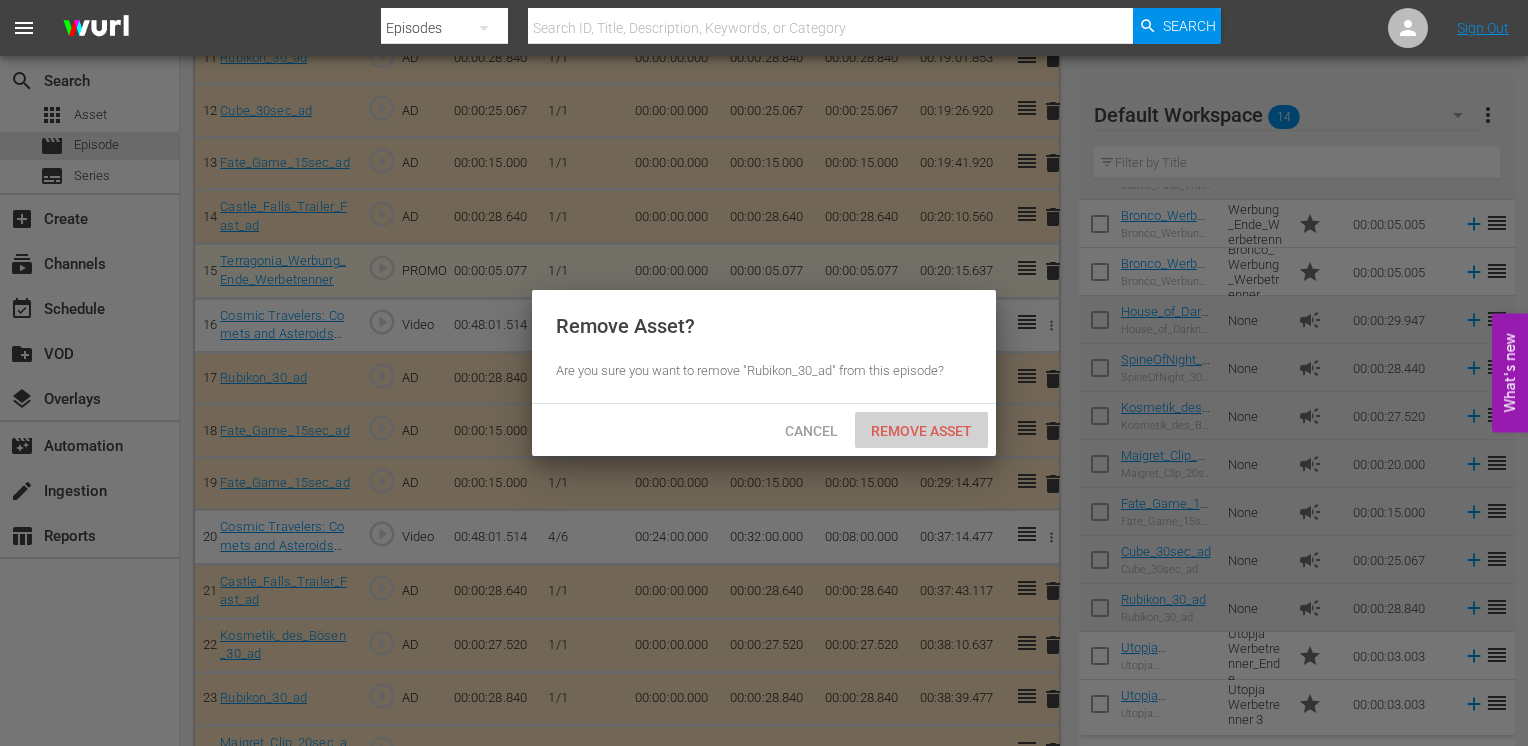 click on "Remove Asset" at bounding box center (921, 430) 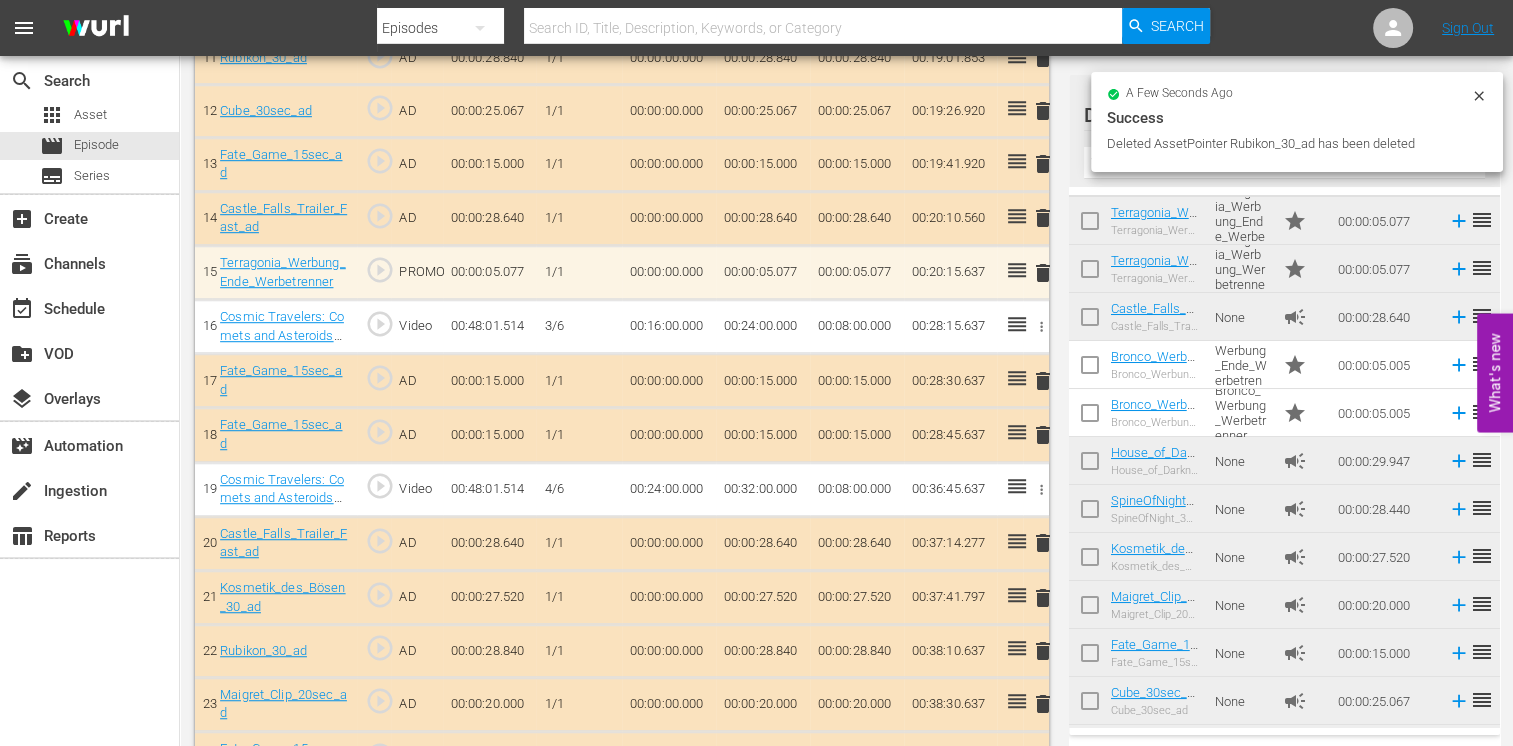 scroll, scrollTop: 0, scrollLeft: 0, axis: both 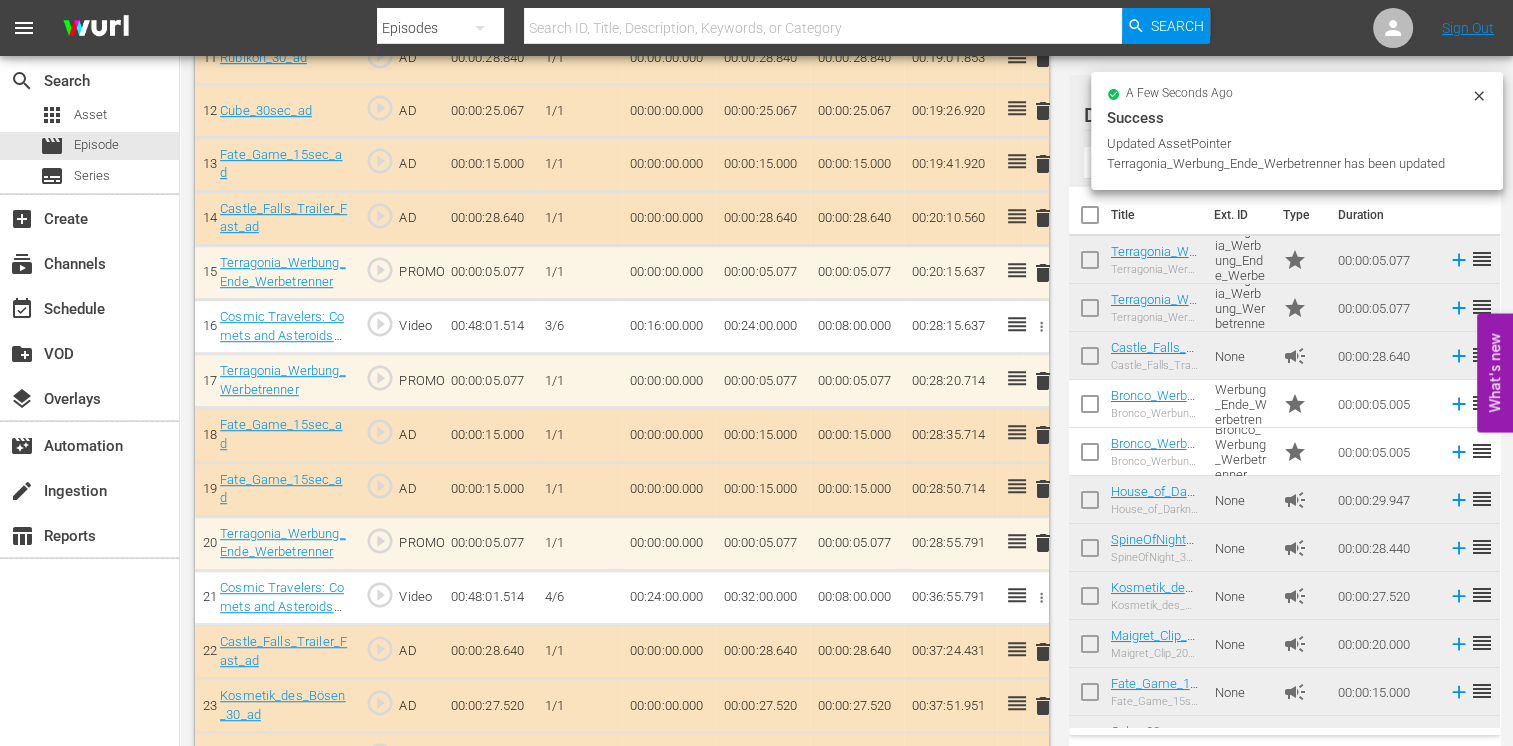 click on "delete" at bounding box center [1043, 435] 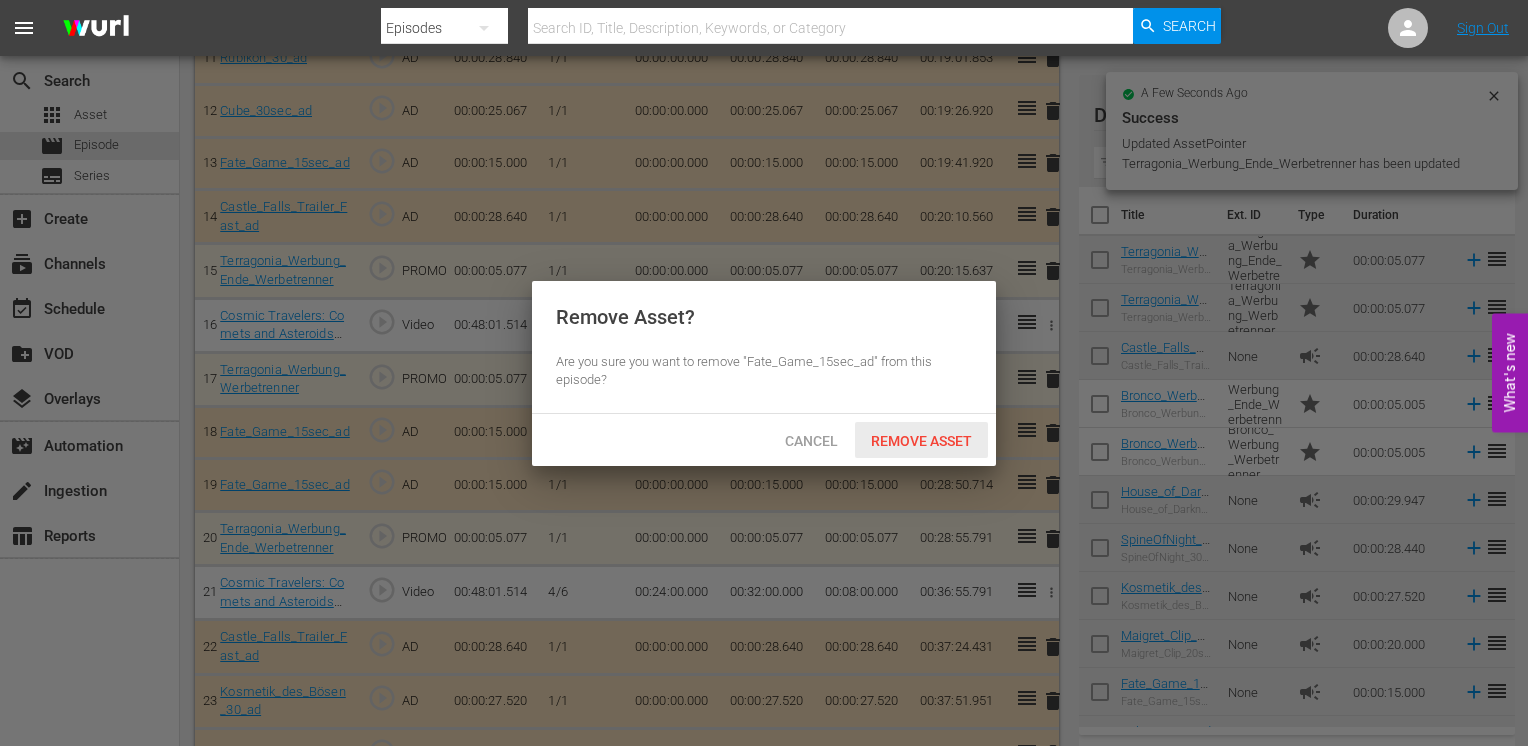 click on "Remove Asset" at bounding box center [921, 441] 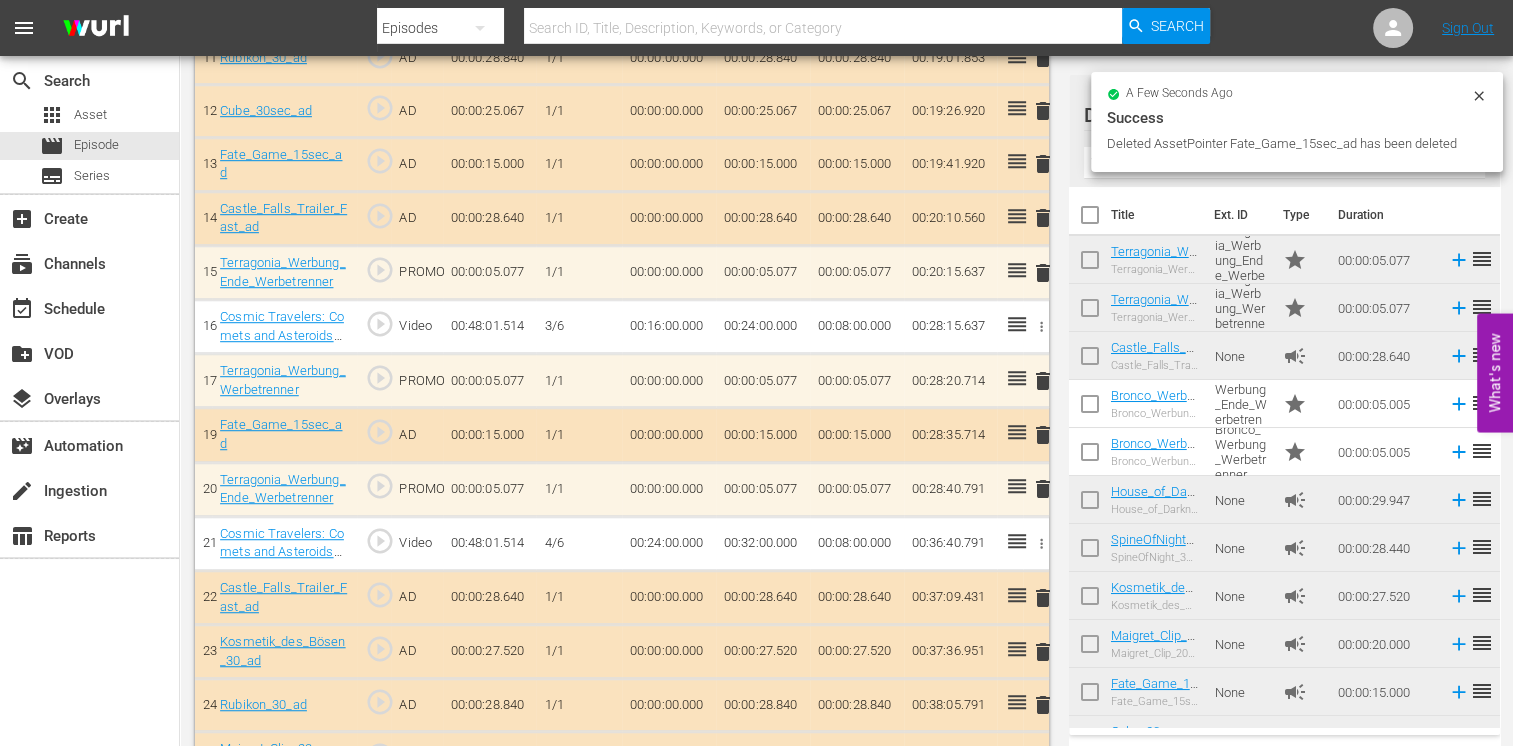 click on "delete" at bounding box center (1043, 435) 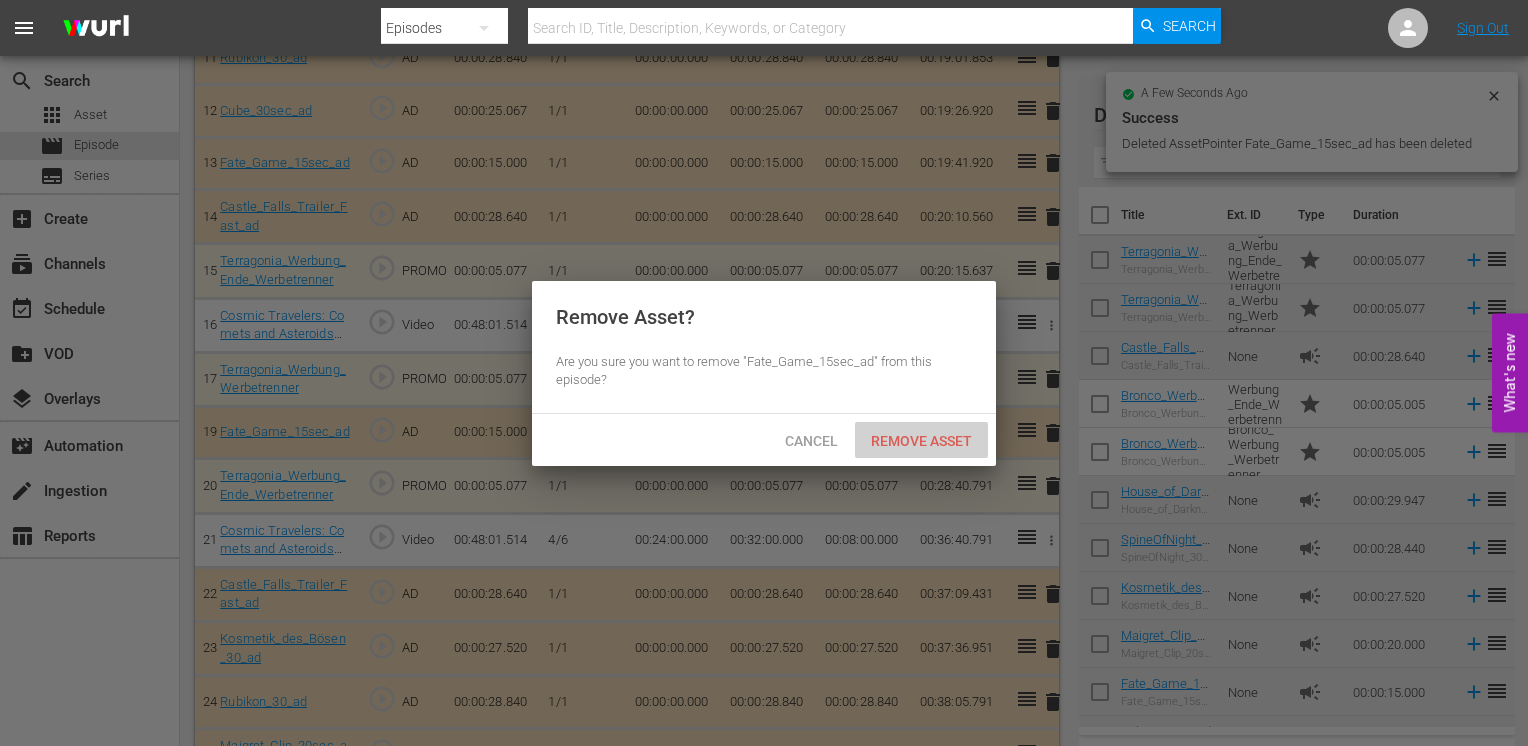 click on "Remove Asset" at bounding box center [921, 441] 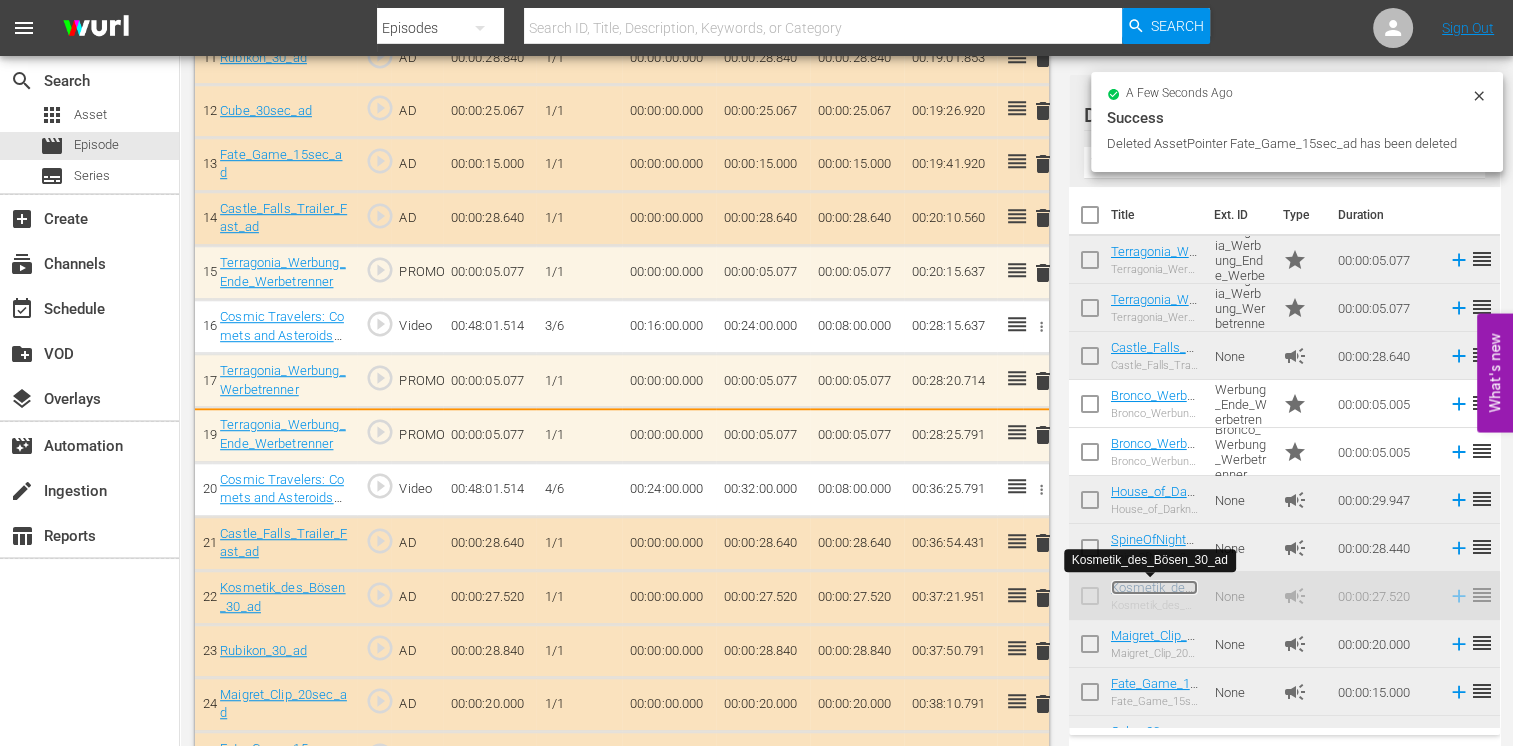 scroll, scrollTop: 1224, scrollLeft: 0, axis: vertical 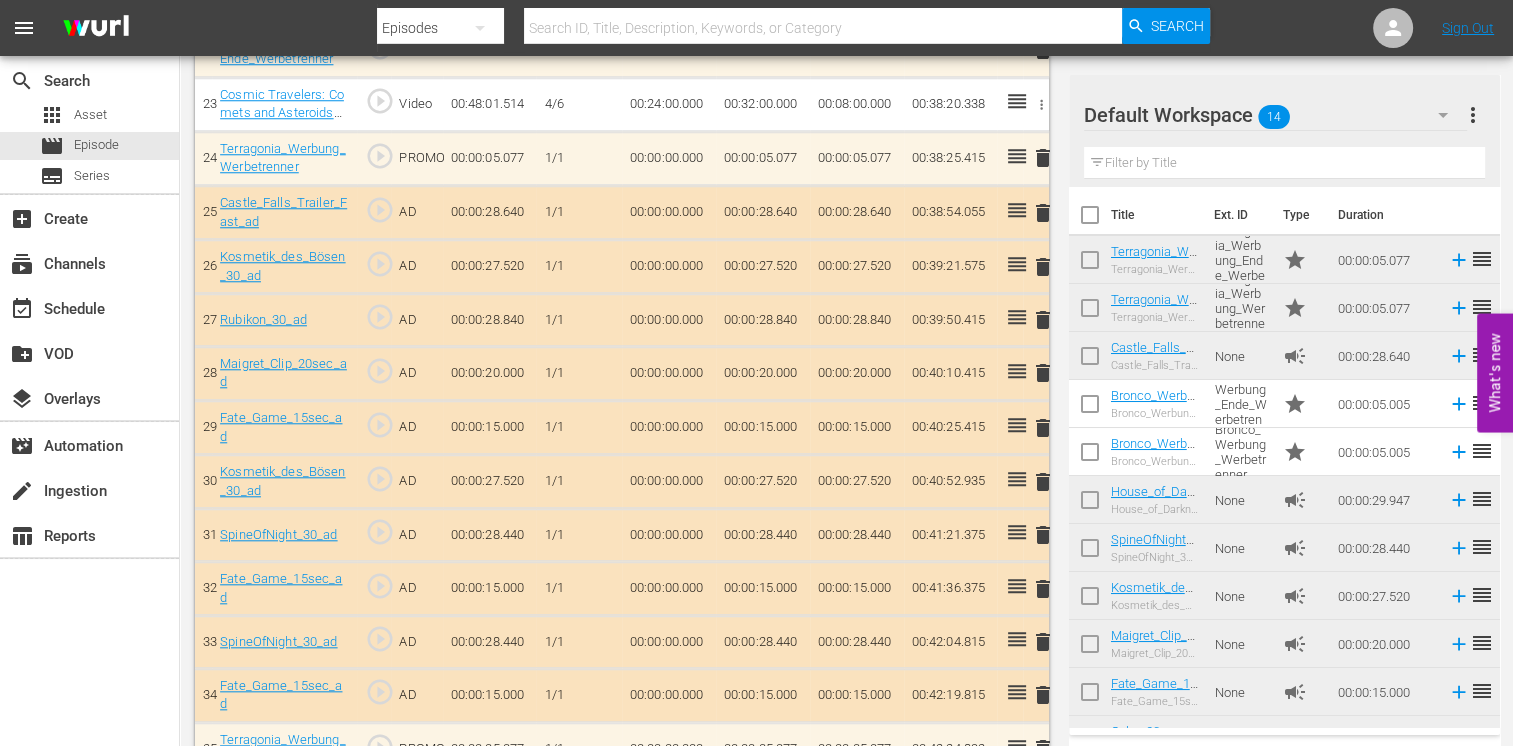 click on "delete" at bounding box center [1043, 213] 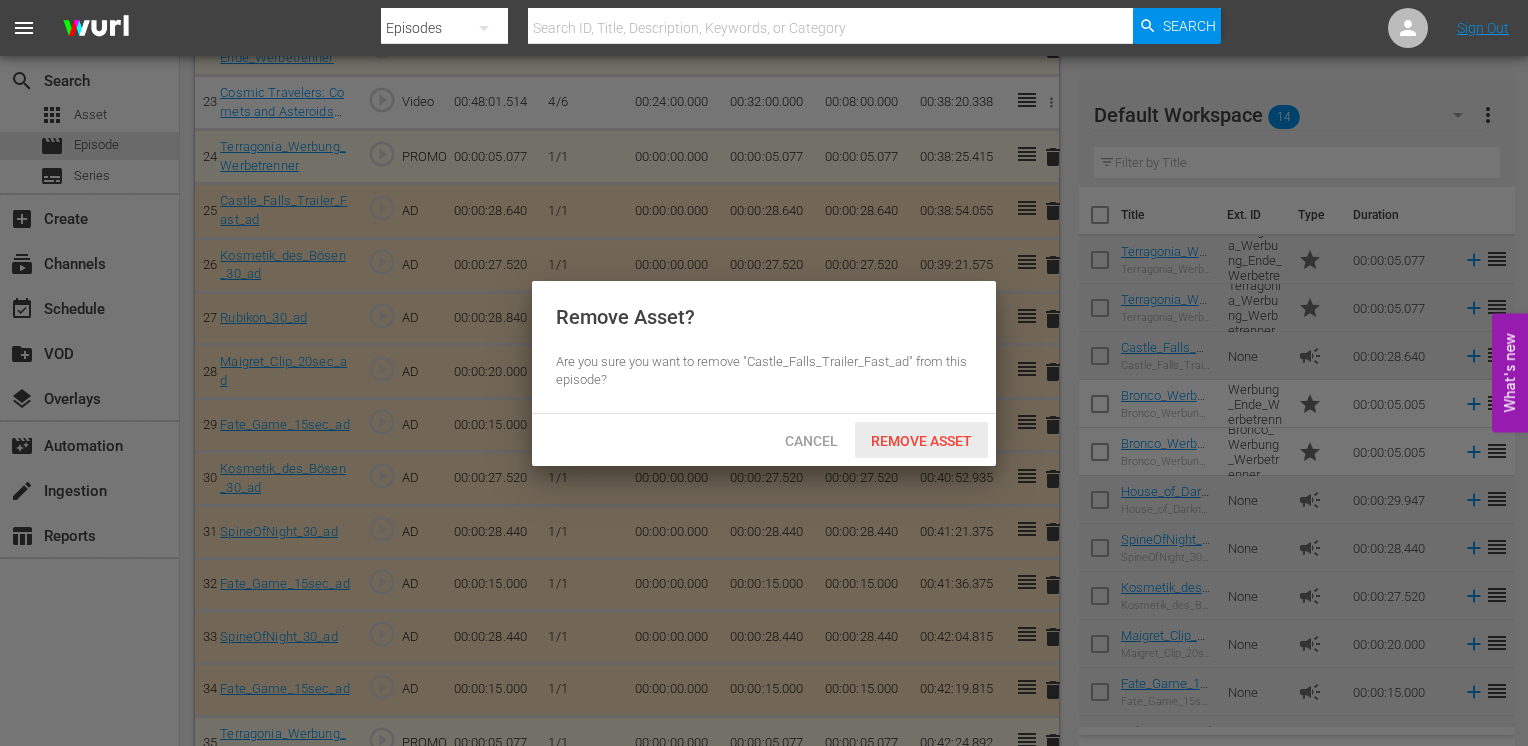 click on "Remove Asset" at bounding box center [921, 441] 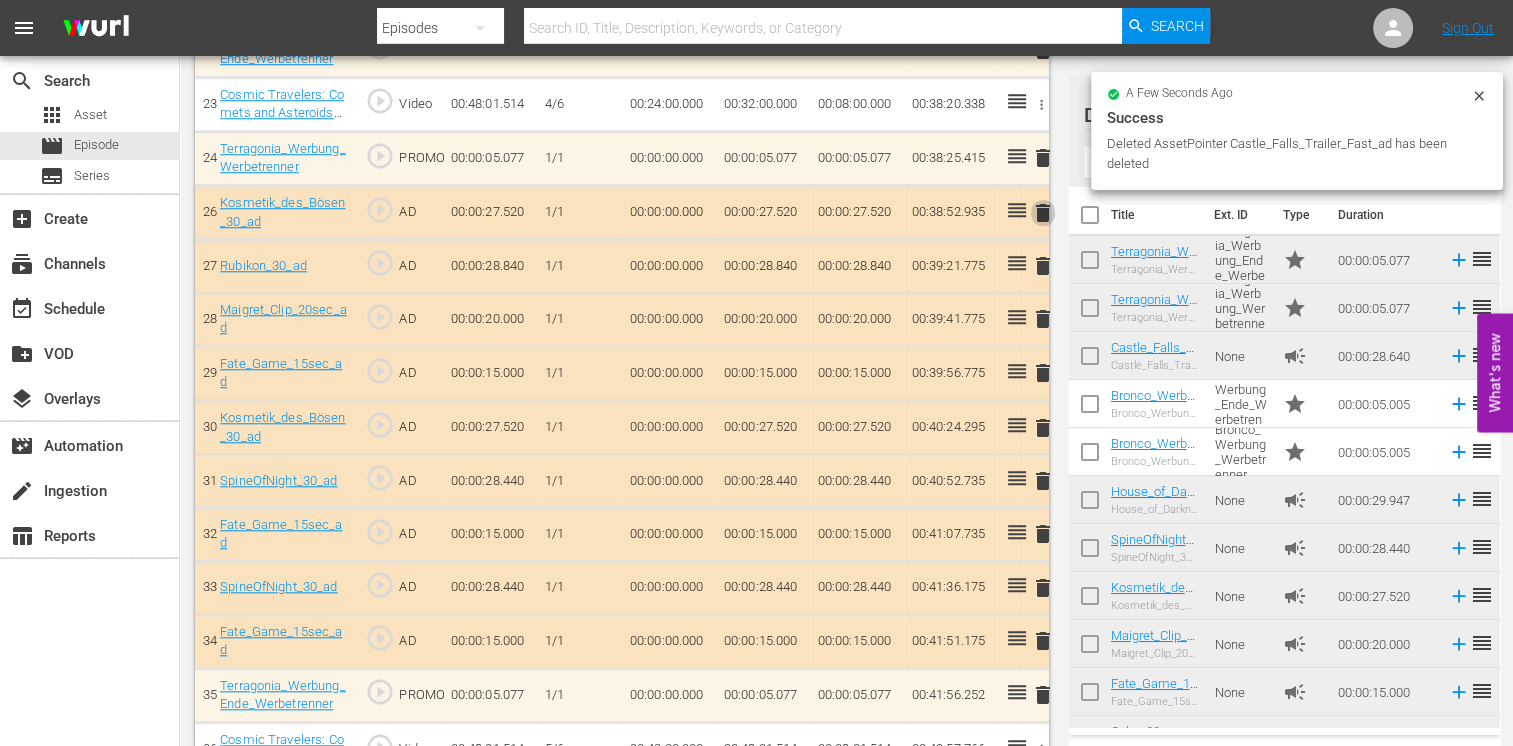 click on "delete" at bounding box center (1043, 213) 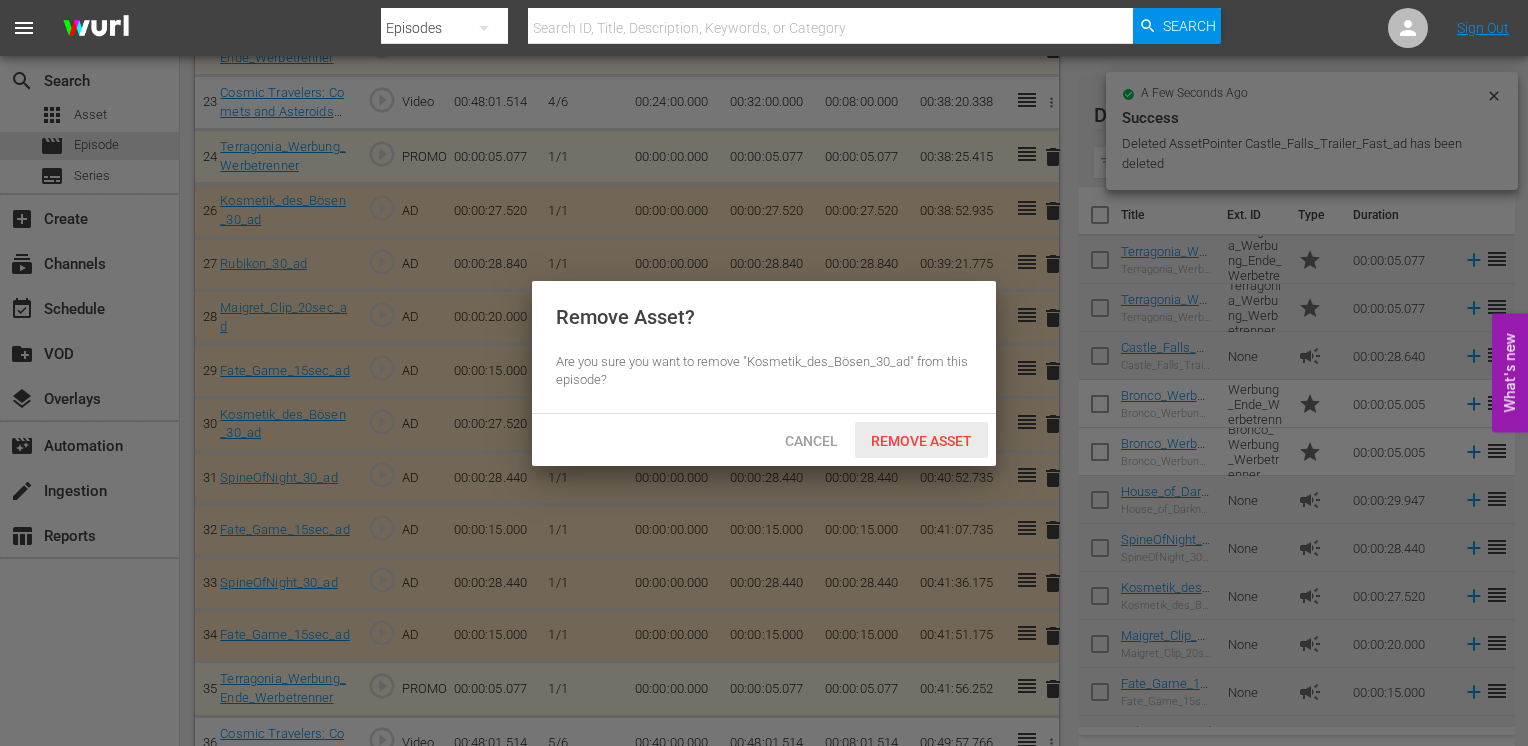 click on "Remove Asset" at bounding box center (921, 441) 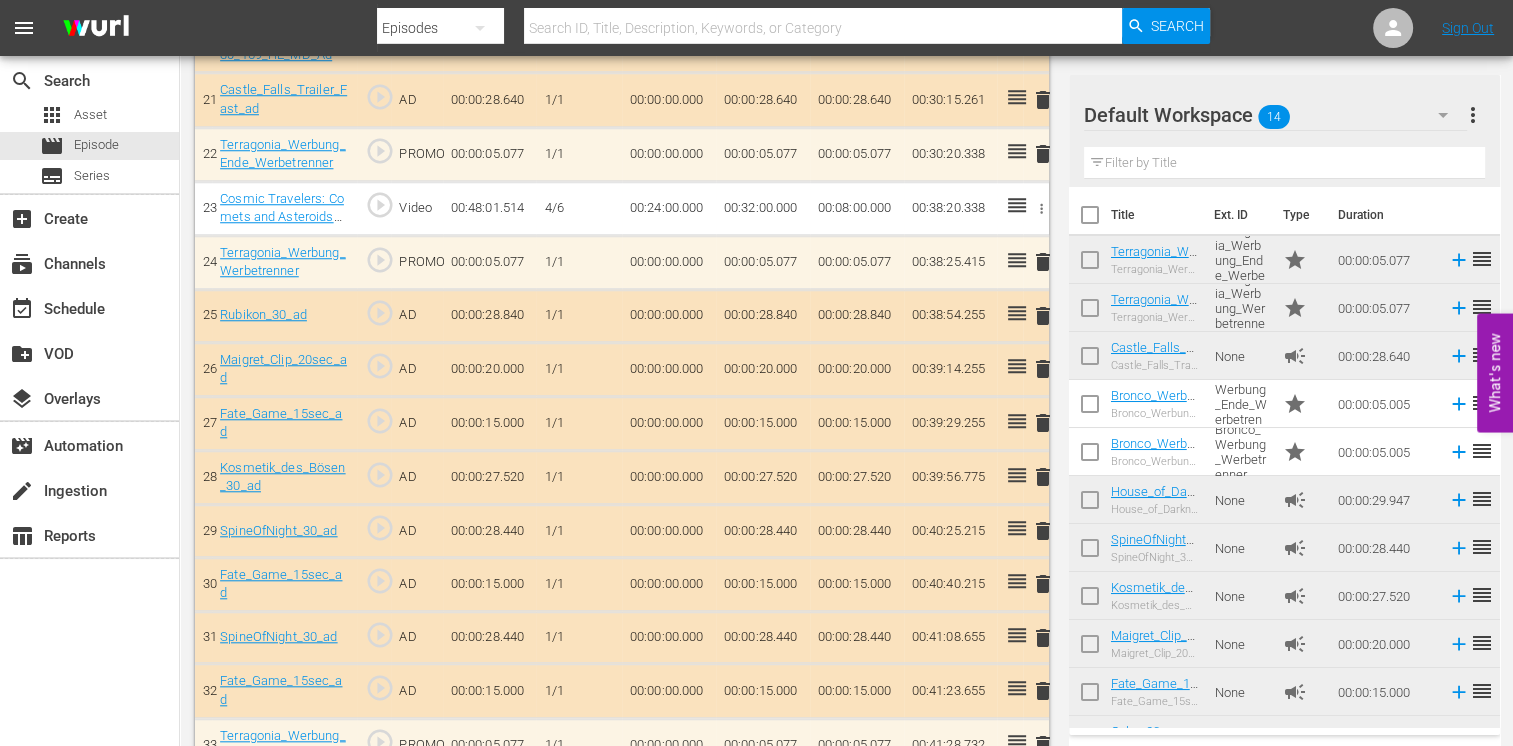 scroll, scrollTop: 1720, scrollLeft: 0, axis: vertical 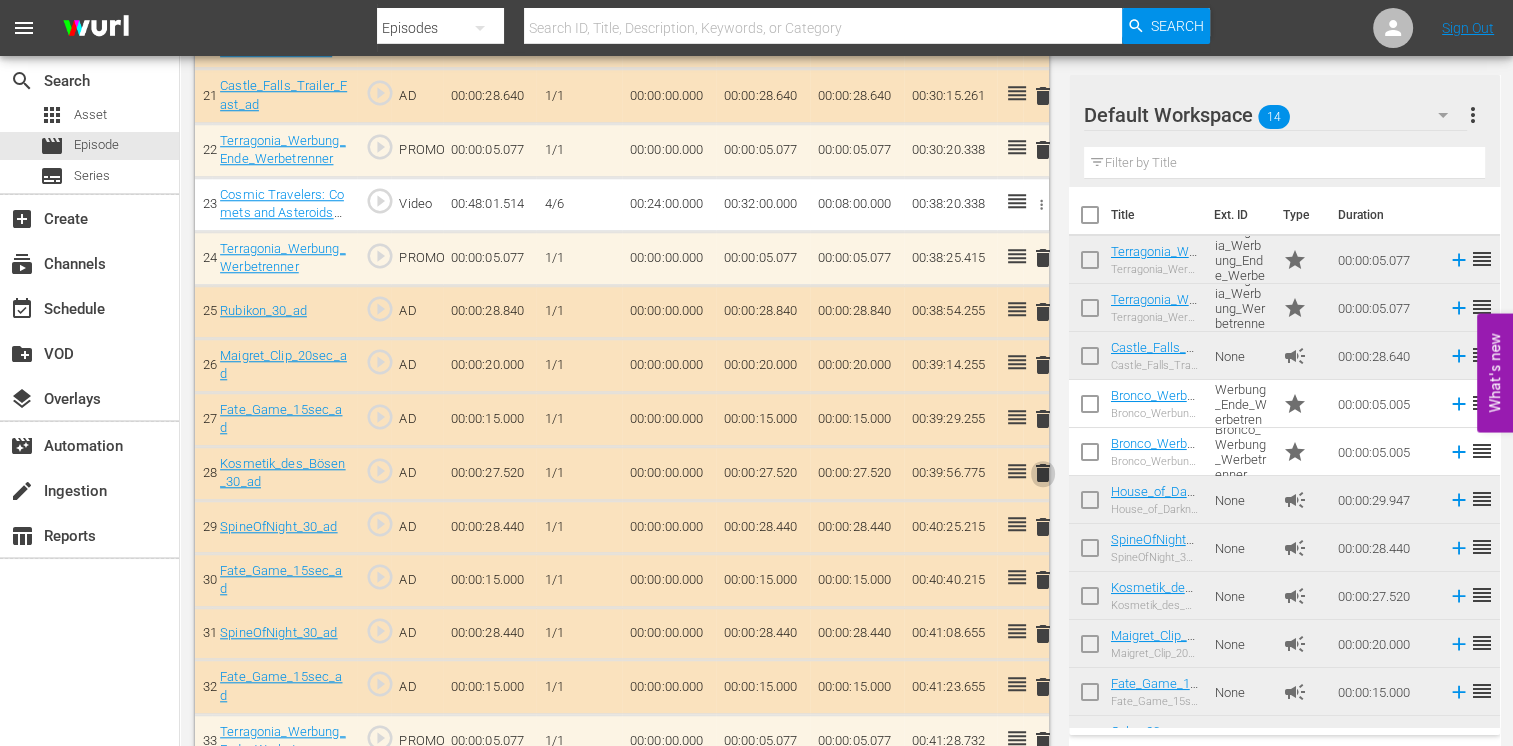 click on "delete" at bounding box center (1043, 473) 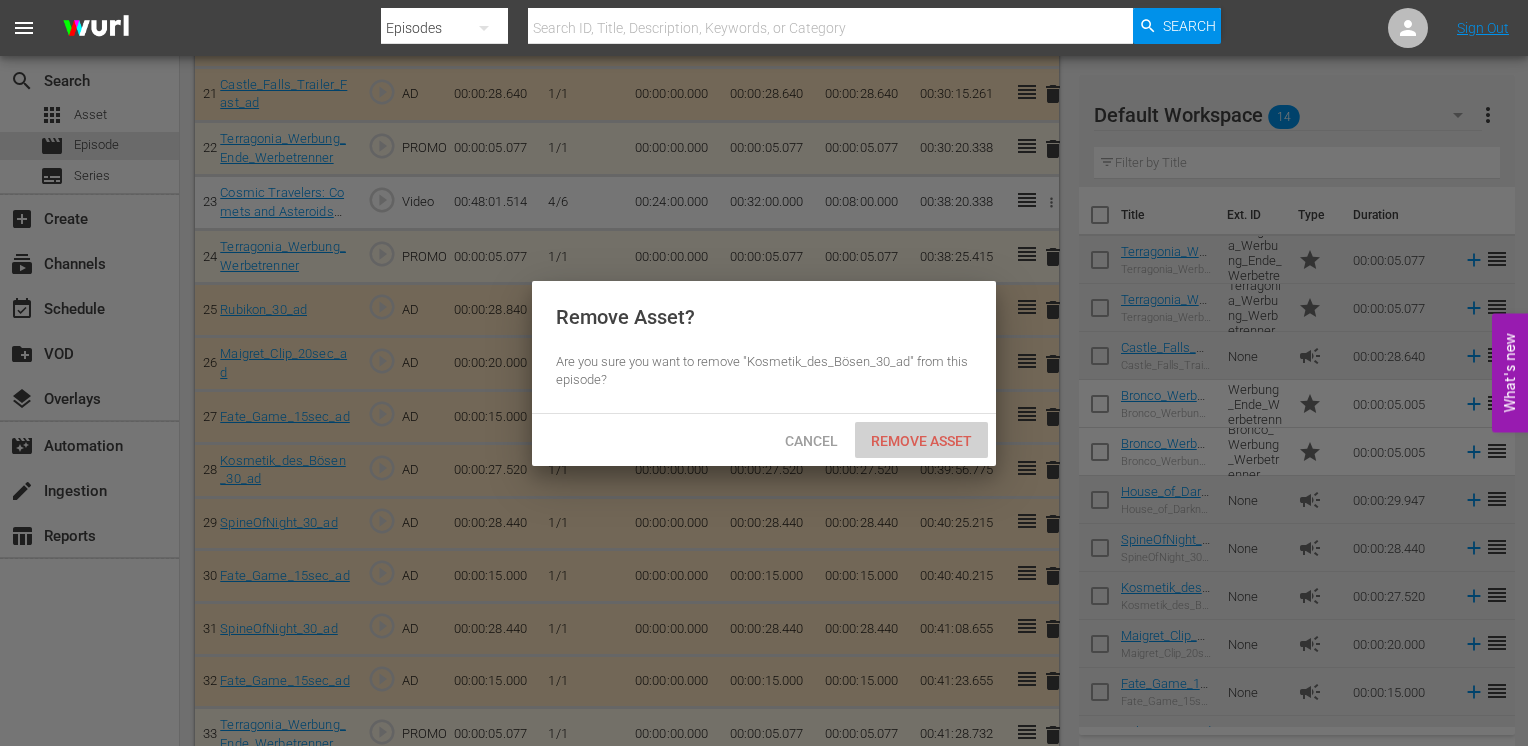 click on "Remove Asset" at bounding box center [921, 441] 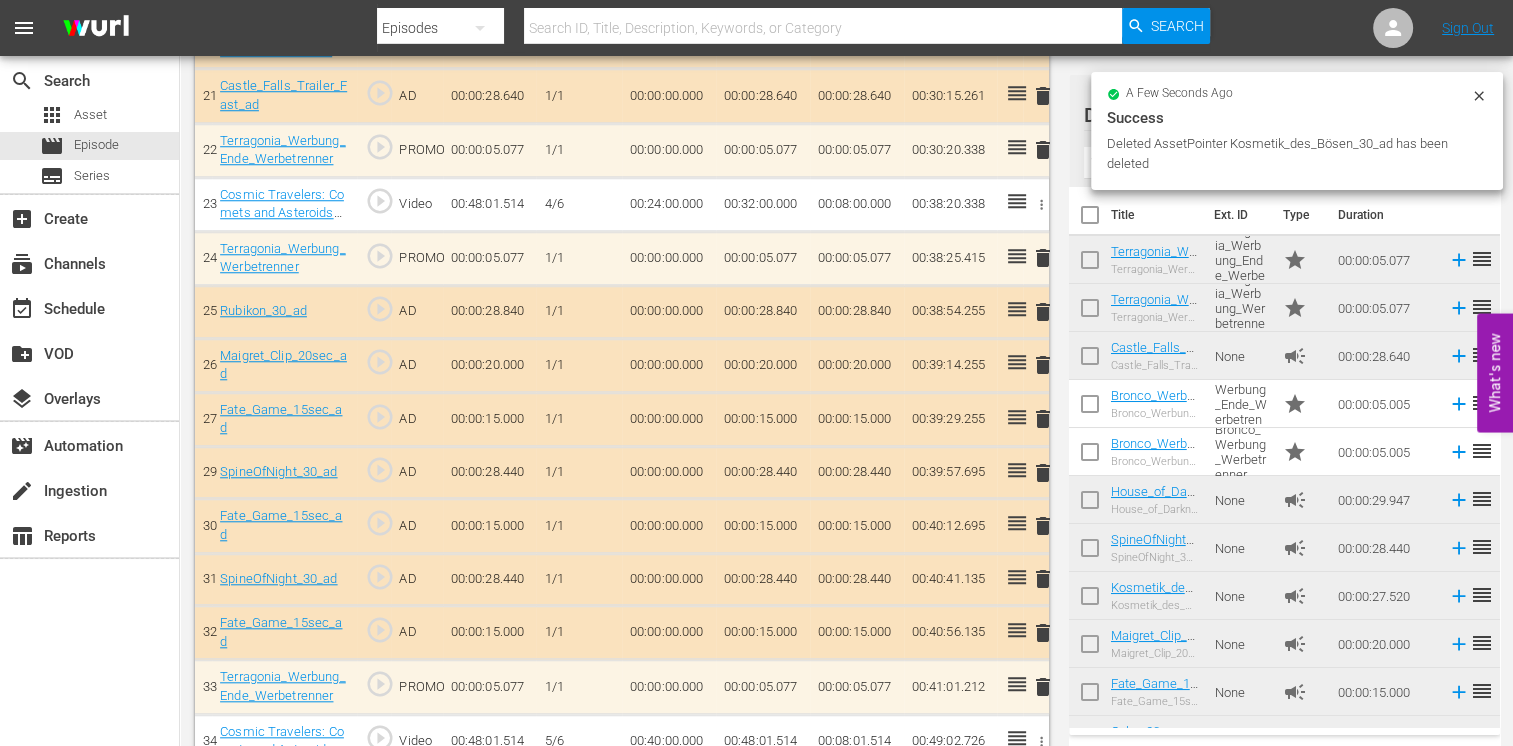 click on "delete" at bounding box center (1043, 473) 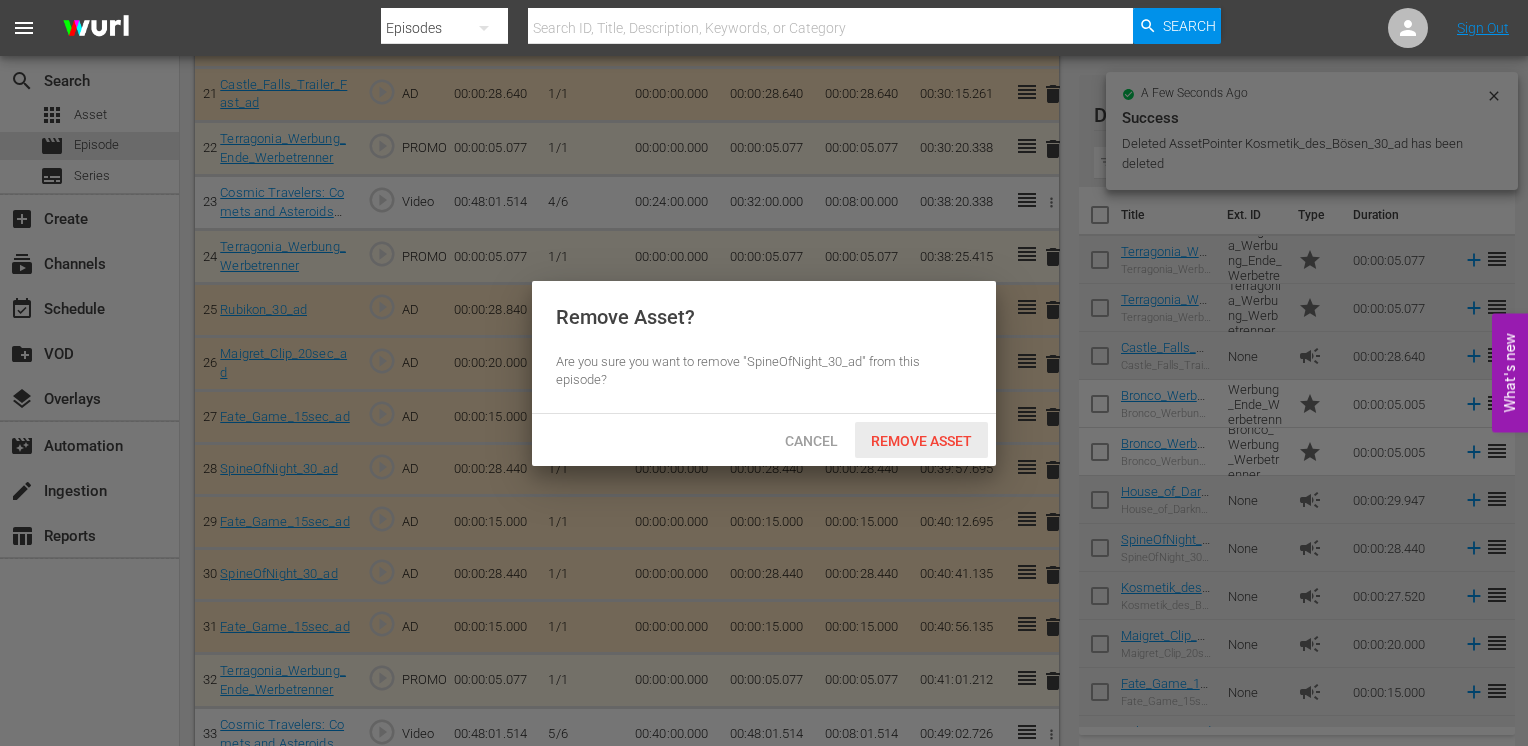 click on "Remove Asset" at bounding box center [921, 441] 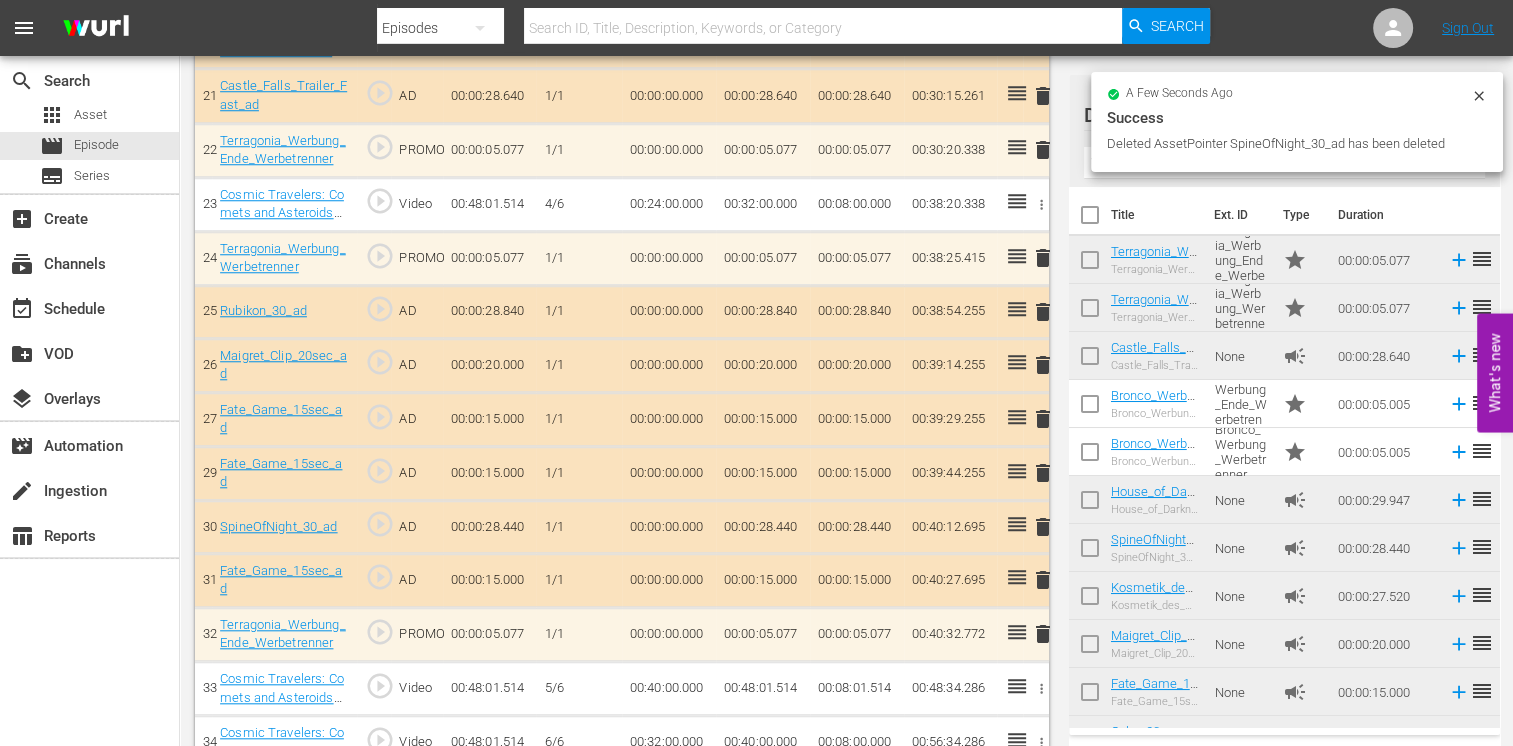click on "delete" at bounding box center [1043, 473] 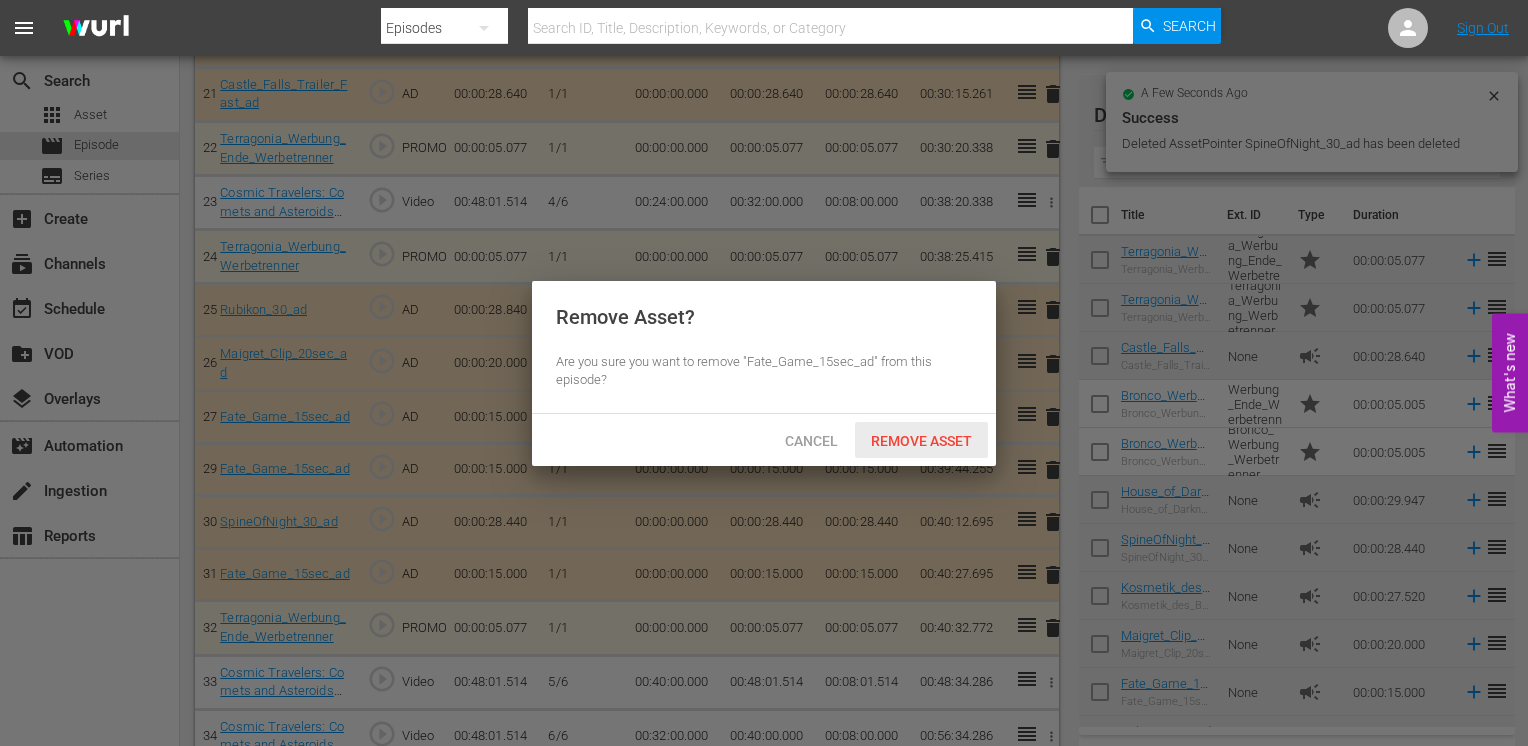 click on "Remove Asset" at bounding box center (921, 441) 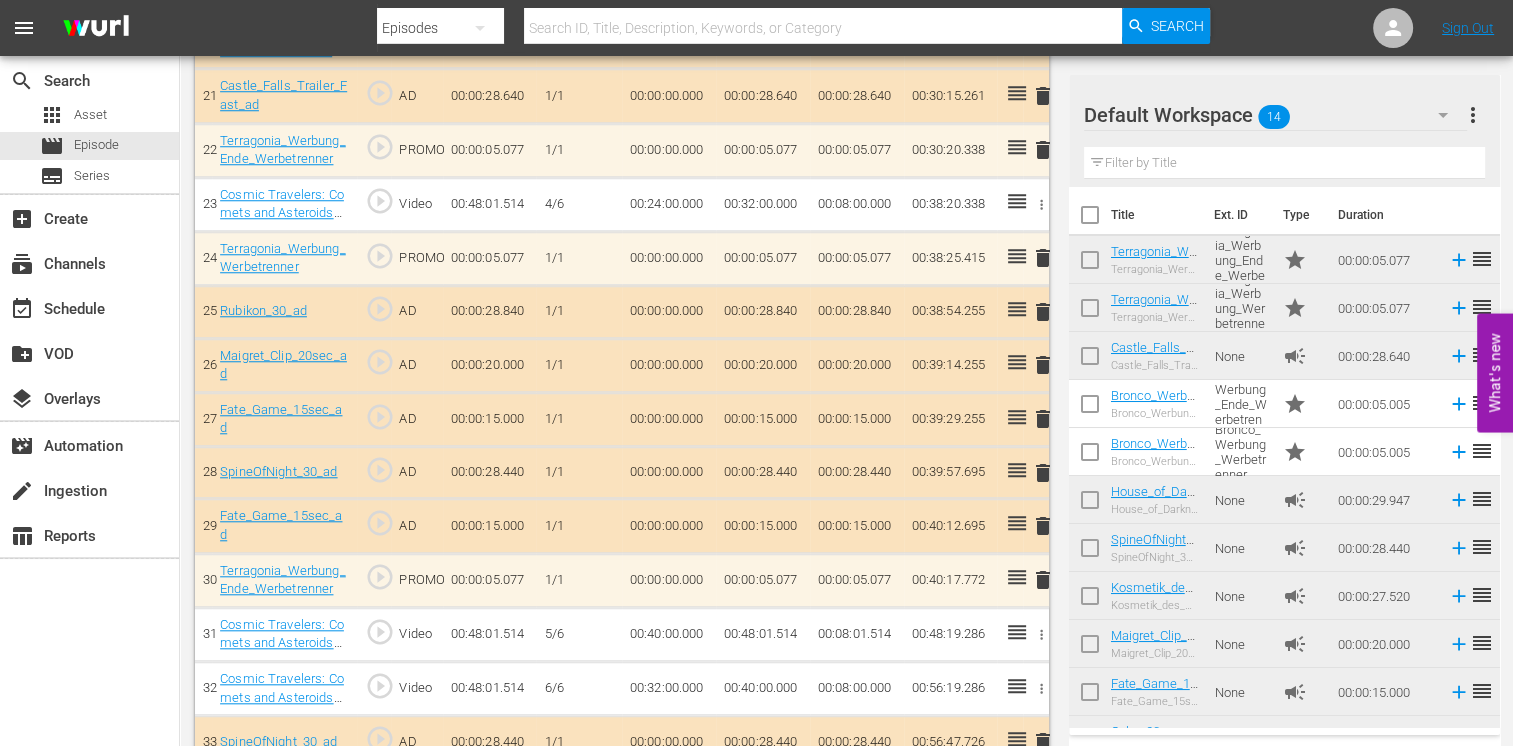 click on "delete" at bounding box center [1036, 526] 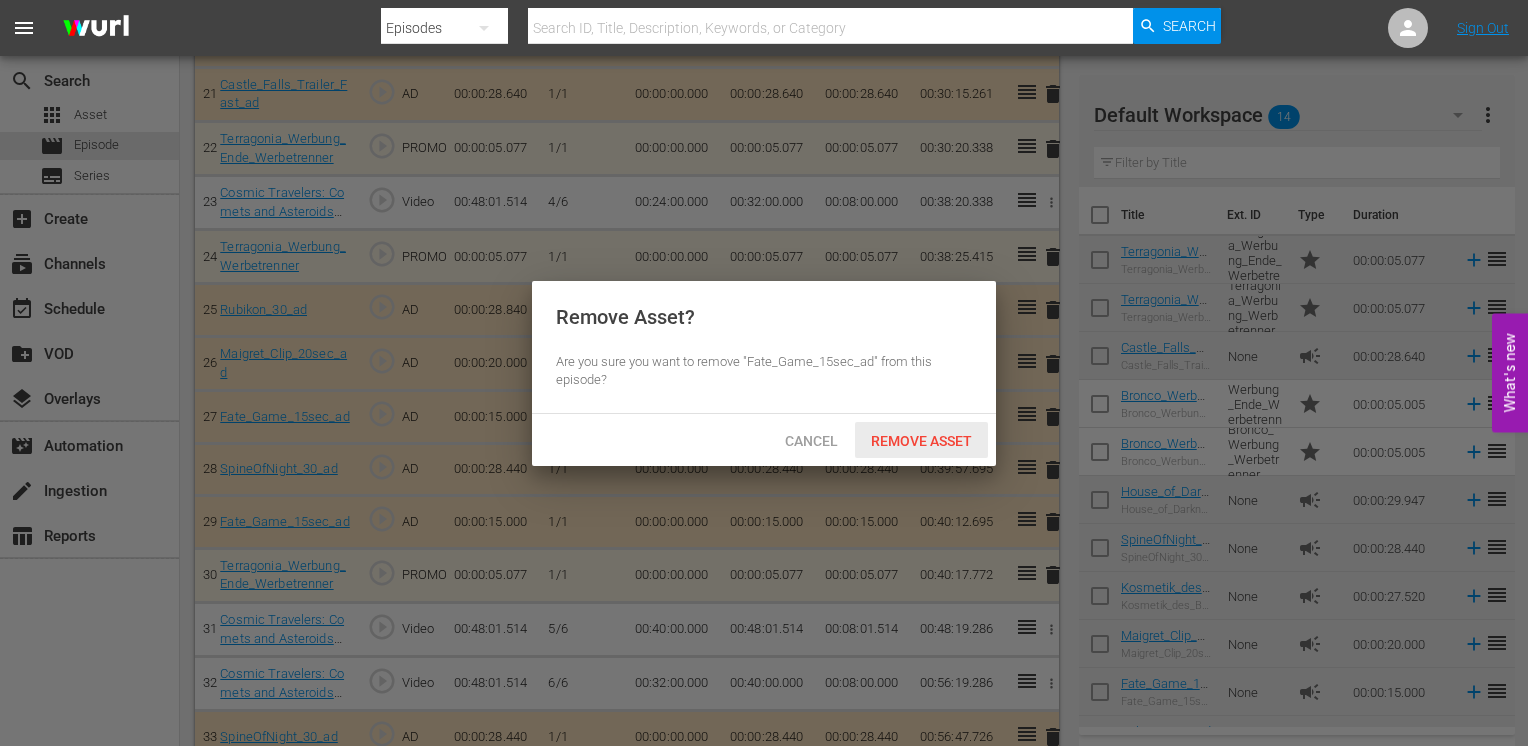 click on "Remove Asset" at bounding box center [921, 441] 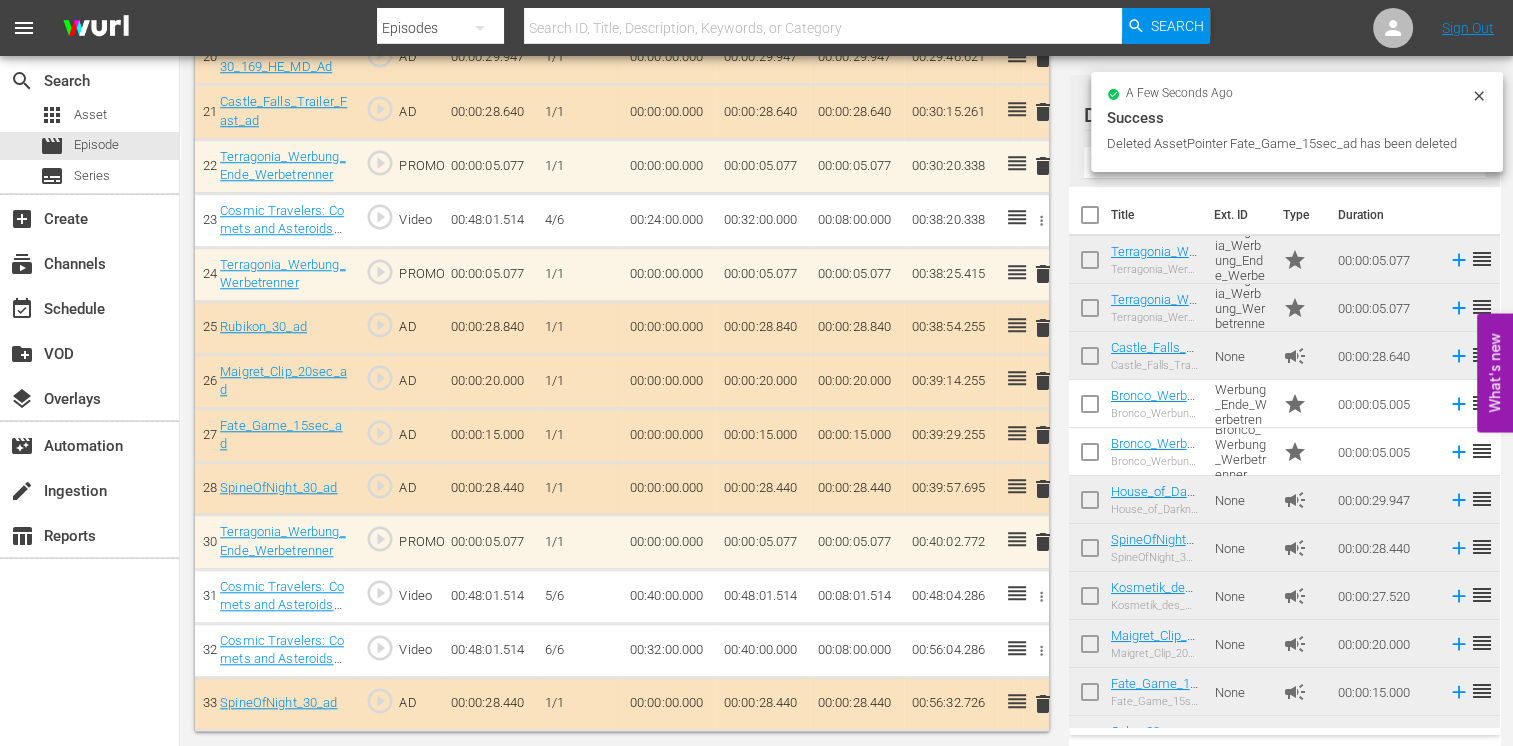 scroll, scrollTop: 1684, scrollLeft: 0, axis: vertical 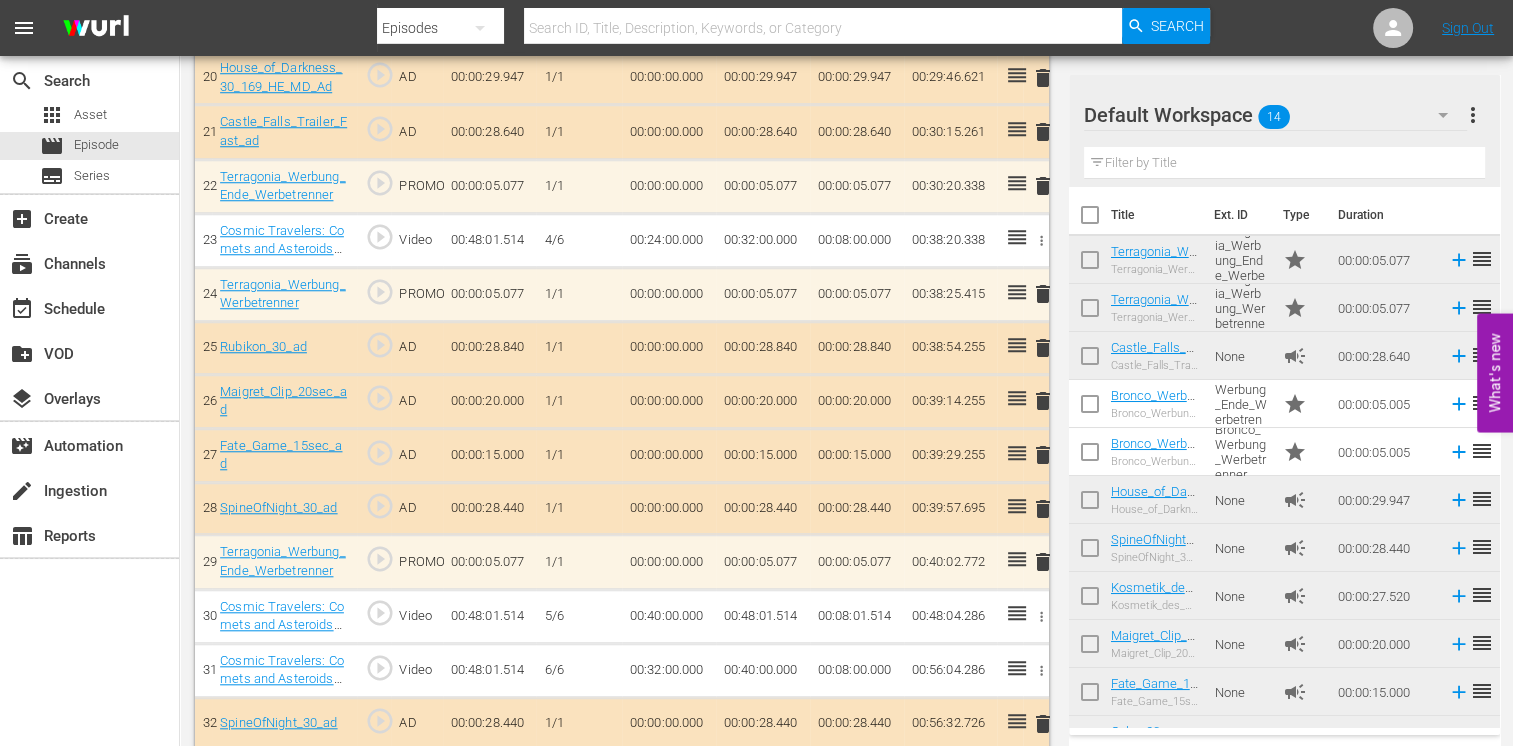 click on "delete" at bounding box center [1043, 509] 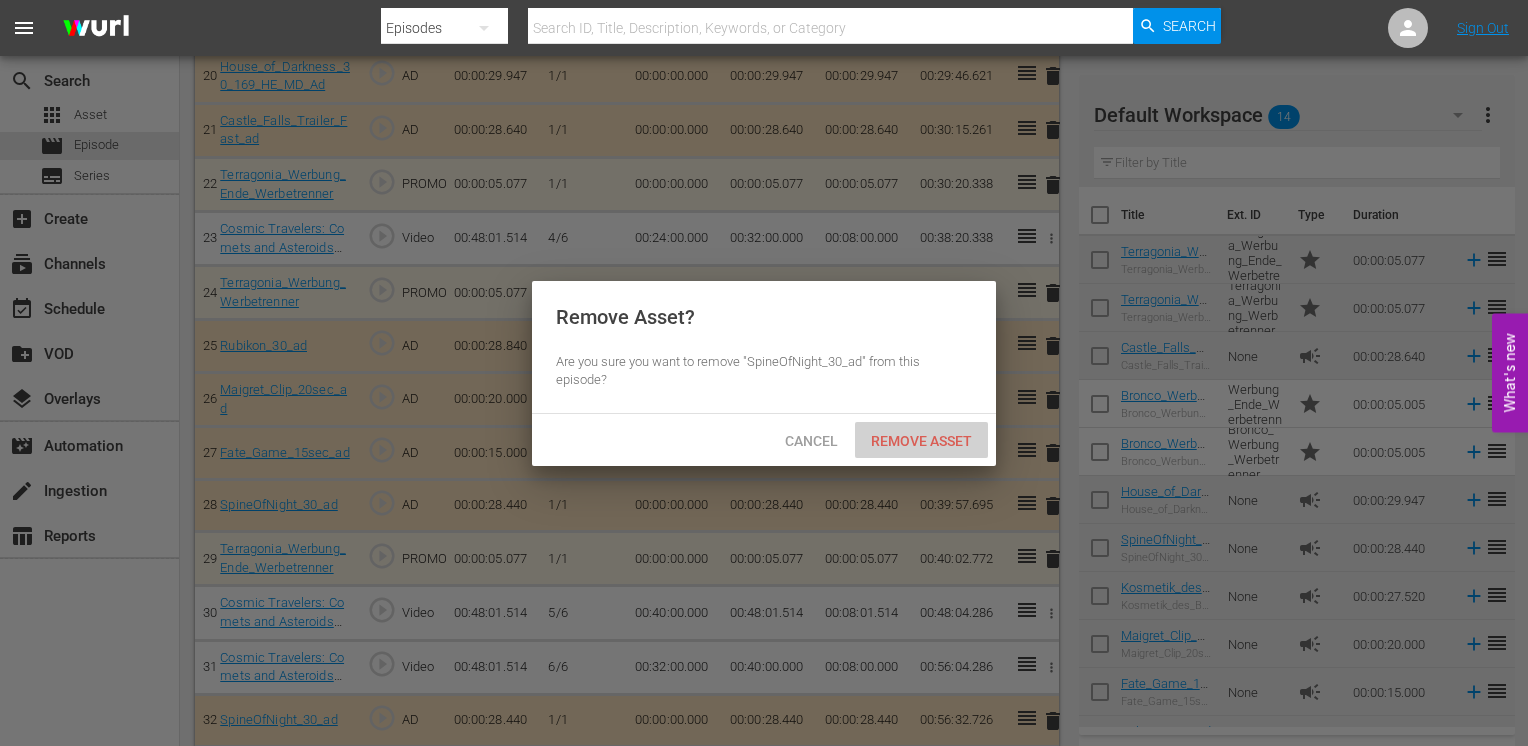 click on "Remove Asset" at bounding box center [921, 440] 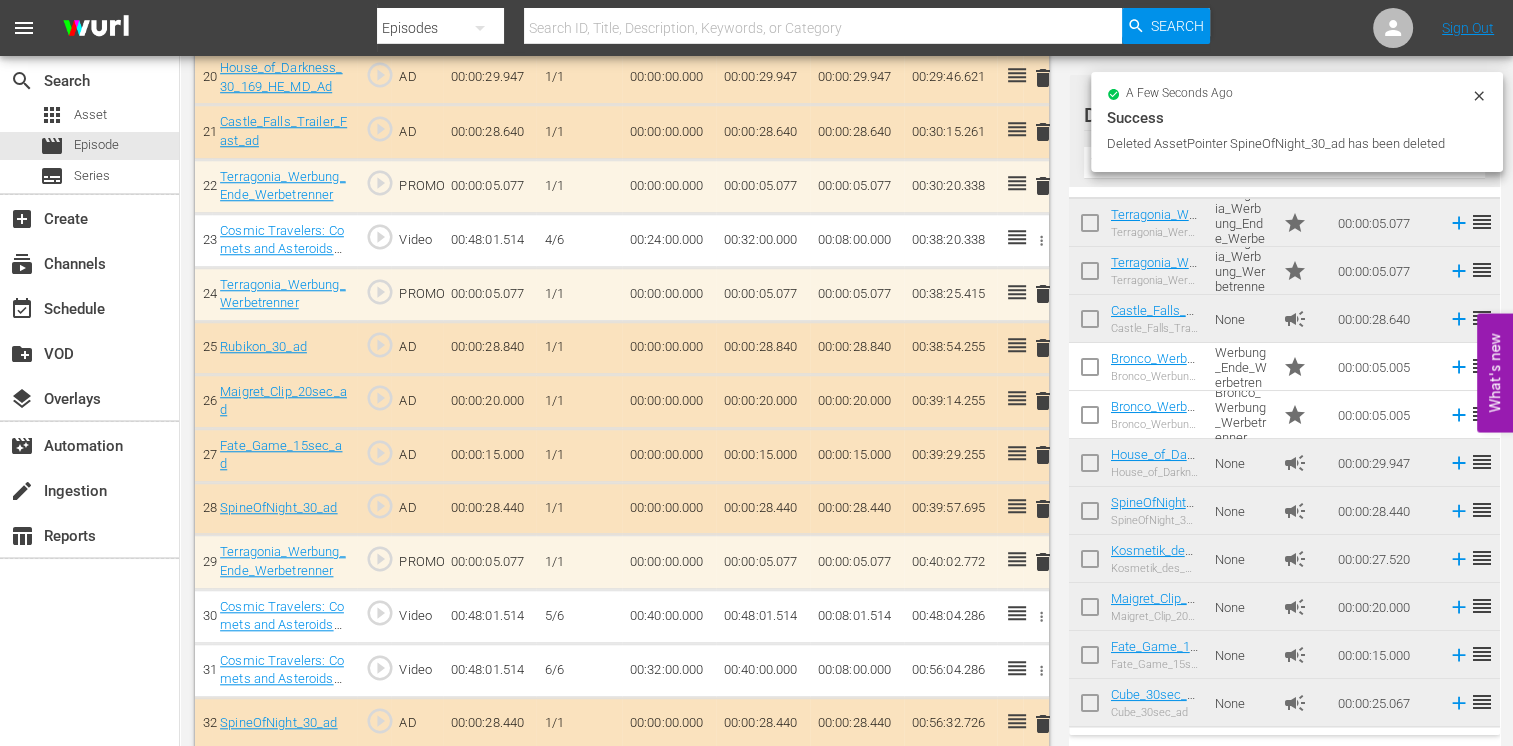 scroll, scrollTop: 164, scrollLeft: 0, axis: vertical 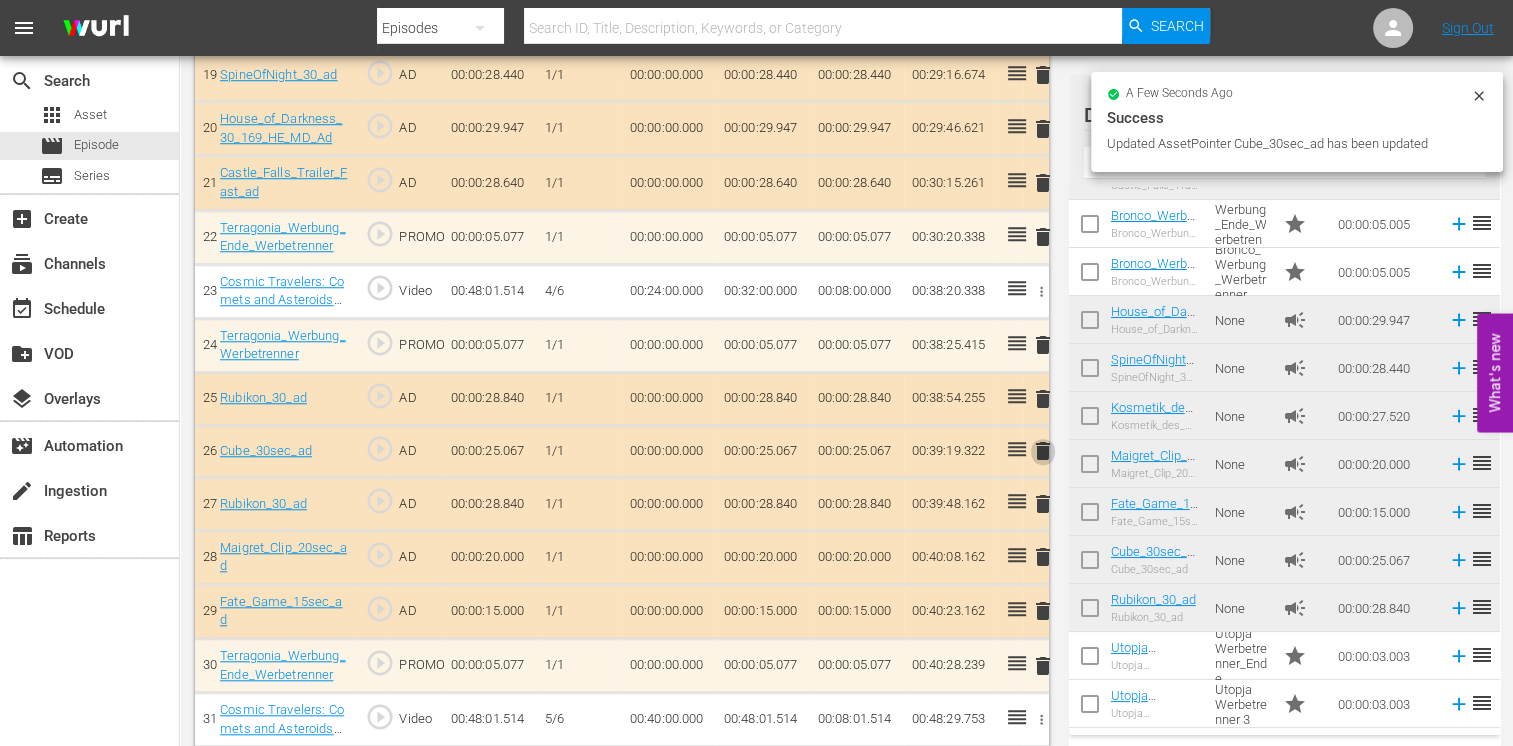 click on "delete" at bounding box center (1043, 451) 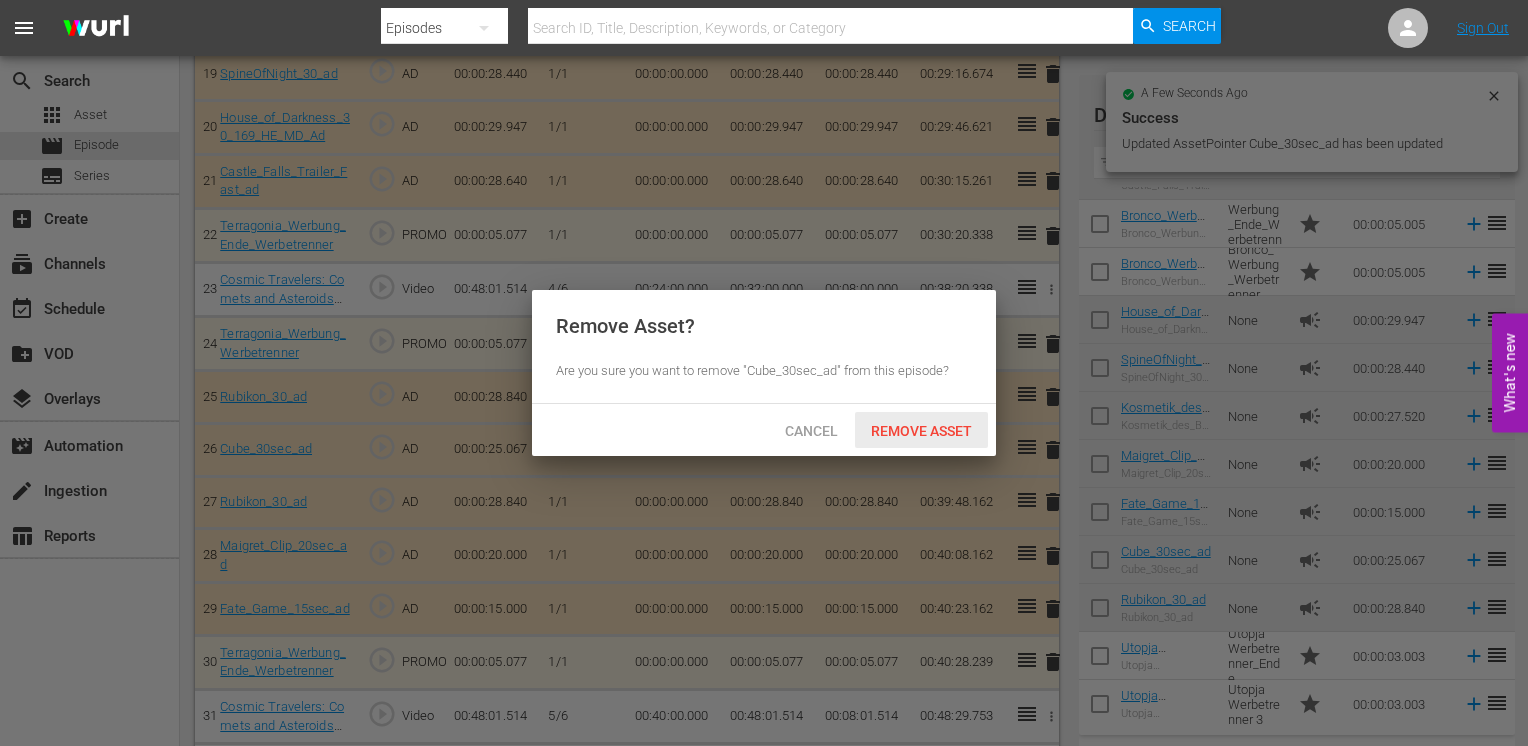 click on "Remove Asset" at bounding box center [921, 431] 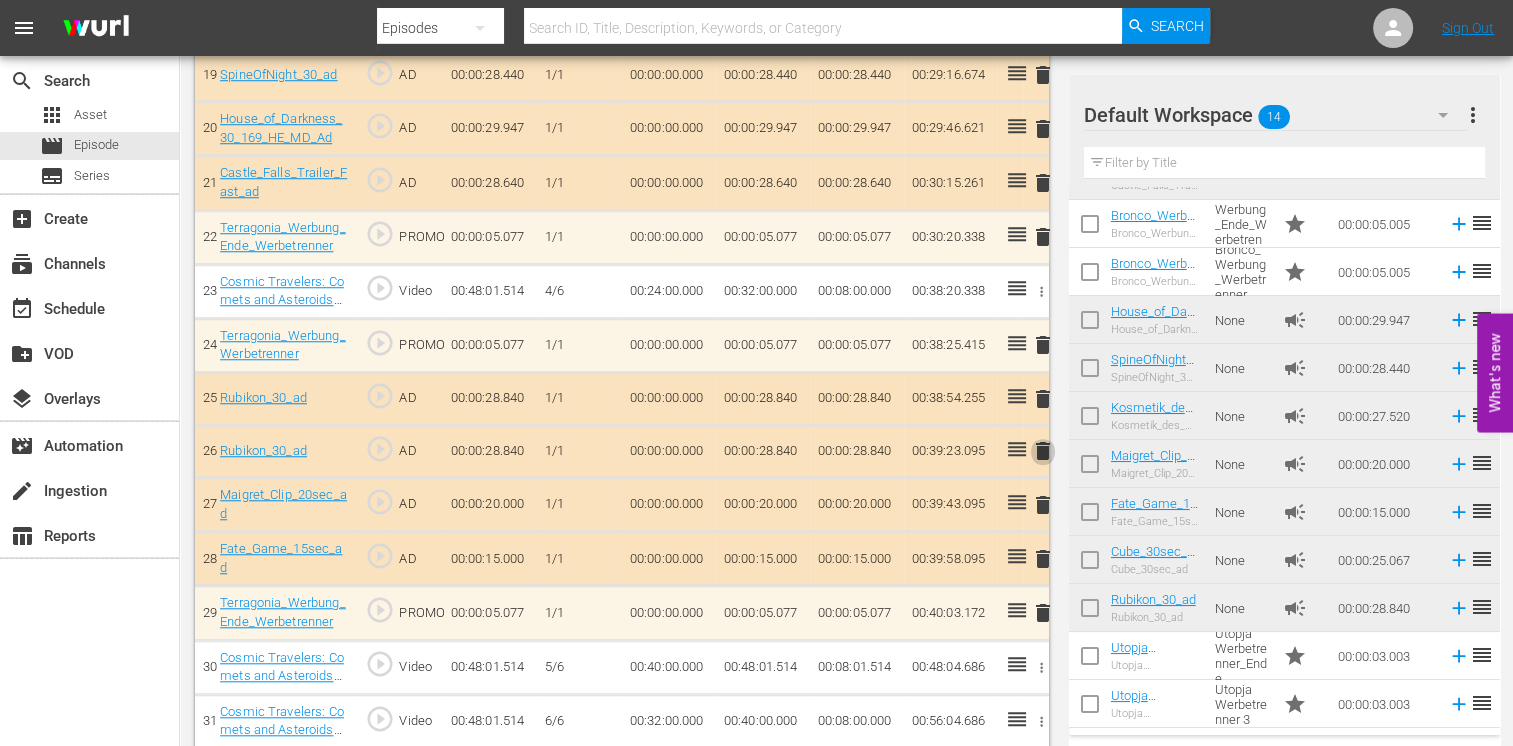 click on "delete" at bounding box center (1043, 451) 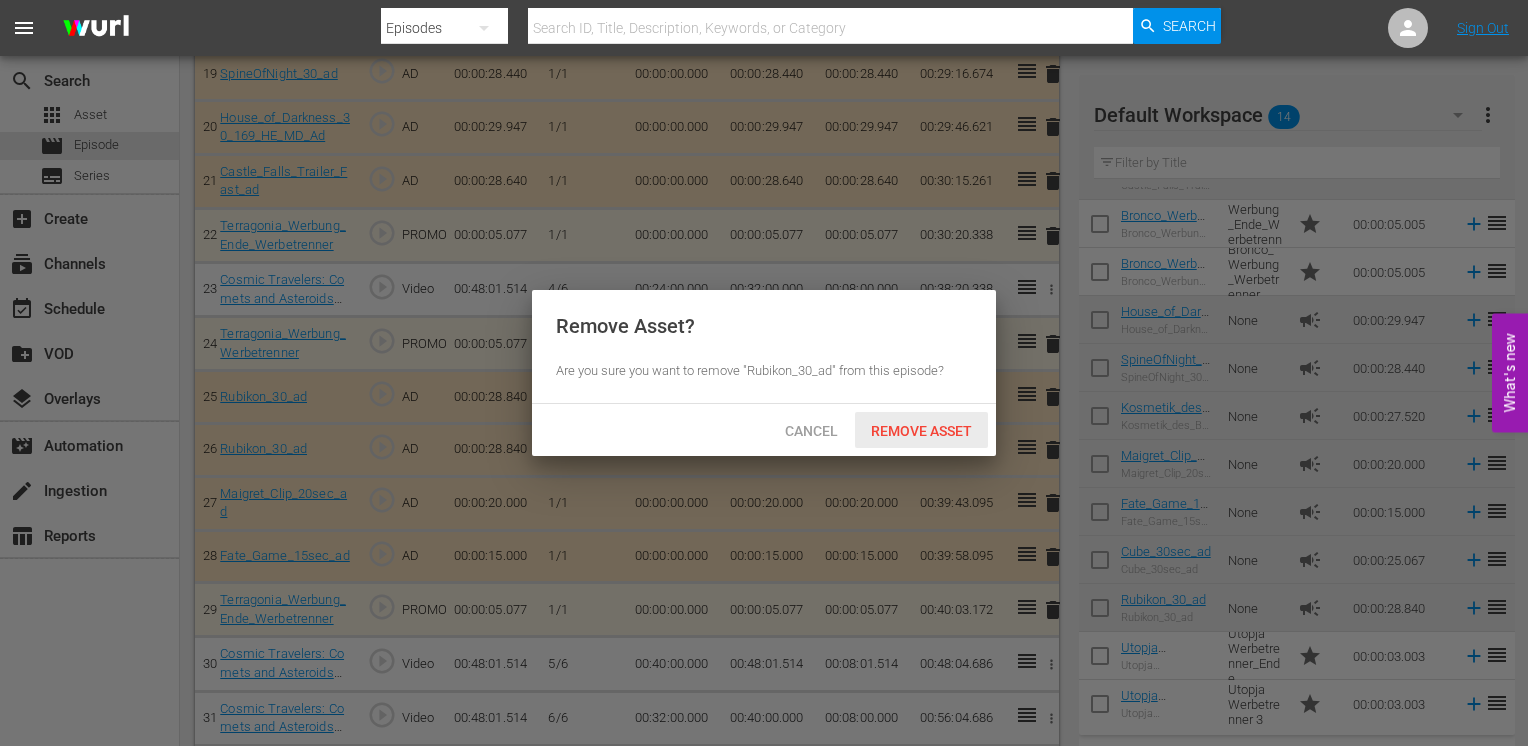 click on "Remove Asset" at bounding box center (921, 430) 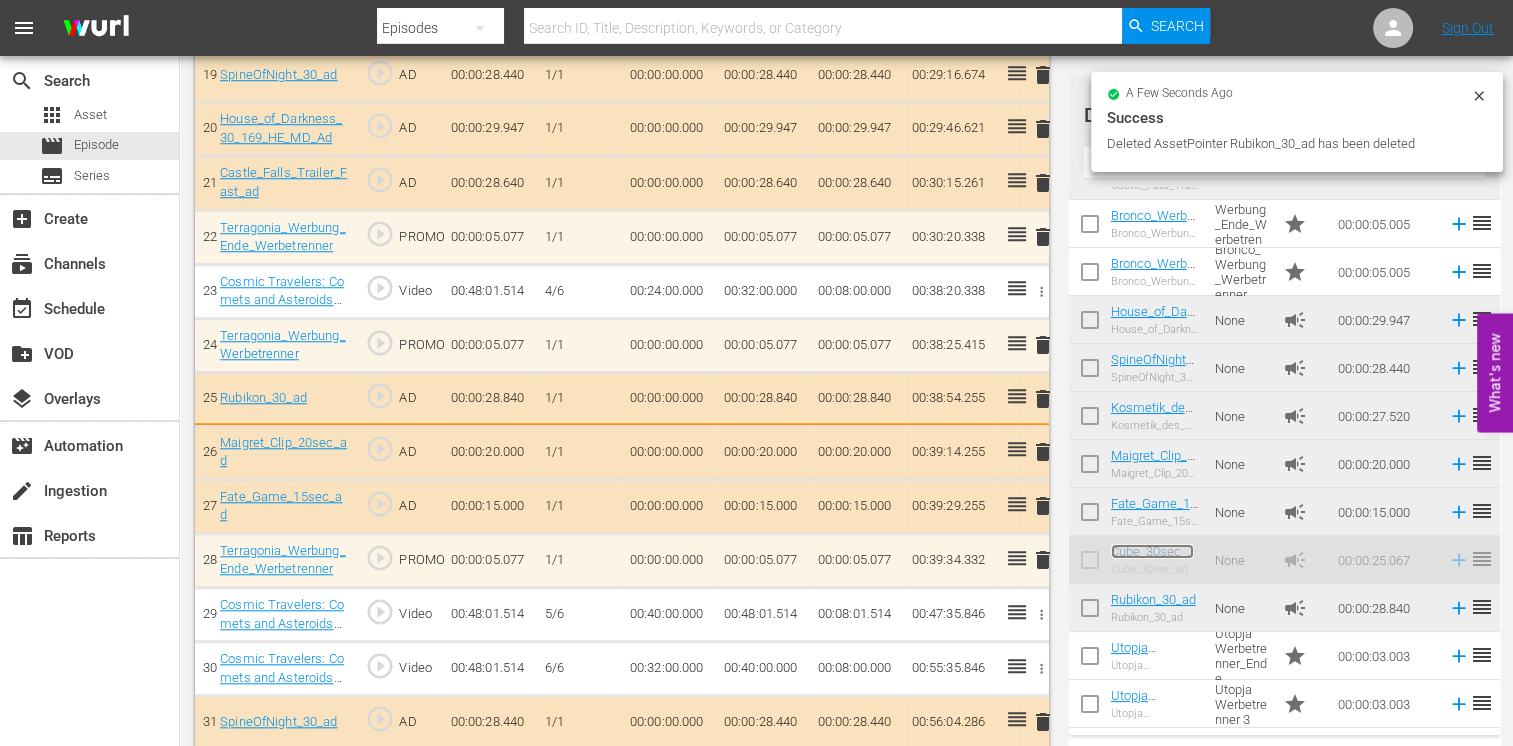 scroll, scrollTop: 1637, scrollLeft: 0, axis: vertical 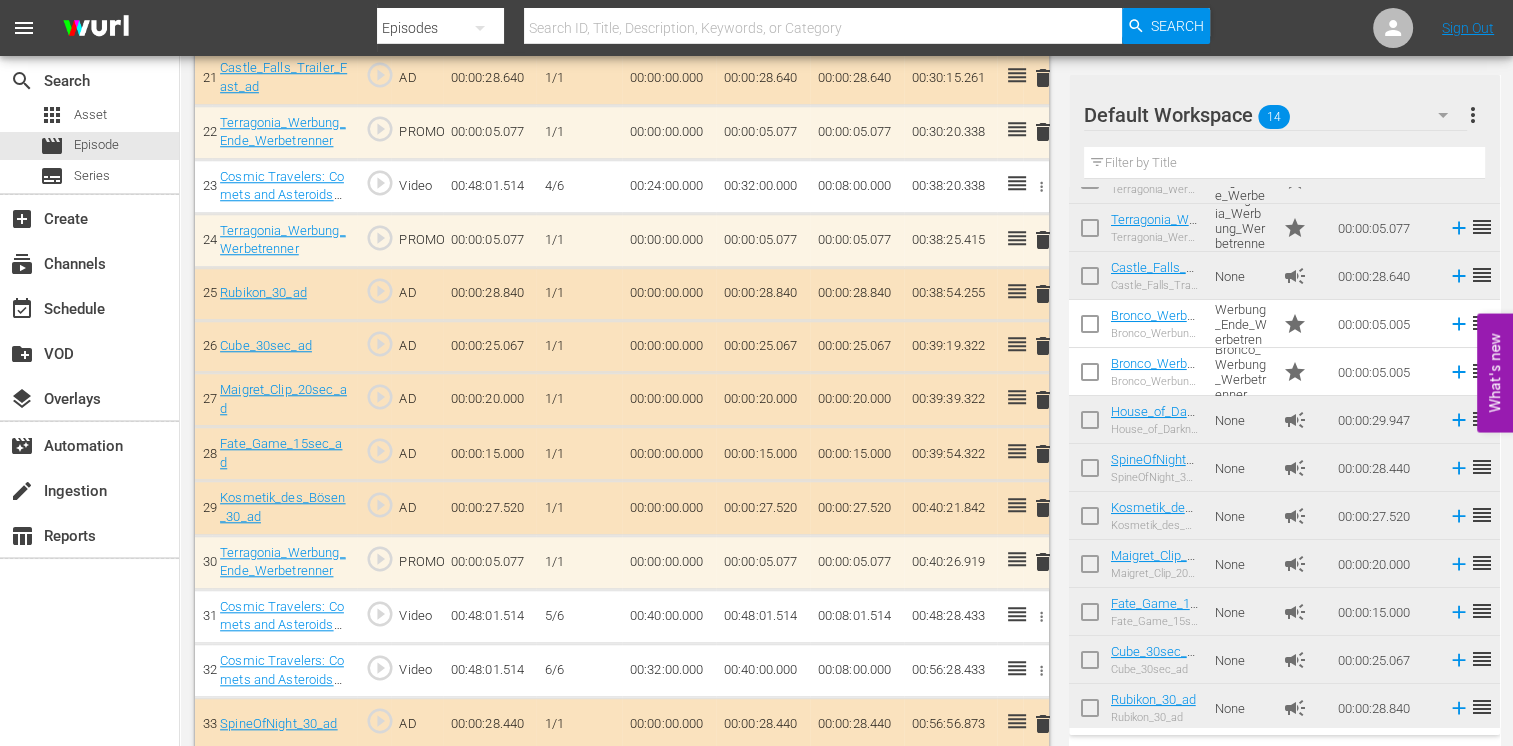 click on "delete" at bounding box center (1043, 724) 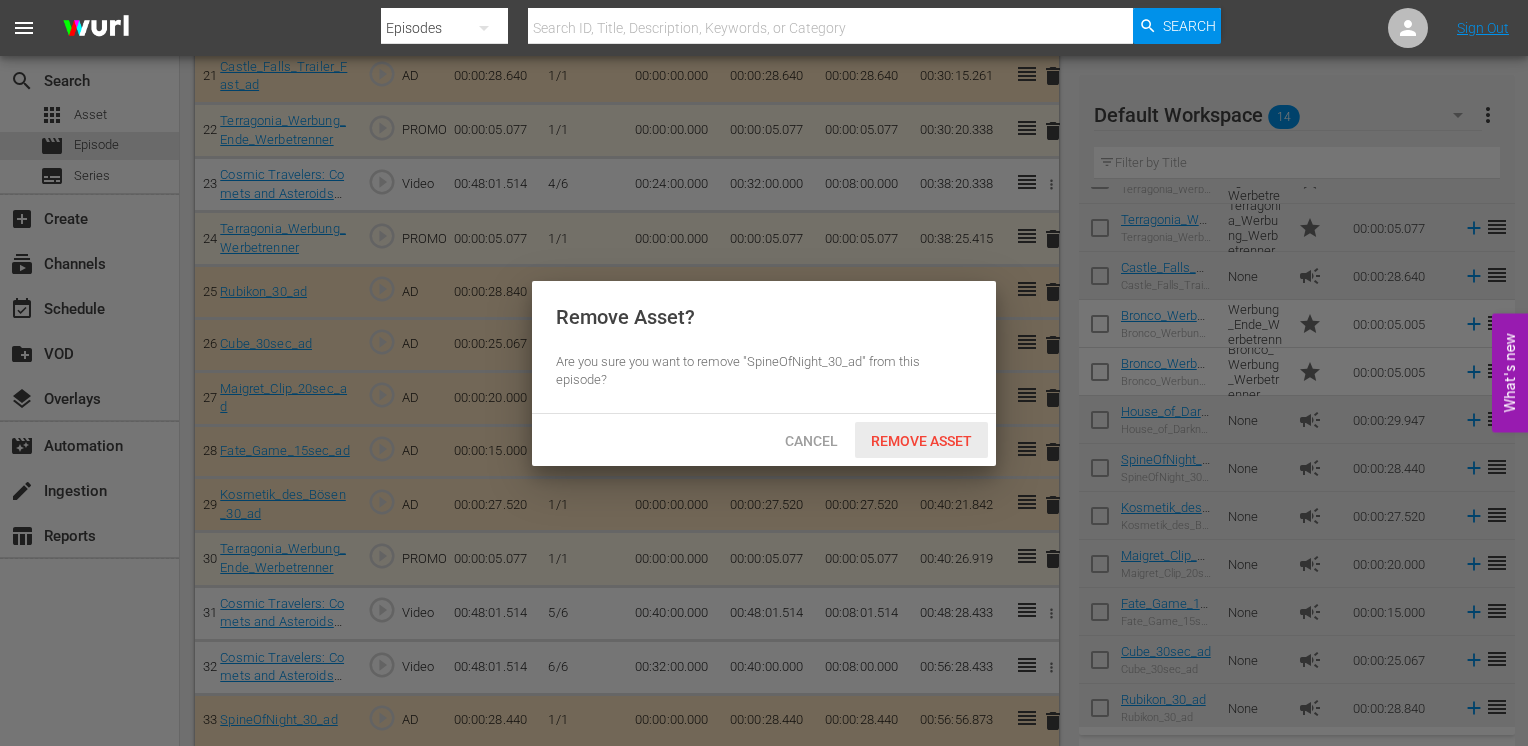 click on "Remove Asset" at bounding box center (921, 440) 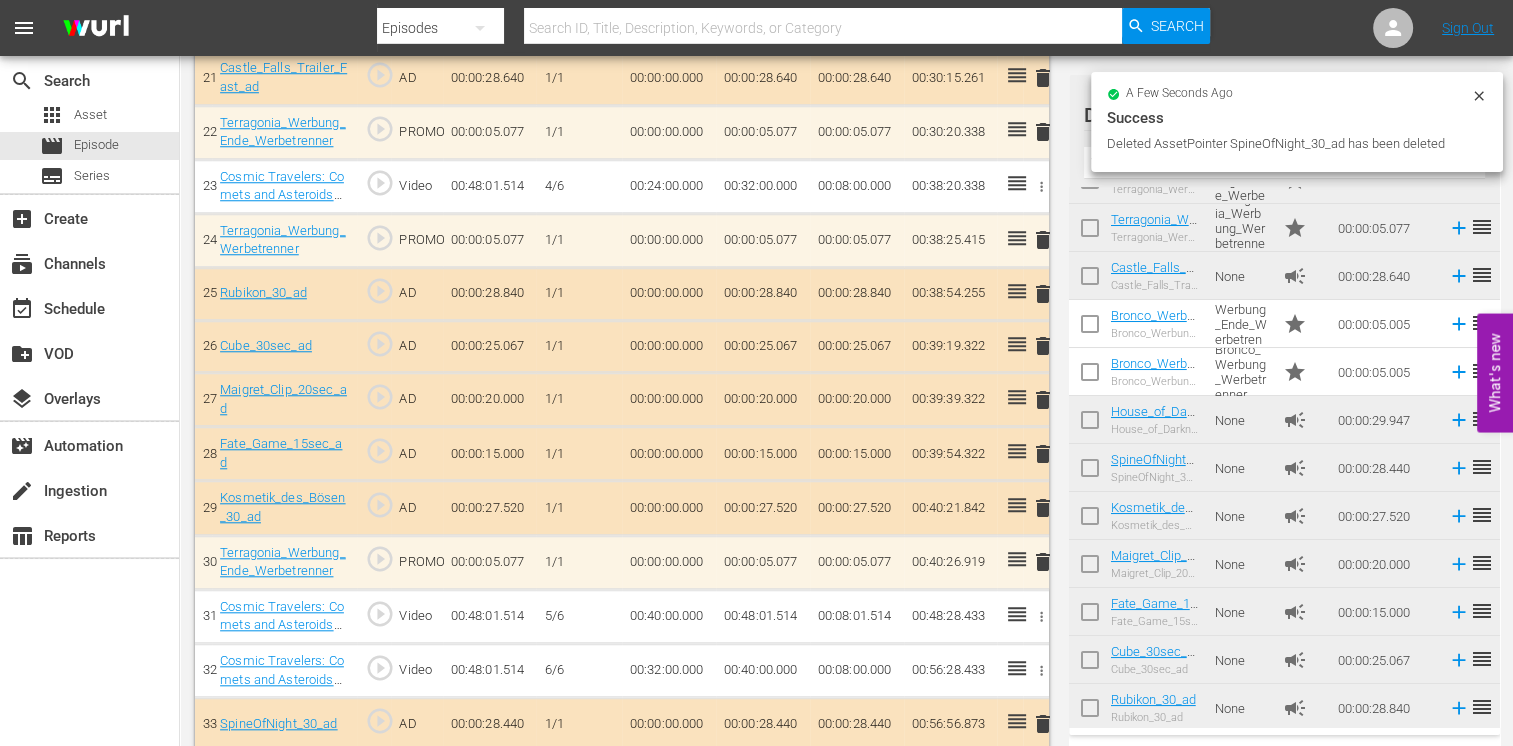 scroll, scrollTop: 1687, scrollLeft: 0, axis: vertical 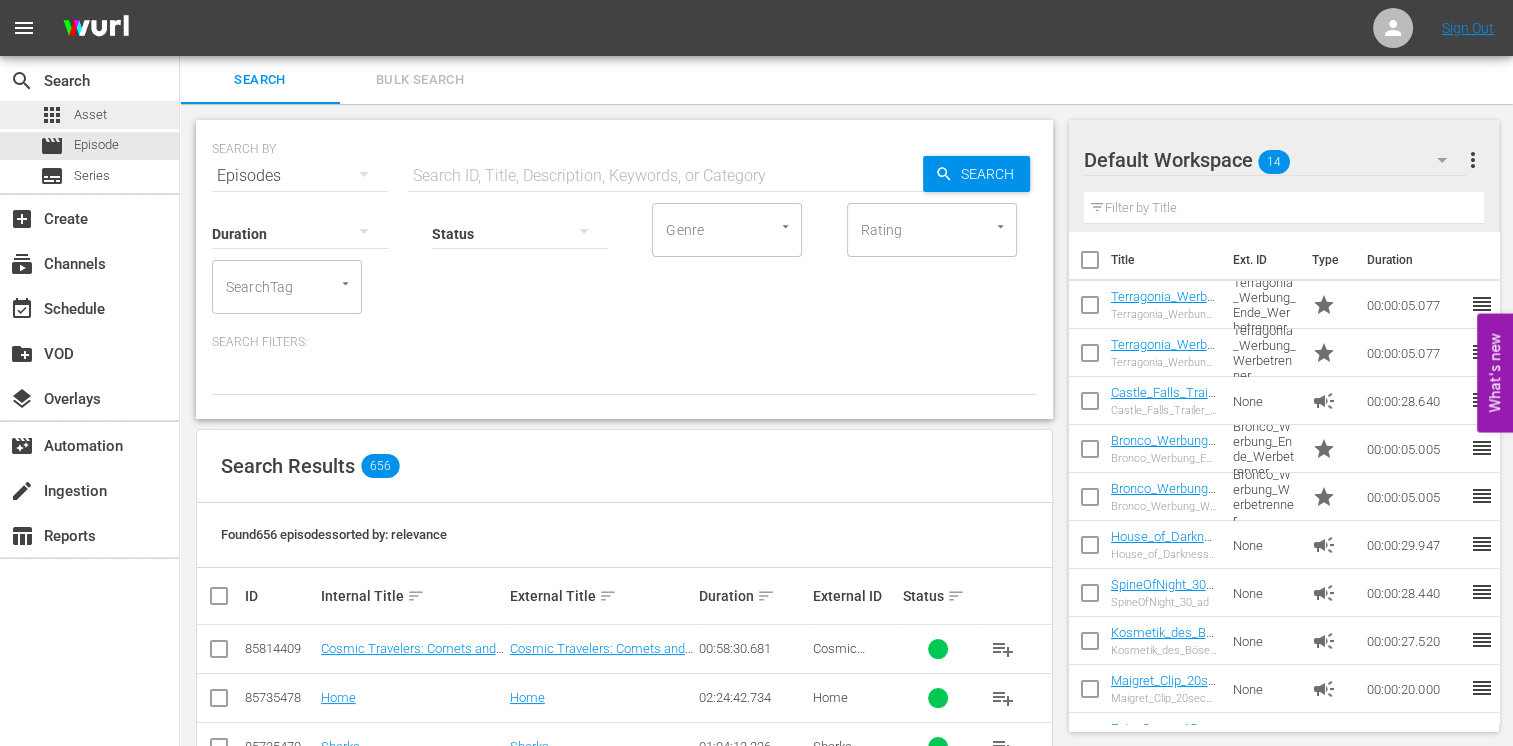 click on "apps Asset" at bounding box center [73, 115] 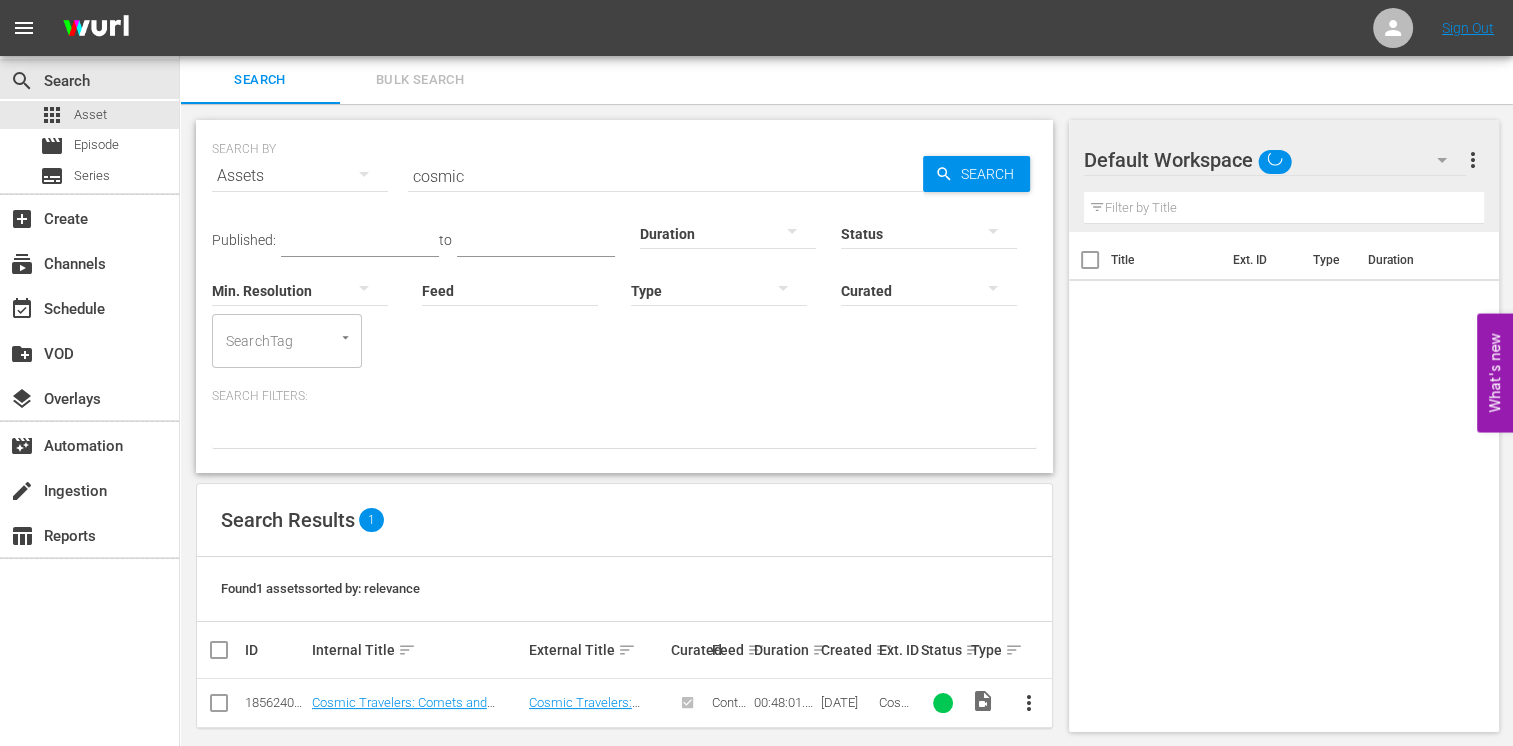 click on "cosmic" at bounding box center (665, 176) 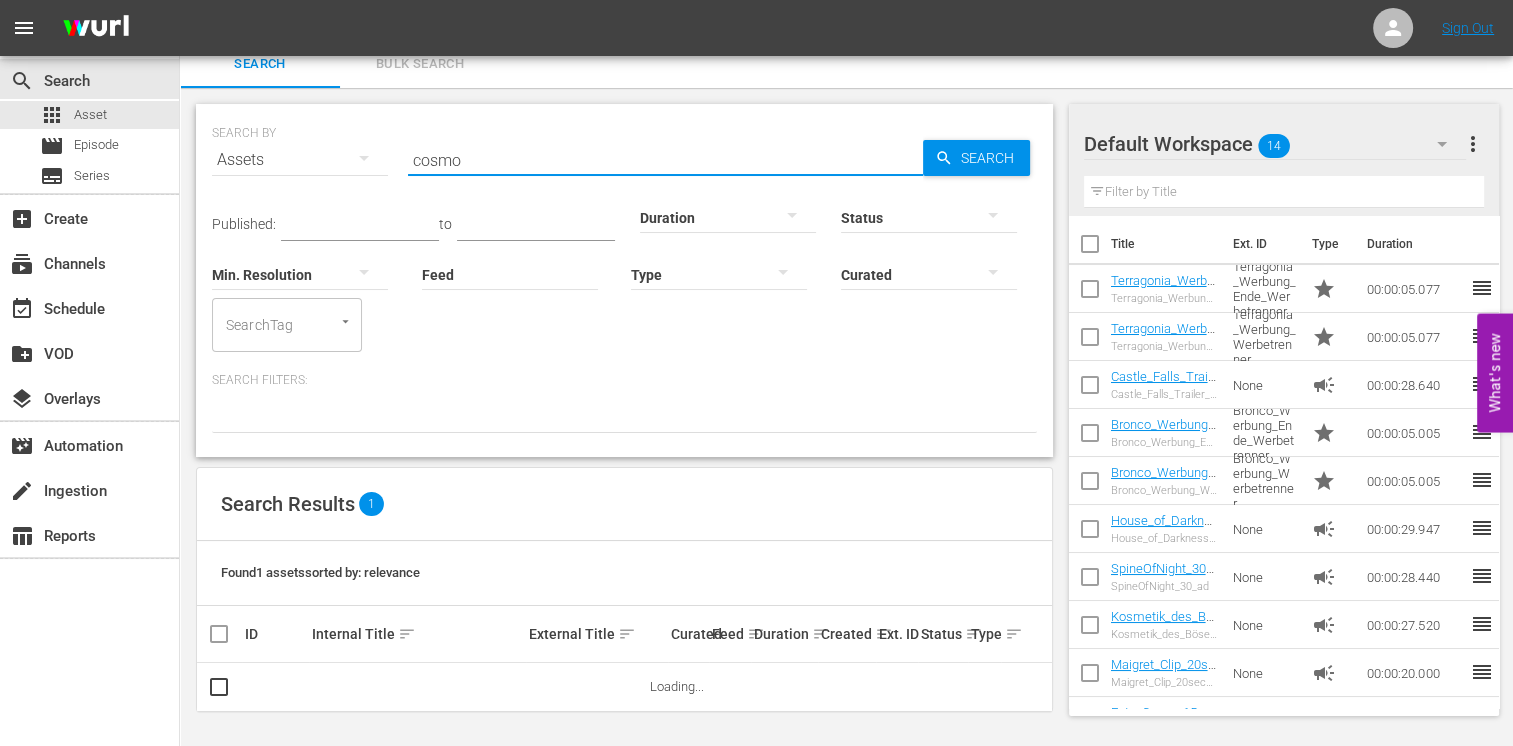 scroll, scrollTop: 17, scrollLeft: 0, axis: vertical 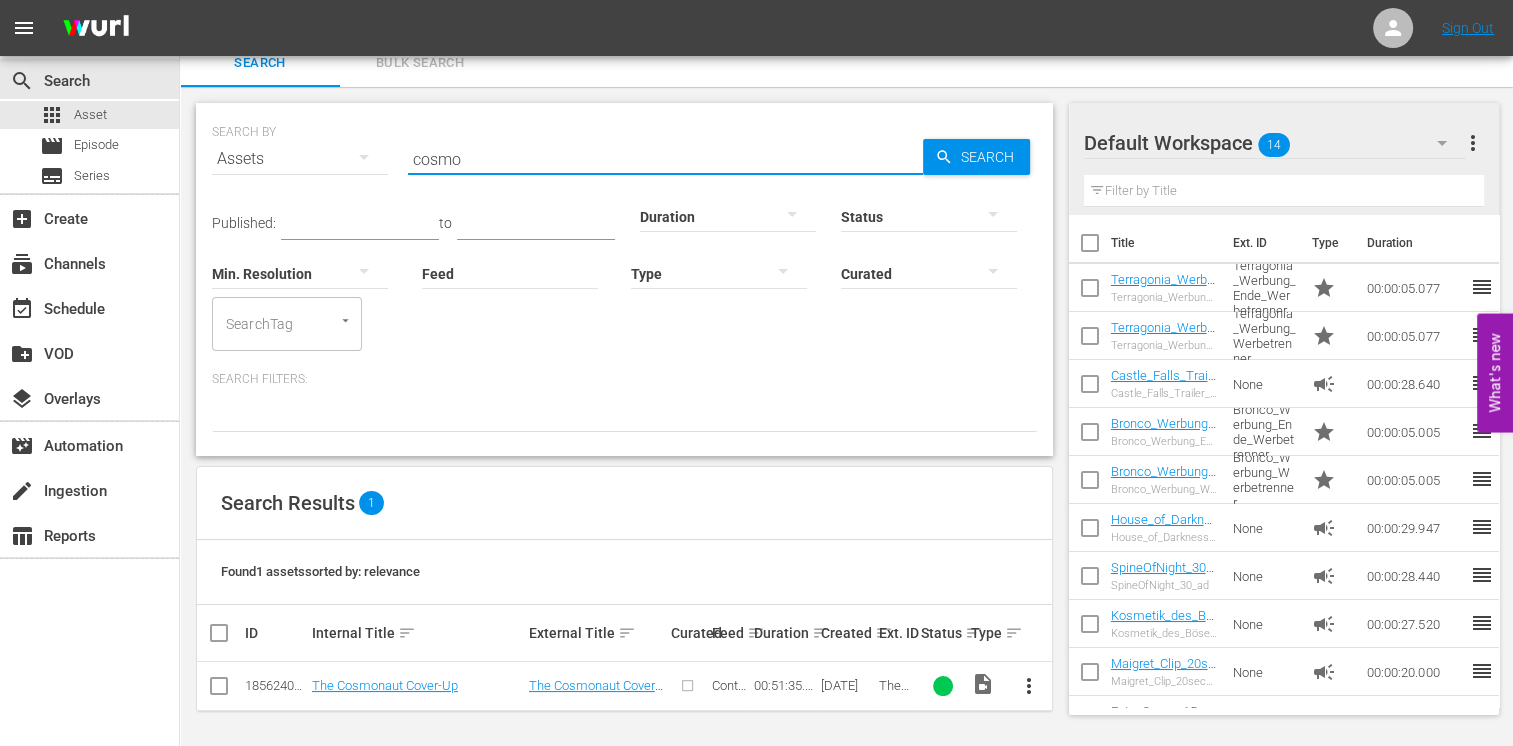type on "cosmo" 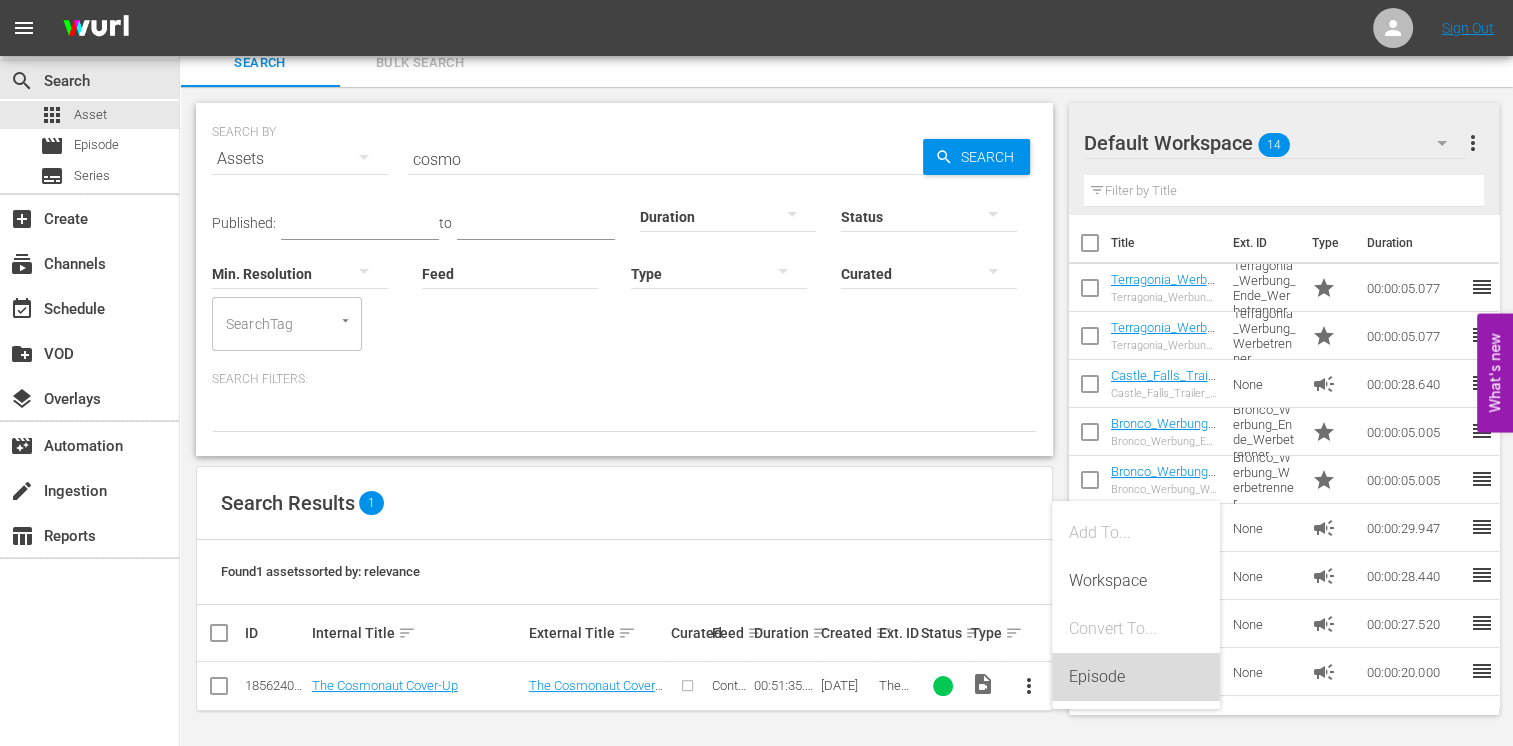 click on "Episode" at bounding box center [1136, 677] 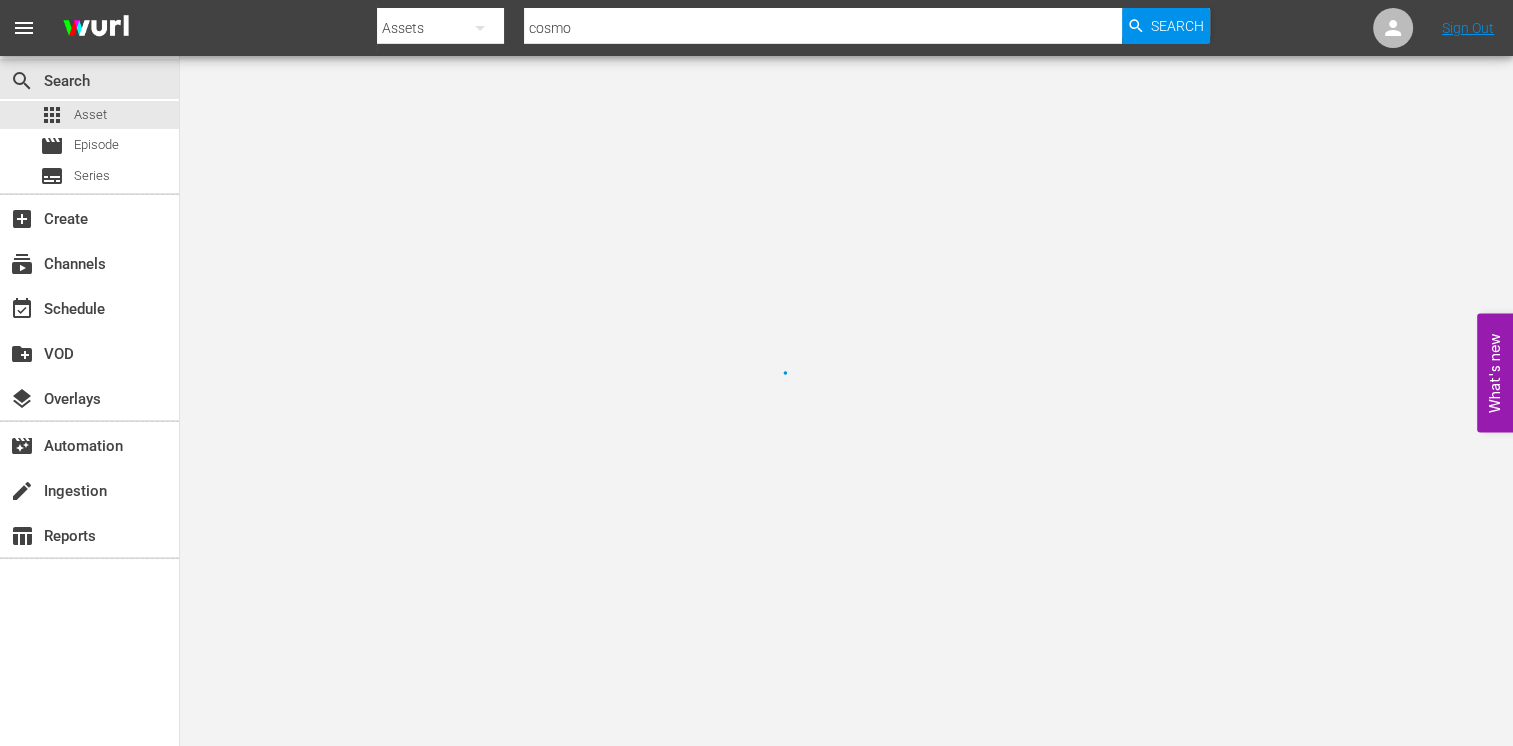 scroll, scrollTop: 0, scrollLeft: 0, axis: both 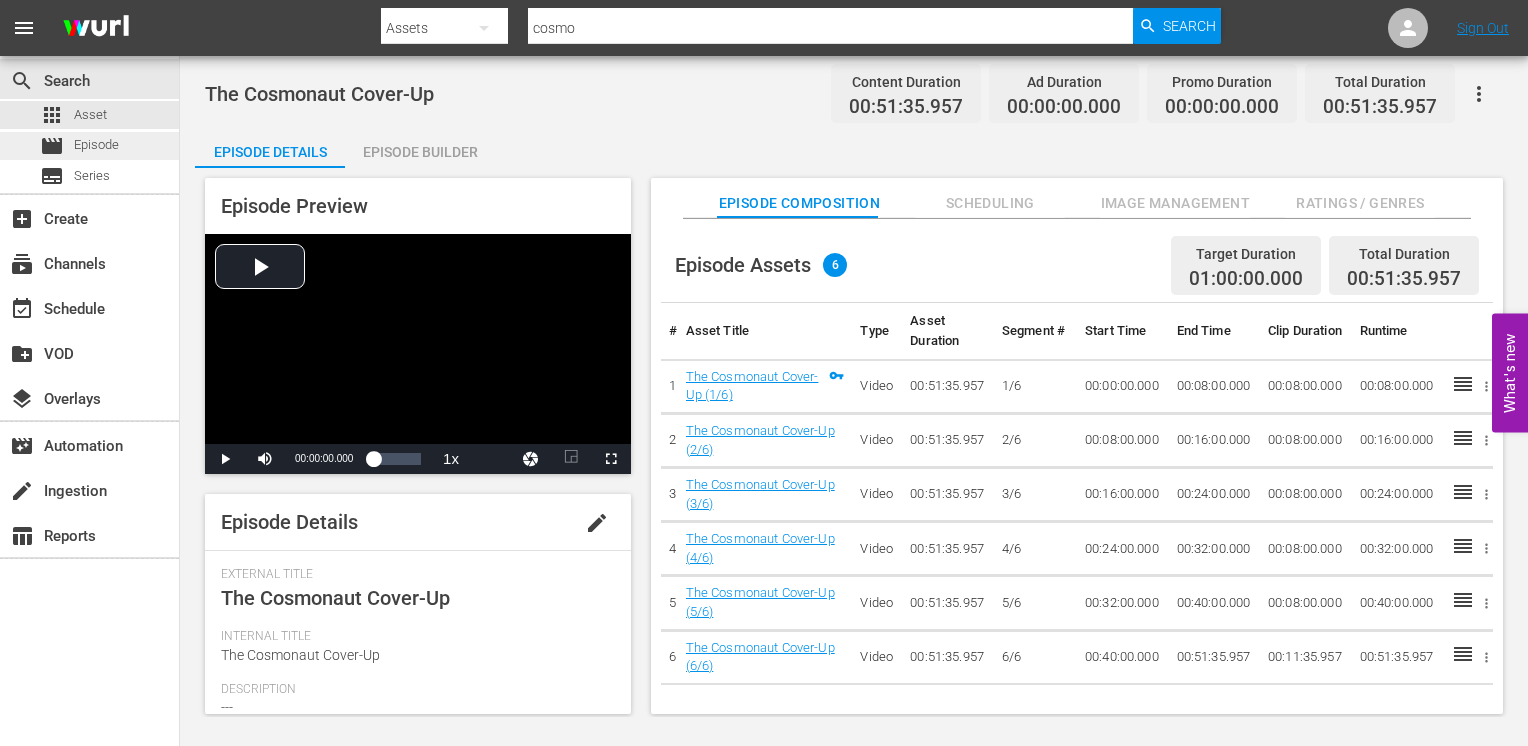 click on "movie Episode" at bounding box center (79, 146) 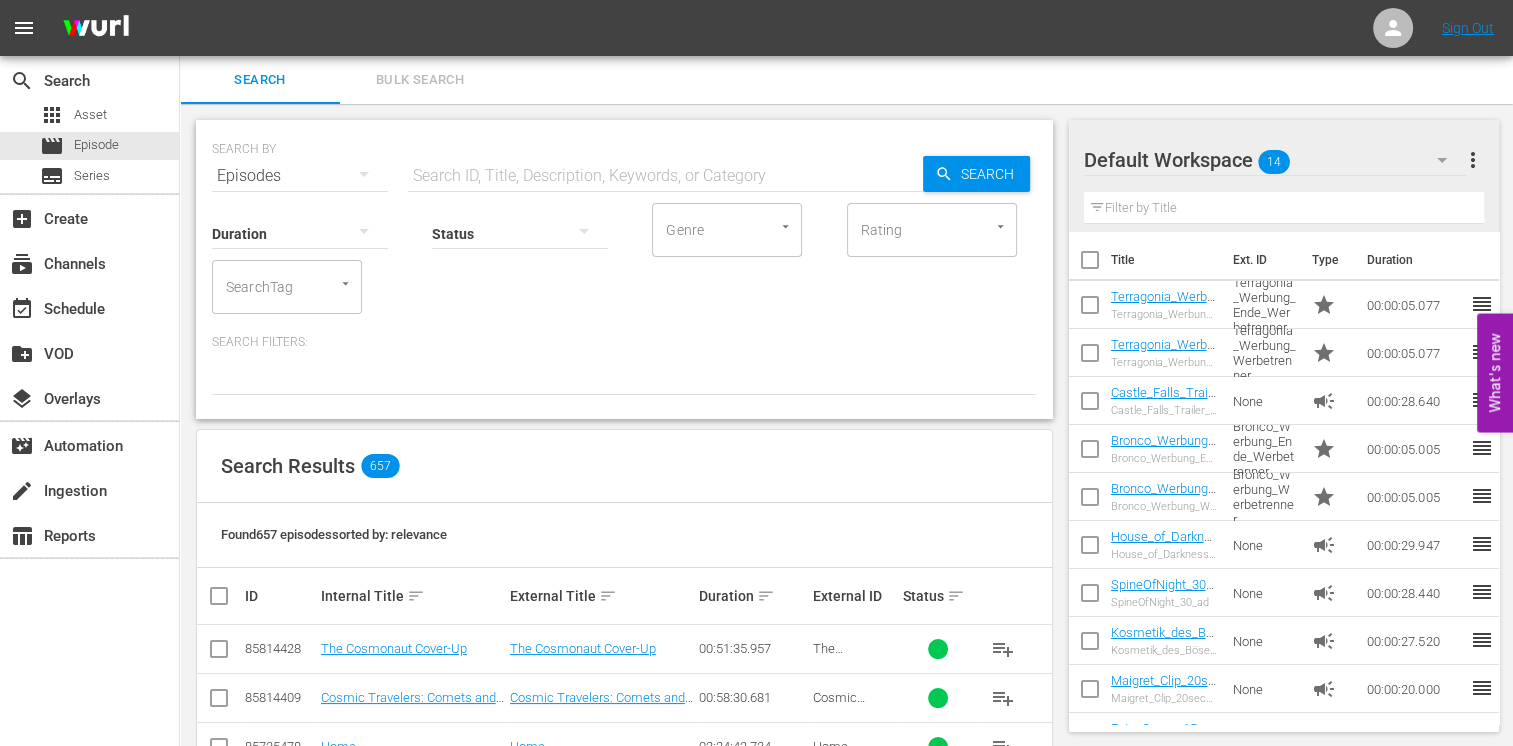 click at bounding box center [665, 176] 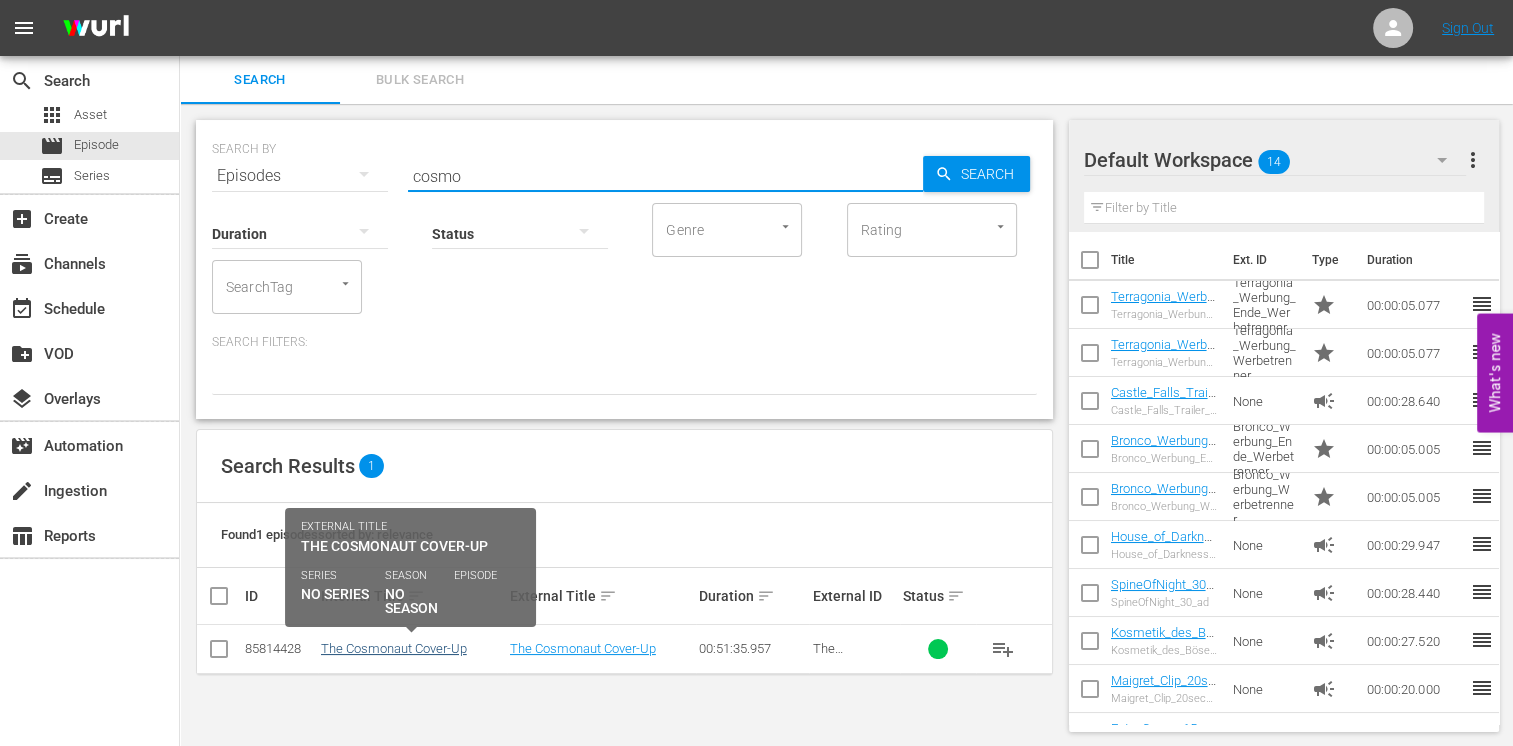 type on "cosmo" 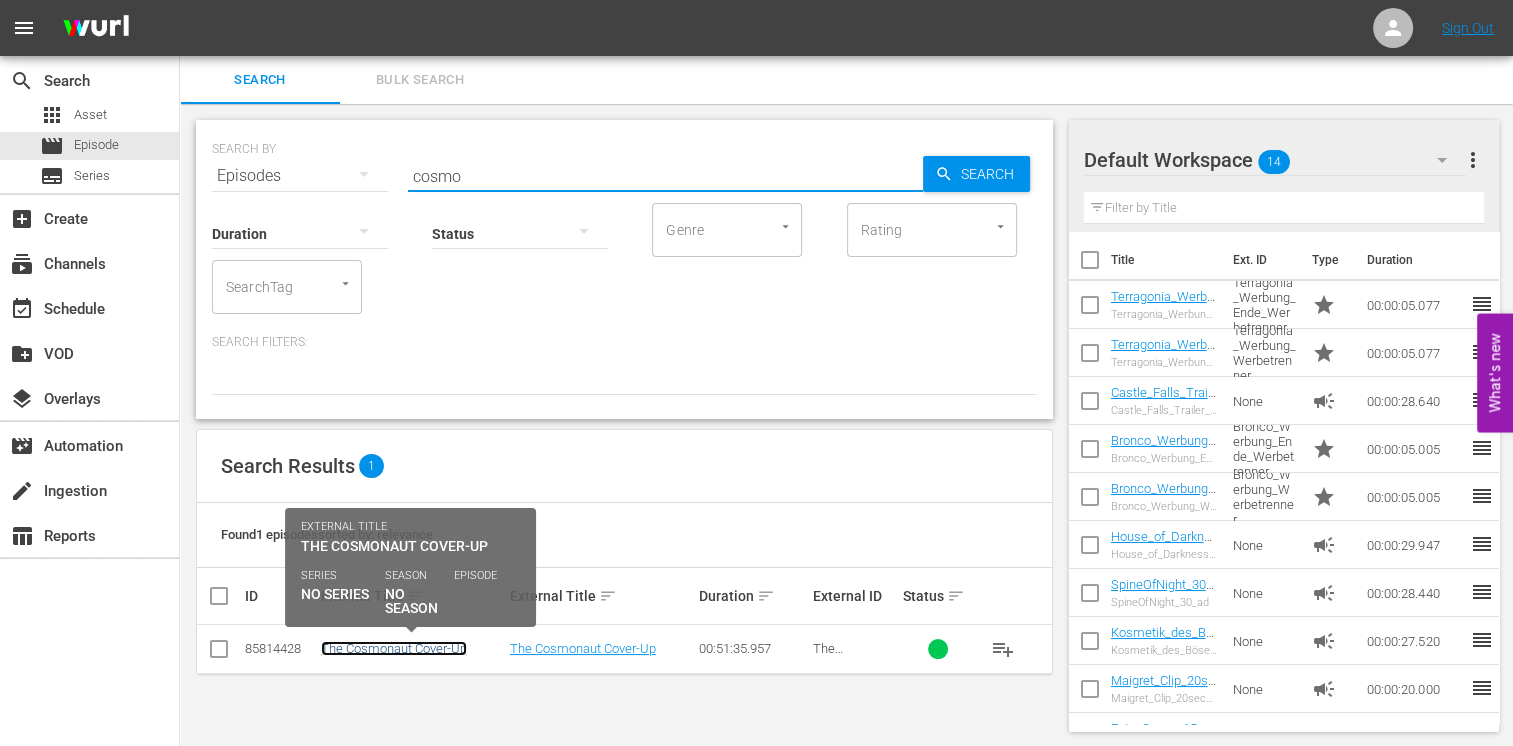 click on "The Cosmonaut Cover-Up" at bounding box center (394, 648) 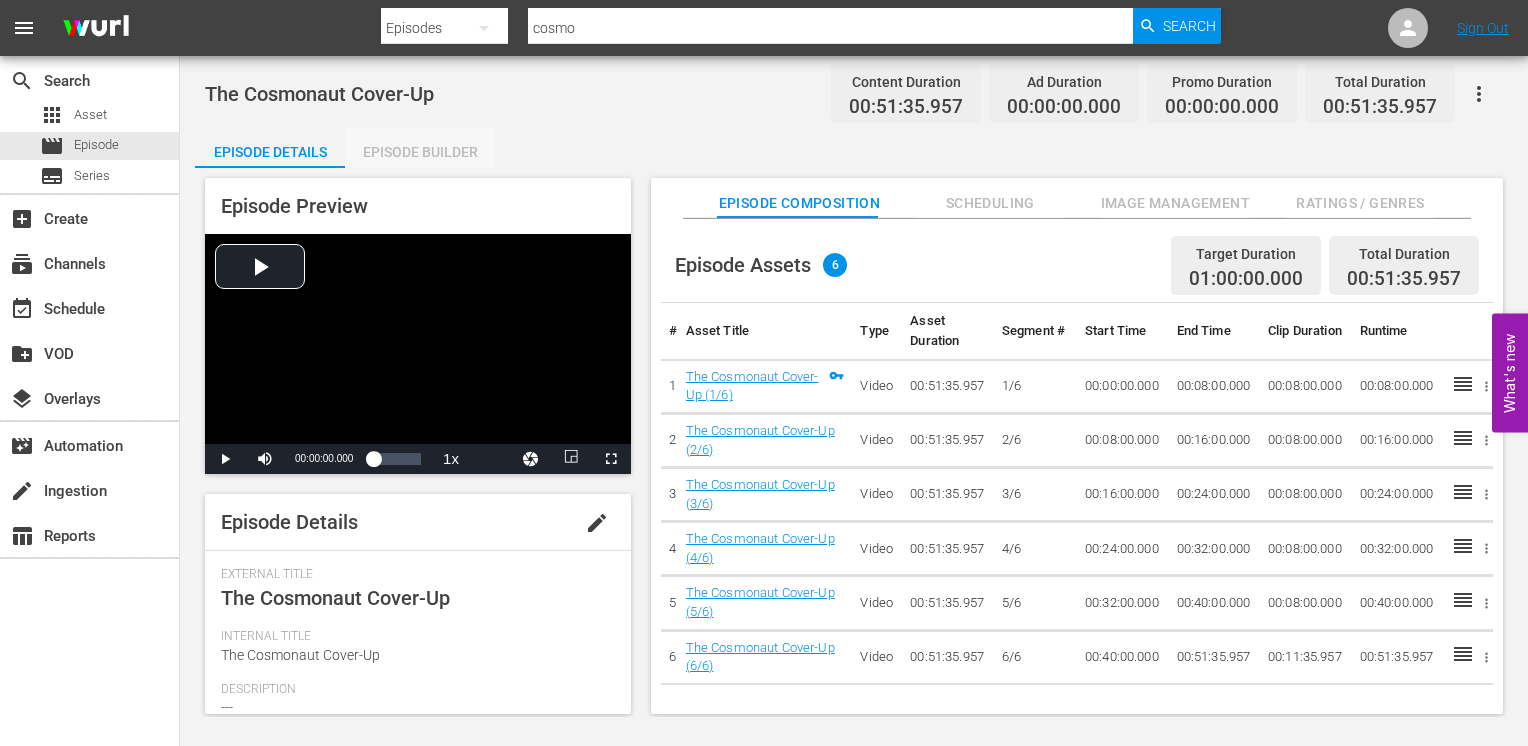 click on "Episode Builder" at bounding box center (420, 152) 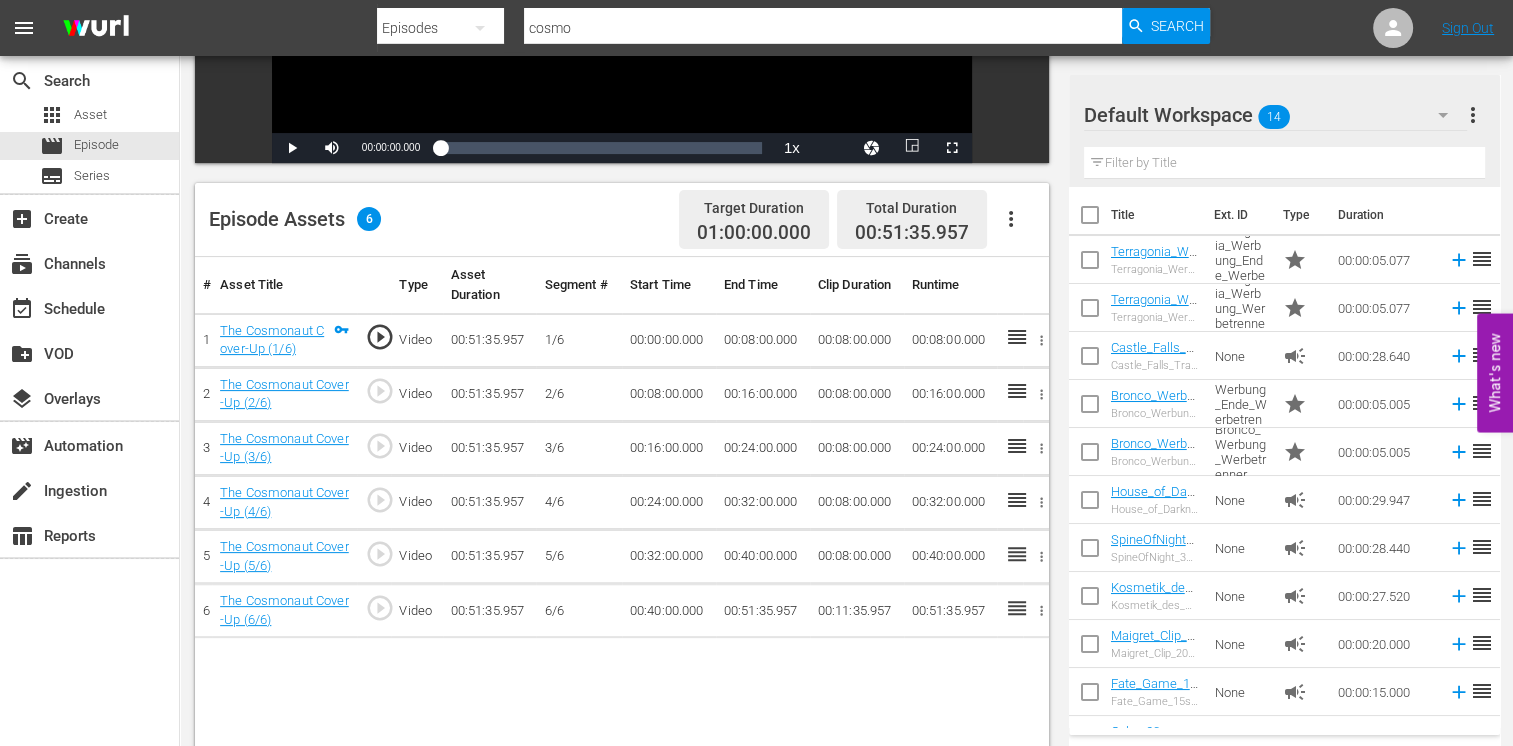 scroll, scrollTop: 400, scrollLeft: 0, axis: vertical 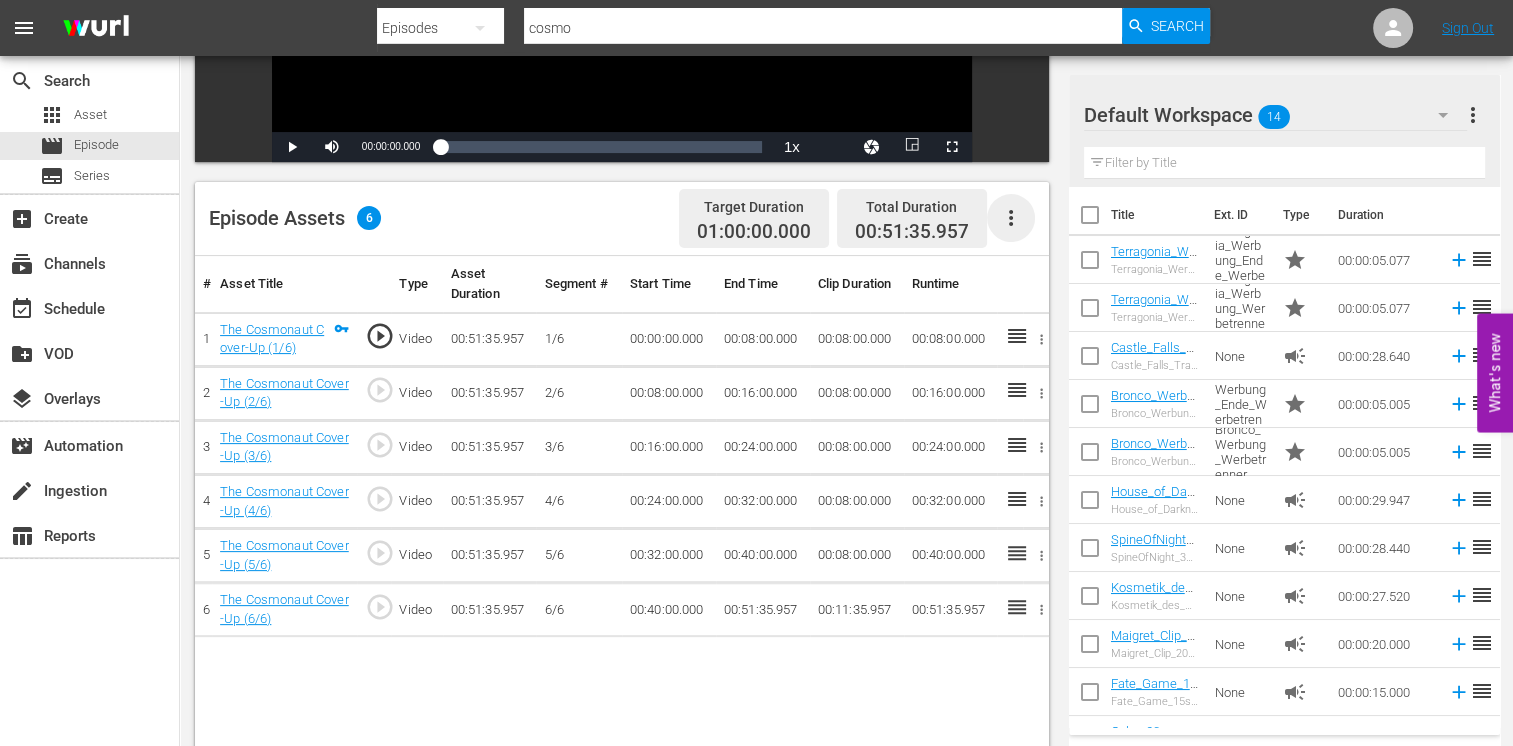 click 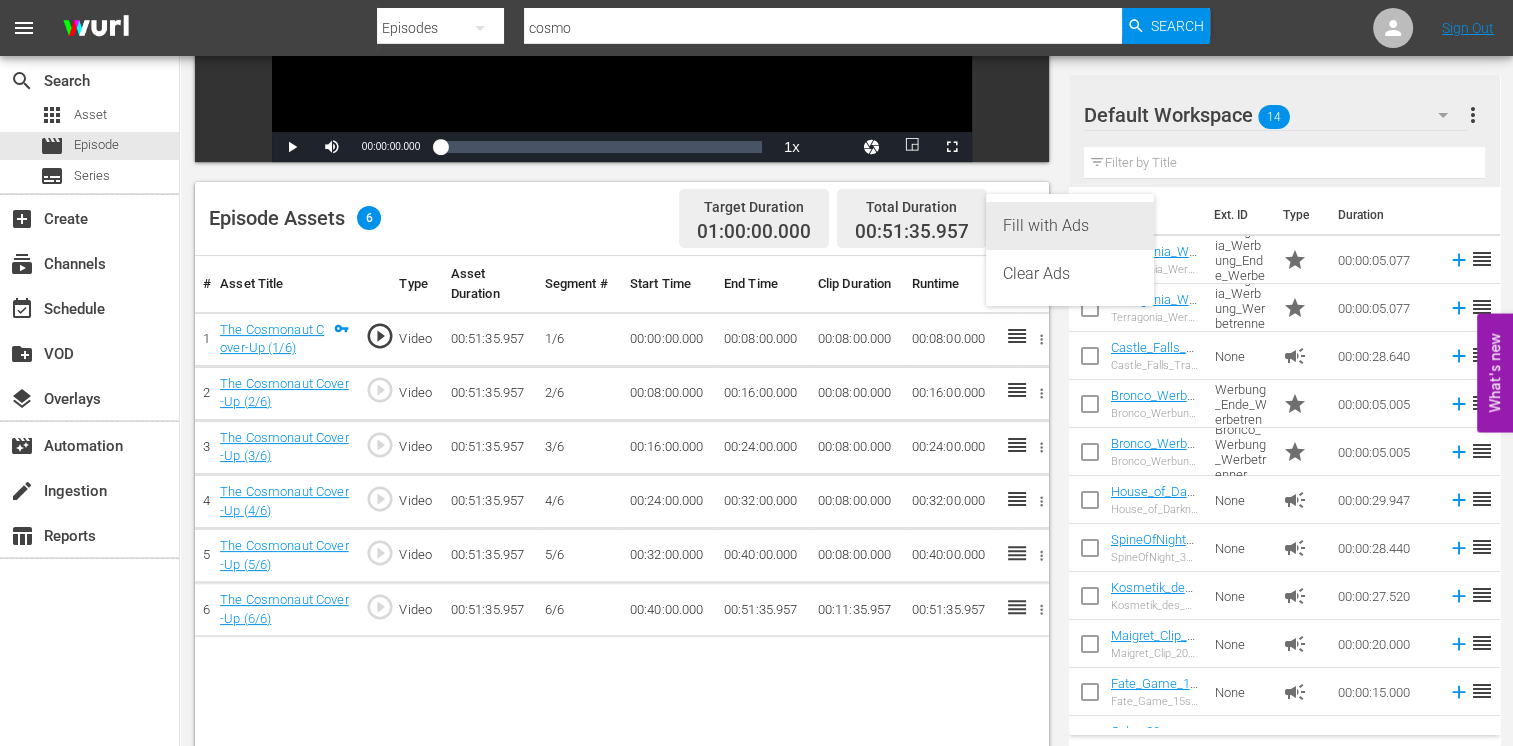 click on "Fill with Ads" at bounding box center [1070, 226] 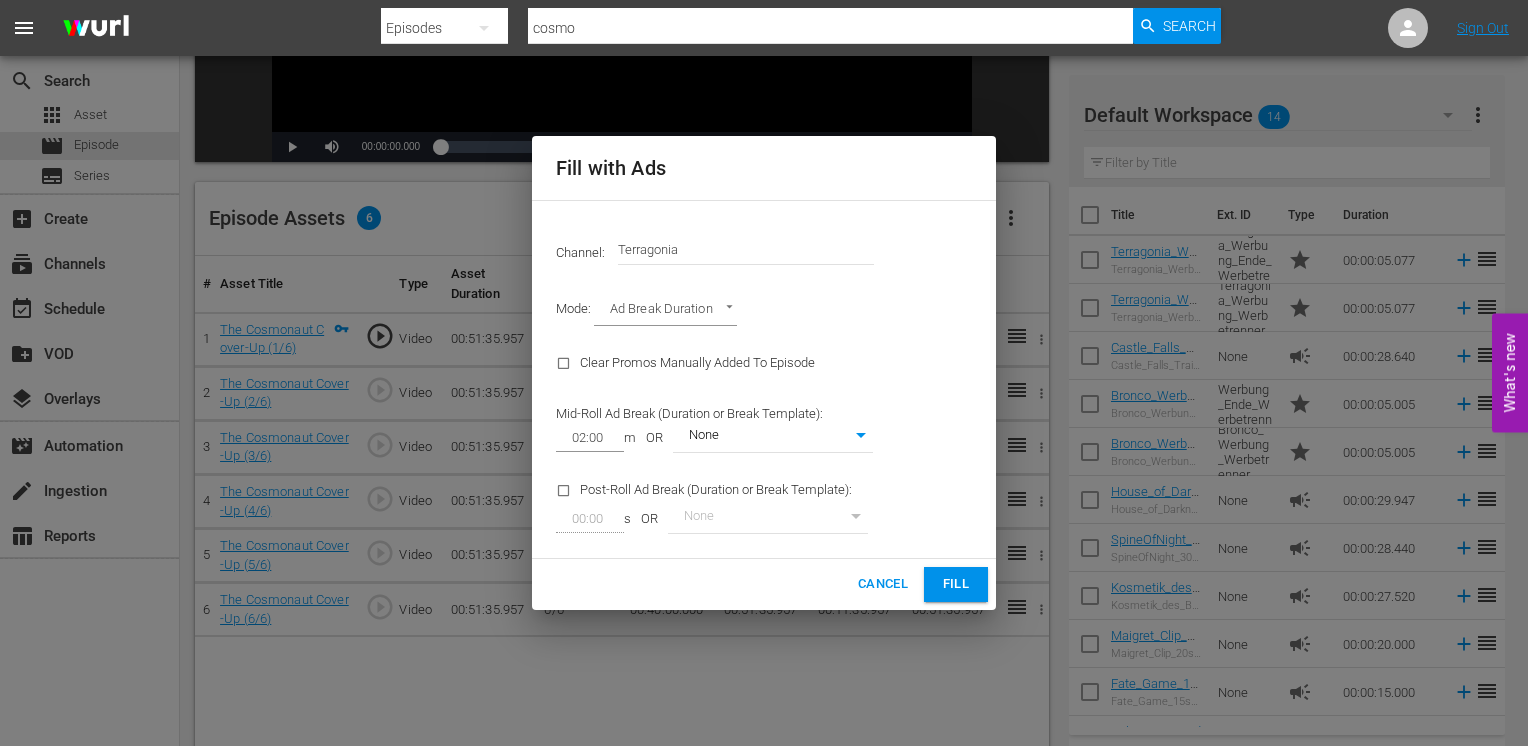 click on "Fill" at bounding box center (956, 584) 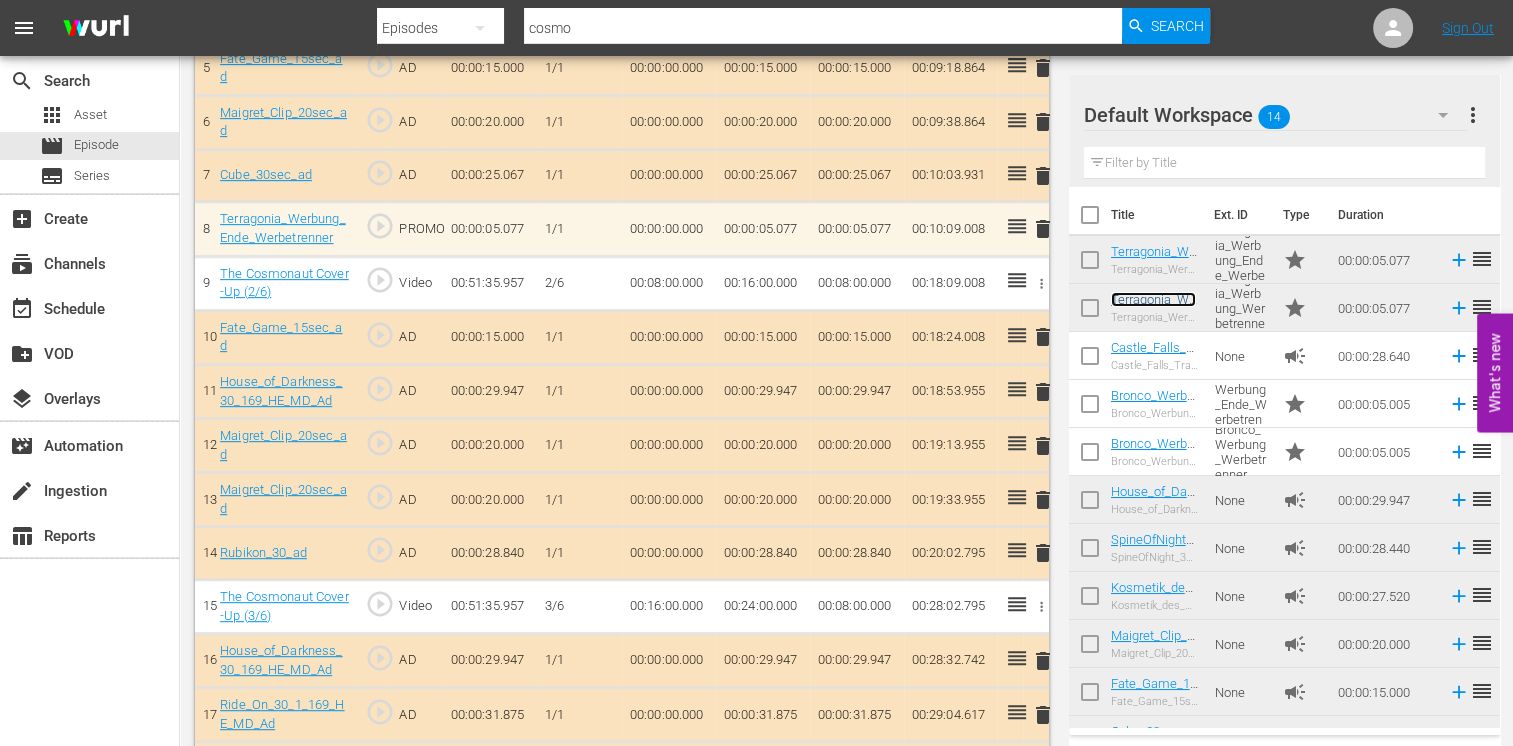 scroll, scrollTop: 900, scrollLeft: 0, axis: vertical 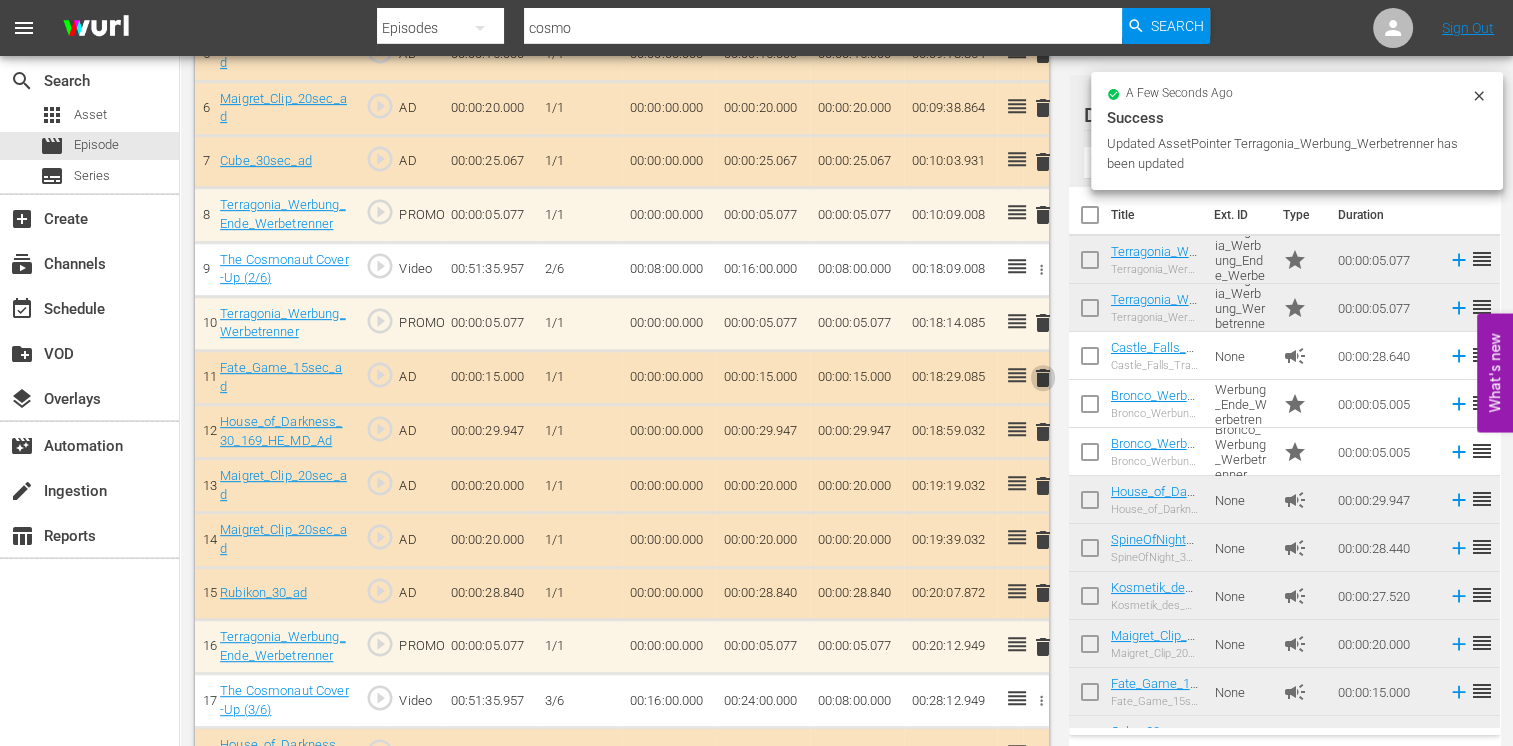 click on "delete" at bounding box center [1043, 378] 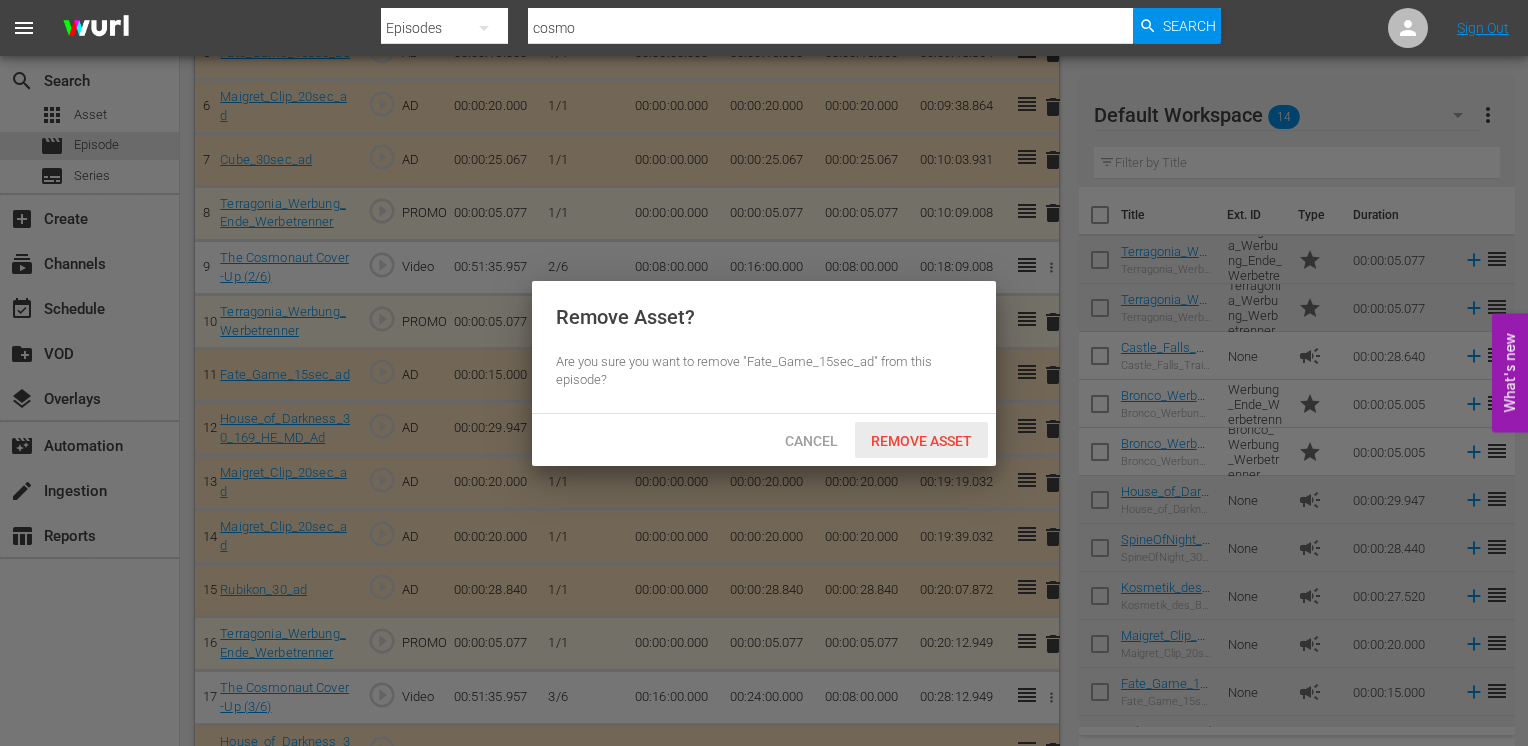 click on "Remove Asset" at bounding box center (921, 441) 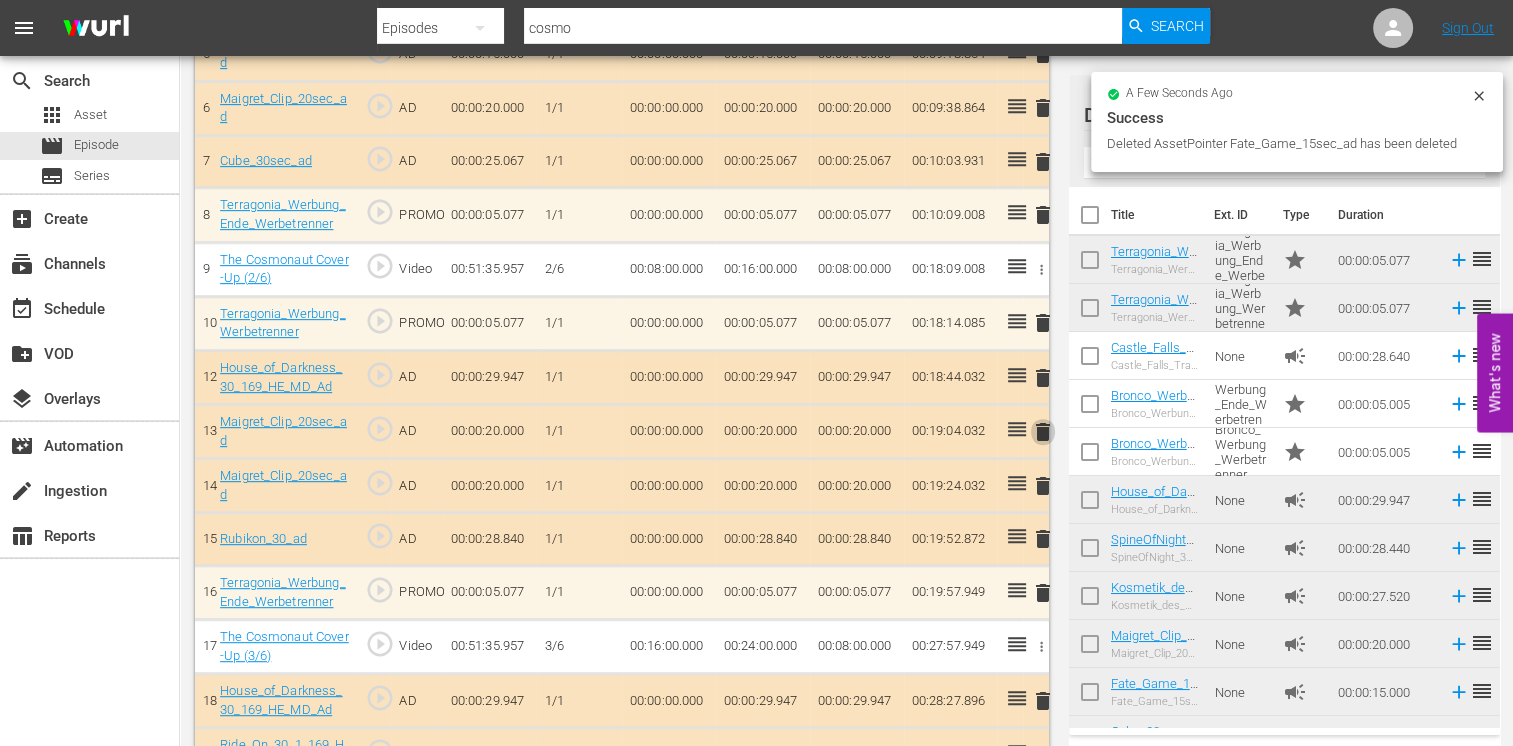 click on "delete" at bounding box center (1043, 432) 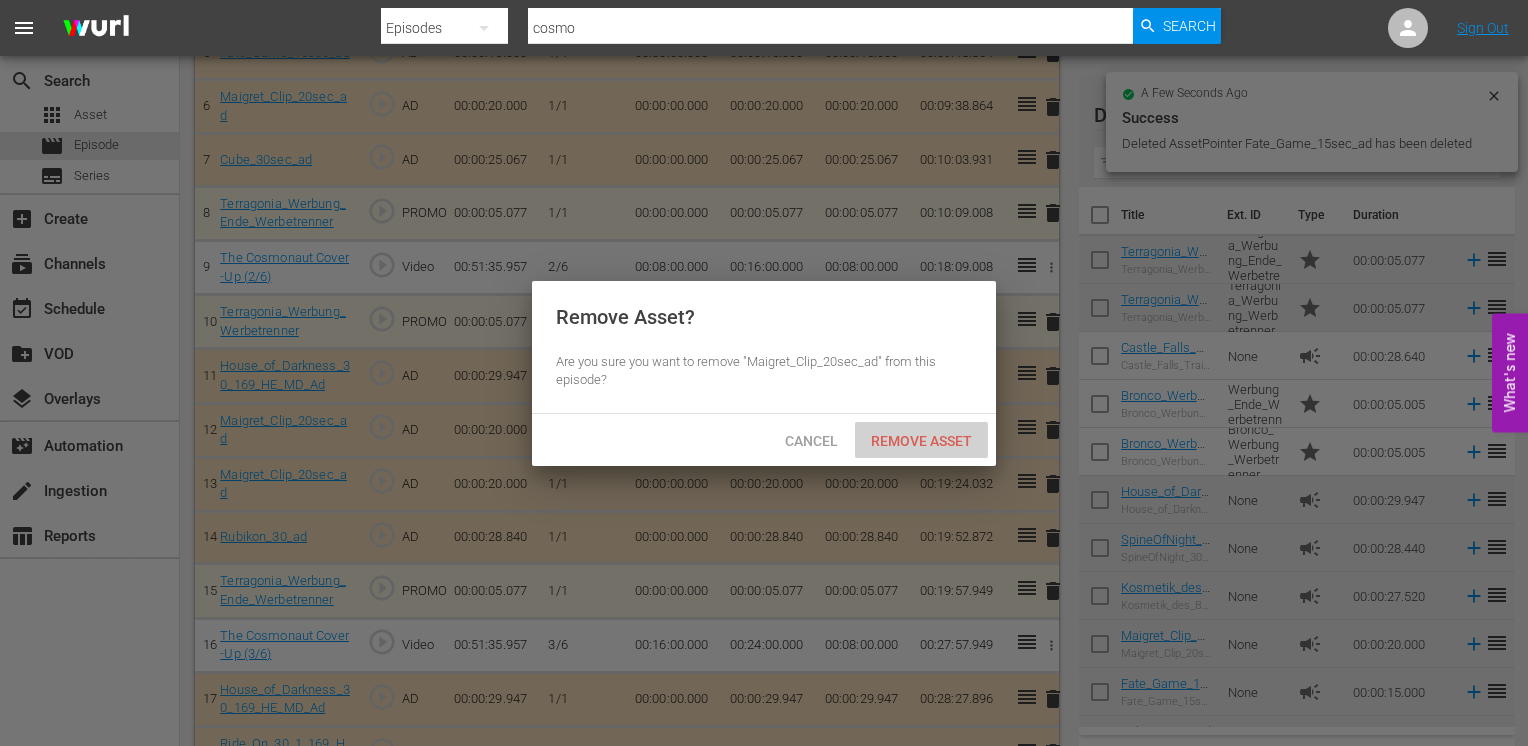 click on "Remove Asset" at bounding box center (921, 441) 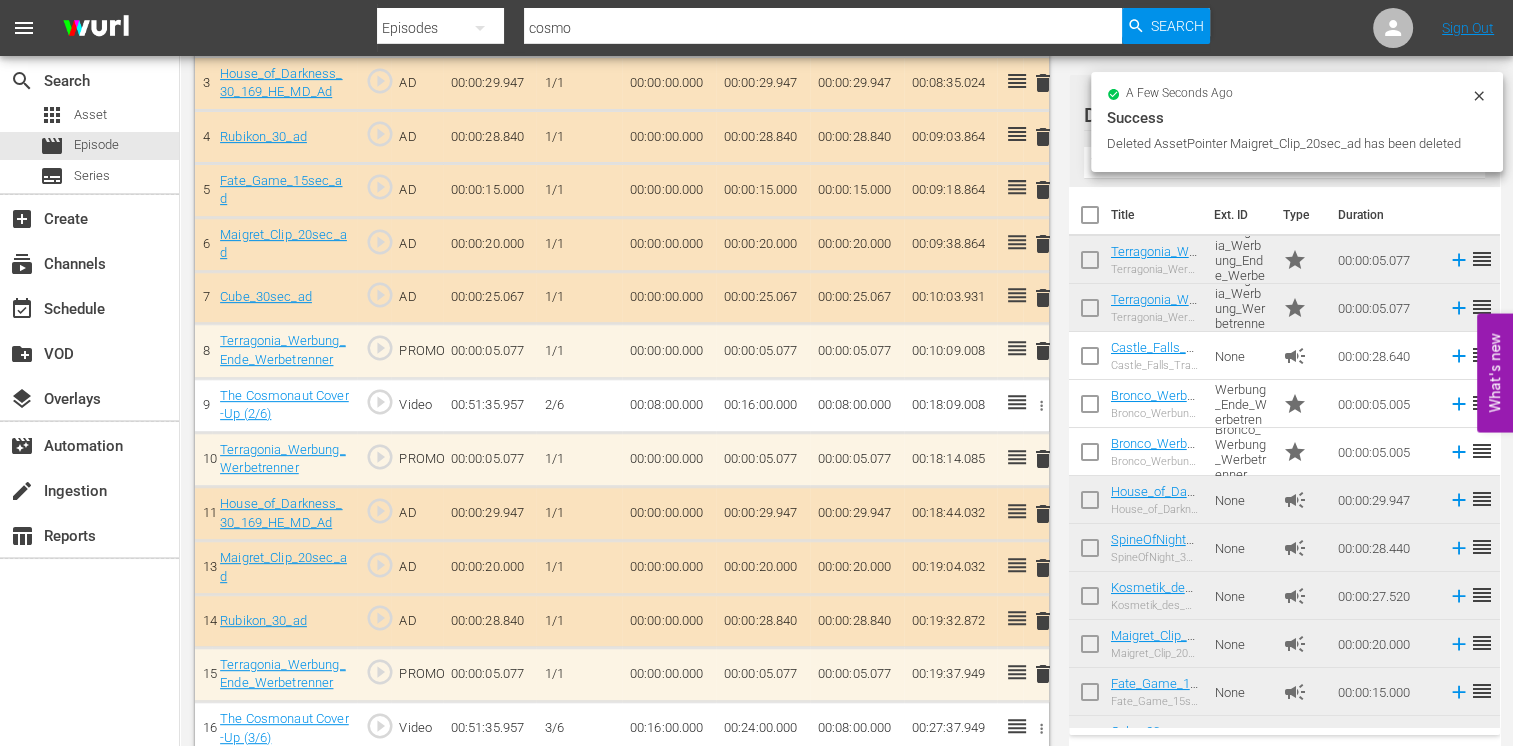 scroll, scrollTop: 800, scrollLeft: 0, axis: vertical 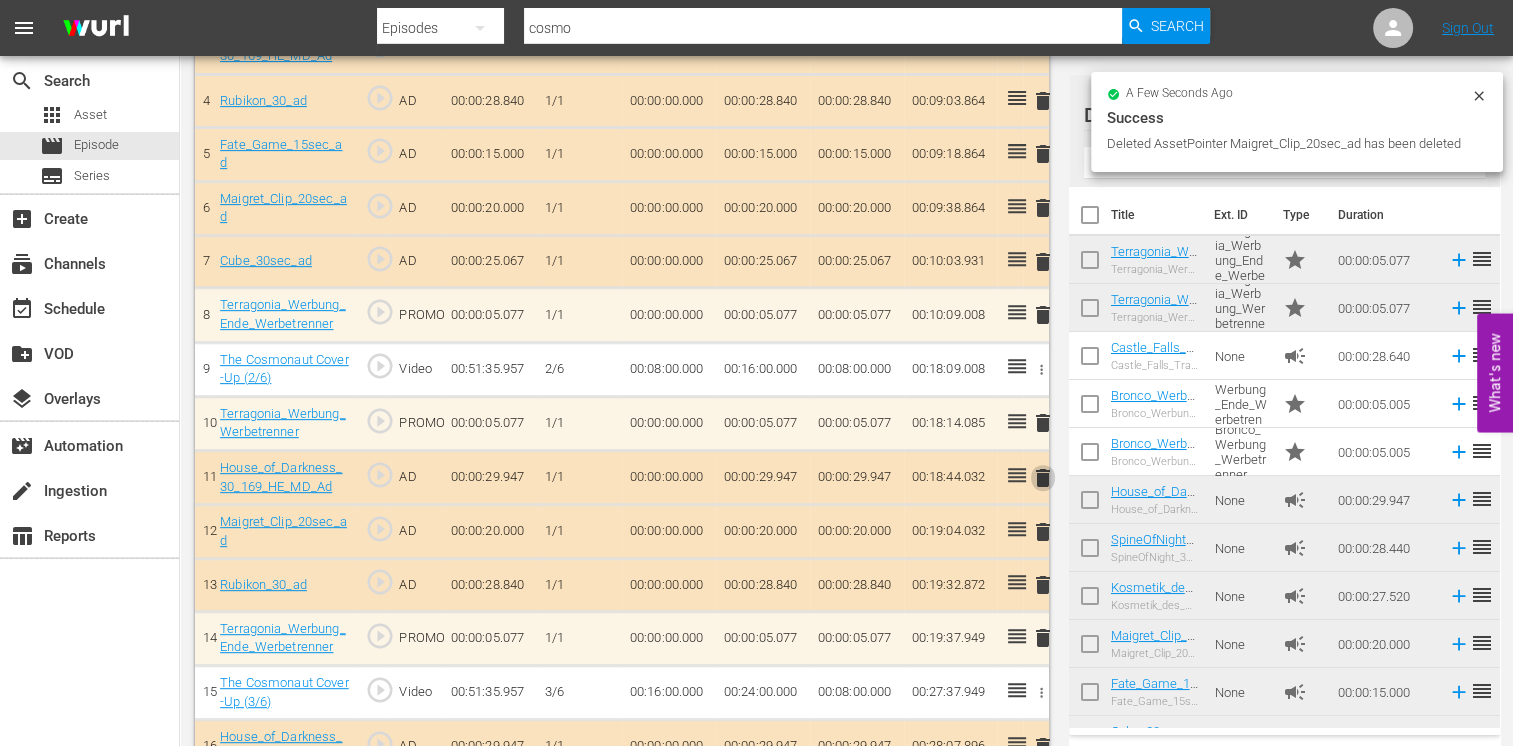 click on "delete" at bounding box center (1043, 478) 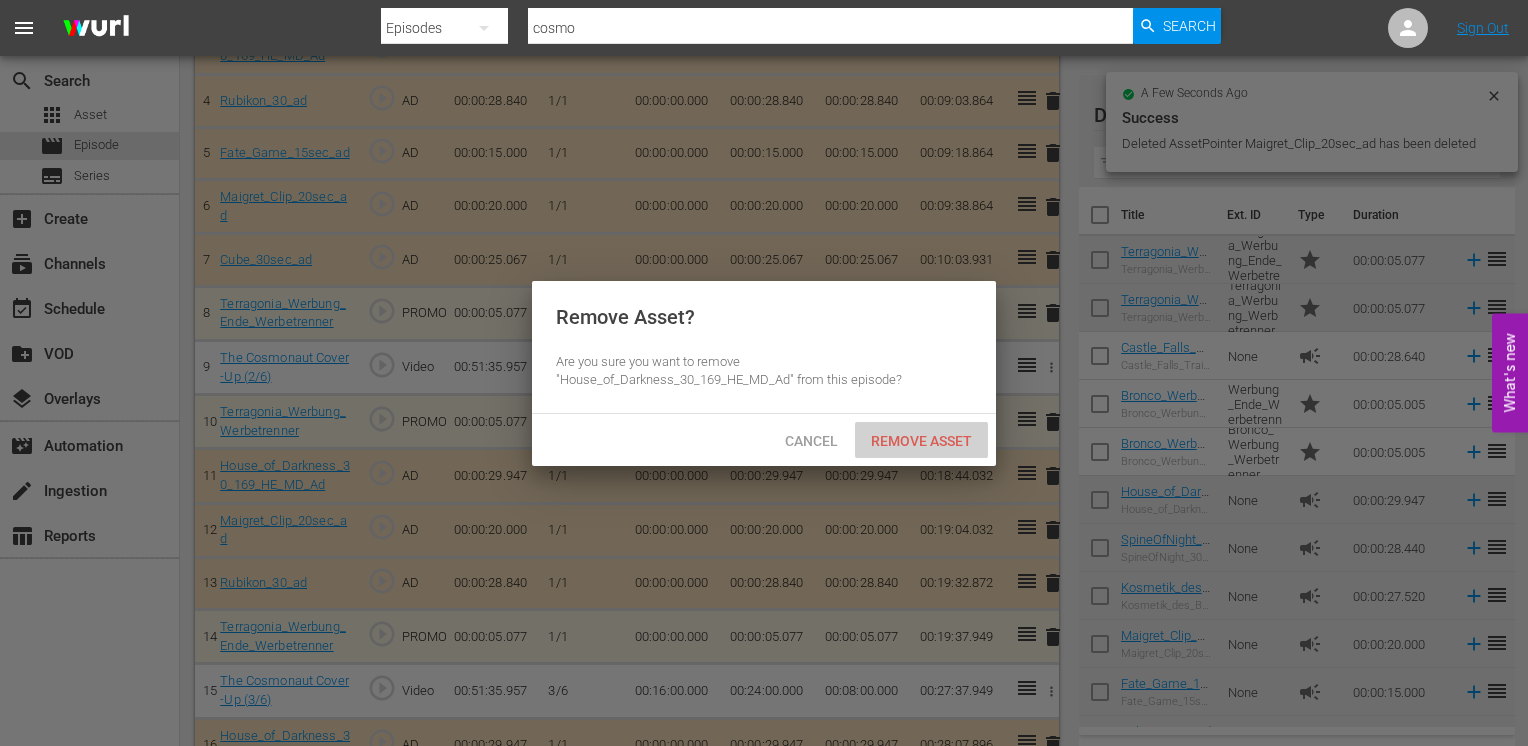 click on "Remove Asset" at bounding box center [921, 440] 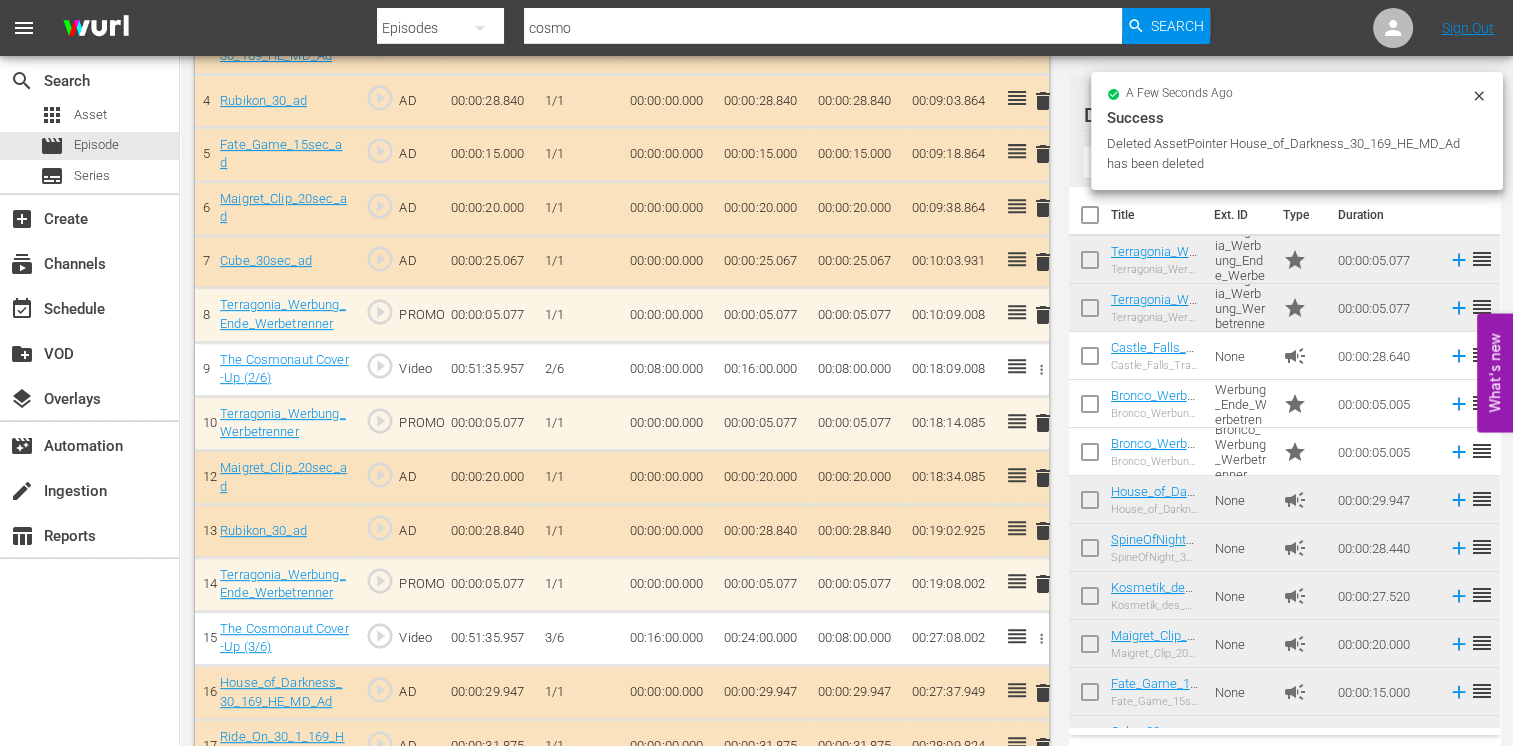 click on "delete" at bounding box center [1043, 478] 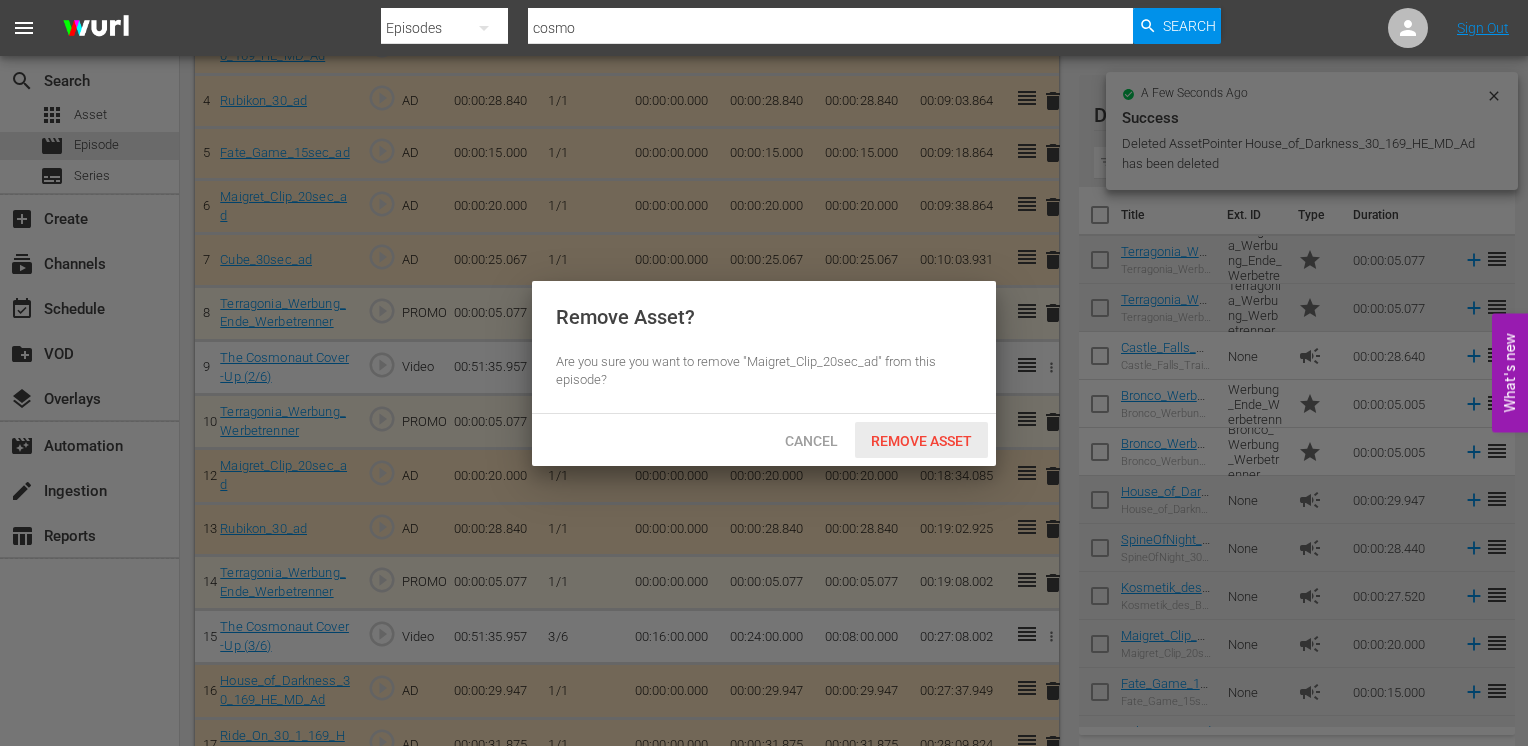 click on "Remove Asset" at bounding box center [921, 441] 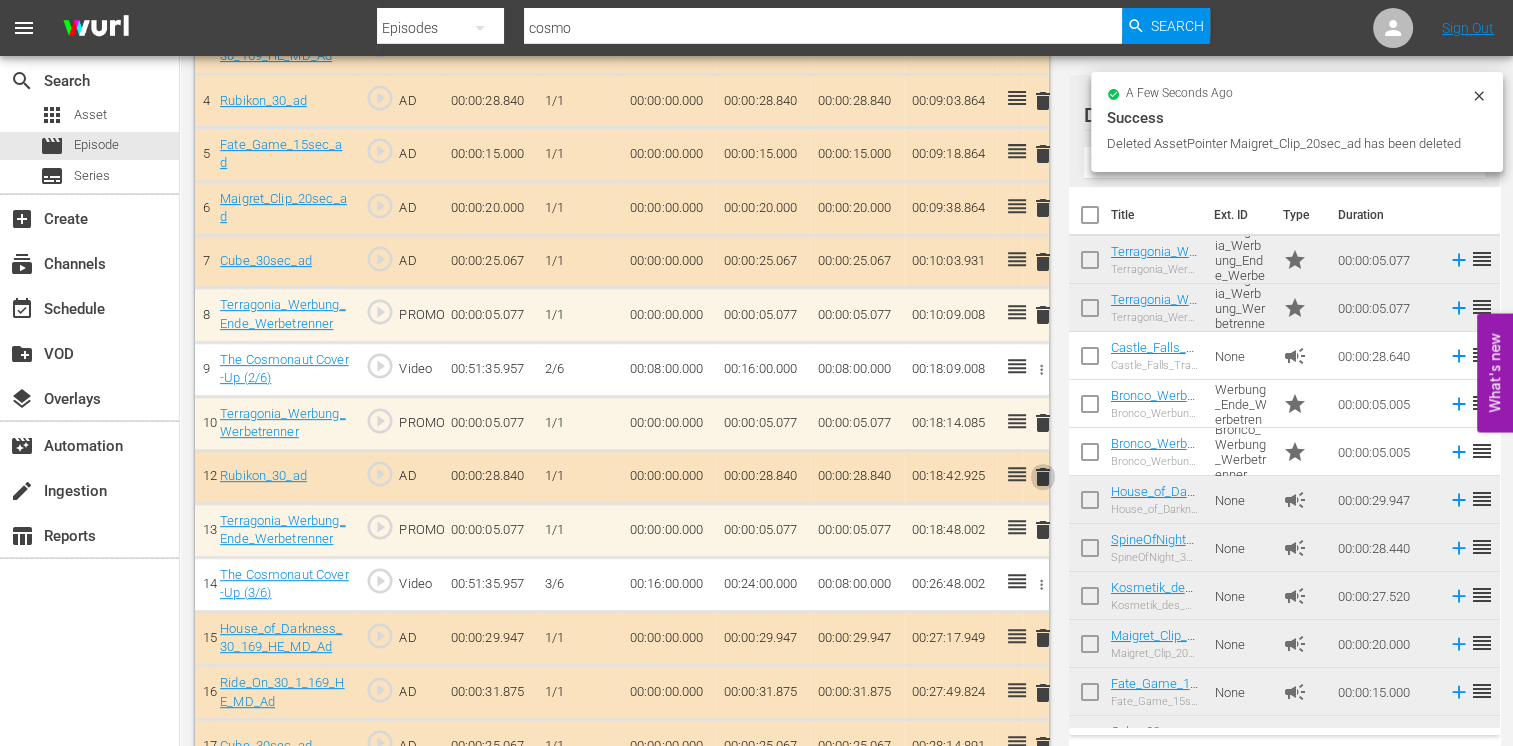 click on "delete" at bounding box center [1043, 477] 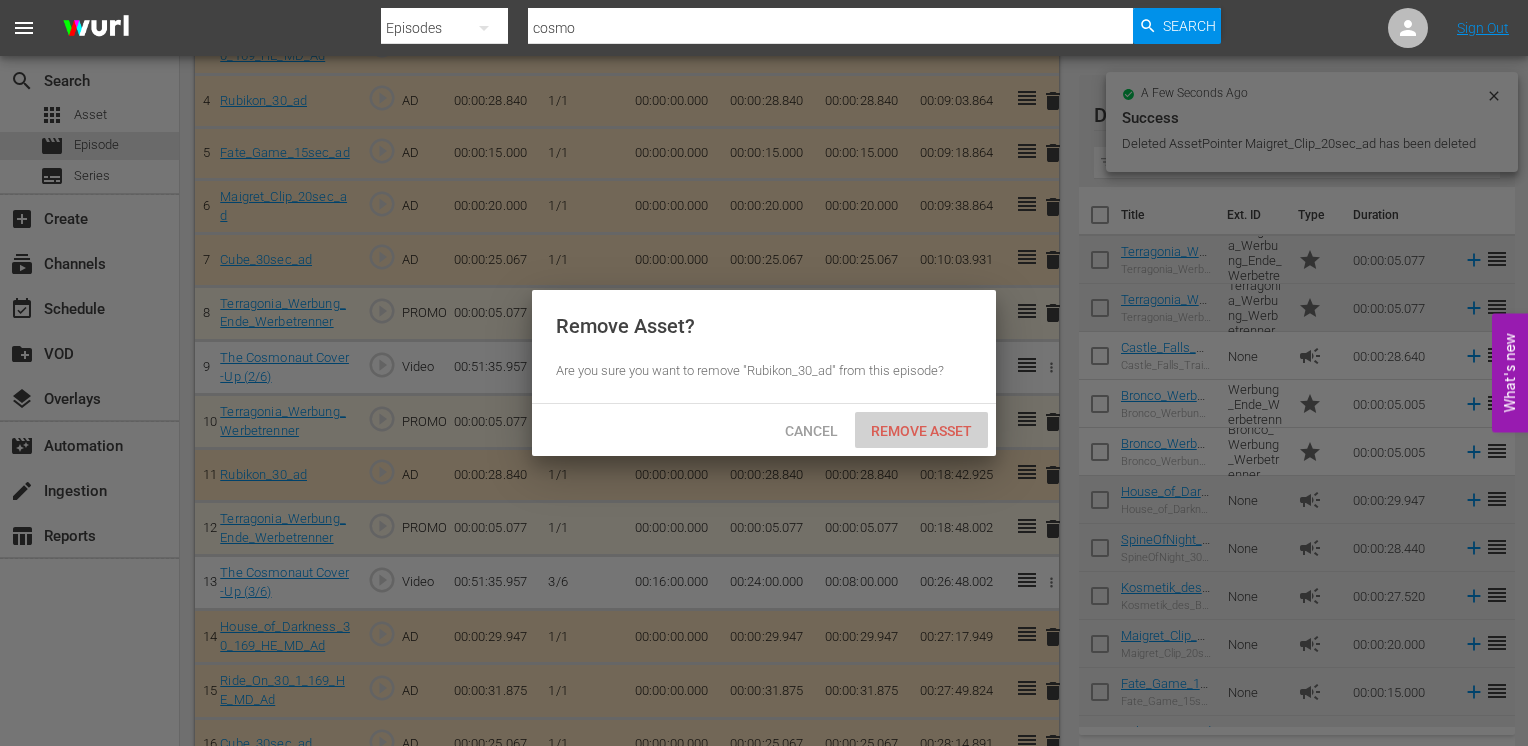 click on "Remove Asset" at bounding box center [921, 431] 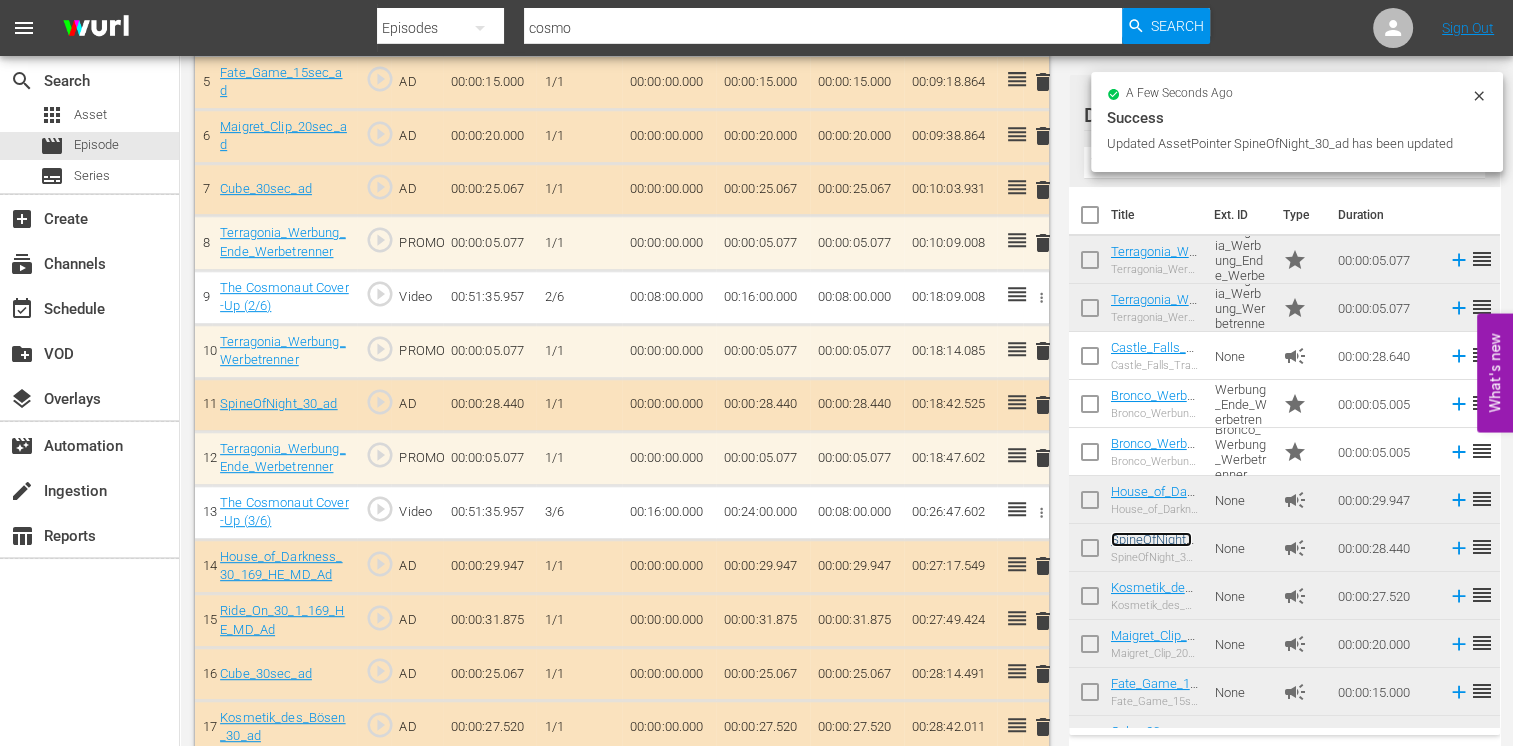 scroll, scrollTop: 900, scrollLeft: 0, axis: vertical 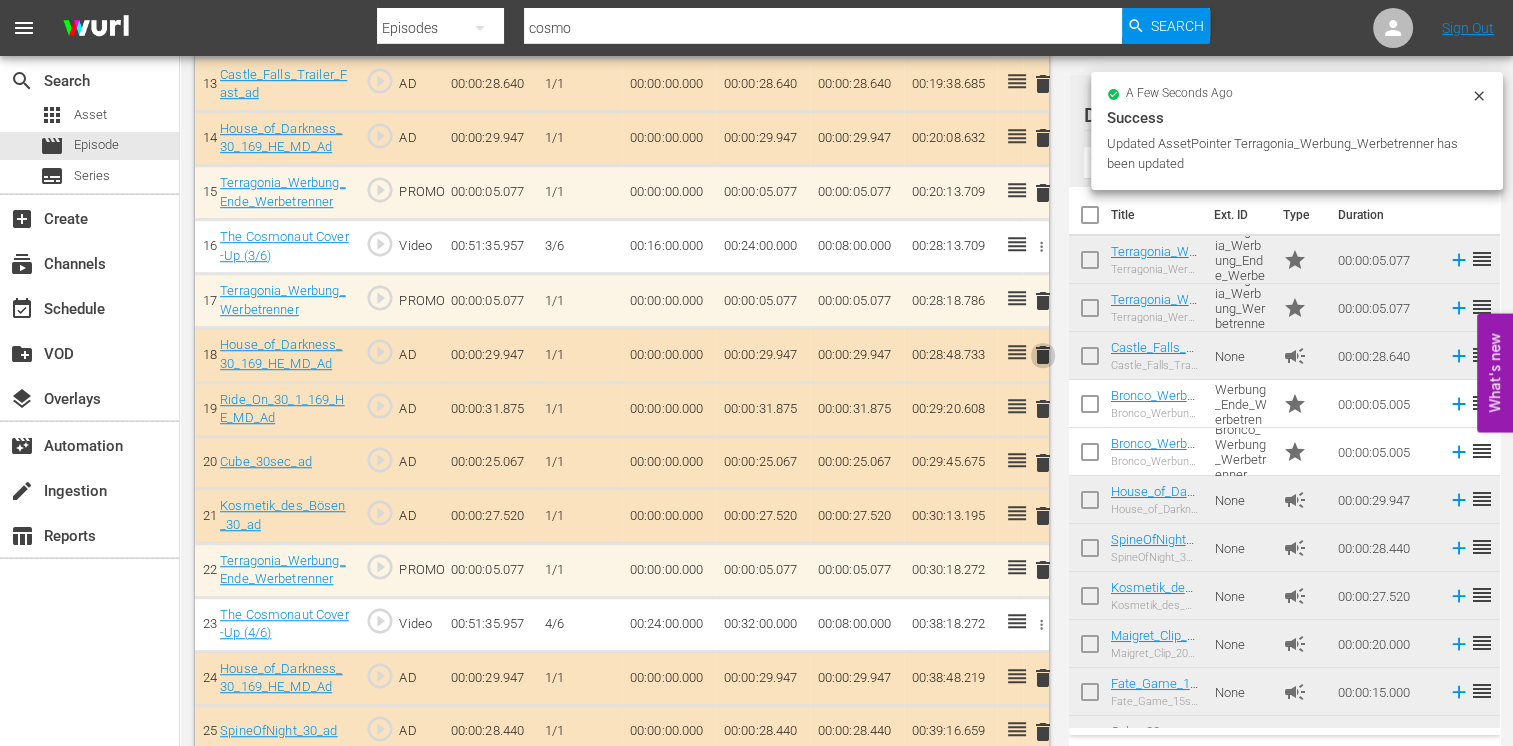 click on "delete" at bounding box center [1043, 355] 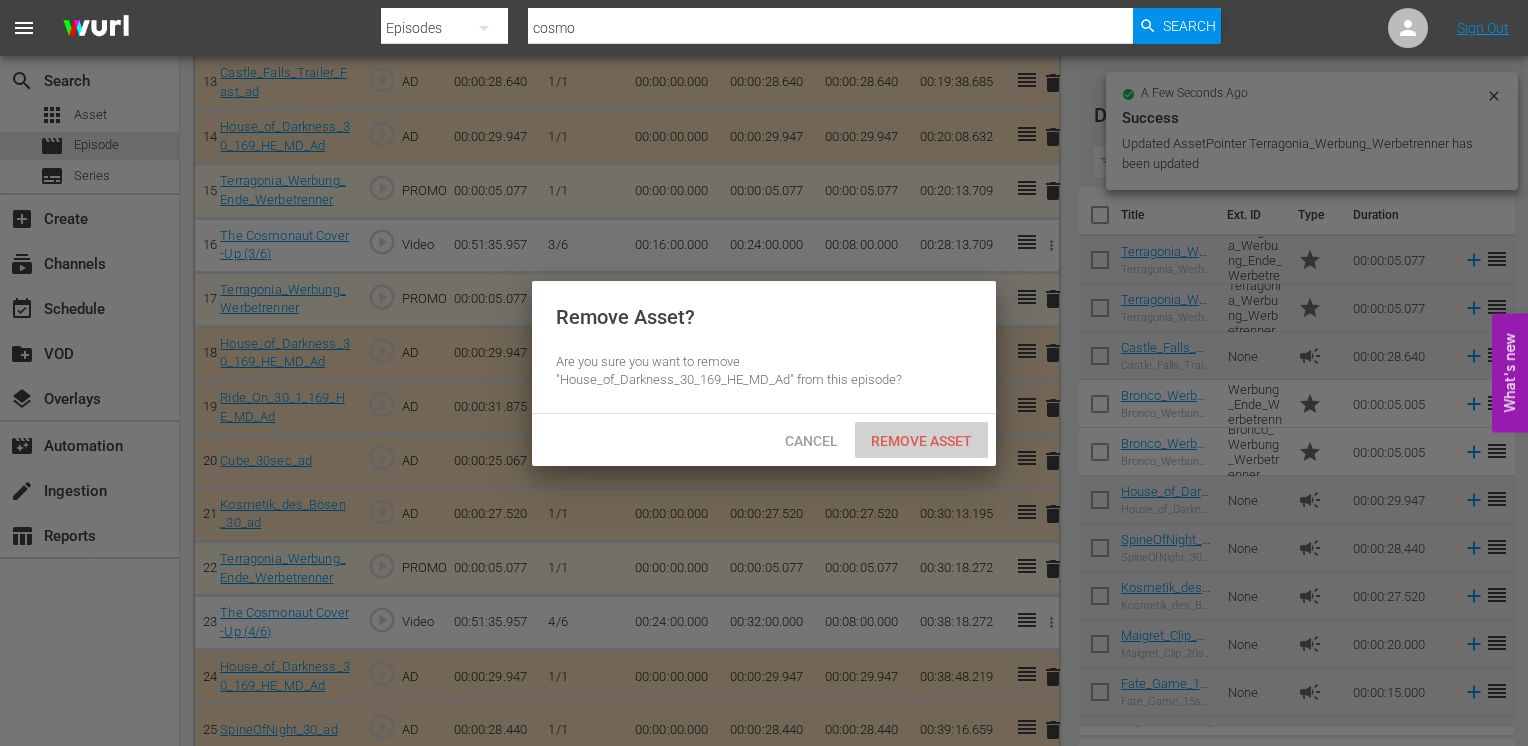 click on "Remove Asset" at bounding box center (921, 440) 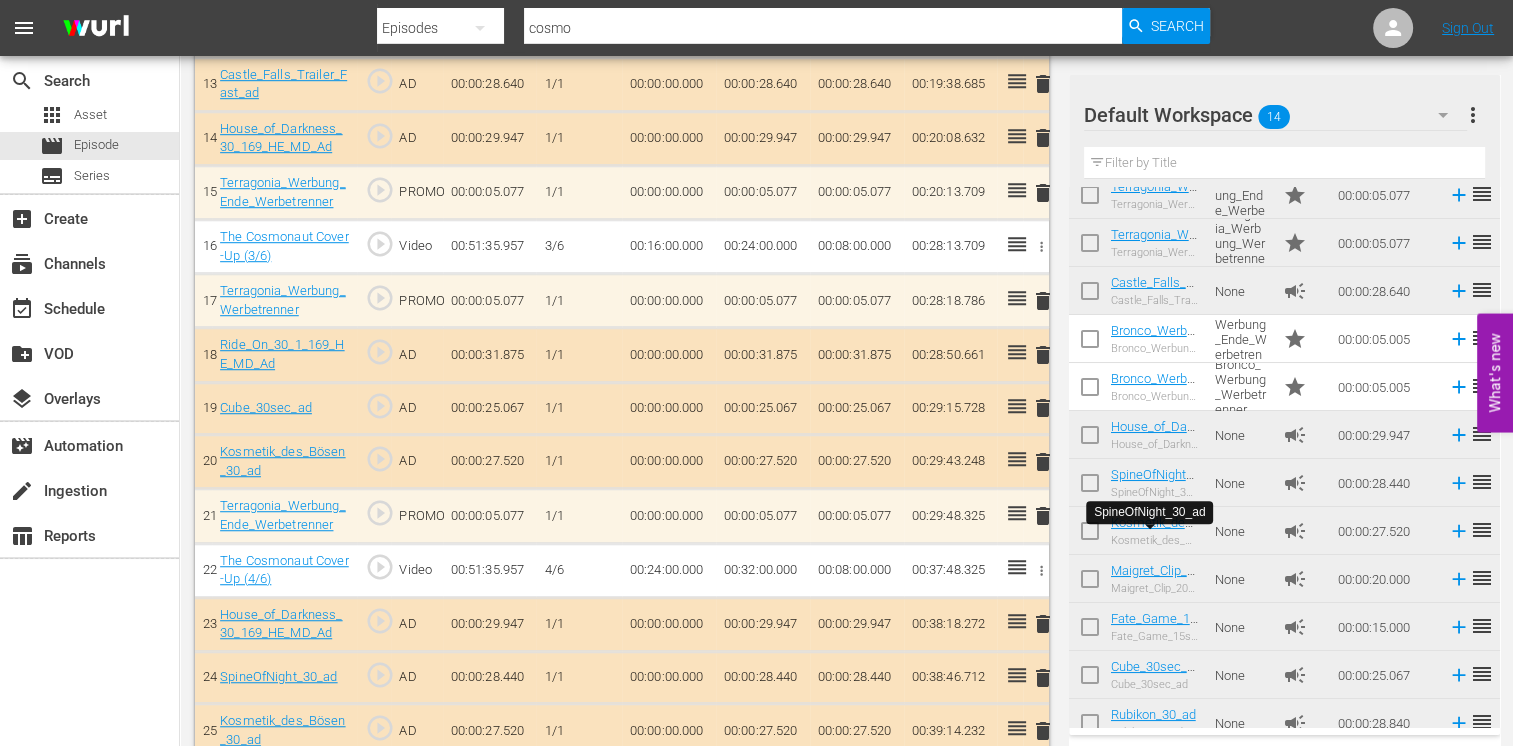scroll, scrollTop: 100, scrollLeft: 0, axis: vertical 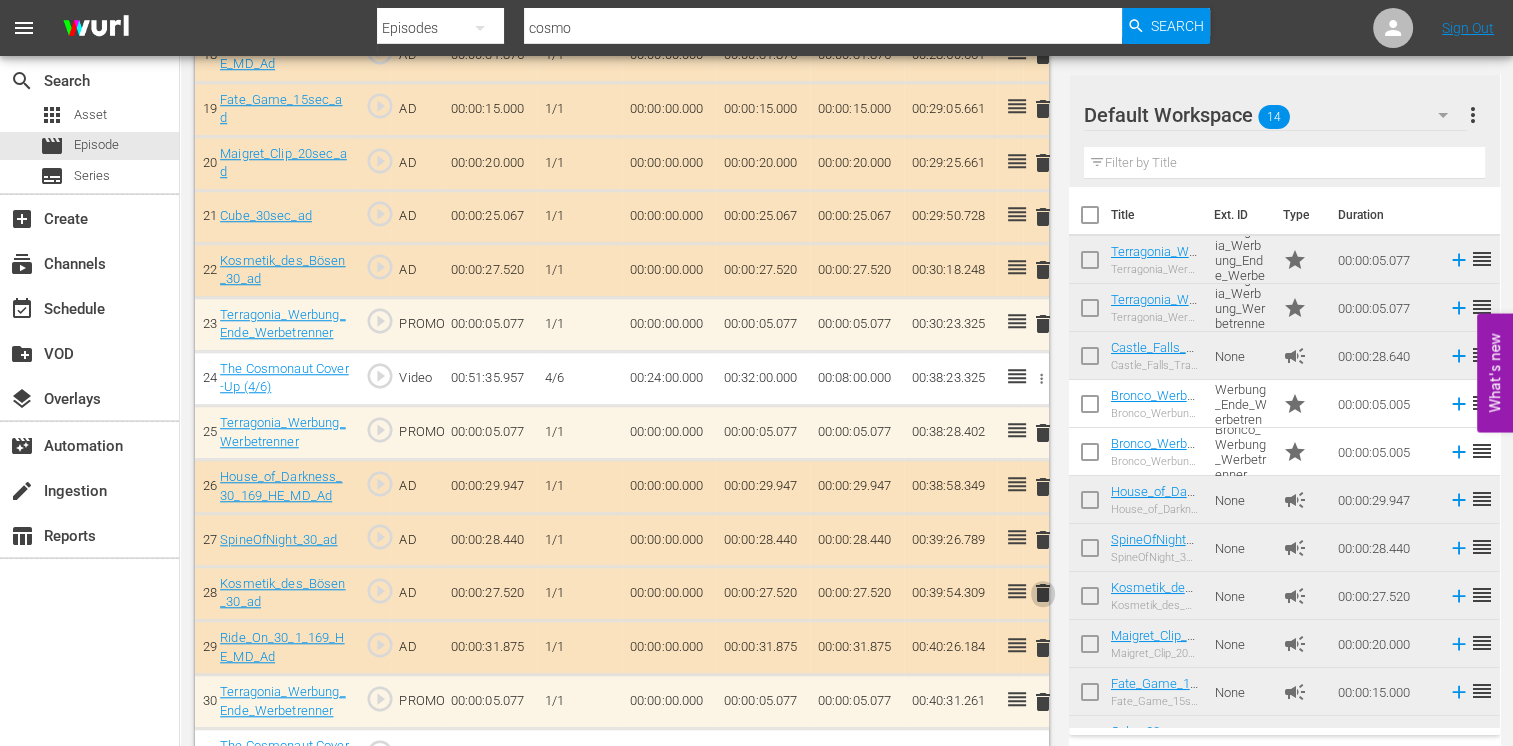 click on "delete" at bounding box center (1043, 593) 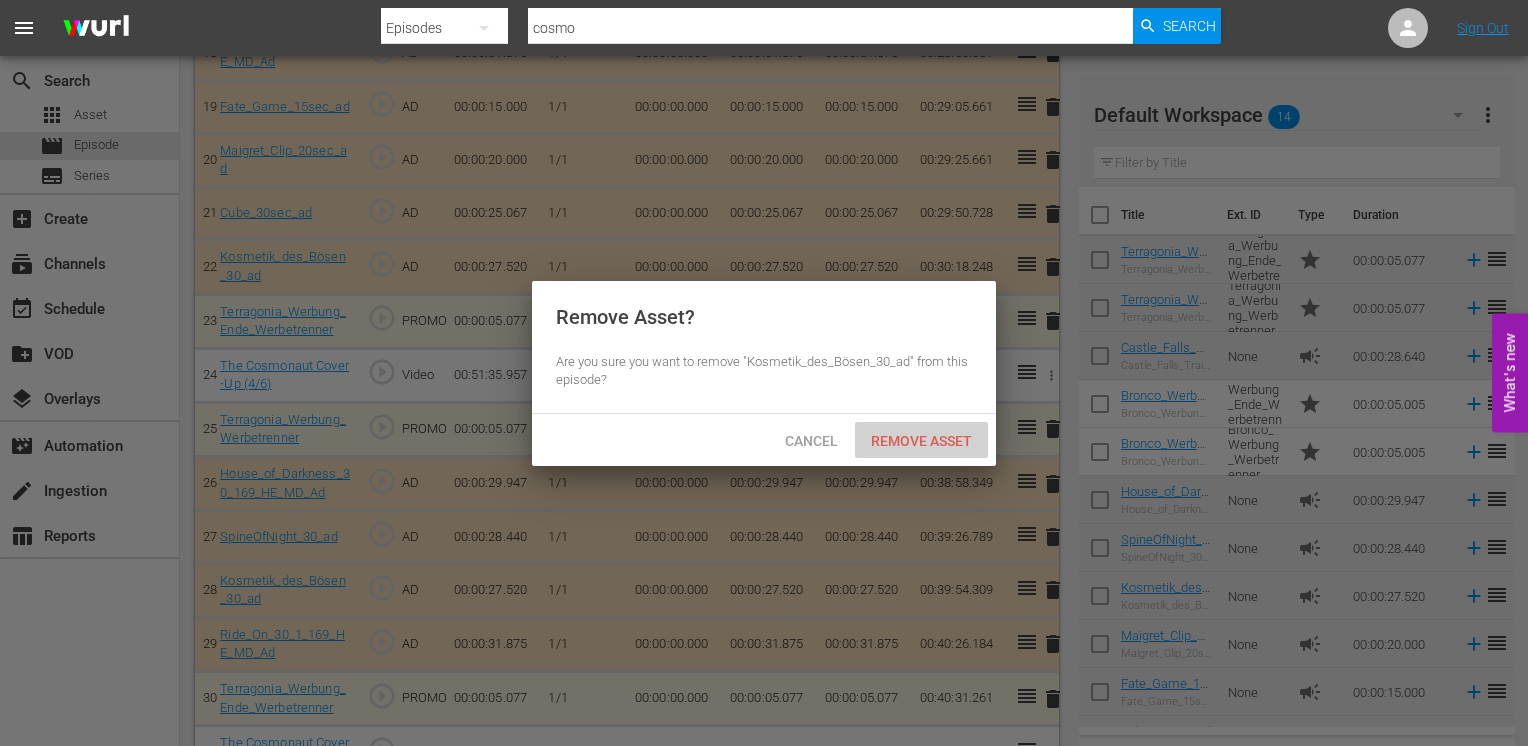 click on "Remove Asset" at bounding box center (921, 441) 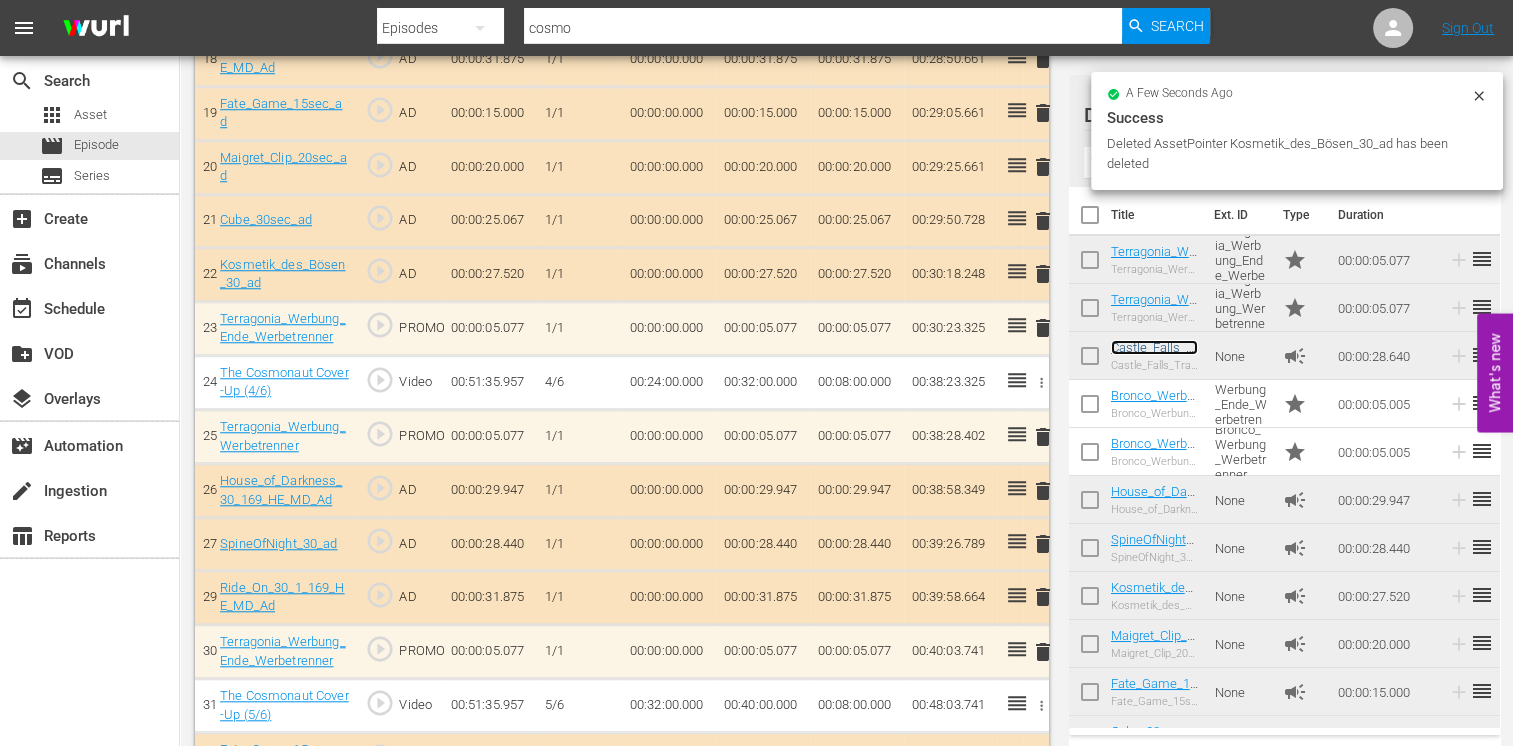 drag, startPoint x: 1167, startPoint y: 350, endPoint x: 848, endPoint y: 367, distance: 319.45267 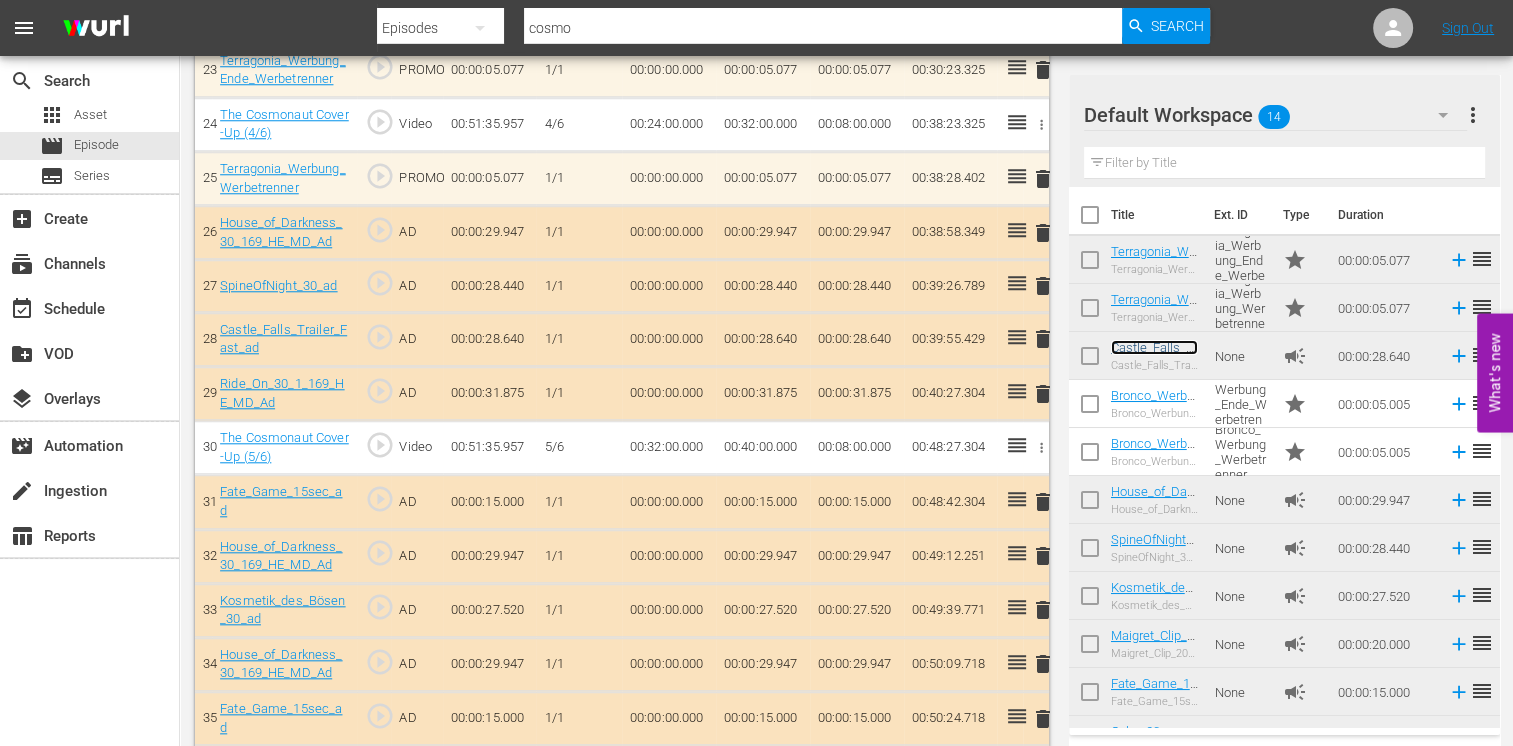 scroll, scrollTop: 1954, scrollLeft: 0, axis: vertical 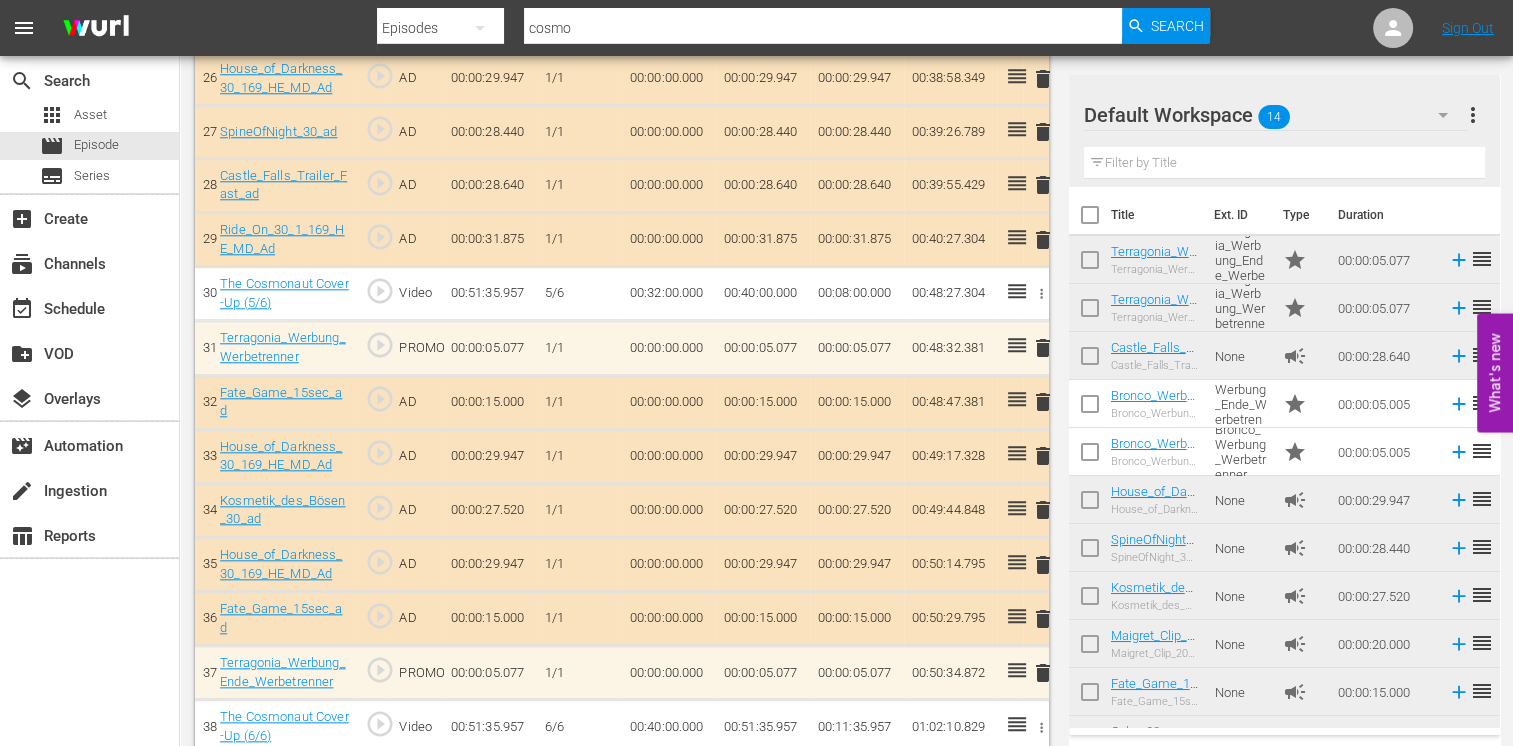 click on "delete" at bounding box center [1043, 402] 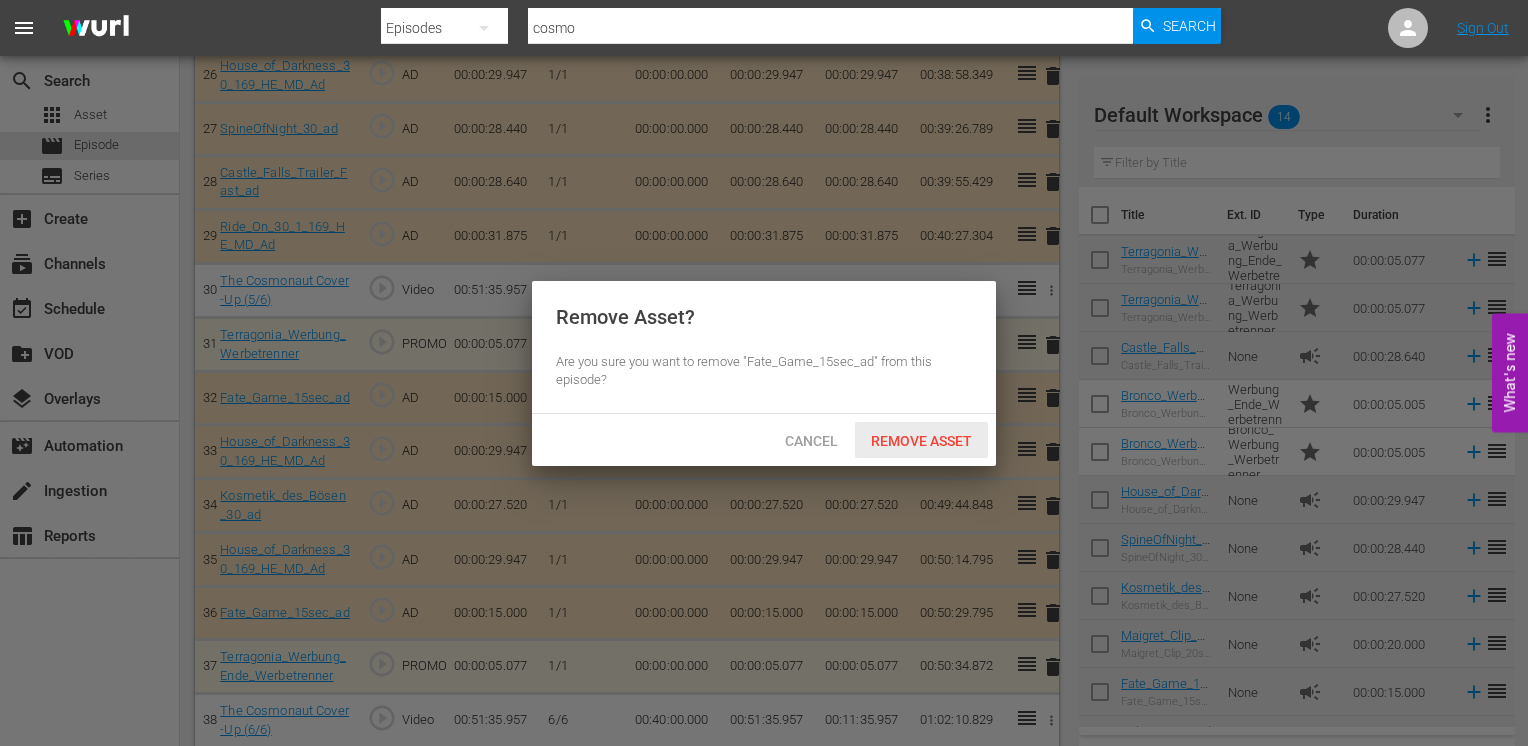 click on "Remove Asset" at bounding box center (921, 441) 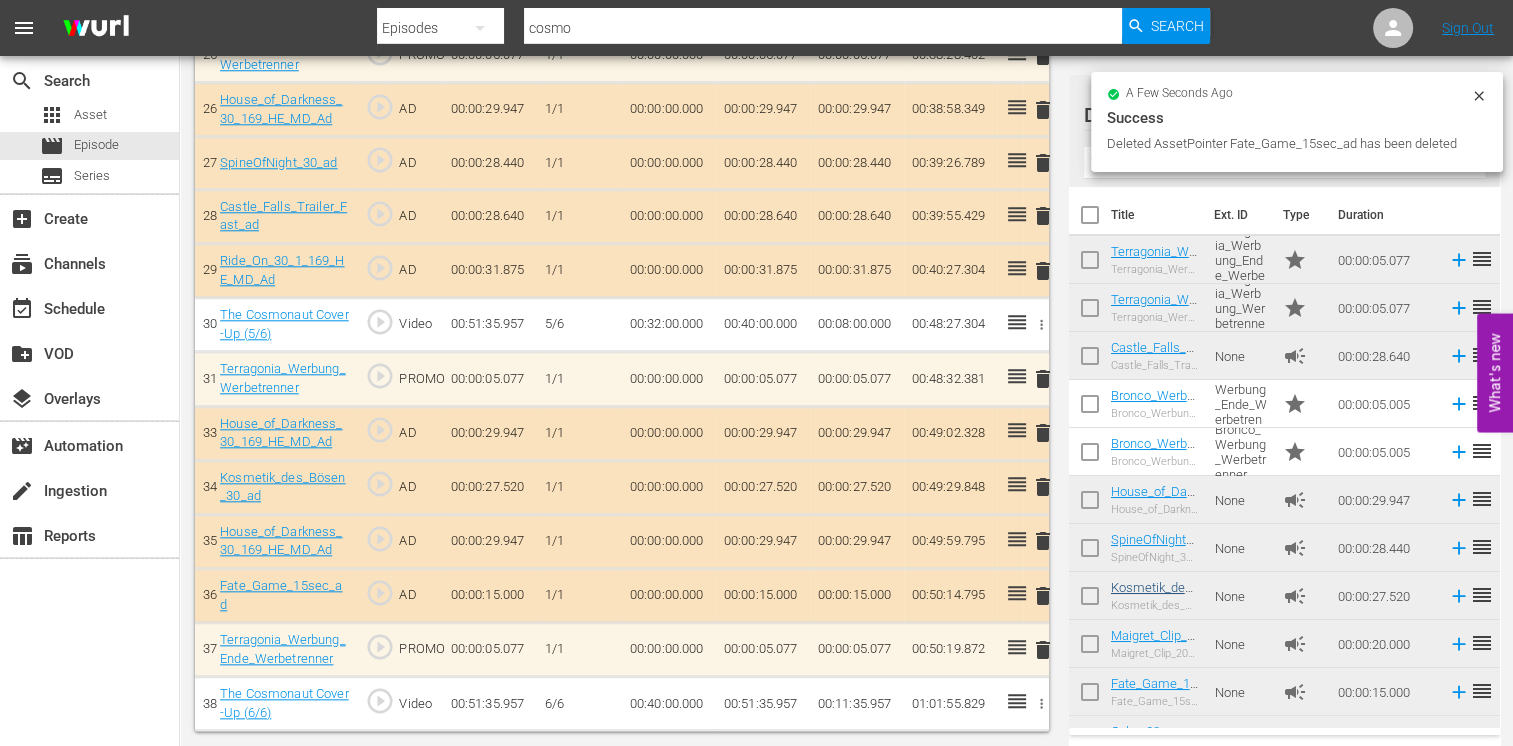 scroll, scrollTop: 1956, scrollLeft: 0, axis: vertical 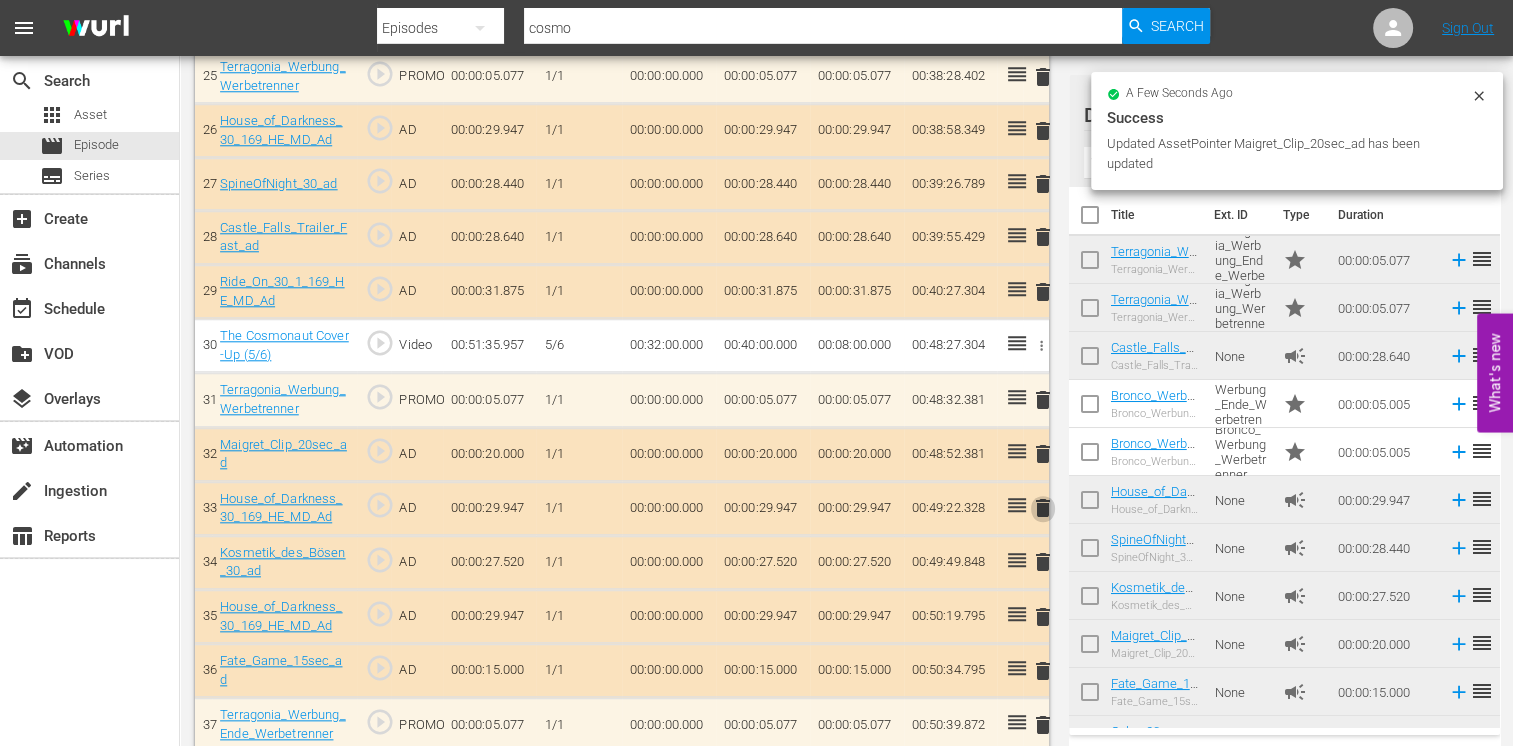 click on "delete" at bounding box center (1043, 508) 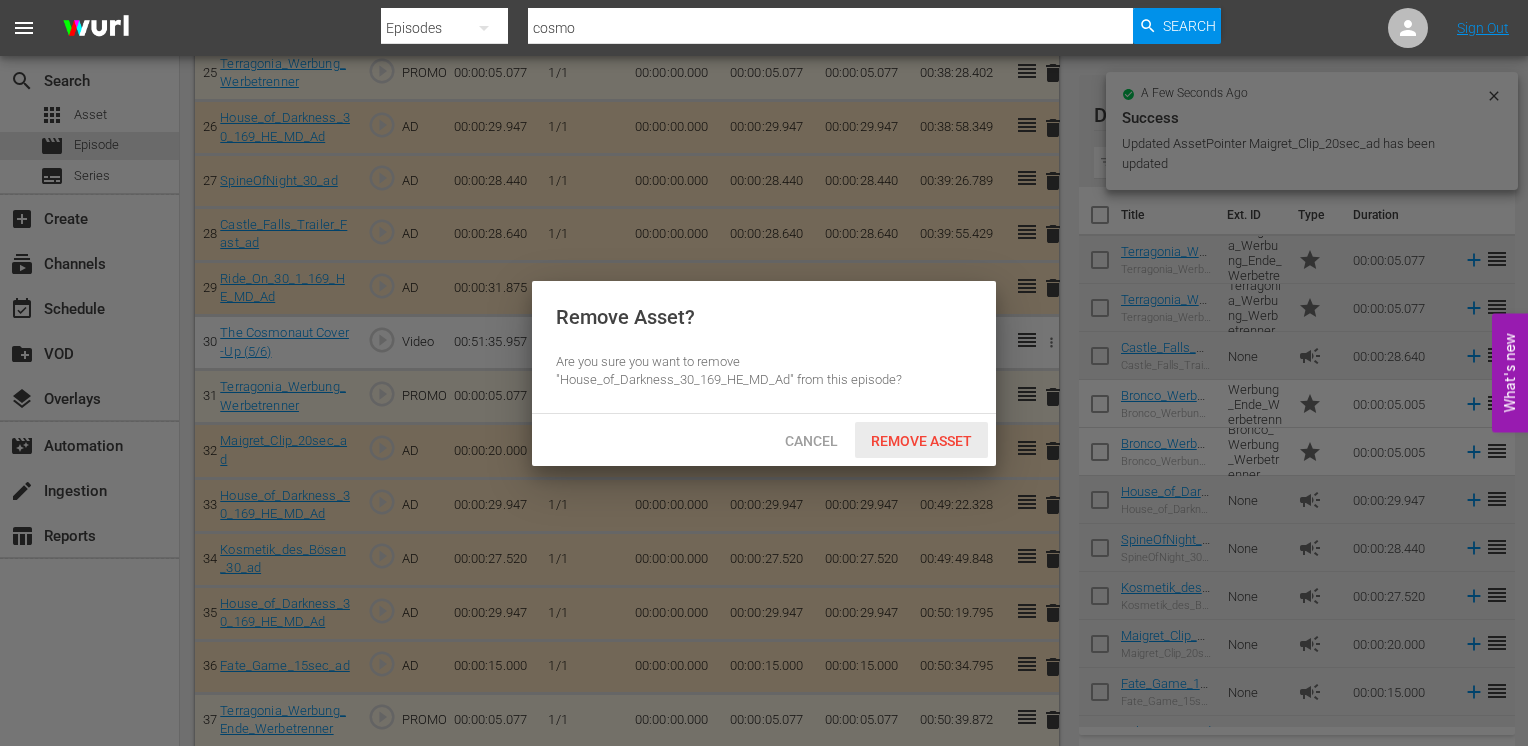 click on "Remove Asset" at bounding box center (921, 441) 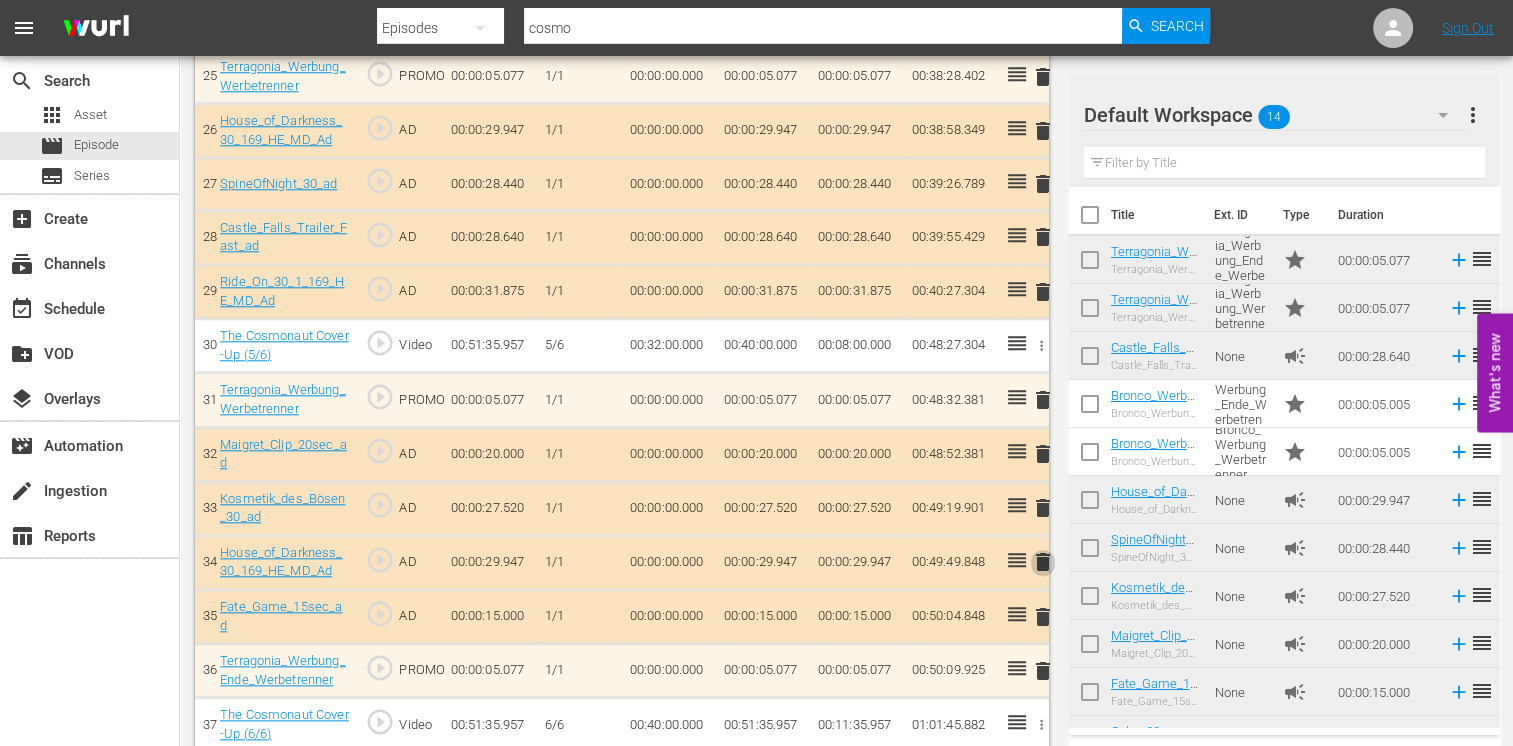 click on "delete" at bounding box center [1043, 562] 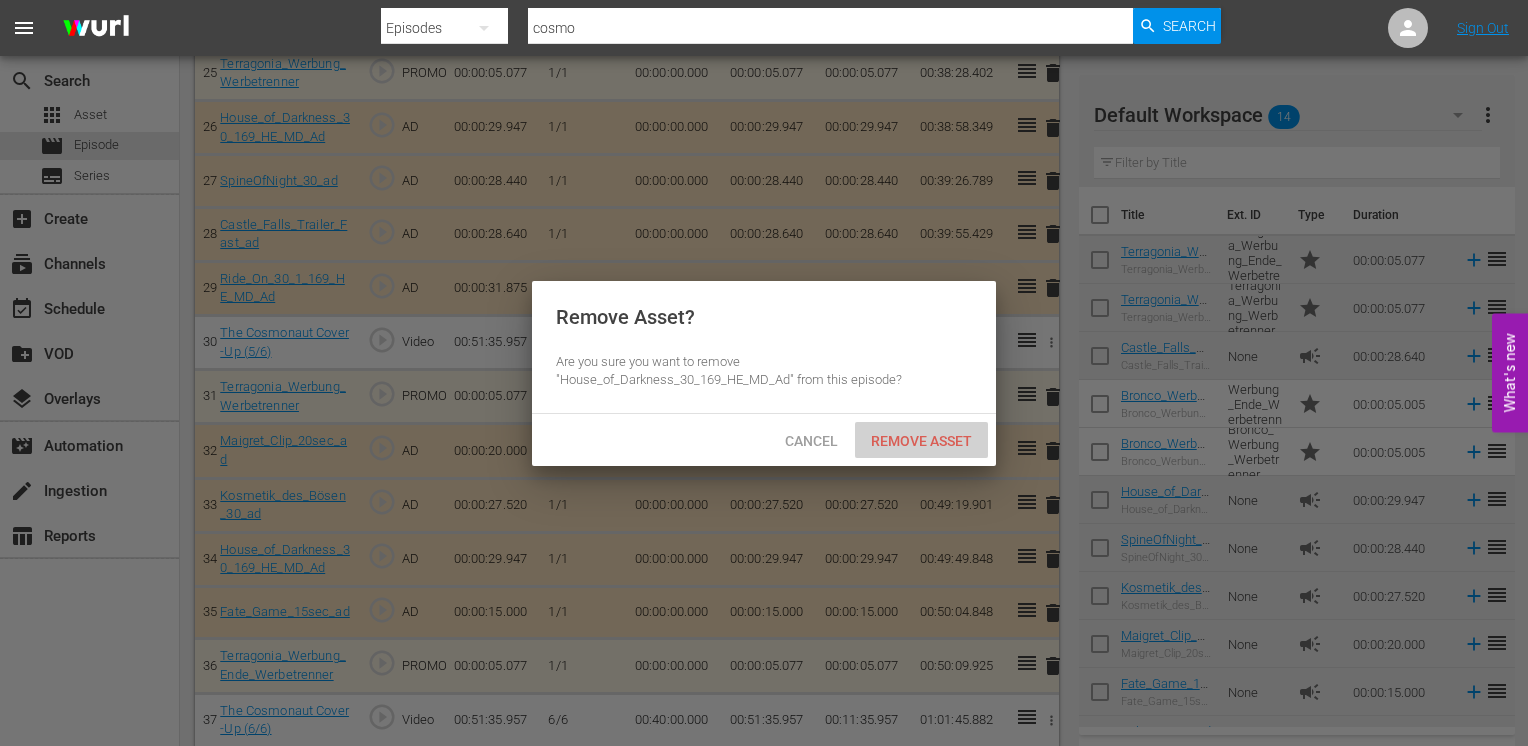 click on "Remove Asset" at bounding box center [921, 441] 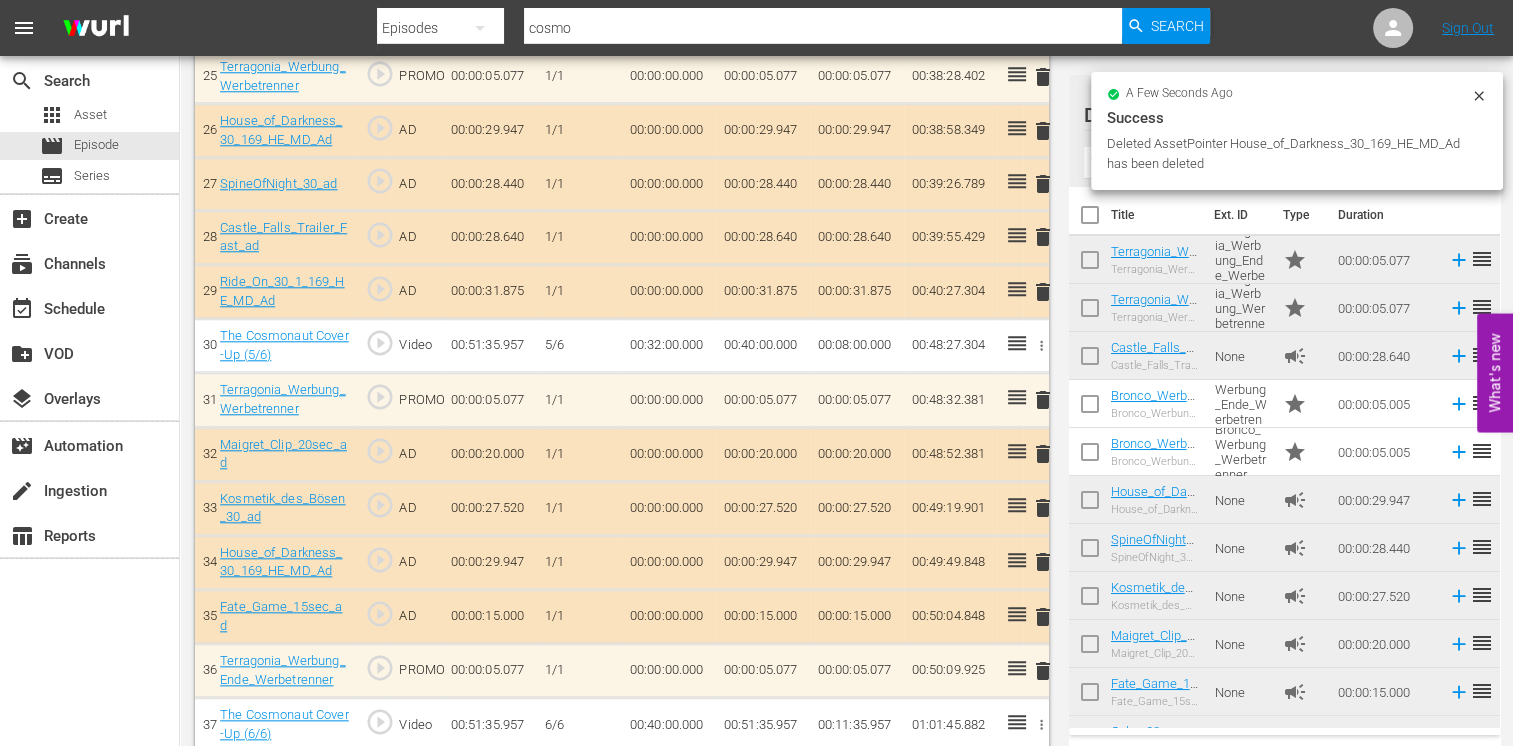 scroll, scrollTop: 1903, scrollLeft: 0, axis: vertical 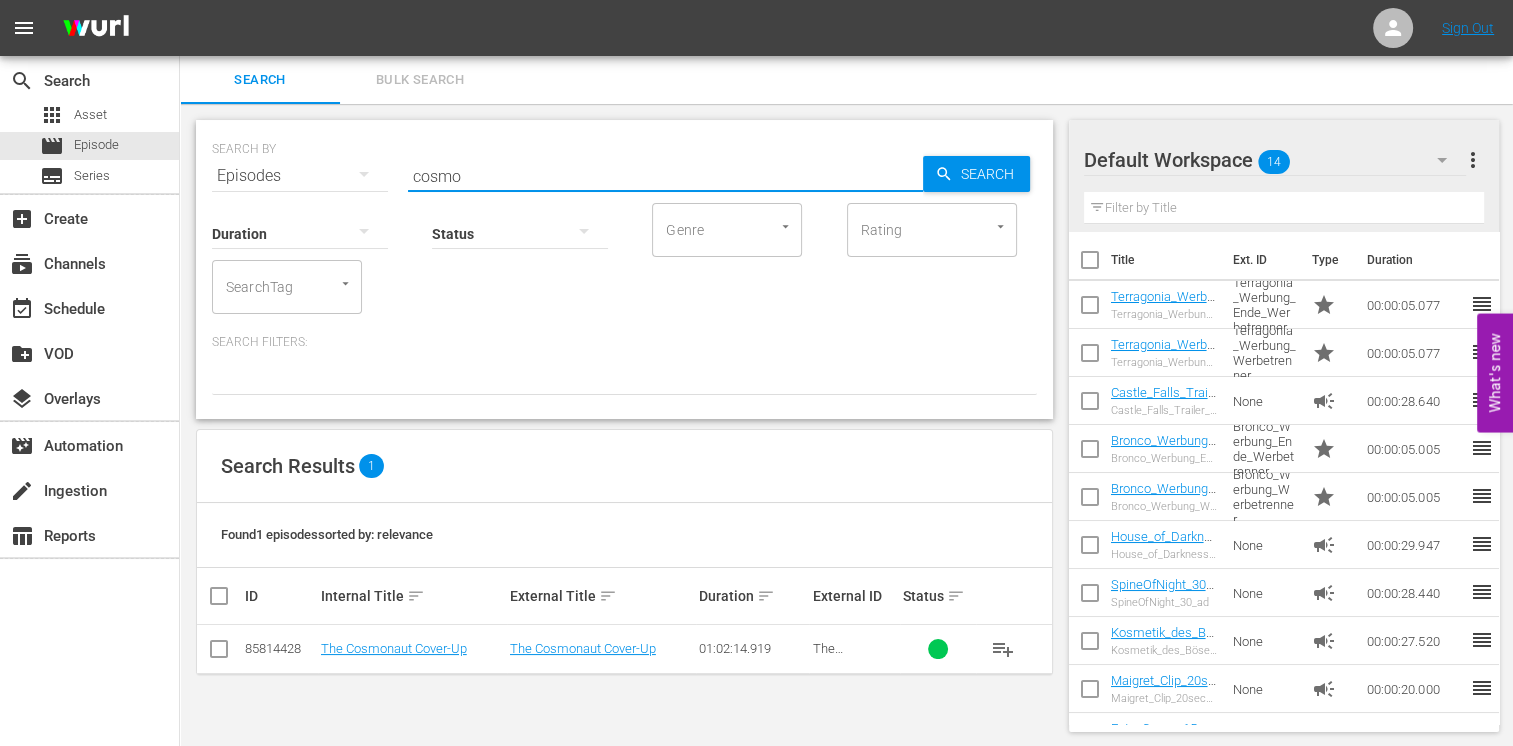 drag, startPoint x: 477, startPoint y: 179, endPoint x: 344, endPoint y: 179, distance: 133 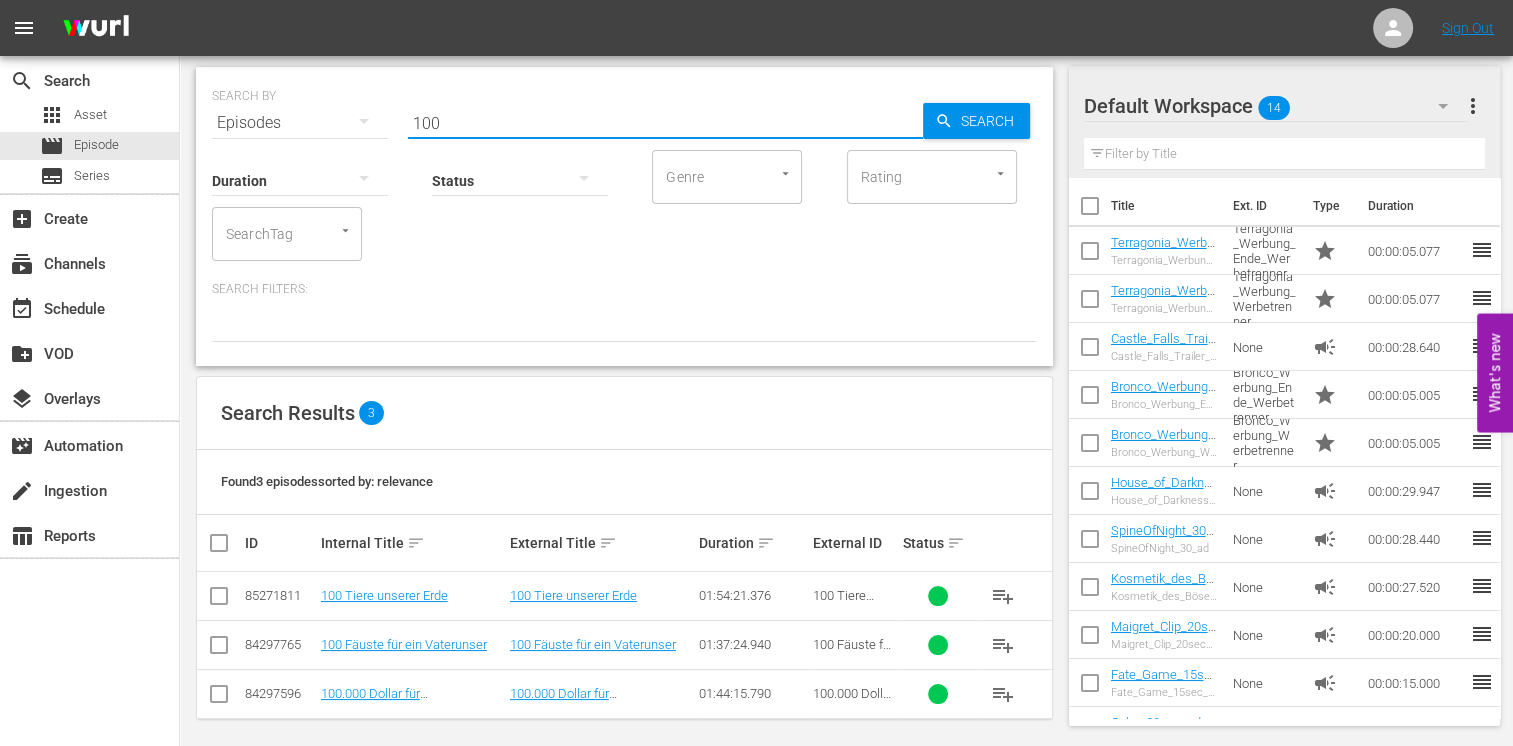 scroll, scrollTop: 60, scrollLeft: 0, axis: vertical 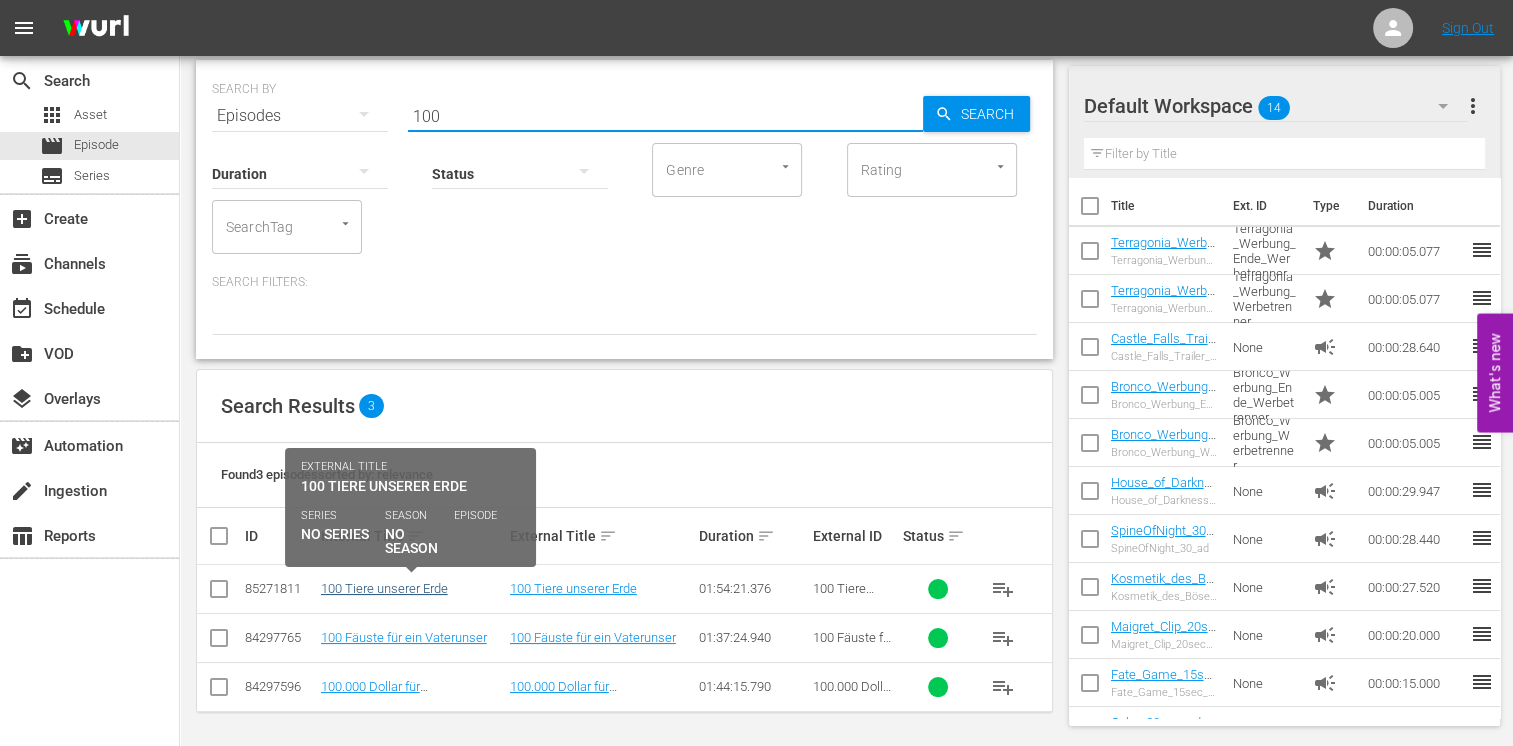 type on "100" 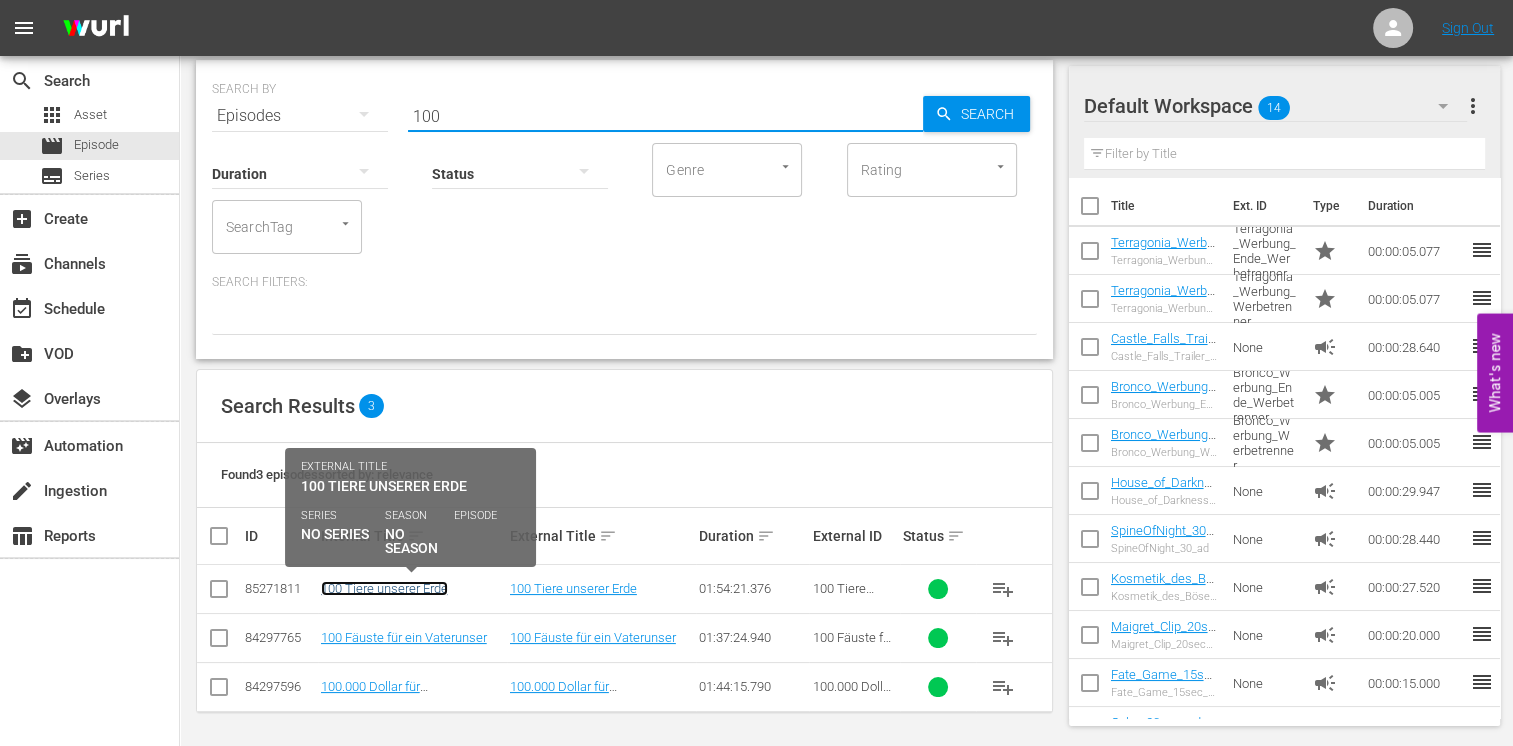 click on "100 Tiere unserer Erde" at bounding box center (384, 588) 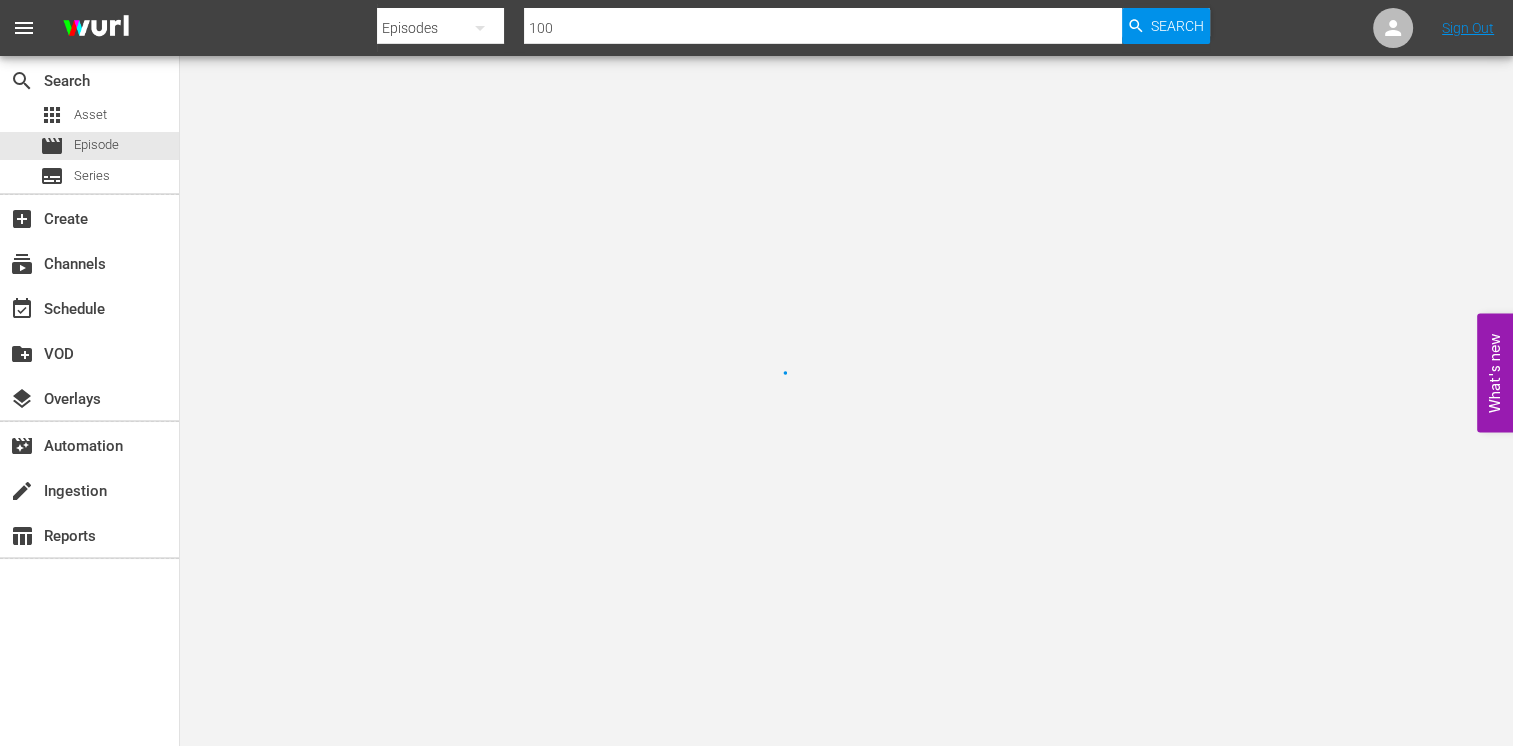 scroll, scrollTop: 0, scrollLeft: 0, axis: both 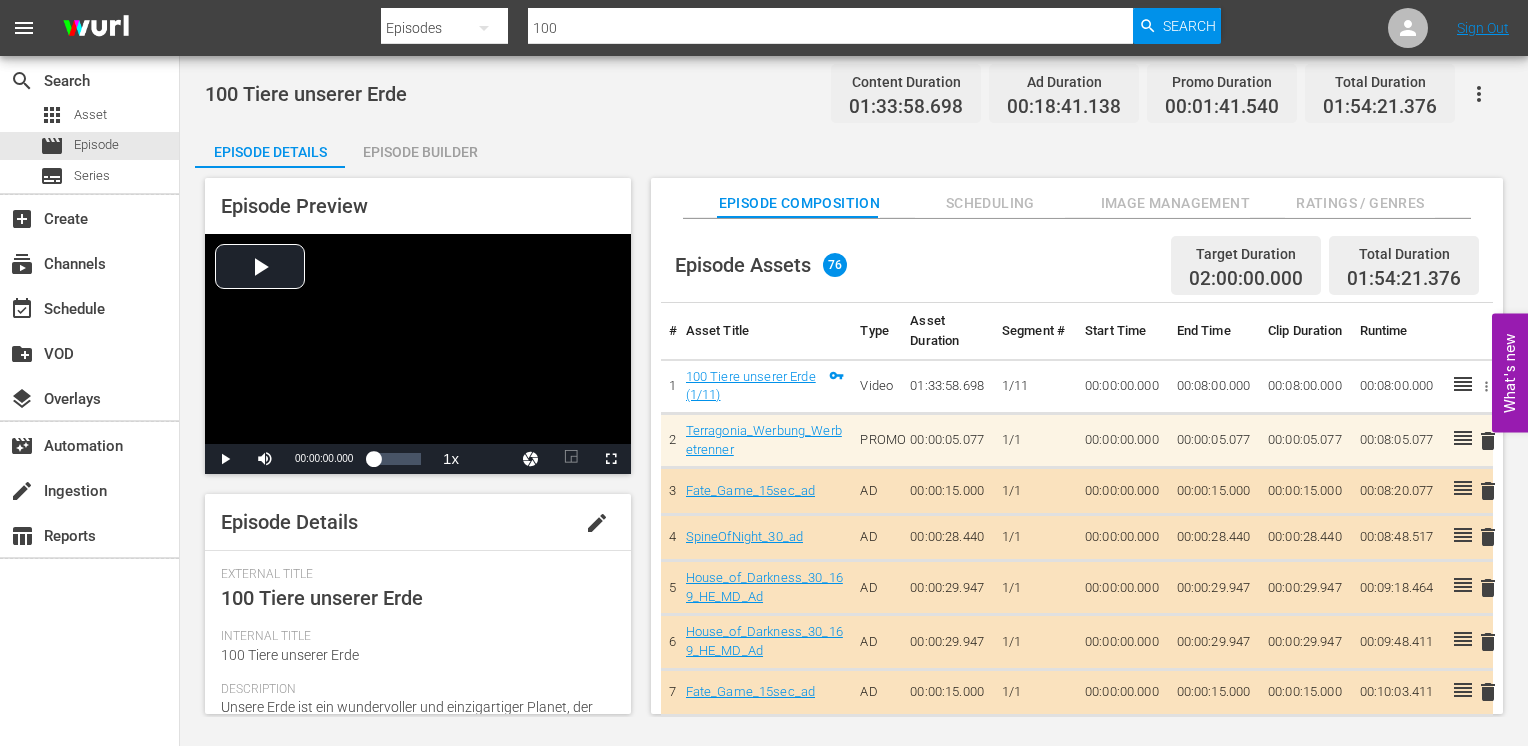 click on "Episode Builder" at bounding box center [420, 152] 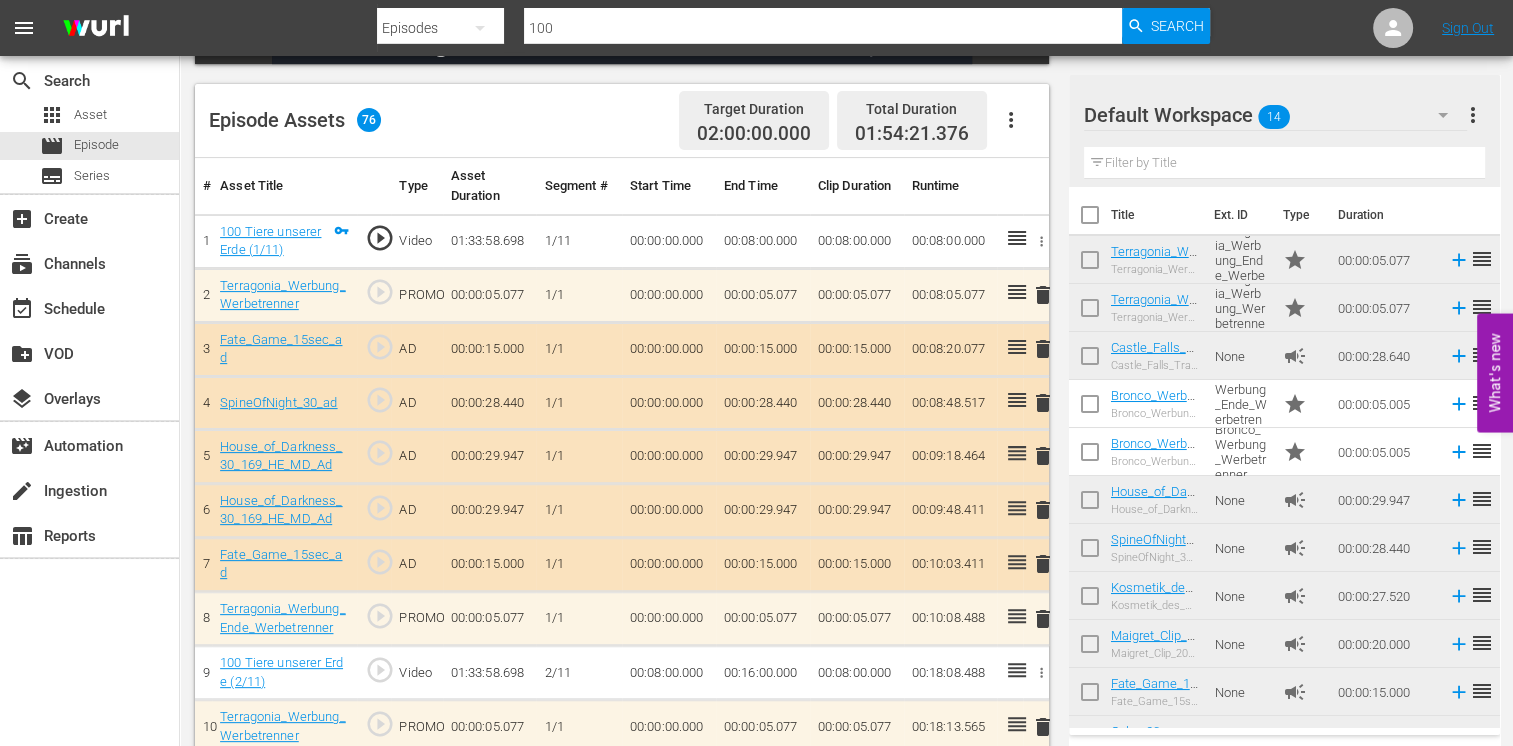 scroll, scrollTop: 500, scrollLeft: 0, axis: vertical 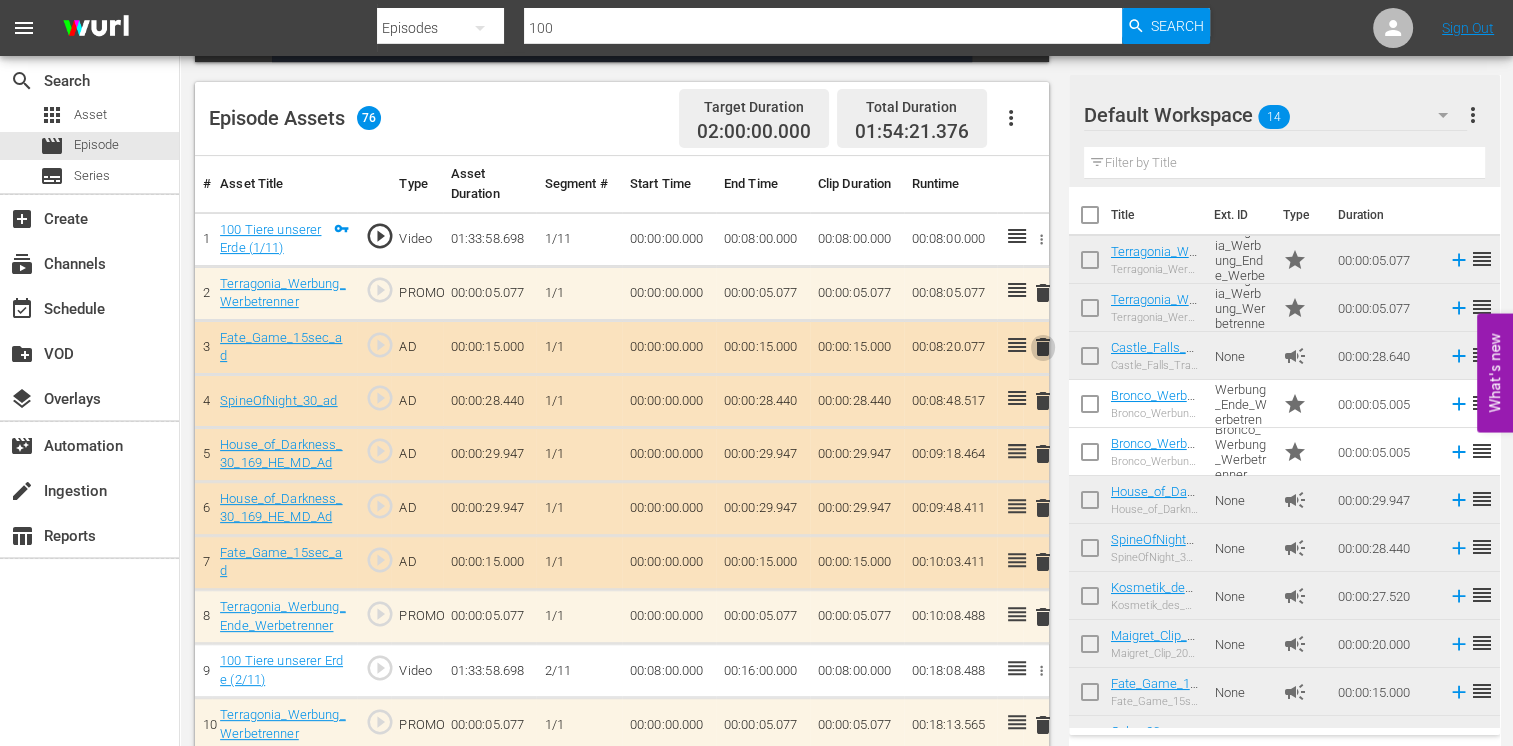 click on "delete" at bounding box center (1043, 347) 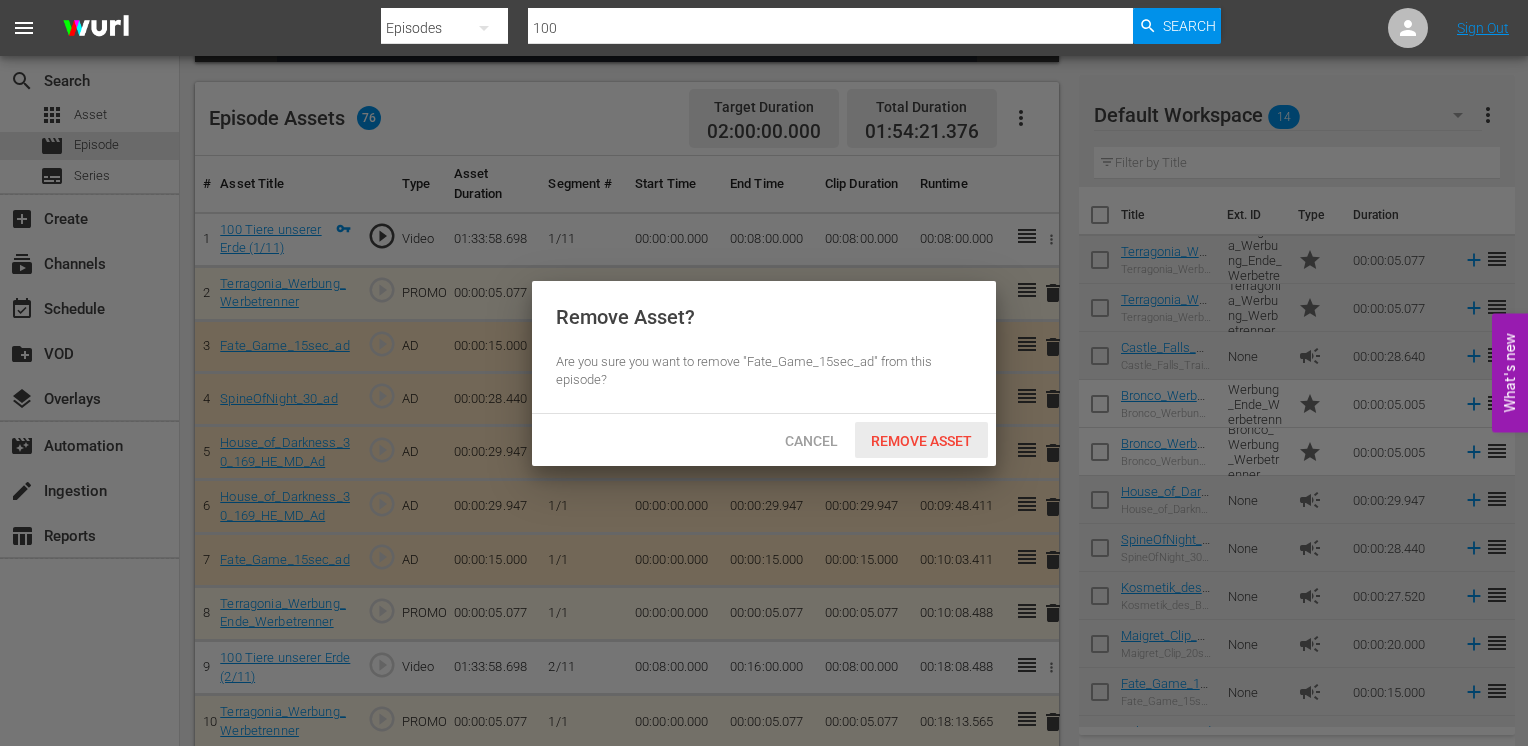 click on "Remove Asset" at bounding box center [921, 441] 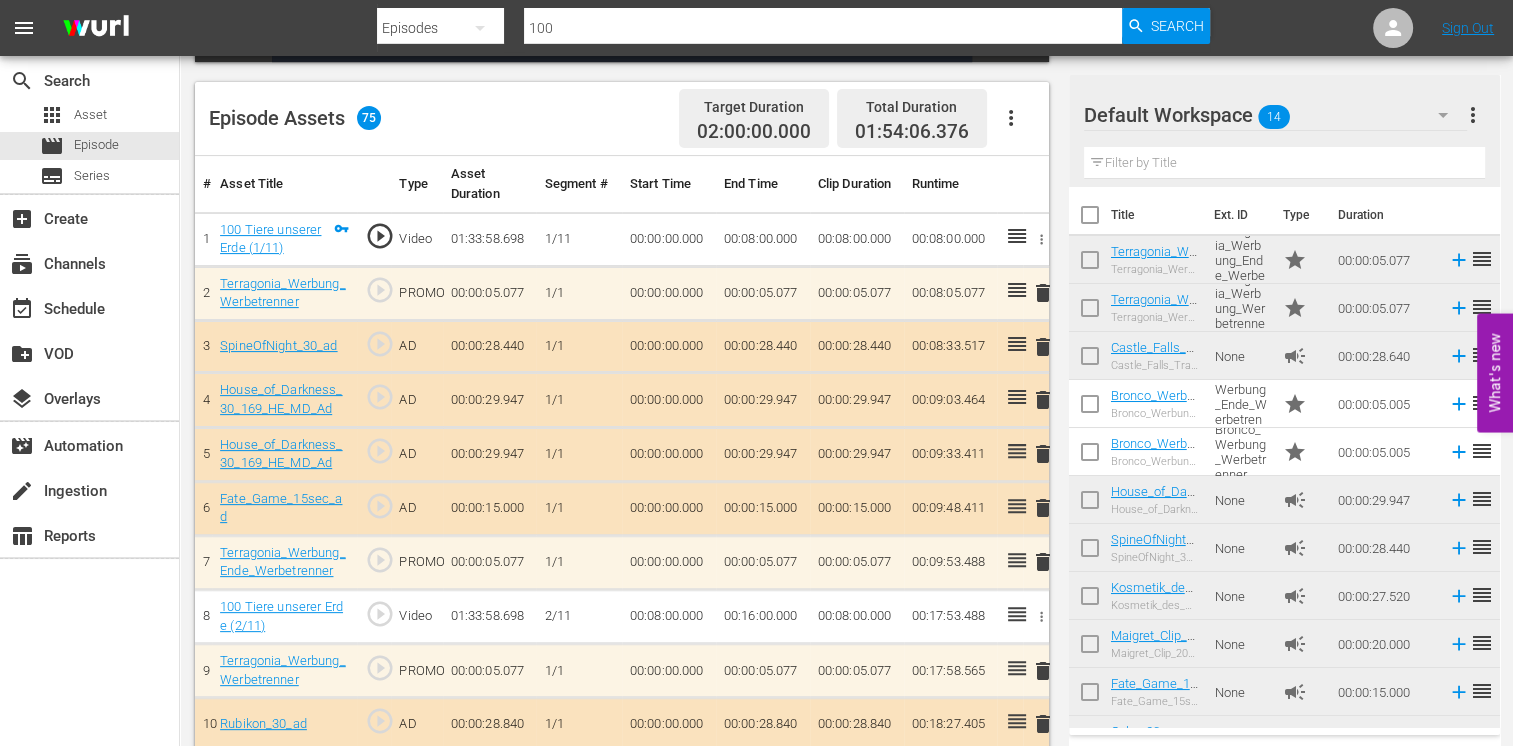 click on "delete" at bounding box center [1043, 454] 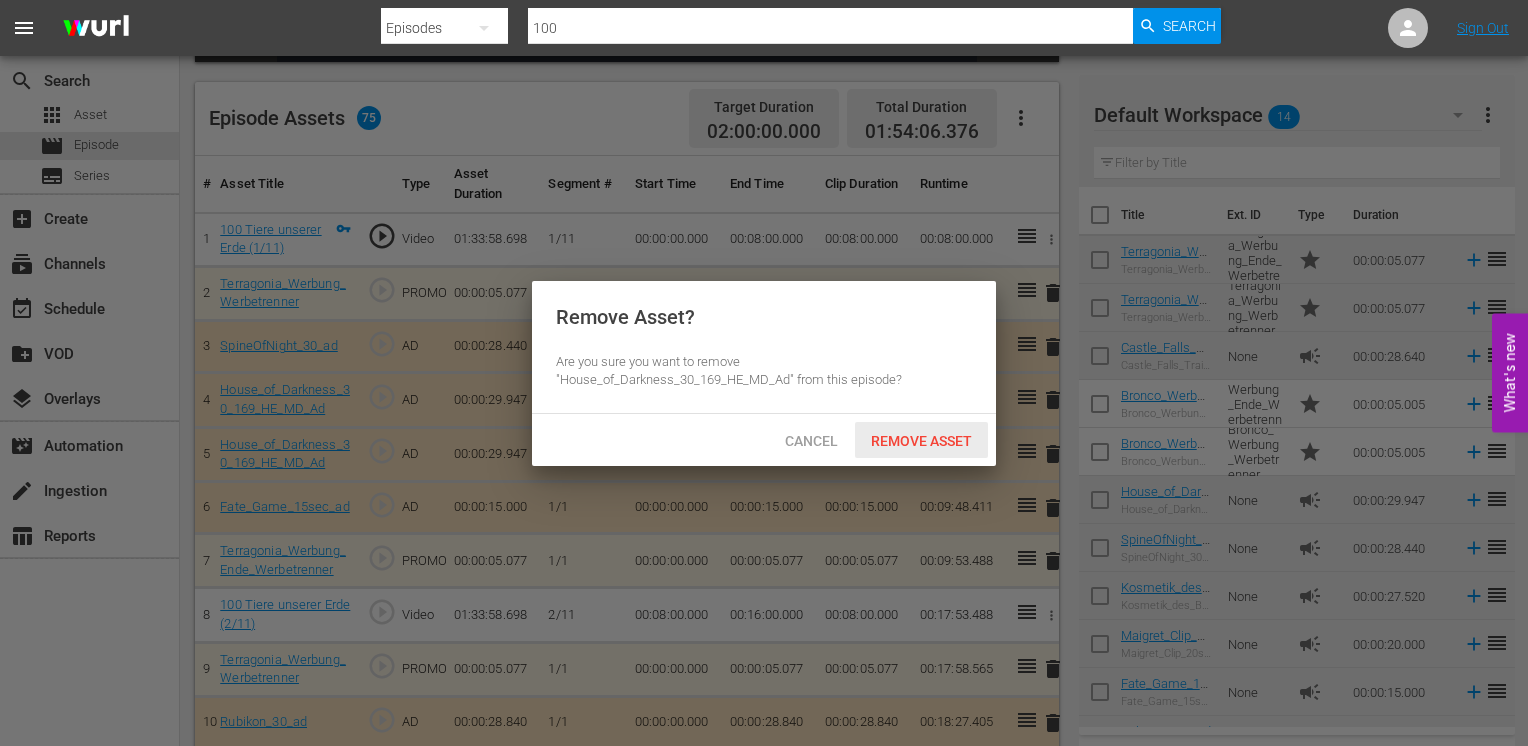 click on "Remove Asset" at bounding box center (921, 441) 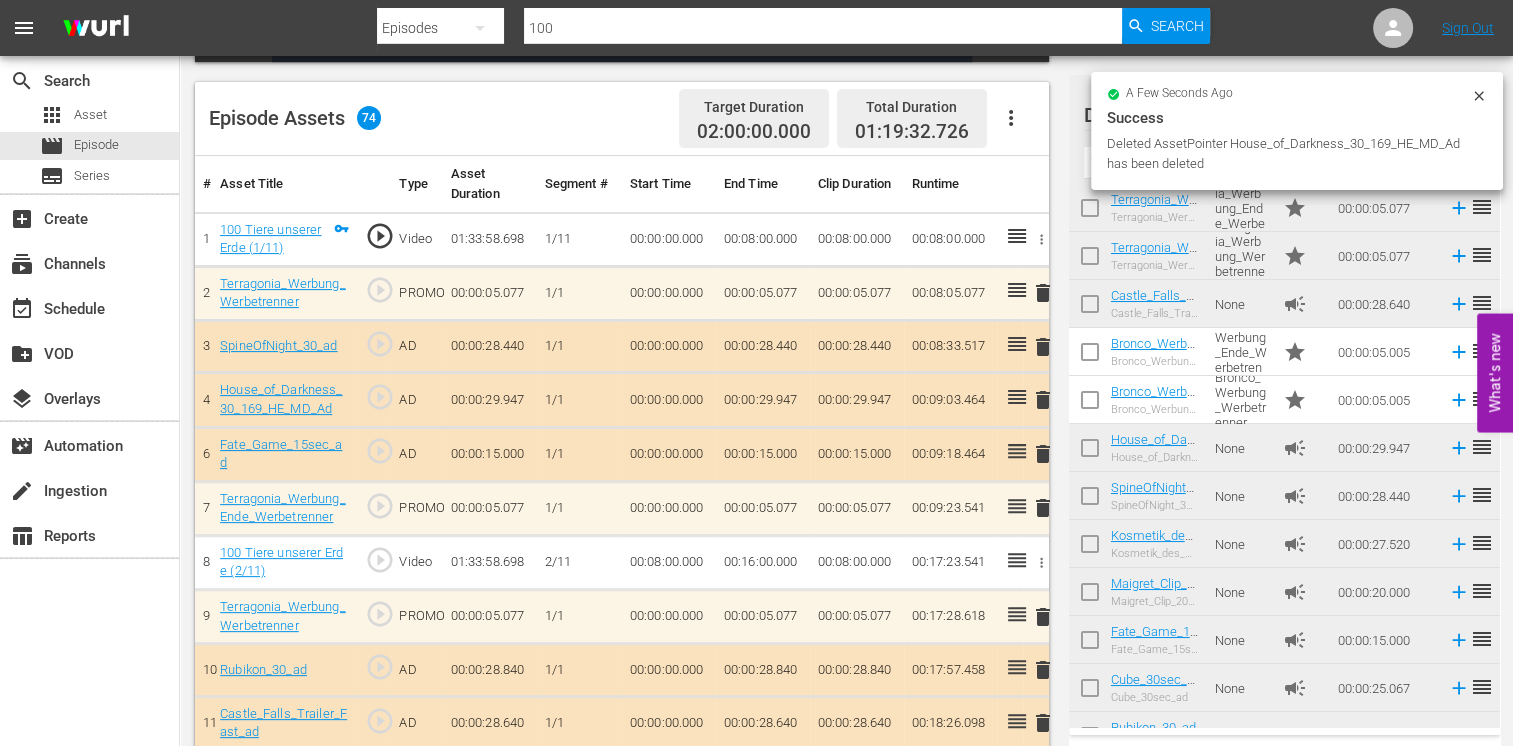 scroll, scrollTop: 100, scrollLeft: 0, axis: vertical 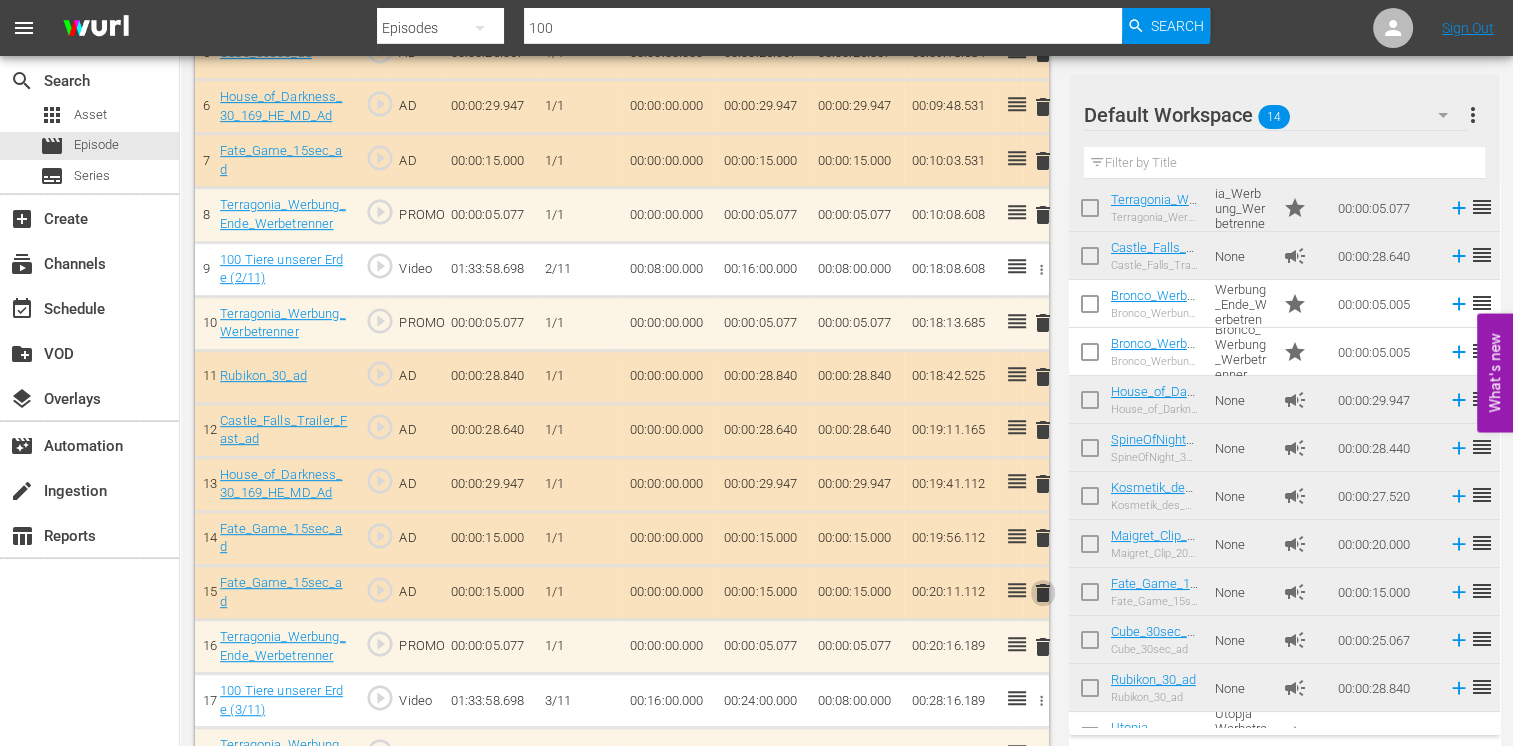 click on "delete" at bounding box center [1043, 593] 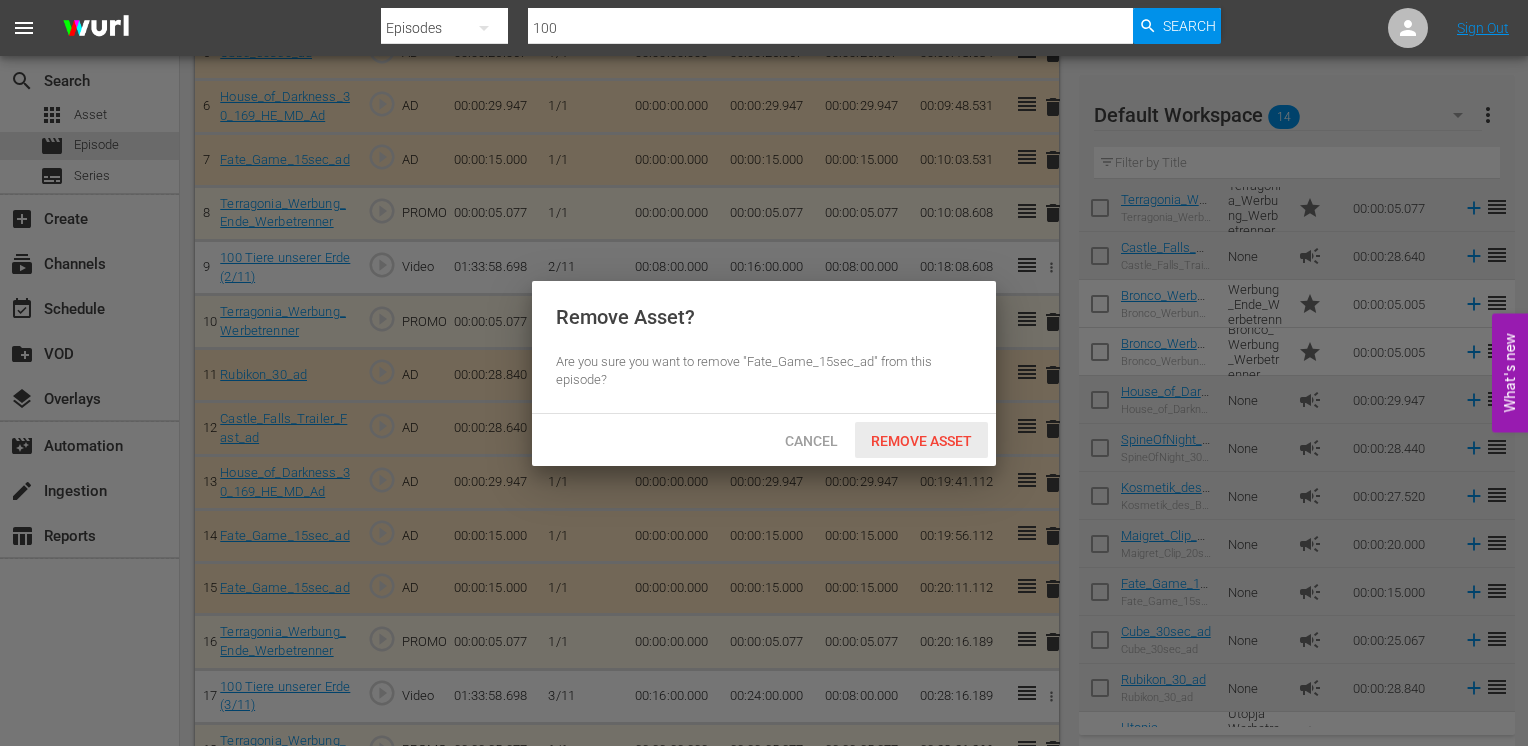 click on "Remove Asset" at bounding box center [921, 441] 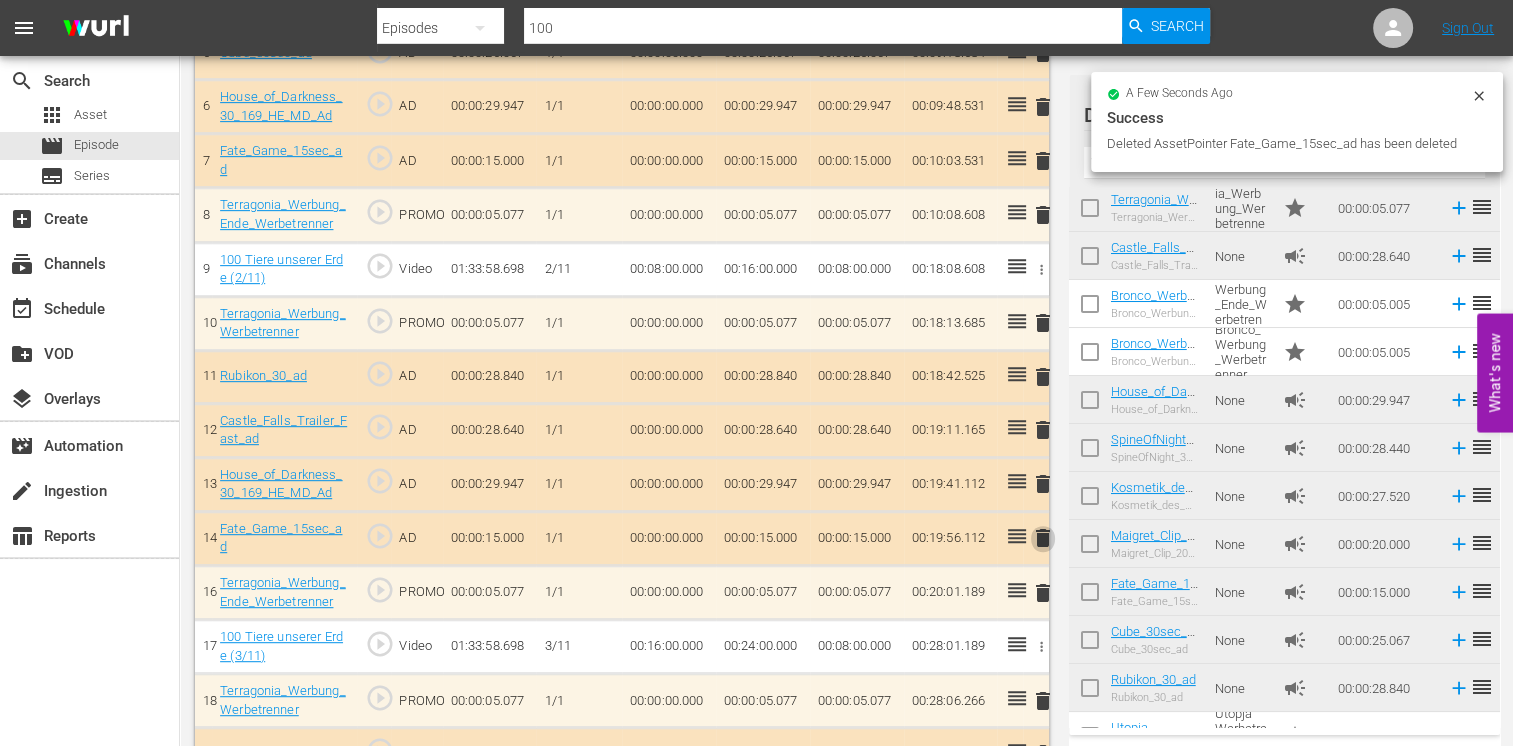 click on "delete" at bounding box center [1043, 538] 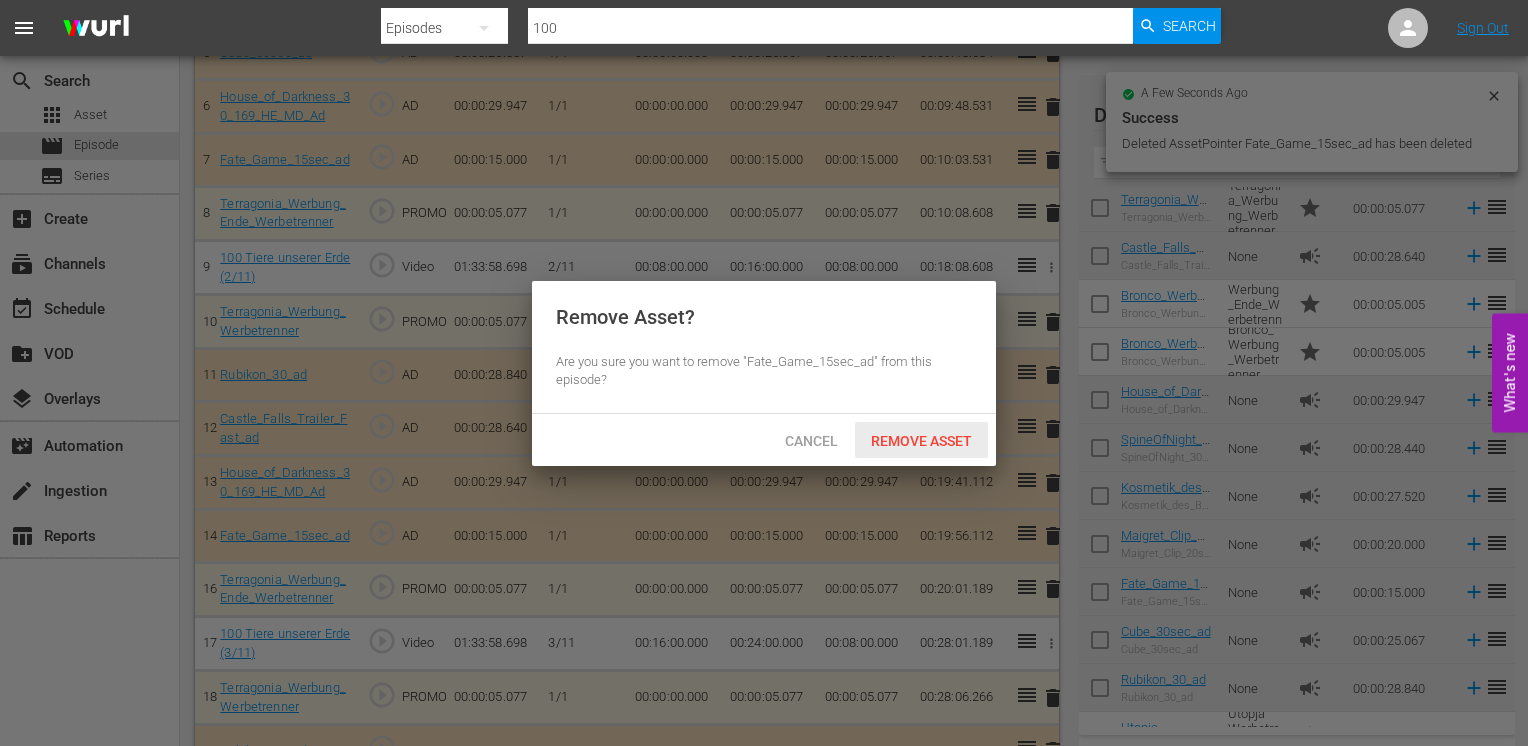 click on "Remove Asset" at bounding box center (921, 441) 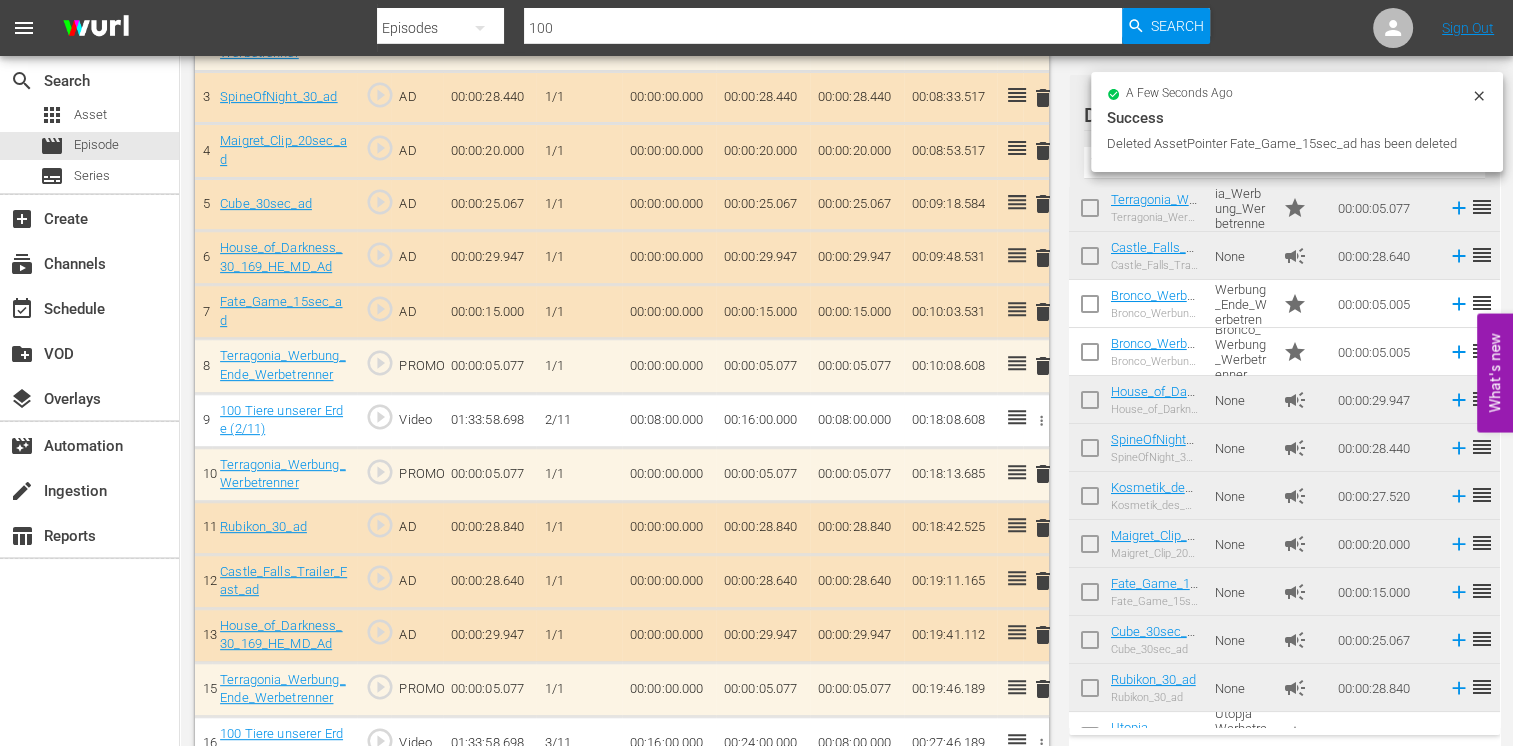 scroll, scrollTop: 700, scrollLeft: 0, axis: vertical 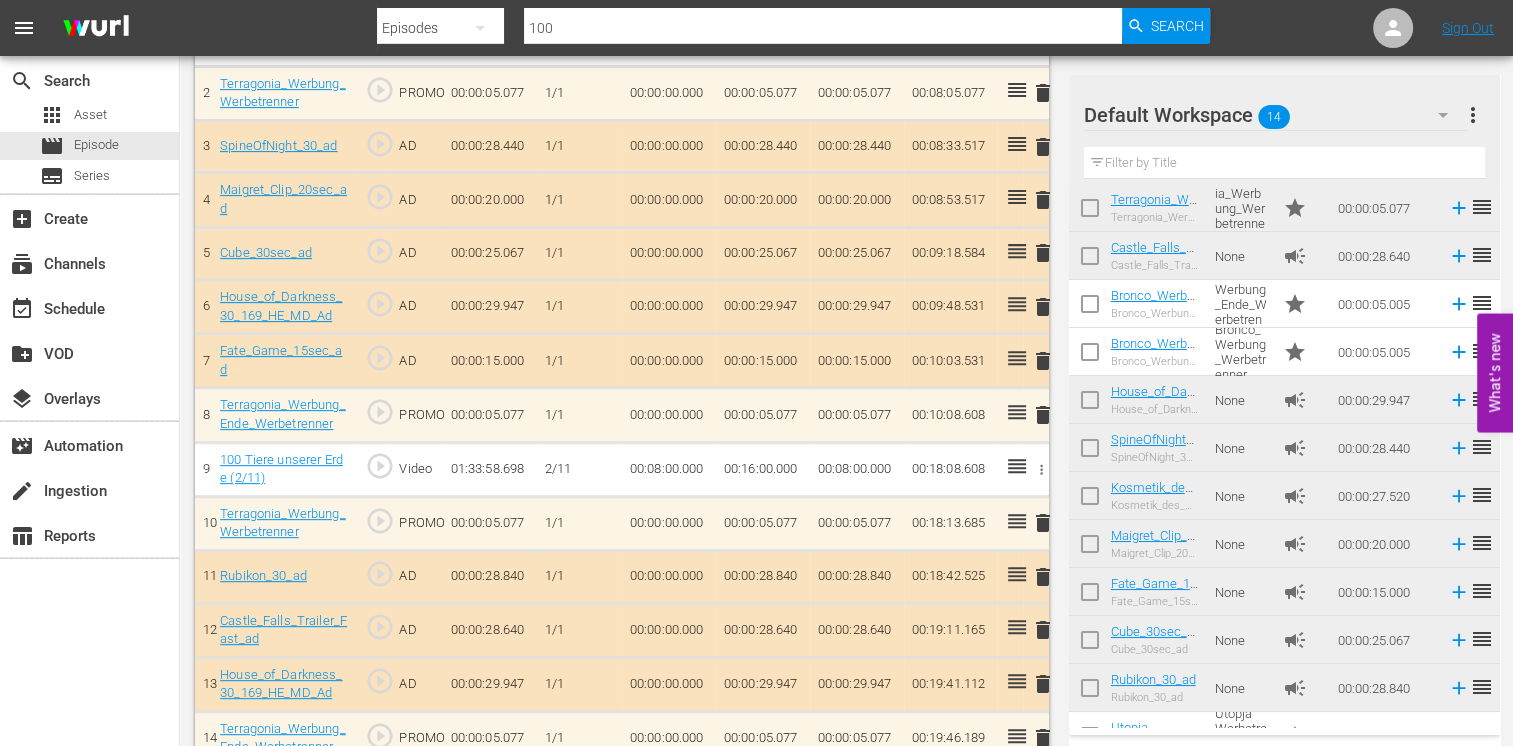 click on "delete" at bounding box center [1043, 684] 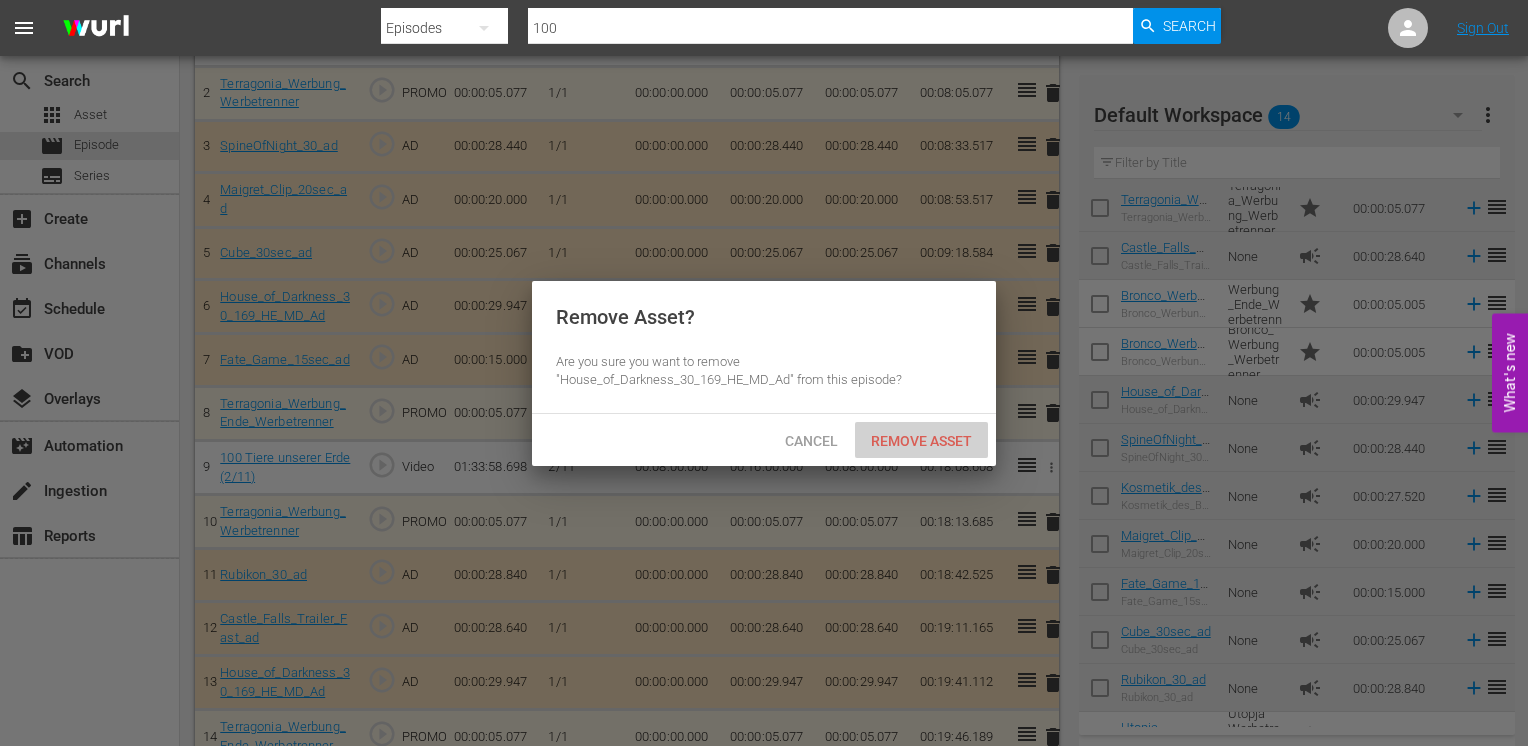 click on "Remove Asset" at bounding box center [921, 441] 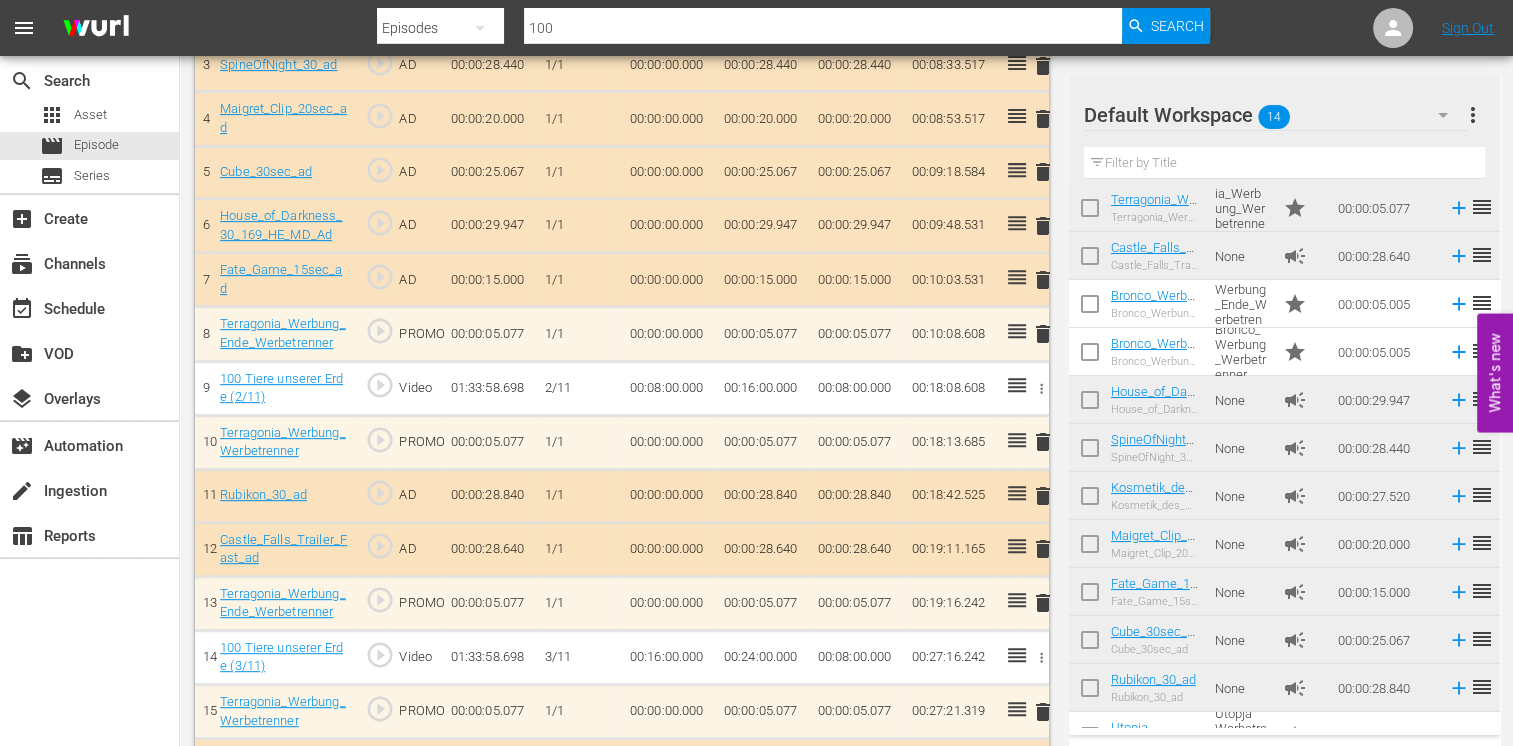 scroll, scrollTop: 800, scrollLeft: 0, axis: vertical 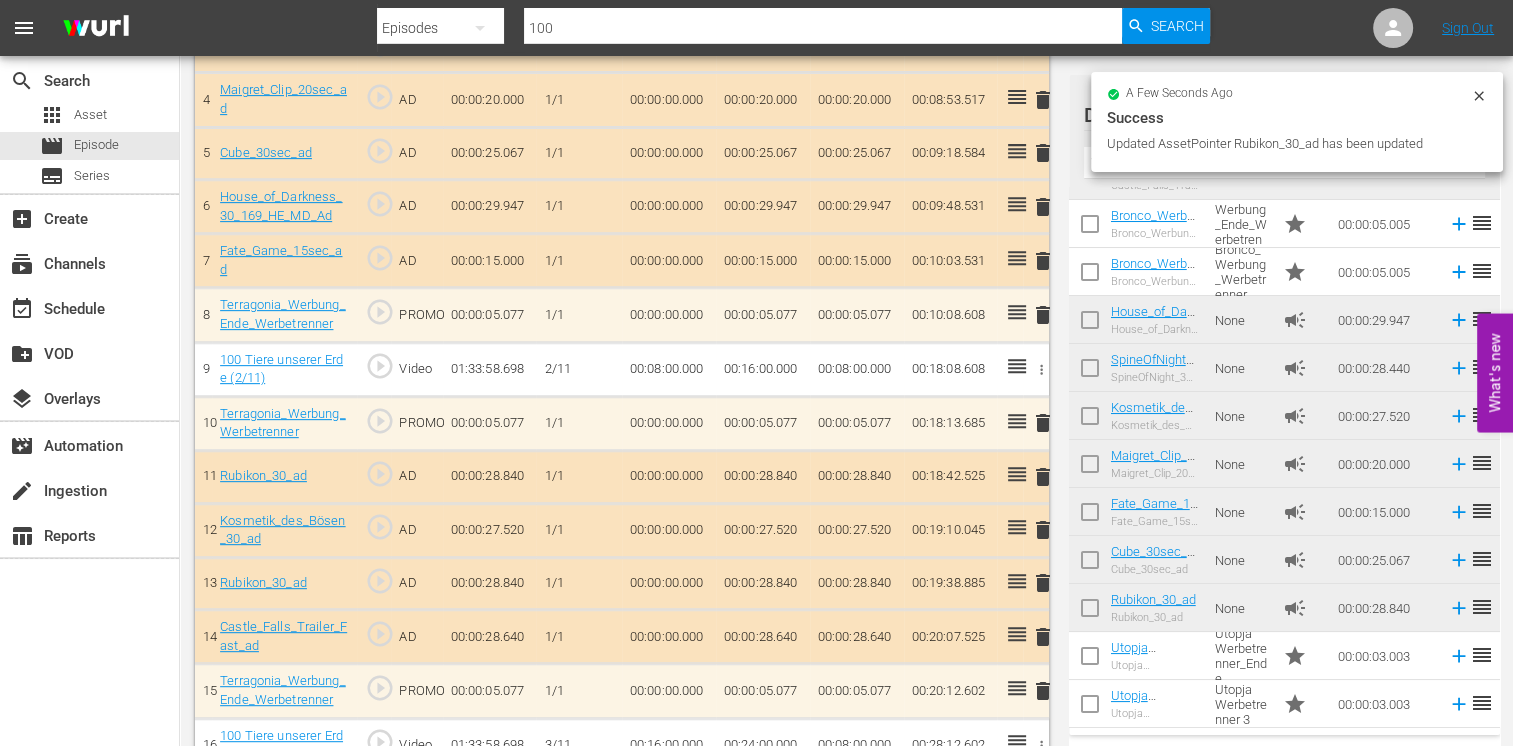 click on "delete" at bounding box center [1043, 583] 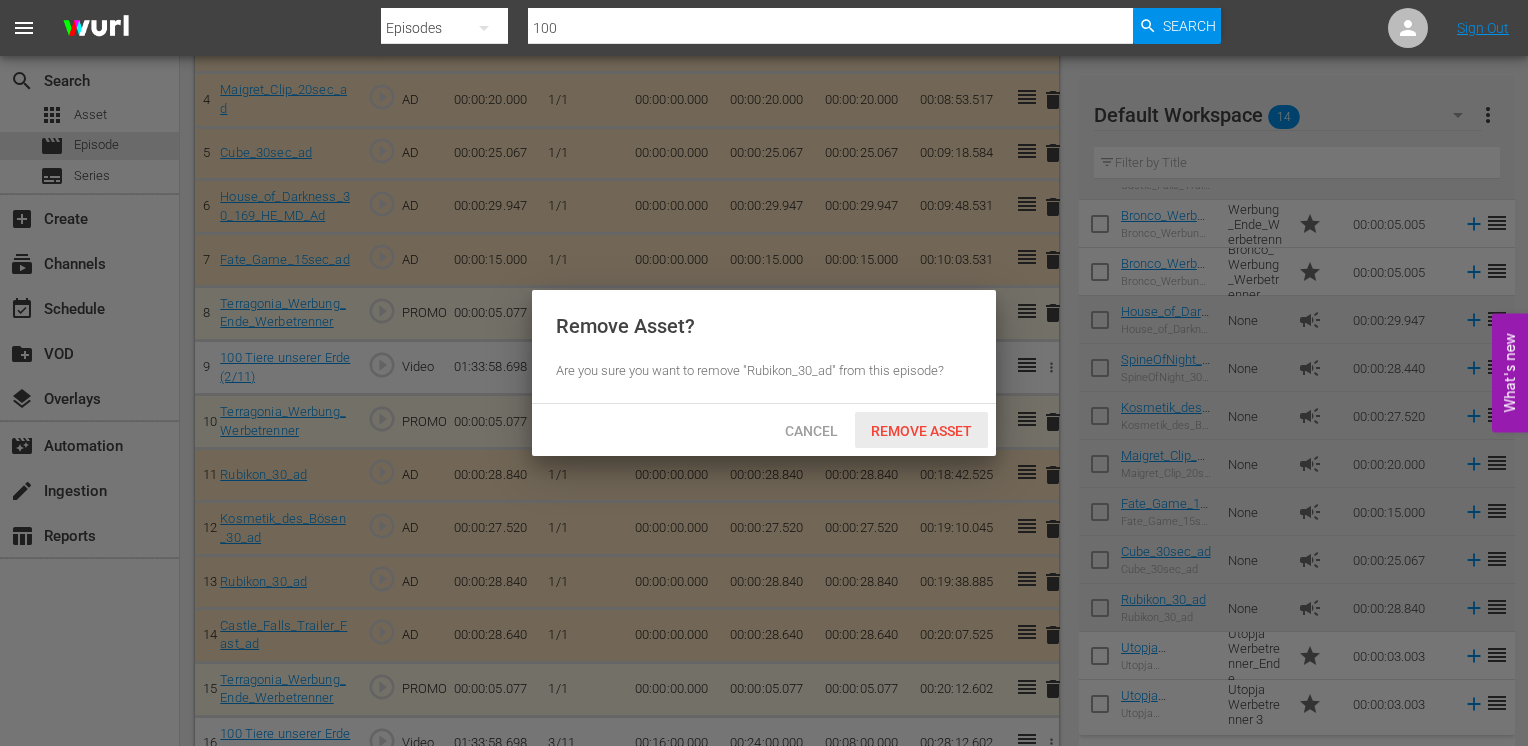 click on "Remove Asset" at bounding box center (921, 431) 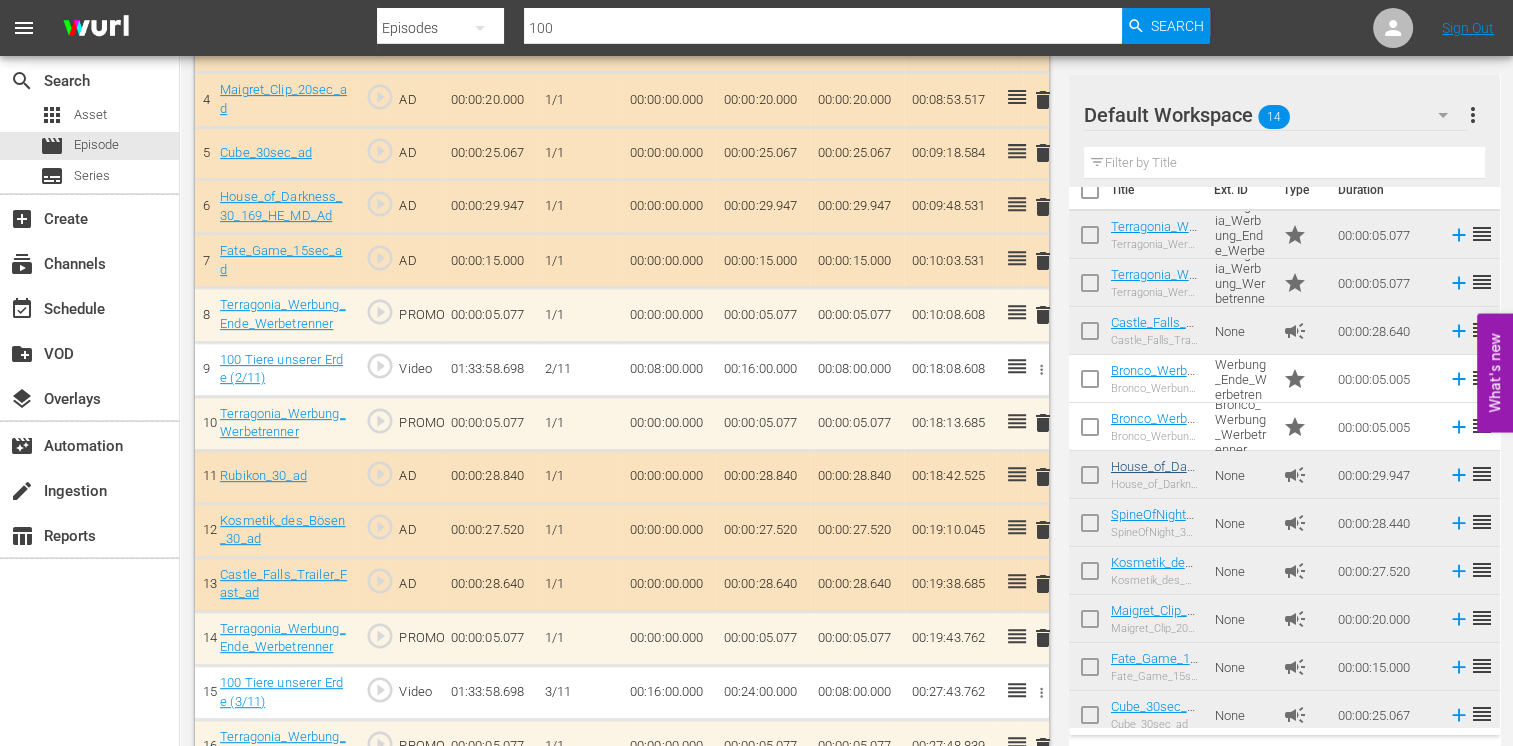 scroll, scrollTop: 0, scrollLeft: 0, axis: both 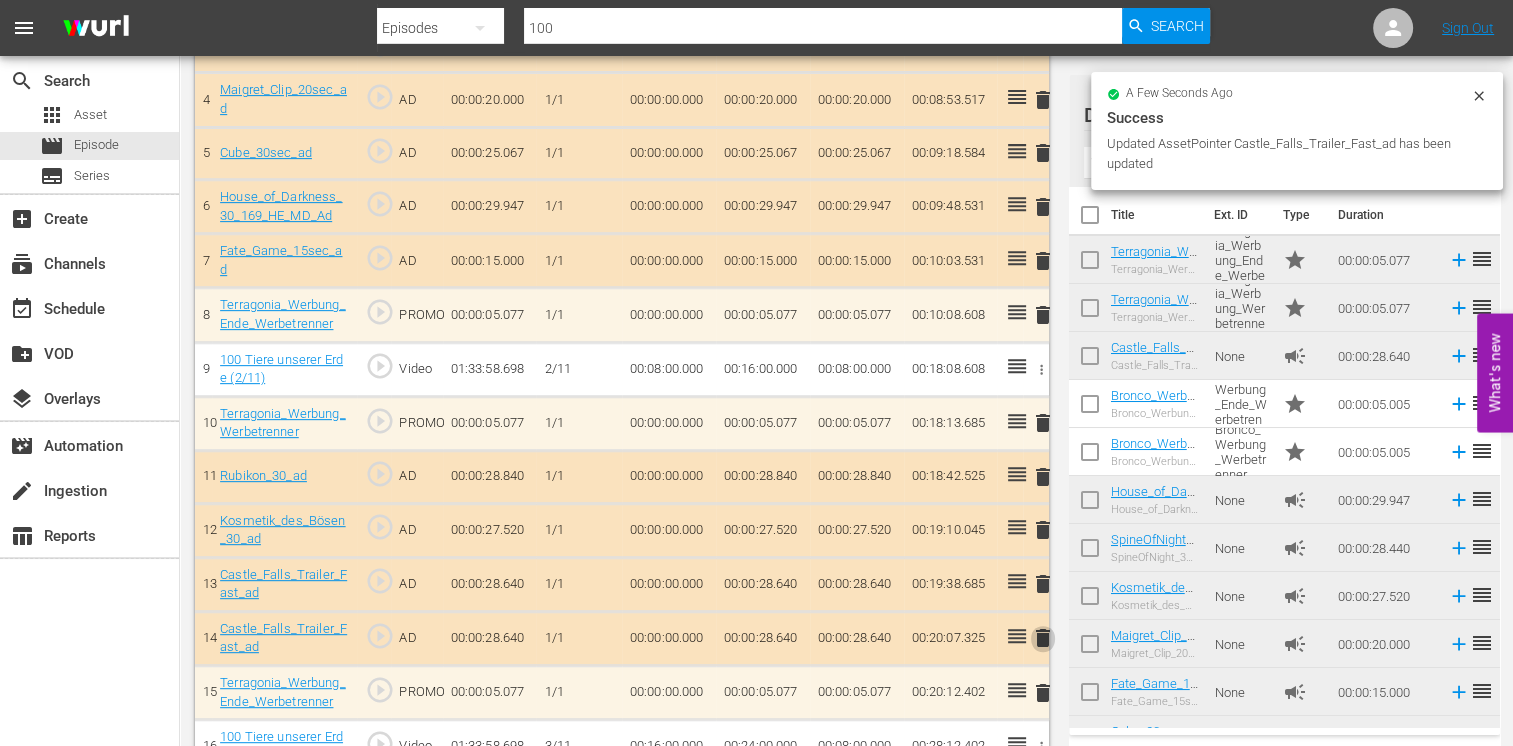 click on "delete" at bounding box center [1043, 638] 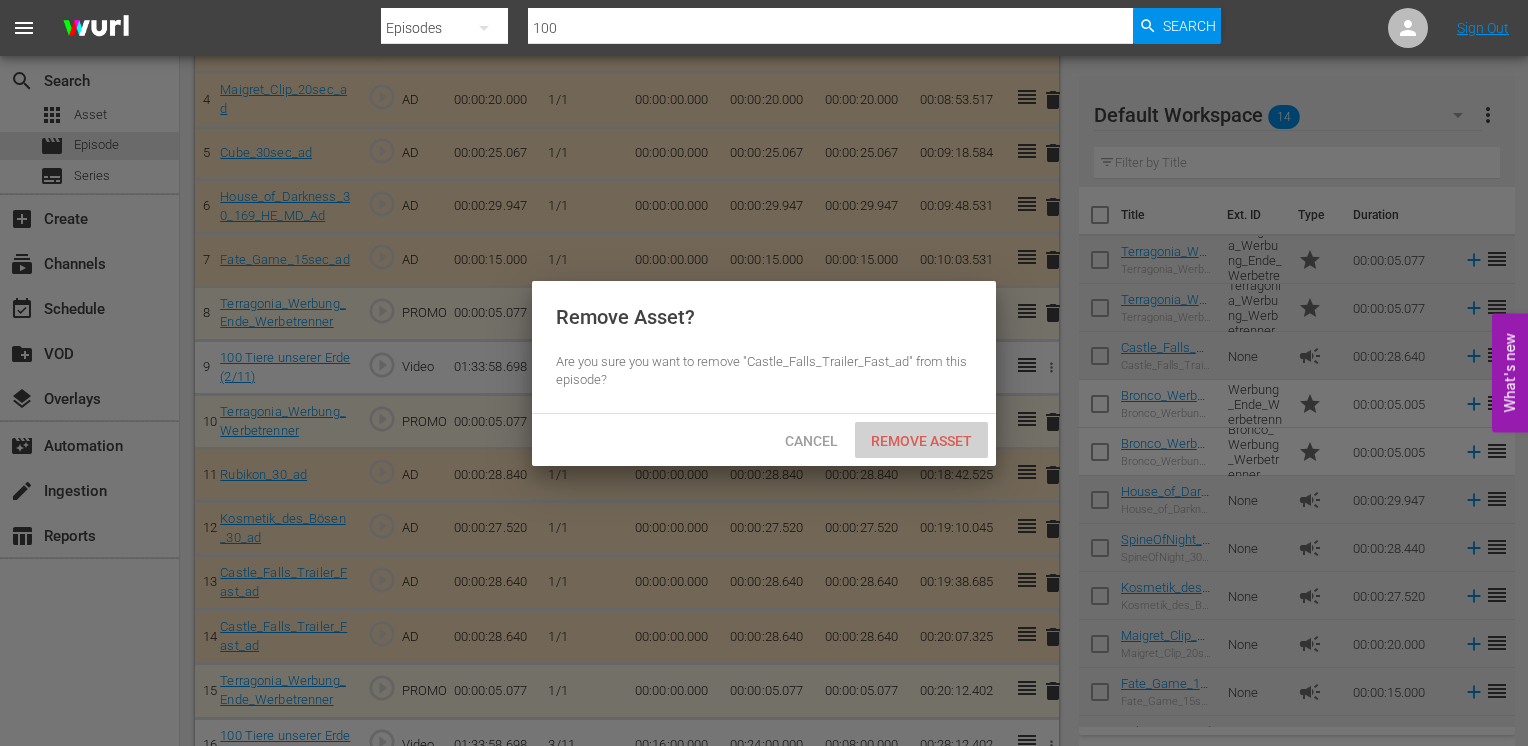 click on "Remove Asset" at bounding box center (921, 441) 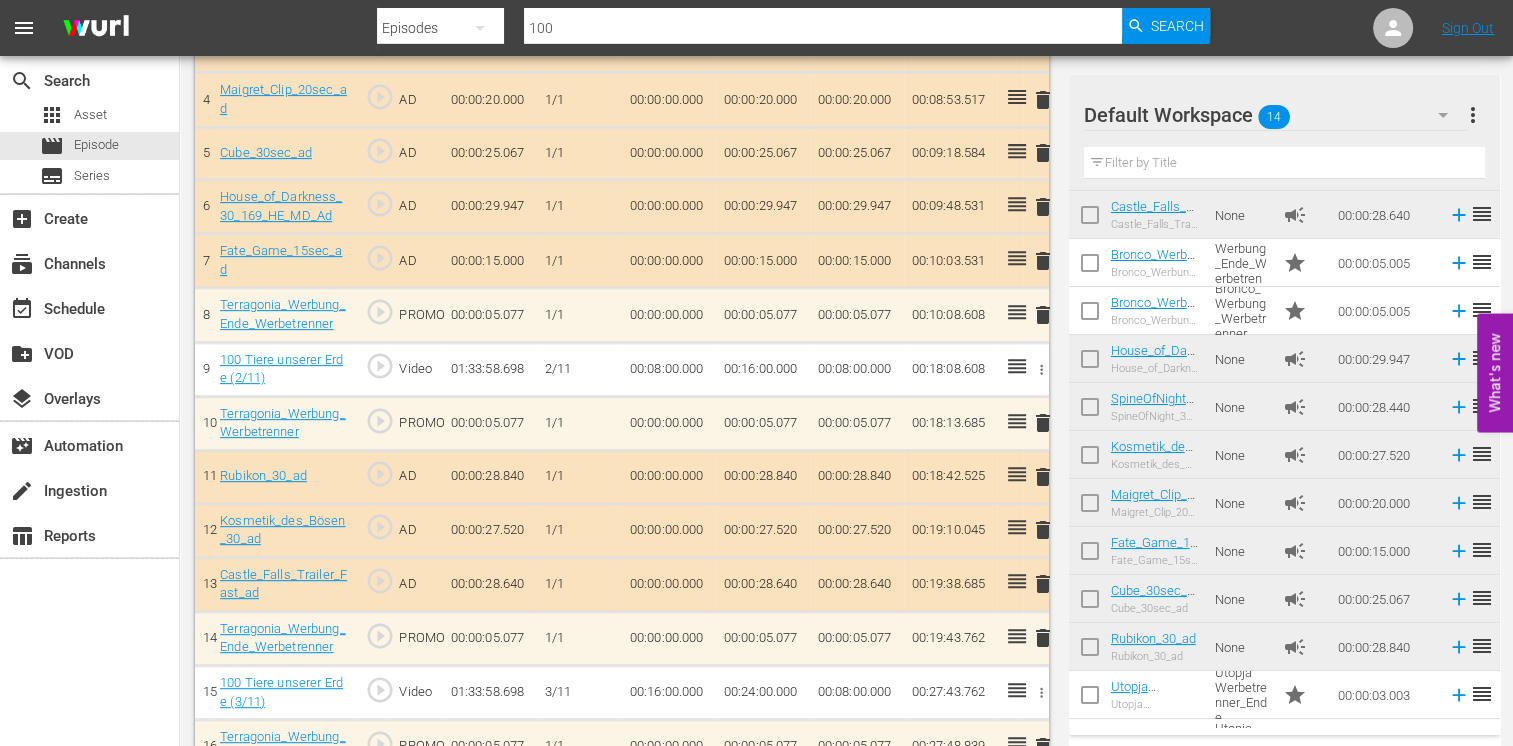 scroll, scrollTop: 180, scrollLeft: 0, axis: vertical 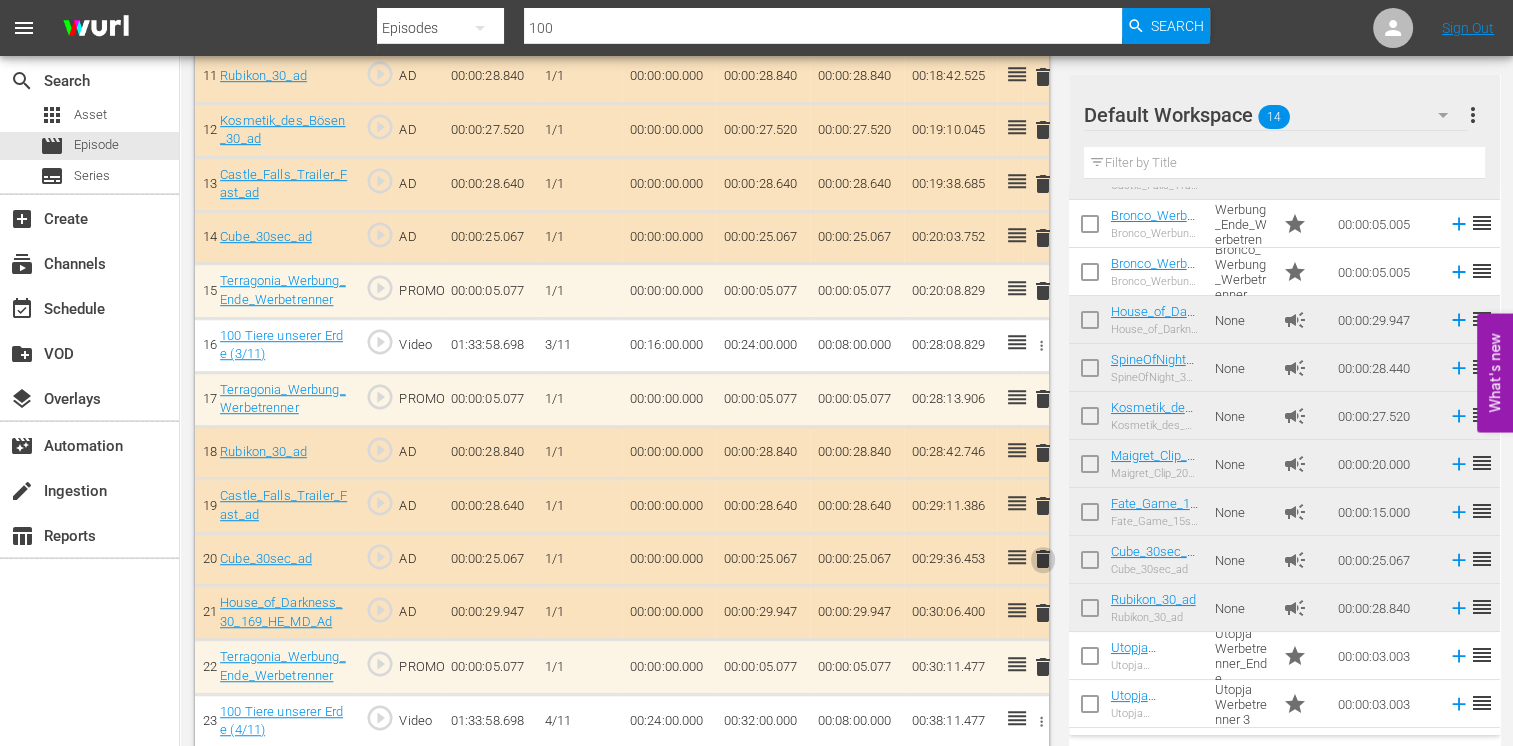 click on "delete" at bounding box center [1043, 559] 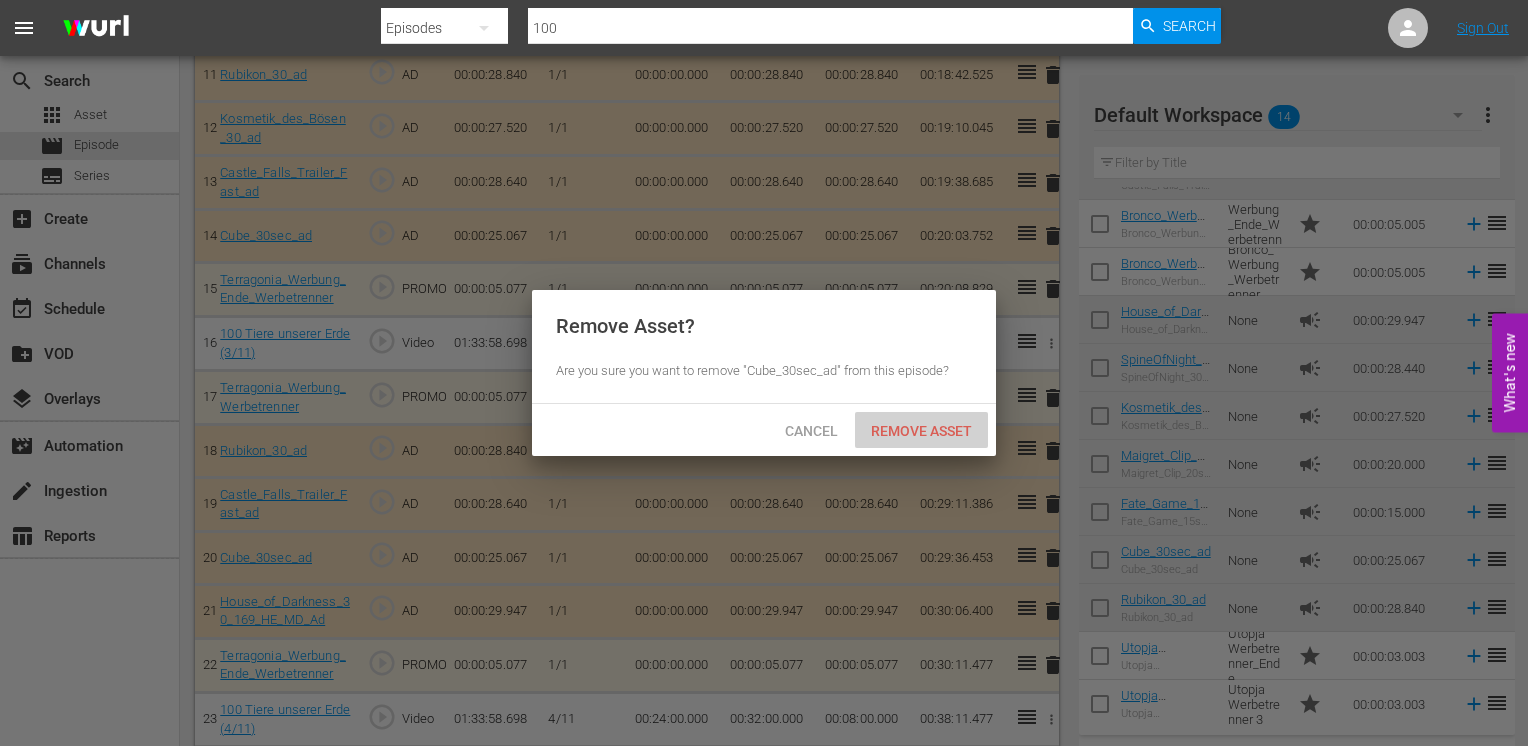 click on "Remove Asset" at bounding box center (921, 431) 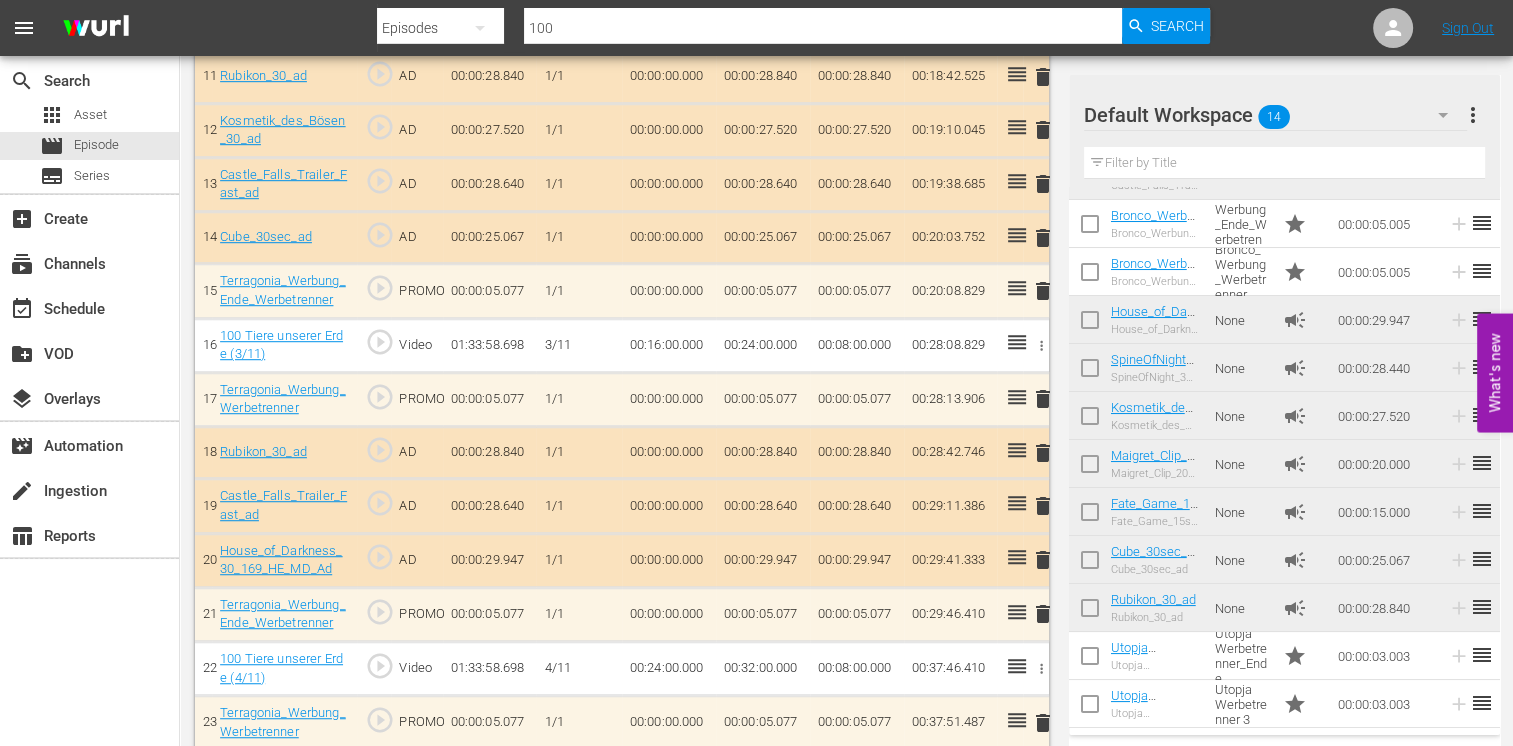 scroll, scrollTop: 1200, scrollLeft: 0, axis: vertical 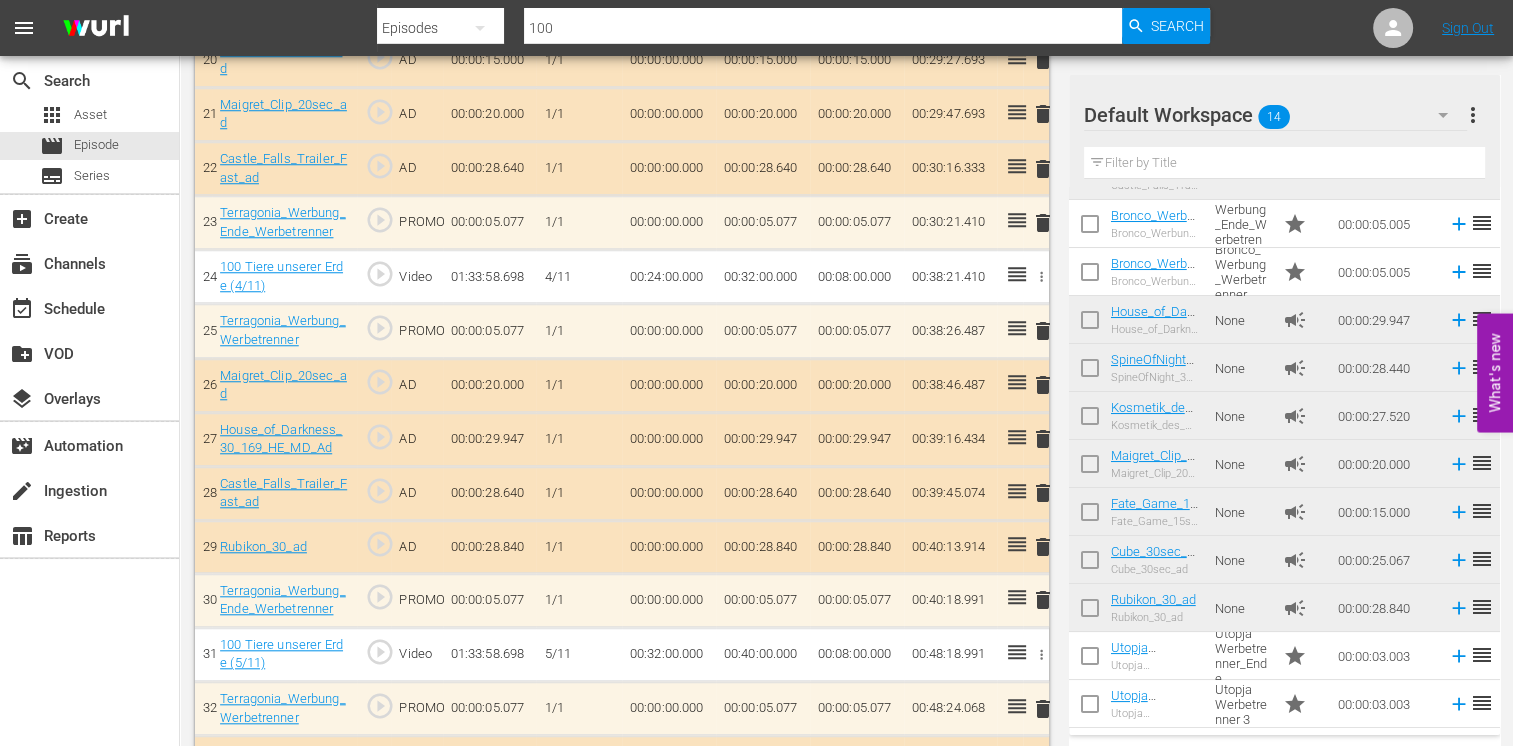 click on "delete" at bounding box center [1043, 385] 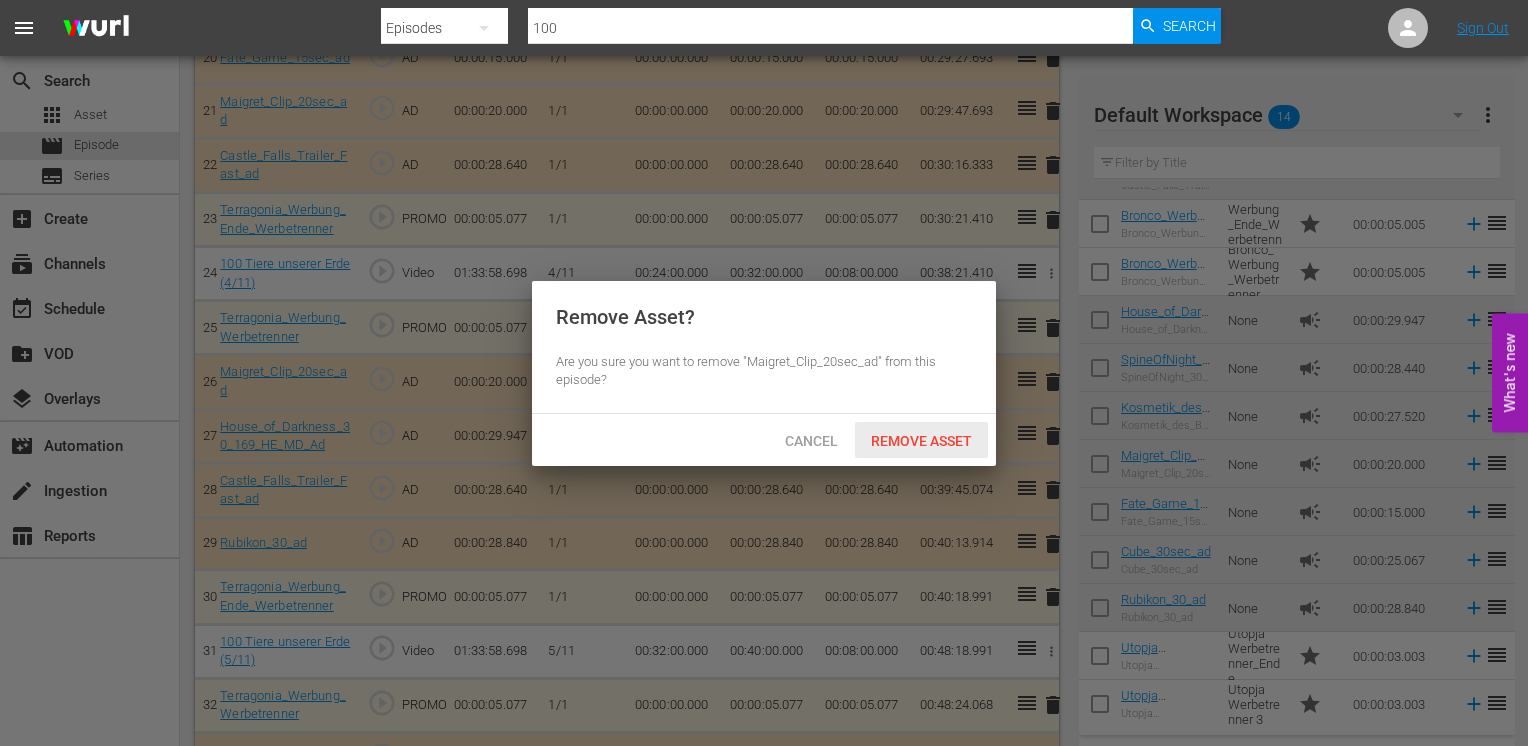 click on "Remove Asset" at bounding box center [921, 441] 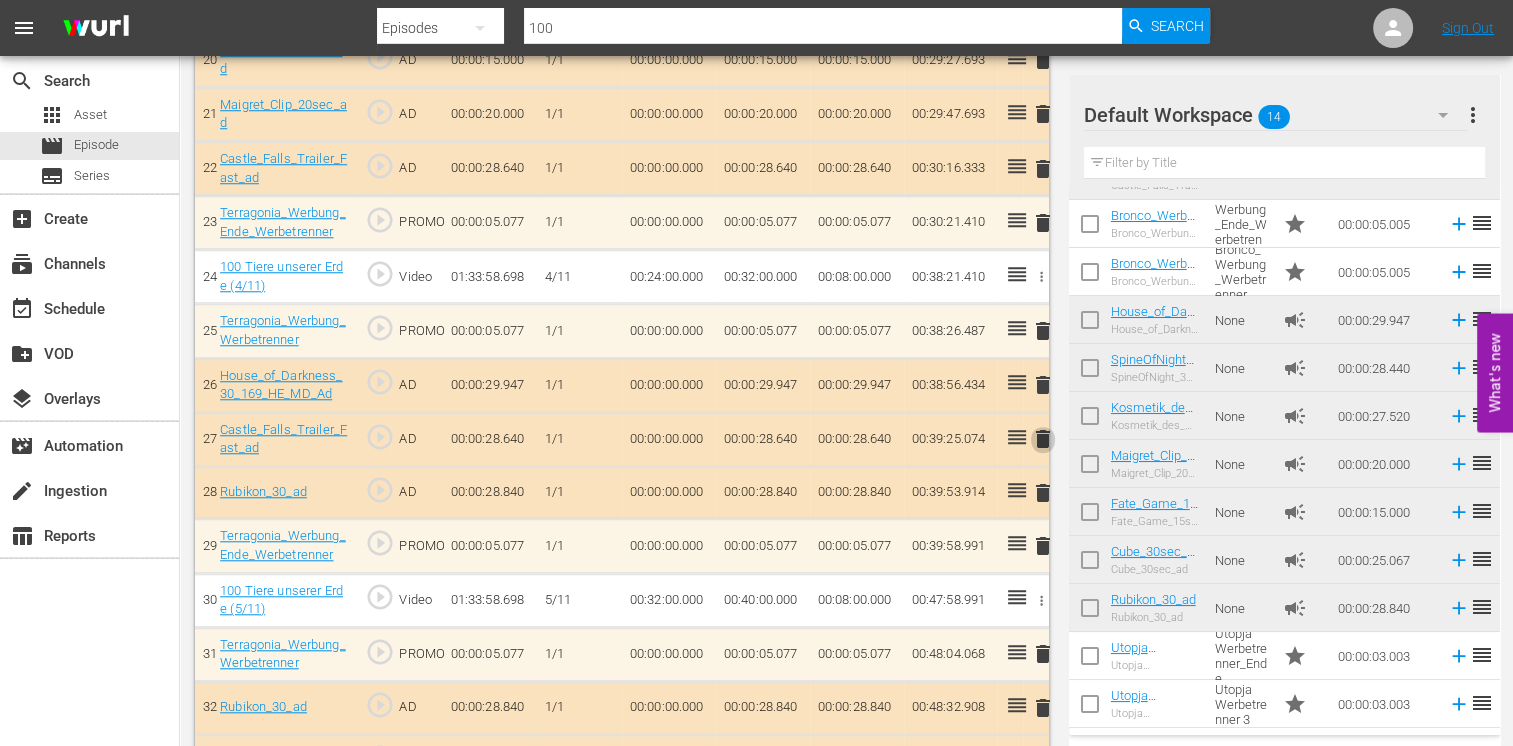 click on "delete" at bounding box center [1043, 439] 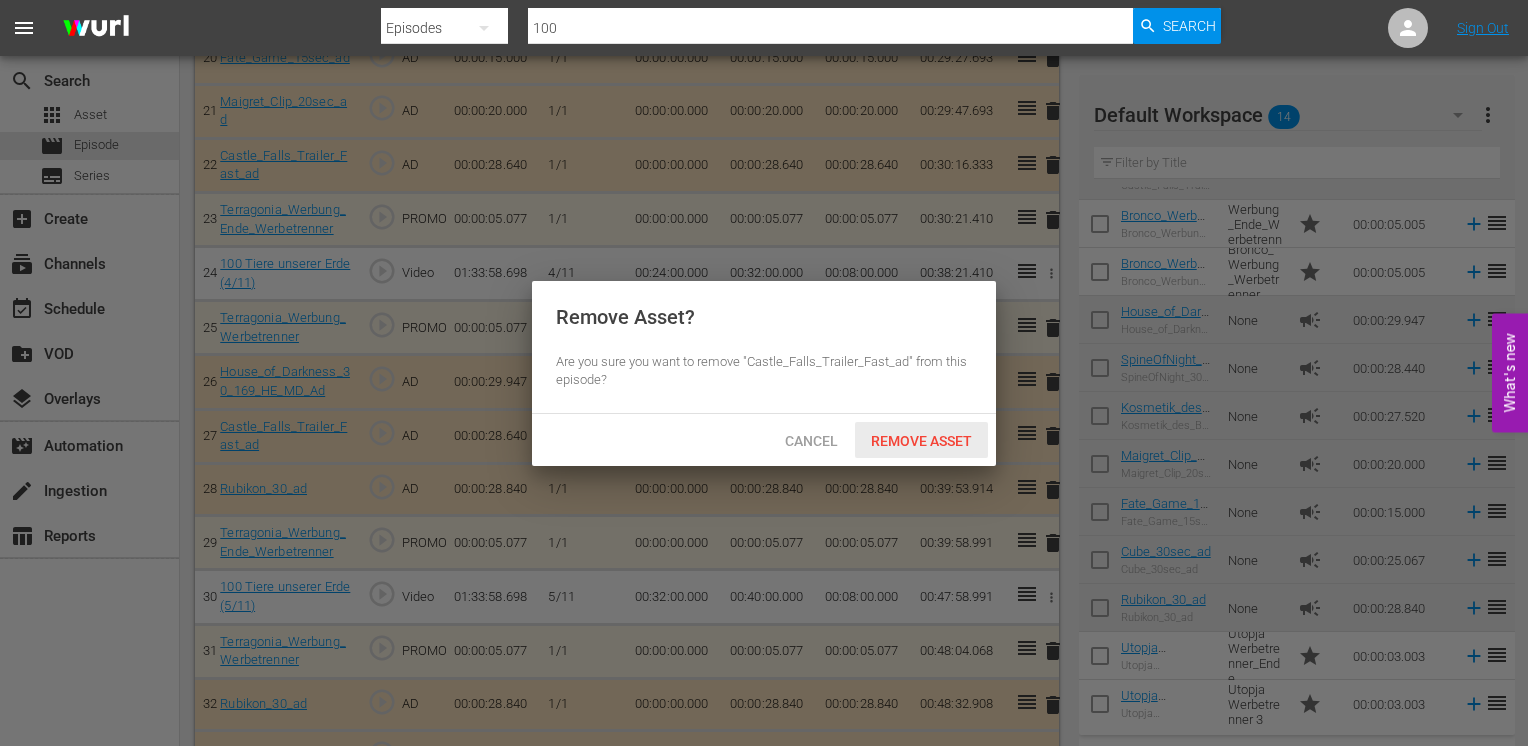 click on "Remove Asset" at bounding box center (921, 441) 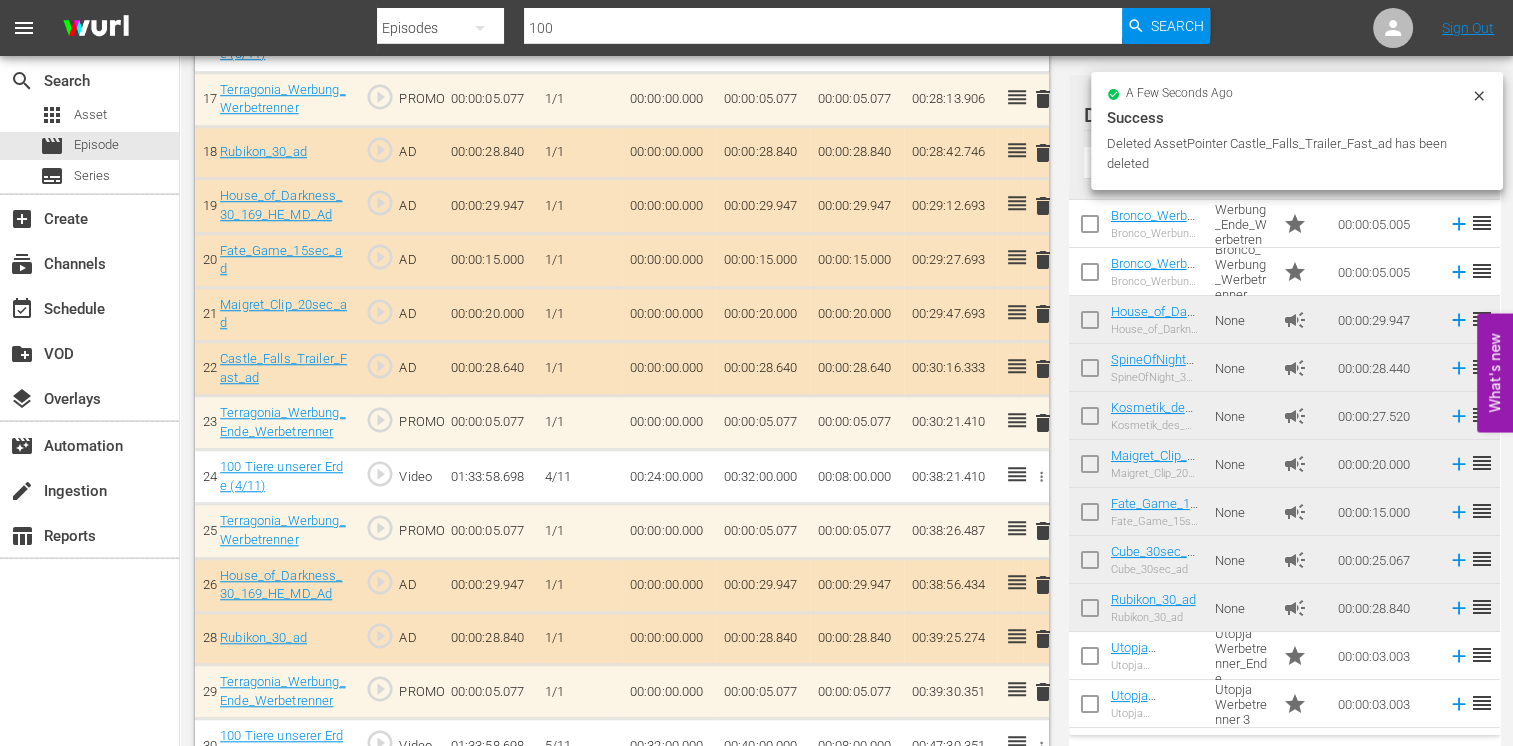 scroll, scrollTop: 1600, scrollLeft: 0, axis: vertical 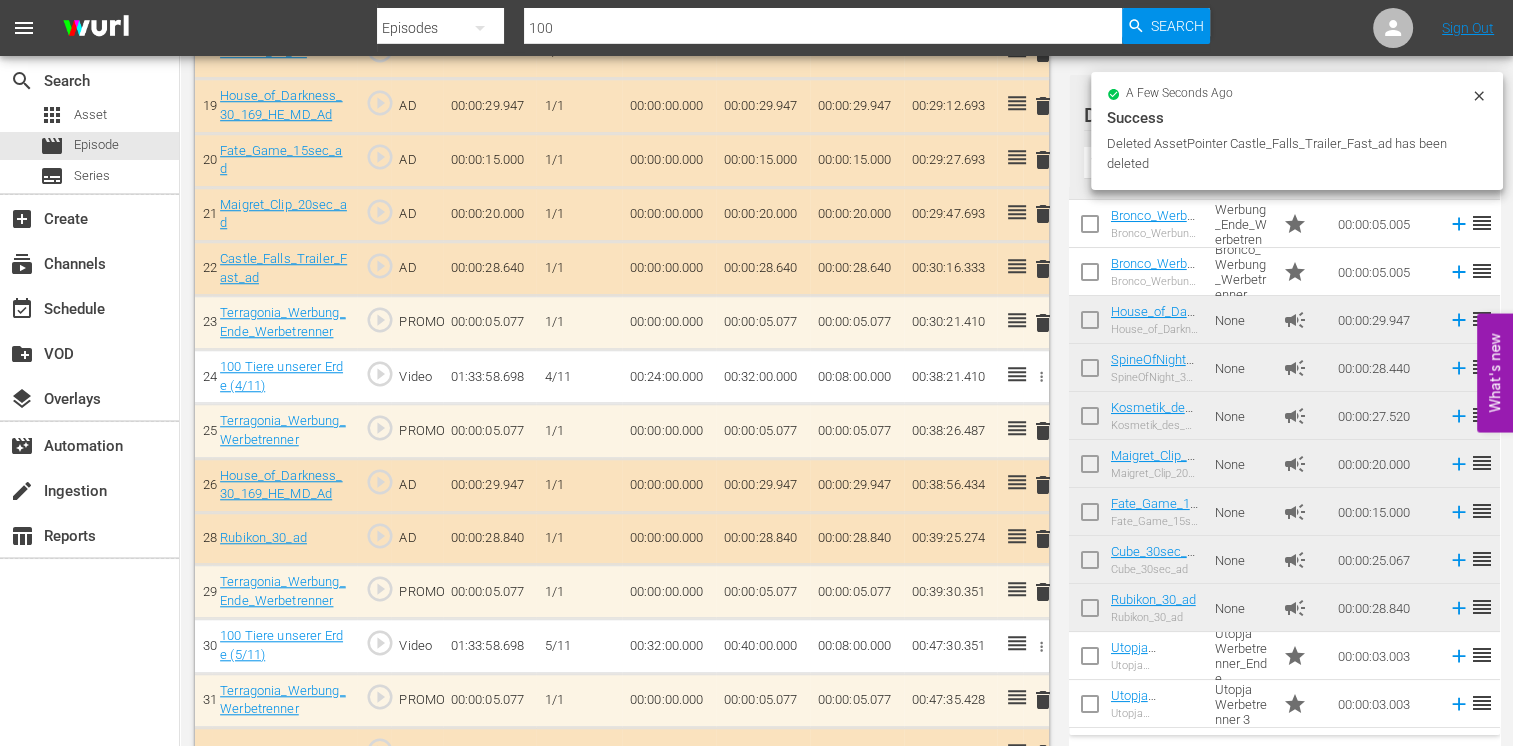 click on "delete" at bounding box center [1043, 485] 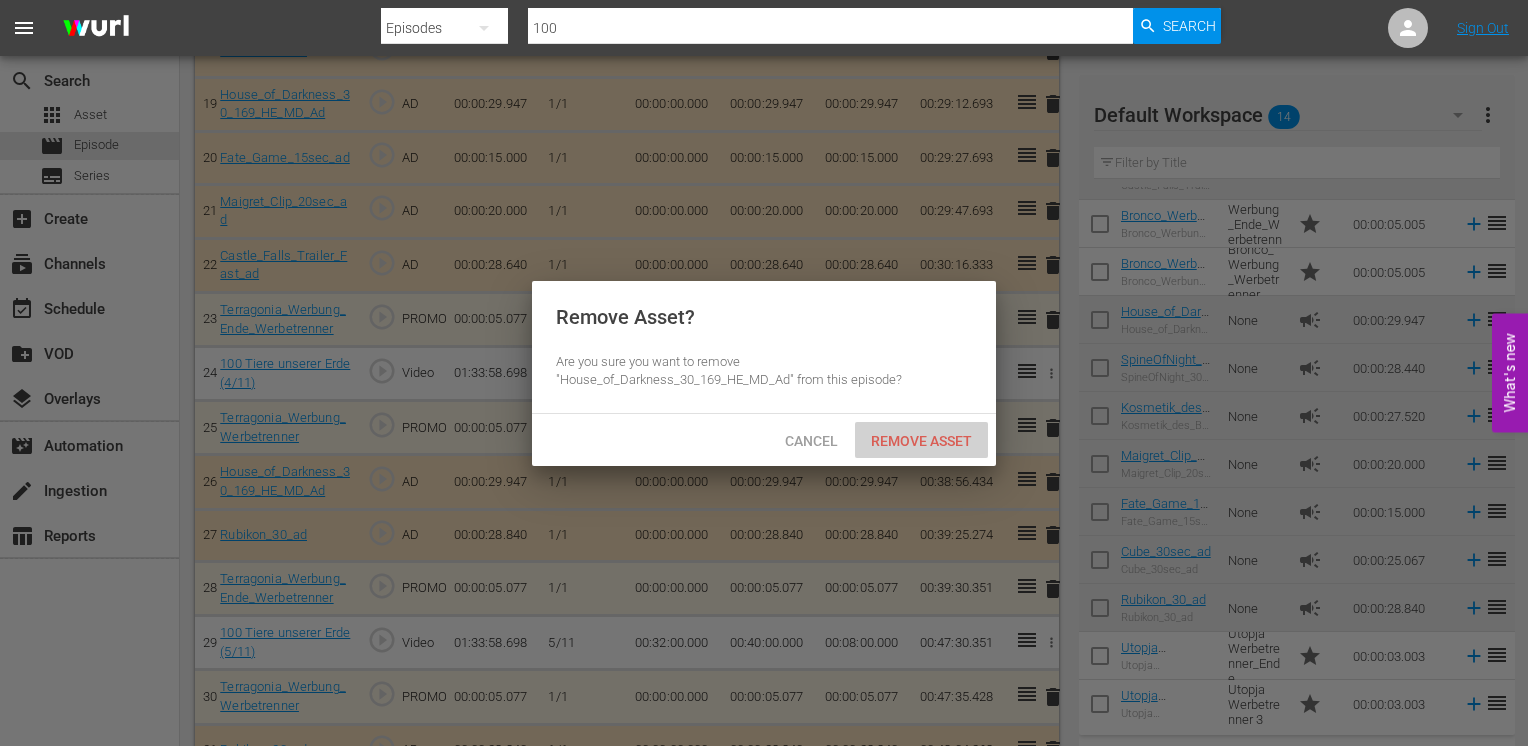 click on "Remove Asset" at bounding box center [921, 441] 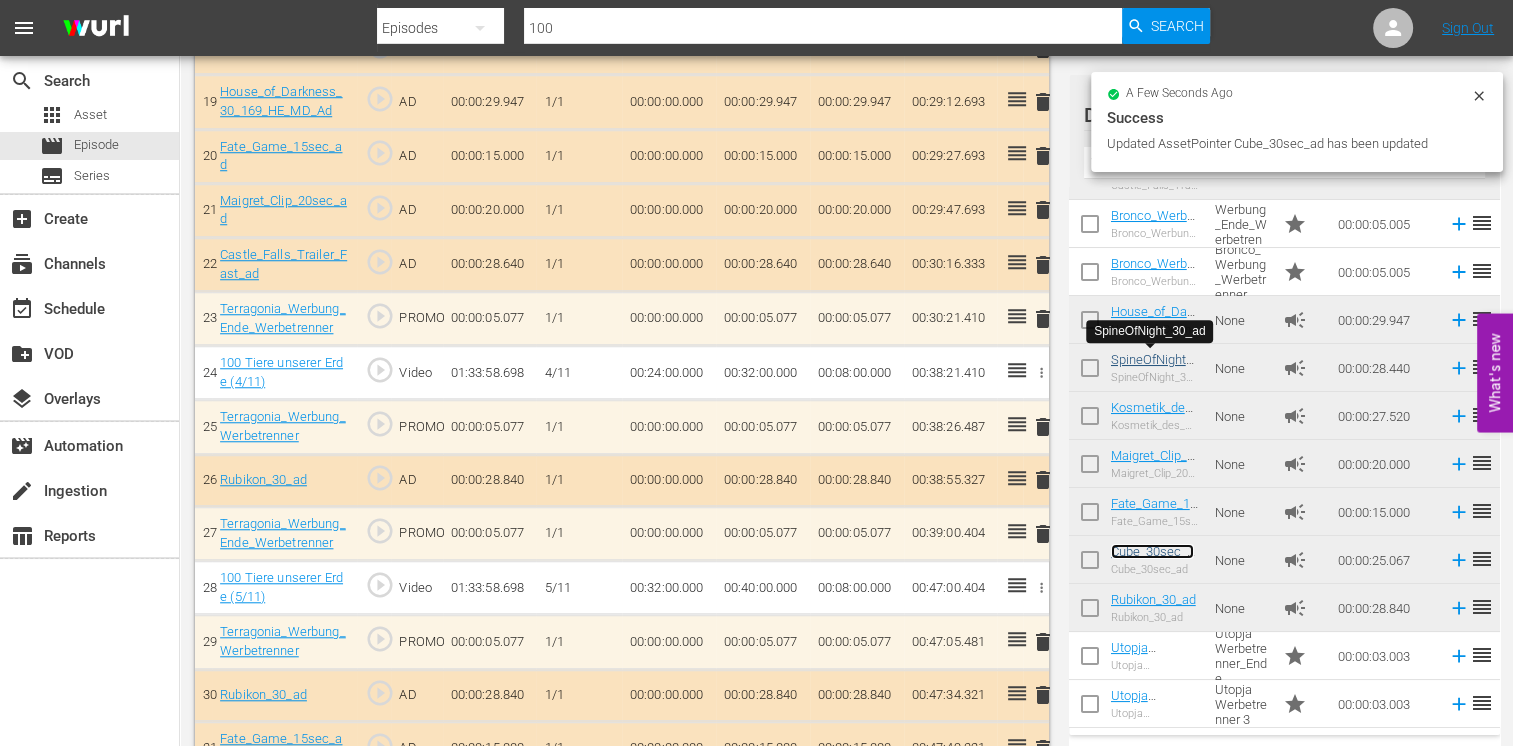 scroll, scrollTop: 1600, scrollLeft: 0, axis: vertical 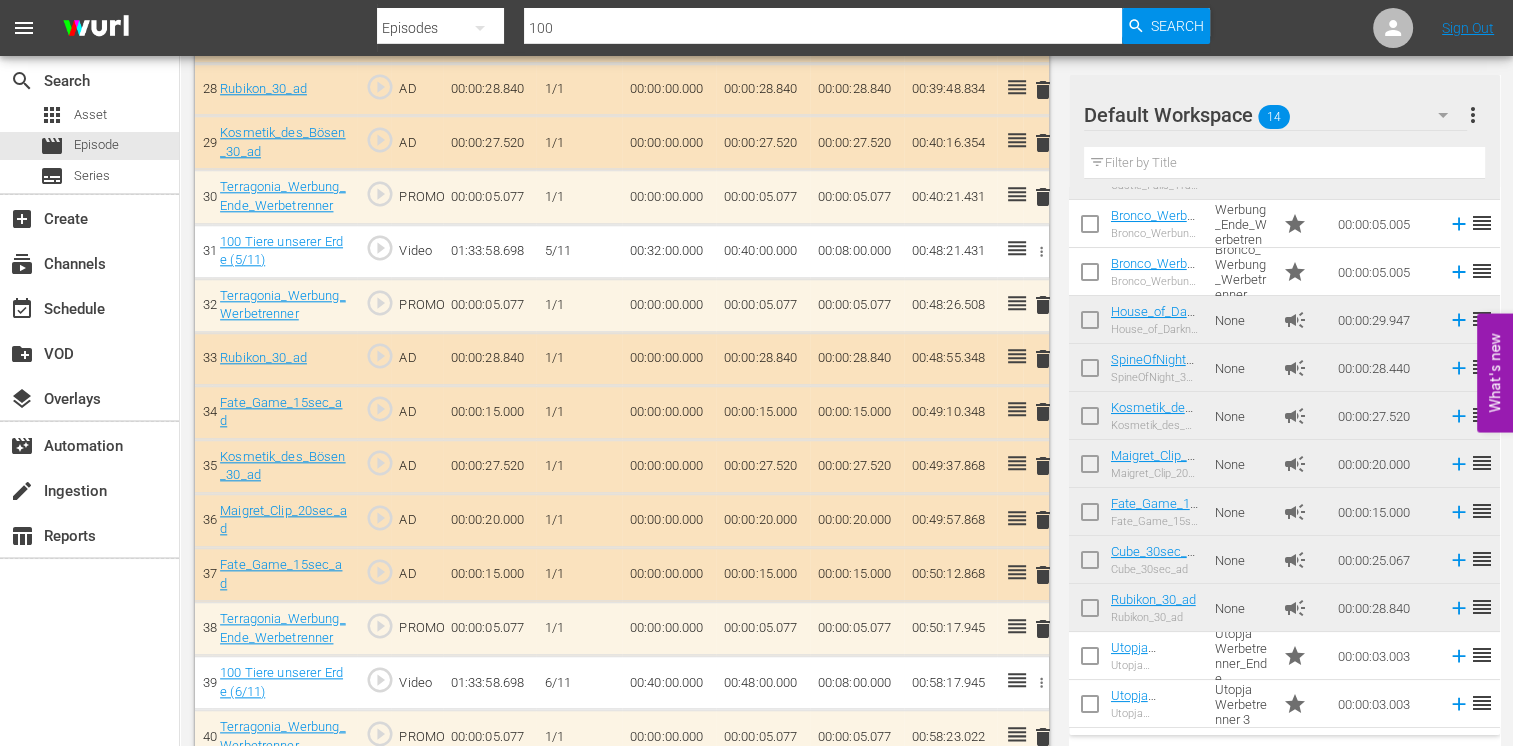 click on "delete" at bounding box center (1043, 412) 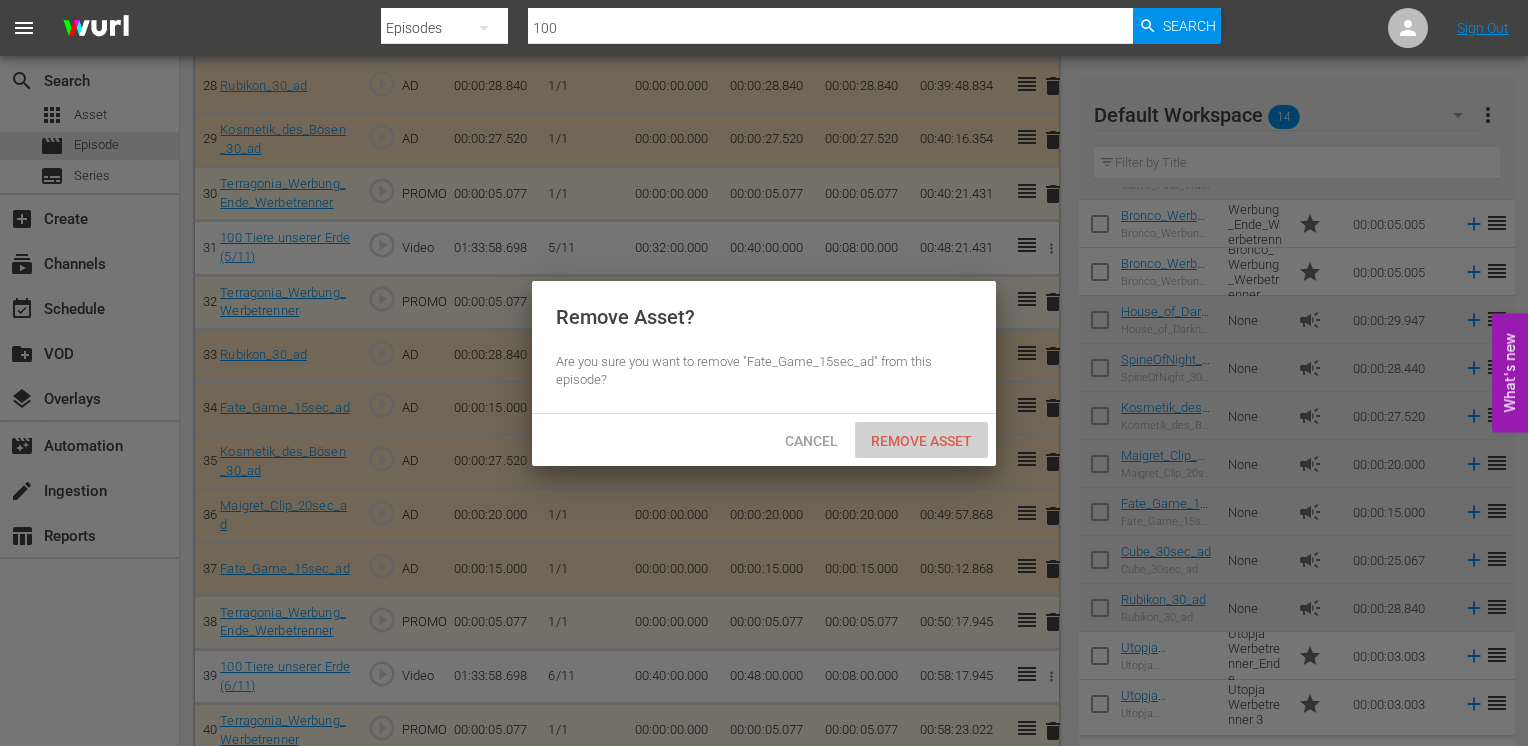 click on "Remove Asset" at bounding box center (921, 441) 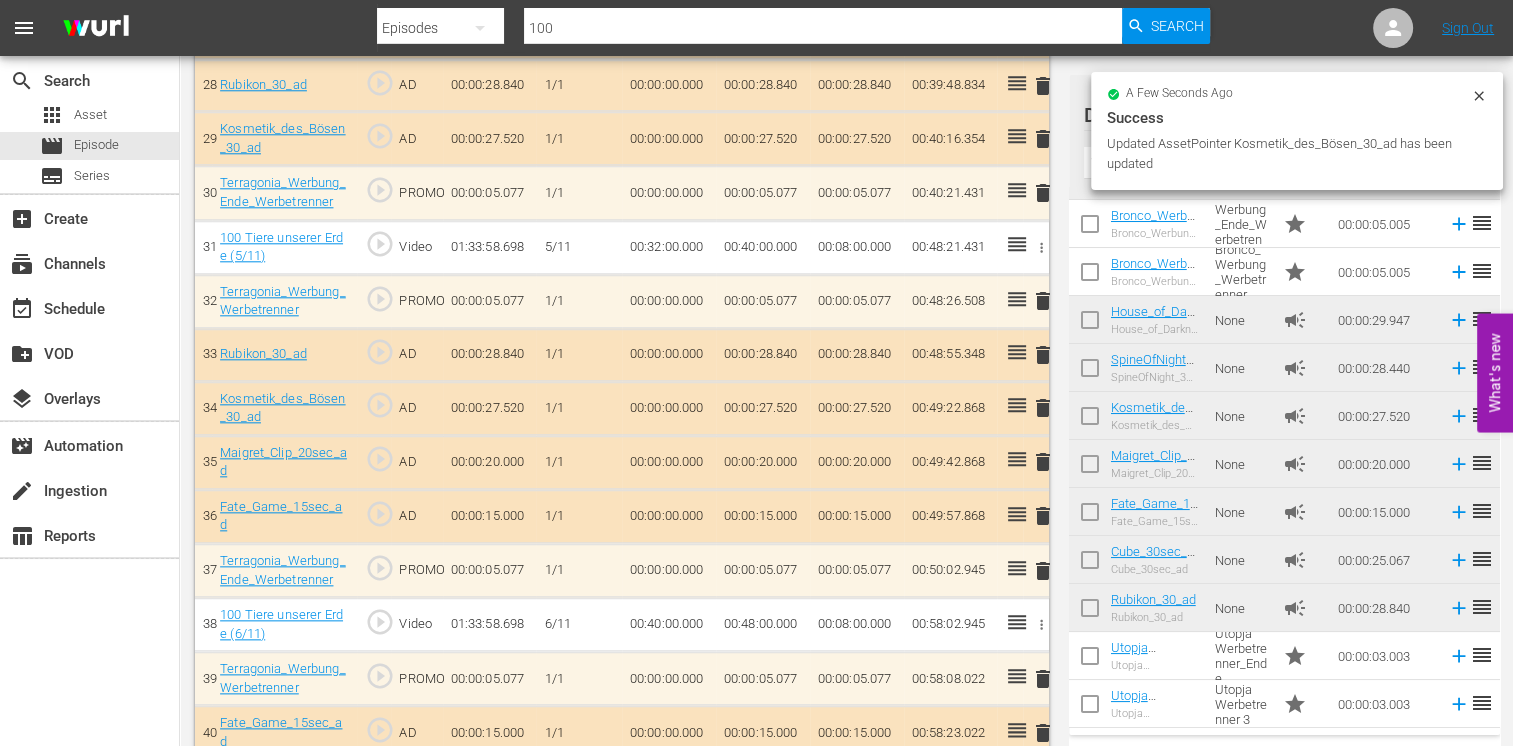 scroll, scrollTop: 2100, scrollLeft: 0, axis: vertical 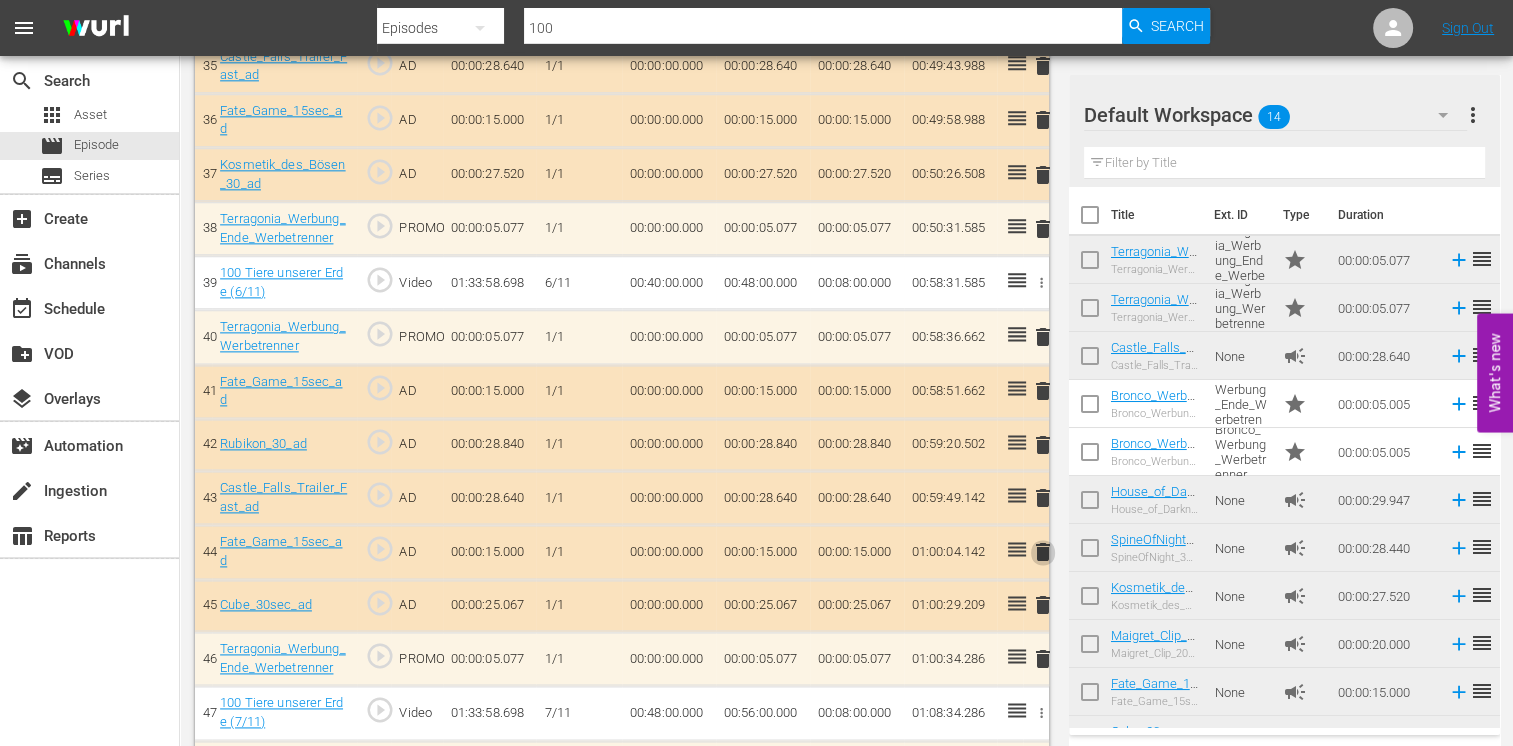 click on "delete" at bounding box center [1043, 552] 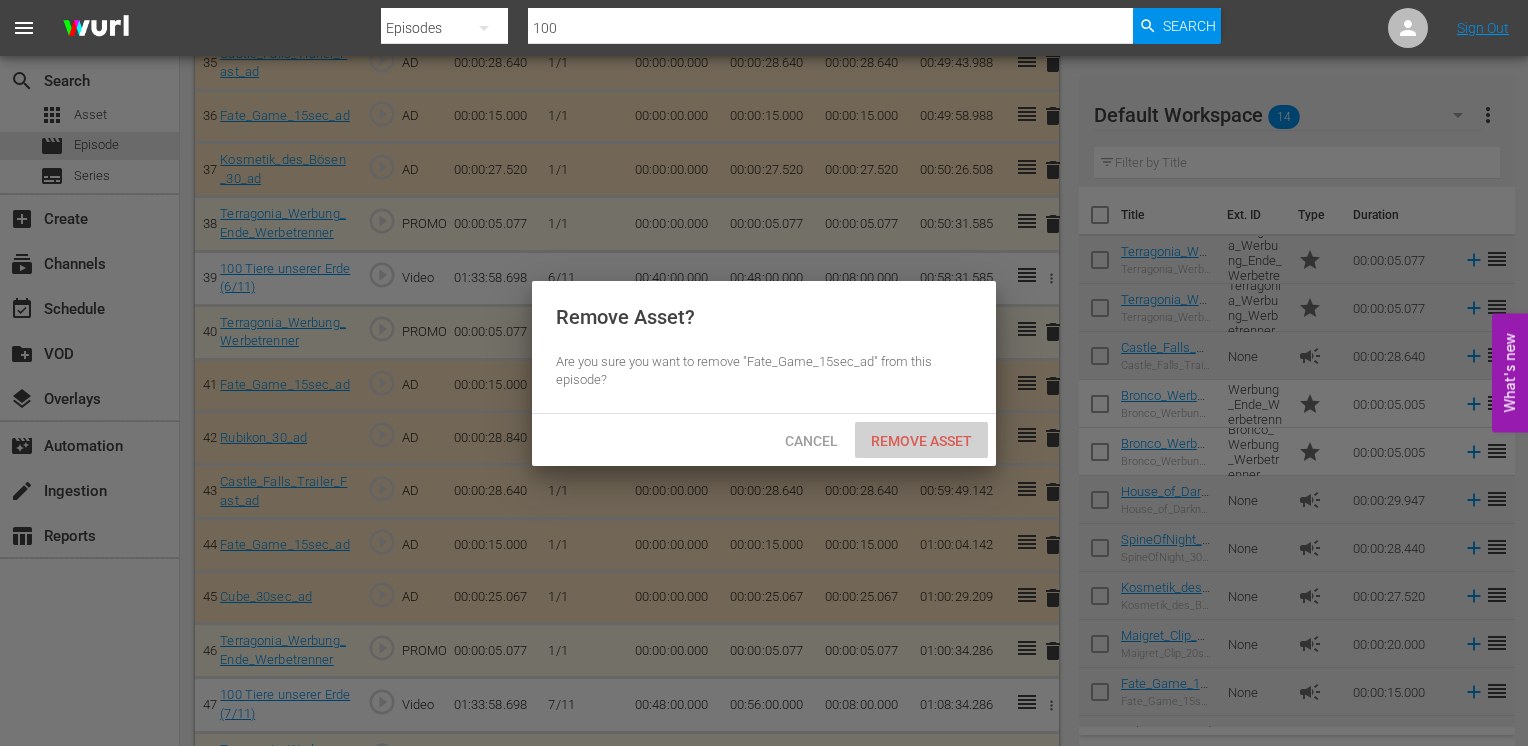 click on "Remove Asset" at bounding box center [921, 441] 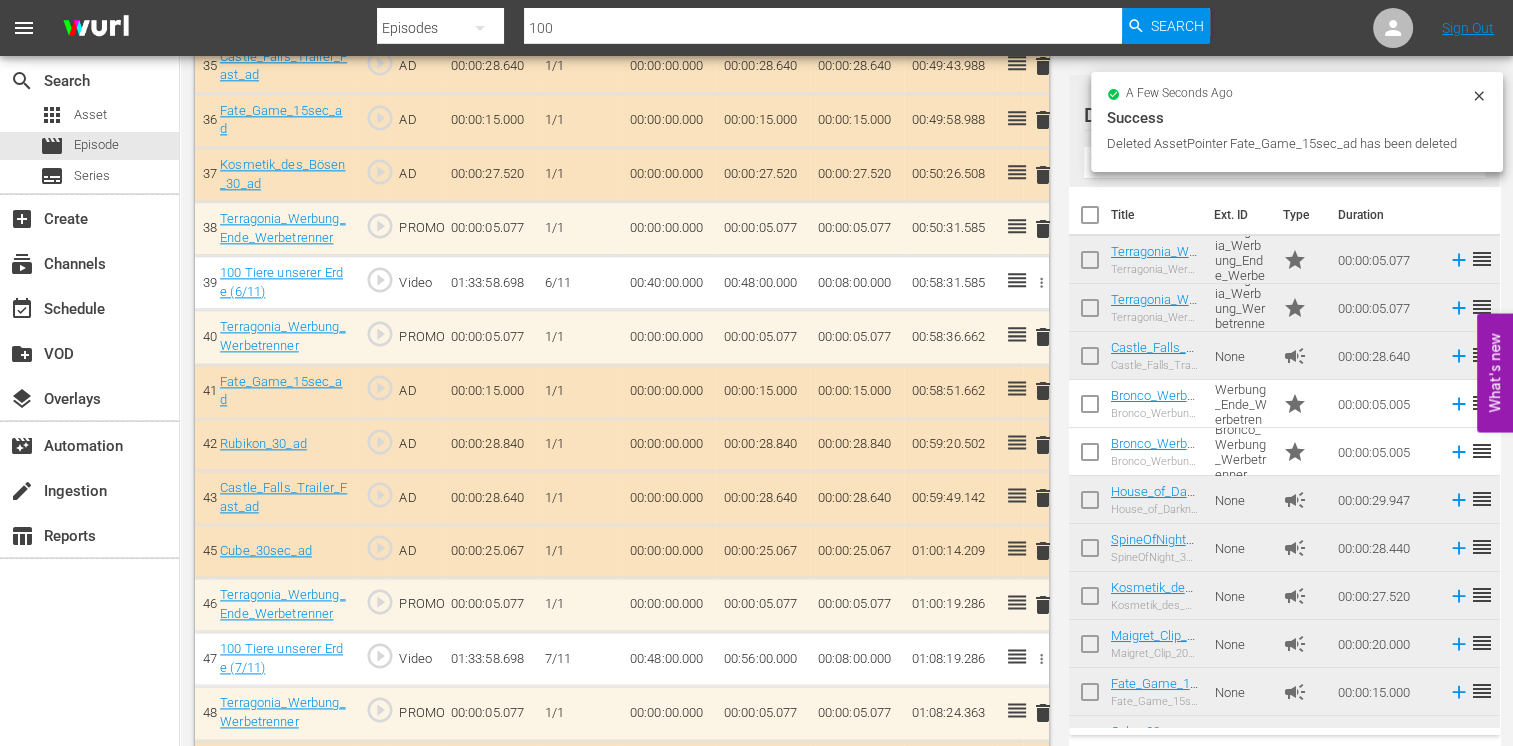 click on "delete" at bounding box center [1043, 391] 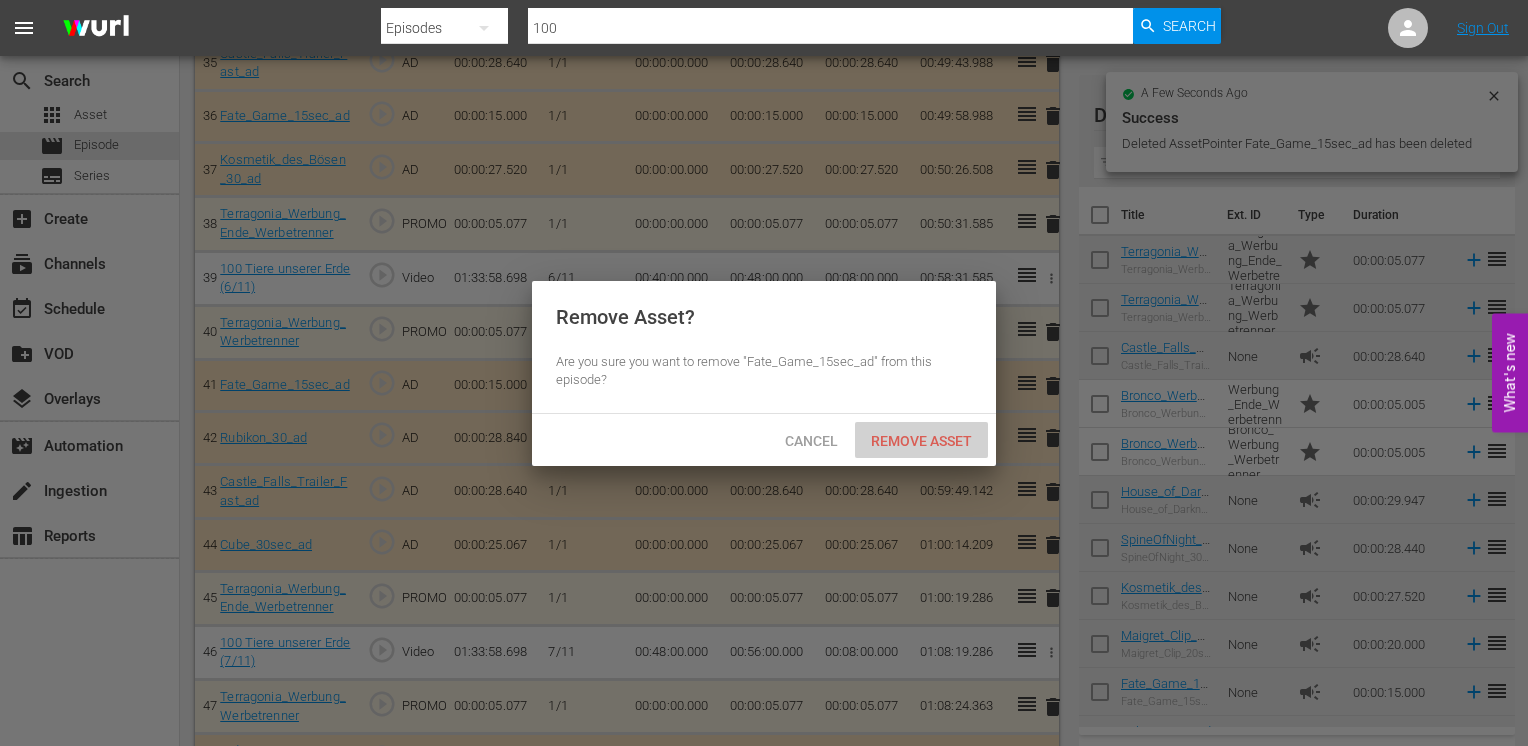 click on "Remove Asset" at bounding box center [921, 440] 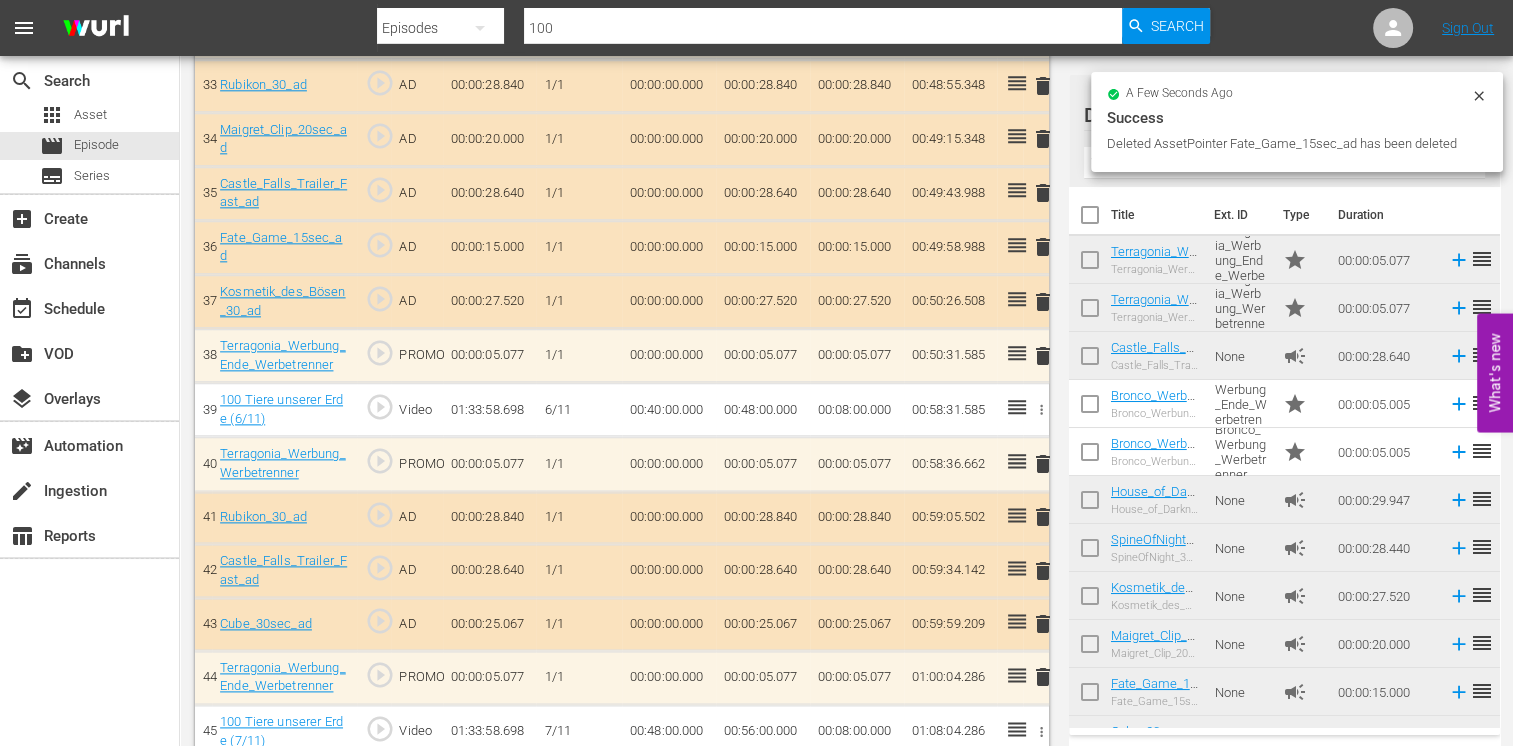scroll, scrollTop: 2500, scrollLeft: 0, axis: vertical 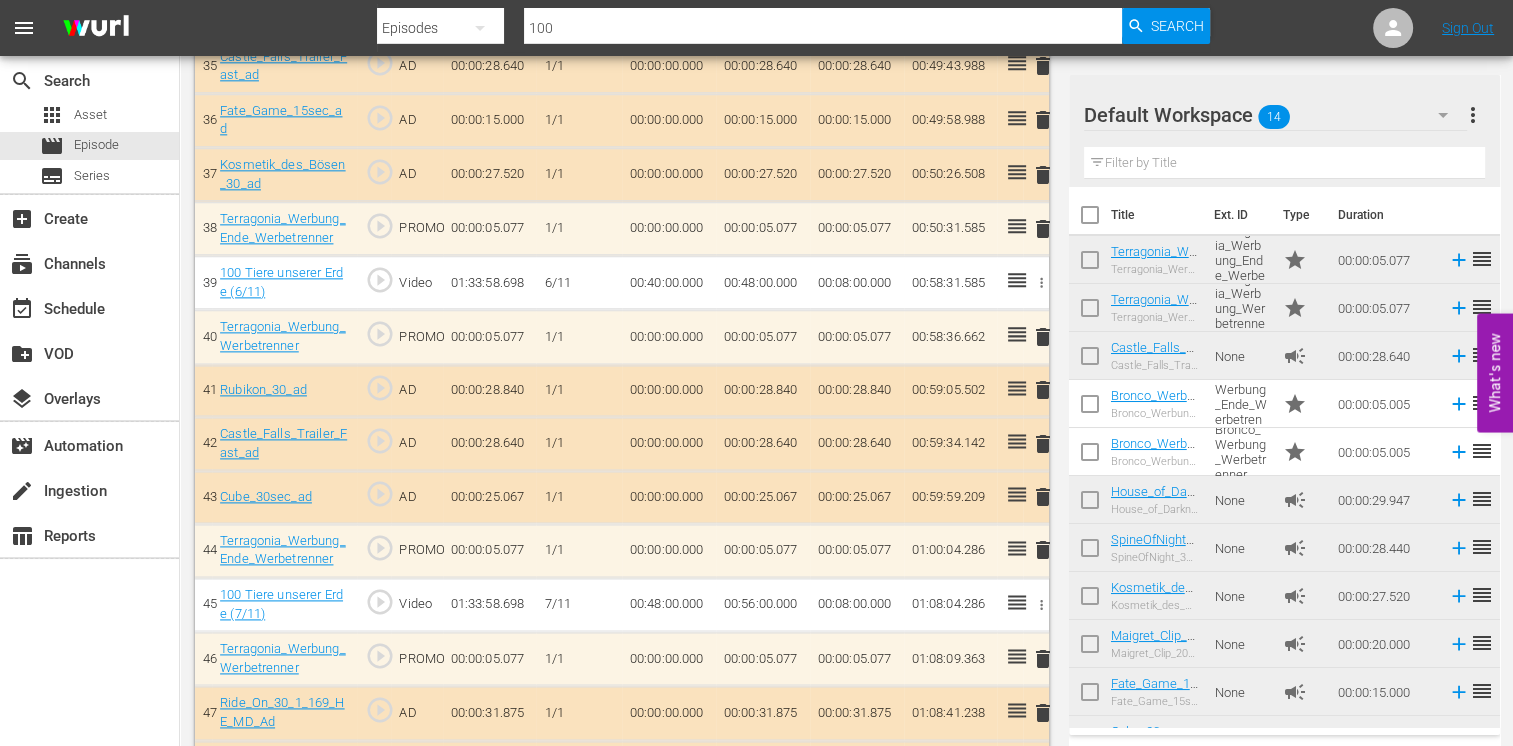 click on "delete" at bounding box center (1043, 390) 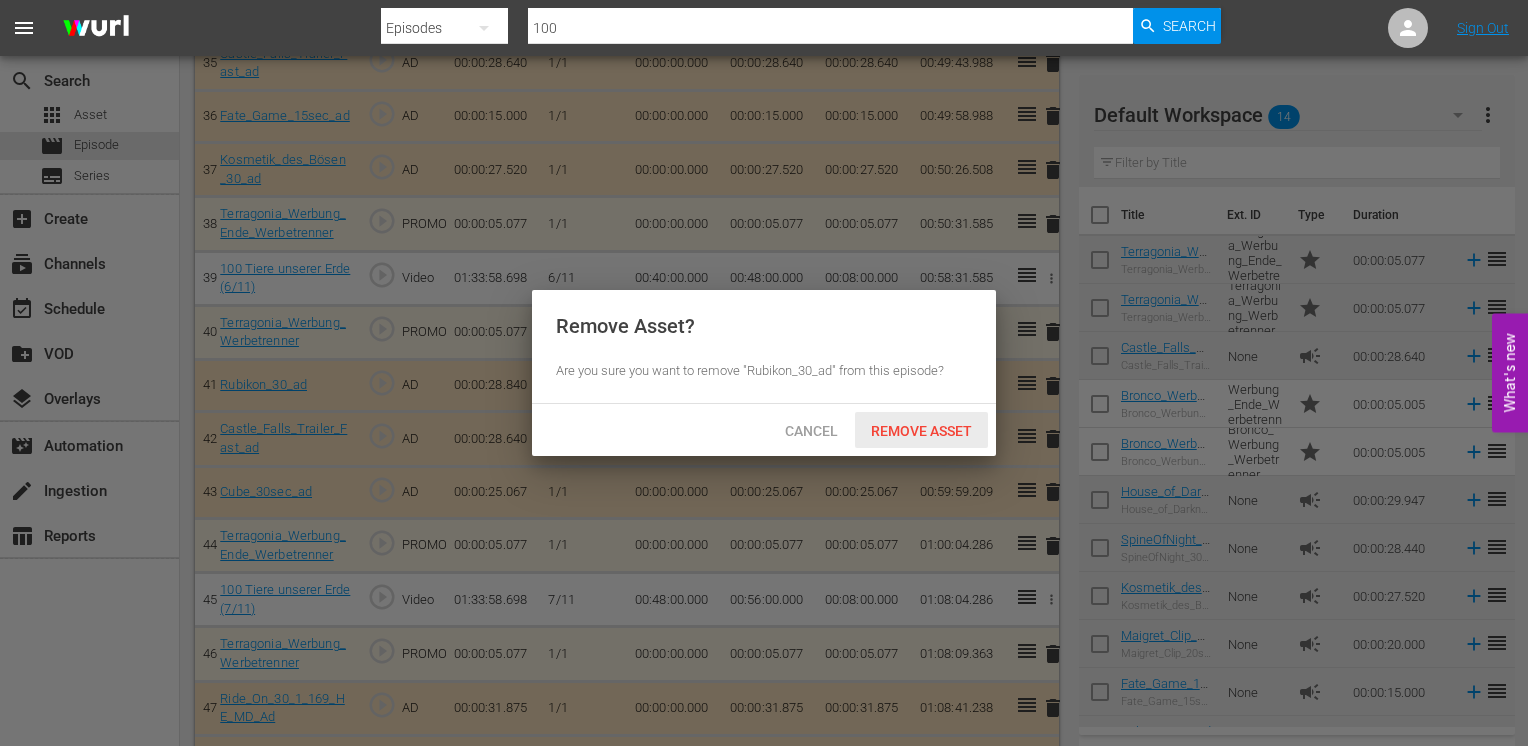 click on "Remove Asset" at bounding box center (921, 431) 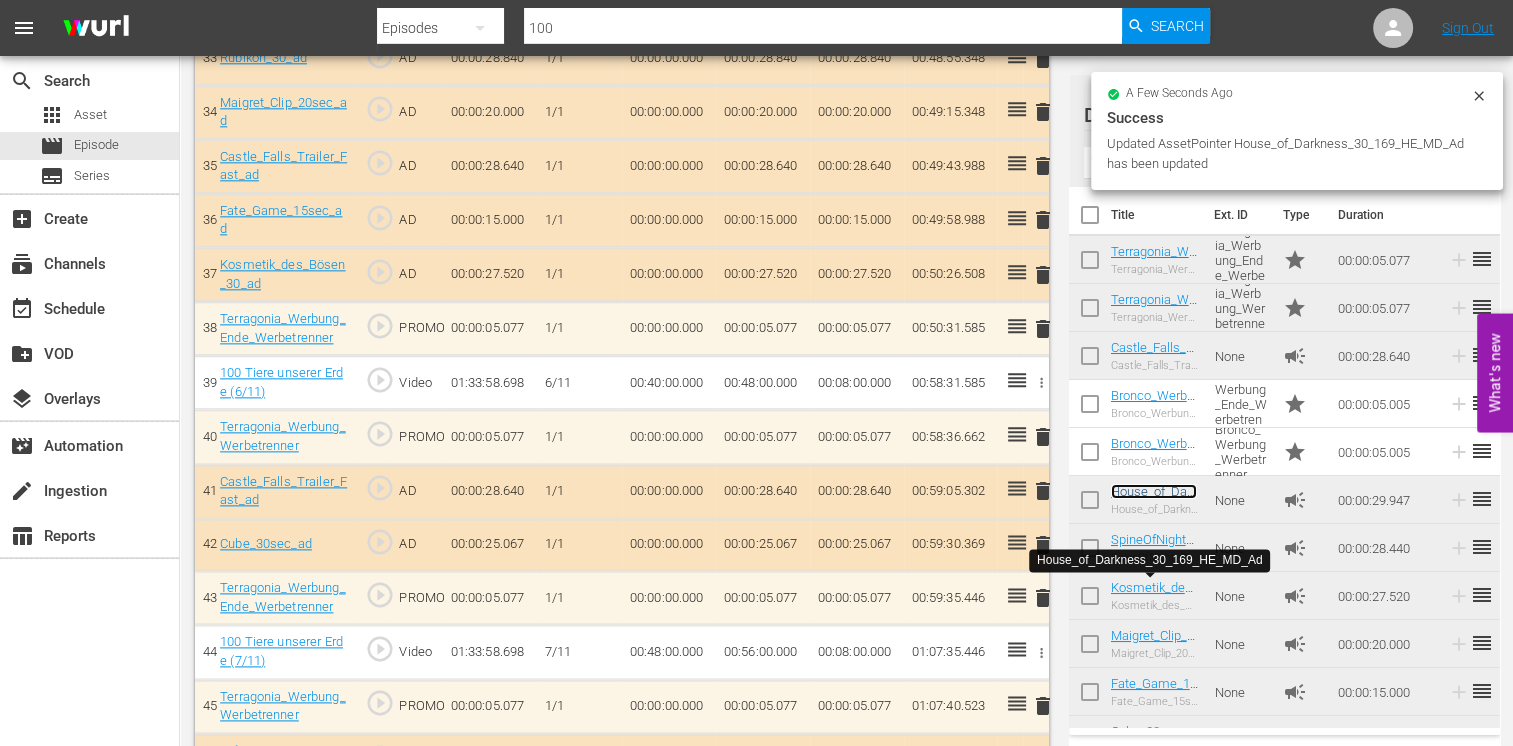 scroll, scrollTop: 2400, scrollLeft: 0, axis: vertical 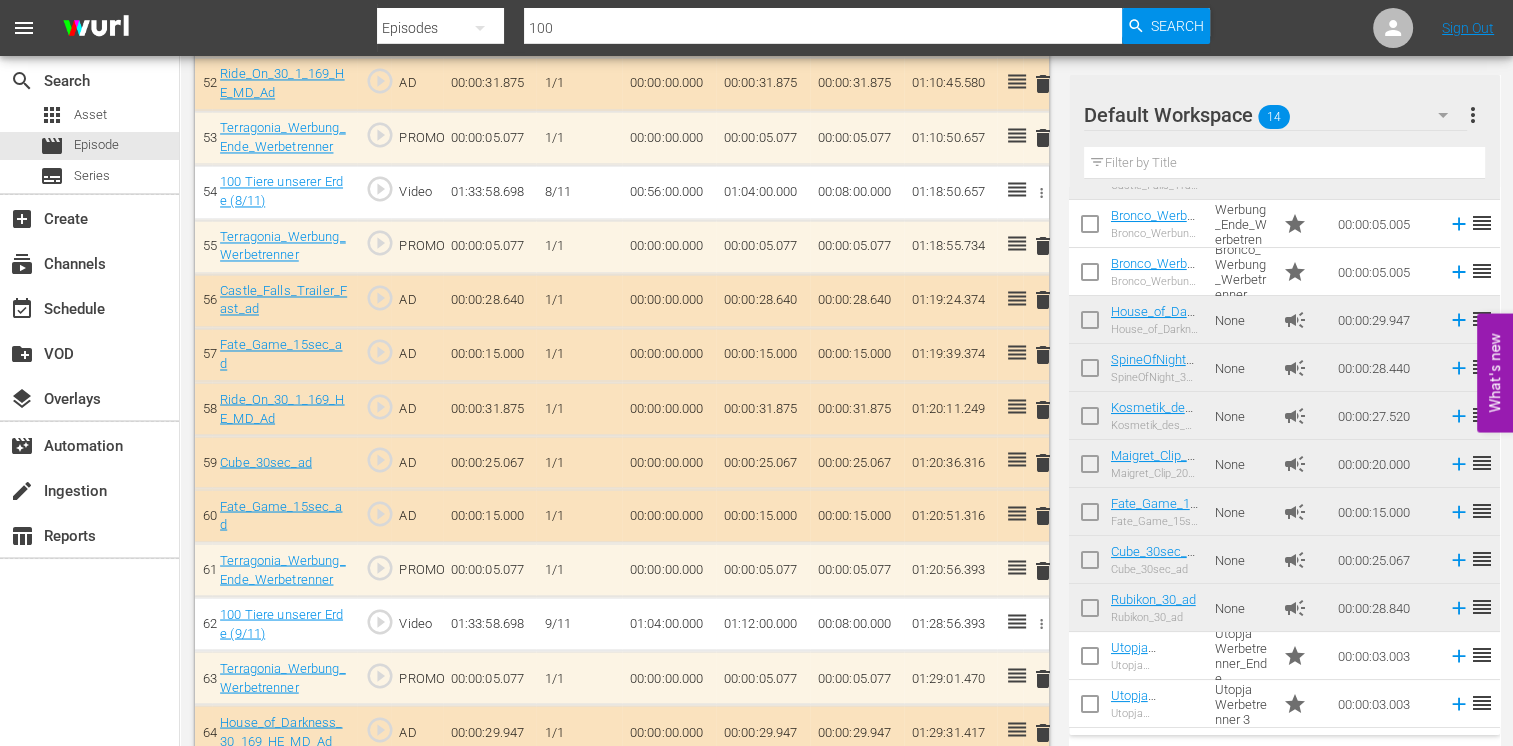 click on "delete" at bounding box center (1043, 515) 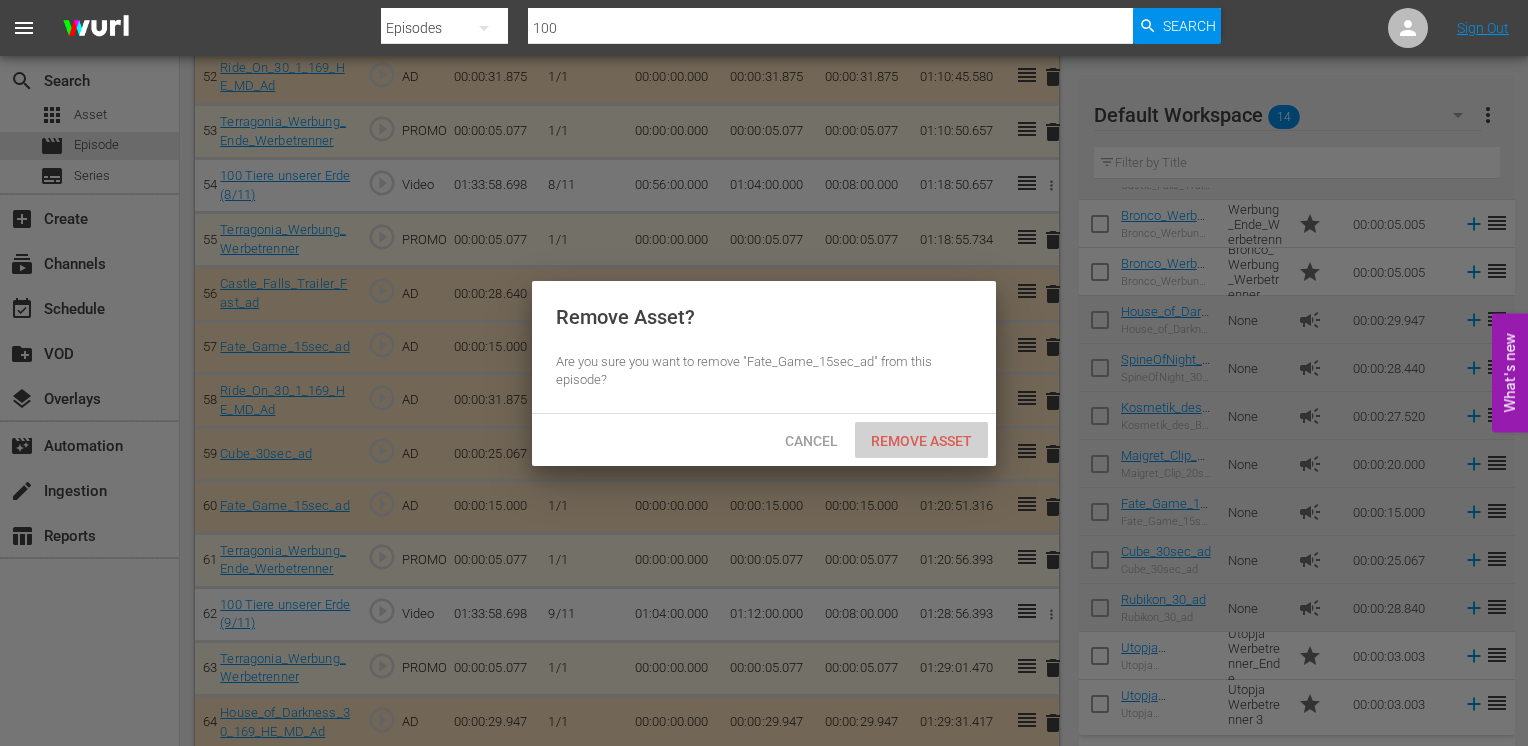 click on "Remove Asset" at bounding box center [921, 441] 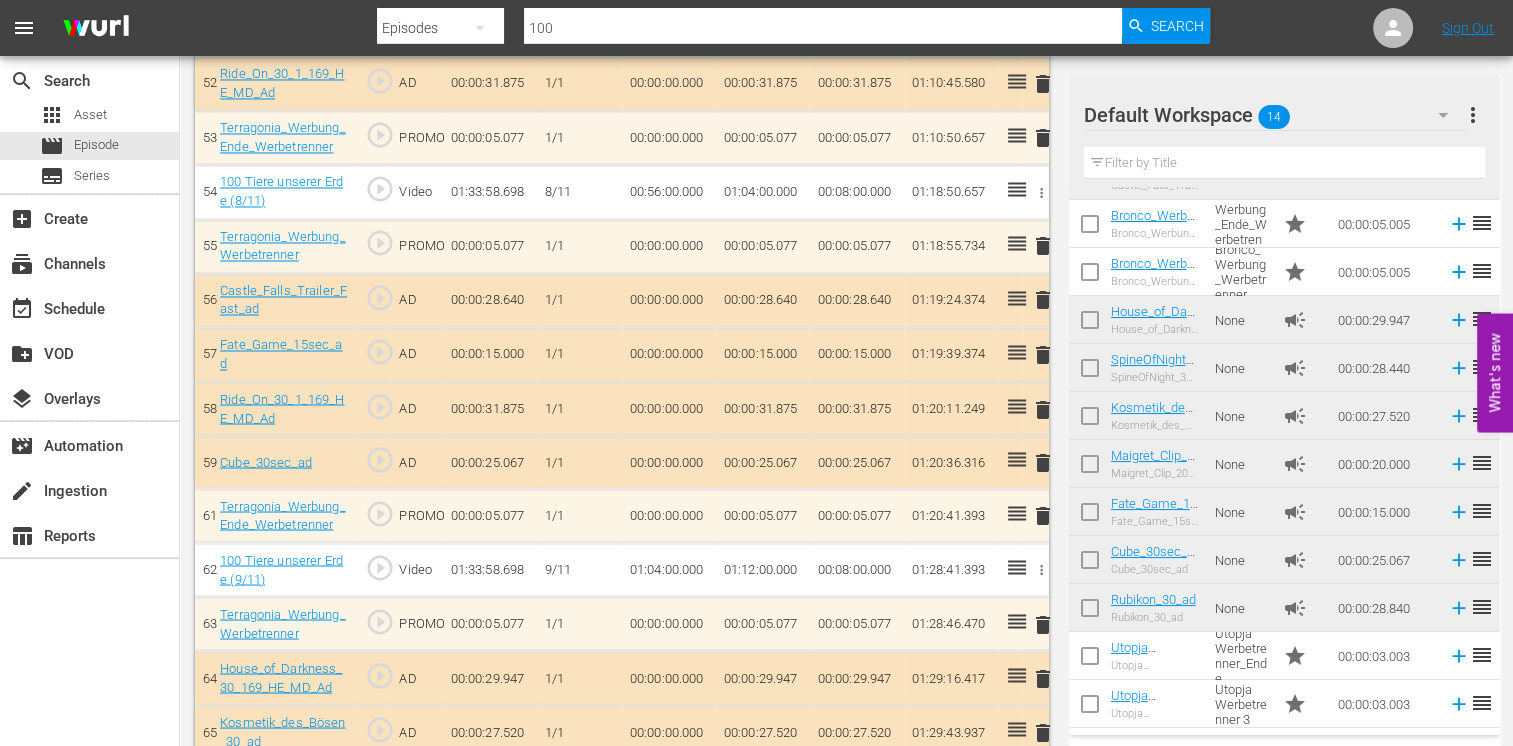 click on "delete" at bounding box center (1043, 355) 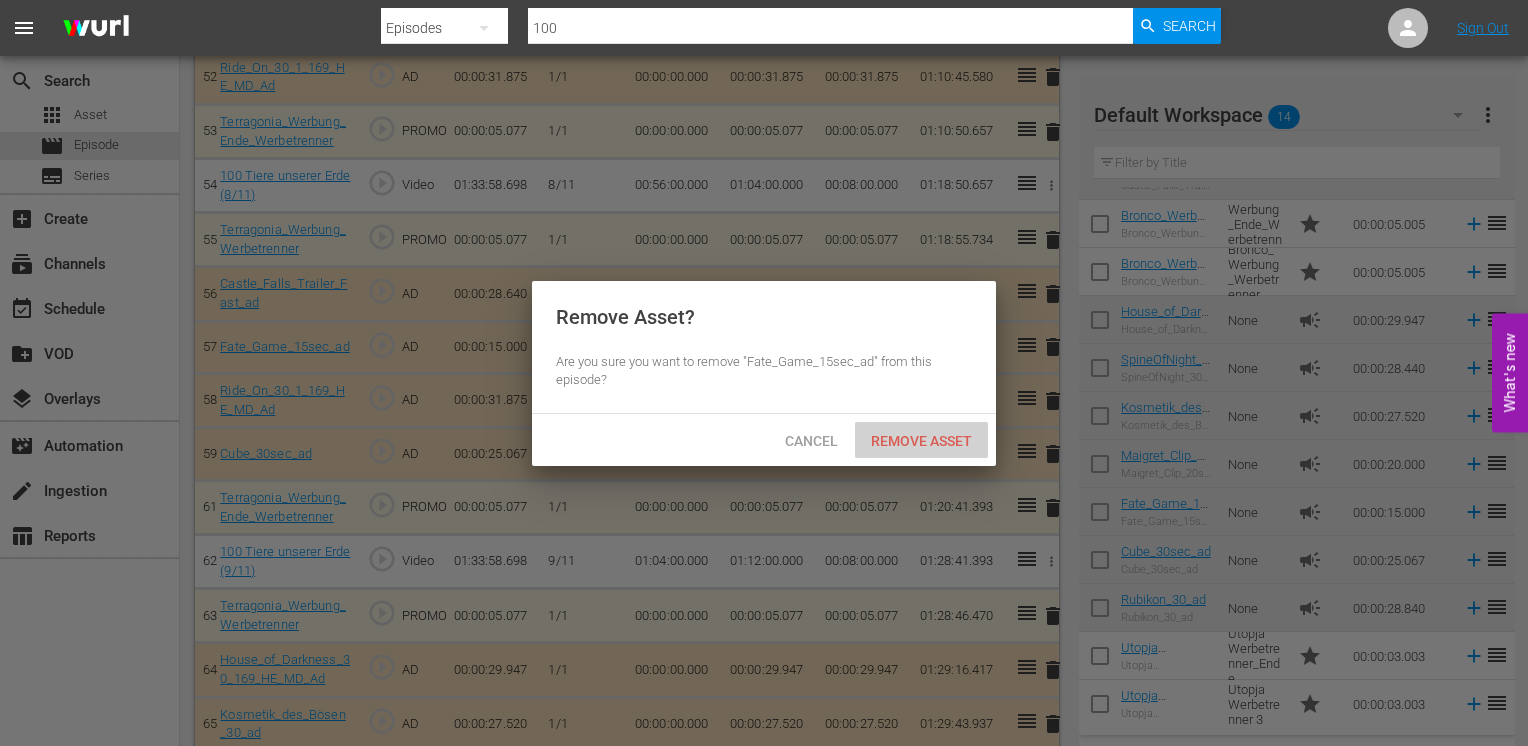 click on "Remove Asset" at bounding box center (921, 441) 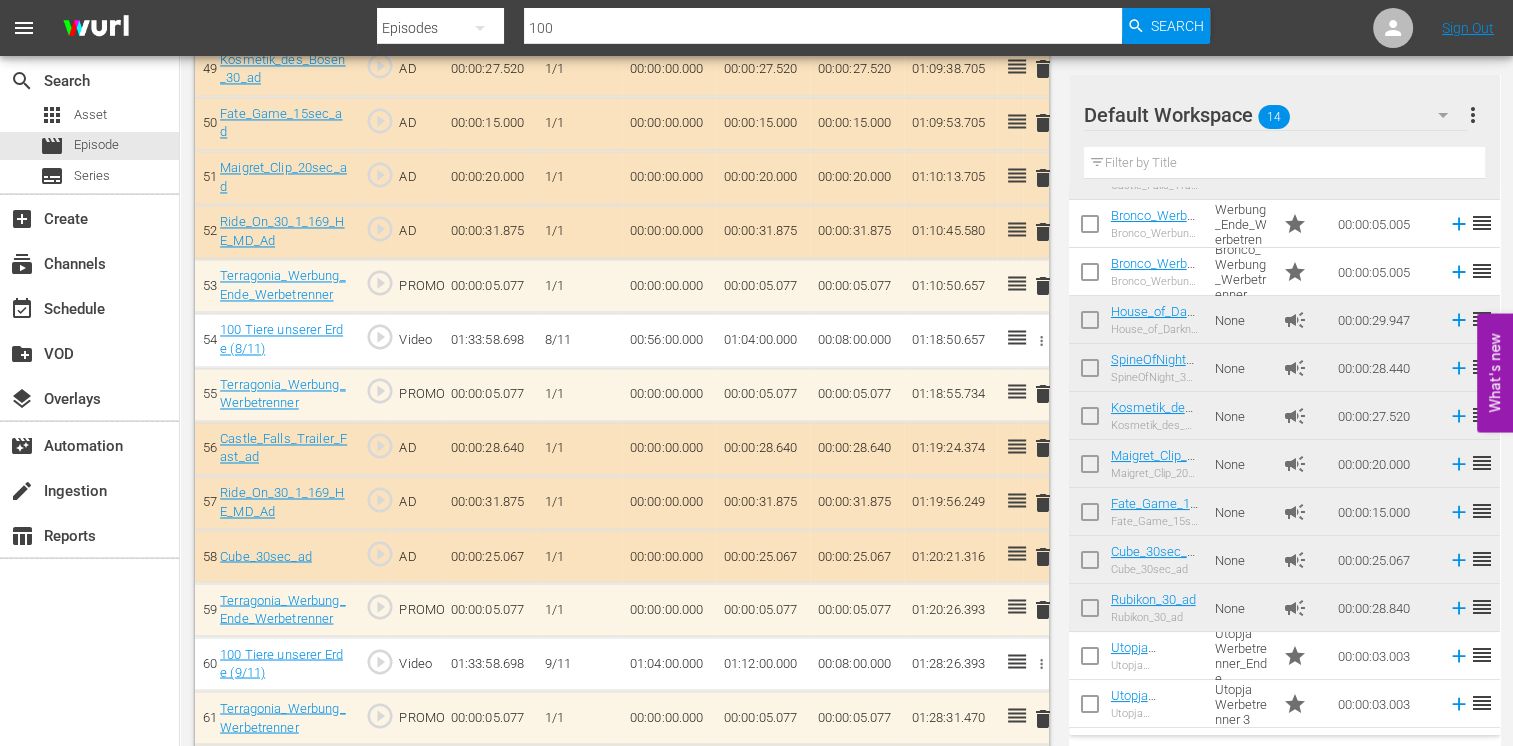 scroll, scrollTop: 3300, scrollLeft: 0, axis: vertical 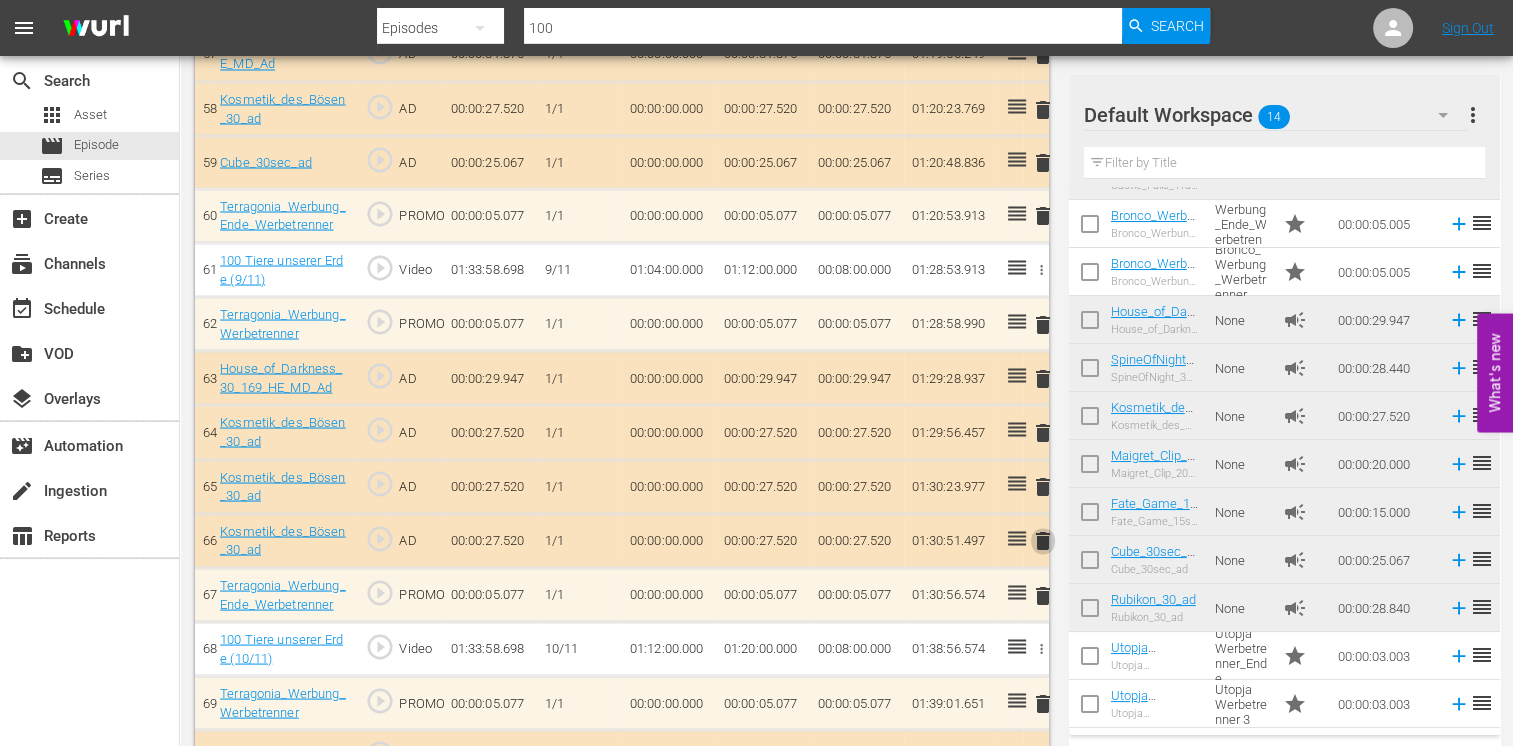 click on "delete" at bounding box center [1043, 540] 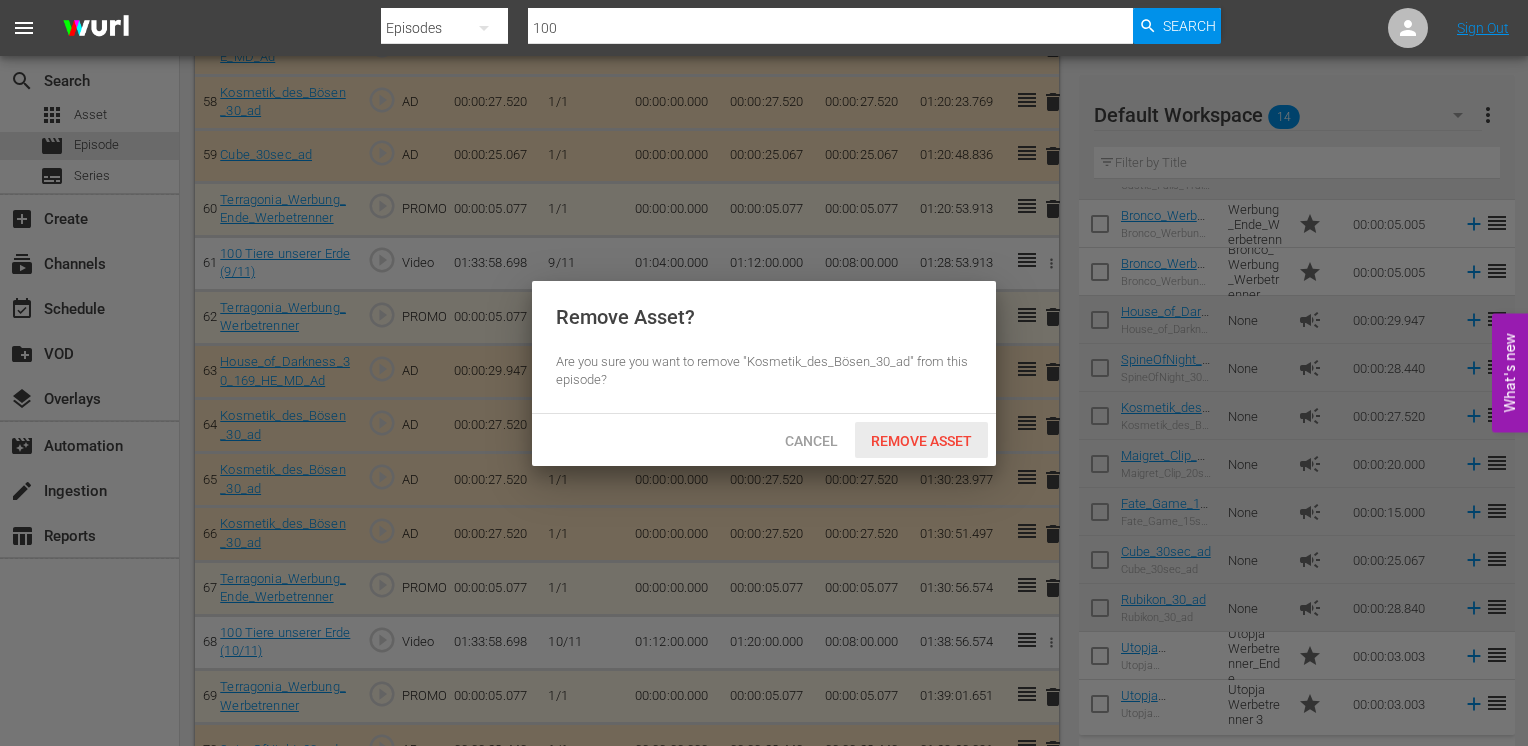 click on "Remove Asset" at bounding box center [921, 441] 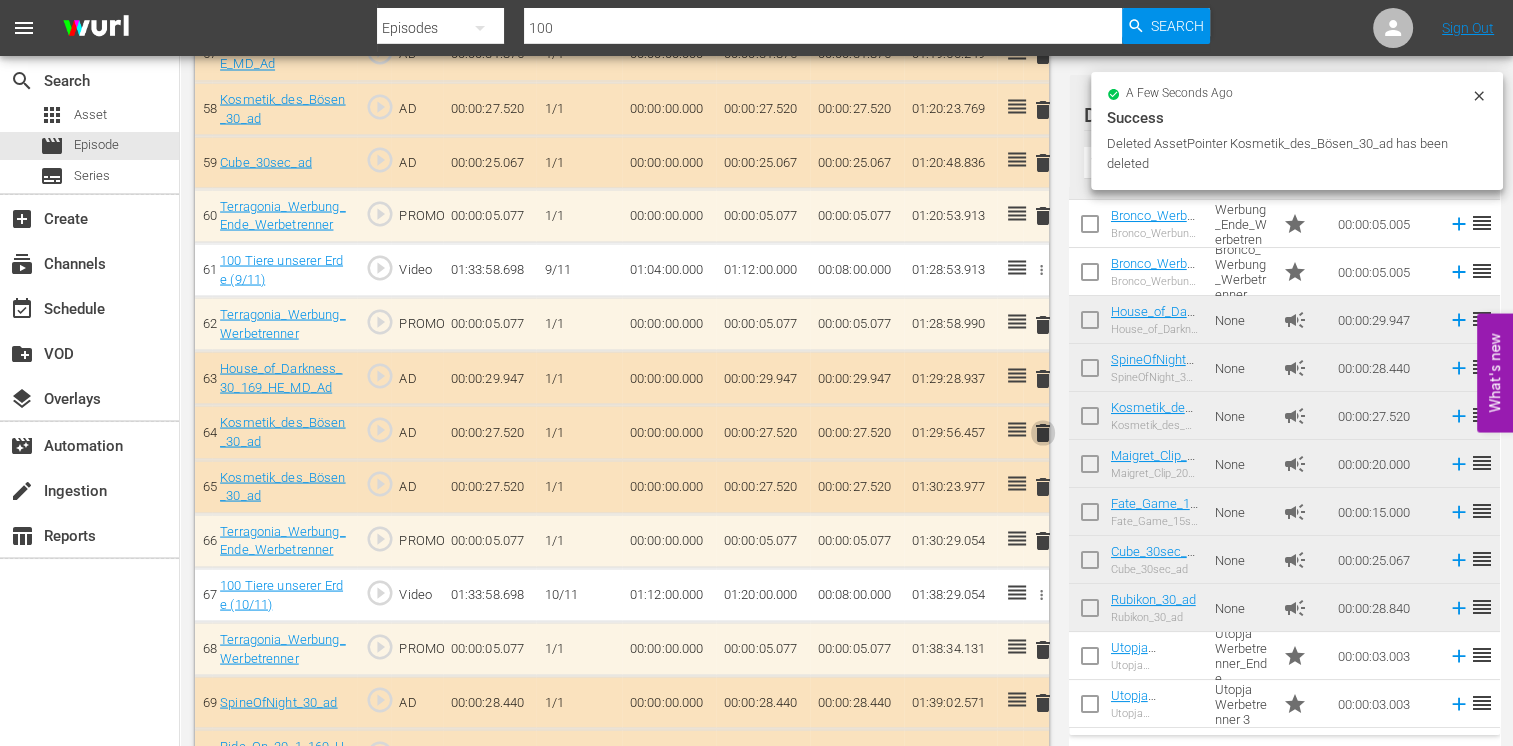click on "delete" at bounding box center [1043, 432] 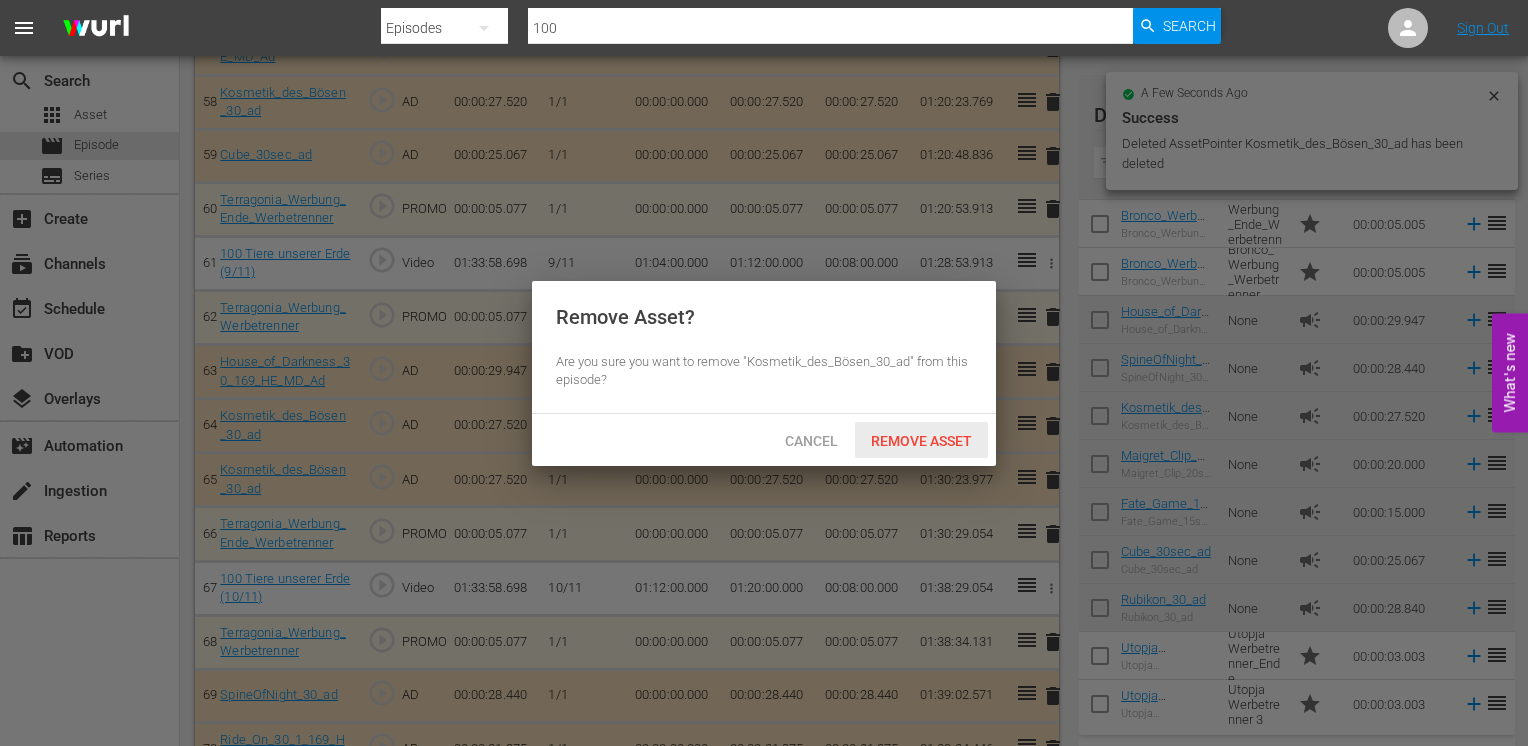 click on "Remove Asset" at bounding box center (921, 441) 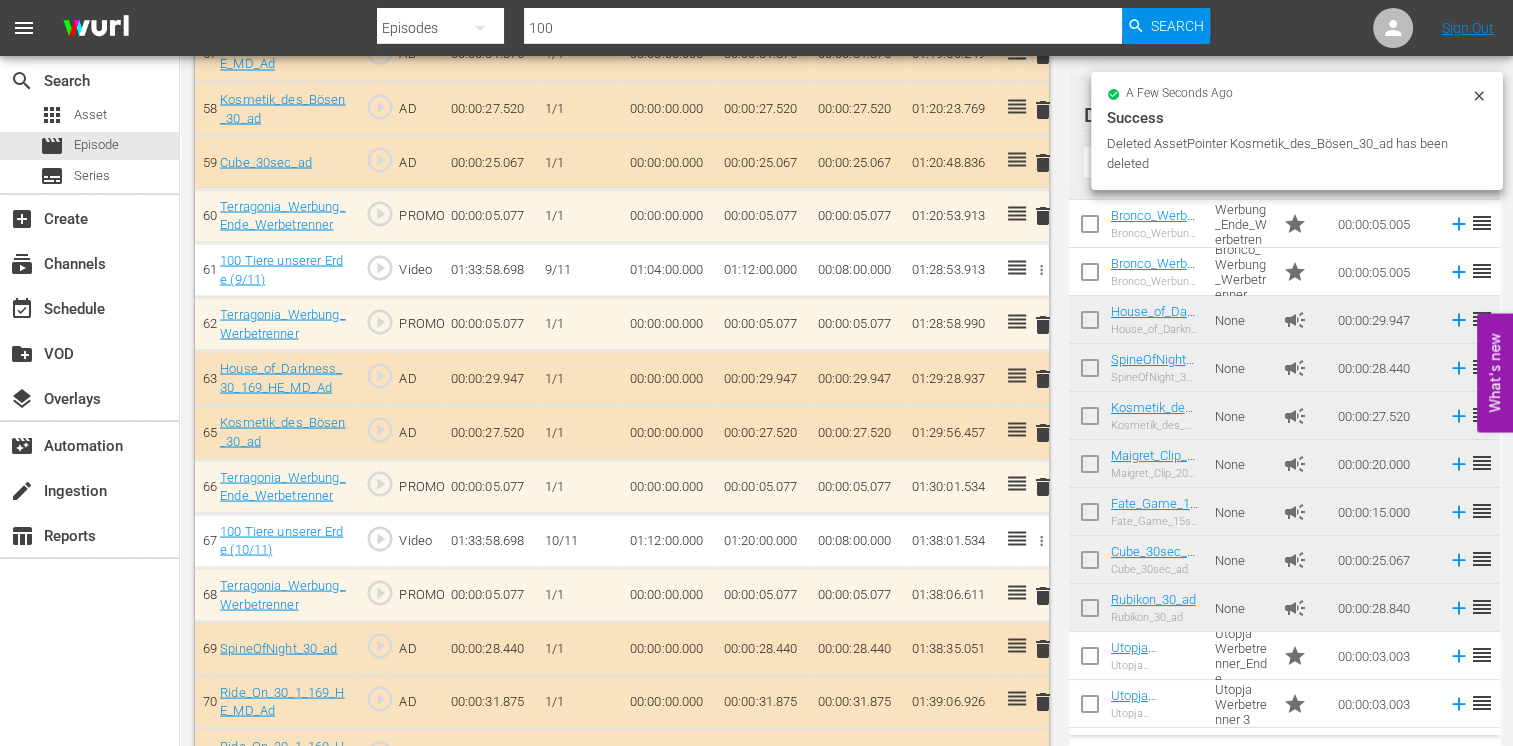 click on "delete" at bounding box center [1043, 432] 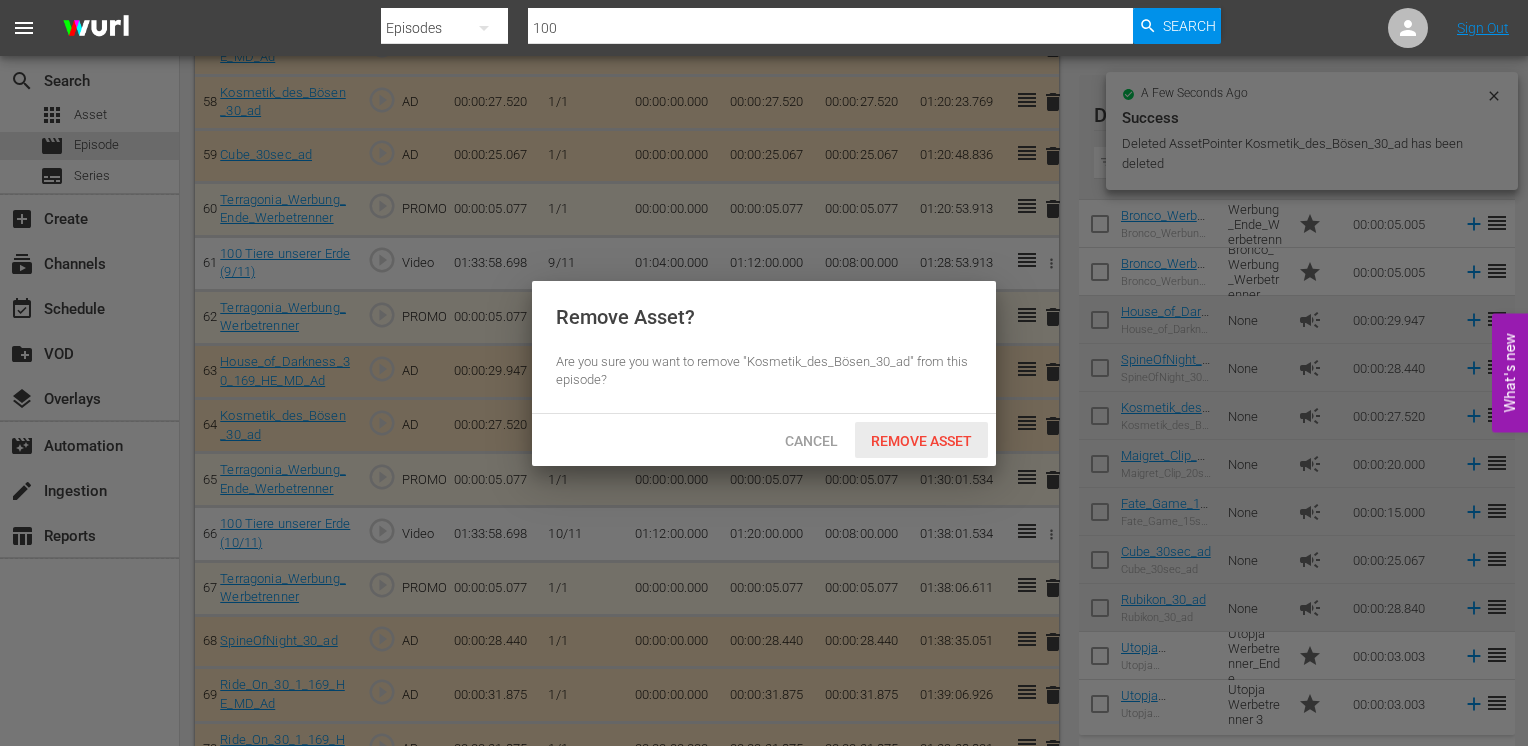 click on "Remove Asset" at bounding box center (921, 441) 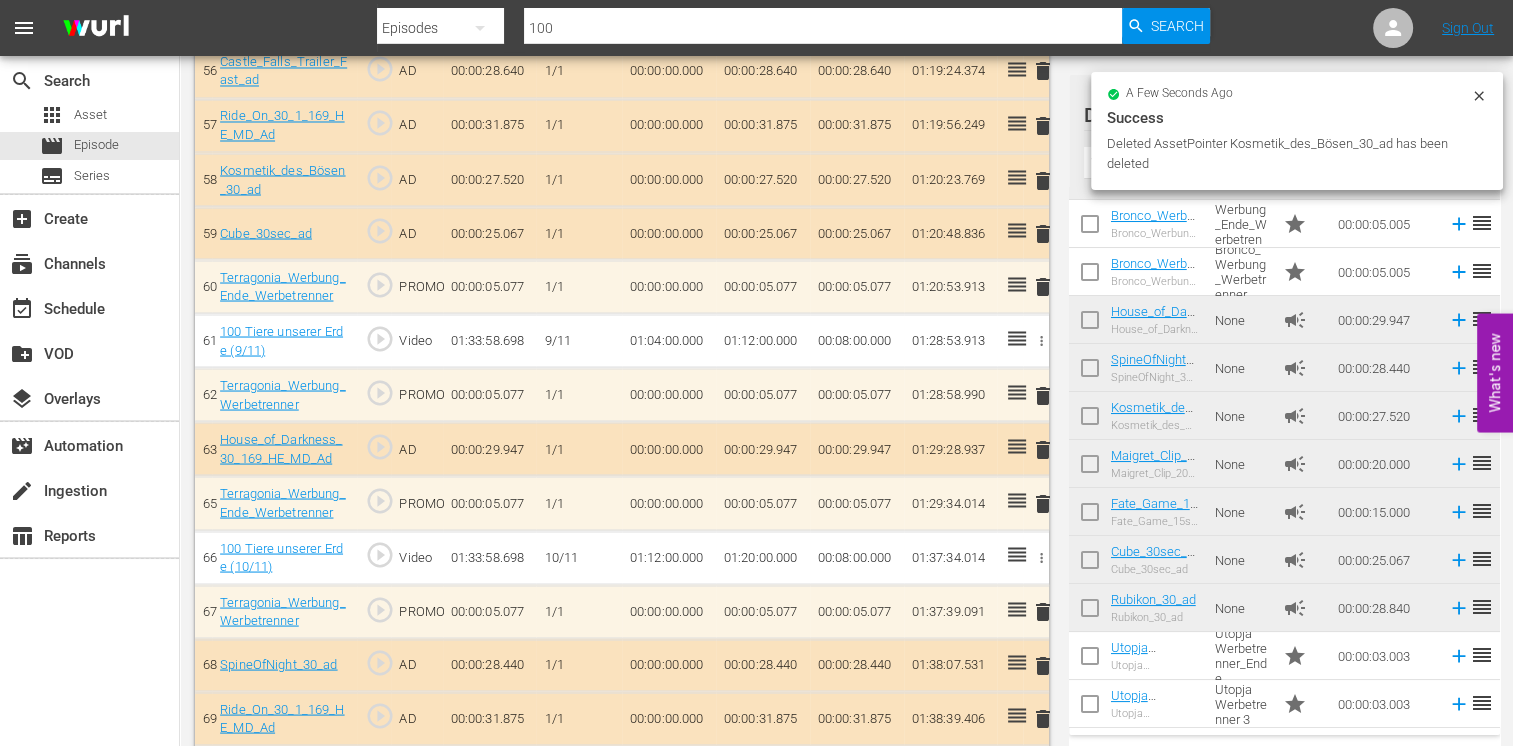 scroll, scrollTop: 3500, scrollLeft: 0, axis: vertical 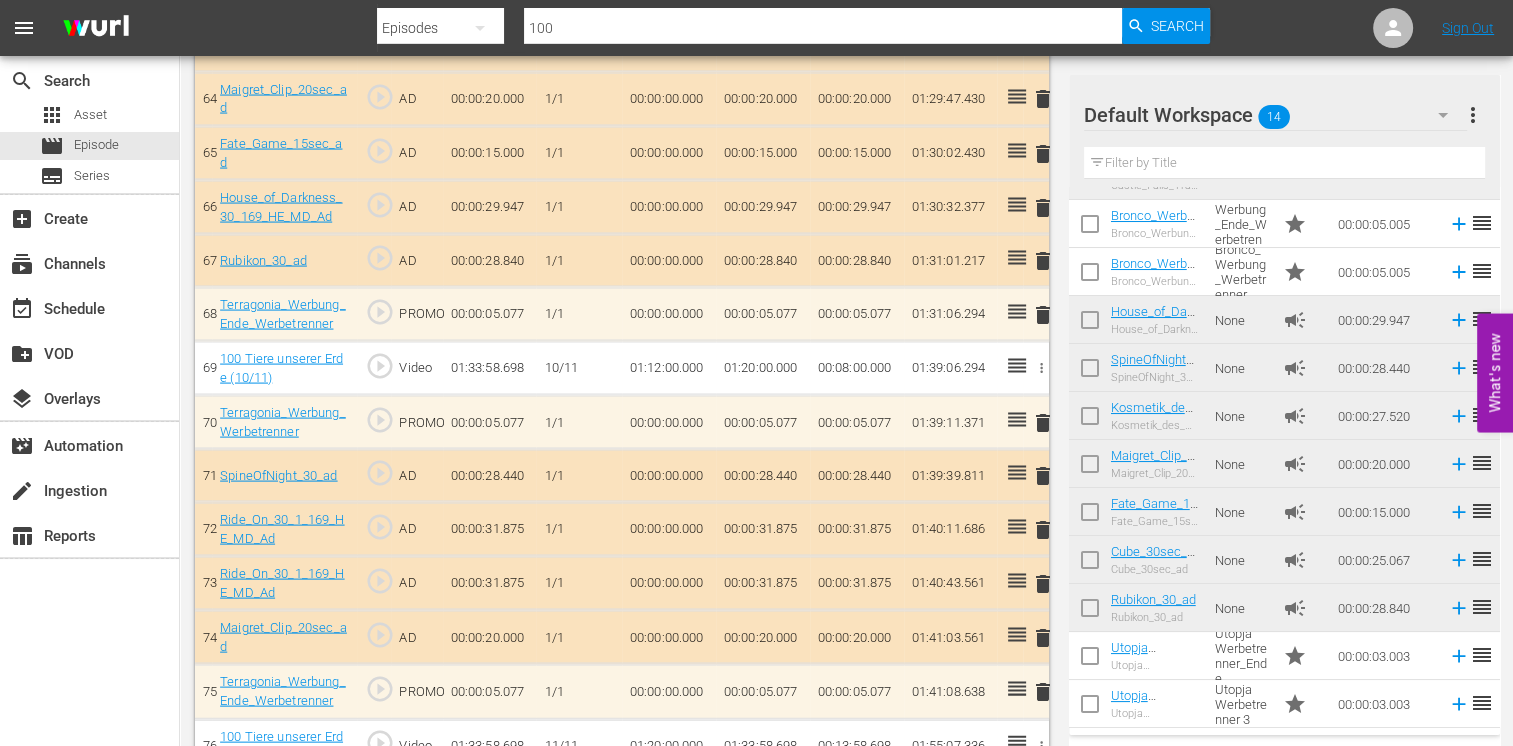 click on "delete" at bounding box center (1043, 530) 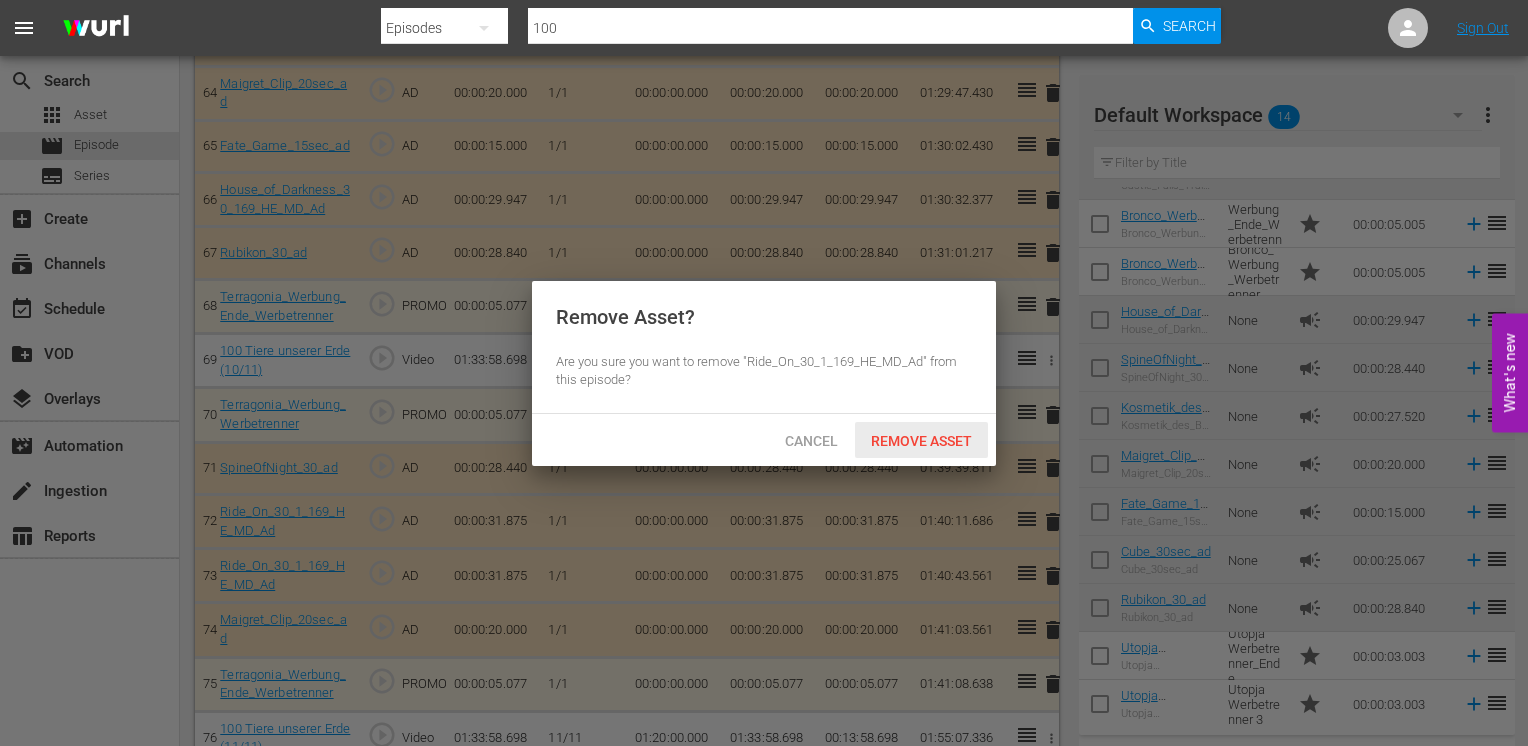 click on "Remove Asset" at bounding box center (921, 441) 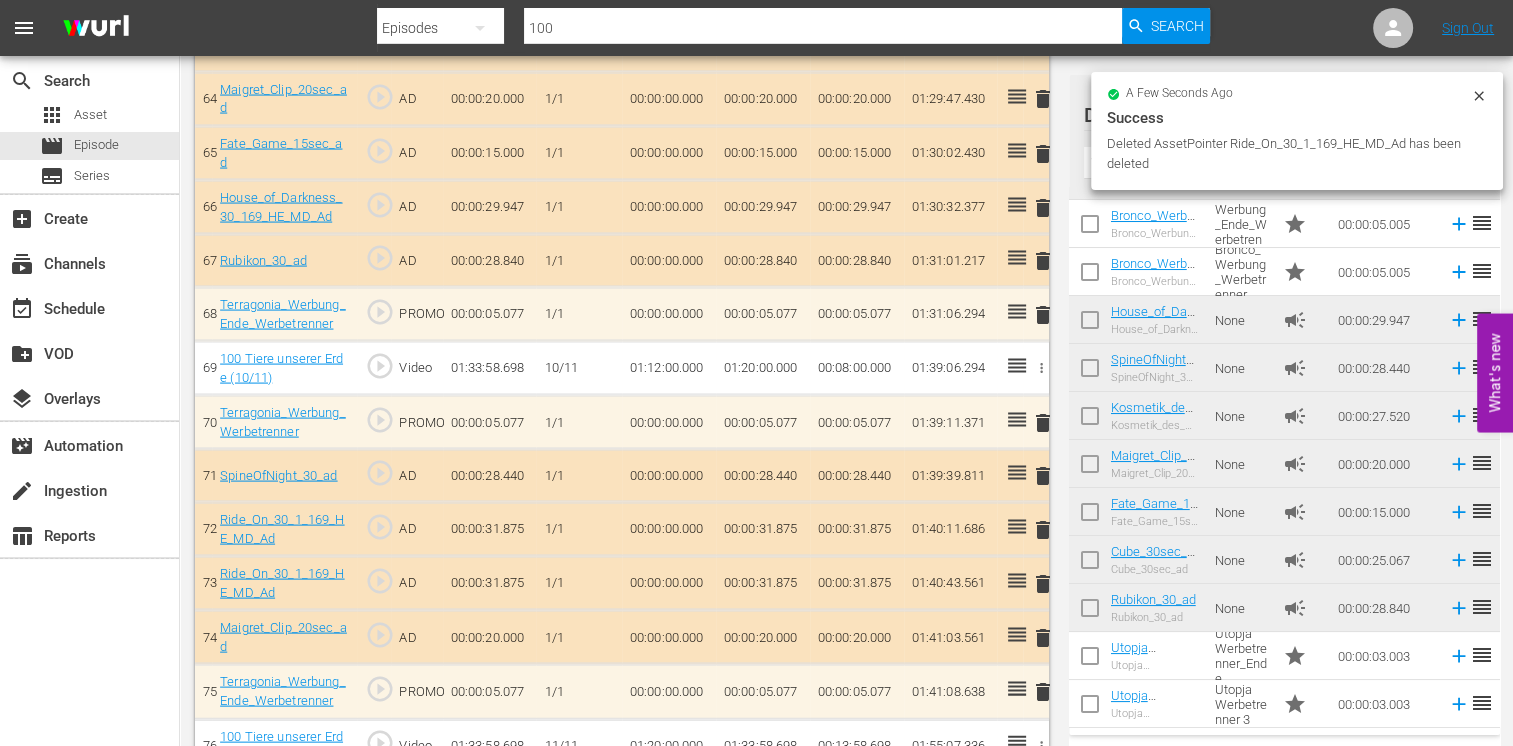 scroll, scrollTop: 3976, scrollLeft: 0, axis: vertical 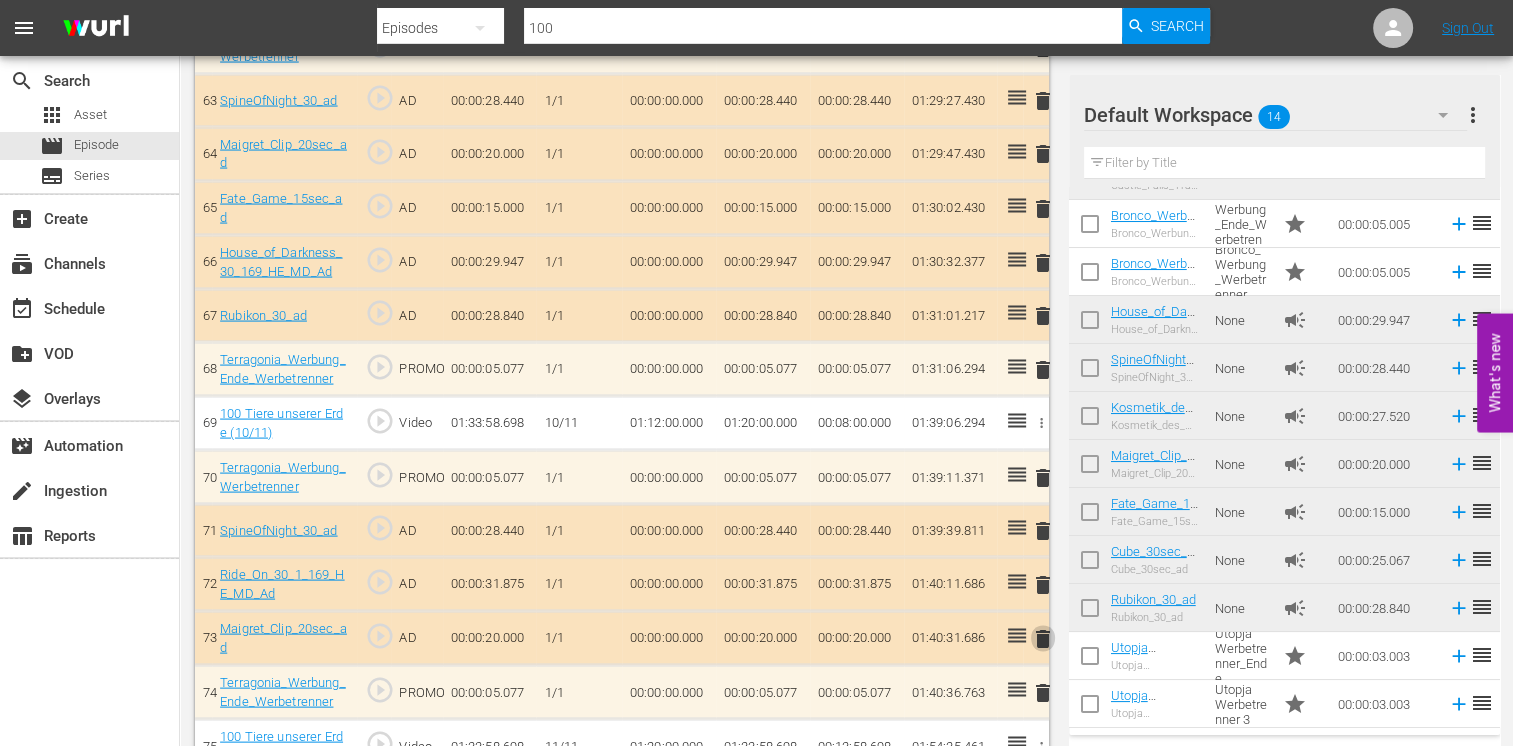 click on "delete" at bounding box center (1043, 639) 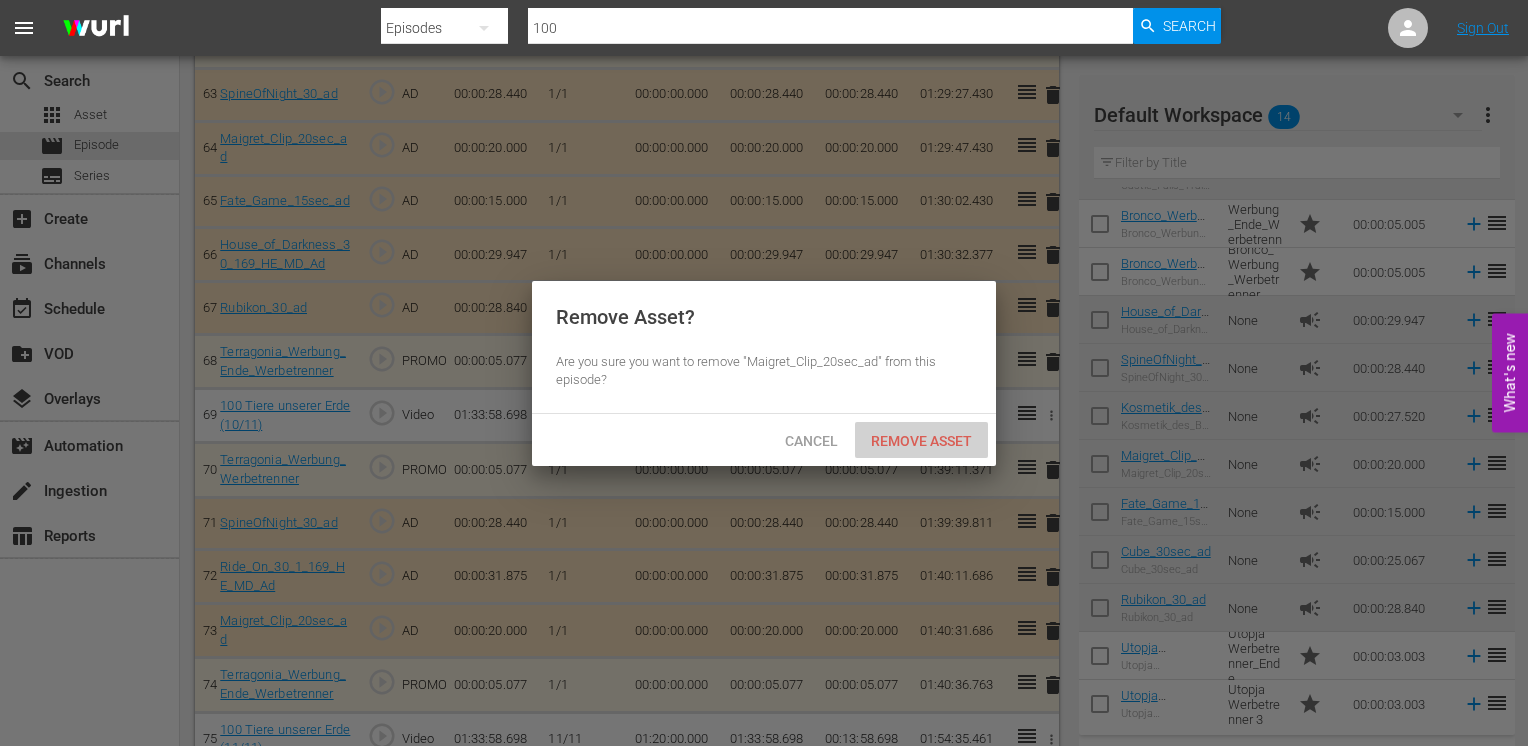 click on "Remove Asset" at bounding box center (921, 440) 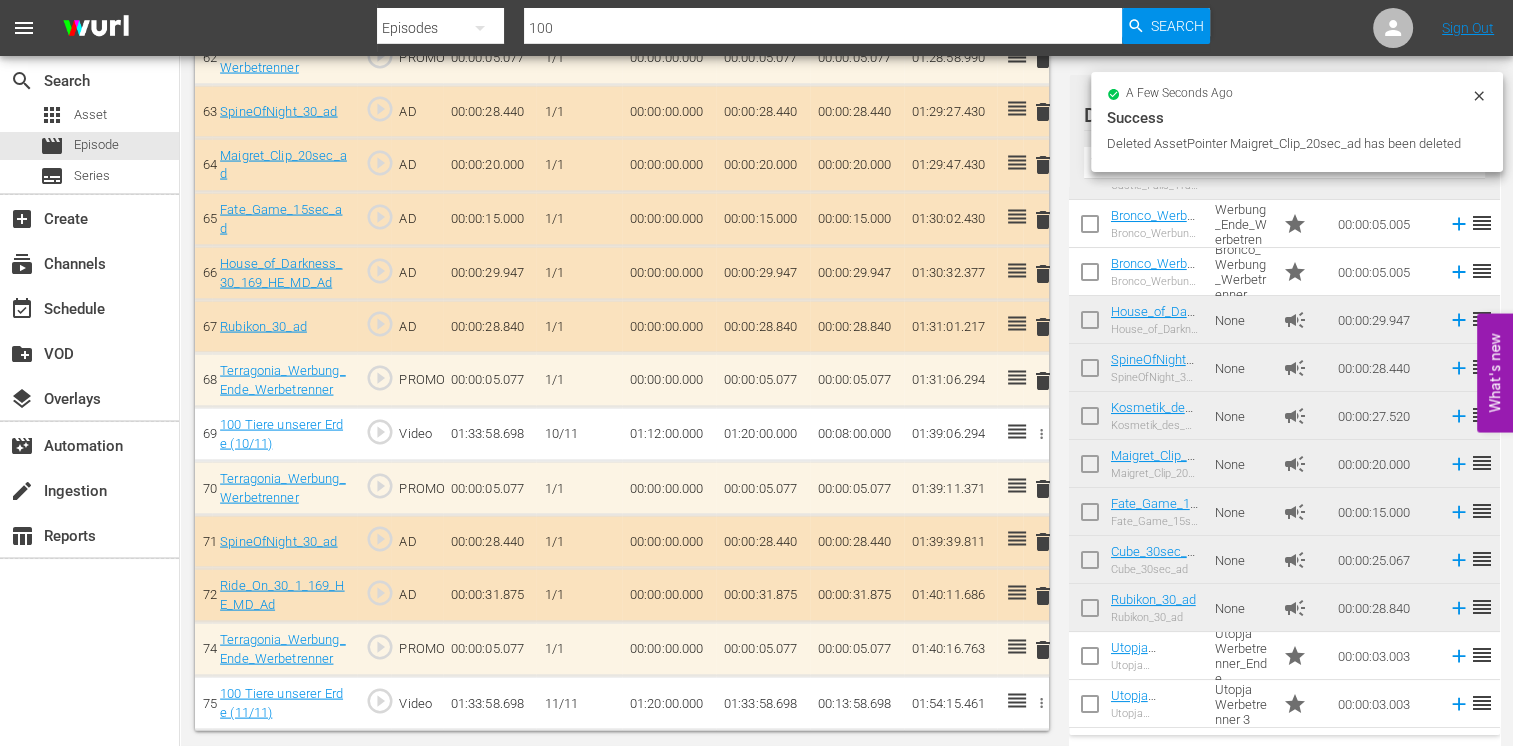 scroll, scrollTop: 3923, scrollLeft: 0, axis: vertical 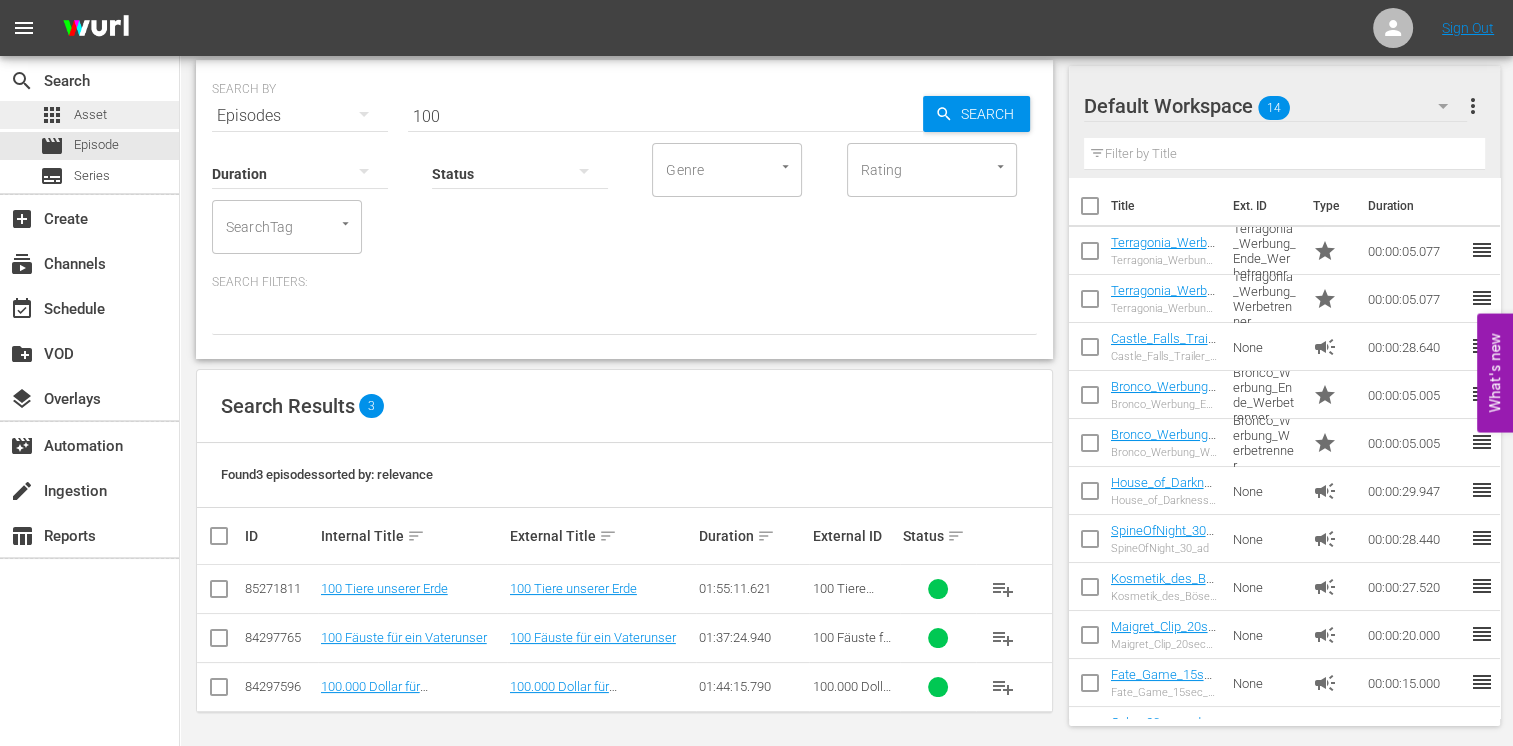 click on "apps Asset" at bounding box center (89, 115) 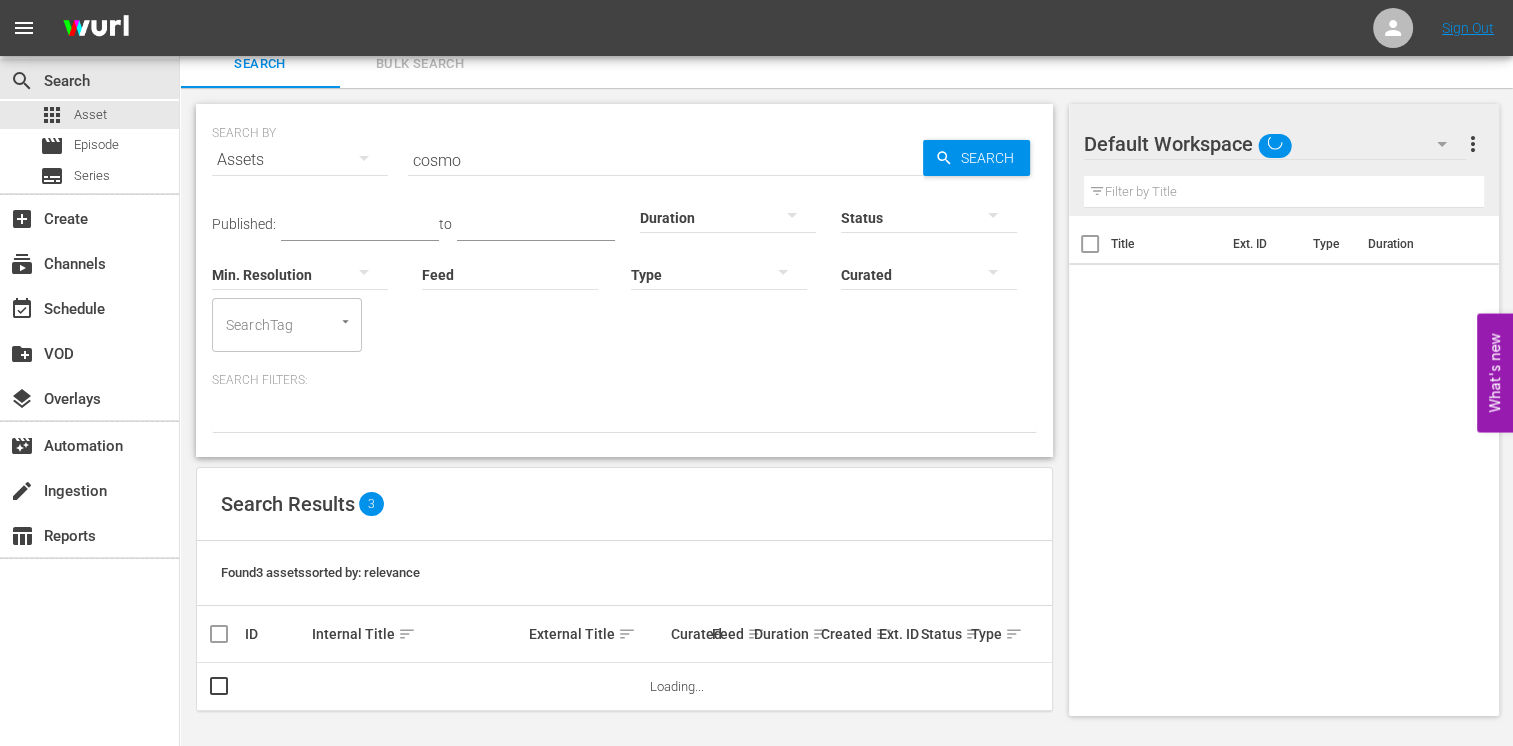 scroll, scrollTop: 17, scrollLeft: 0, axis: vertical 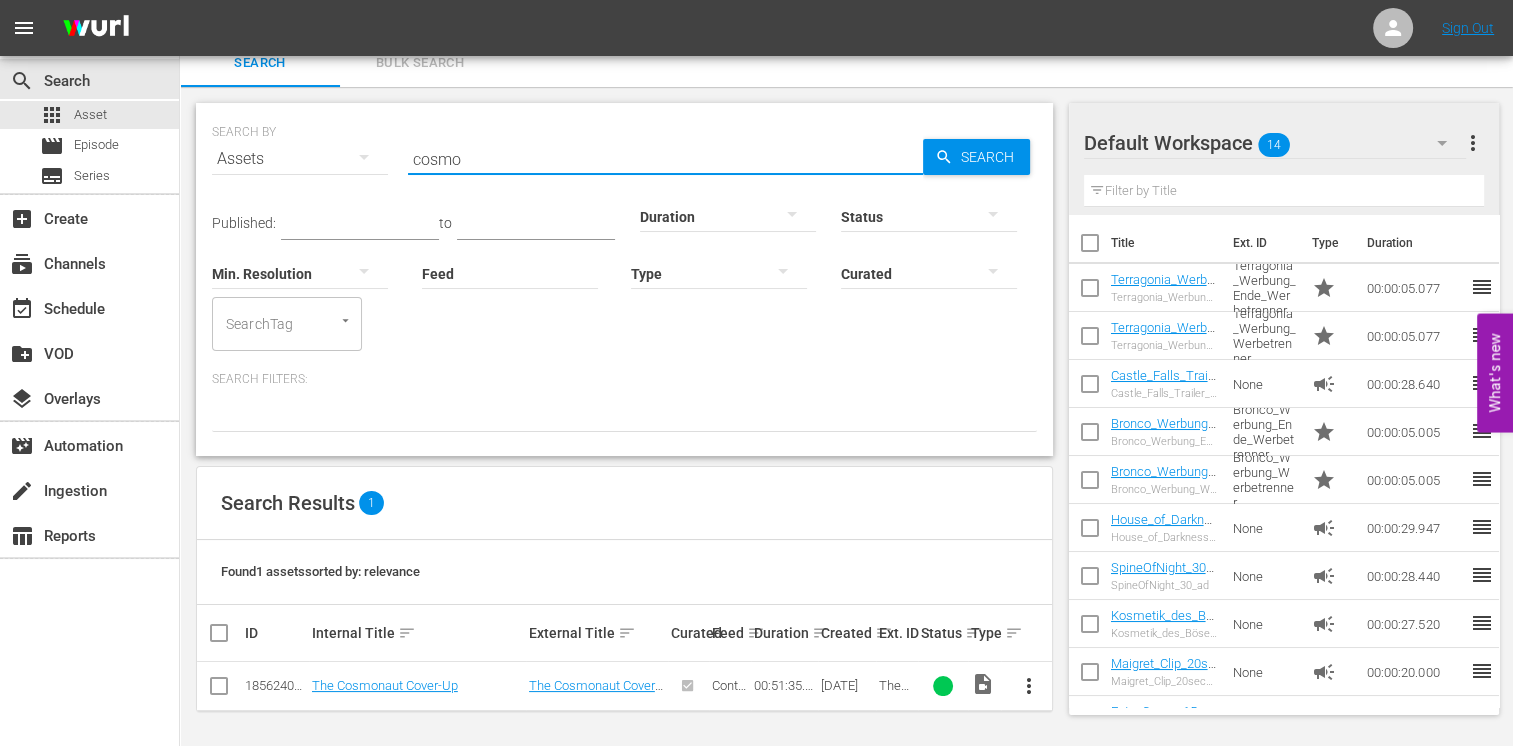 drag, startPoint x: 574, startPoint y: 156, endPoint x: 368, endPoint y: 149, distance: 206.1189 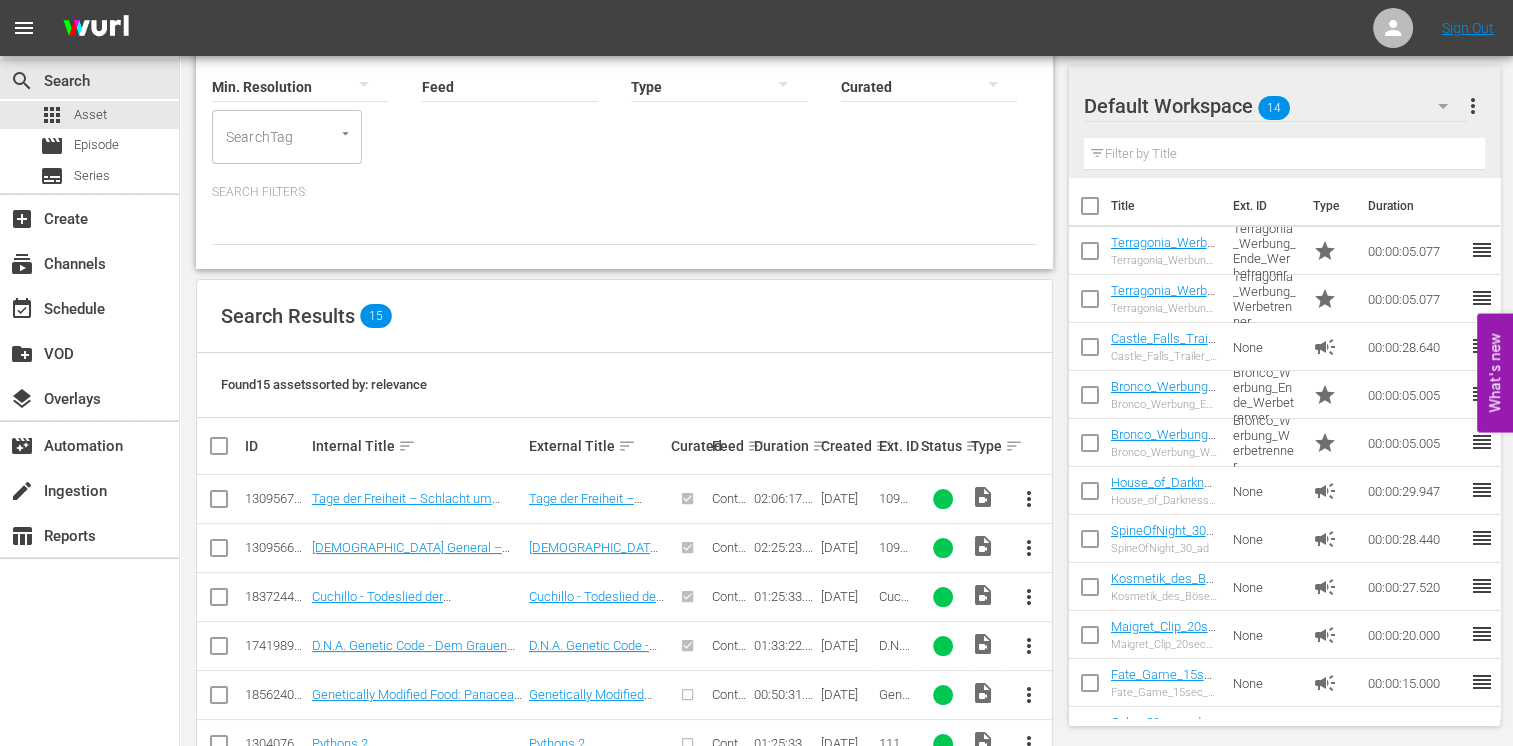 scroll, scrollTop: 217, scrollLeft: 0, axis: vertical 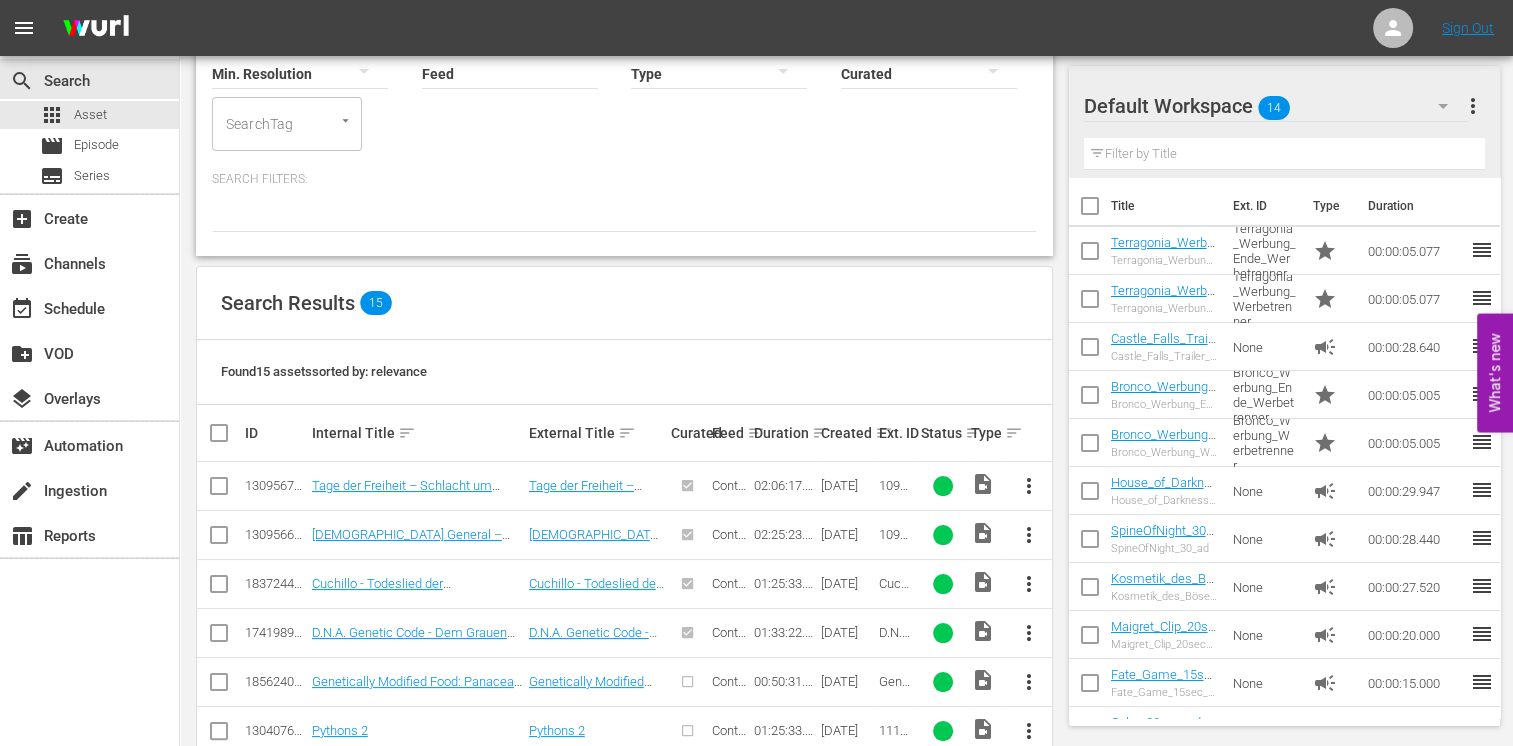 type on "gene" 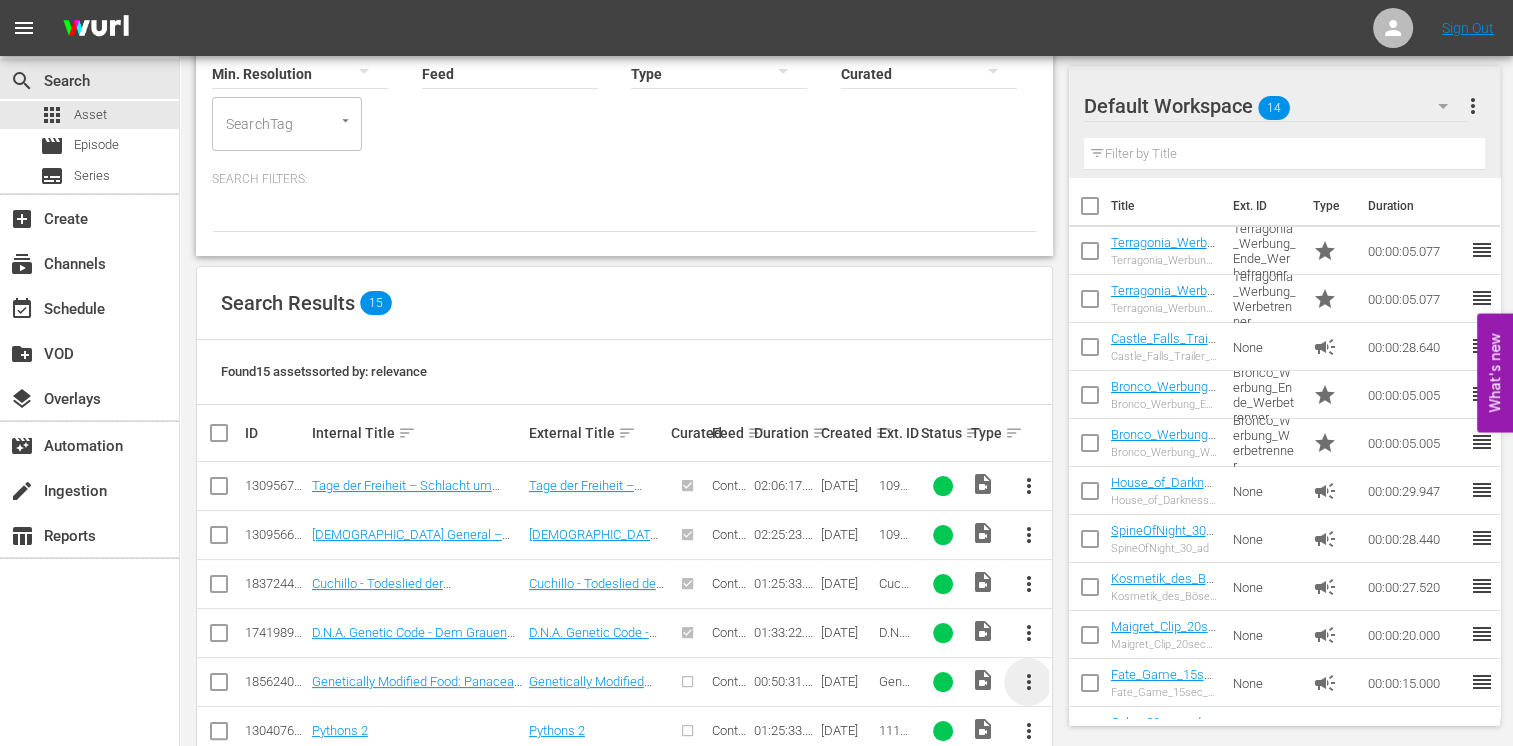 click on "more_vert" at bounding box center [1028, 682] 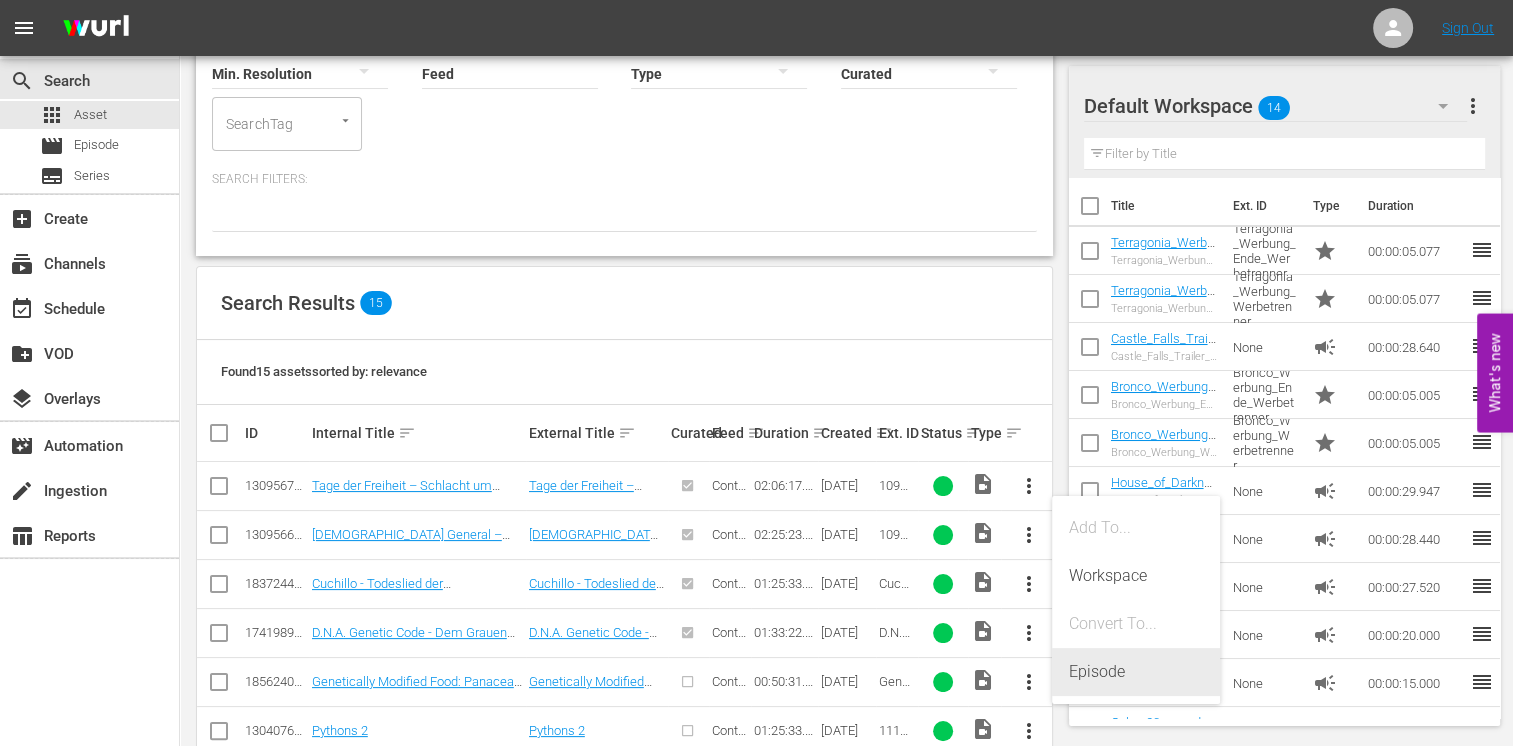 click on "Episode" at bounding box center [1136, 672] 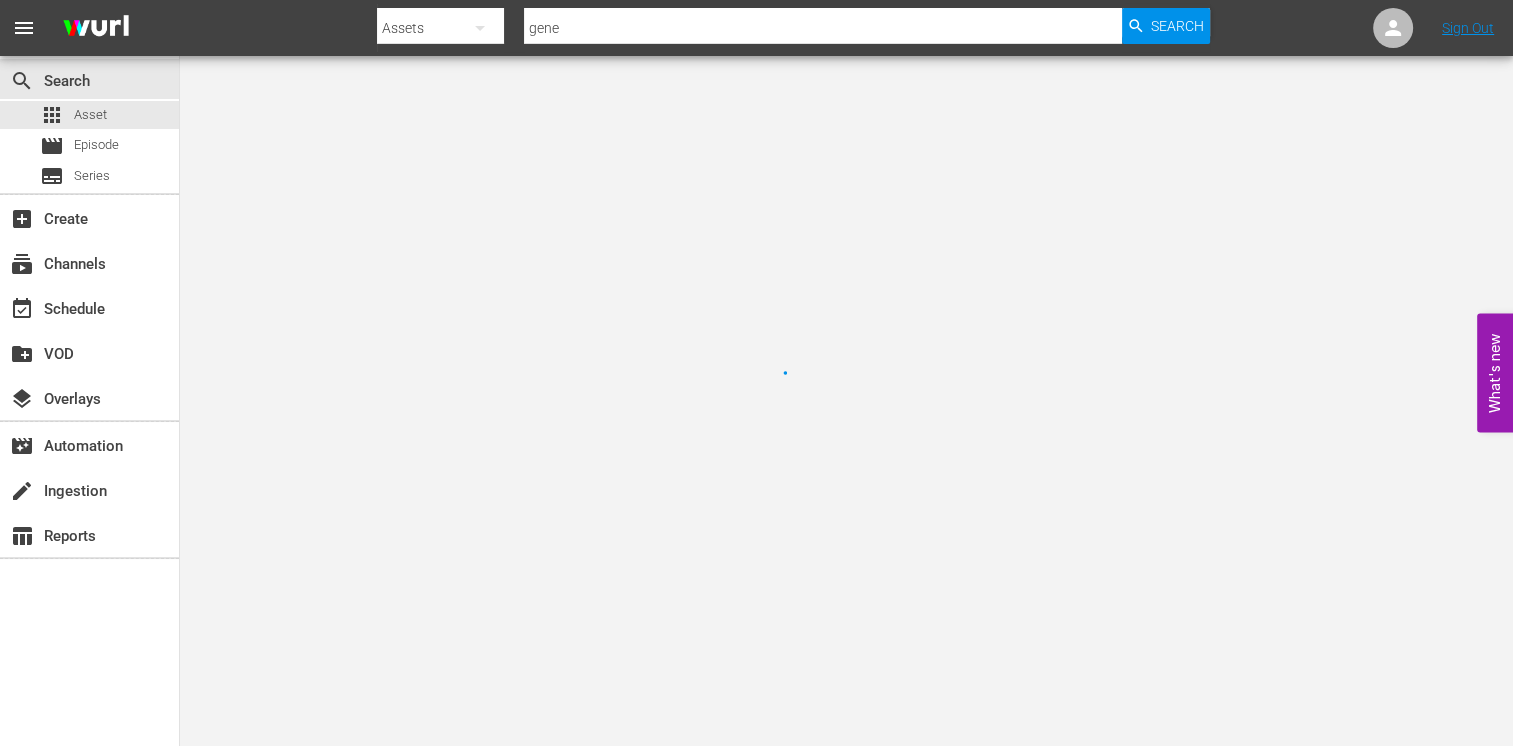 scroll, scrollTop: 0, scrollLeft: 0, axis: both 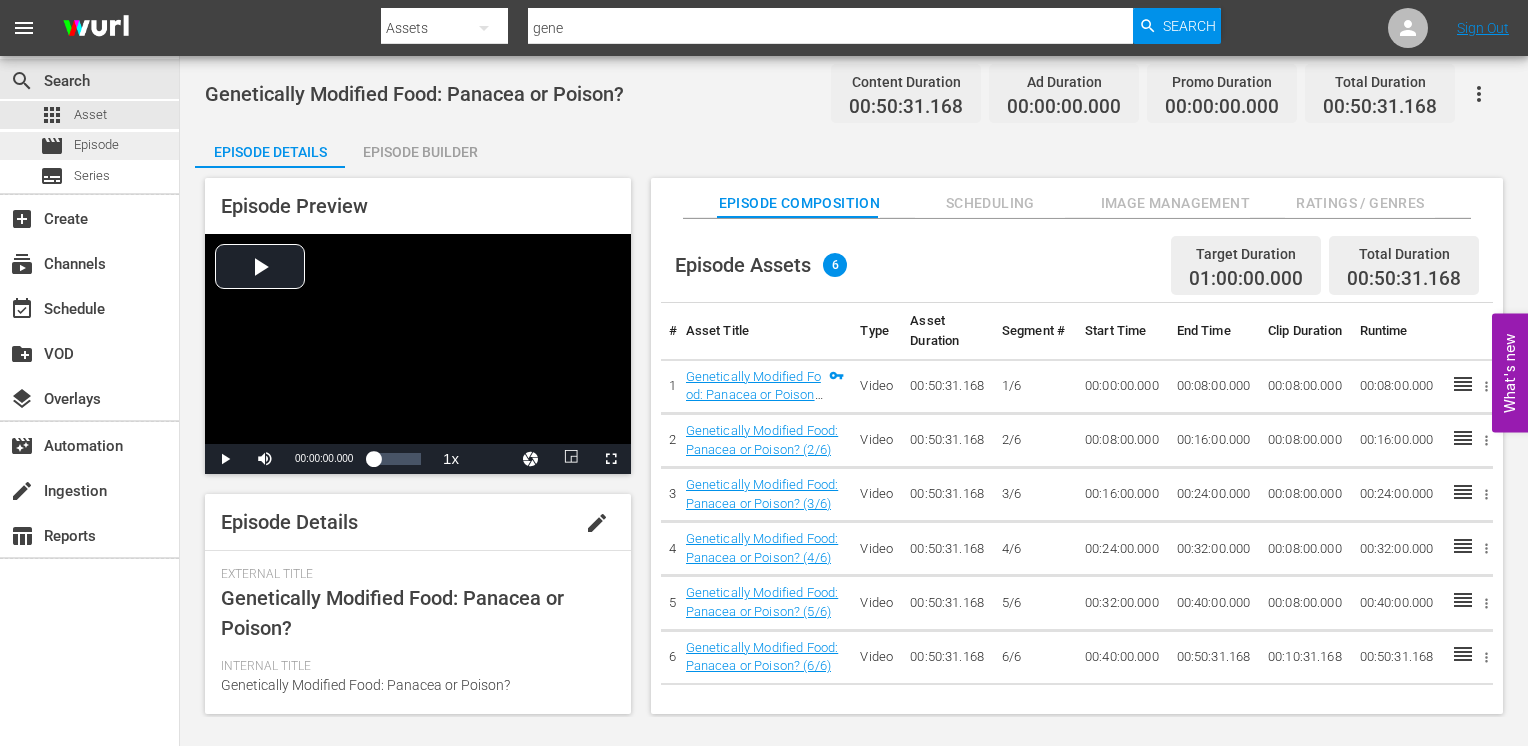 click on "movie Episode" at bounding box center [89, 146] 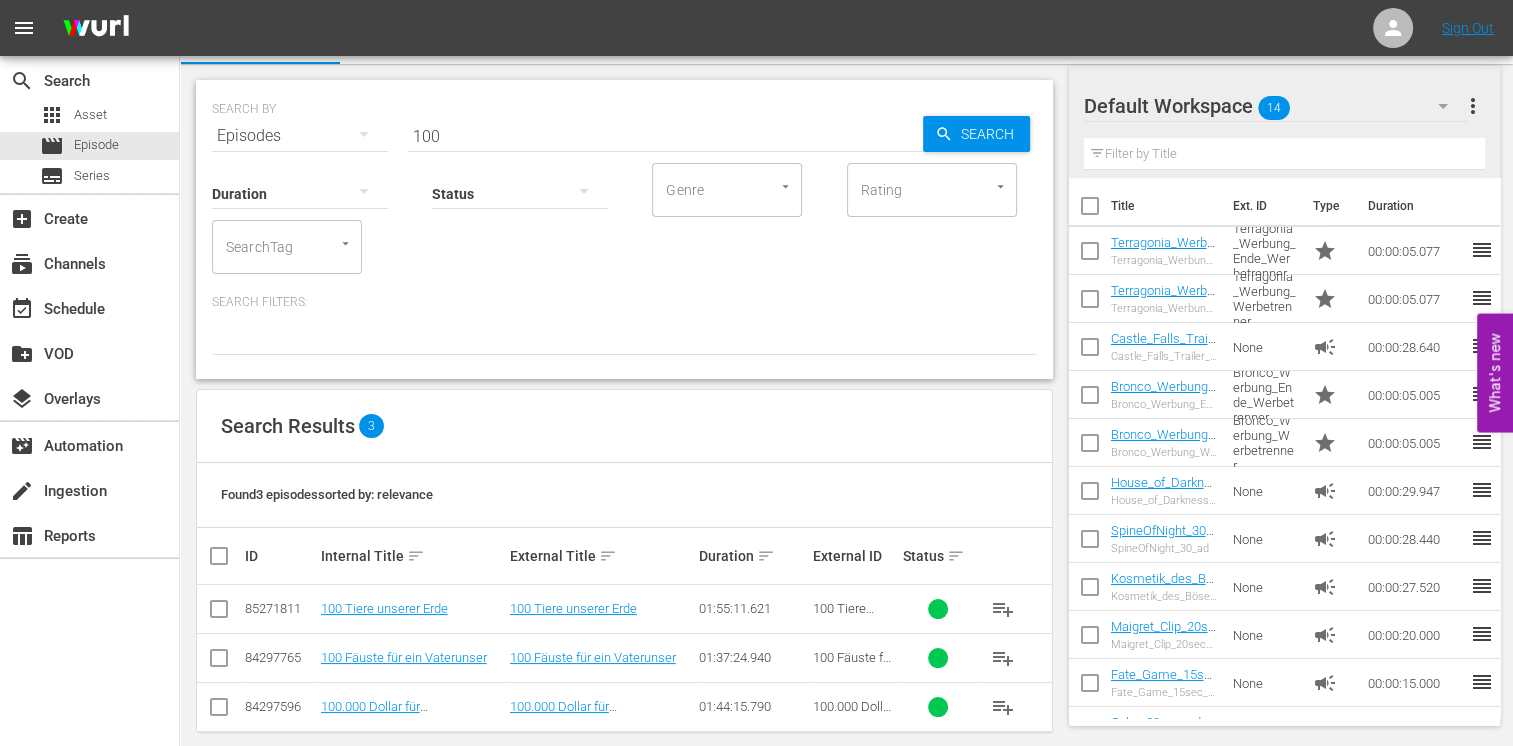 scroll, scrollTop: 60, scrollLeft: 0, axis: vertical 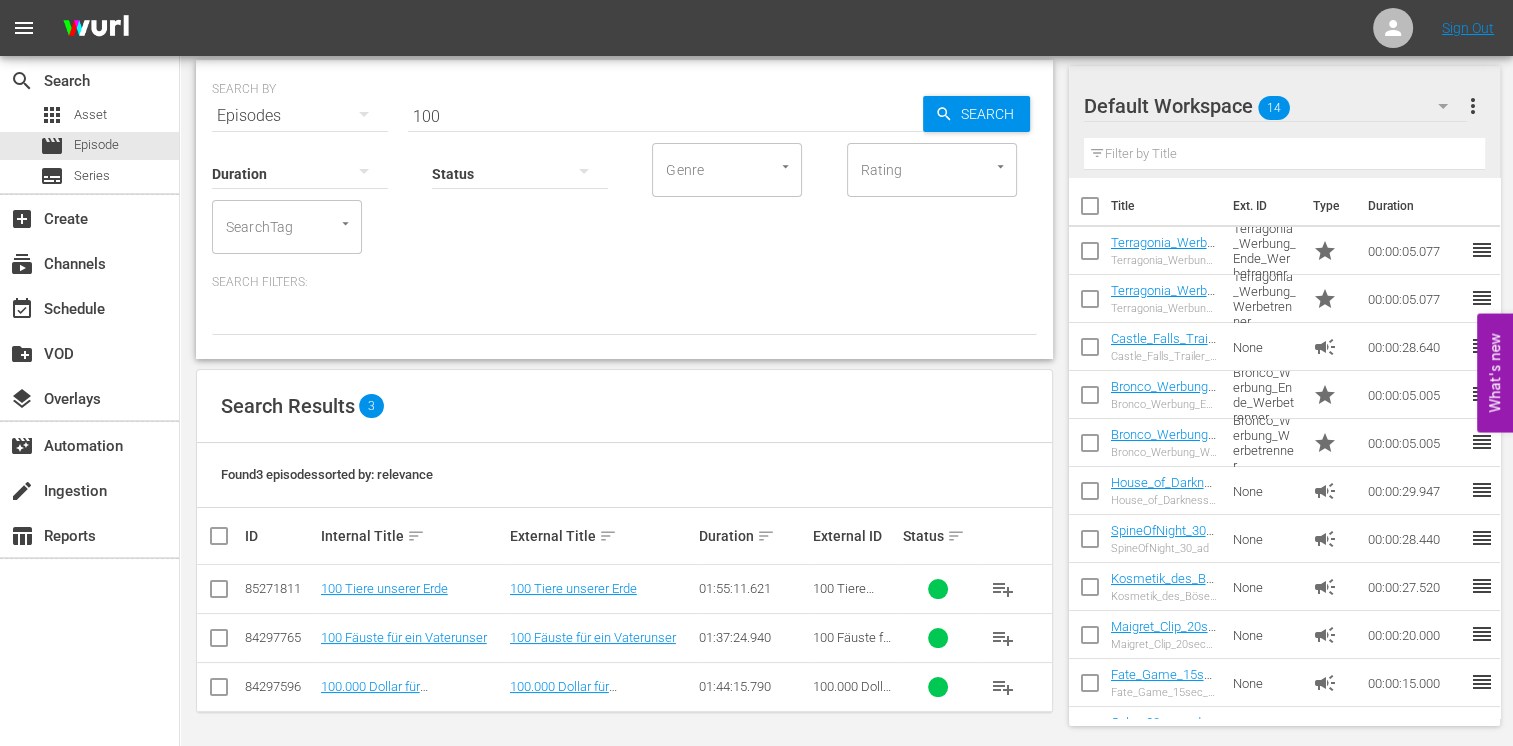 drag, startPoint x: 416, startPoint y: 112, endPoint x: 384, endPoint y: 114, distance: 32.06244 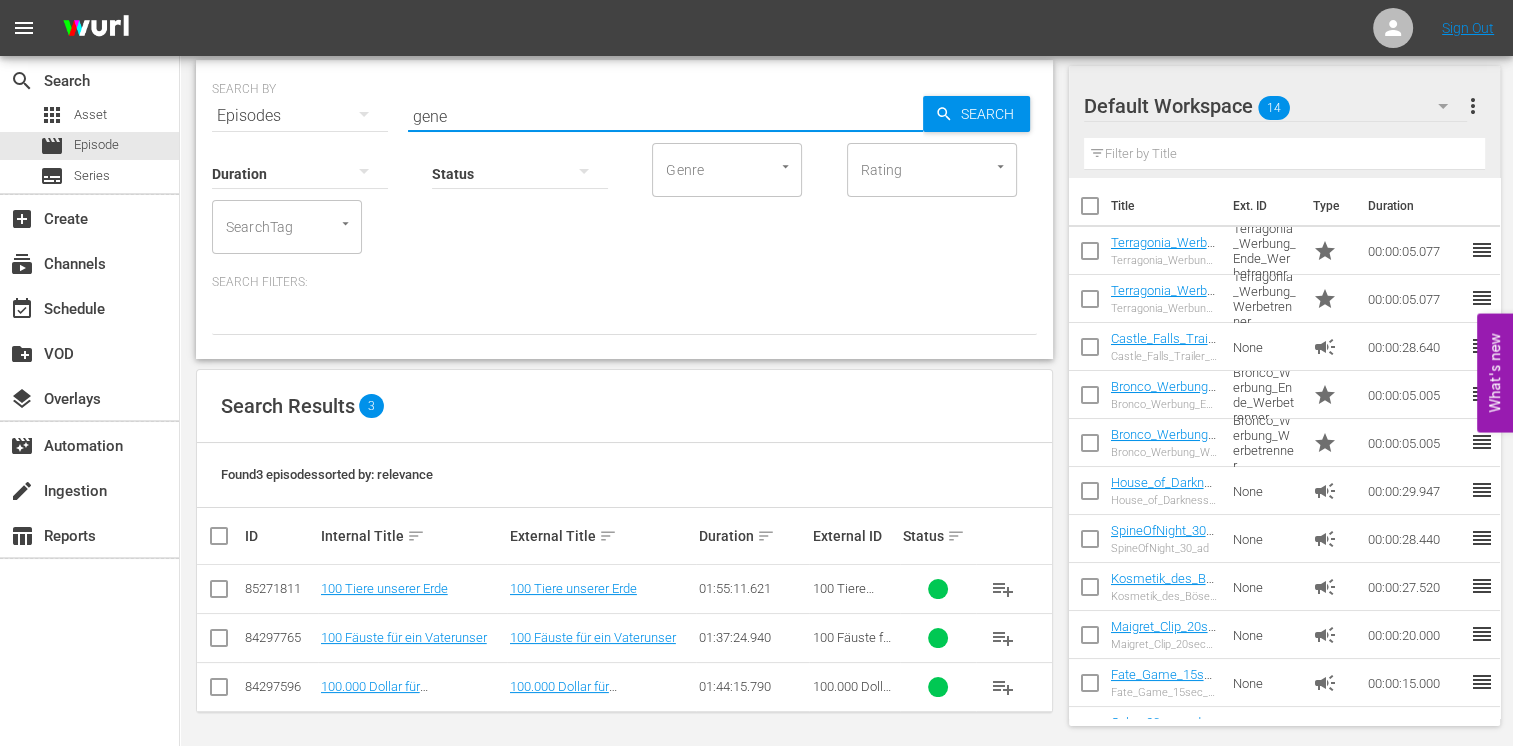 scroll, scrollTop: 0, scrollLeft: 0, axis: both 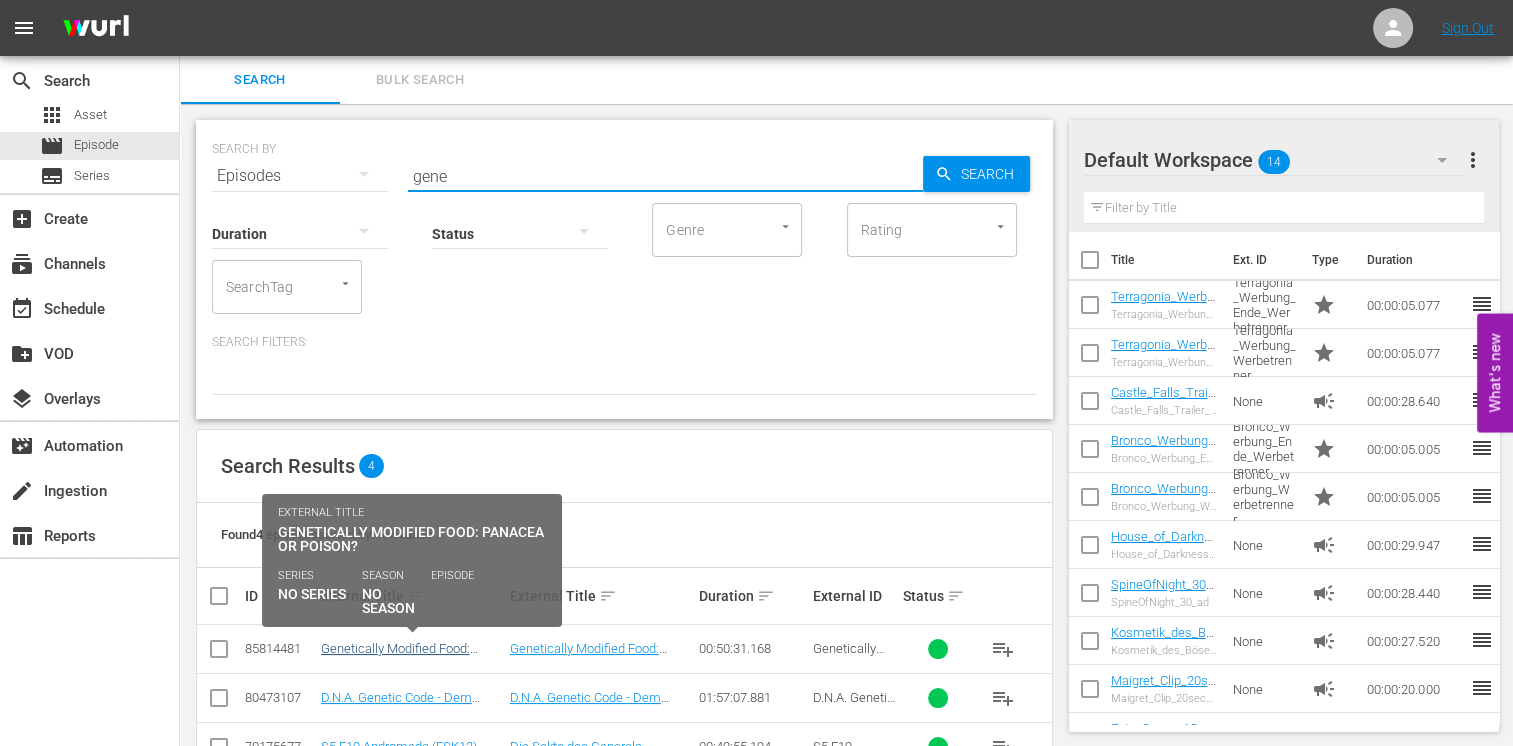 type on "gene" 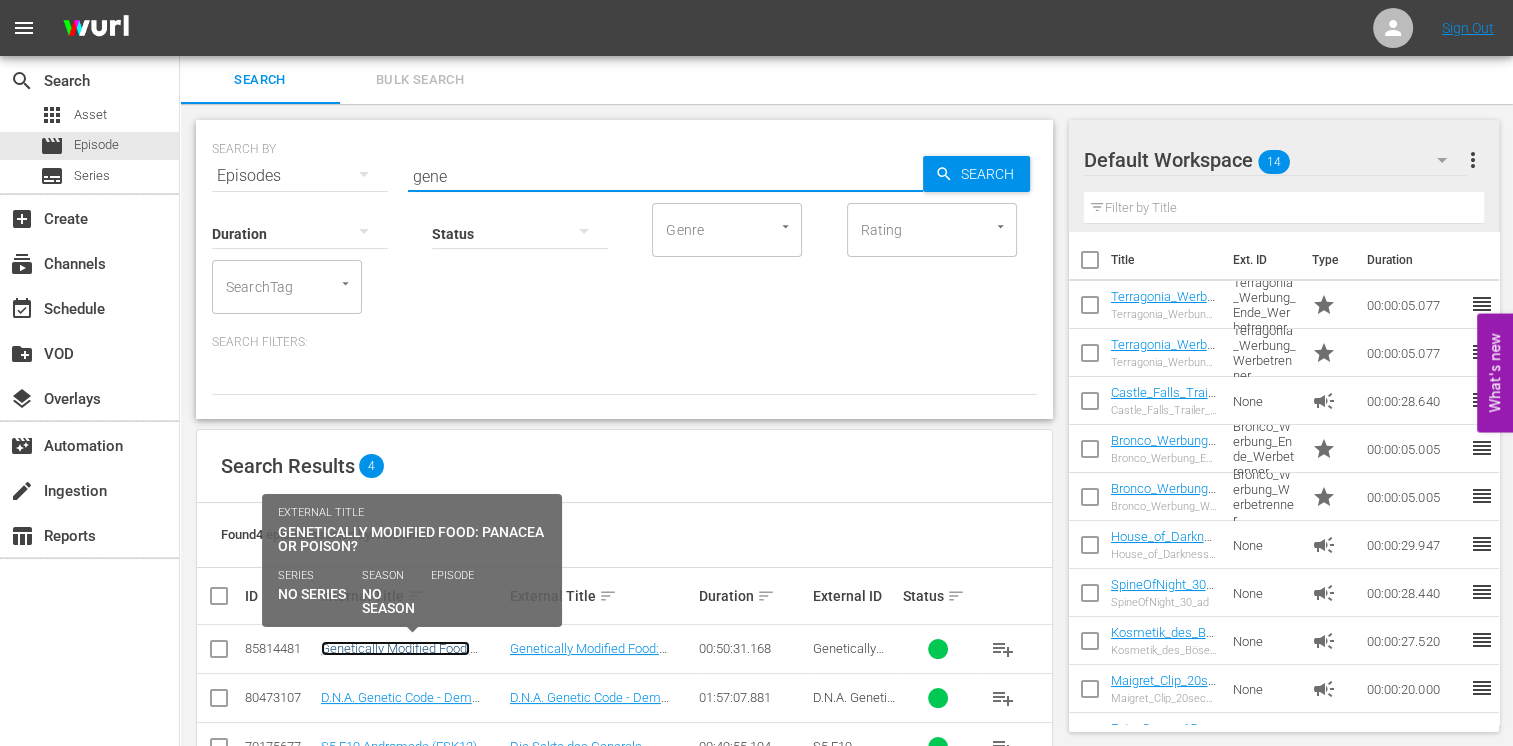 click on "Genetically Modified Food: Panacea or Poison?" at bounding box center [395, 656] 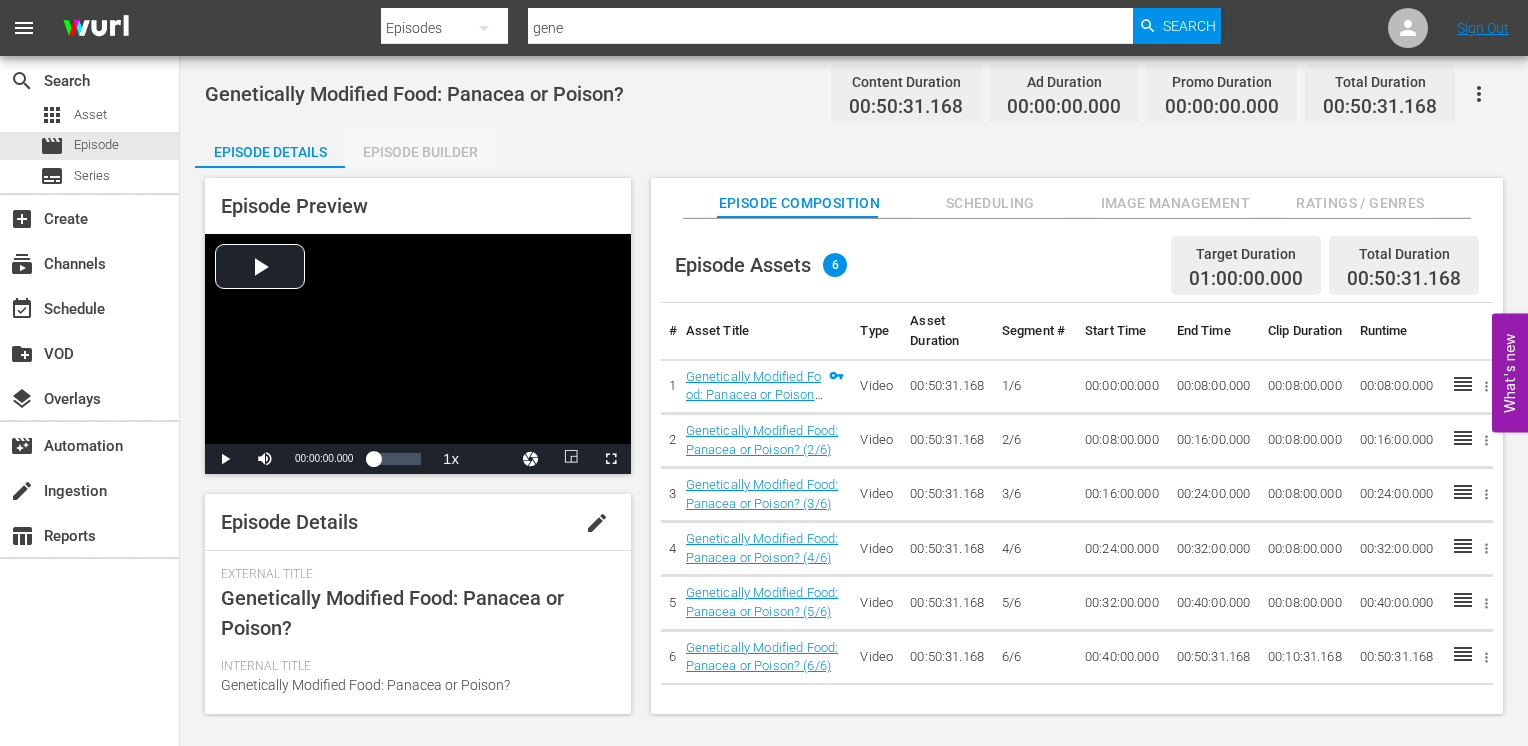 click on "Episode Builder" at bounding box center [420, 152] 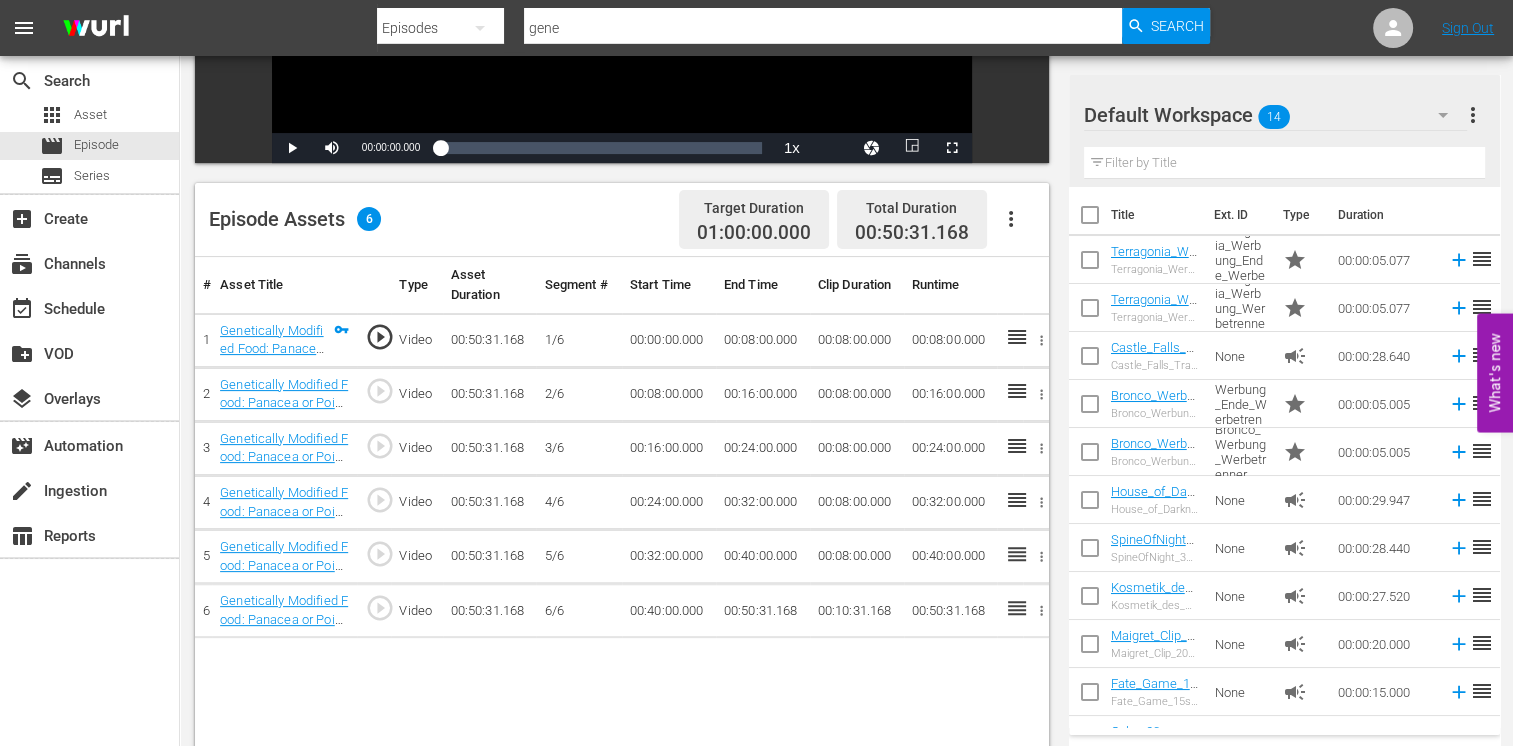 scroll, scrollTop: 400, scrollLeft: 0, axis: vertical 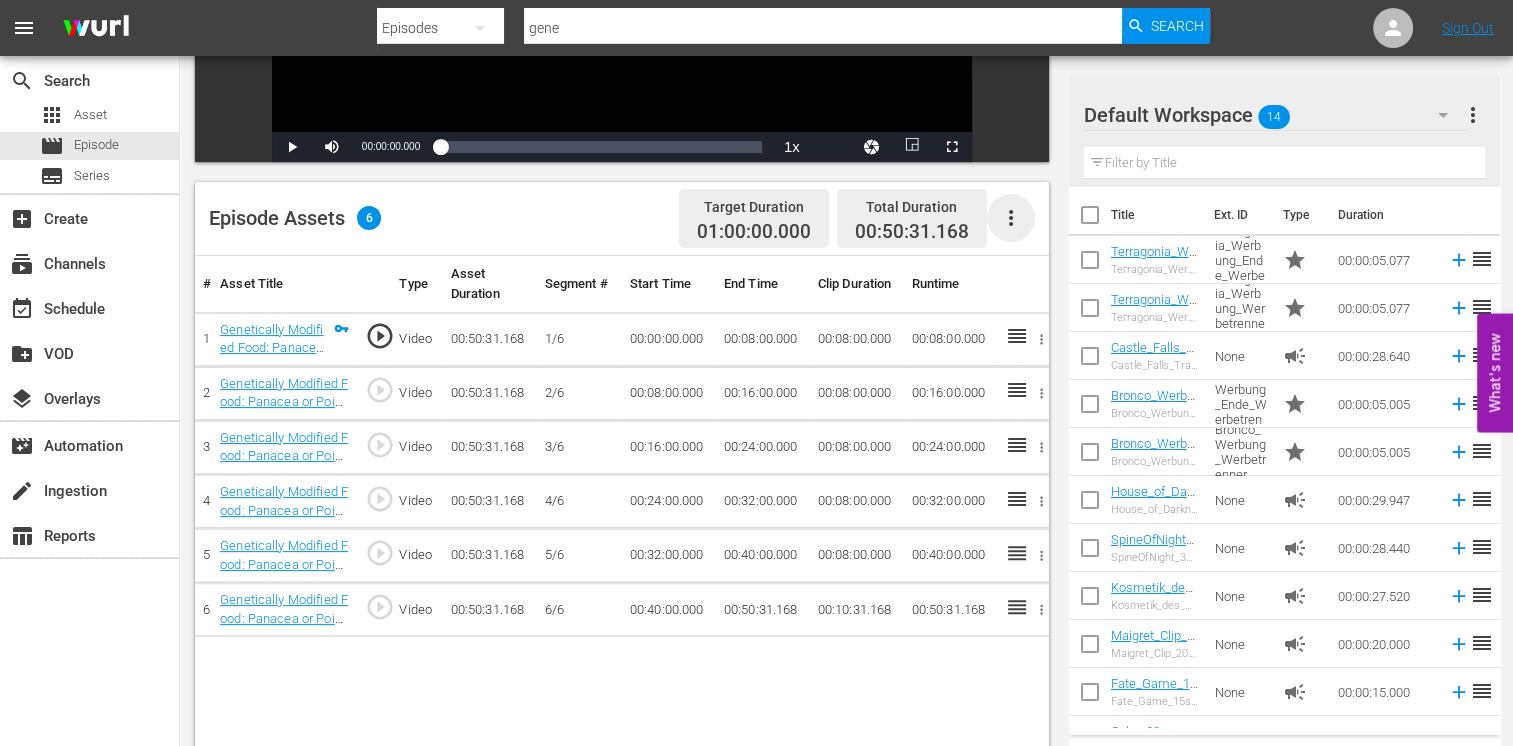 click 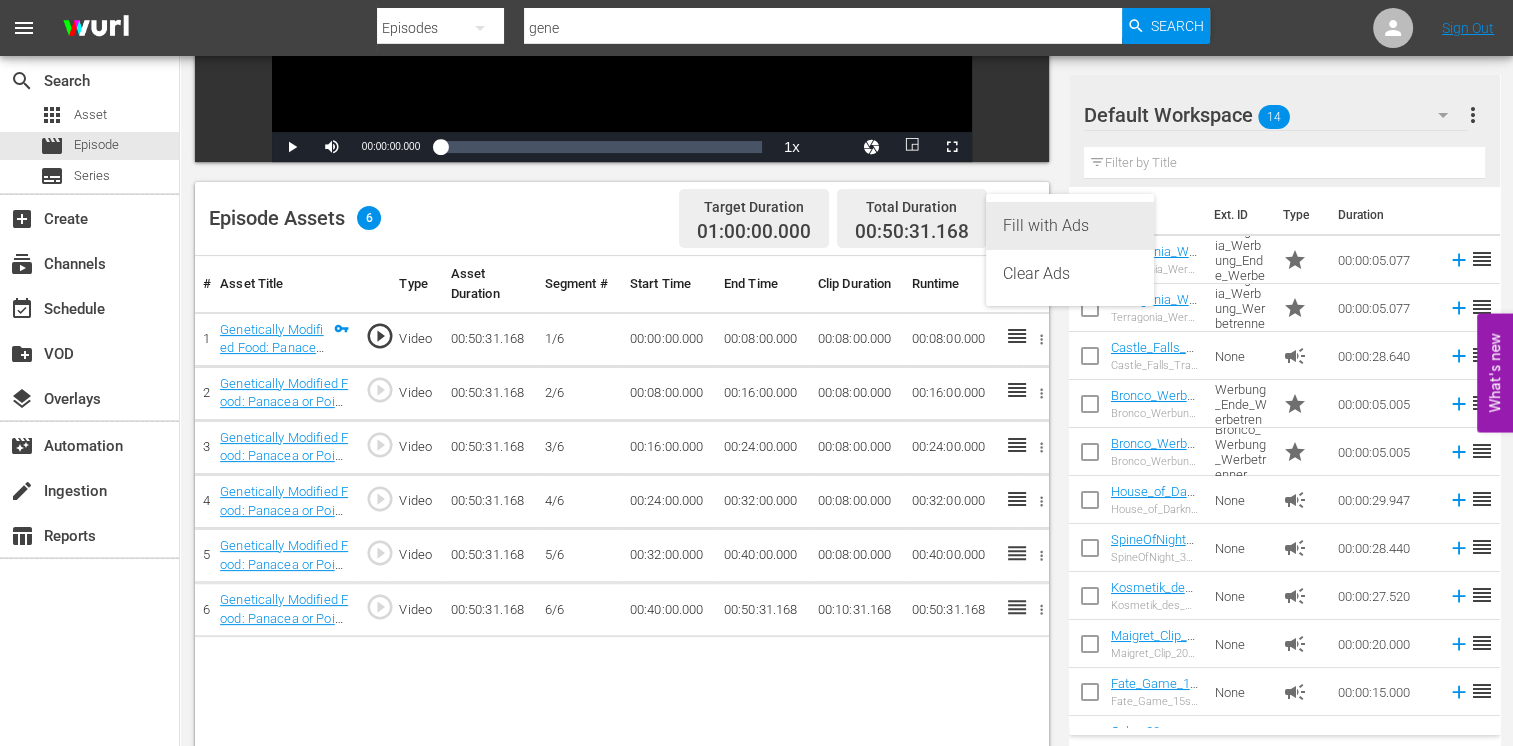 click on "Fill with Ads" at bounding box center (1070, 226) 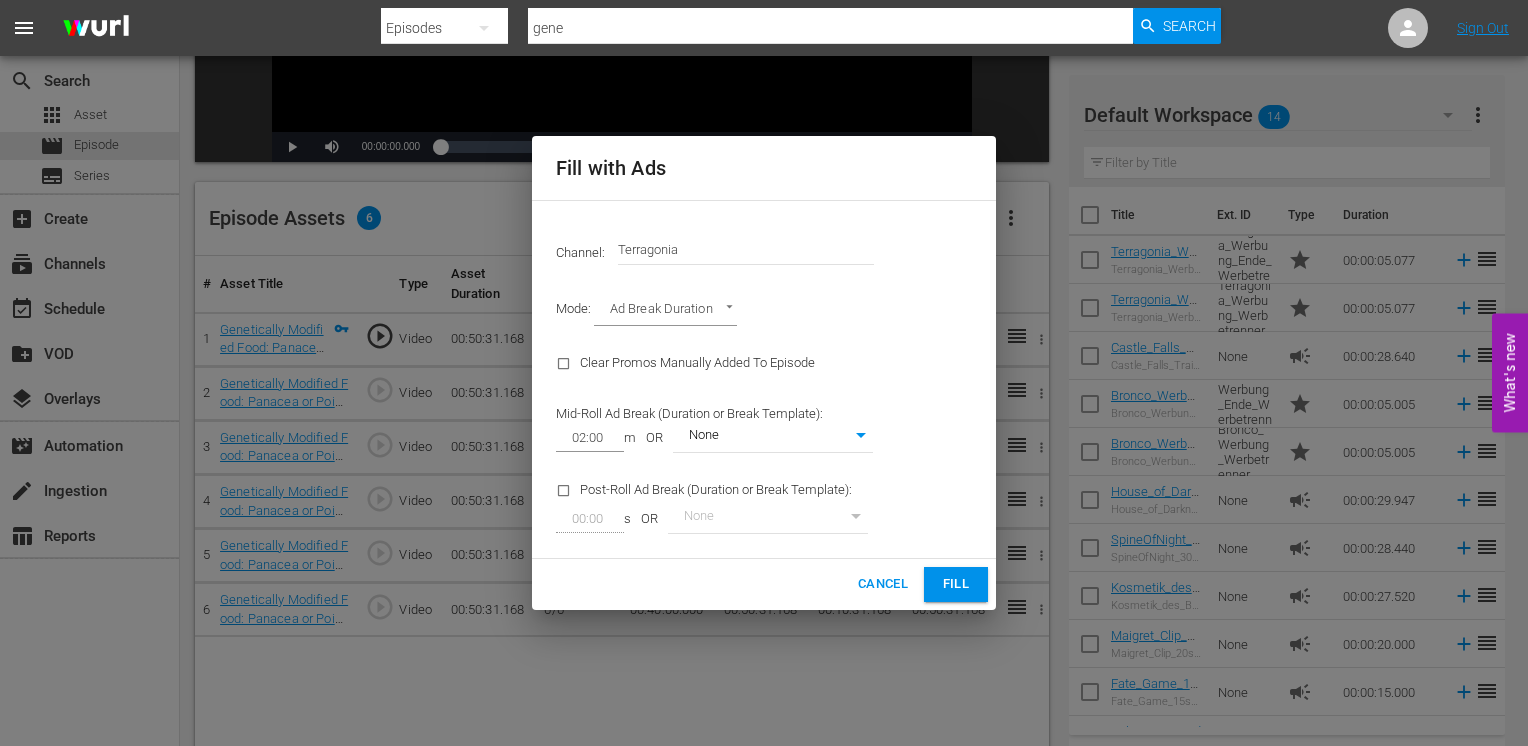 click on "Fill" at bounding box center (956, 584) 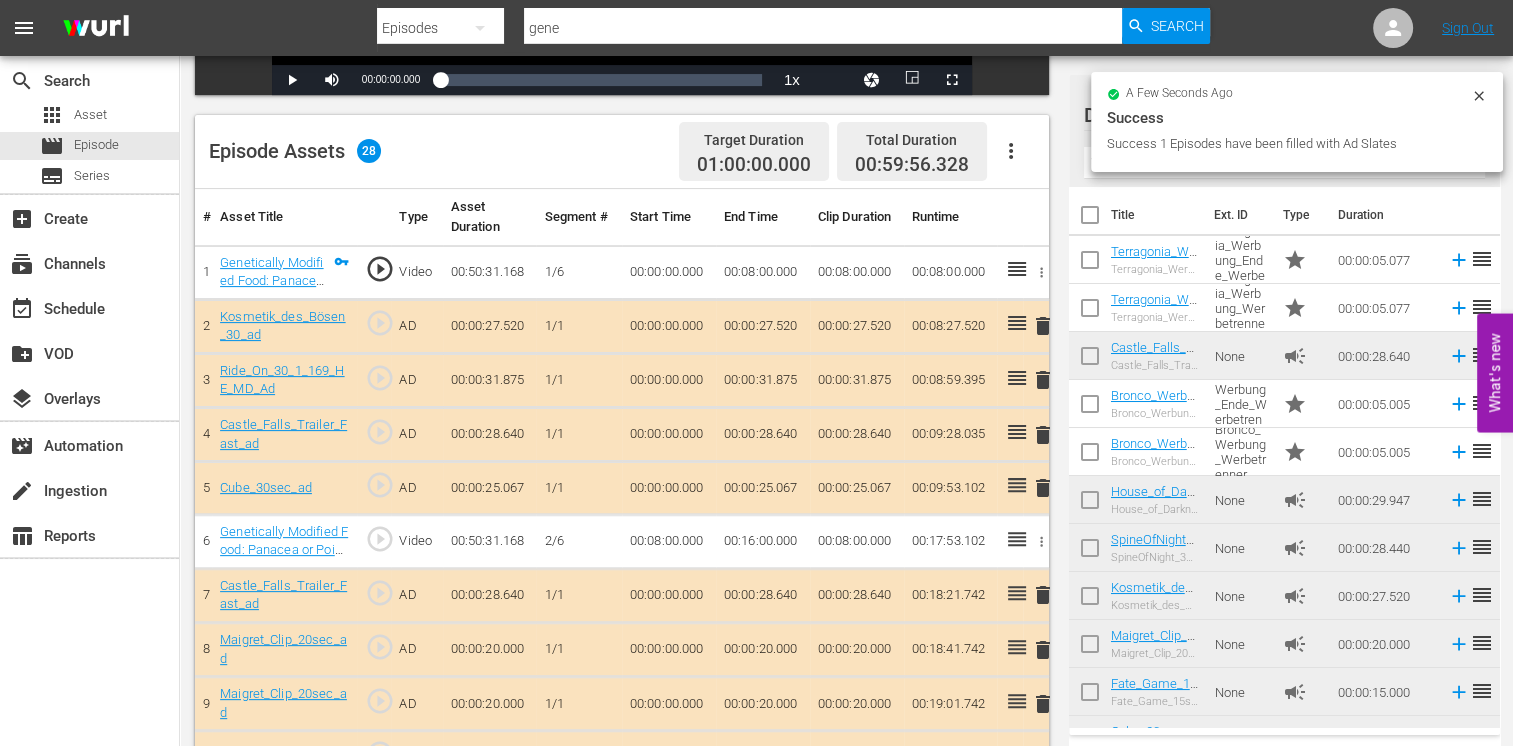 scroll, scrollTop: 500, scrollLeft: 0, axis: vertical 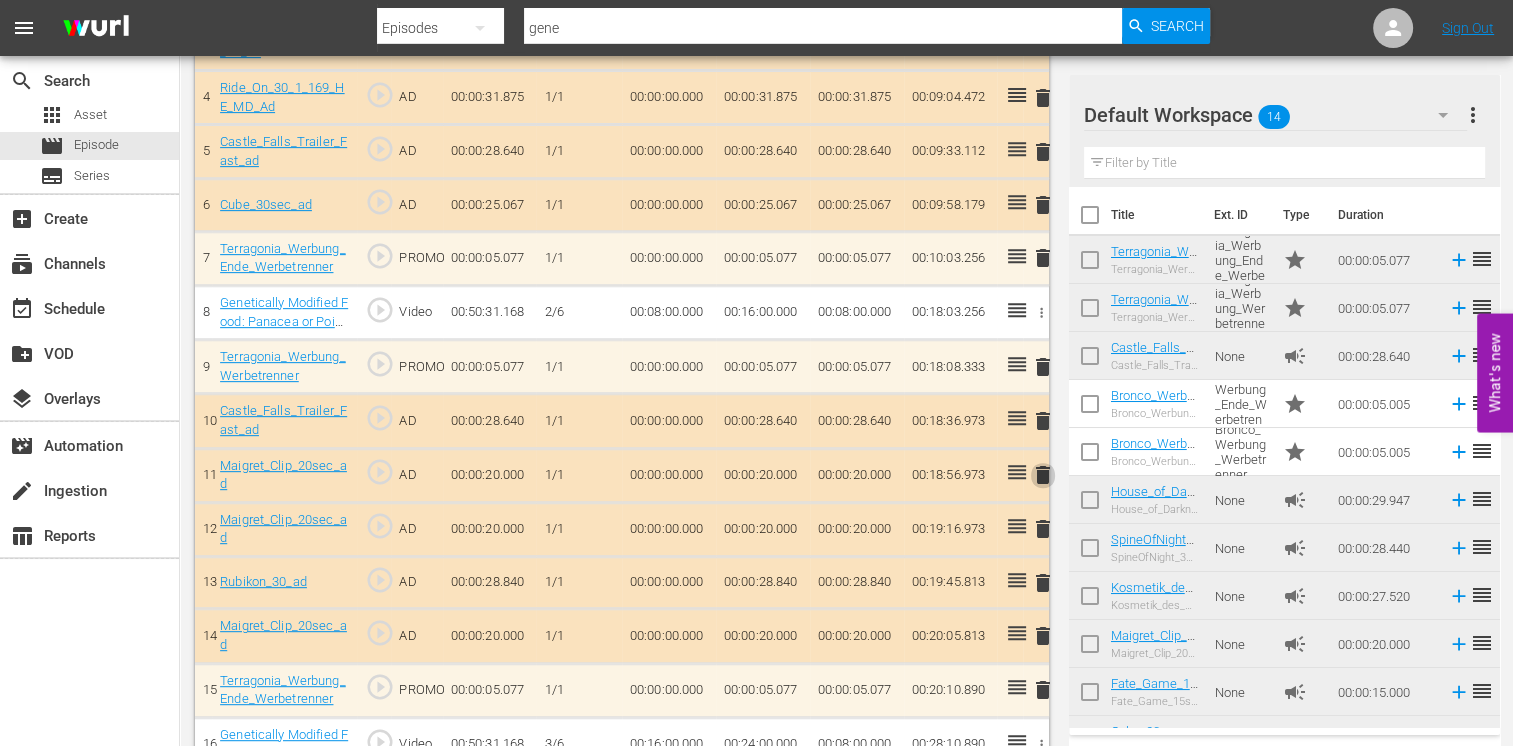 click on "delete" at bounding box center [1043, 475] 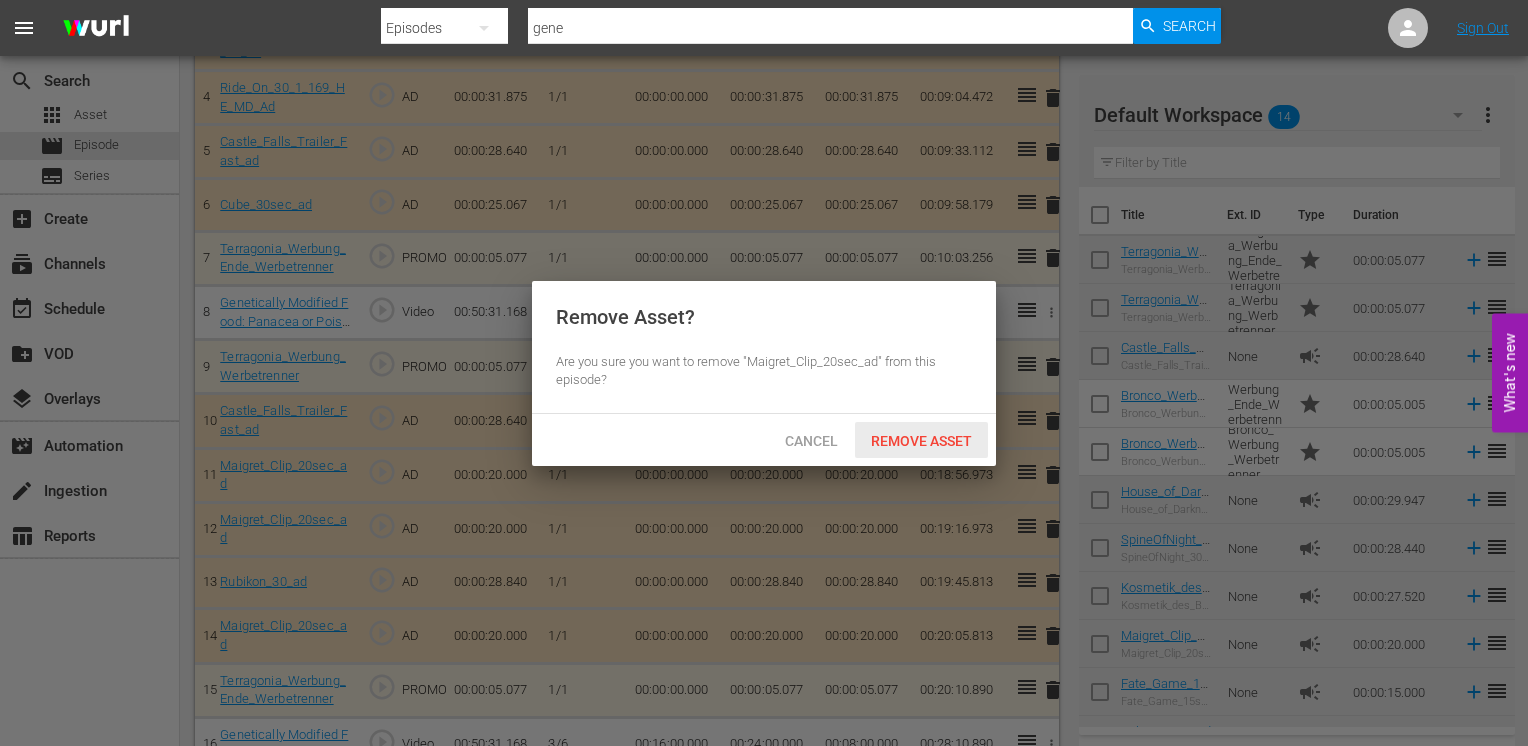 click on "Remove Asset" at bounding box center [921, 441] 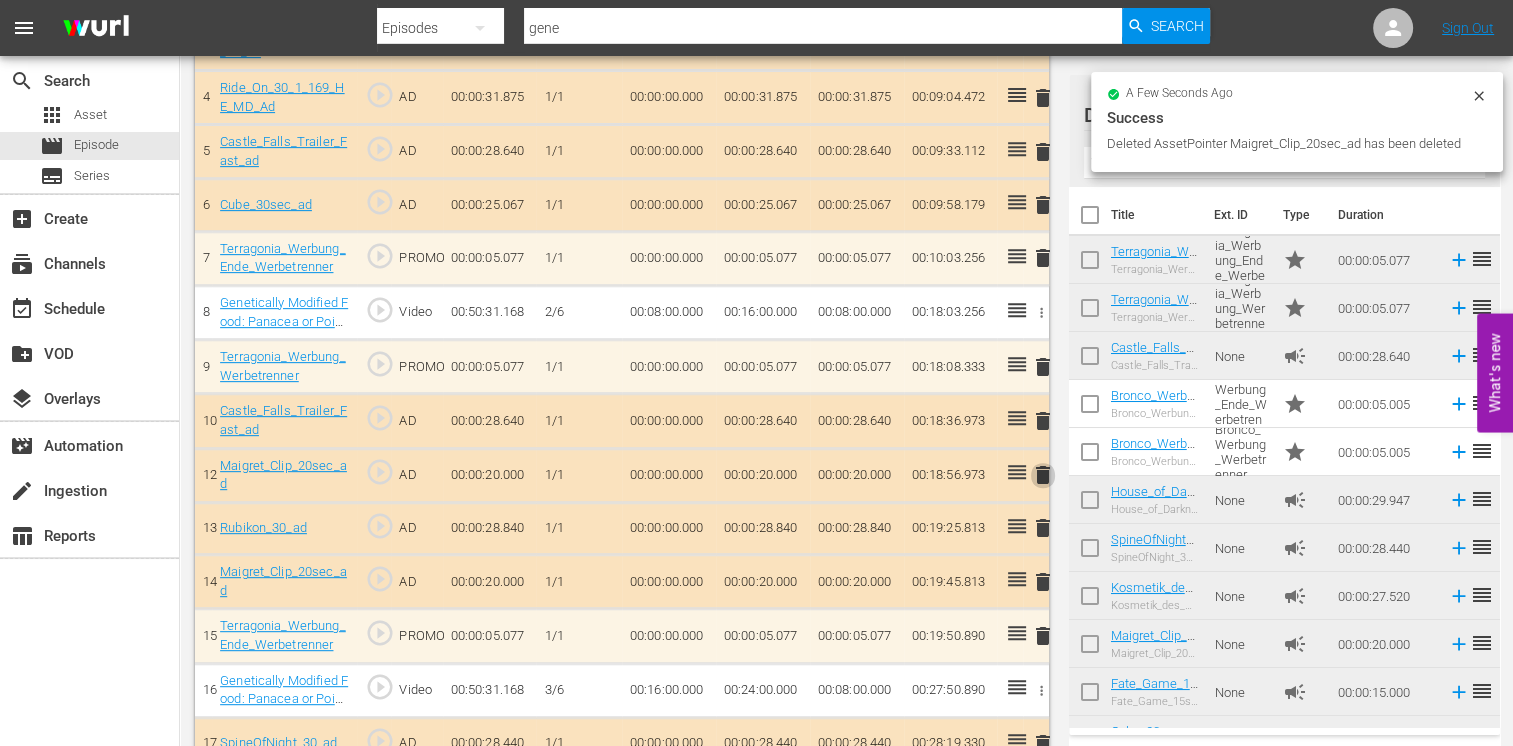 click on "delete" at bounding box center [1043, 475] 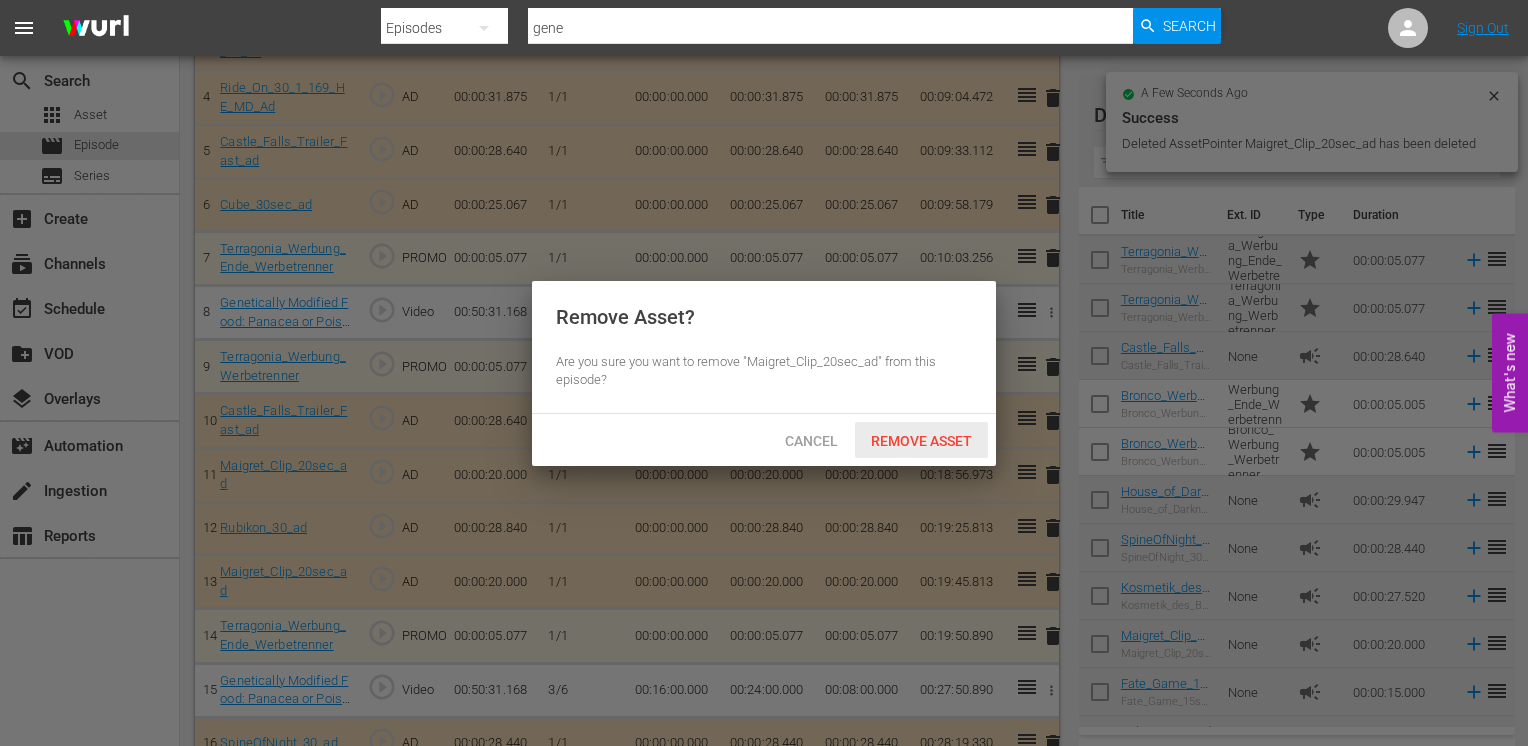 click on "Remove Asset" at bounding box center [921, 441] 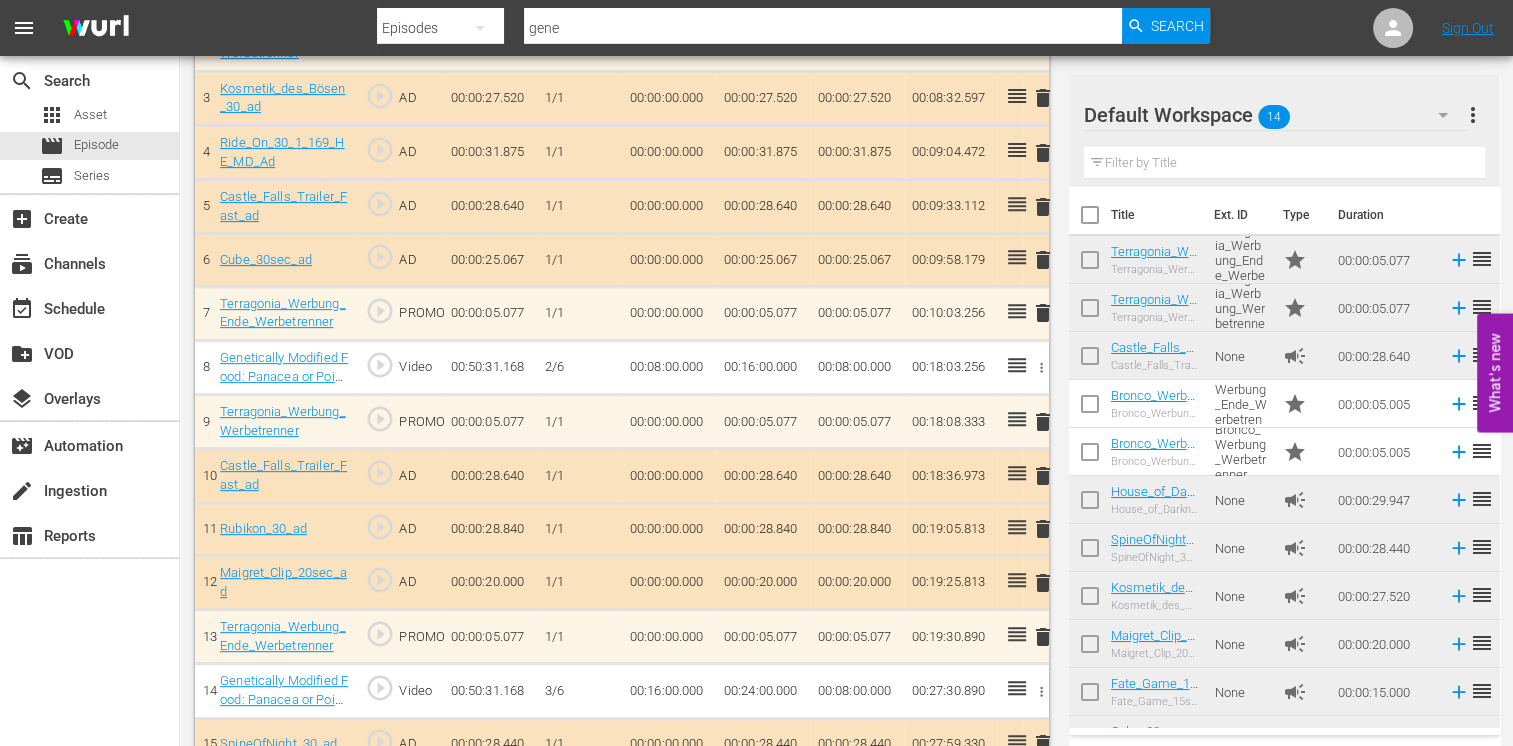 scroll, scrollTop: 704, scrollLeft: 0, axis: vertical 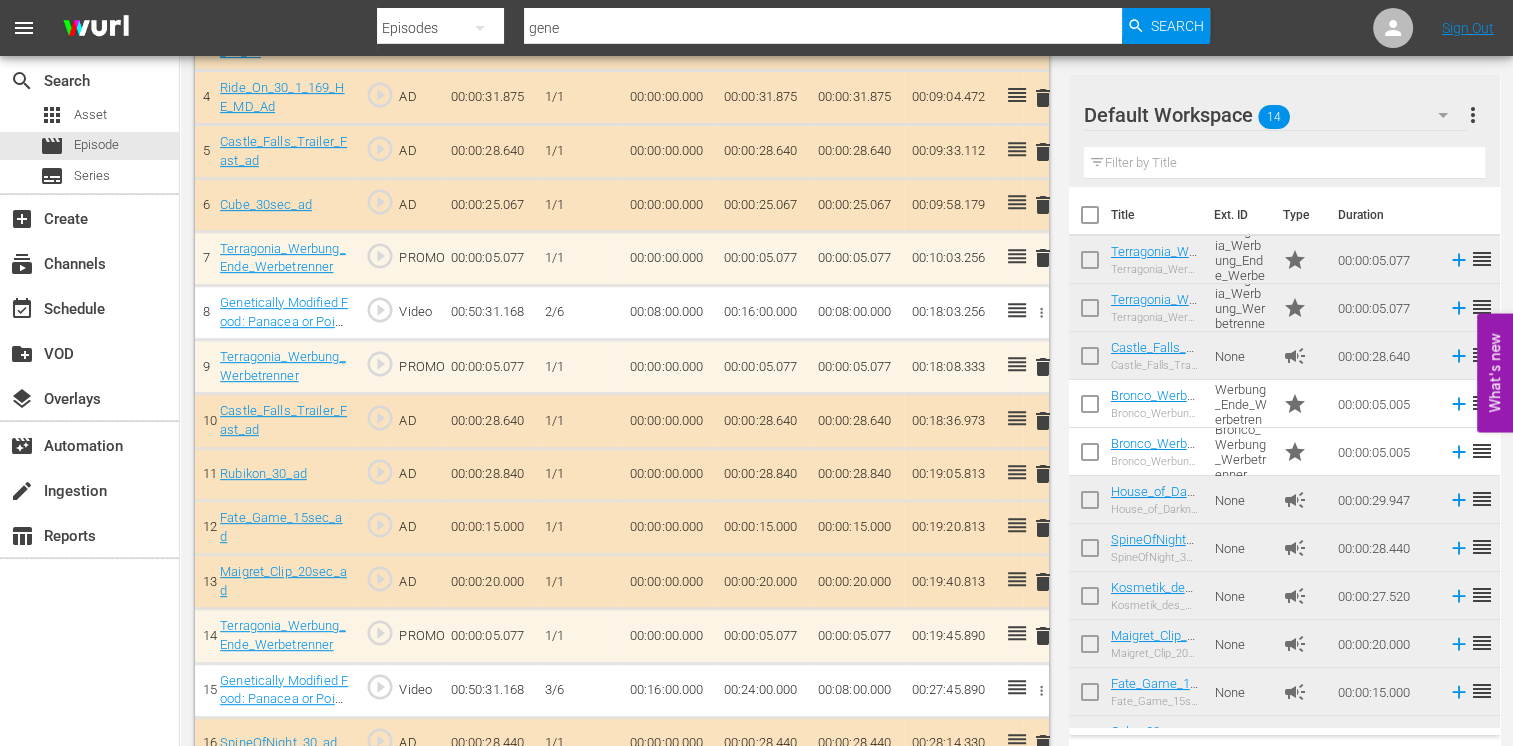 click on "delete" at bounding box center (1043, 421) 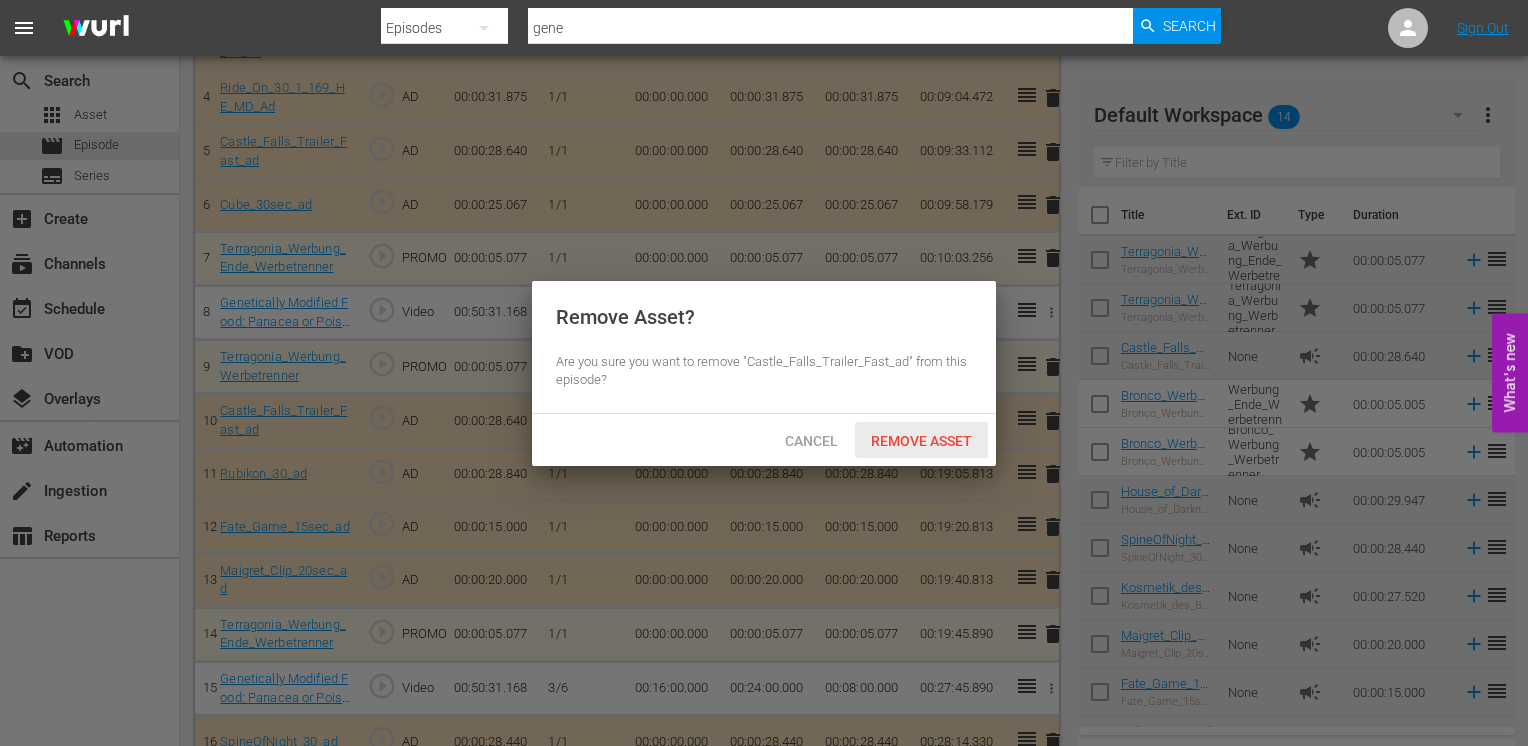 click on "Remove Asset" at bounding box center [921, 441] 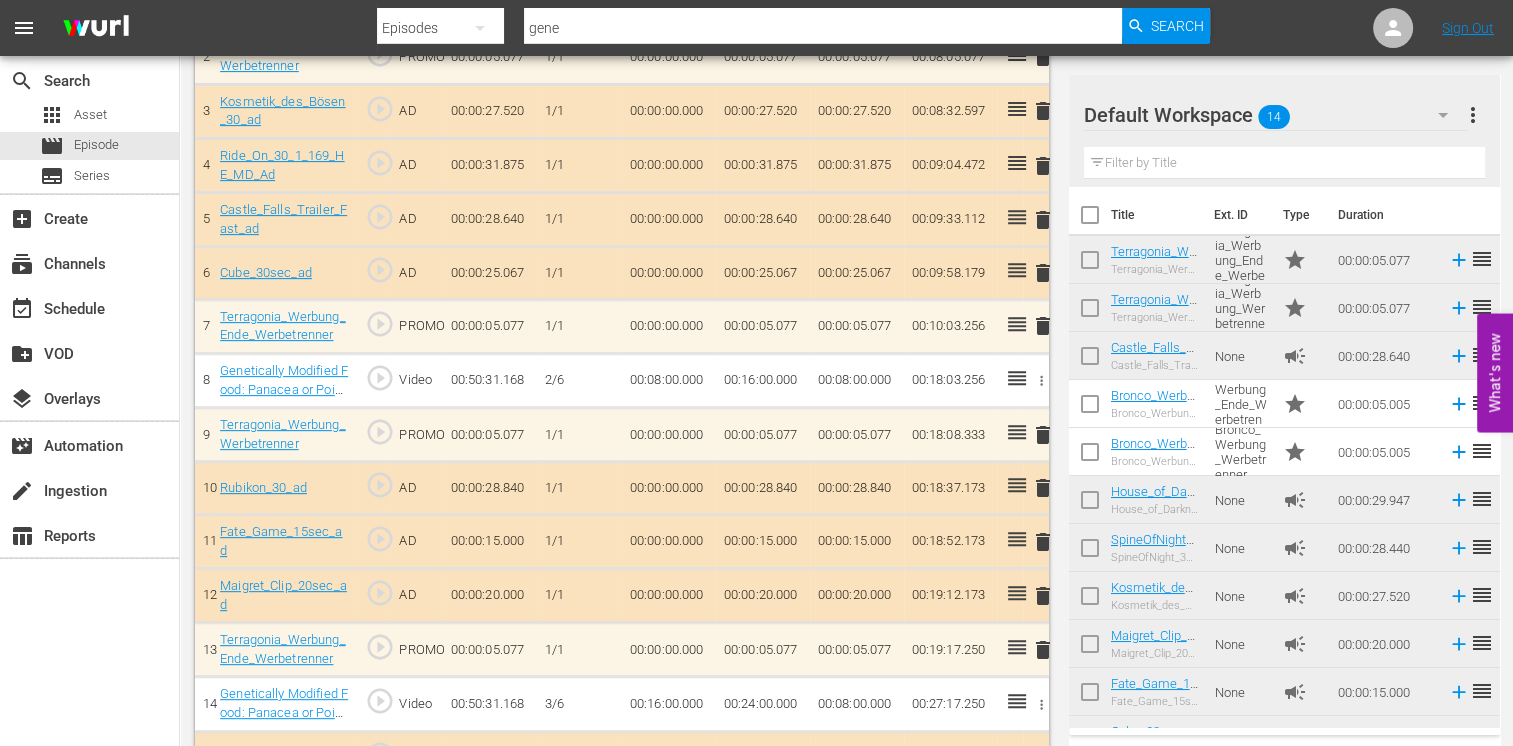 scroll, scrollTop: 704, scrollLeft: 0, axis: vertical 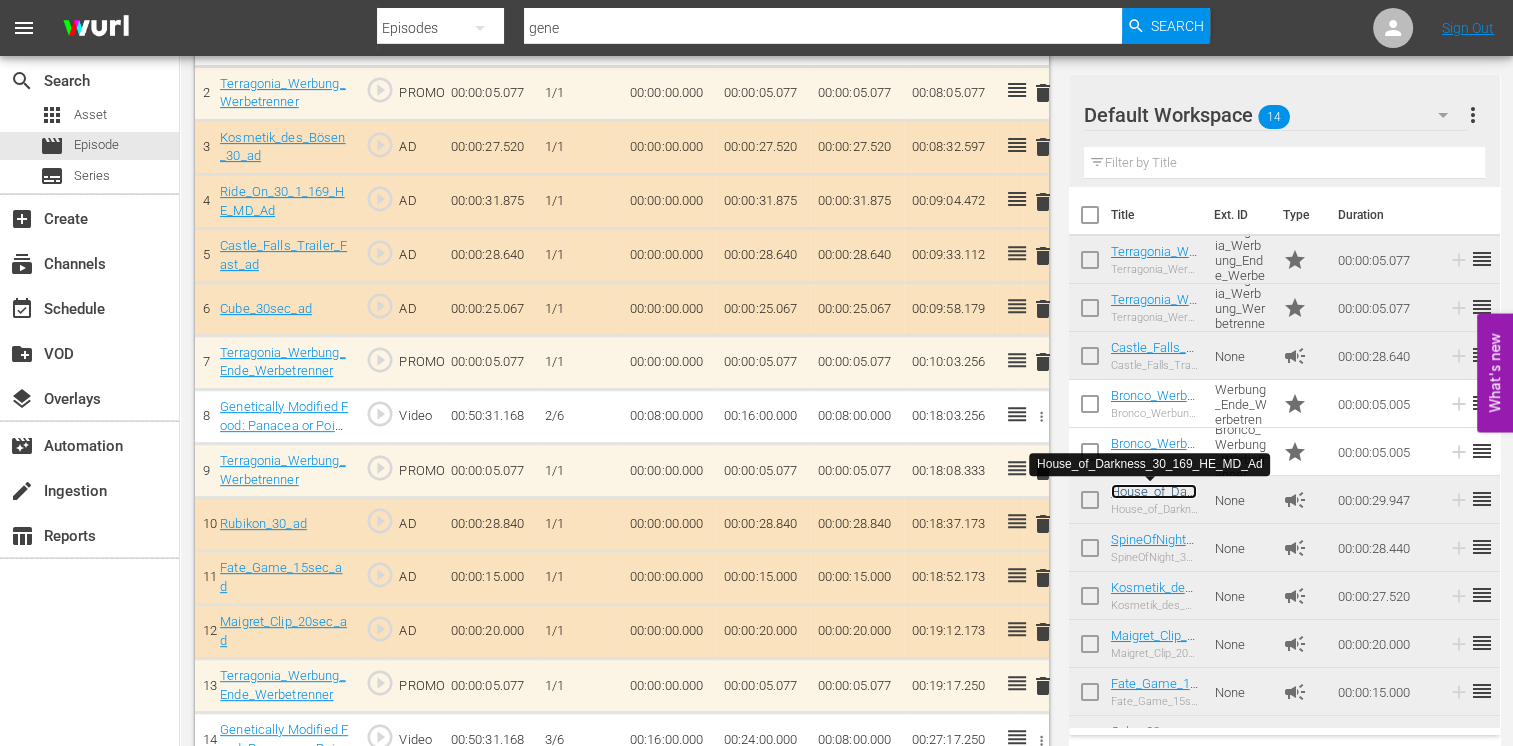 drag, startPoint x: 1148, startPoint y: 492, endPoint x: 1138, endPoint y: 491, distance: 10.049875 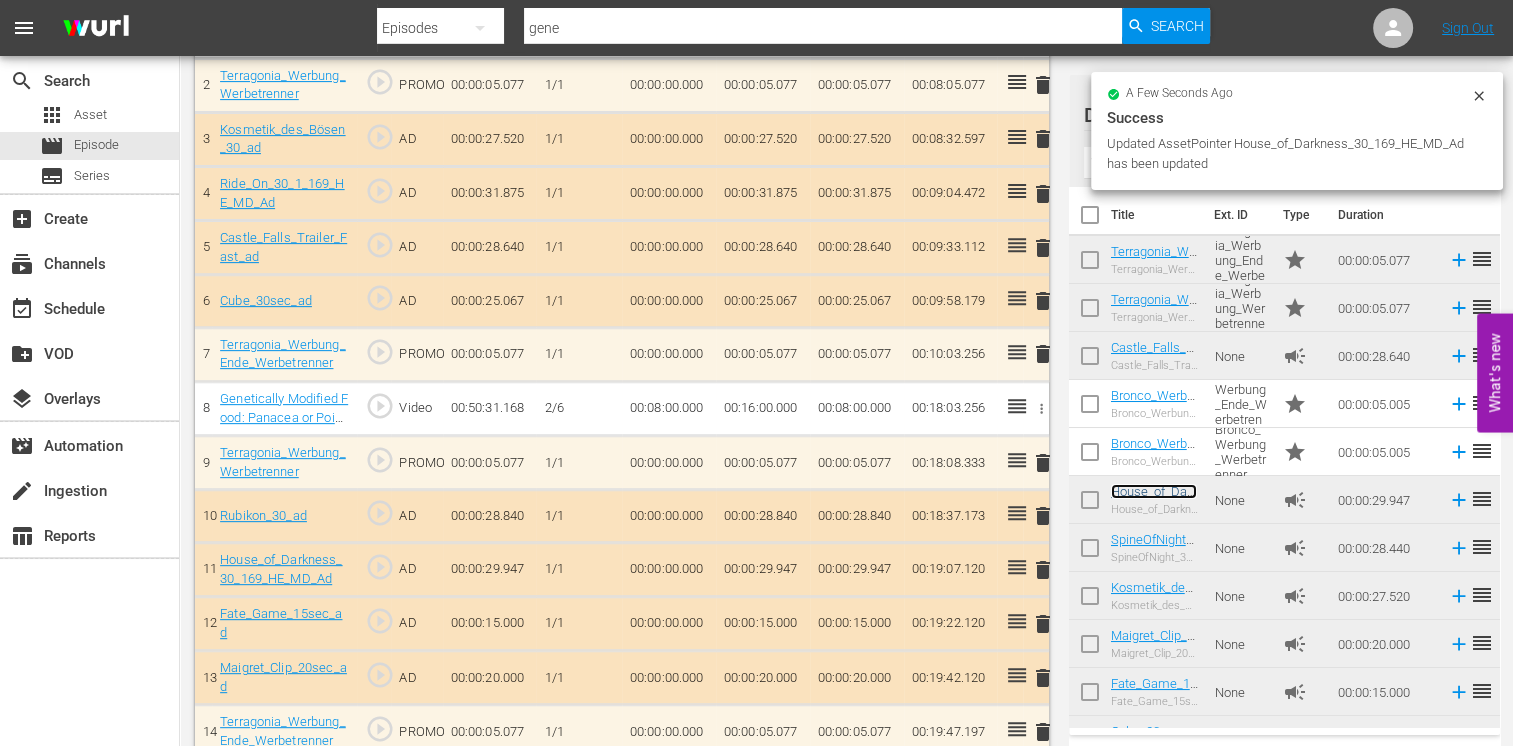 scroll, scrollTop: 704, scrollLeft: 0, axis: vertical 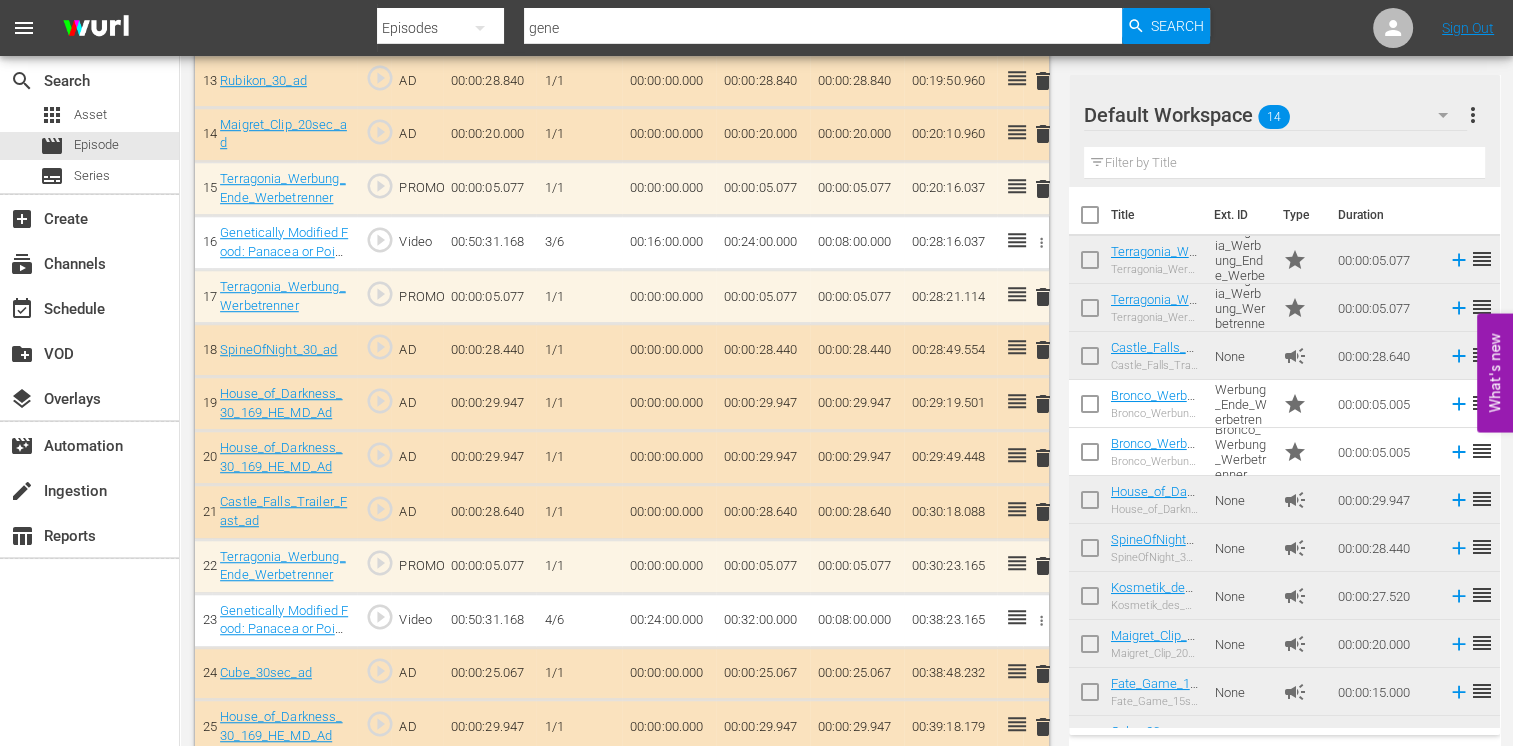 click on "delete" at bounding box center (1043, 404) 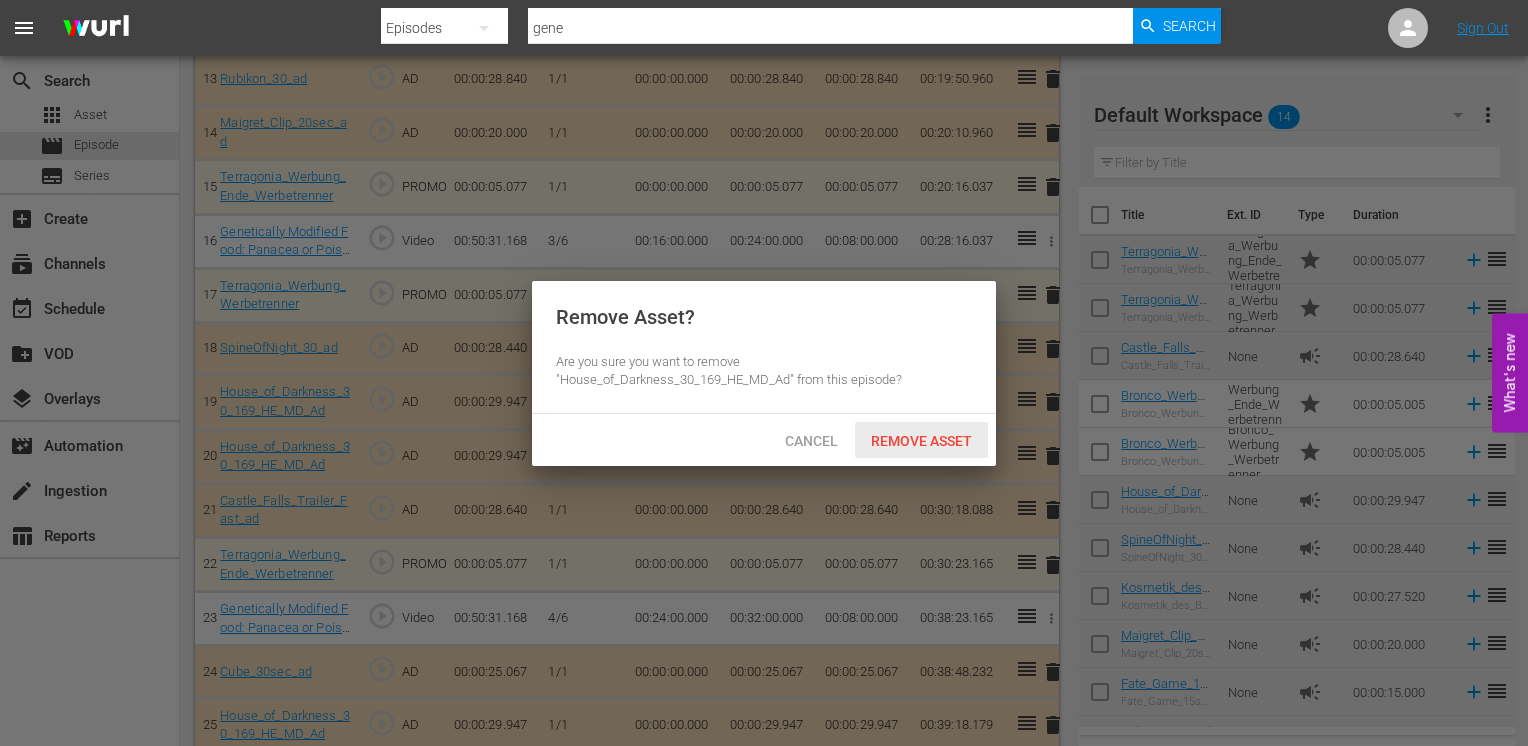 click on "Remove Asset" at bounding box center (921, 441) 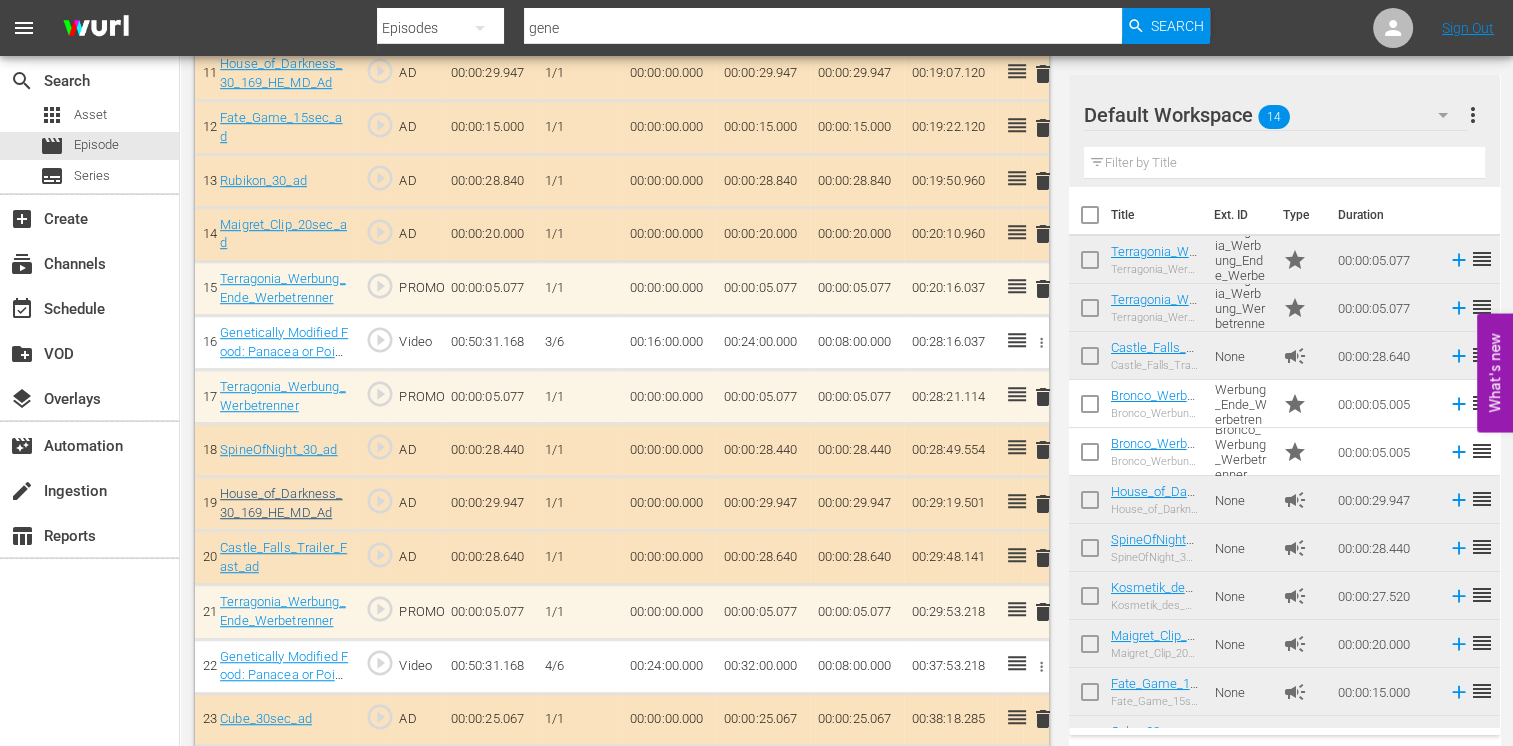 scroll, scrollTop: 1104, scrollLeft: 0, axis: vertical 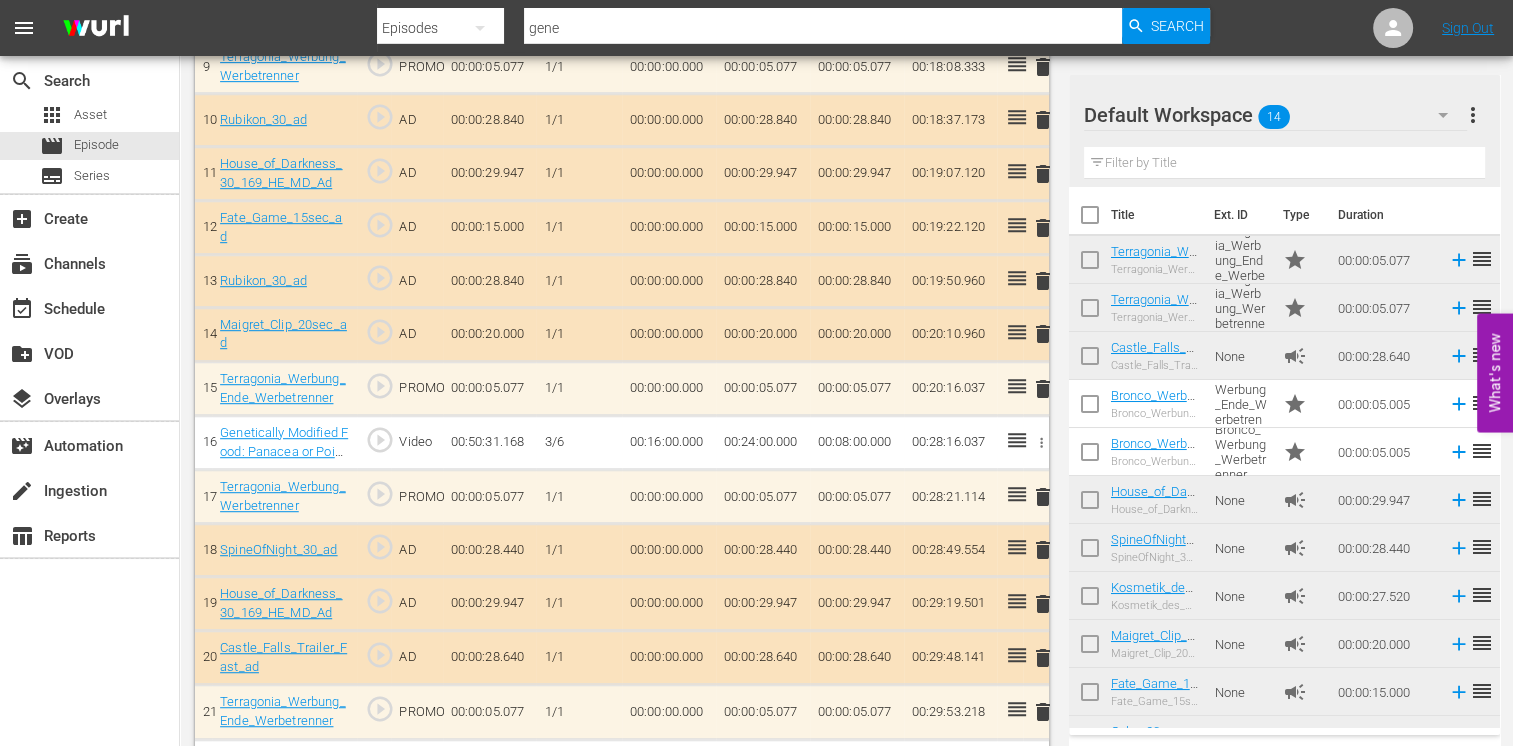 click on "delete" at bounding box center (1043, 604) 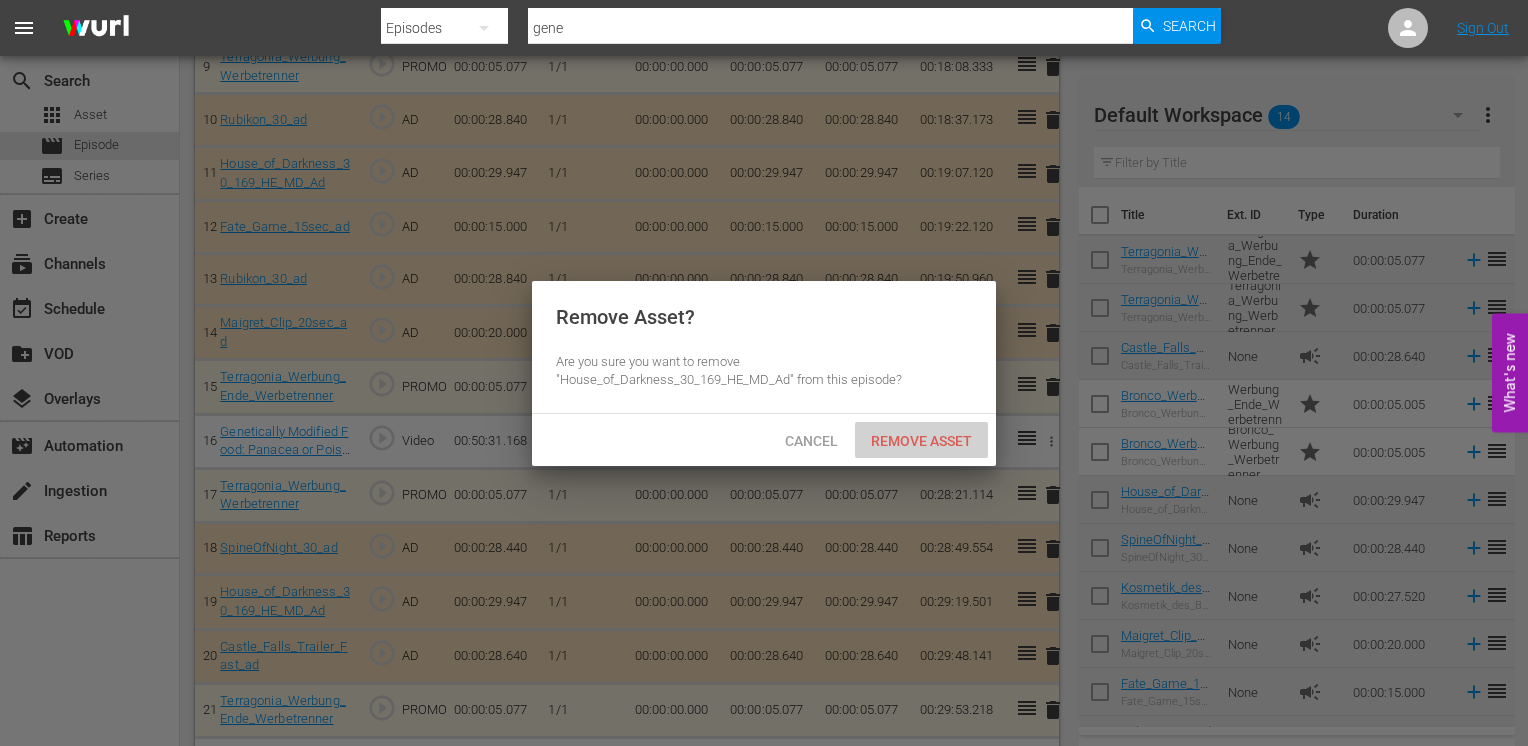 click on "Remove Asset" at bounding box center (921, 440) 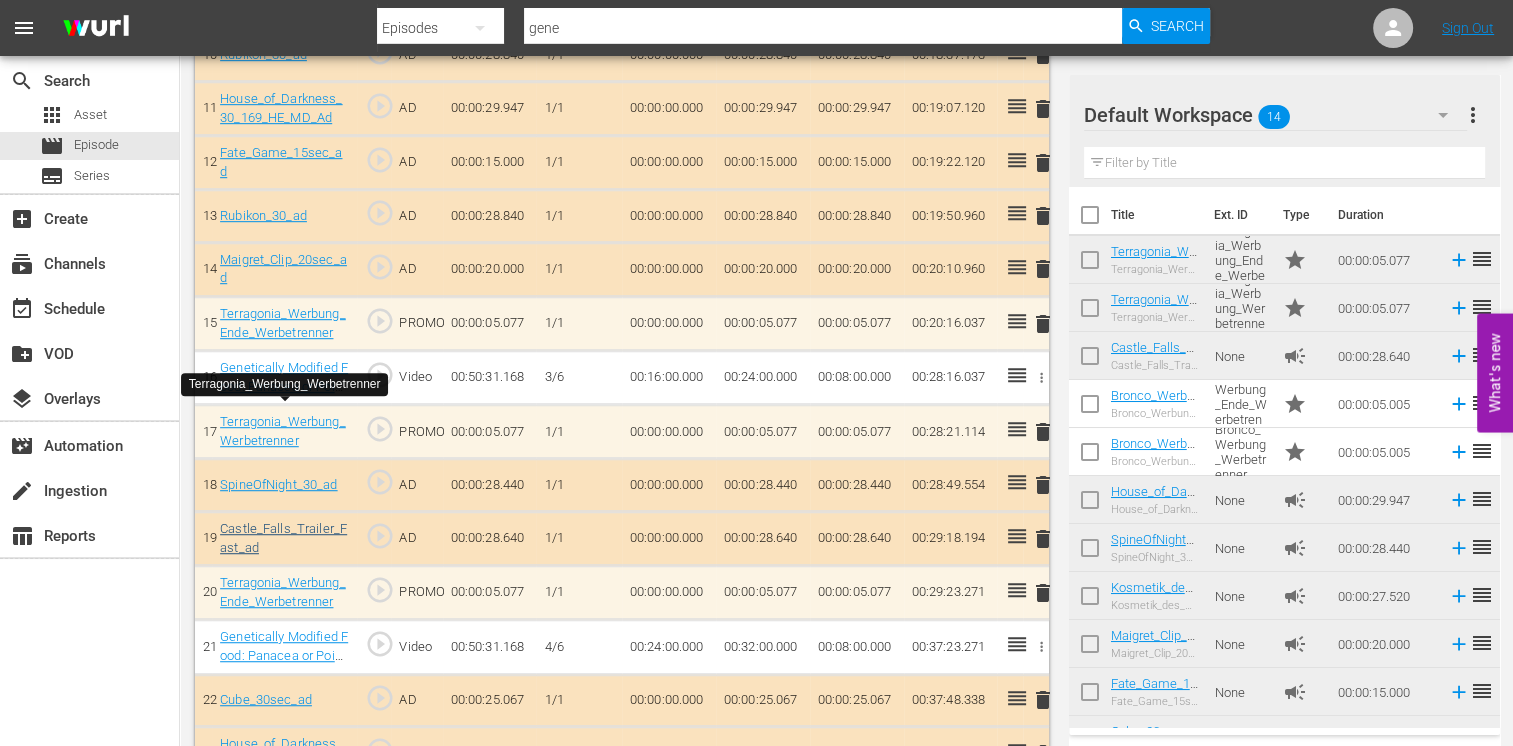 scroll, scrollTop: 1204, scrollLeft: 0, axis: vertical 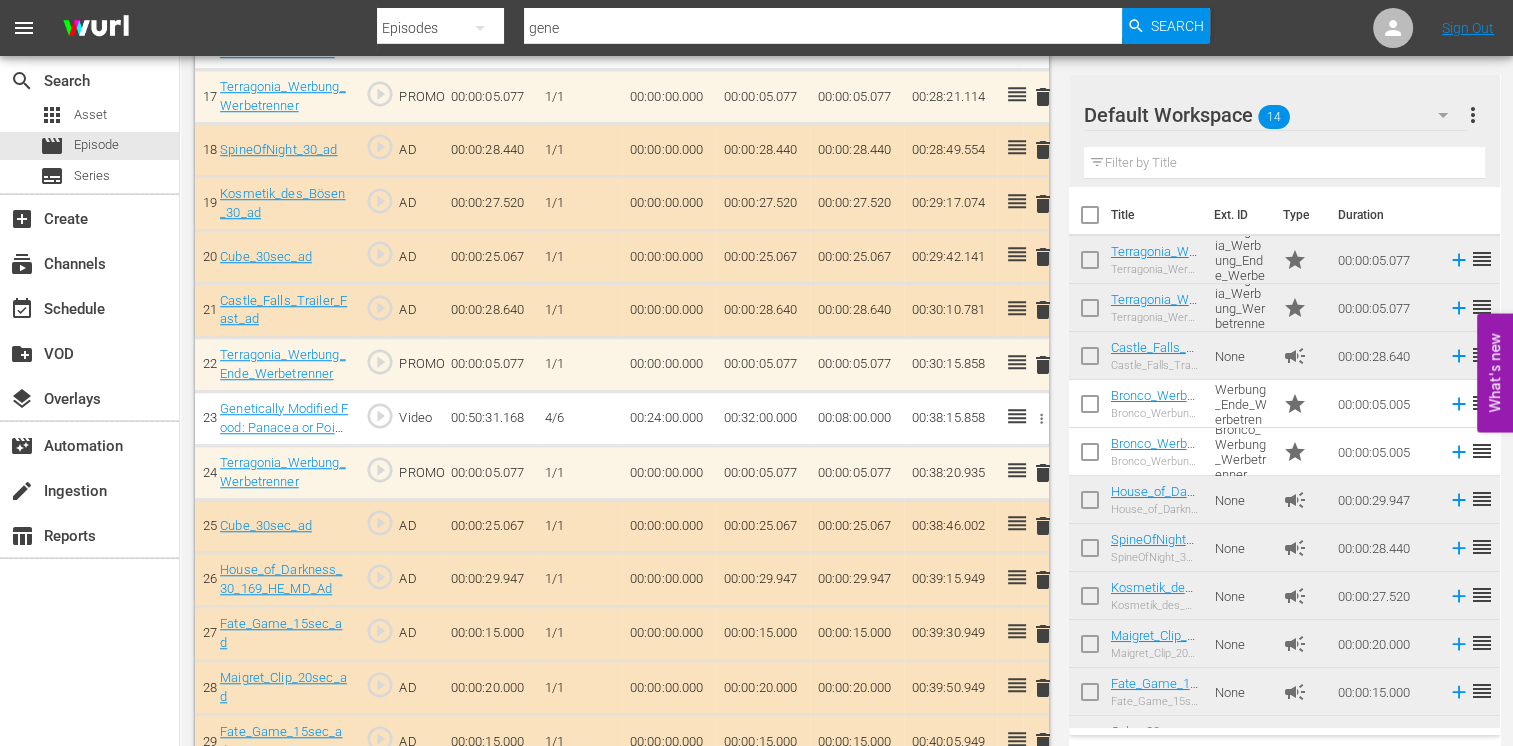 click on "delete" at bounding box center [1043, 526] 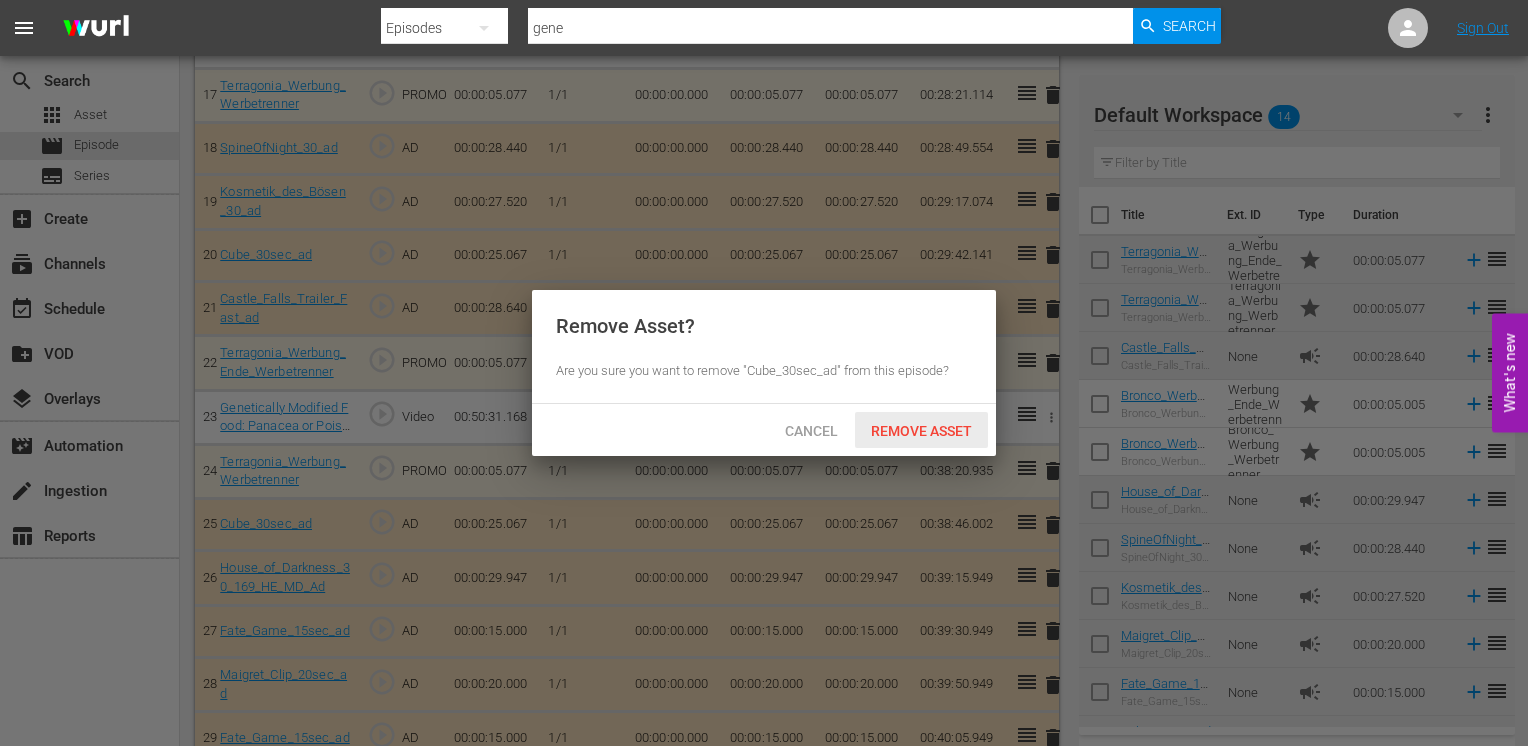 click on "Remove Asset" at bounding box center (921, 431) 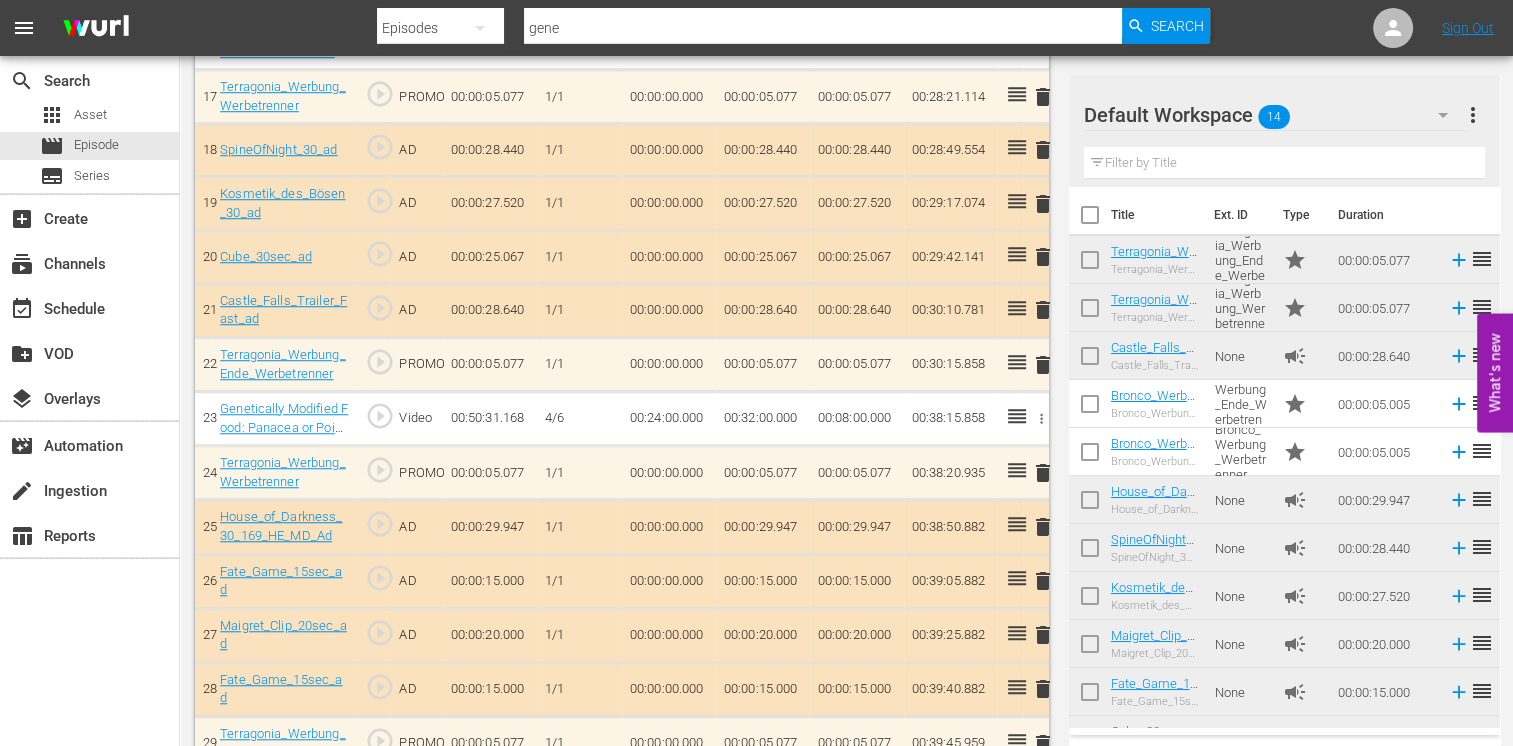 click on "delete" at bounding box center (1043, 689) 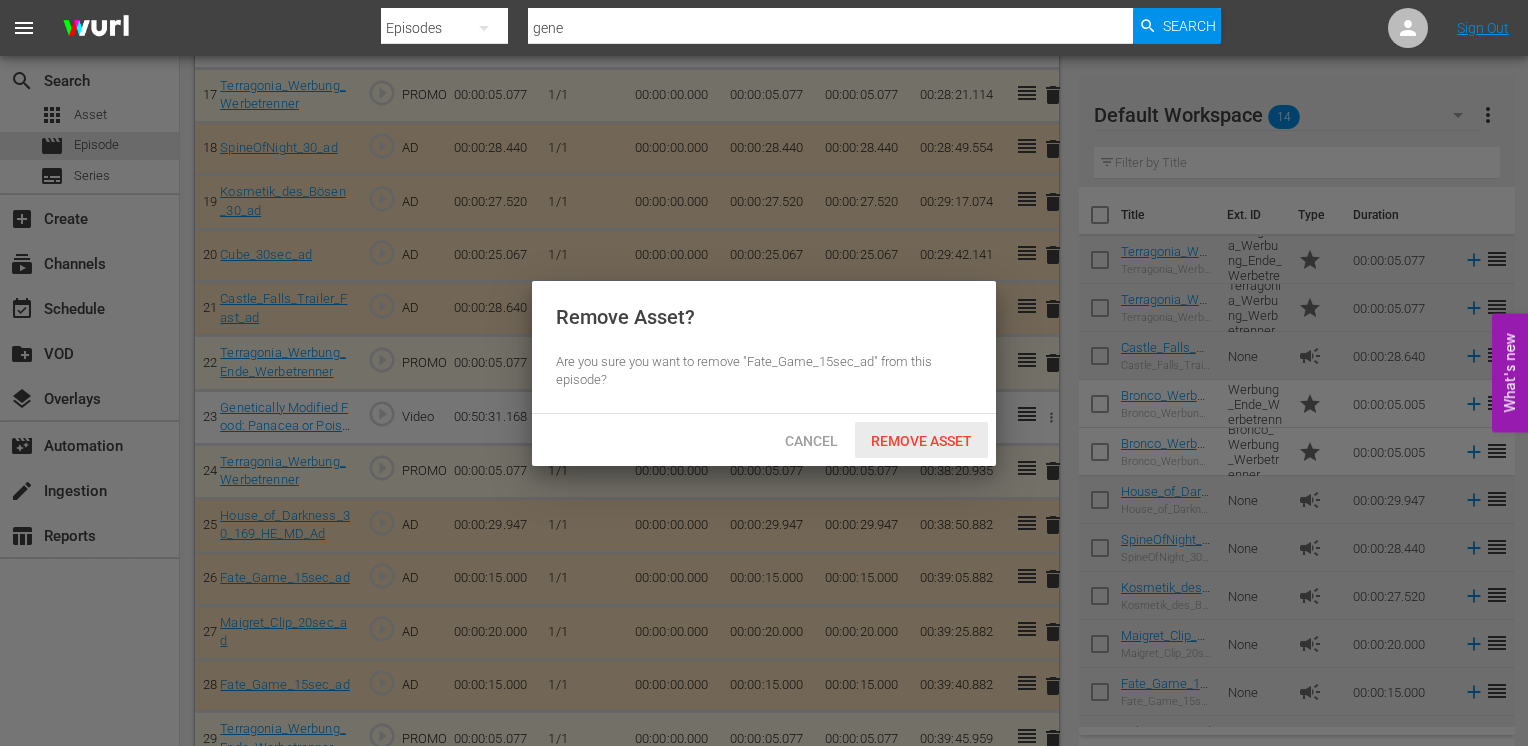click on "Remove Asset" at bounding box center (921, 441) 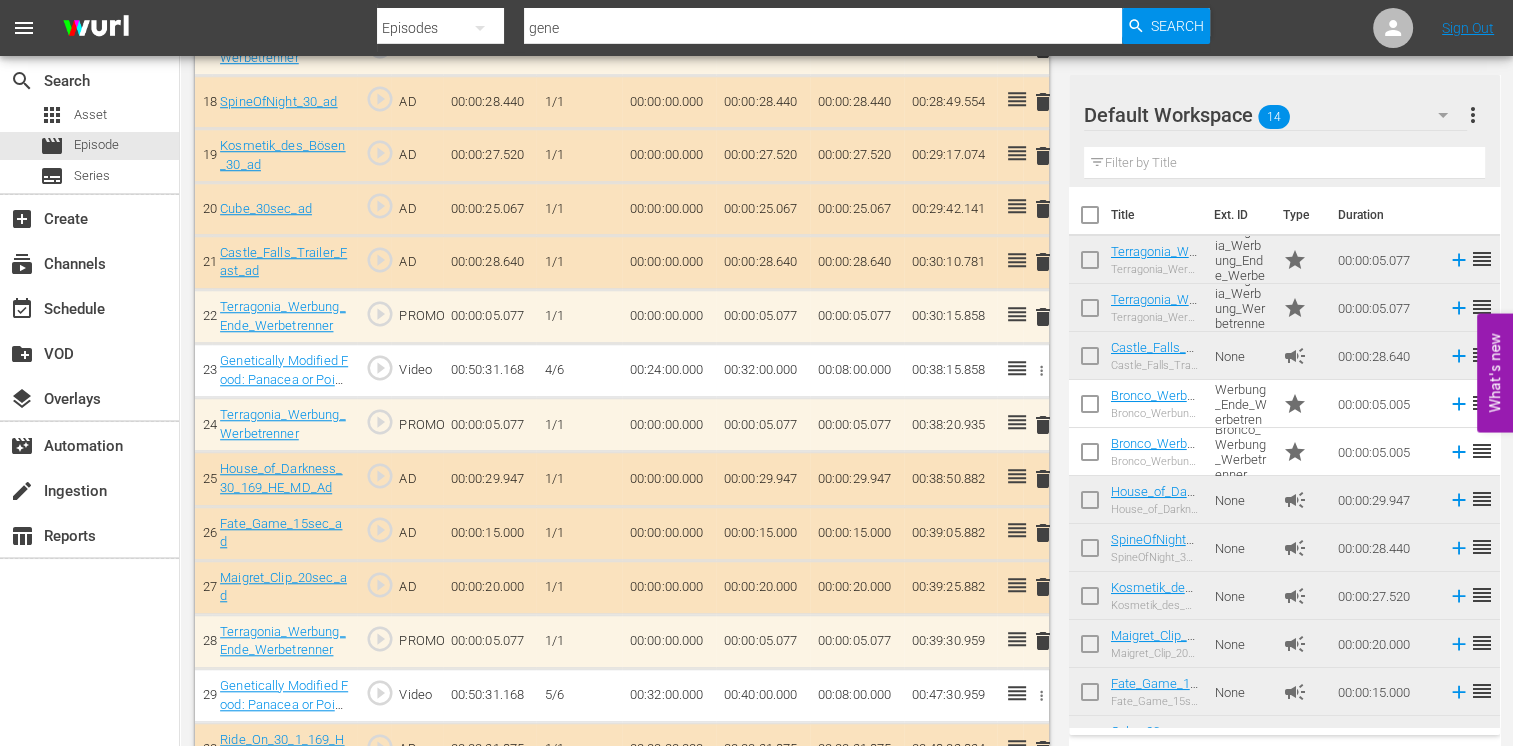 scroll, scrollTop: 1504, scrollLeft: 0, axis: vertical 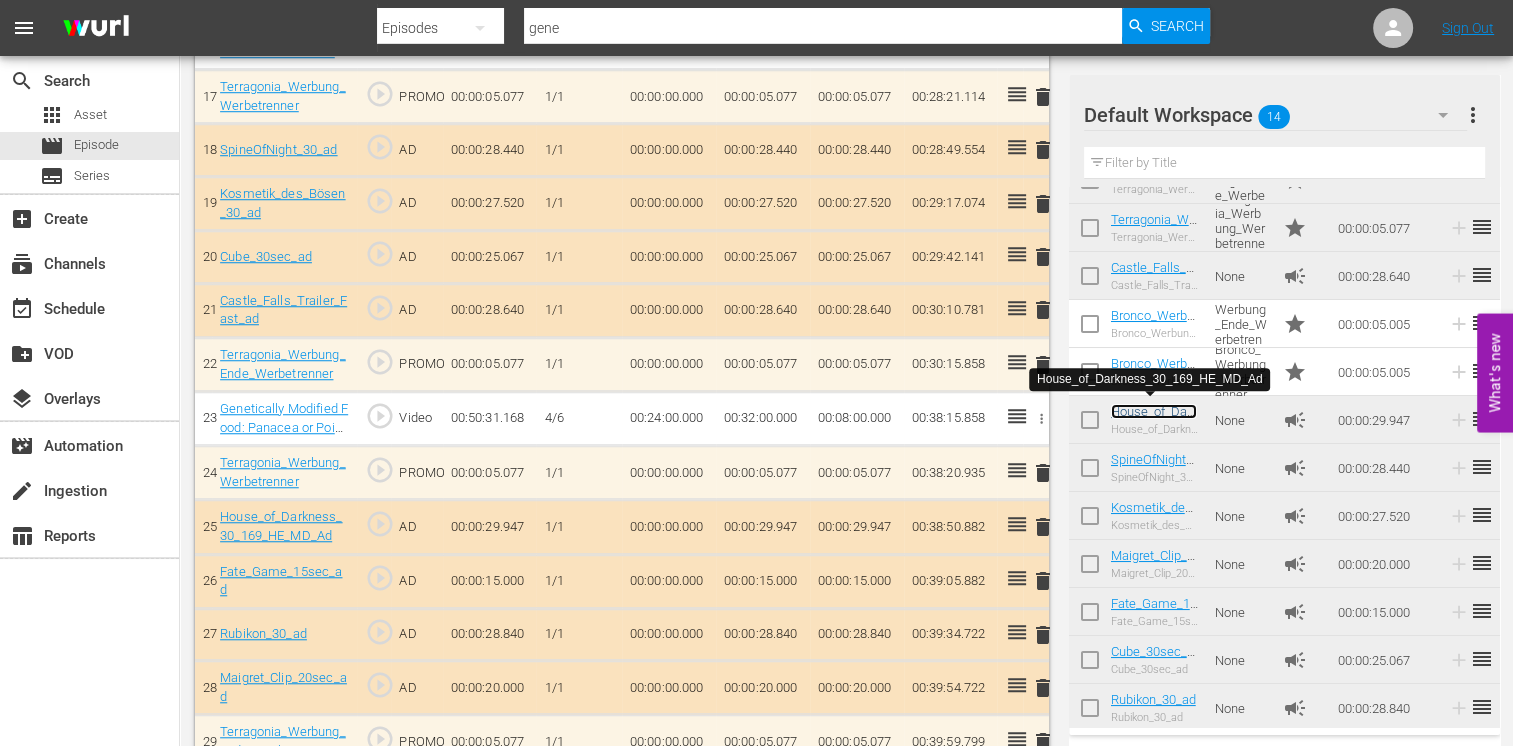 drag, startPoint x: 1180, startPoint y: 410, endPoint x: 1163, endPoint y: 411, distance: 17.029387 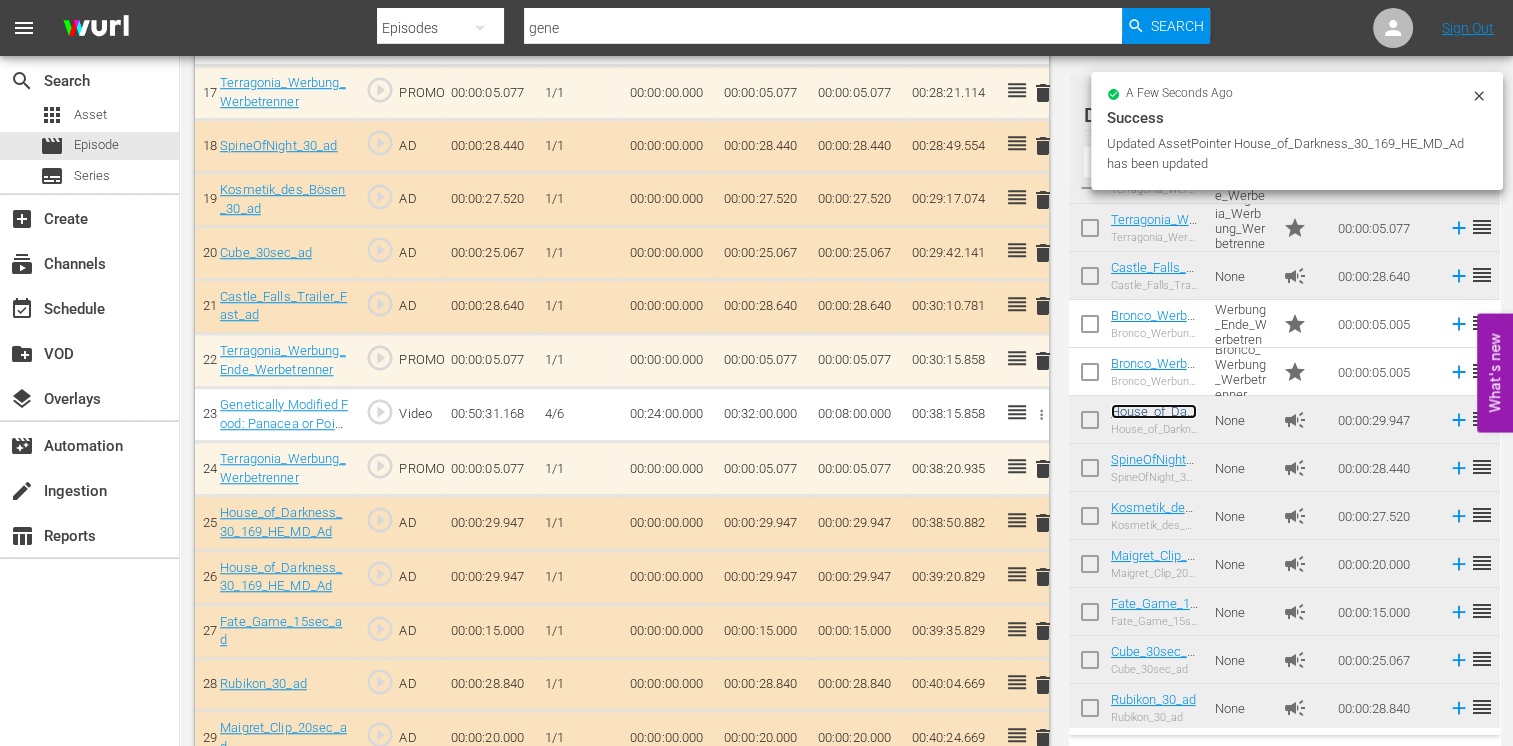 scroll, scrollTop: 1504, scrollLeft: 0, axis: vertical 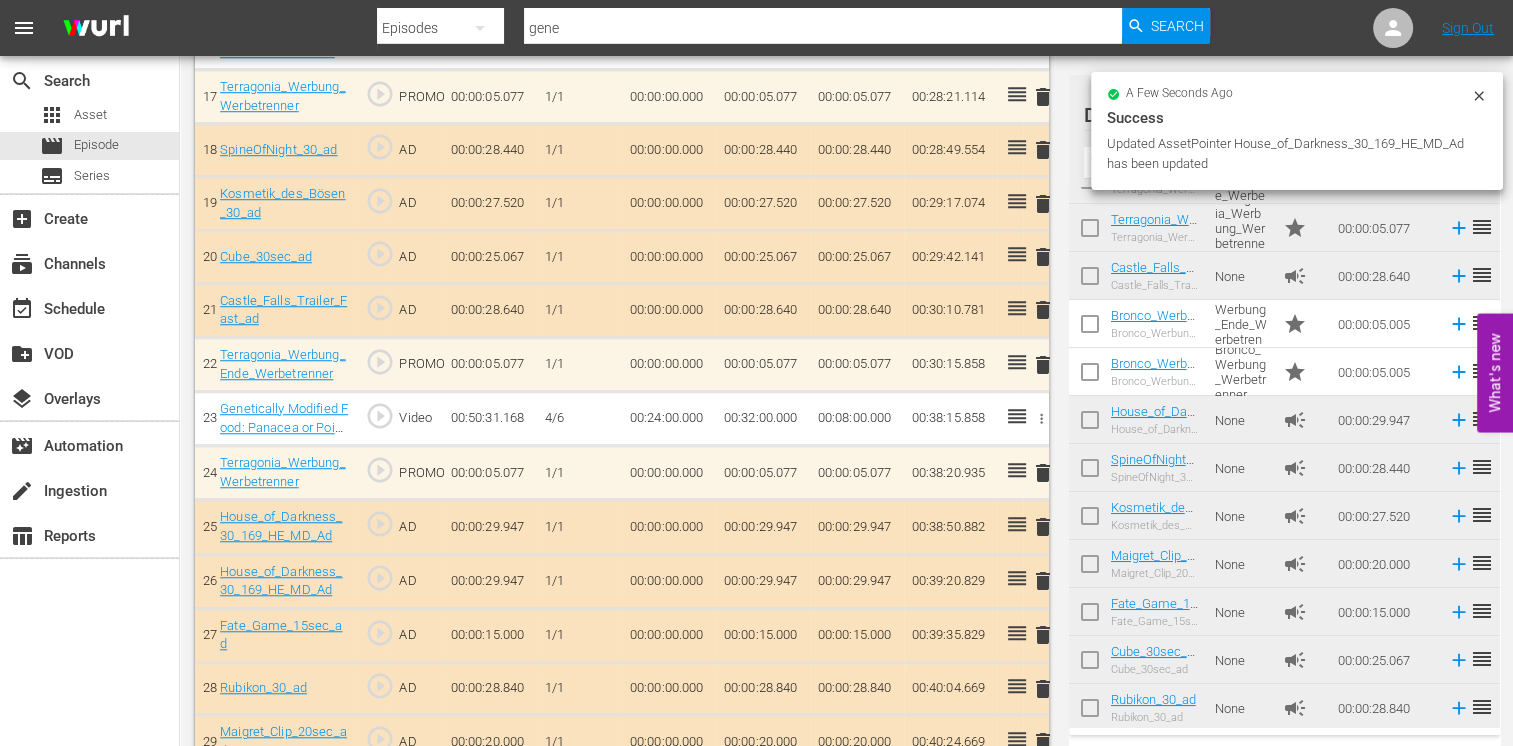 click on "delete" at bounding box center (1043, 527) 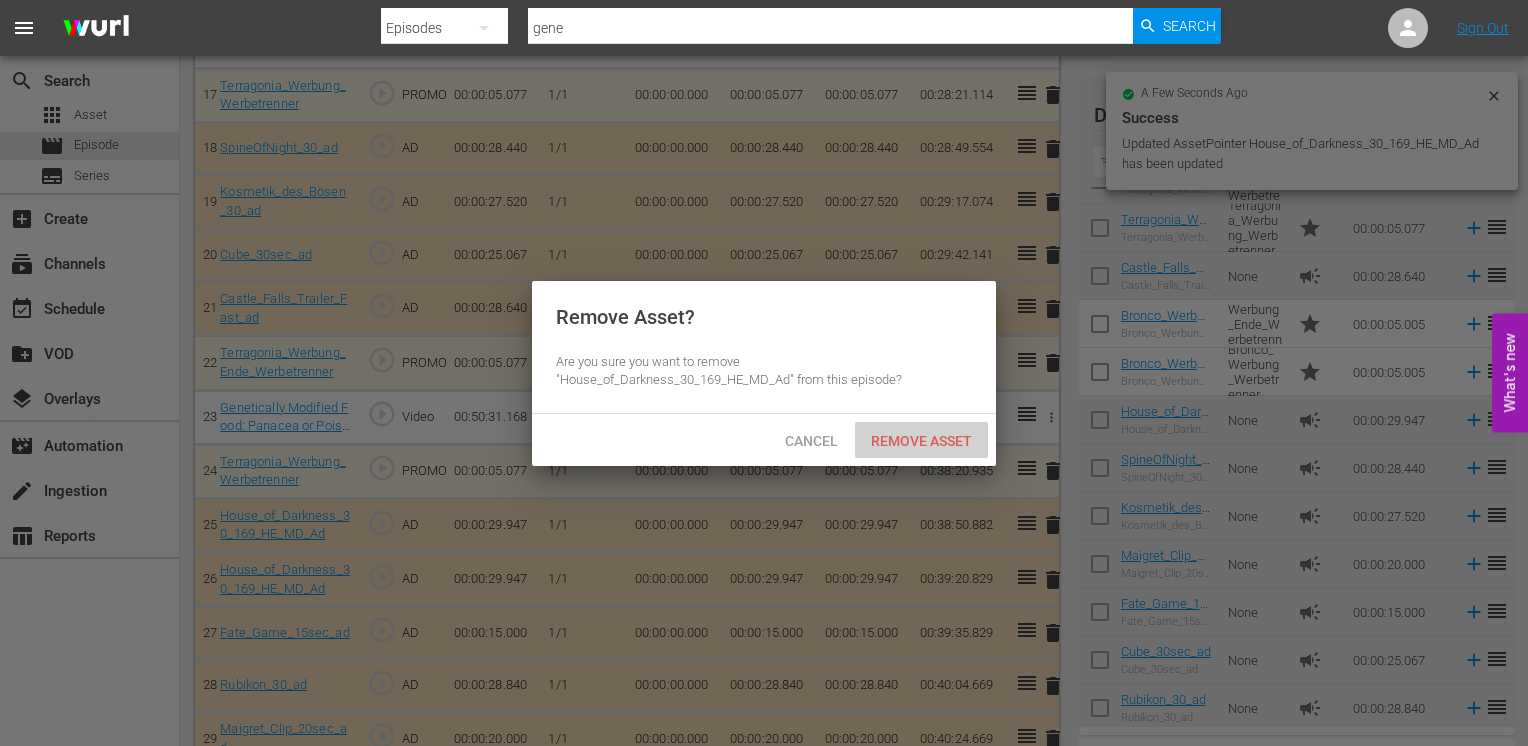 click on "Remove Asset" at bounding box center [921, 441] 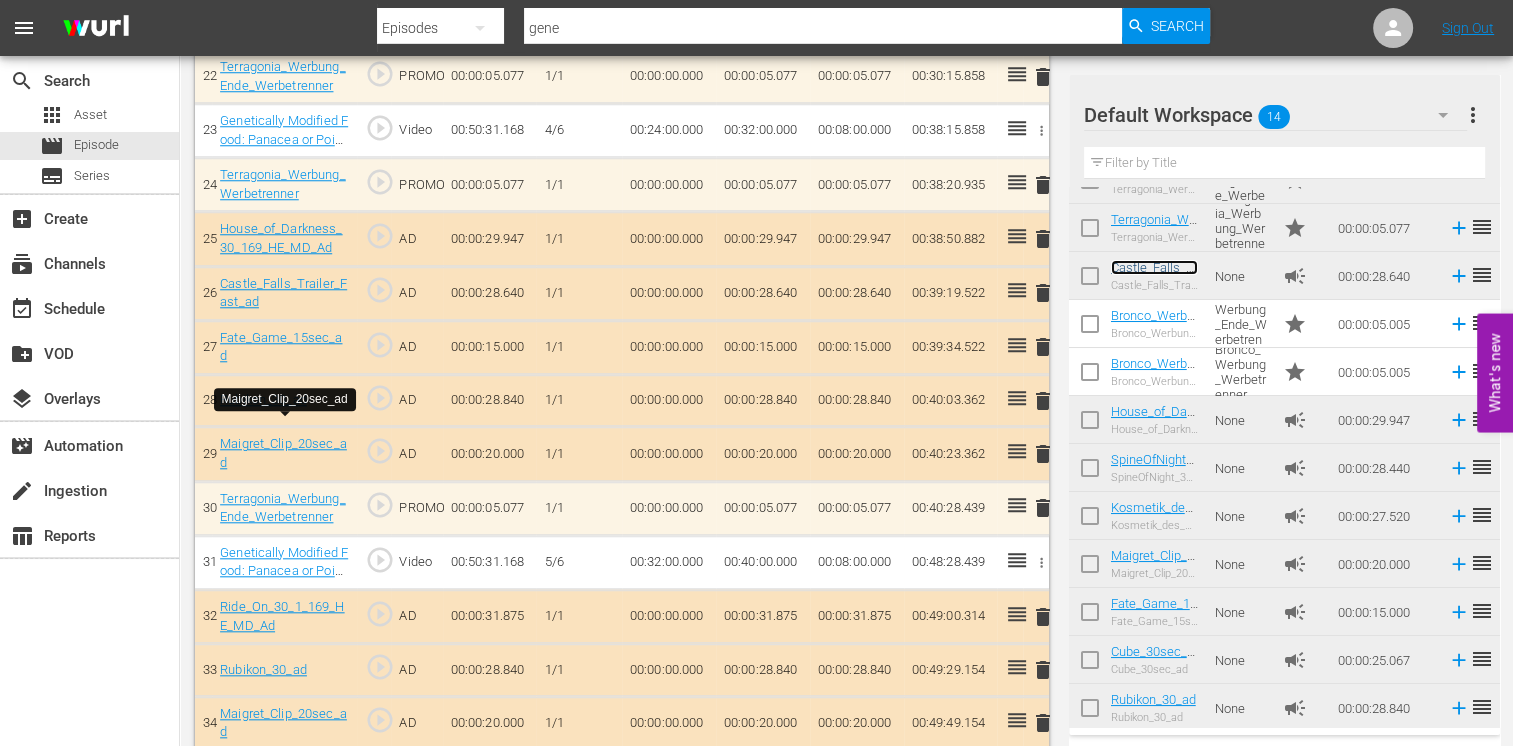 scroll, scrollTop: 1900, scrollLeft: 0, axis: vertical 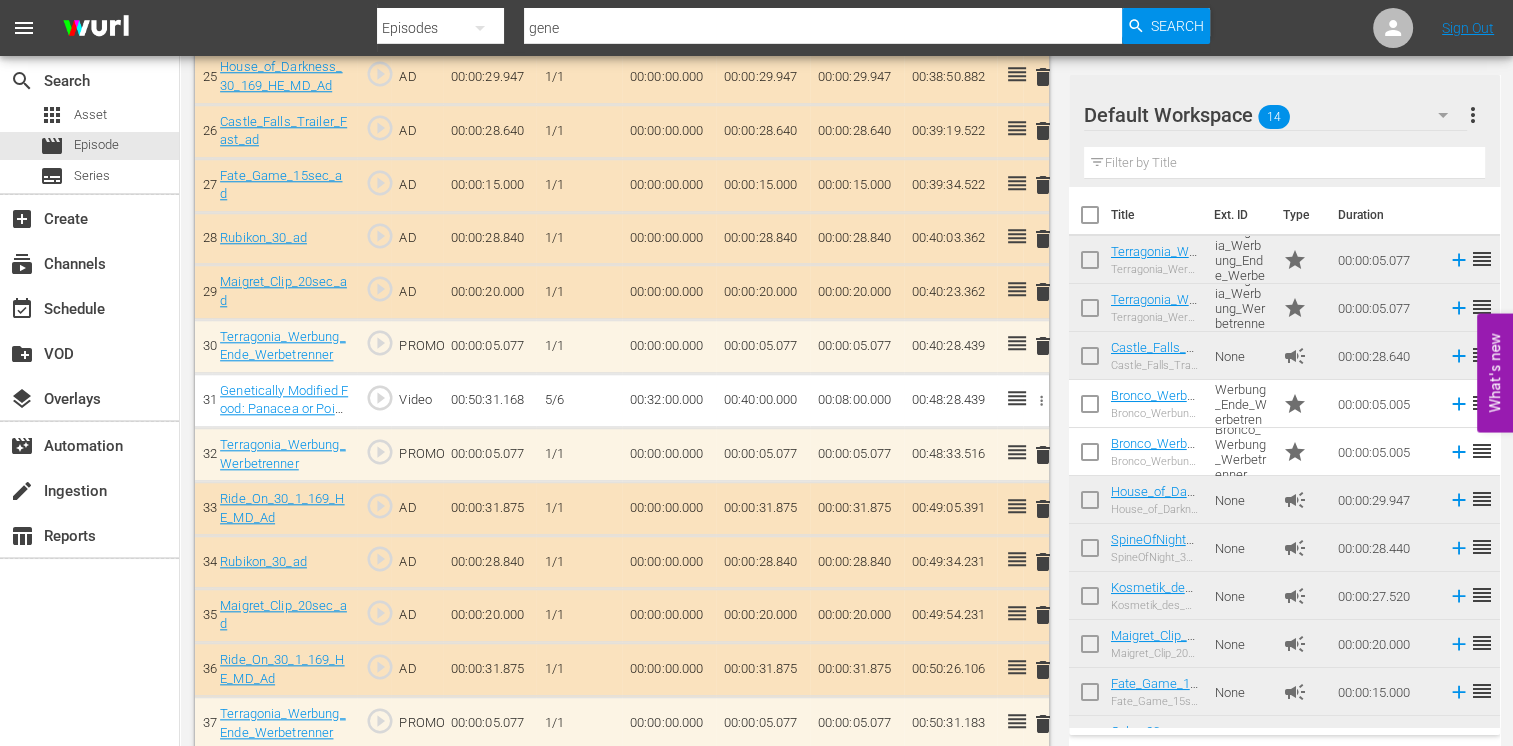click on "delete" at bounding box center (1043, 562) 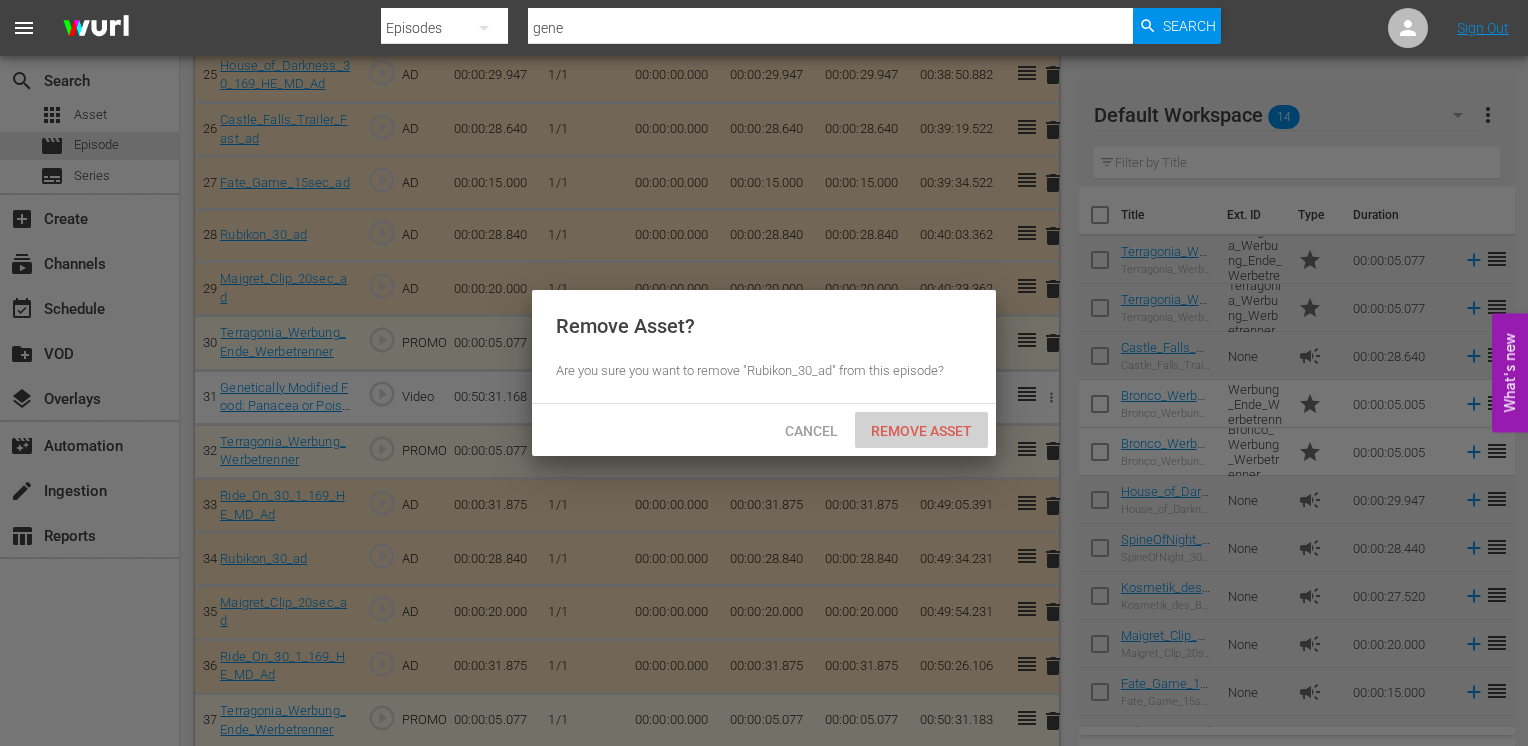 click on "Remove Asset" at bounding box center (921, 431) 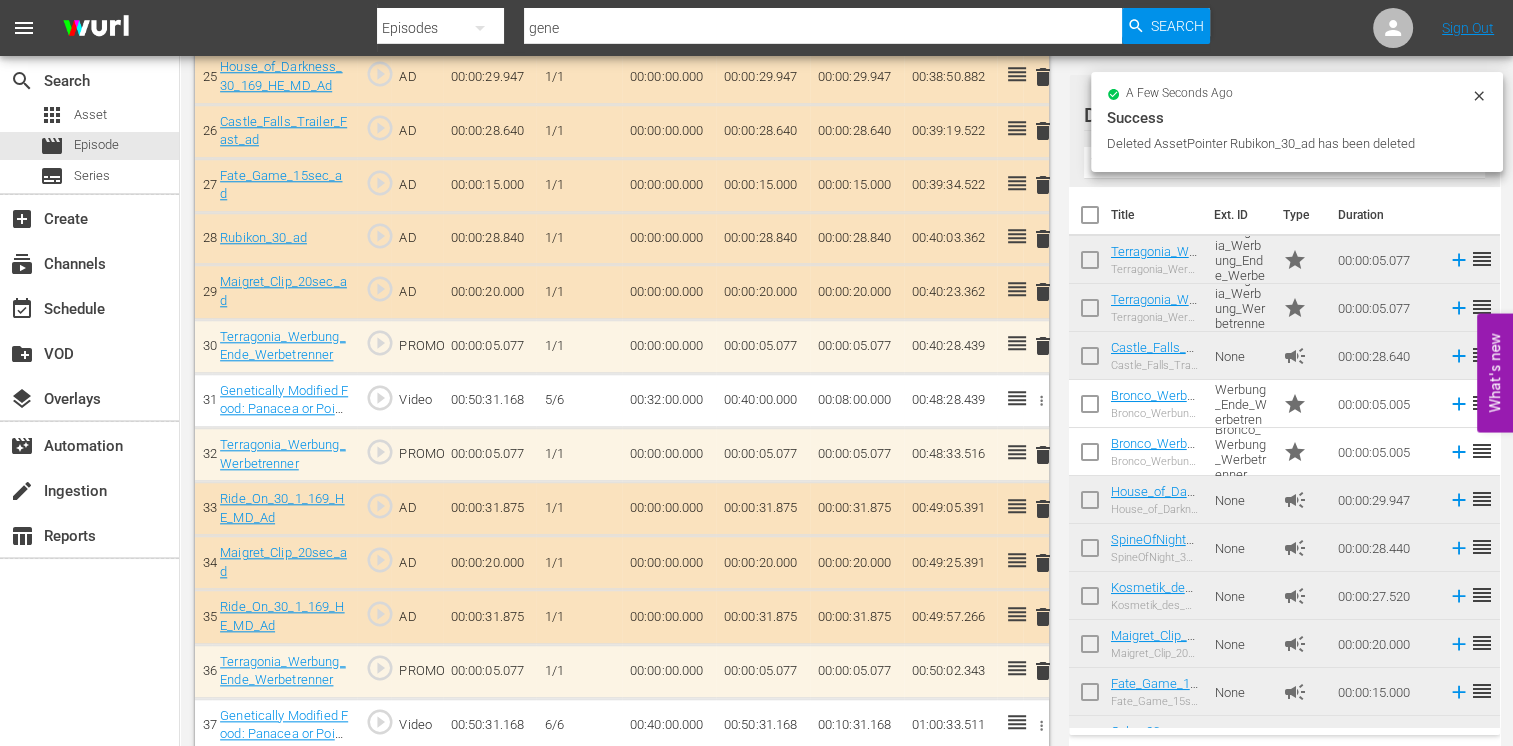 click on "delete" at bounding box center (1043, 563) 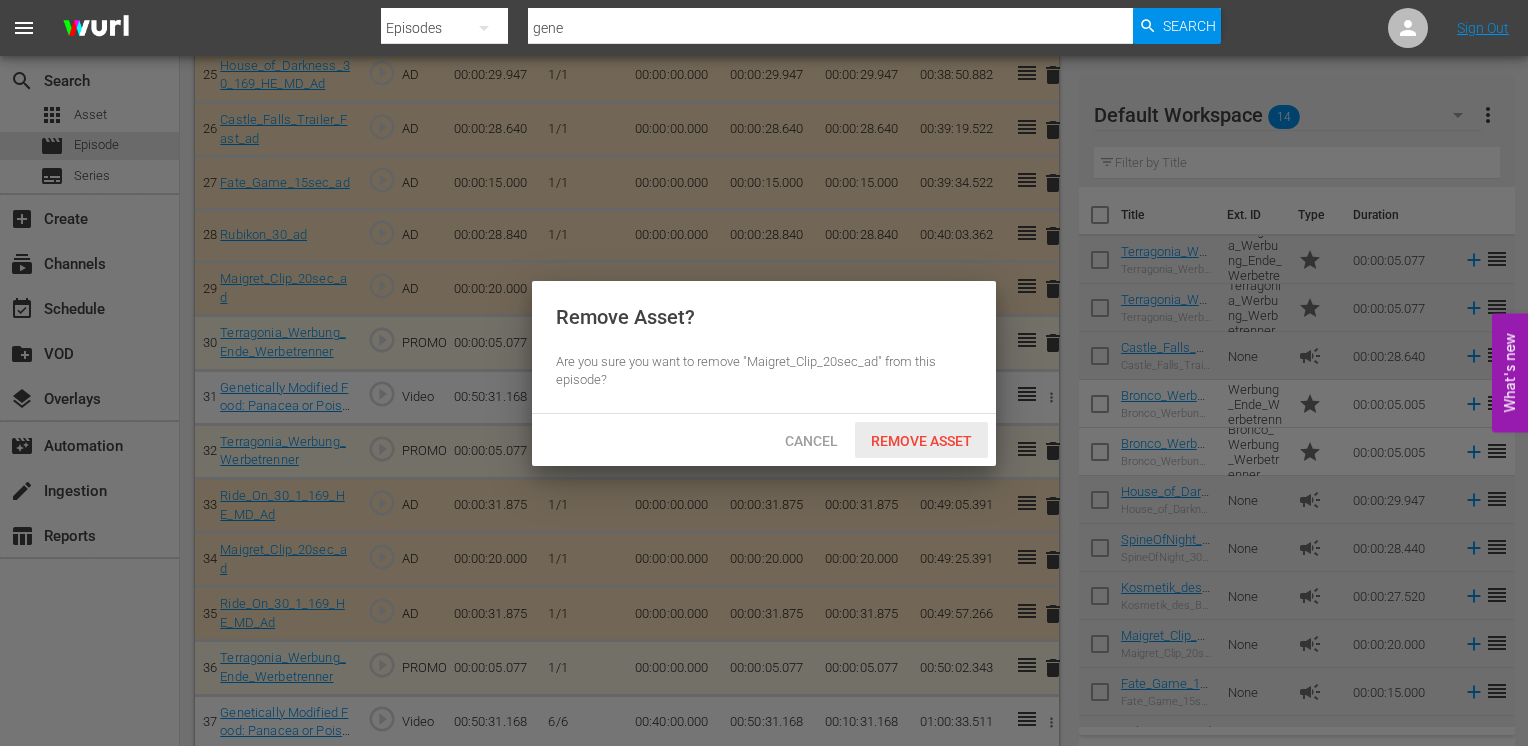 click on "Remove Asset" at bounding box center (921, 441) 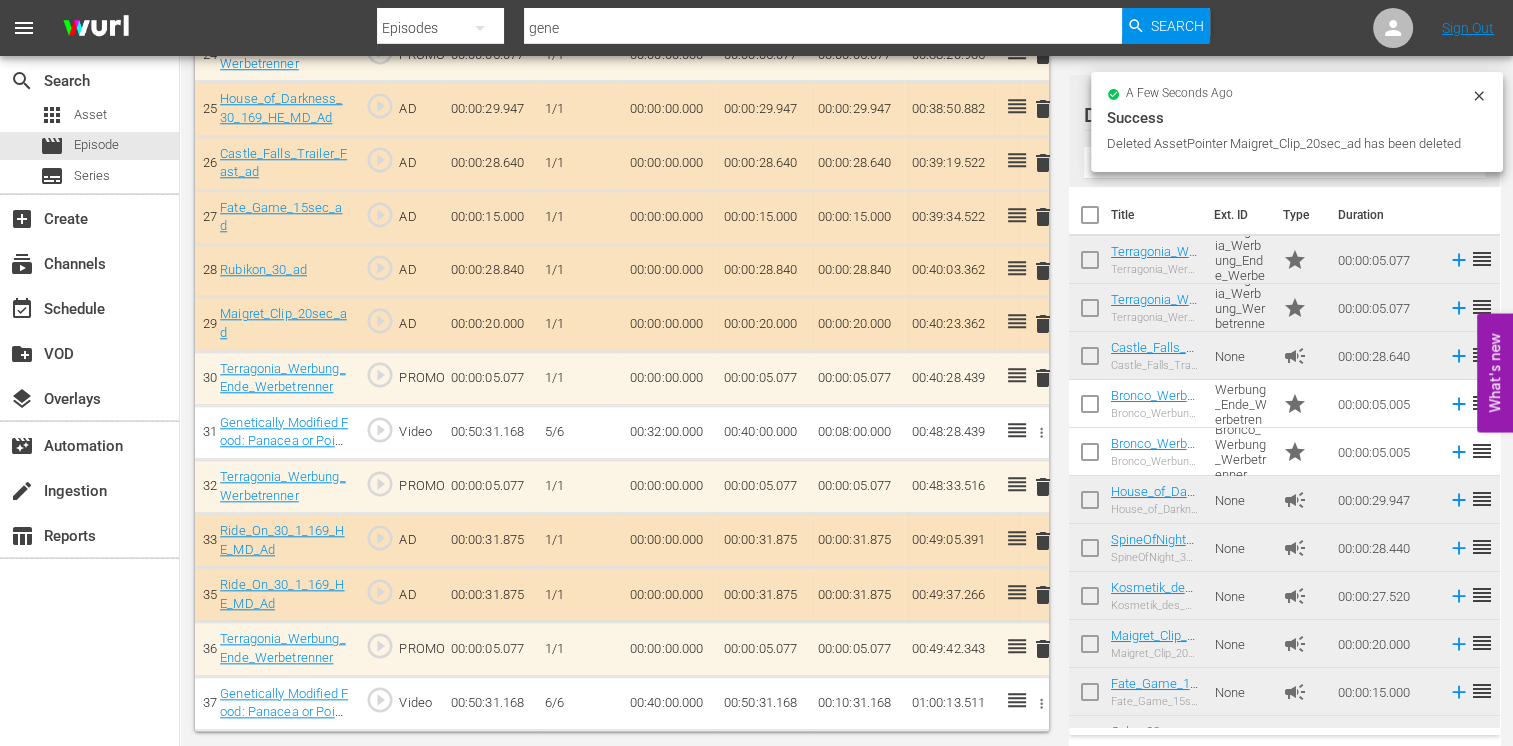 scroll, scrollTop: 1903, scrollLeft: 0, axis: vertical 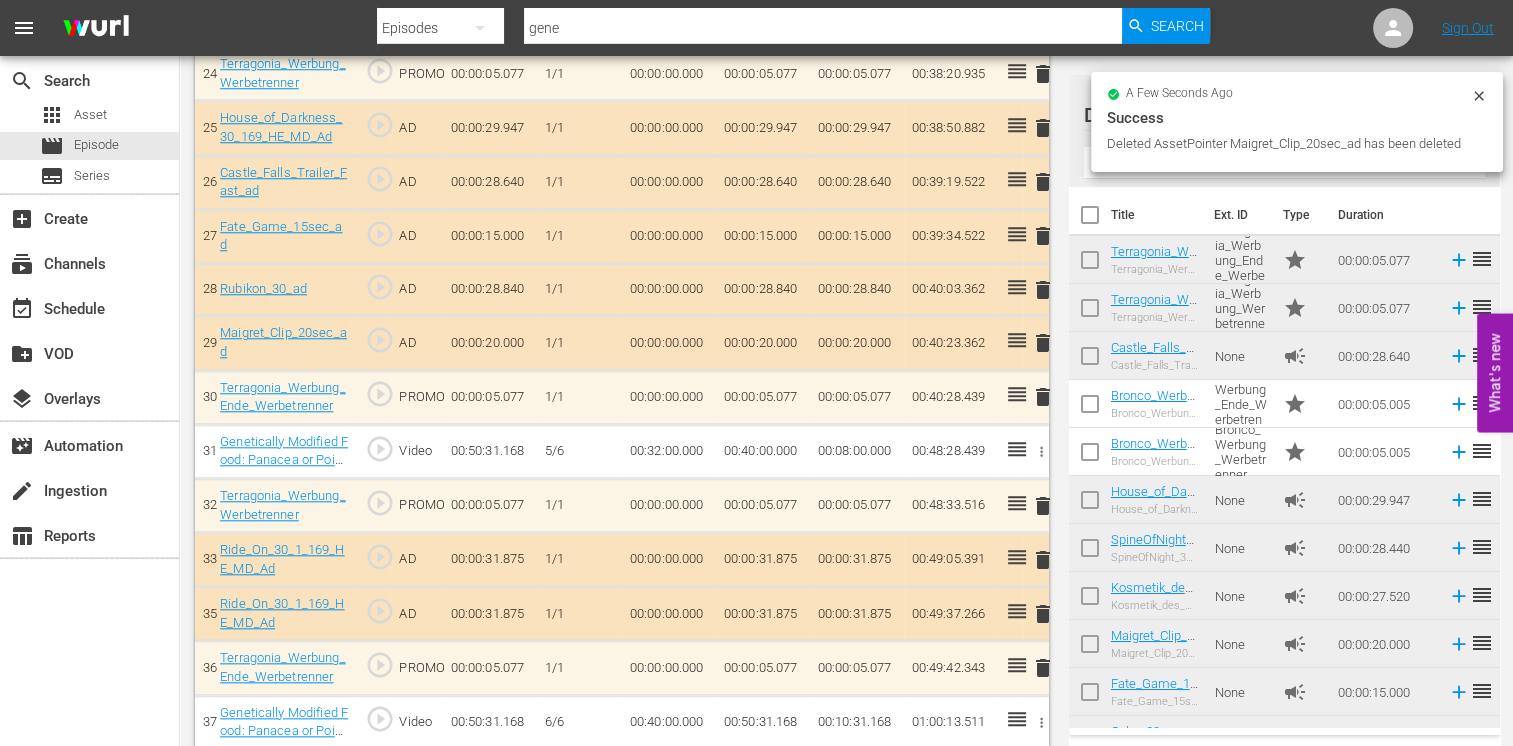 click on "delete" at bounding box center (1043, 614) 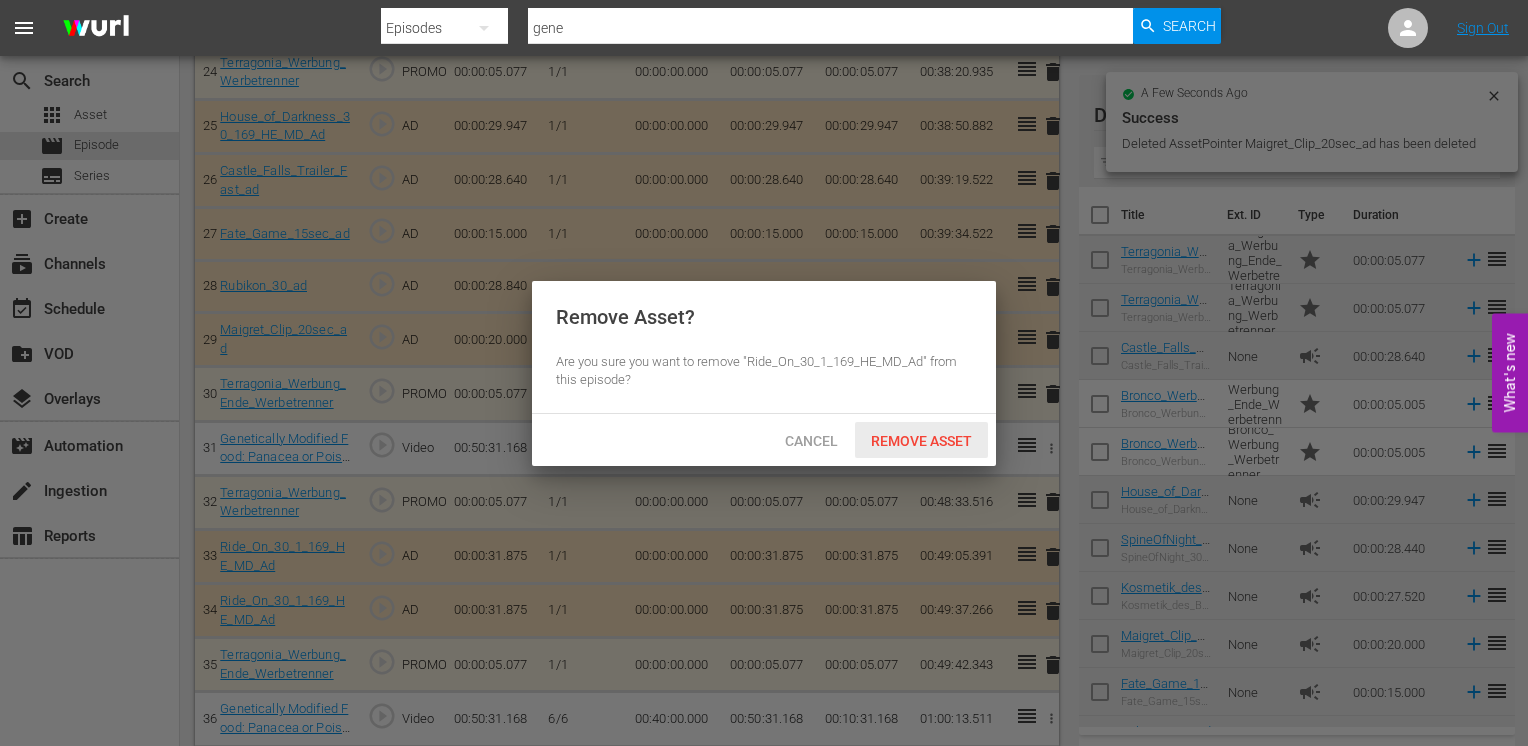 click on "Remove Asset" at bounding box center (921, 441) 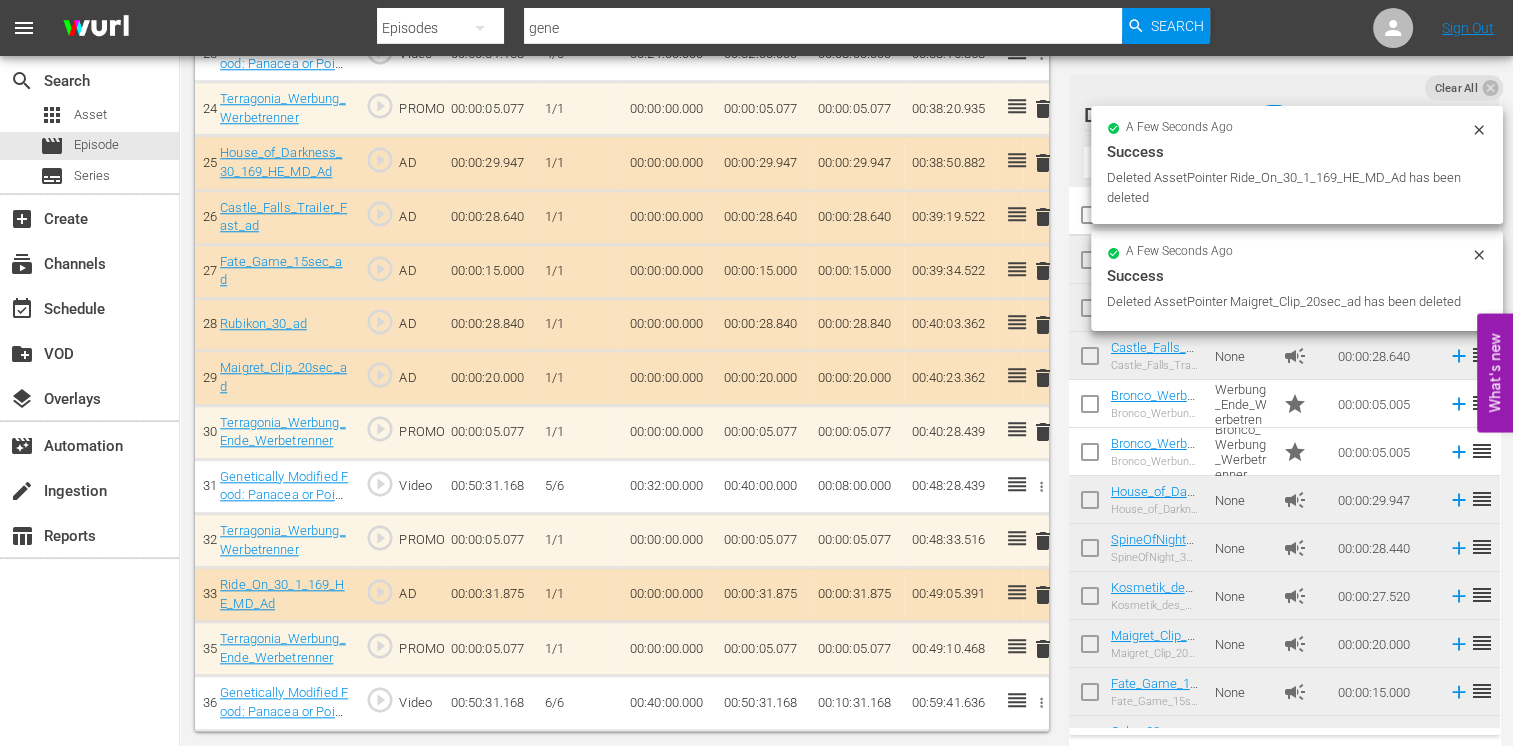 scroll, scrollTop: 1848, scrollLeft: 0, axis: vertical 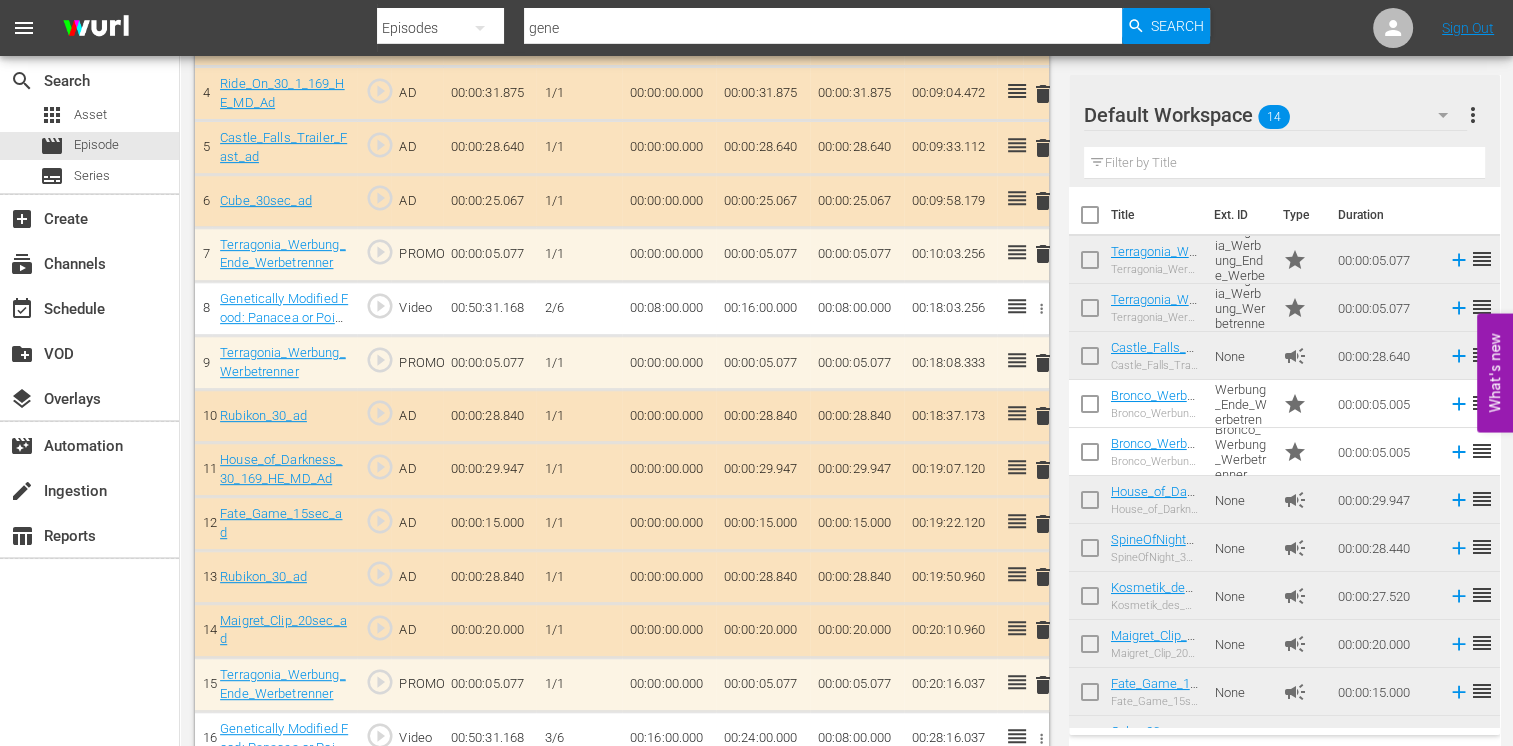 click on "delete" at bounding box center (1043, 577) 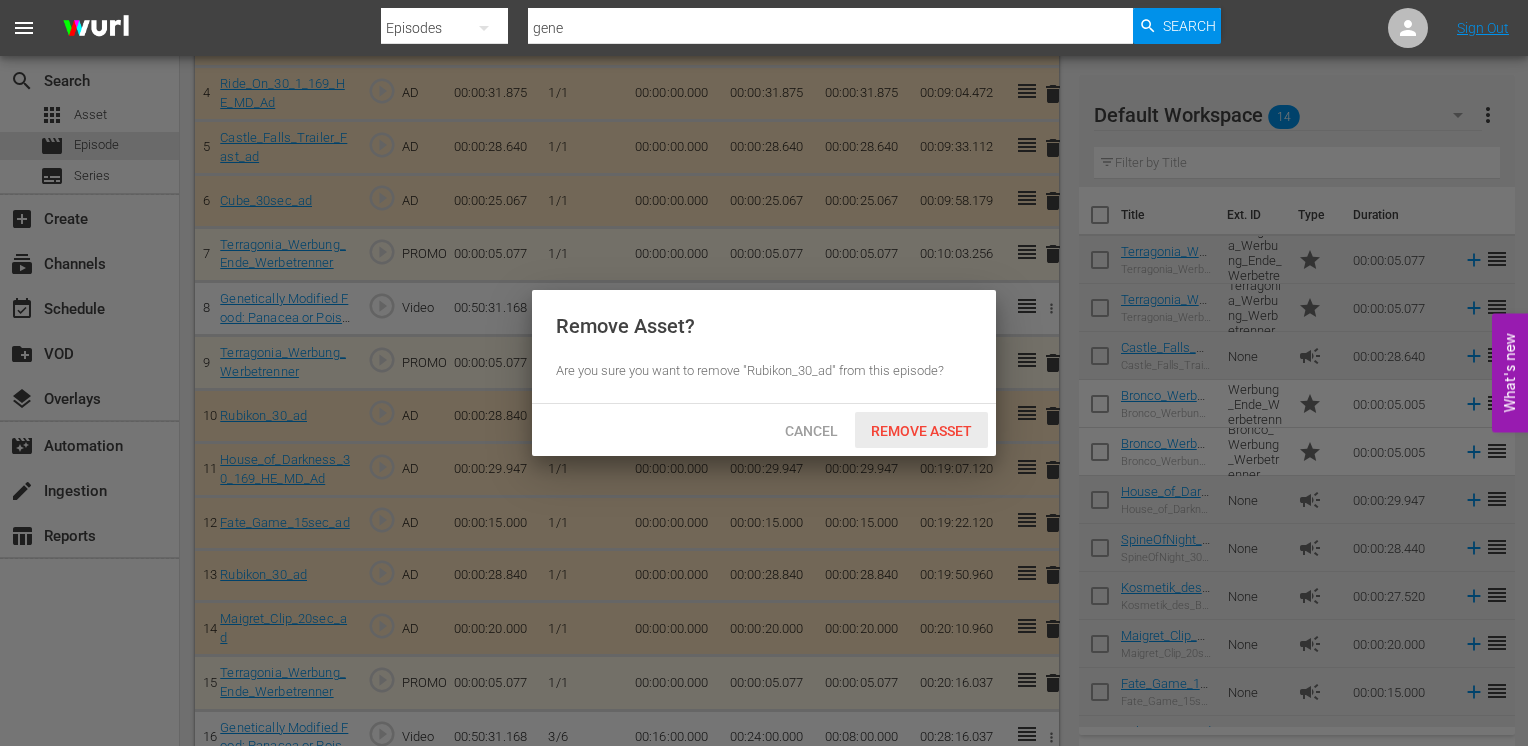 click on "Remove Asset" at bounding box center [921, 430] 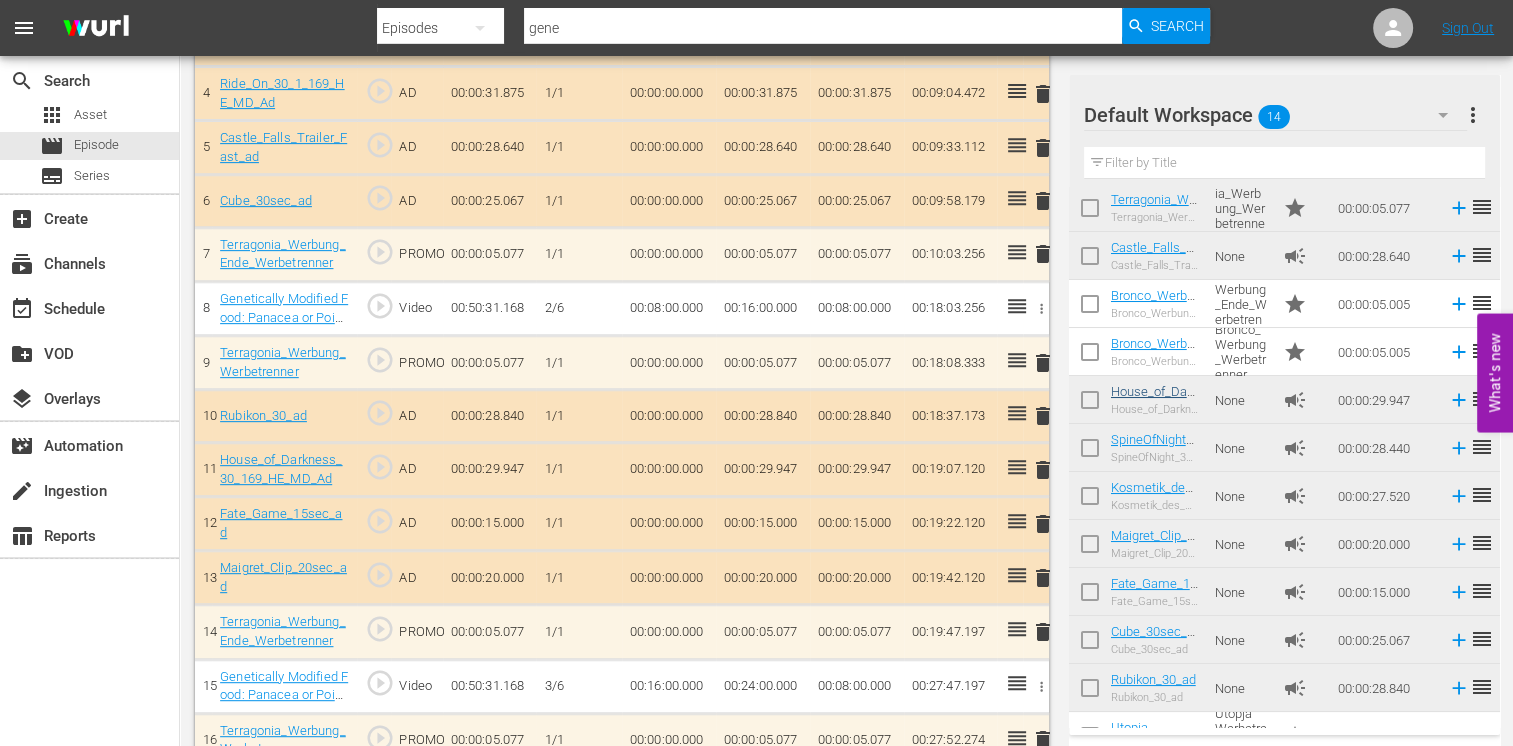 scroll, scrollTop: 180, scrollLeft: 0, axis: vertical 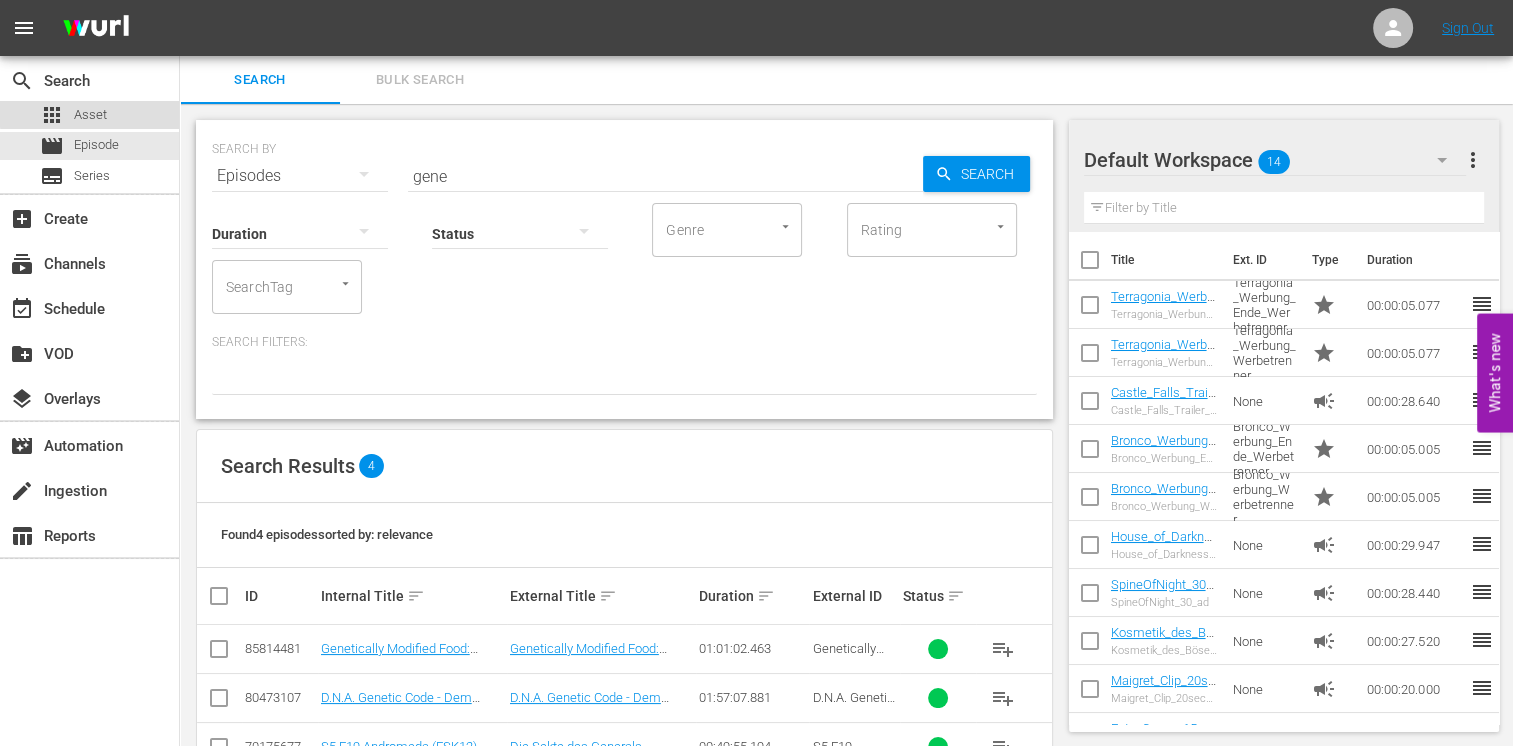 click on "apps Asset" at bounding box center [89, 115] 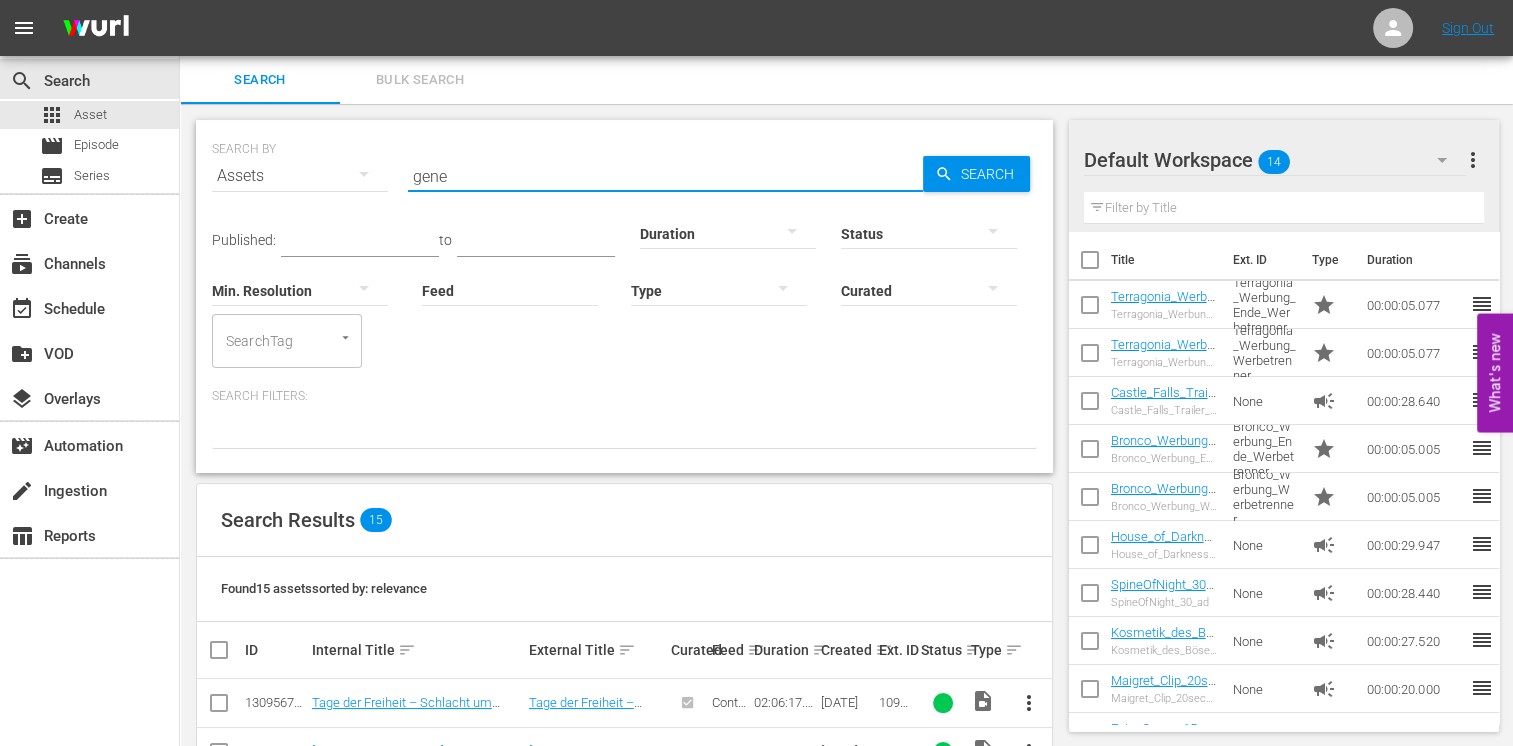 drag, startPoint x: 302, startPoint y: 196, endPoint x: 264, endPoint y: 196, distance: 38 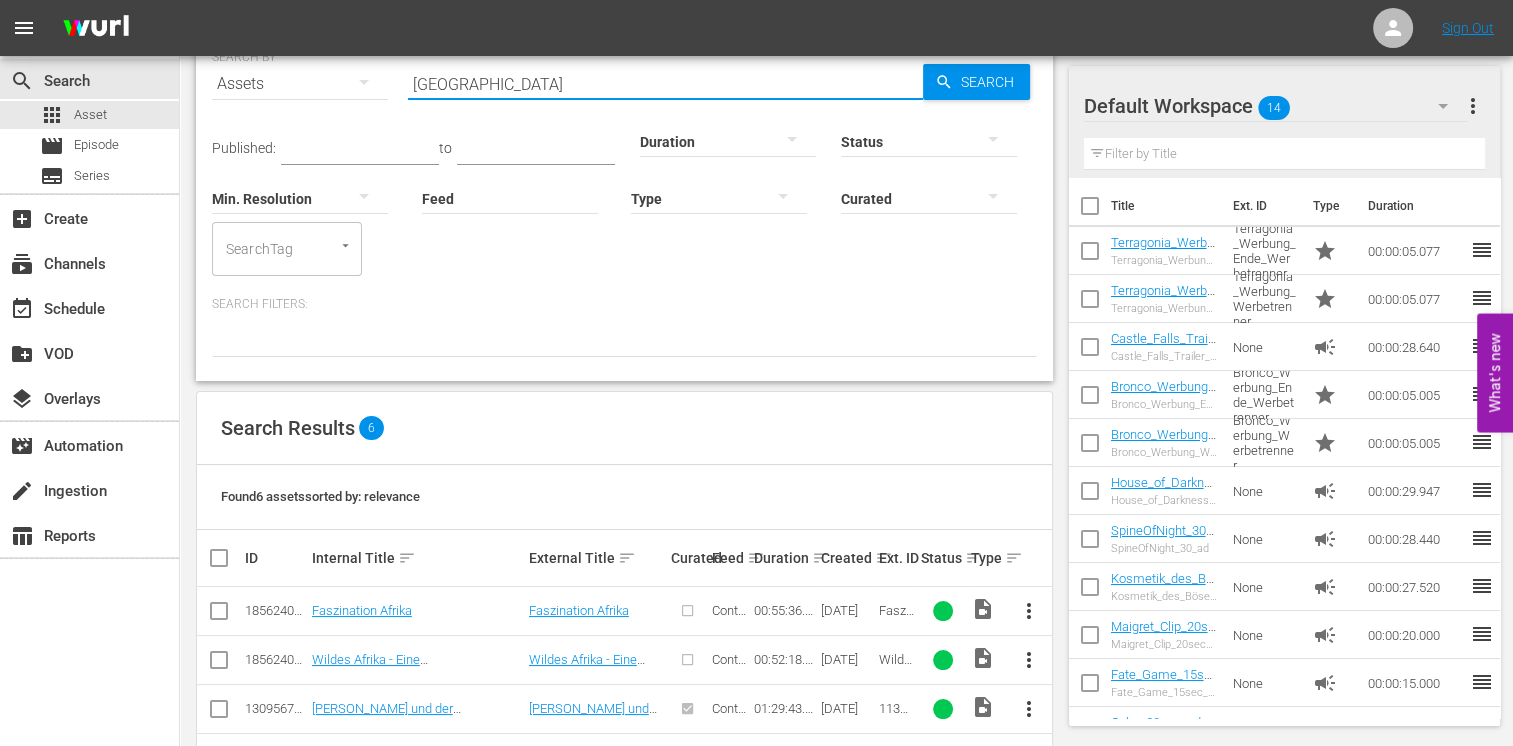 scroll, scrollTop: 261, scrollLeft: 0, axis: vertical 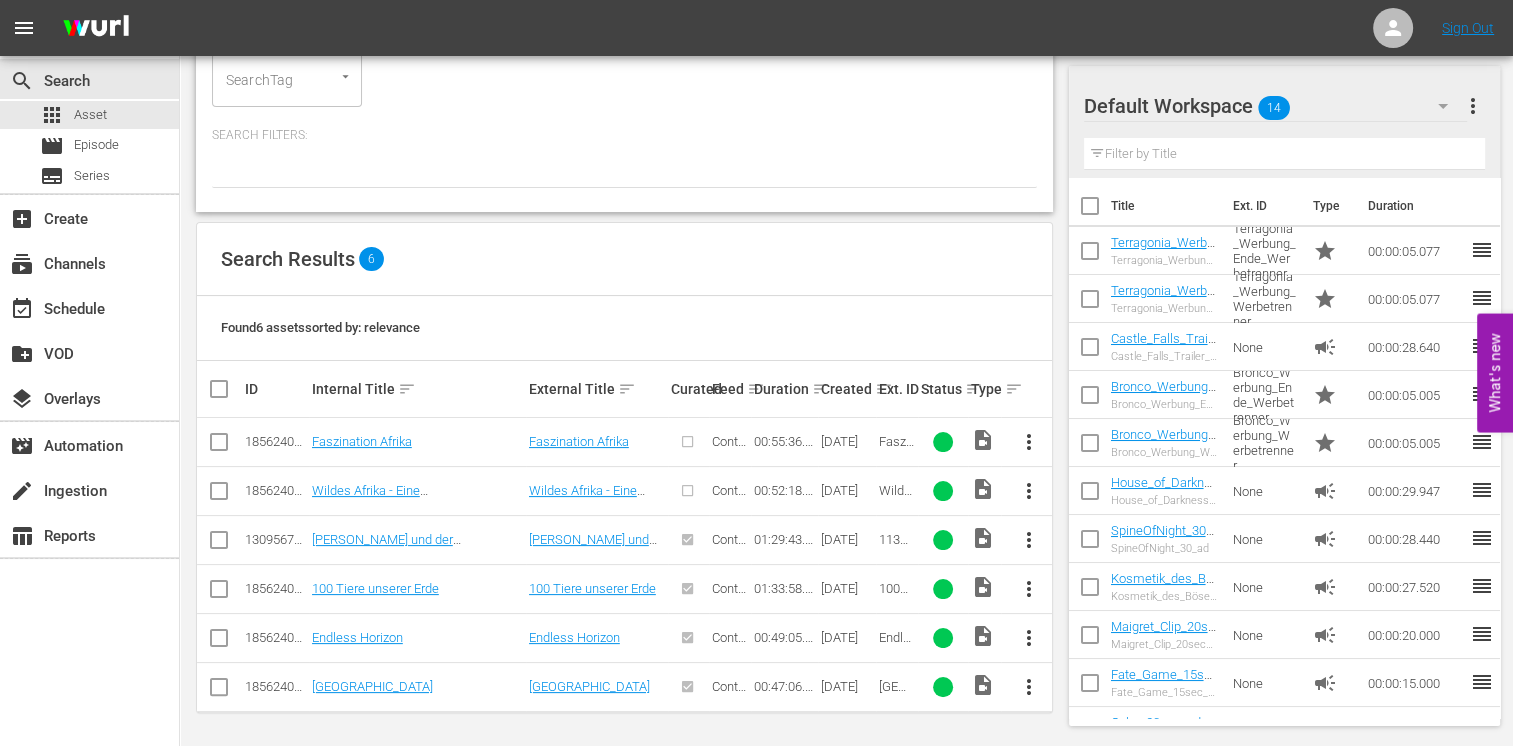 type on "afrika" 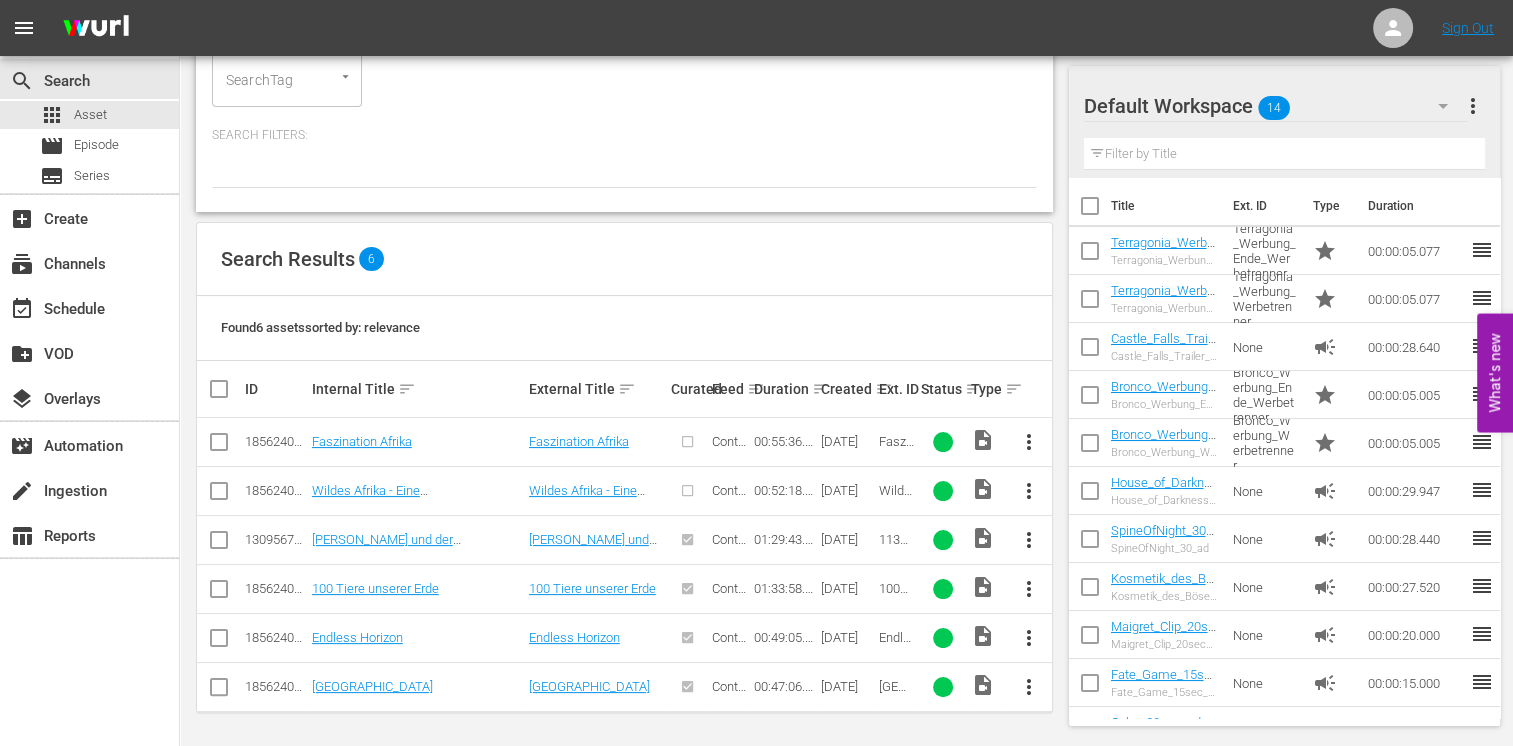 click on "more_vert" at bounding box center (1028, 442) 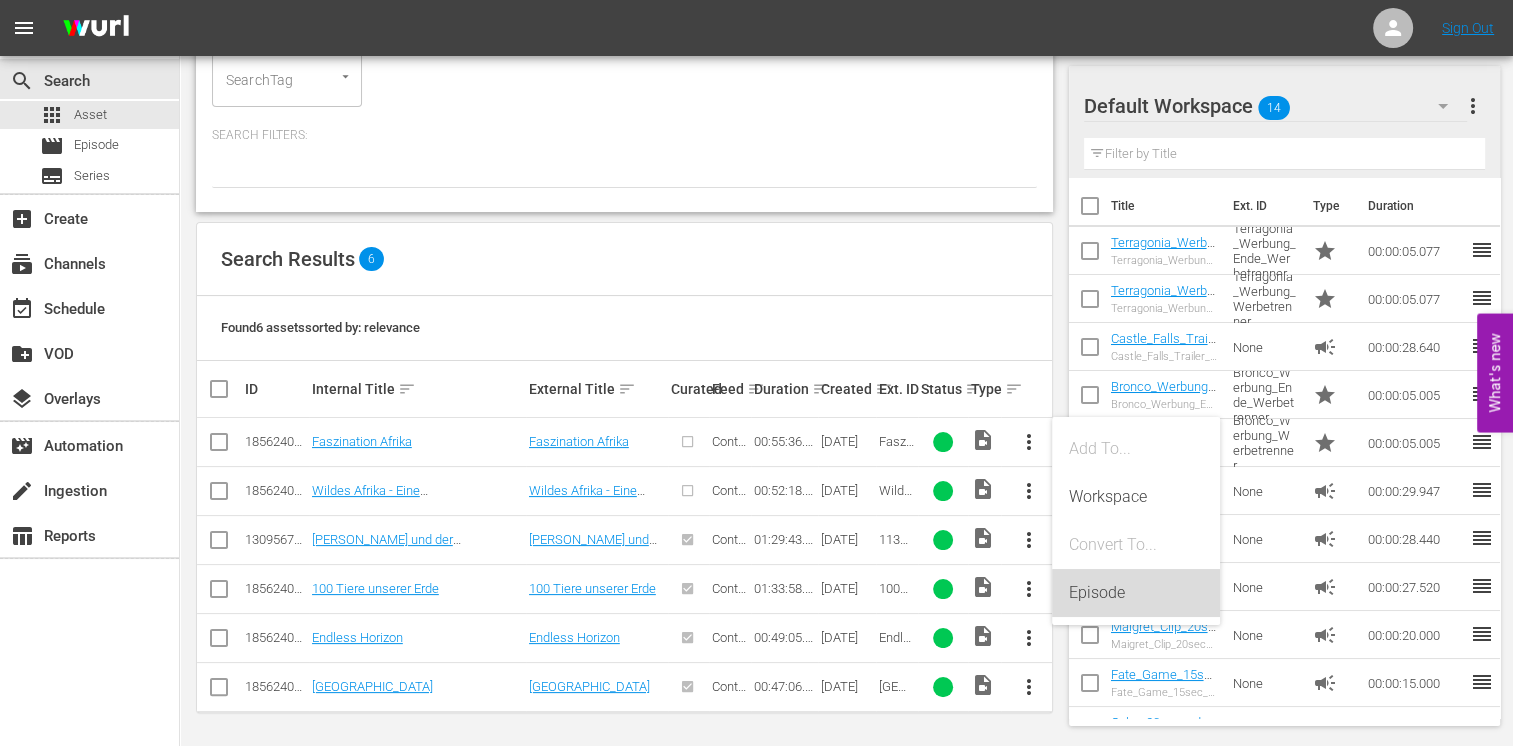 click on "Episode" at bounding box center [1136, 593] 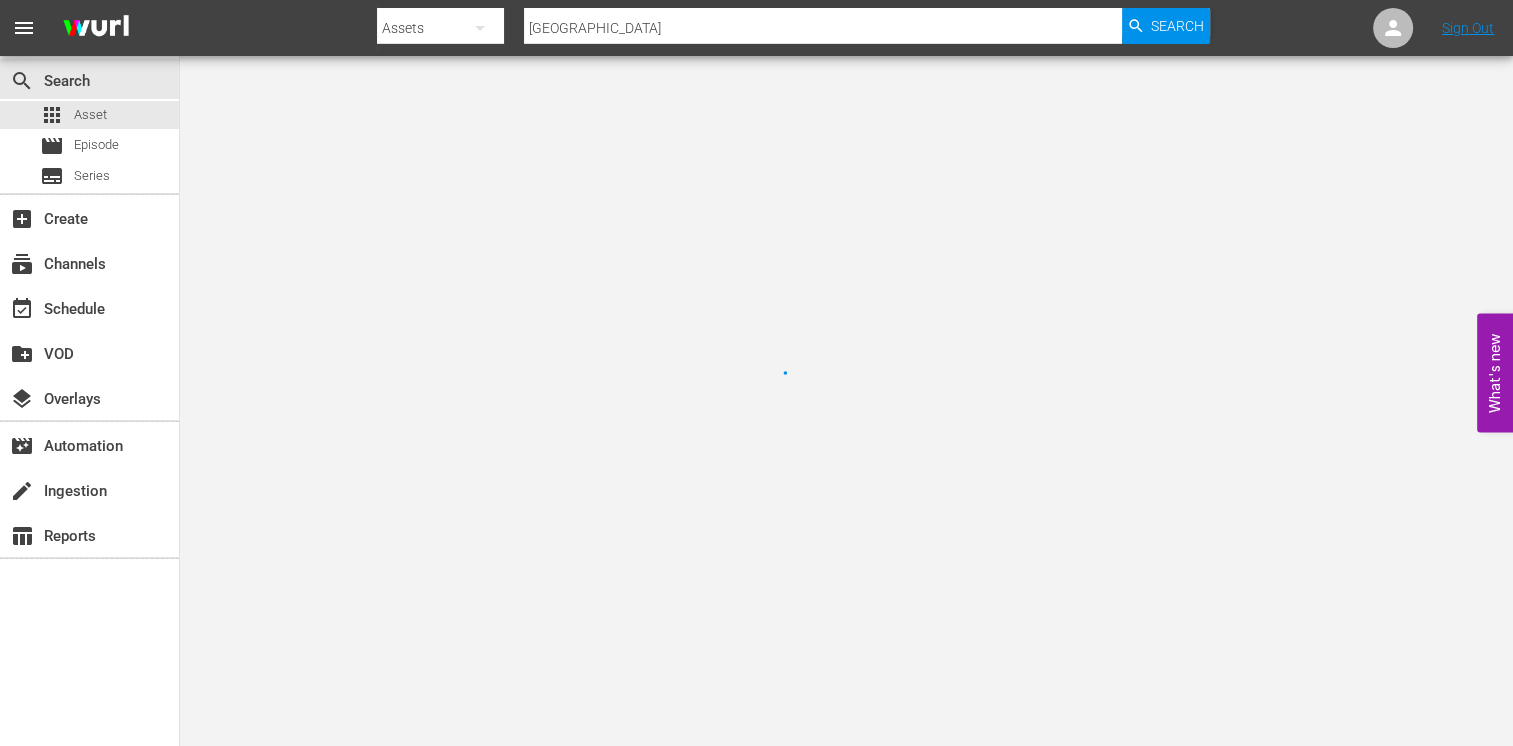 scroll, scrollTop: 0, scrollLeft: 0, axis: both 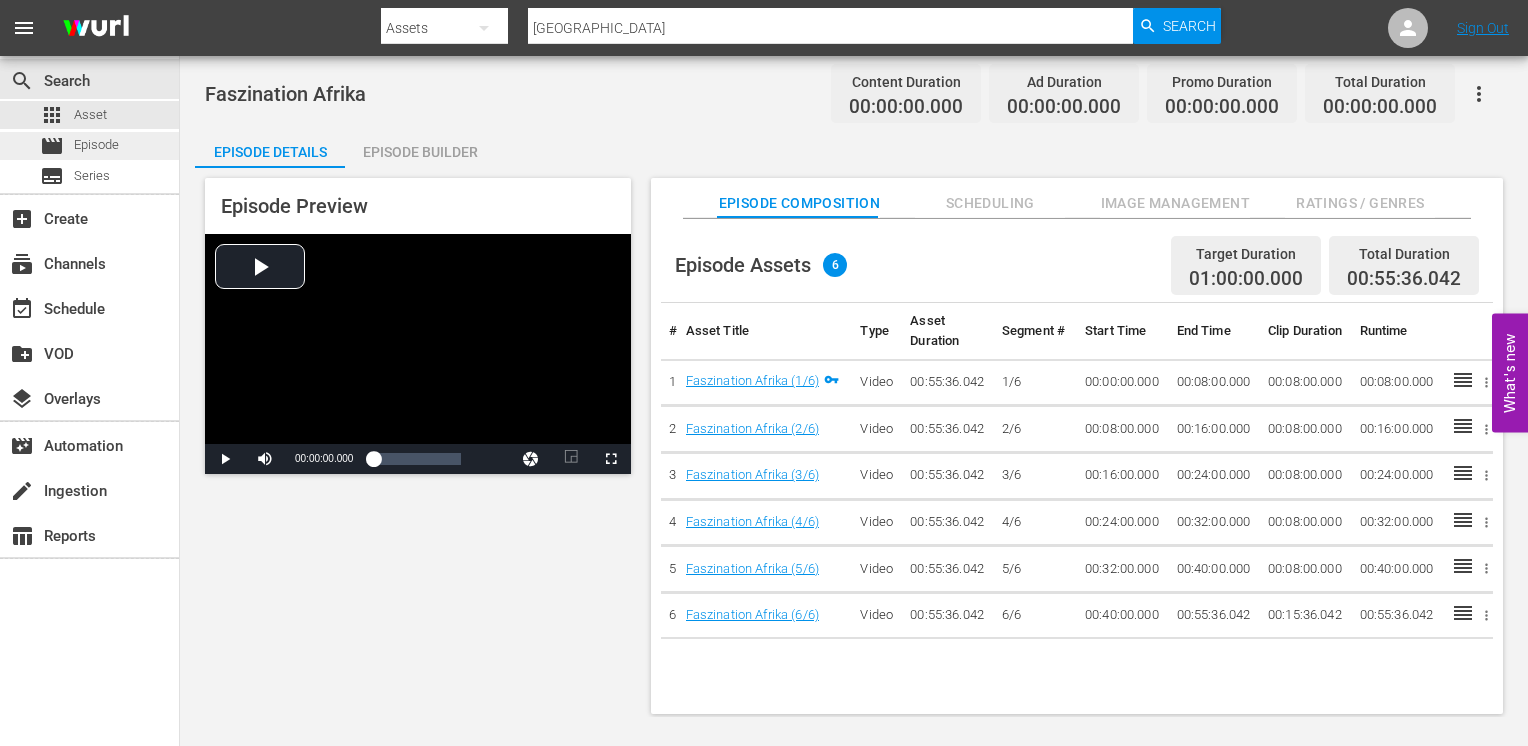 click on "Episode" at bounding box center [96, 145] 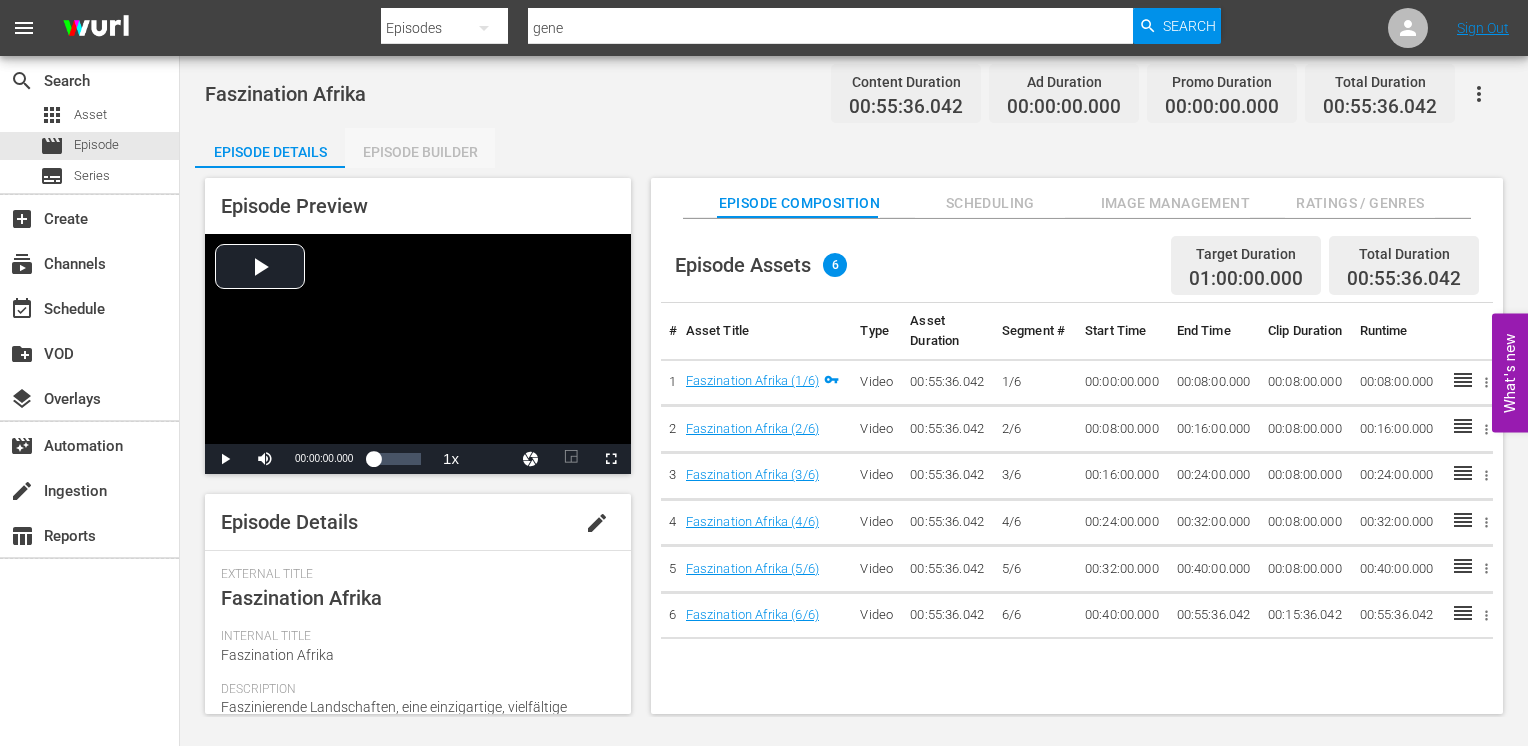 click on "Episode Builder" at bounding box center (420, 152) 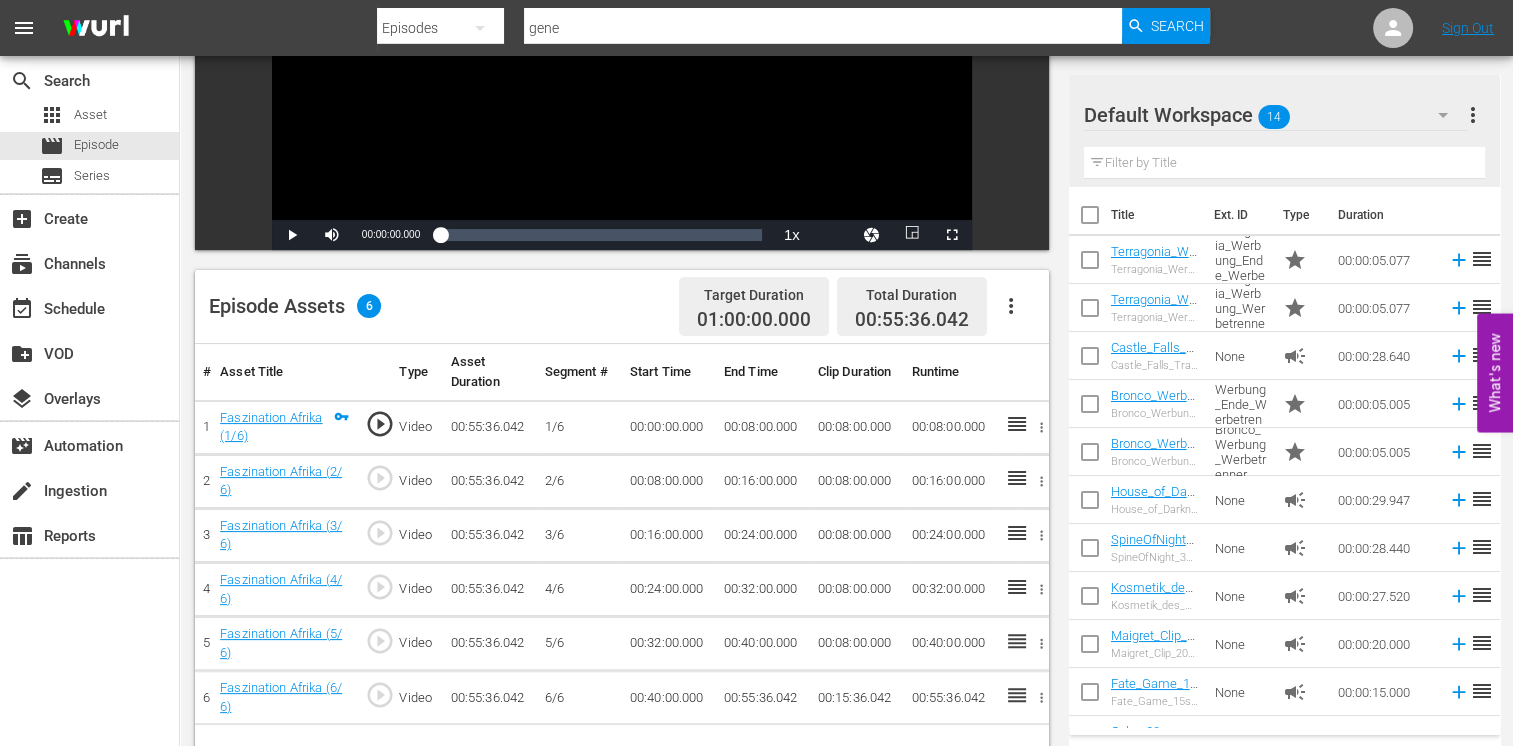 scroll, scrollTop: 400, scrollLeft: 0, axis: vertical 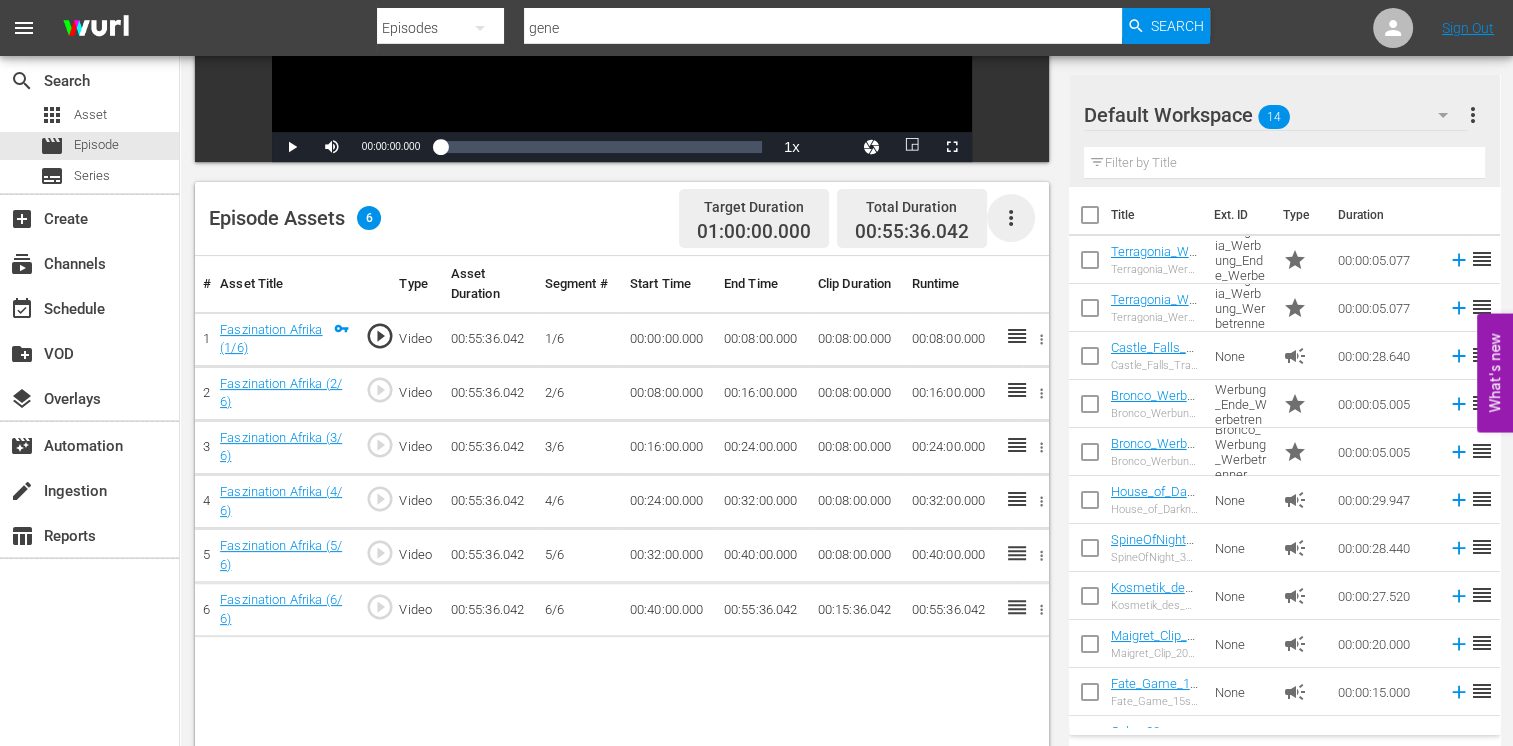 click 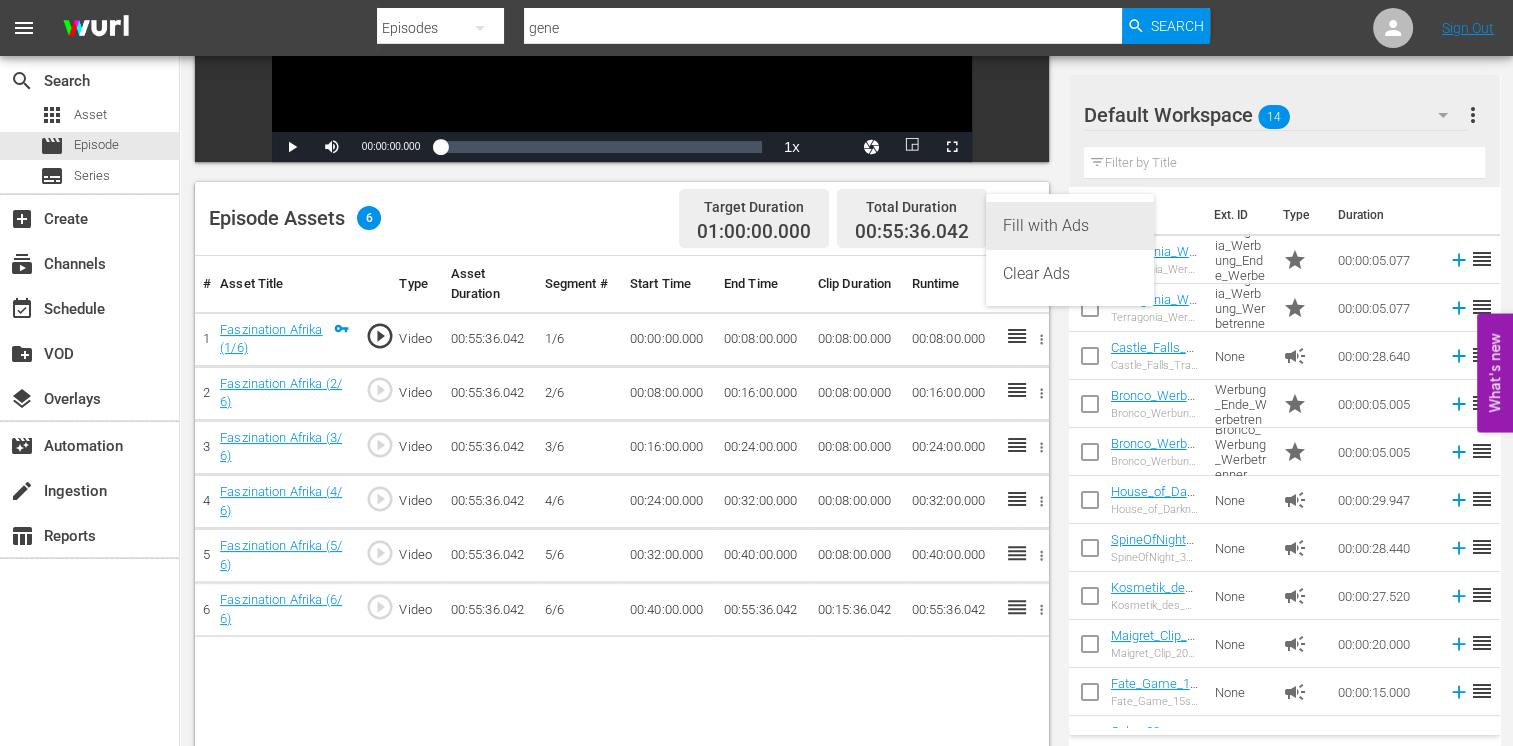 click on "Fill with Ads" at bounding box center [1070, 226] 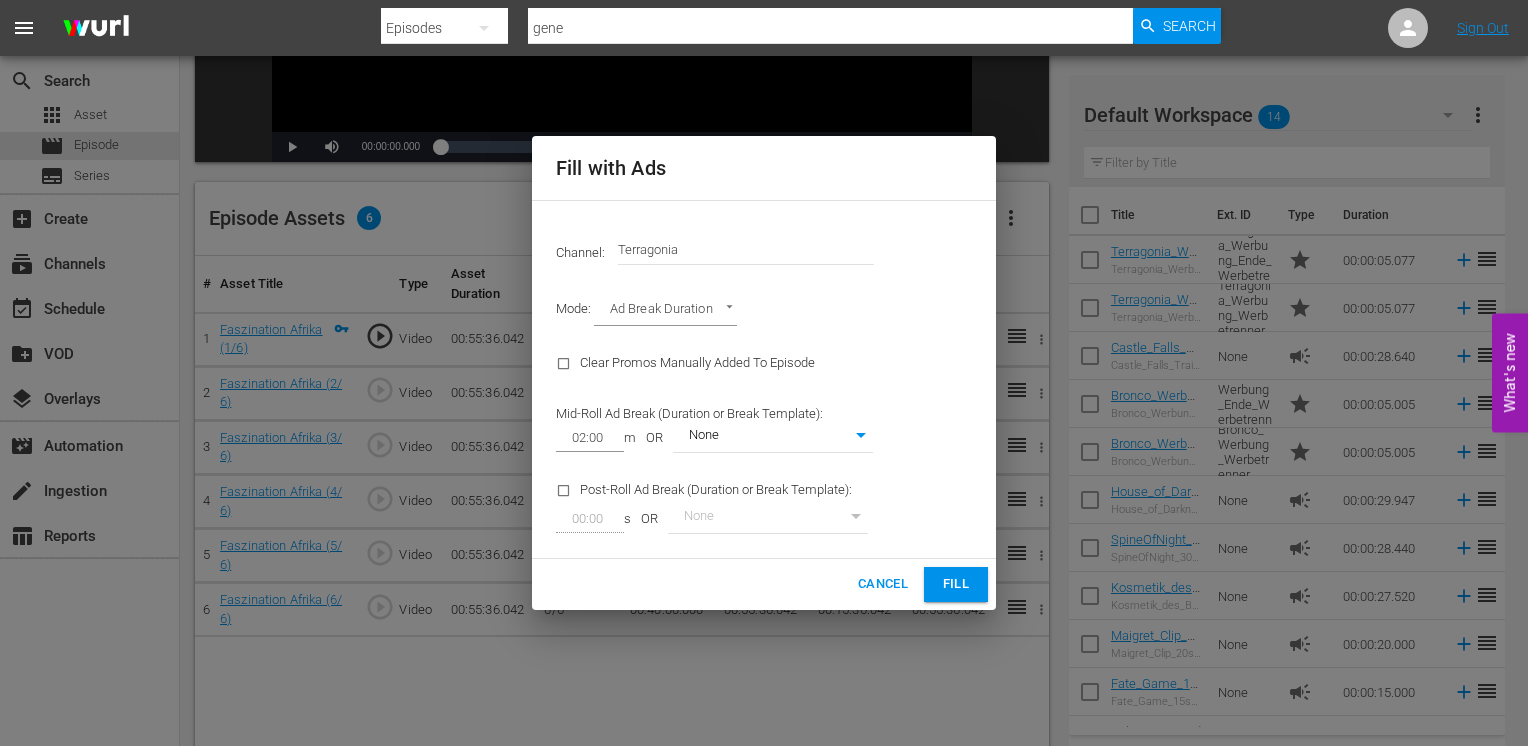 click on "Fill" at bounding box center (956, 584) 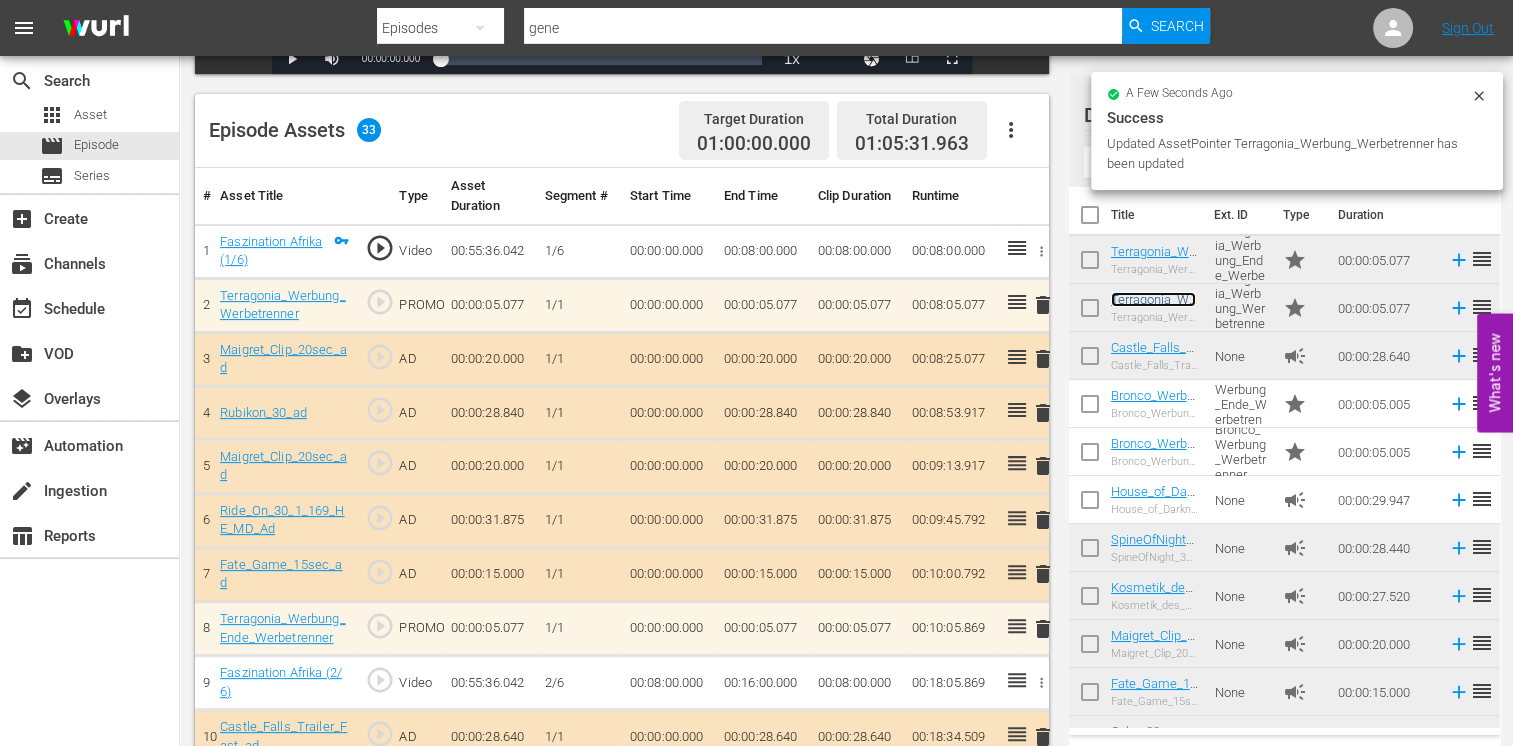 scroll, scrollTop: 500, scrollLeft: 0, axis: vertical 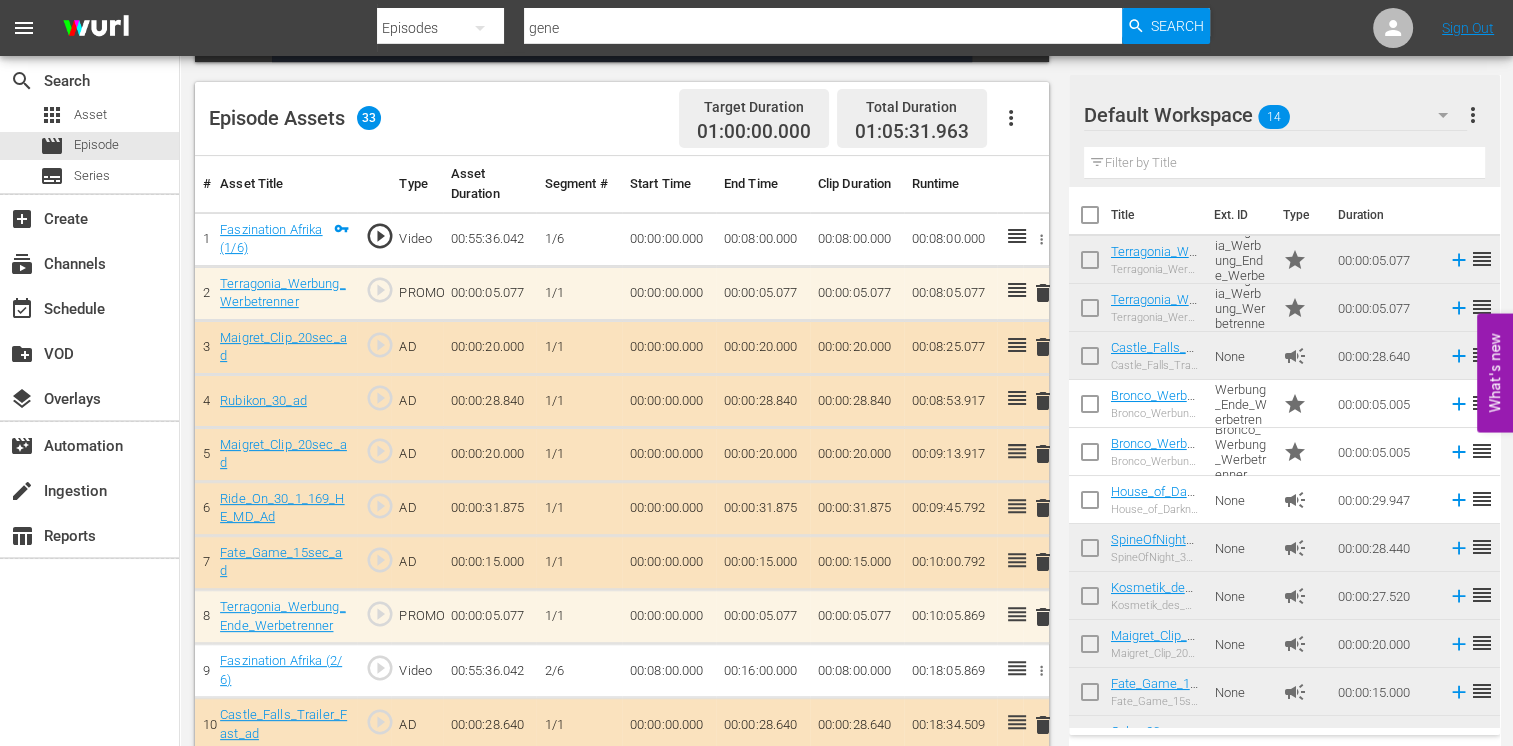 click on "delete" at bounding box center [1043, 454] 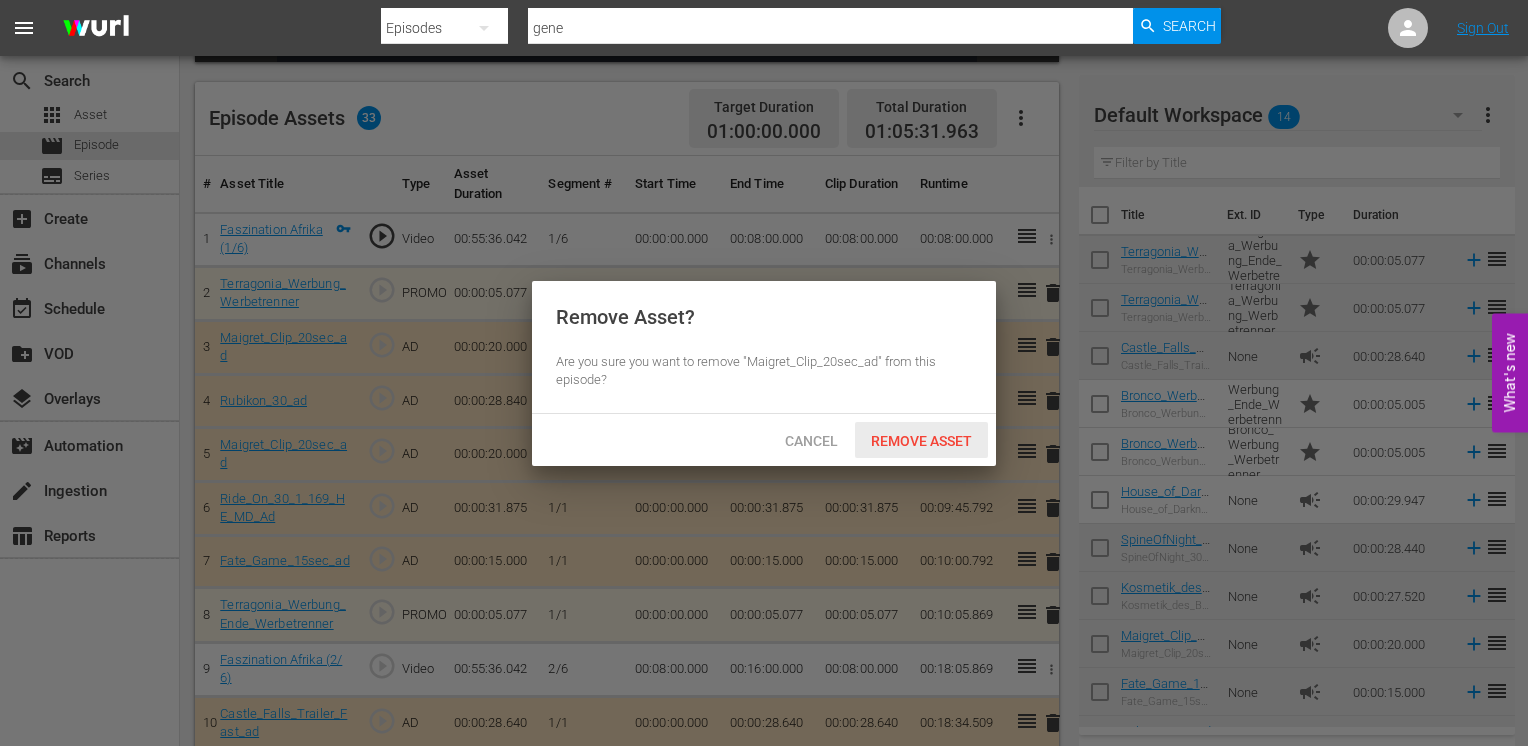 click on "Remove Asset" at bounding box center (921, 441) 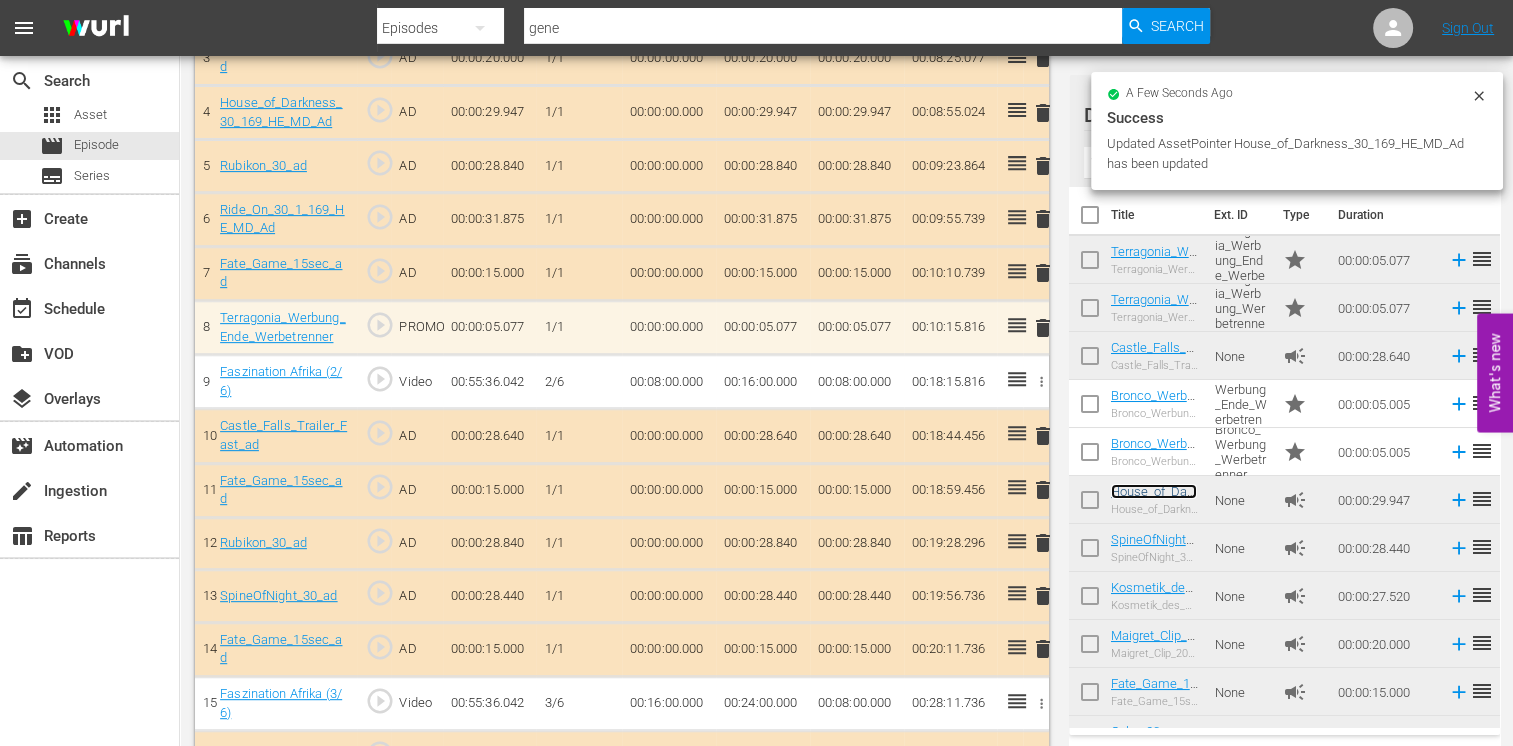 scroll, scrollTop: 800, scrollLeft: 0, axis: vertical 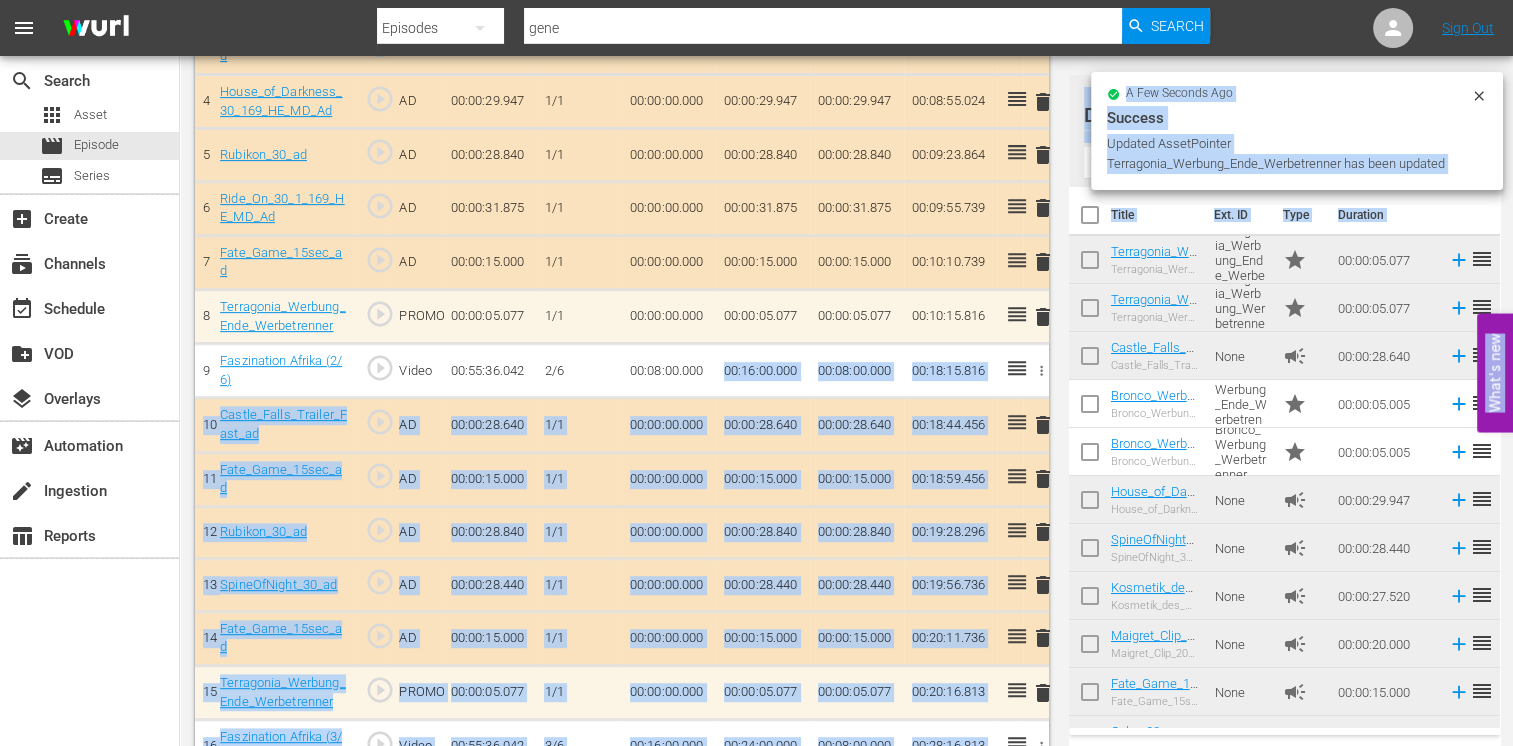 drag, startPoint x: 1142, startPoint y: 292, endPoint x: 721, endPoint y: 362, distance: 426.77982 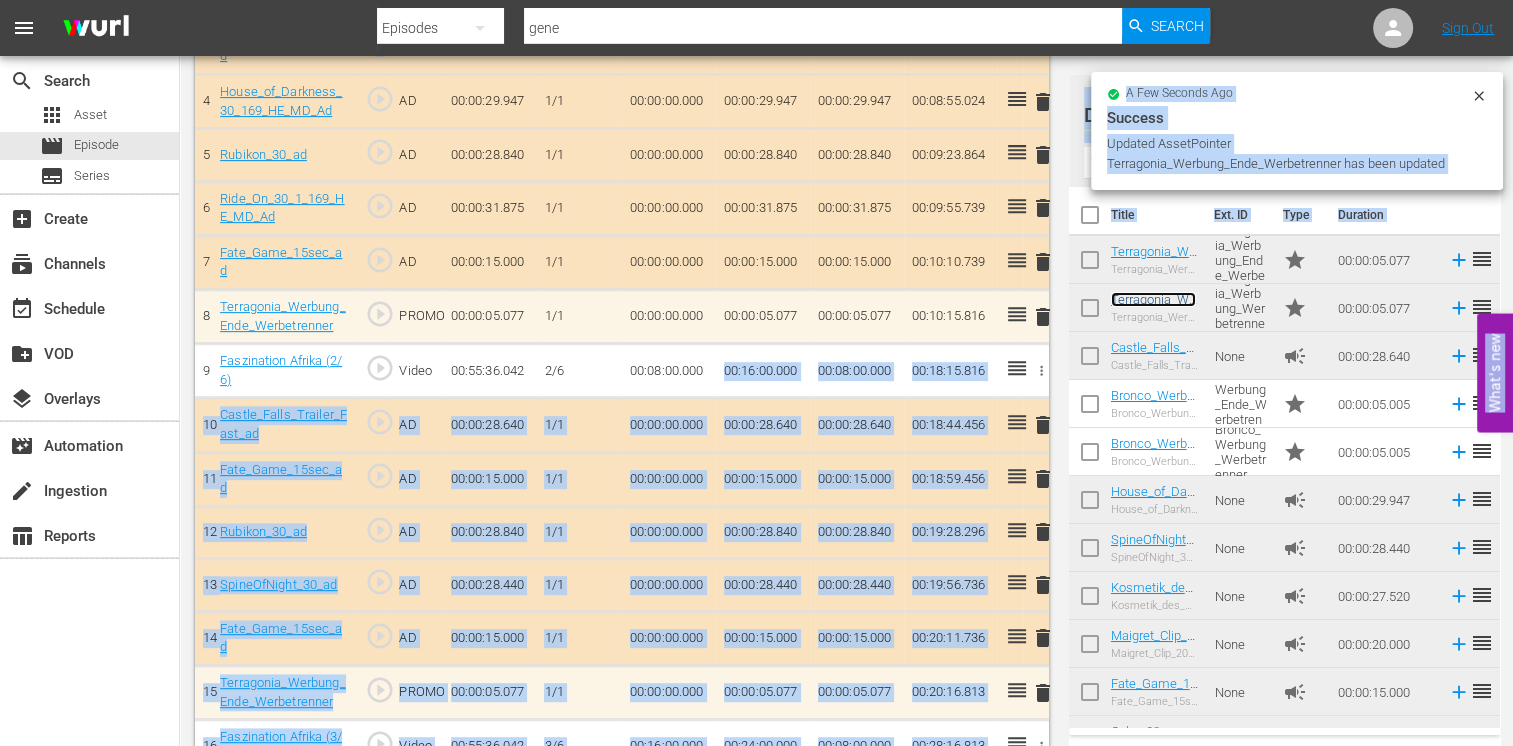 click on "Terragonia_Werbung_Werbetrenner" at bounding box center [1153, 314] 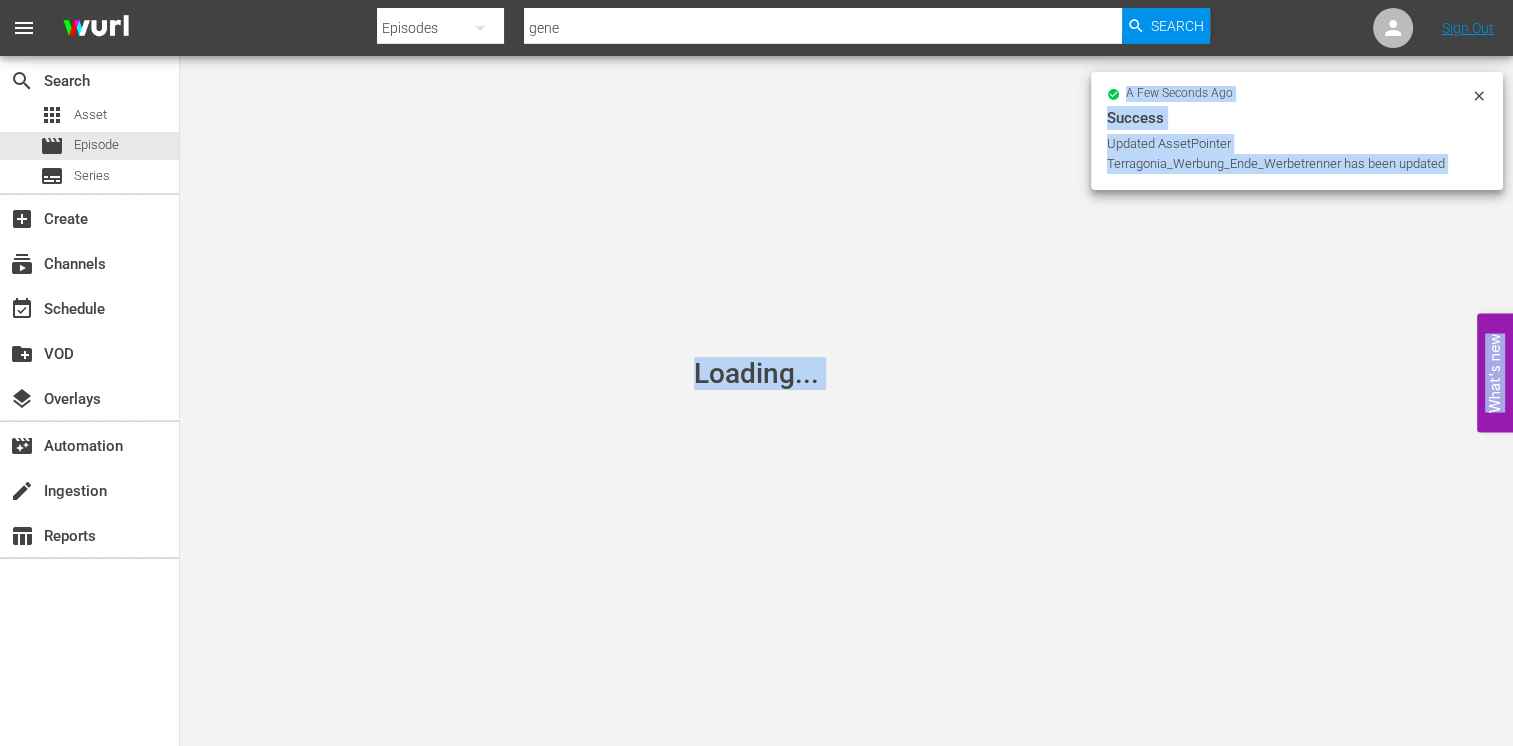 scroll, scrollTop: 0, scrollLeft: 0, axis: both 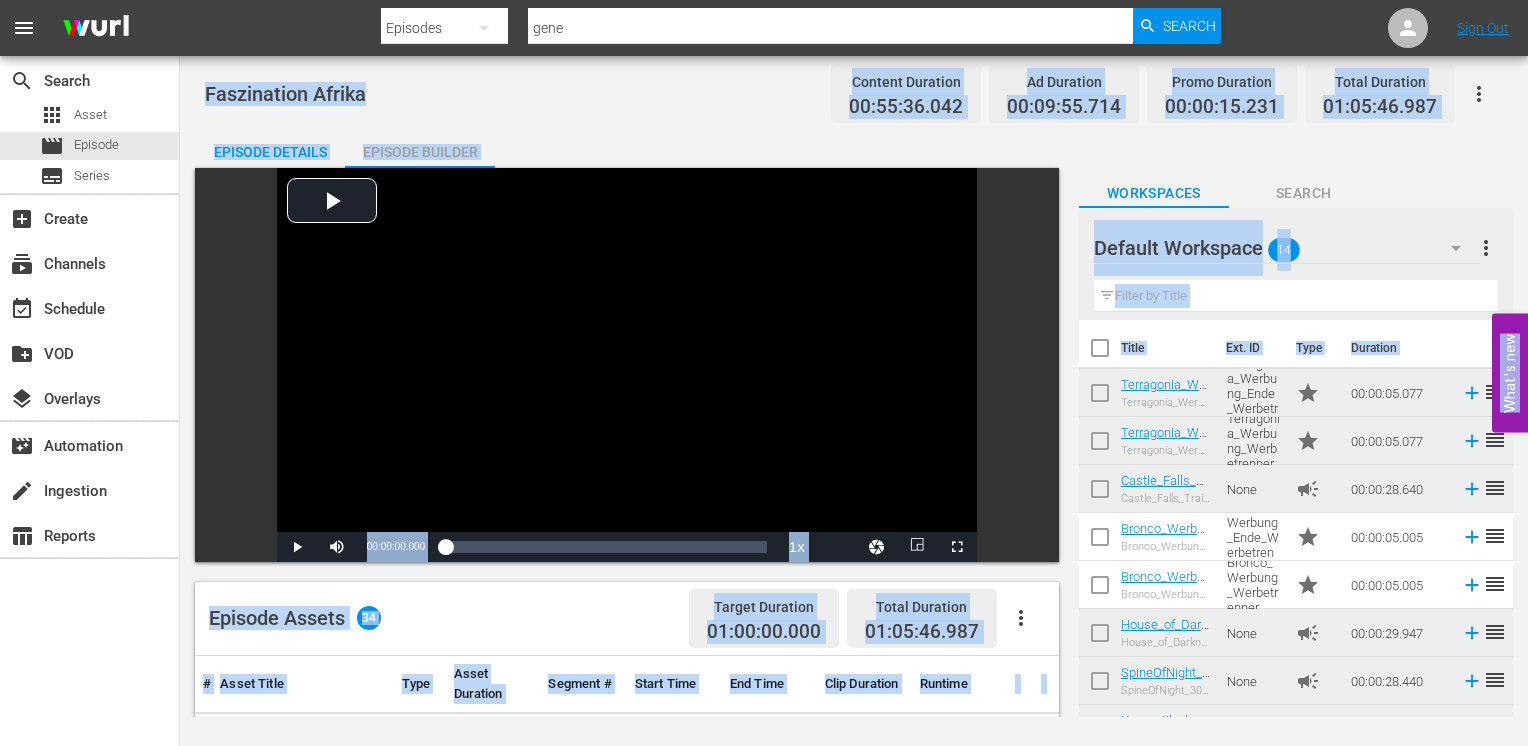 click on "Episode Builder" at bounding box center (420, 152) 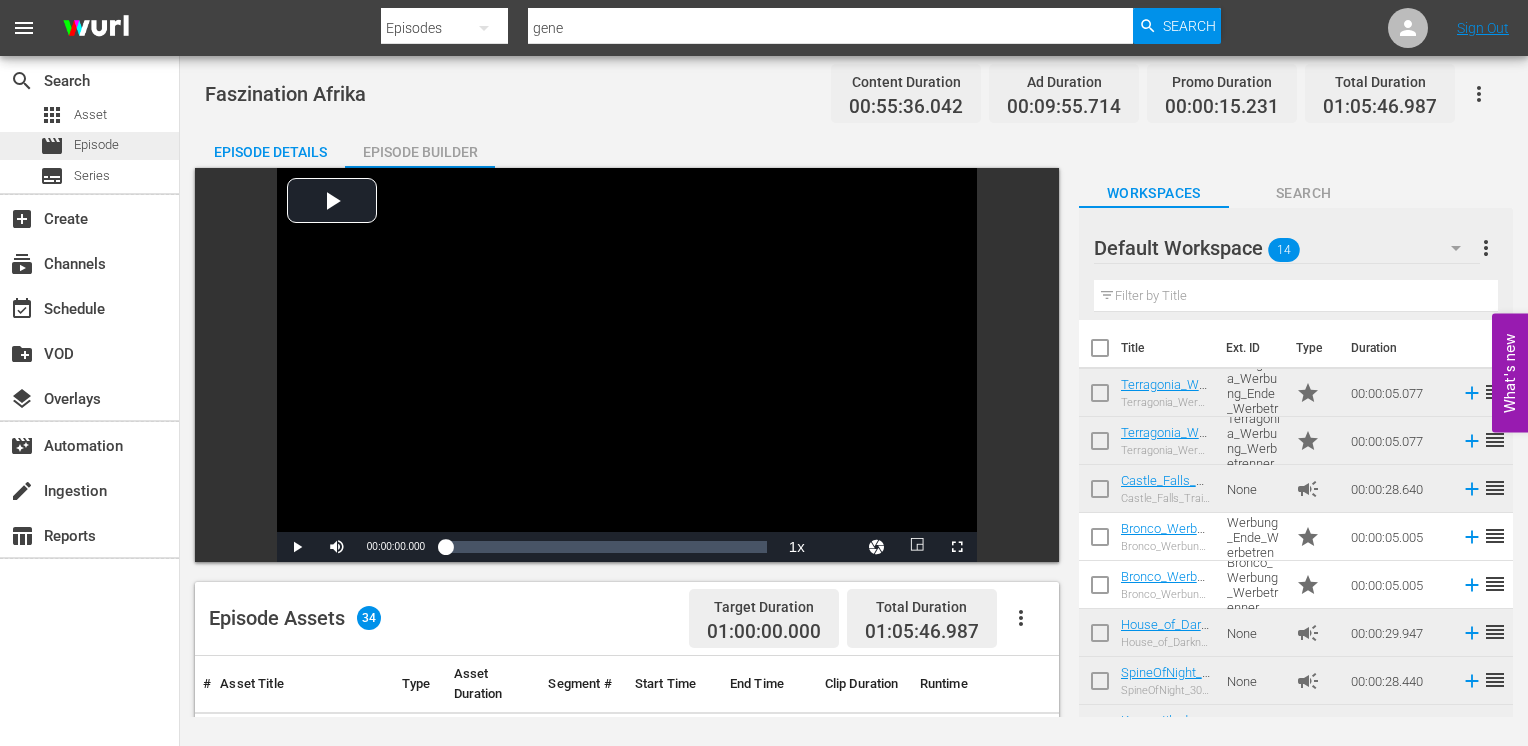 click on "Episode" at bounding box center [96, 145] 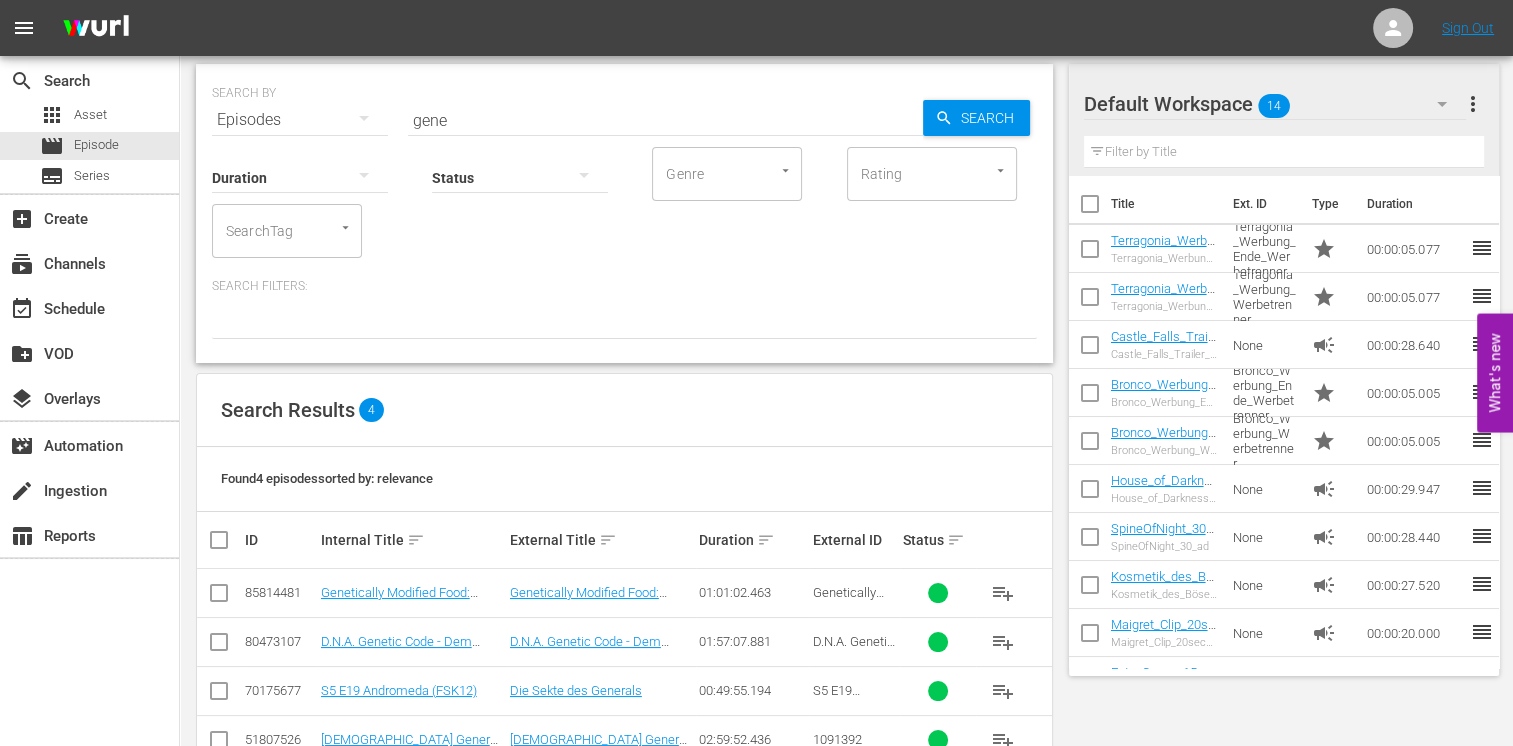 scroll, scrollTop: 9, scrollLeft: 0, axis: vertical 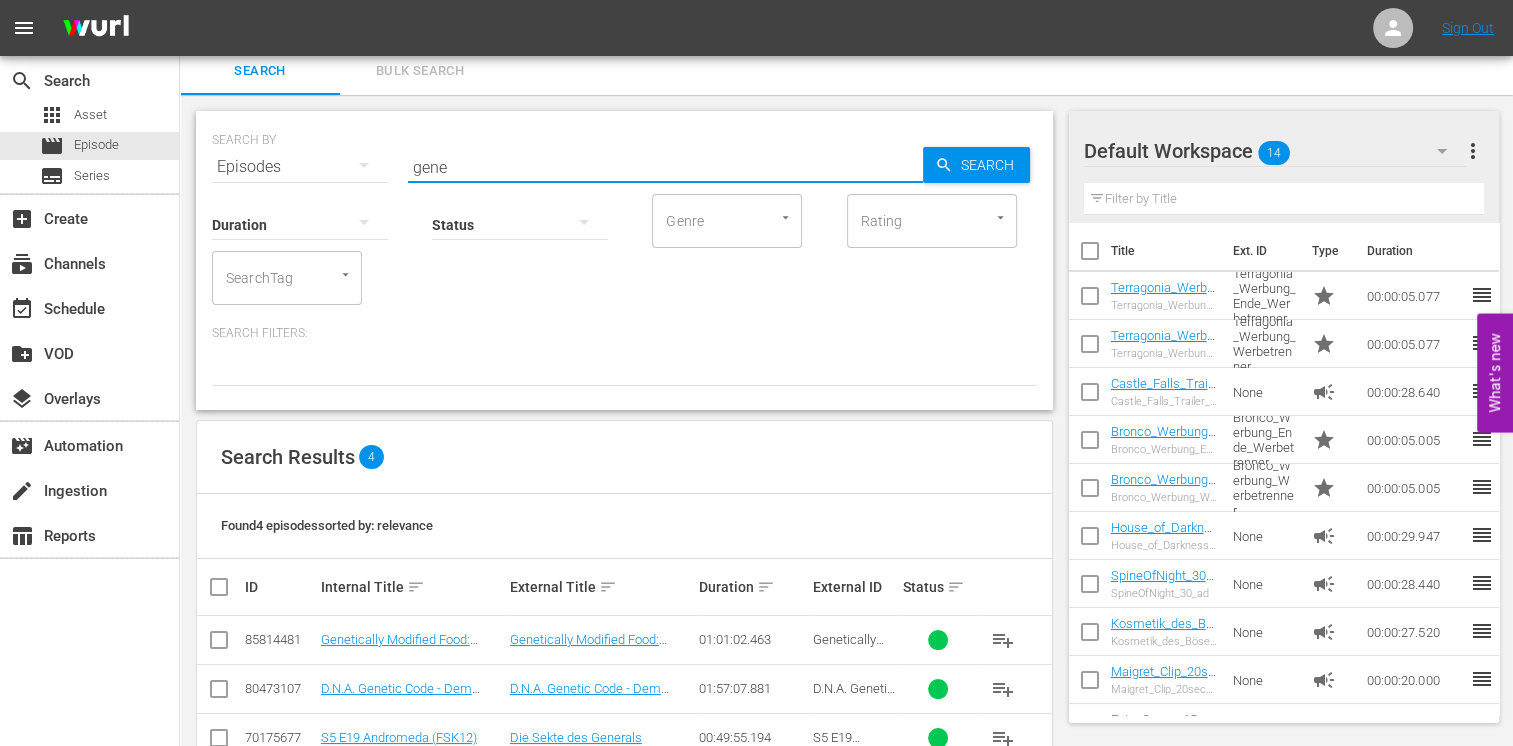 drag, startPoint x: 478, startPoint y: 175, endPoint x: 362, endPoint y: 179, distance: 116.06895 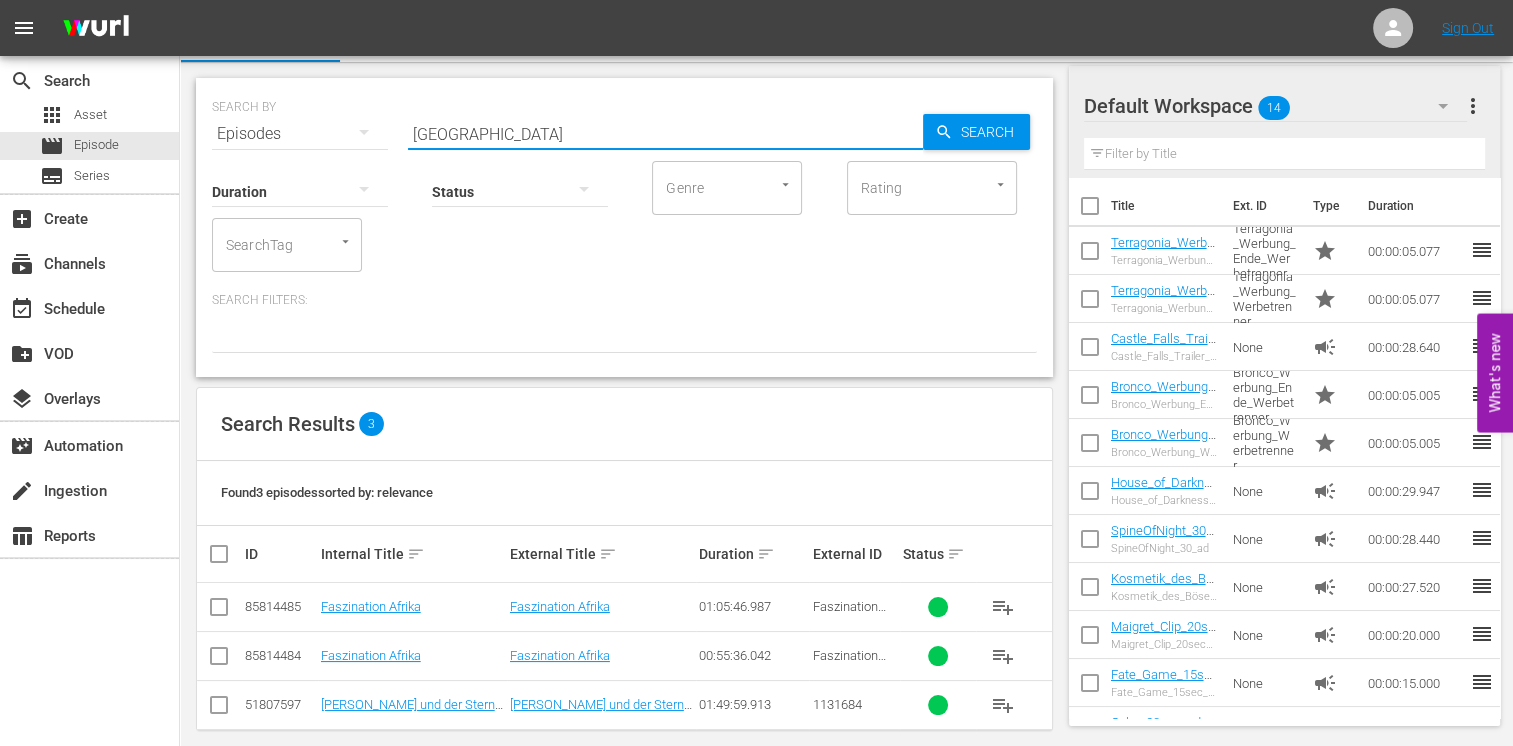 scroll, scrollTop: 60, scrollLeft: 0, axis: vertical 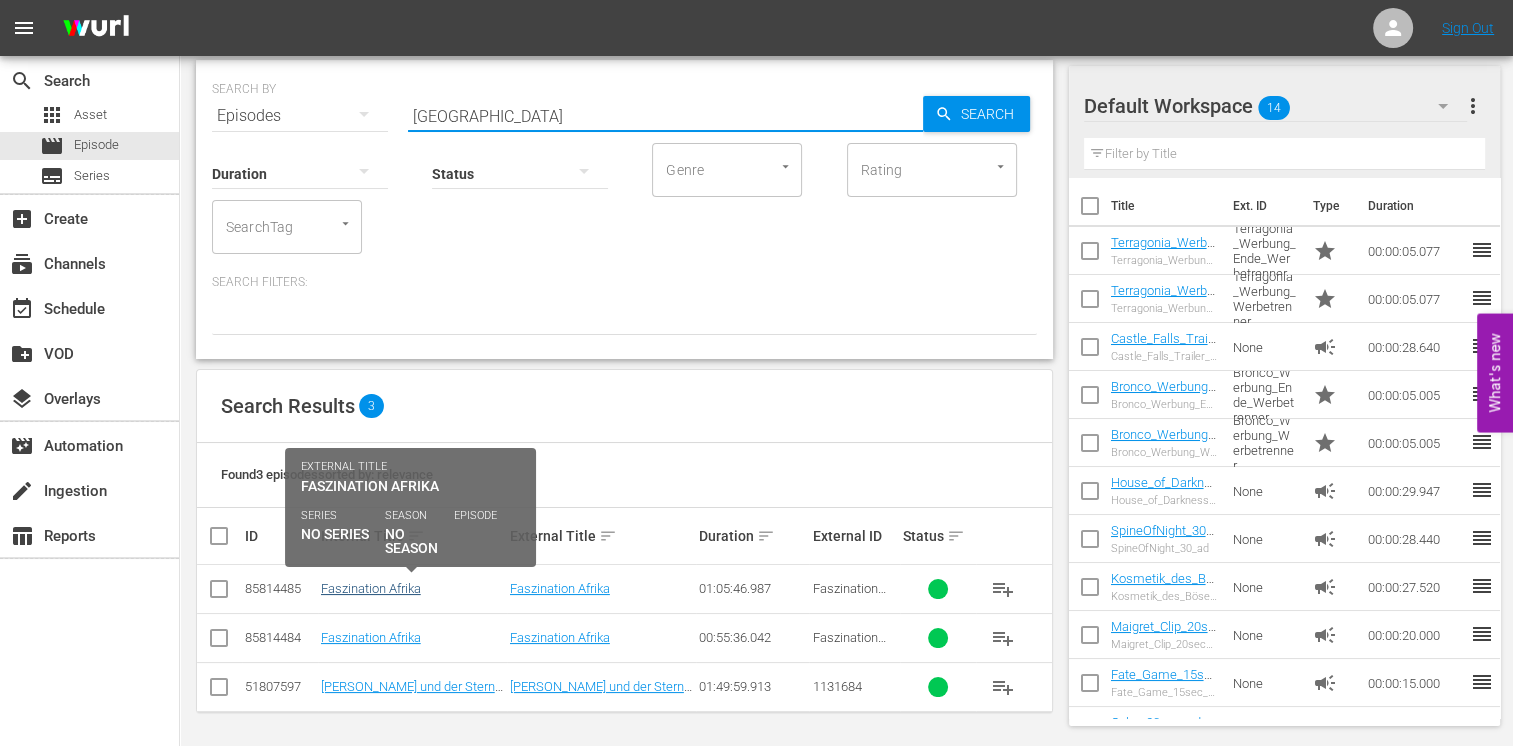 type on "afrika" 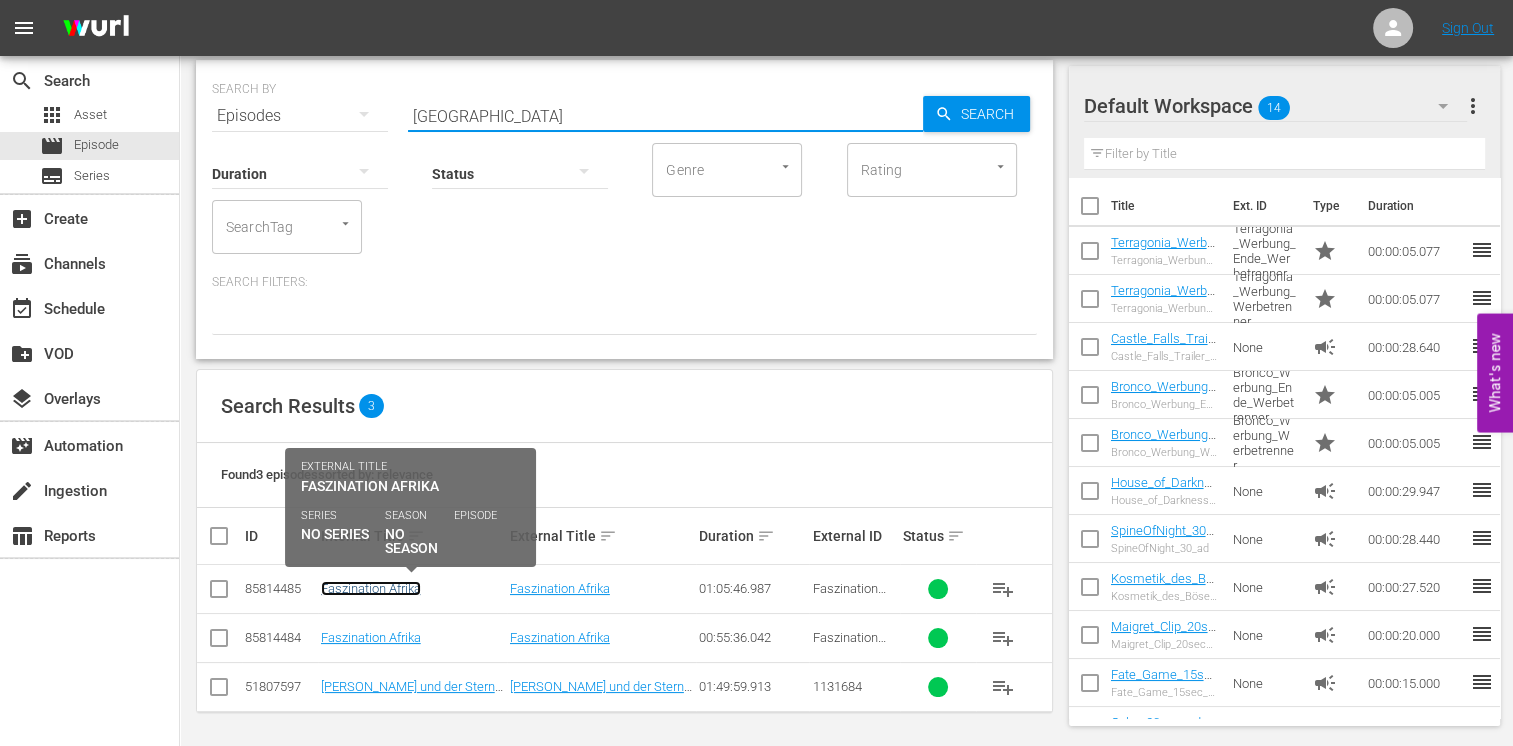 click on "Faszination Afrika" at bounding box center [371, 588] 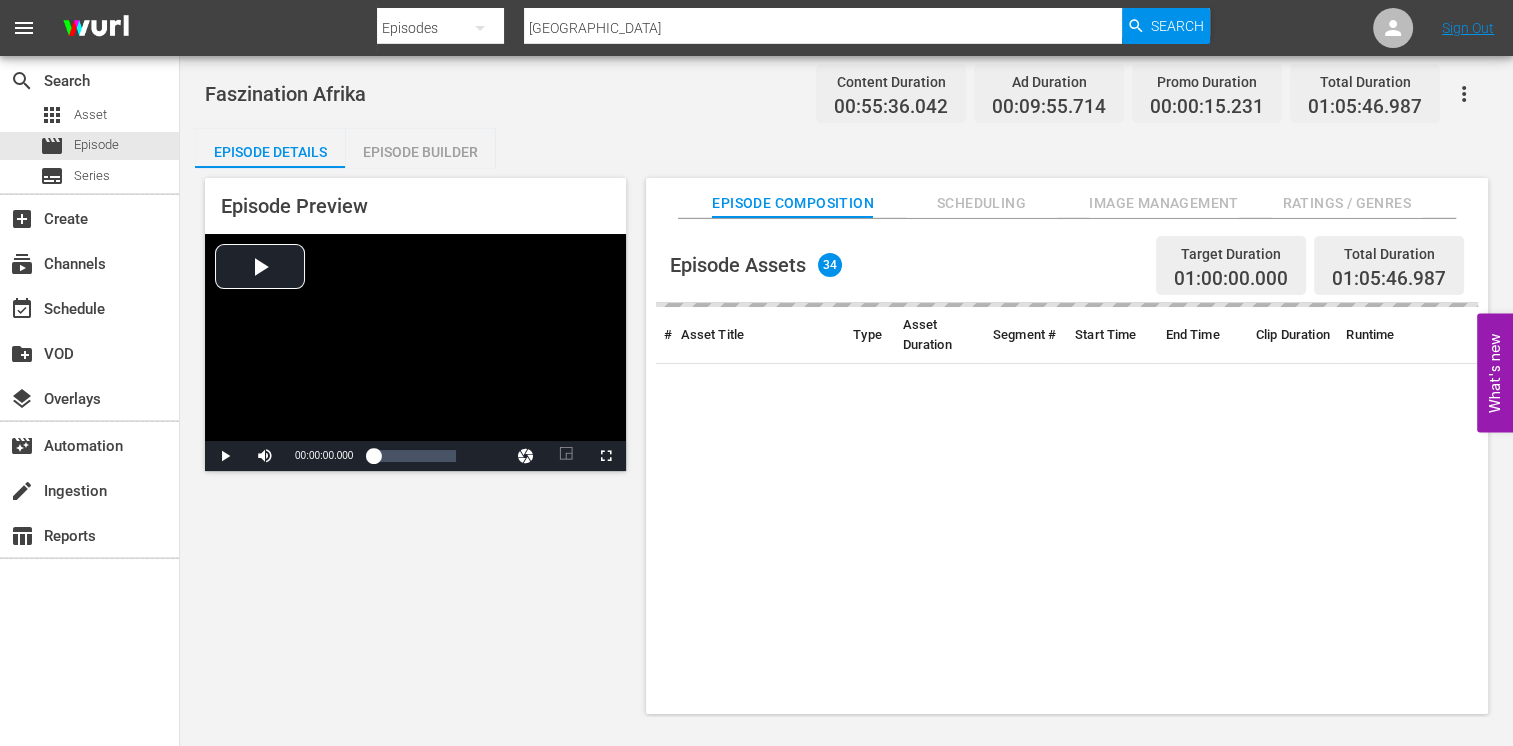 scroll, scrollTop: 0, scrollLeft: 0, axis: both 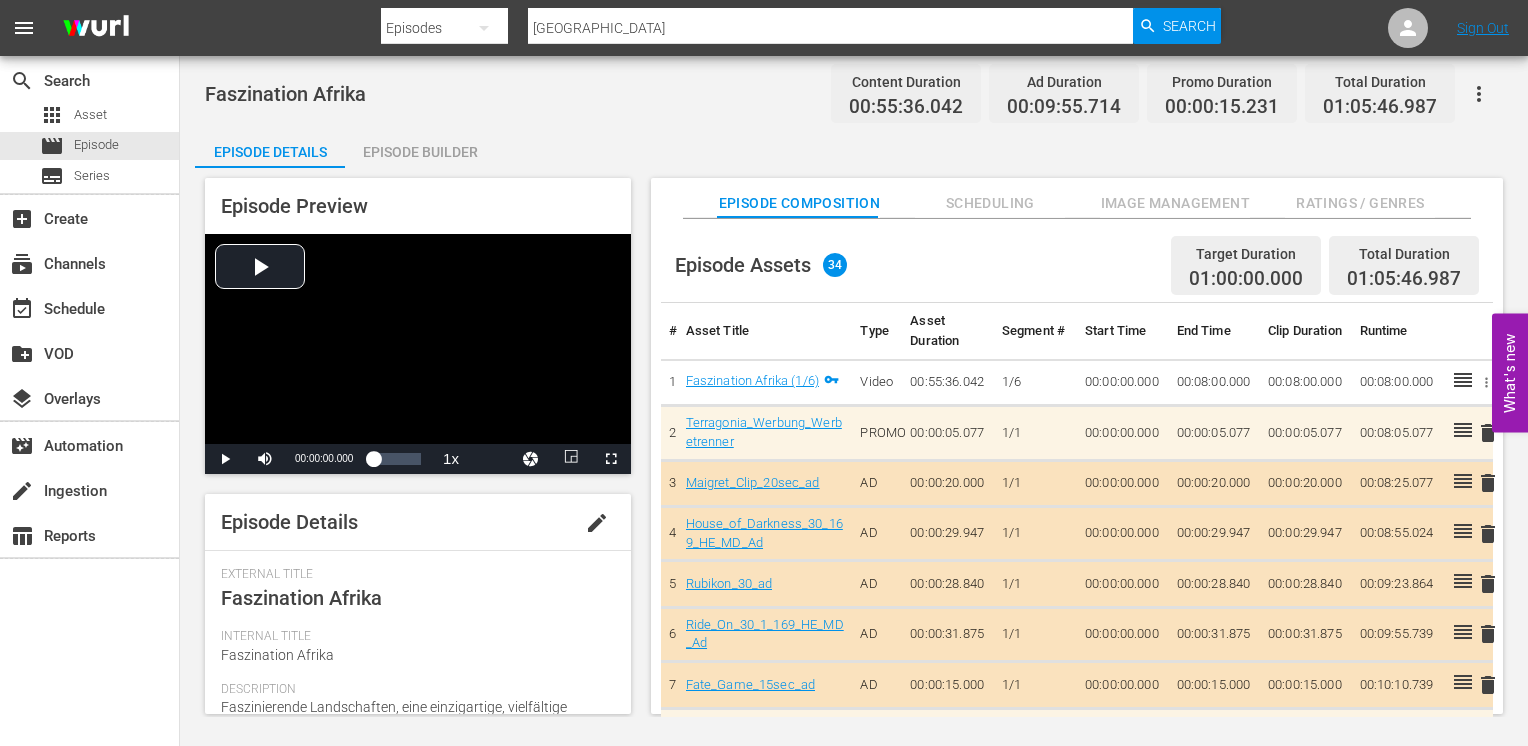 click on "Episode Builder" at bounding box center (420, 152) 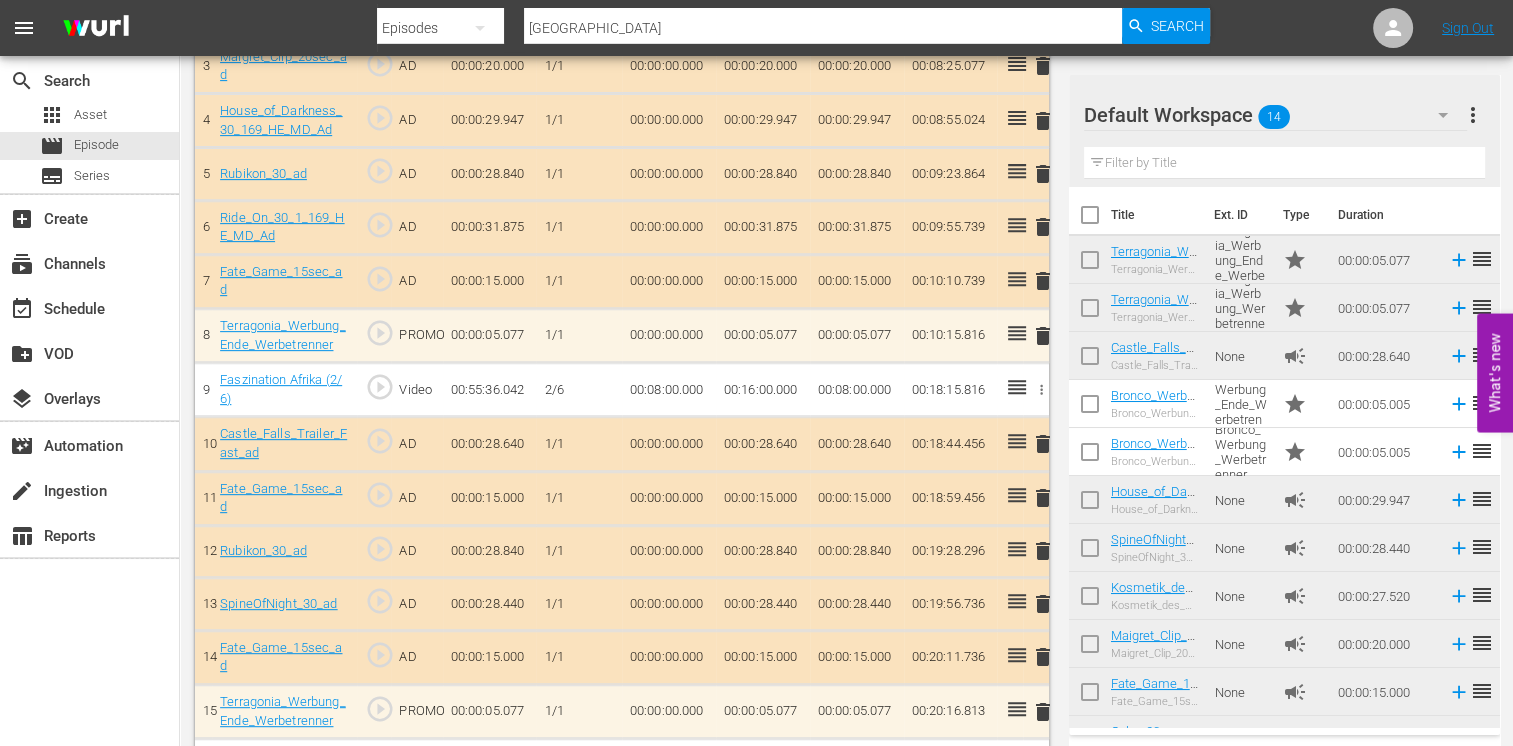 scroll, scrollTop: 800, scrollLeft: 0, axis: vertical 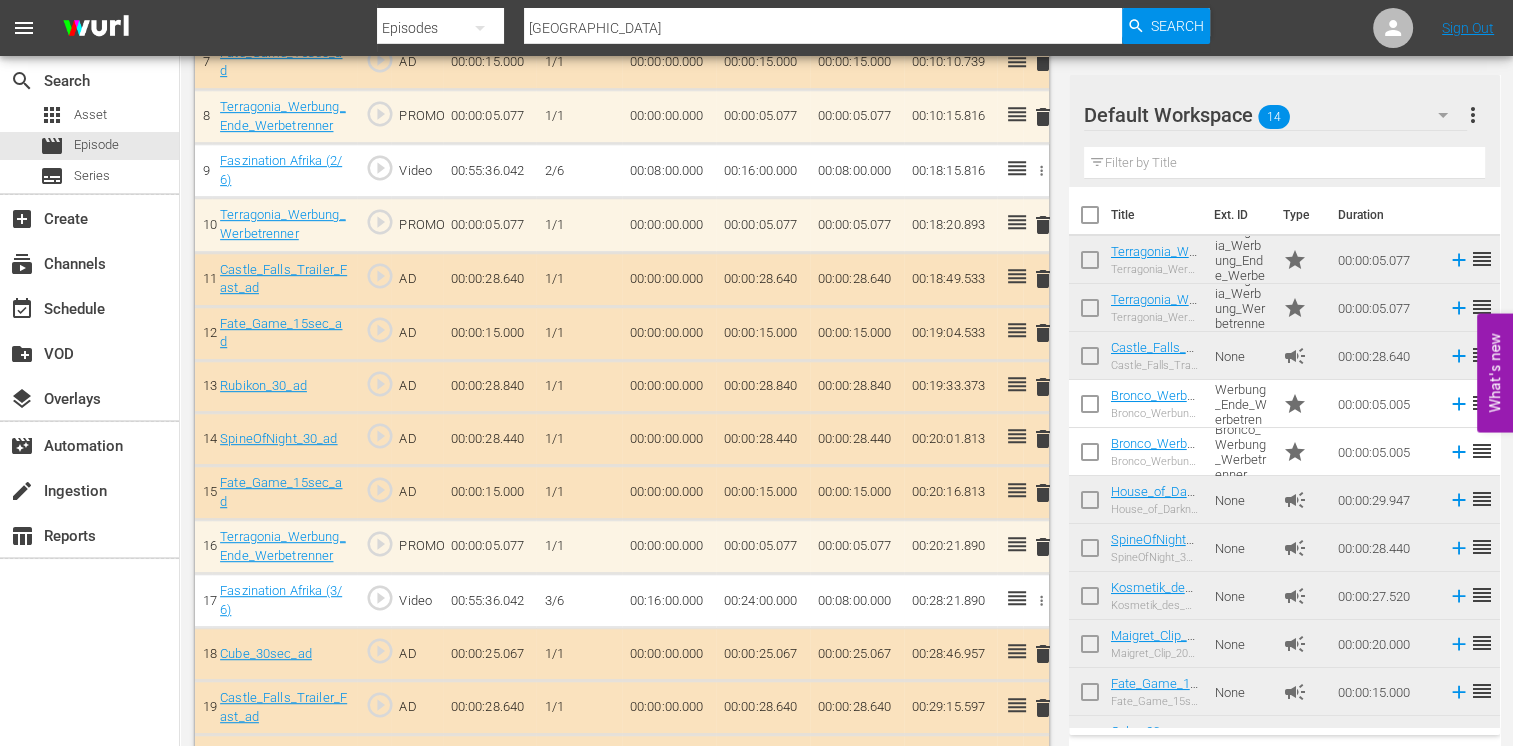 click on "delete" at bounding box center (1043, 333) 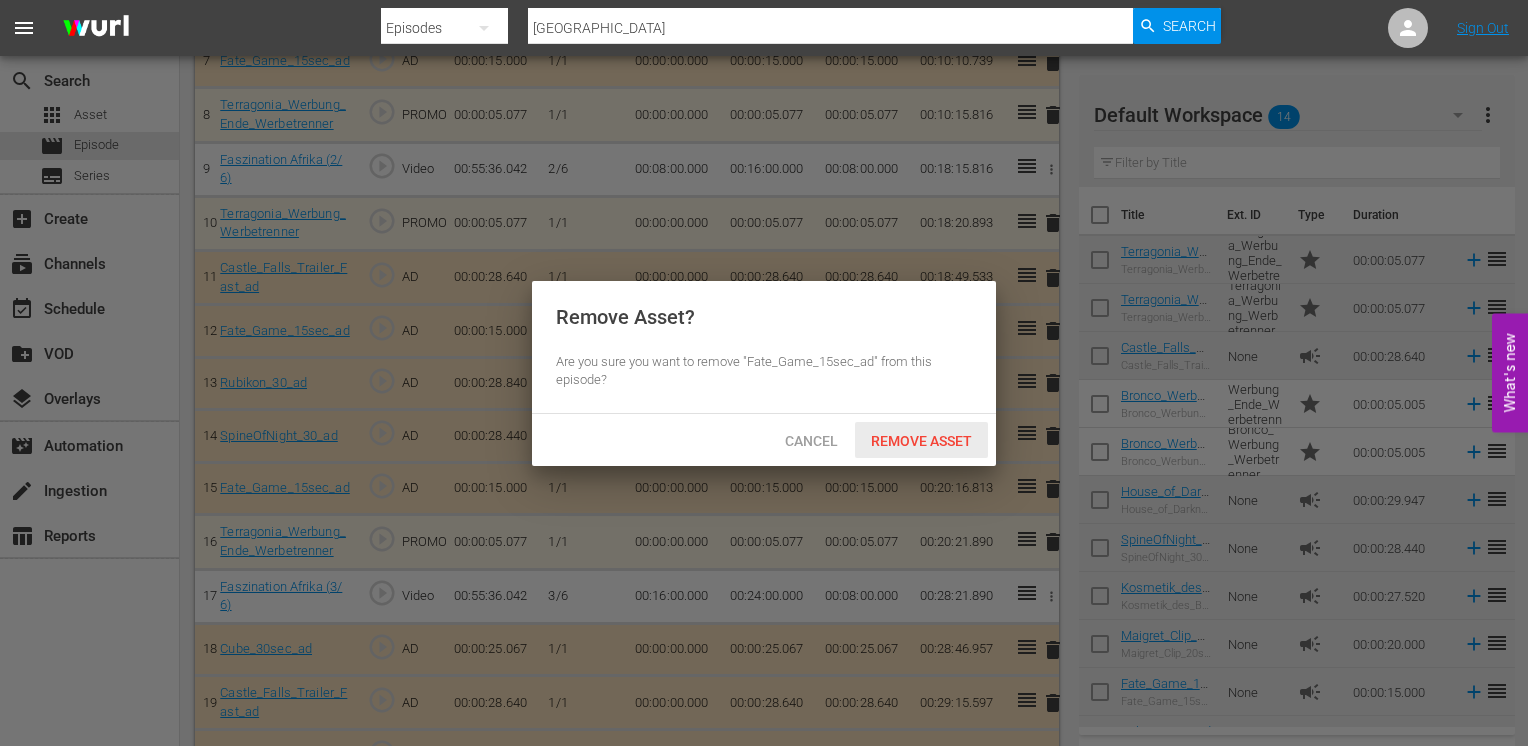 click on "Remove Asset" at bounding box center [921, 440] 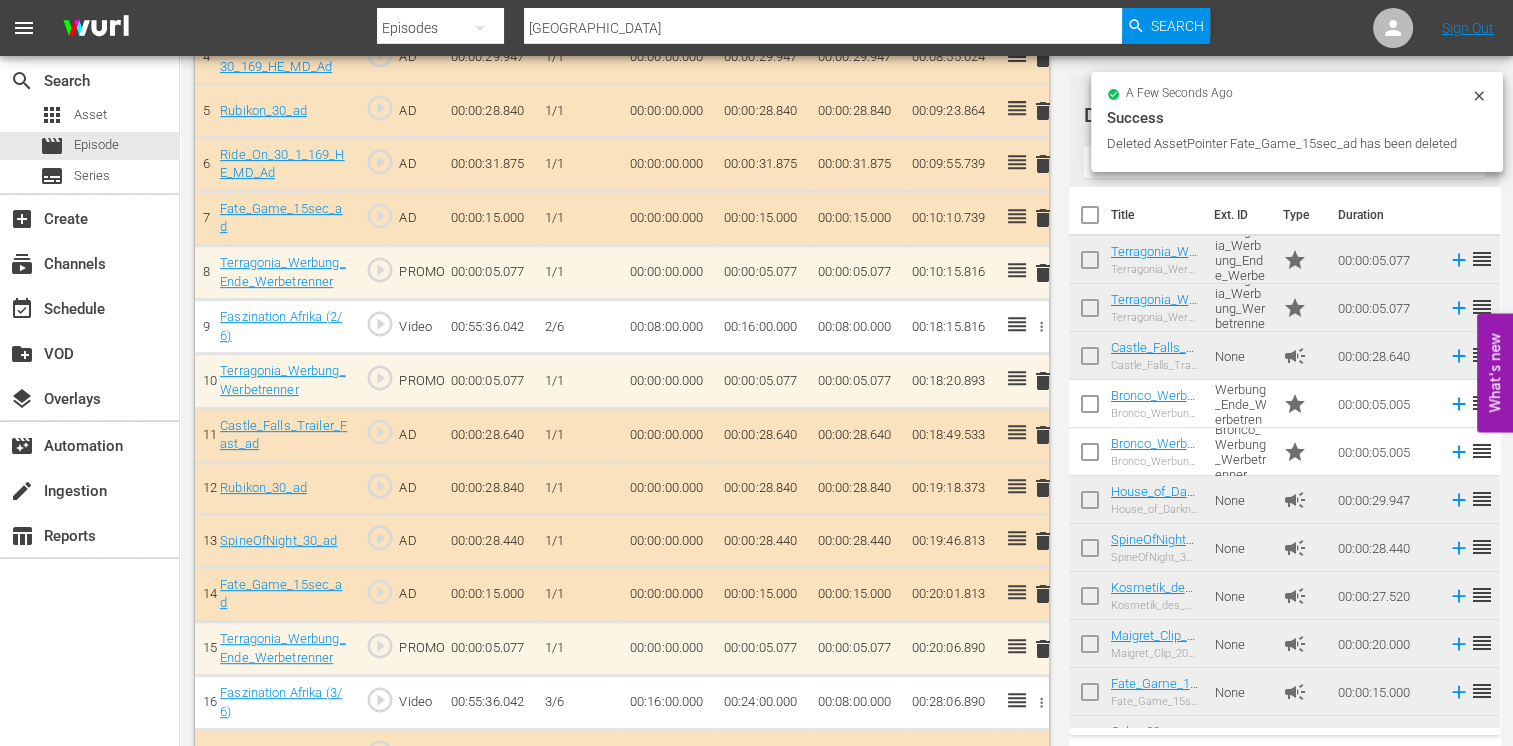 scroll, scrollTop: 800, scrollLeft: 0, axis: vertical 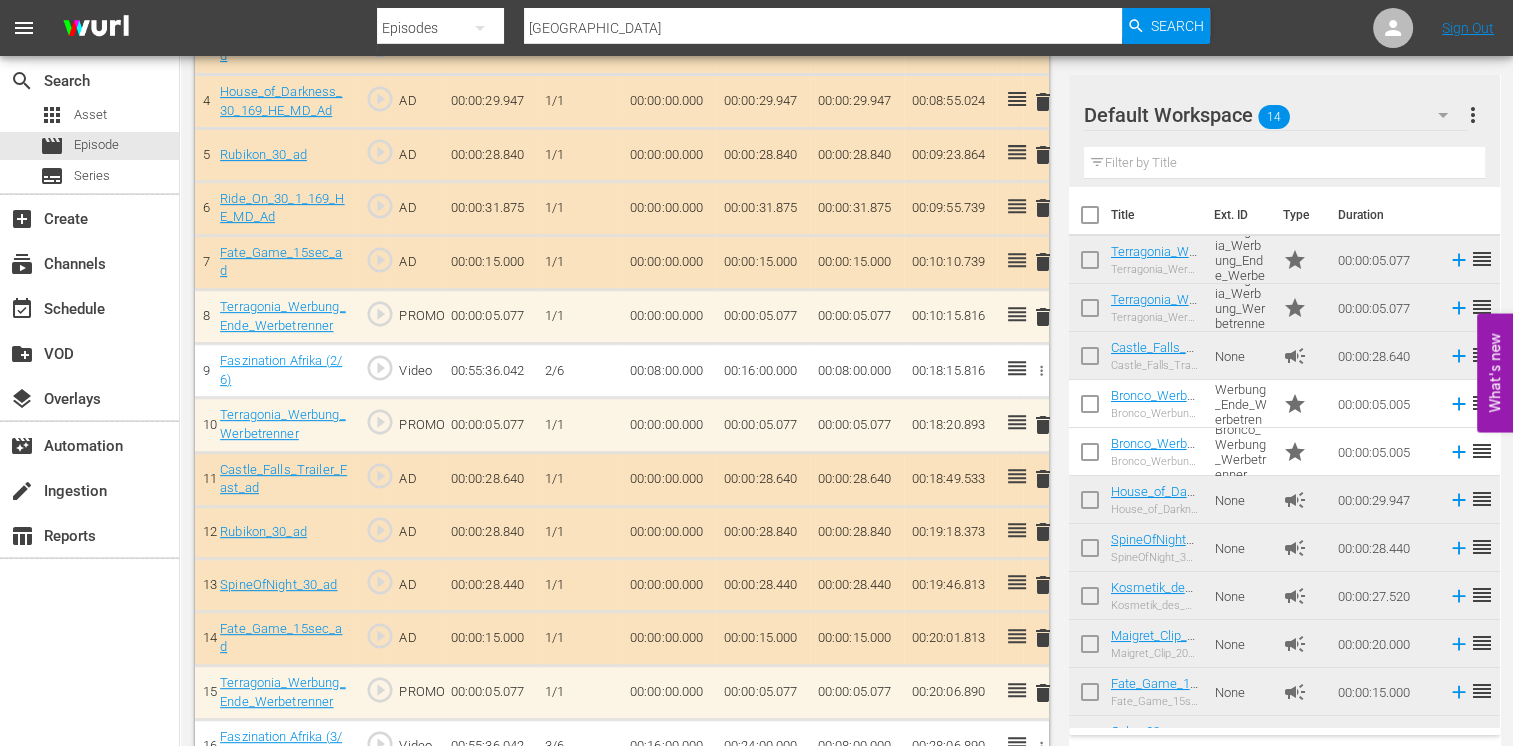 click on "delete" at bounding box center [1043, 638] 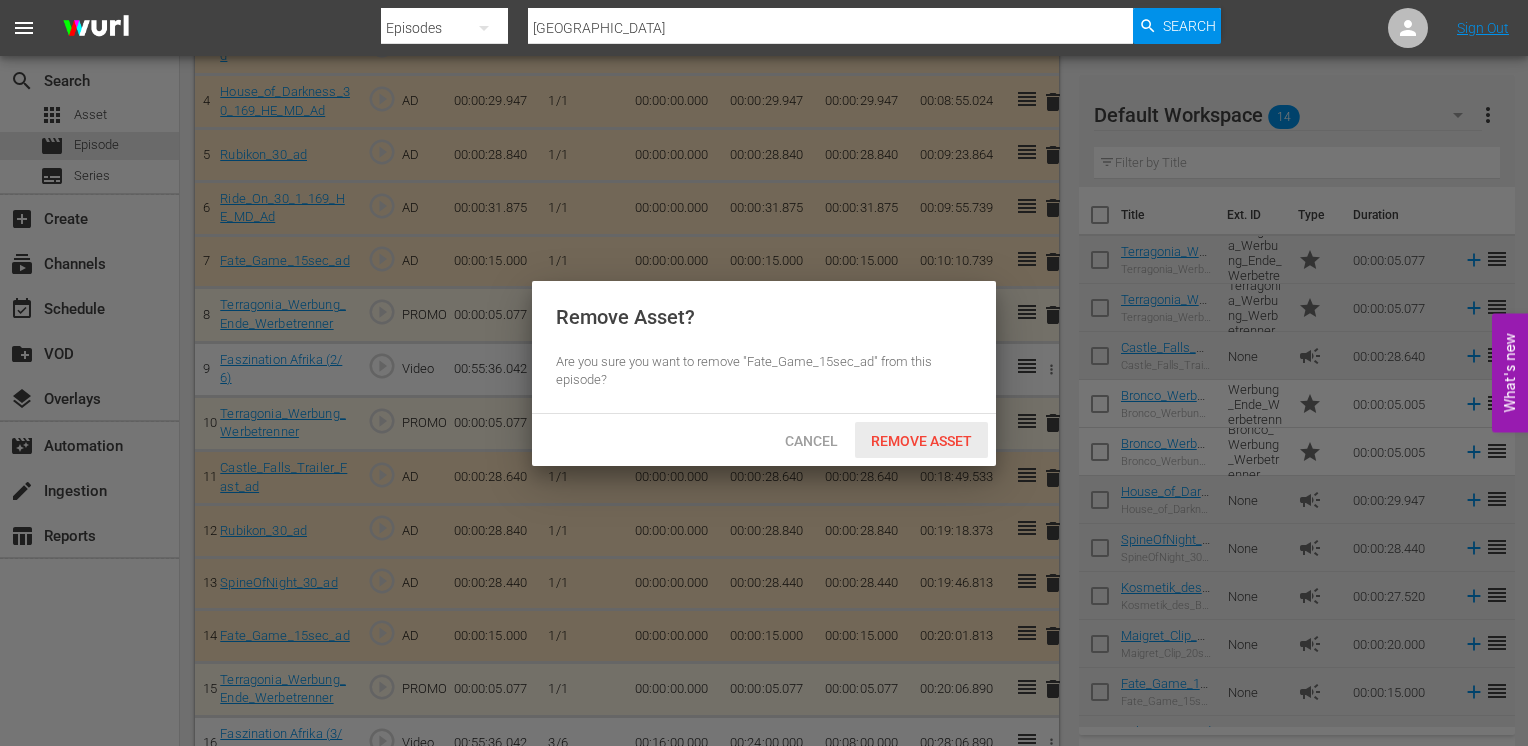 click on "Remove Asset" at bounding box center [921, 441] 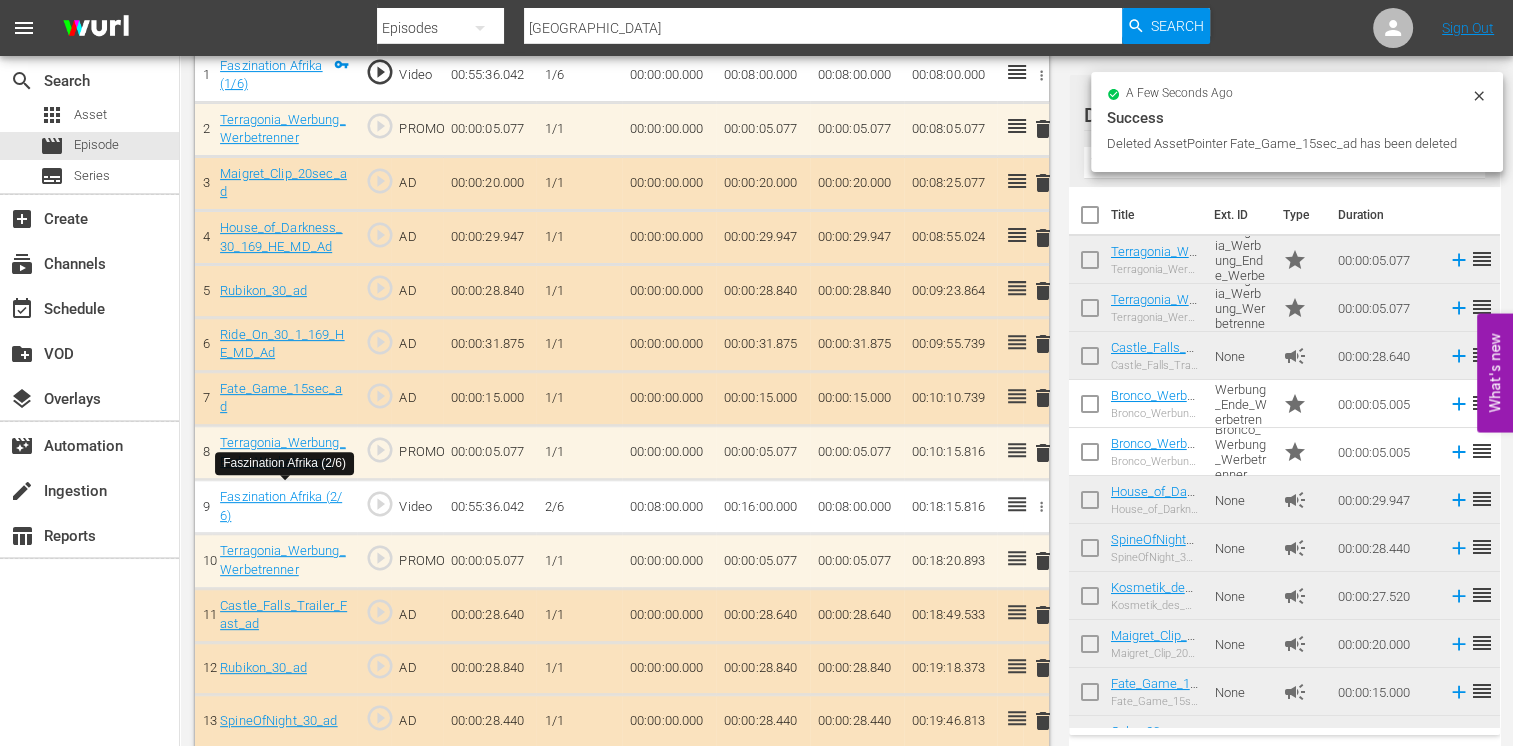 scroll, scrollTop: 700, scrollLeft: 0, axis: vertical 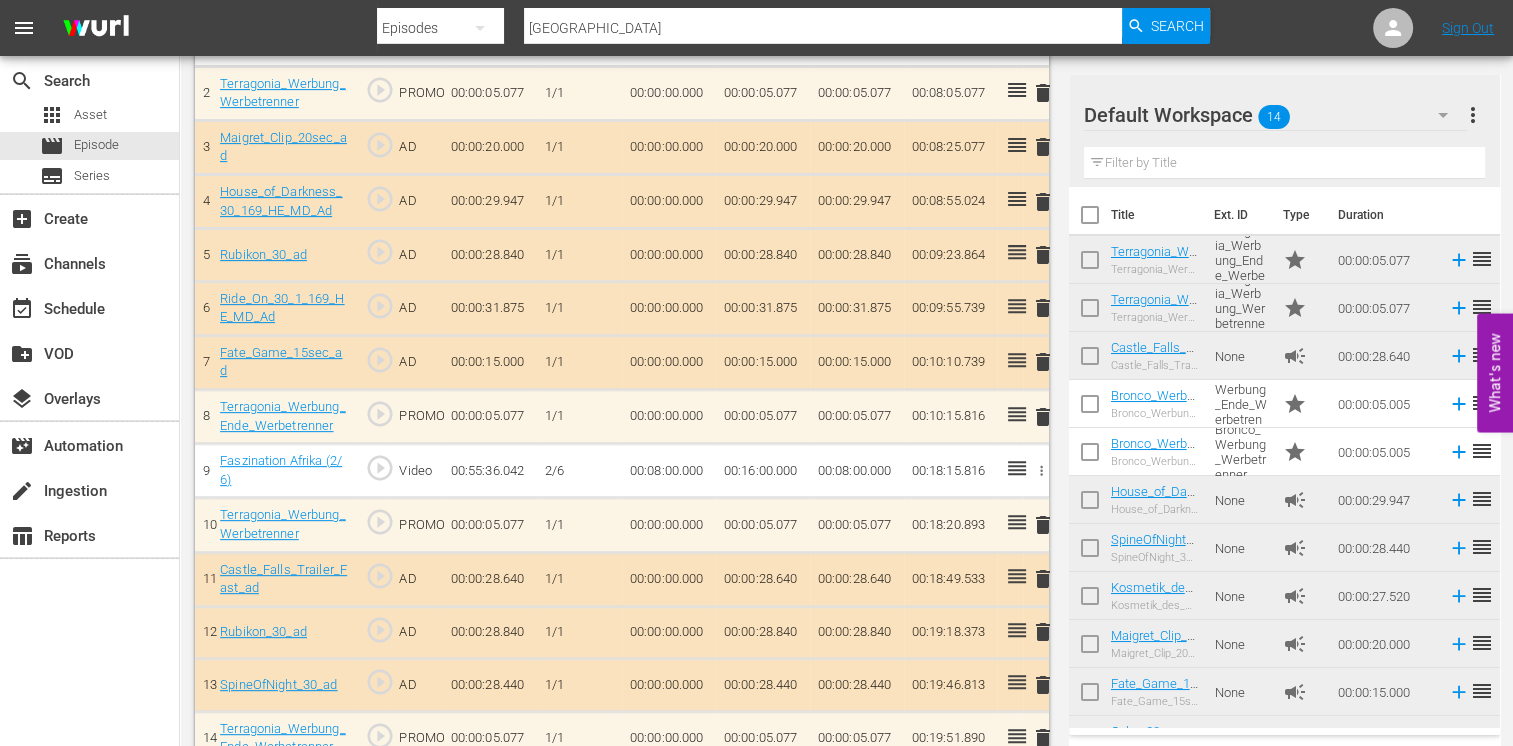 click on "delete" at bounding box center [1043, 632] 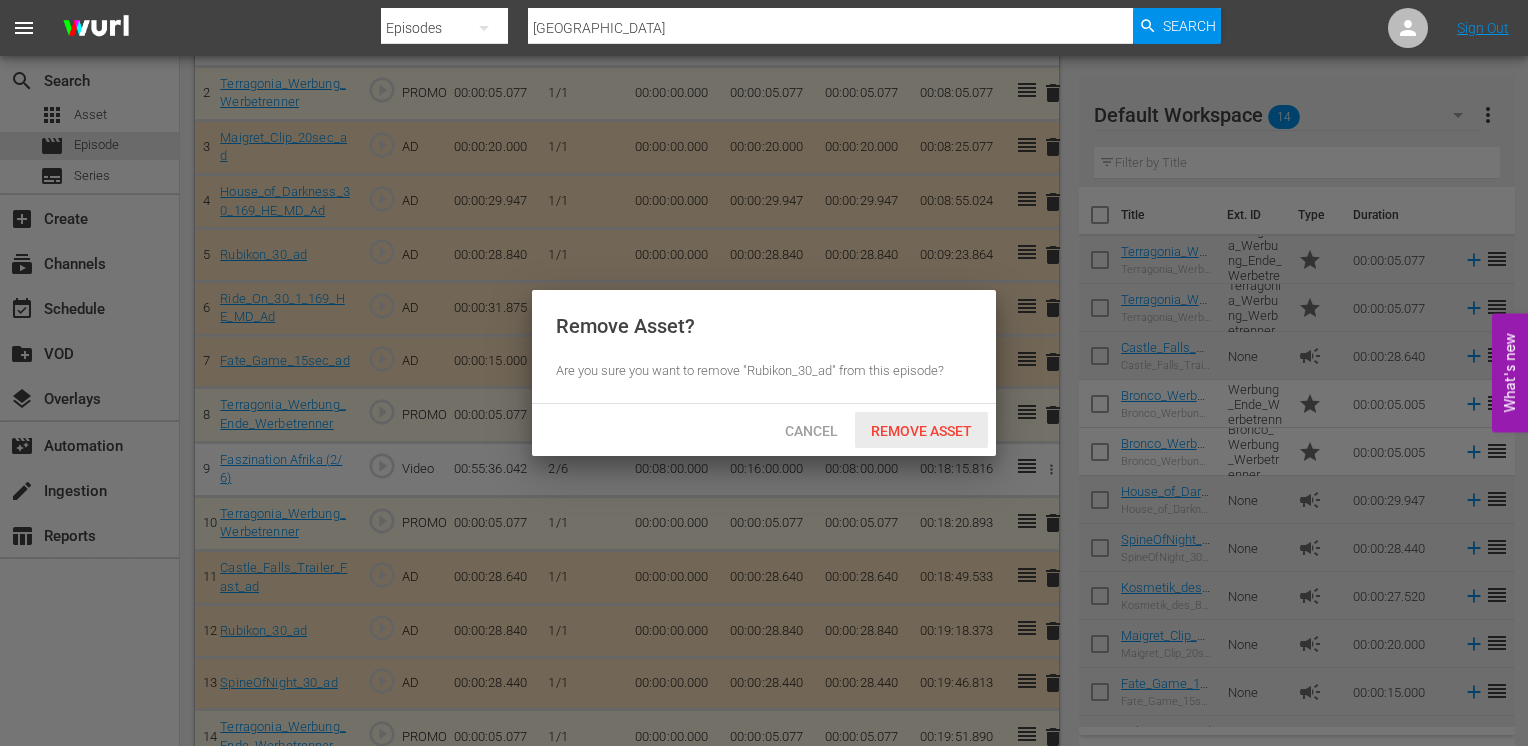 click on "Remove Asset" at bounding box center (921, 431) 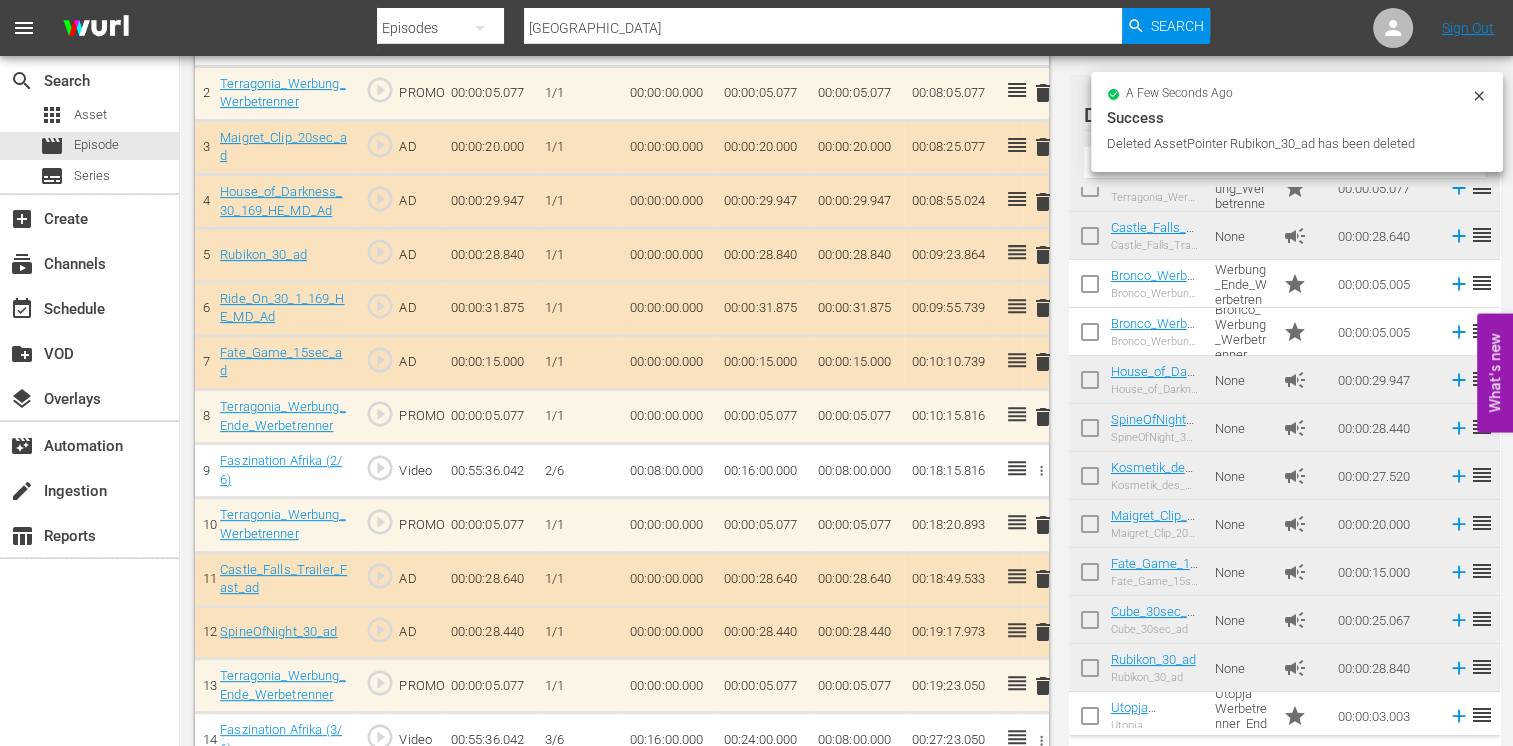 scroll, scrollTop: 180, scrollLeft: 0, axis: vertical 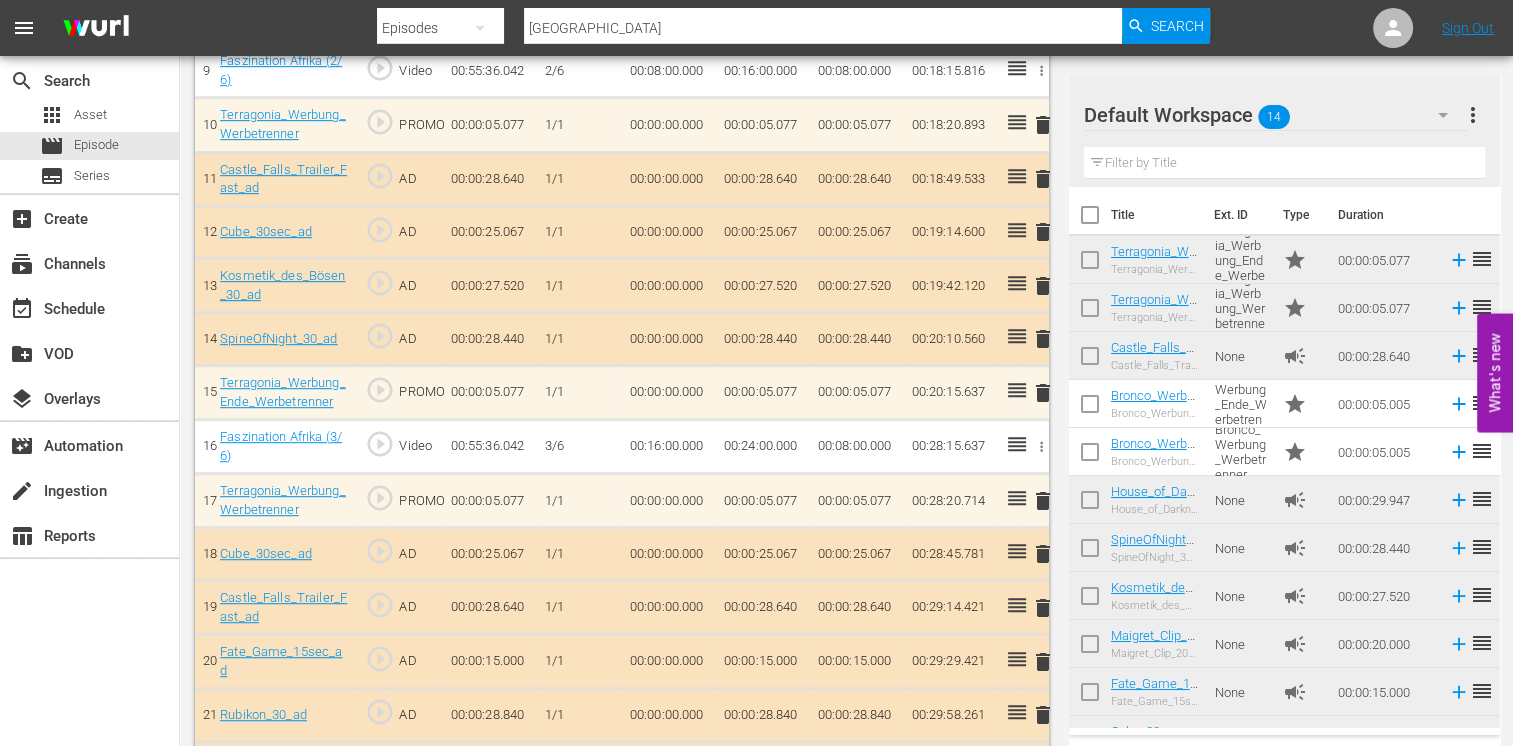 click on "delete" at bounding box center [1043, 608] 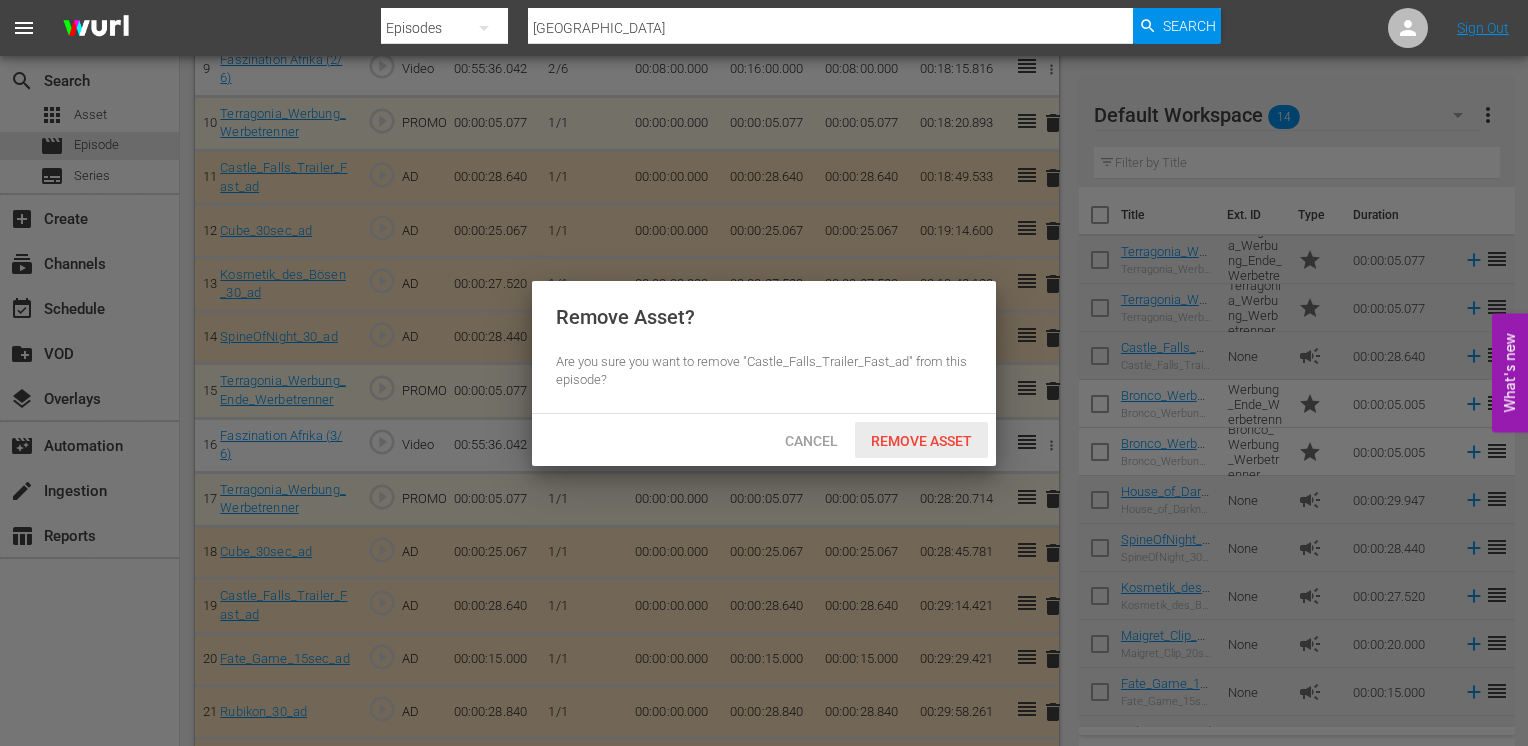 click on "Remove Asset" at bounding box center [921, 441] 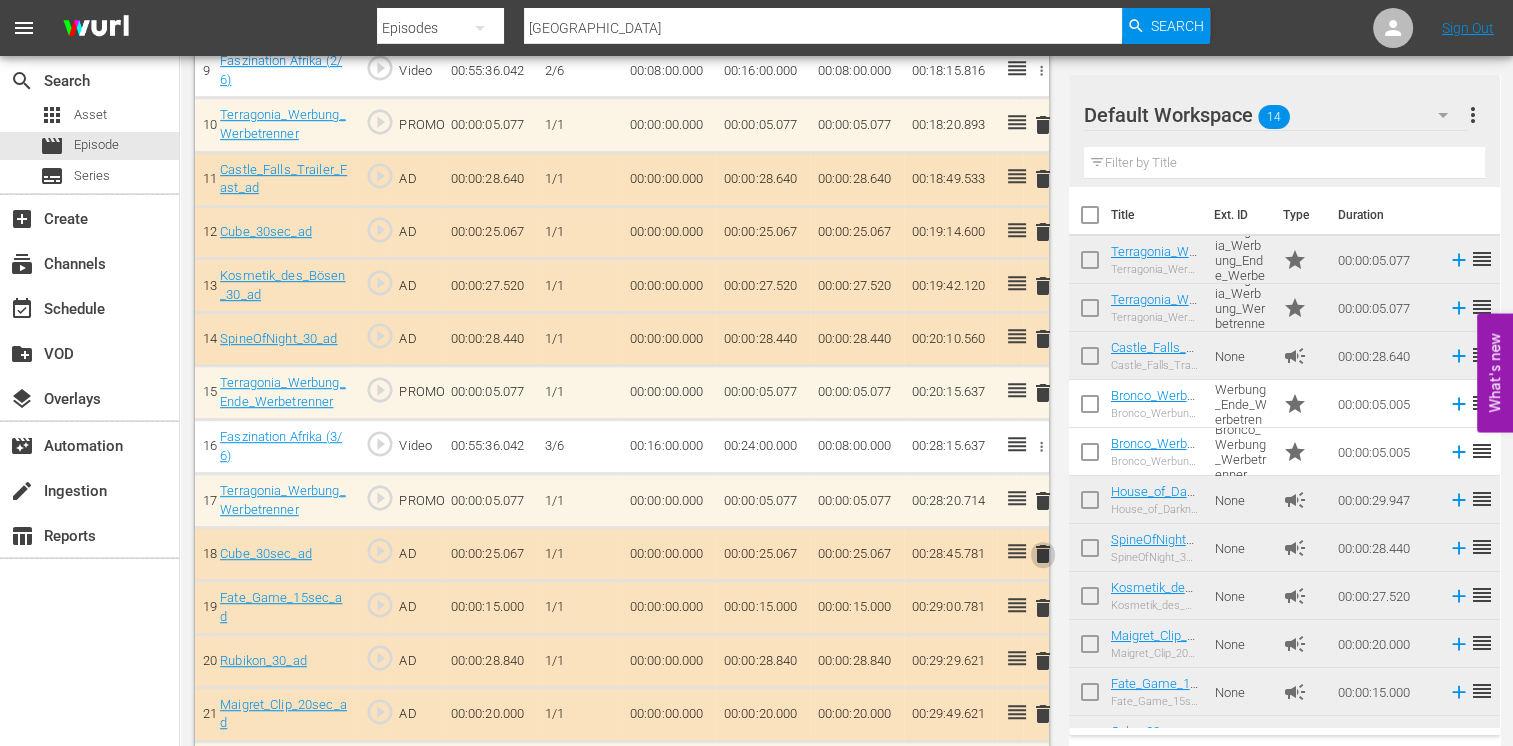 click on "delete" at bounding box center [1043, 554] 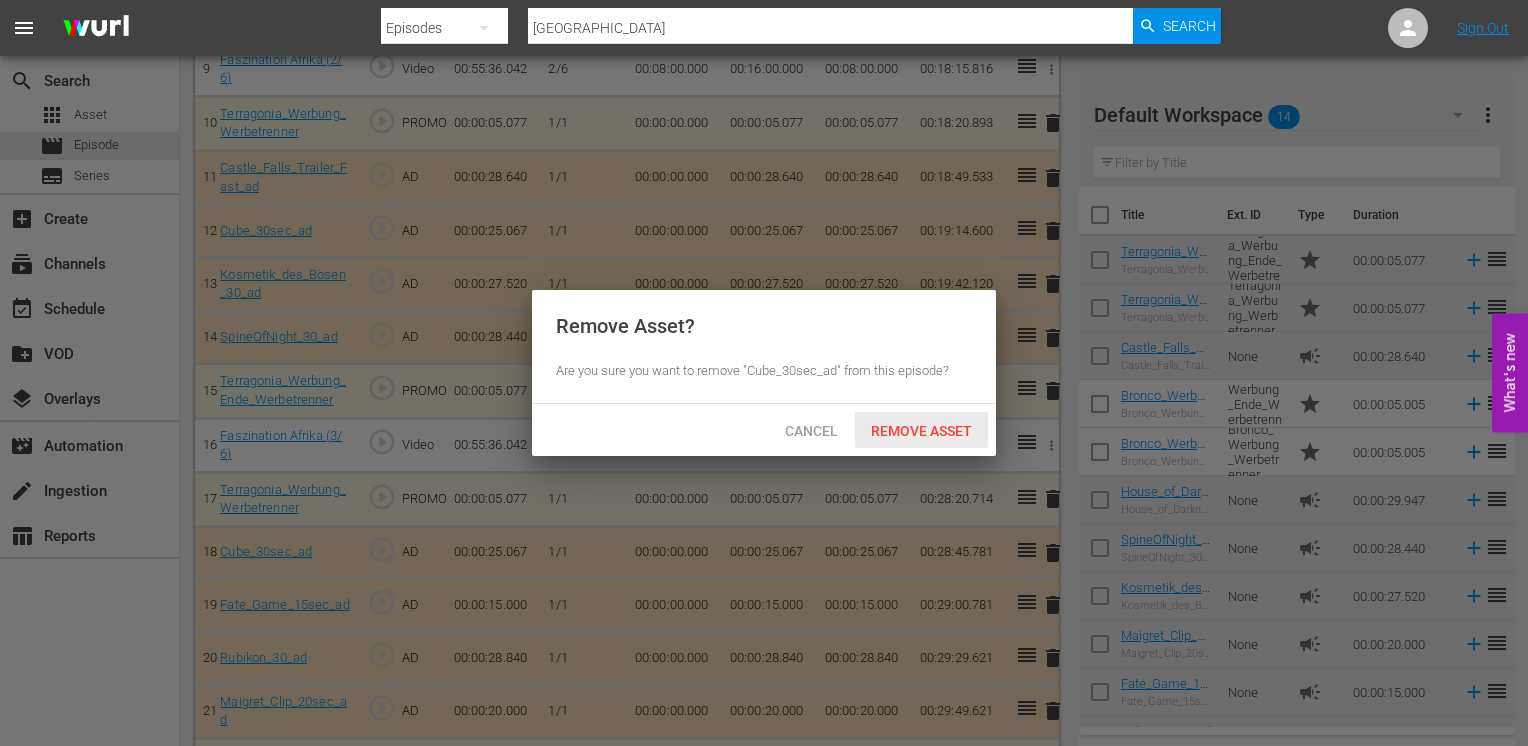 click on "Remove Asset" at bounding box center (921, 431) 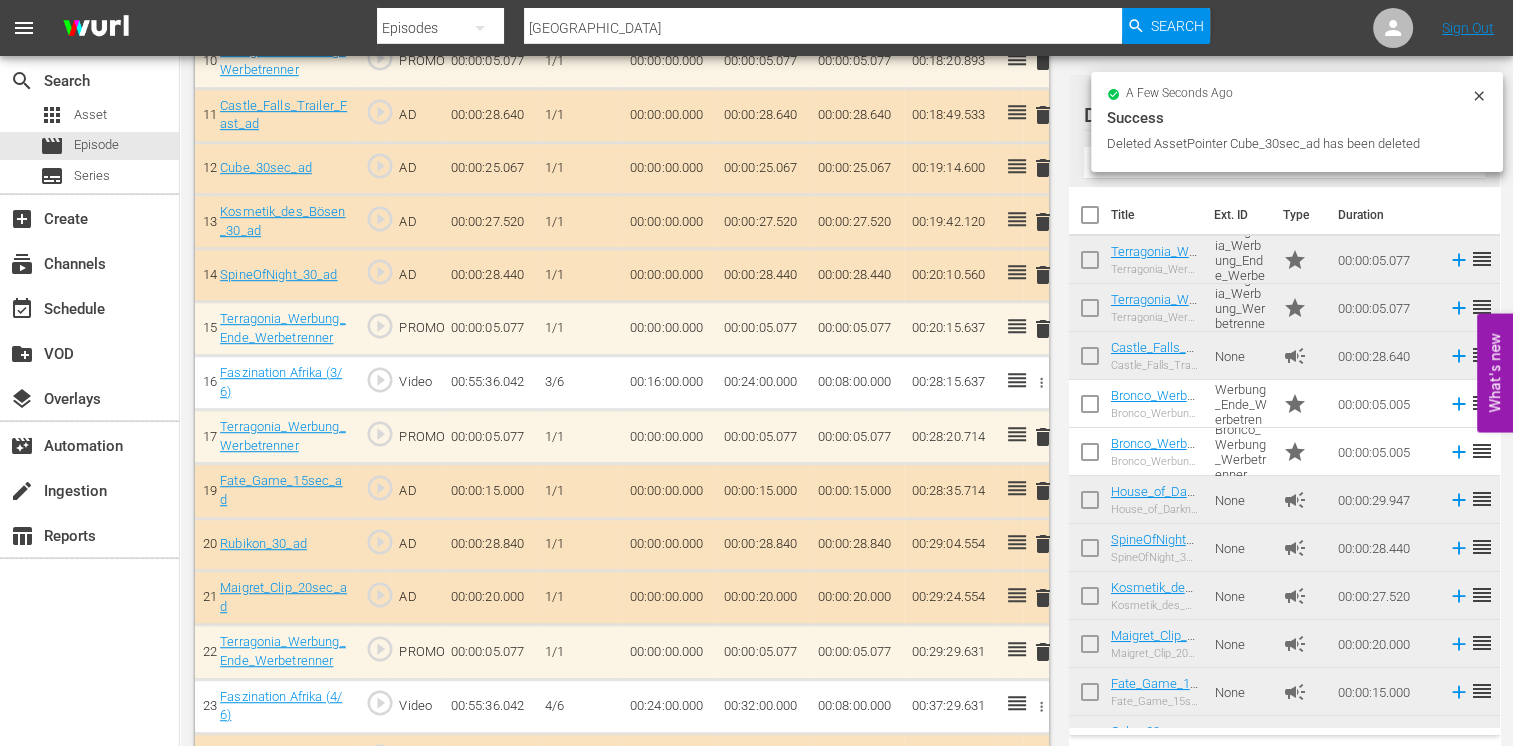 scroll, scrollTop: 1200, scrollLeft: 0, axis: vertical 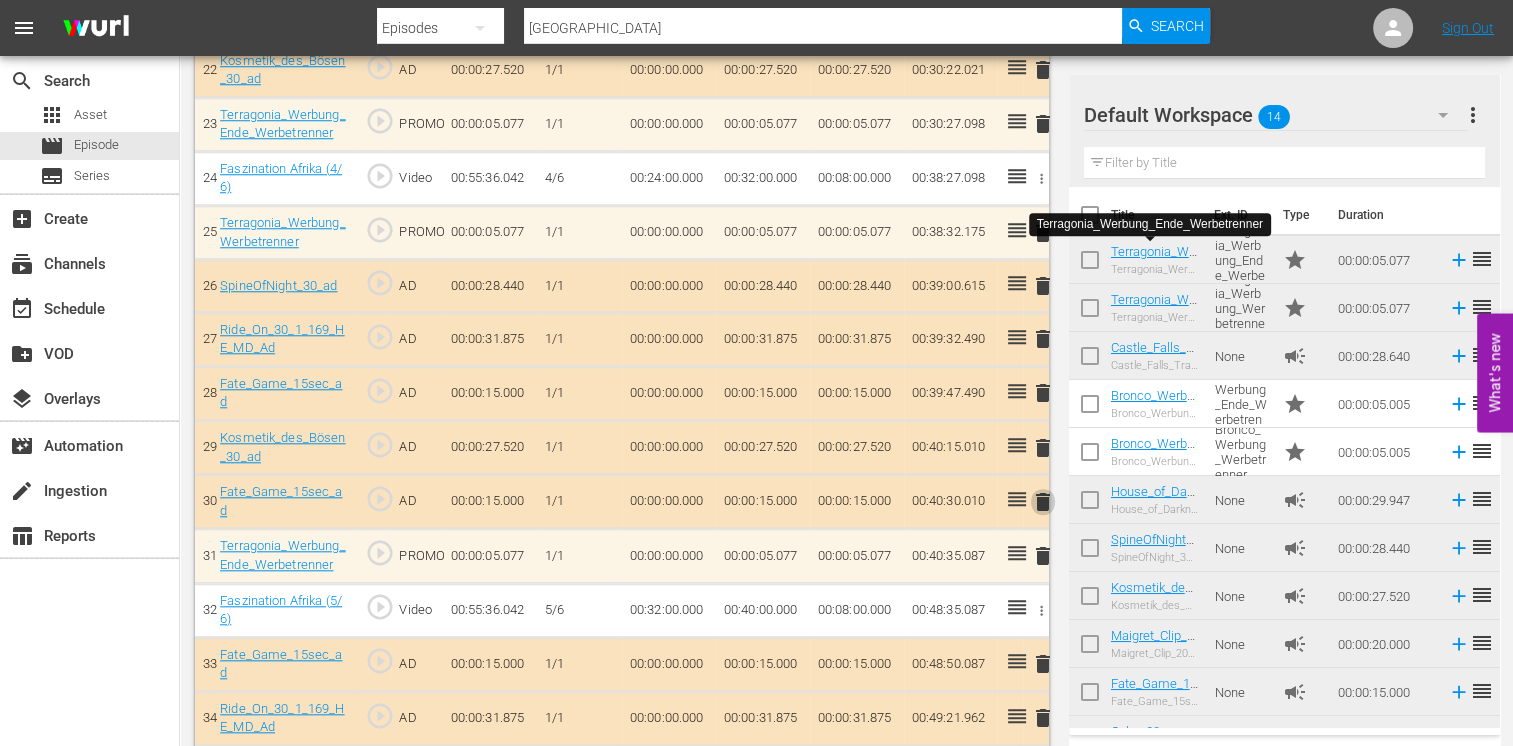 click on "delete" at bounding box center (1043, 502) 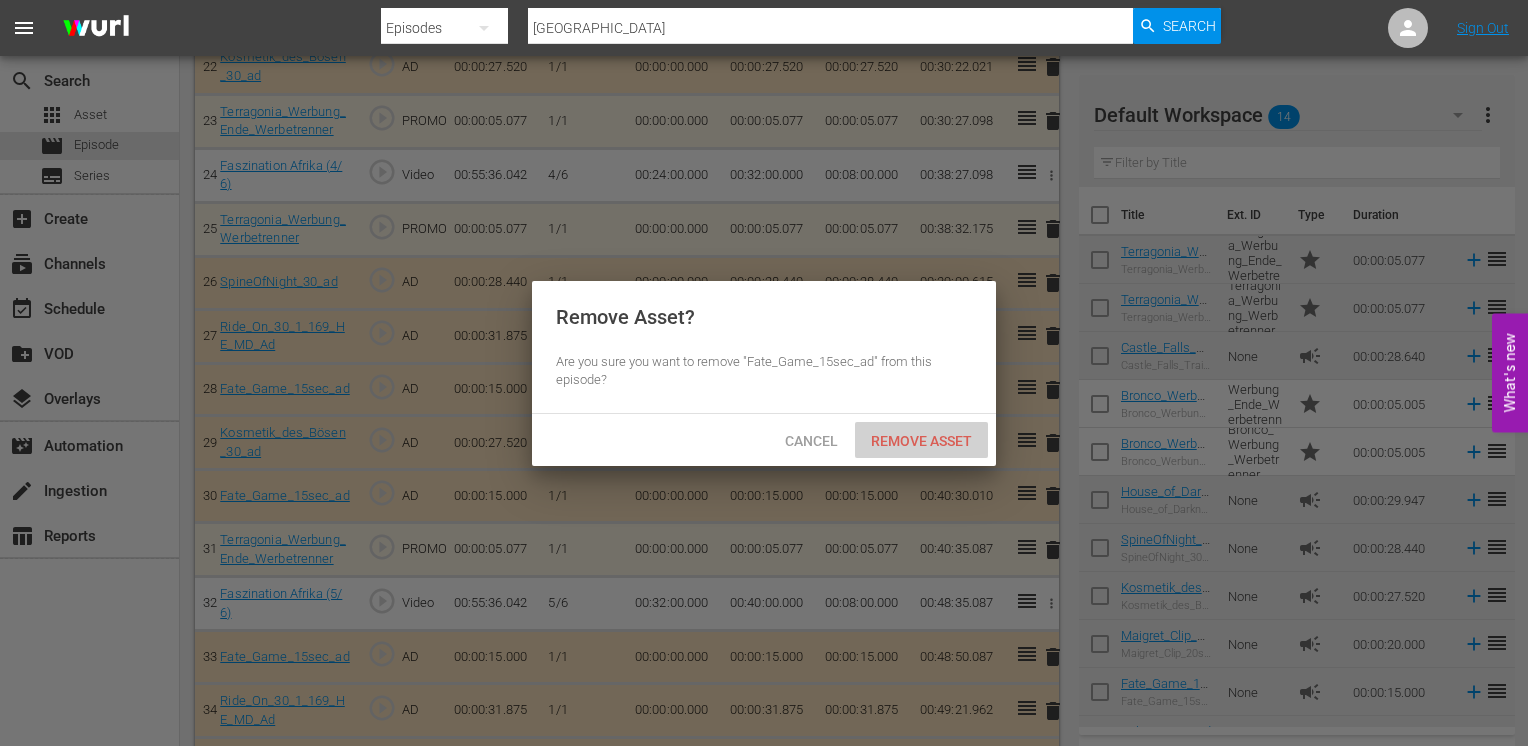click on "Remove Asset" at bounding box center [921, 440] 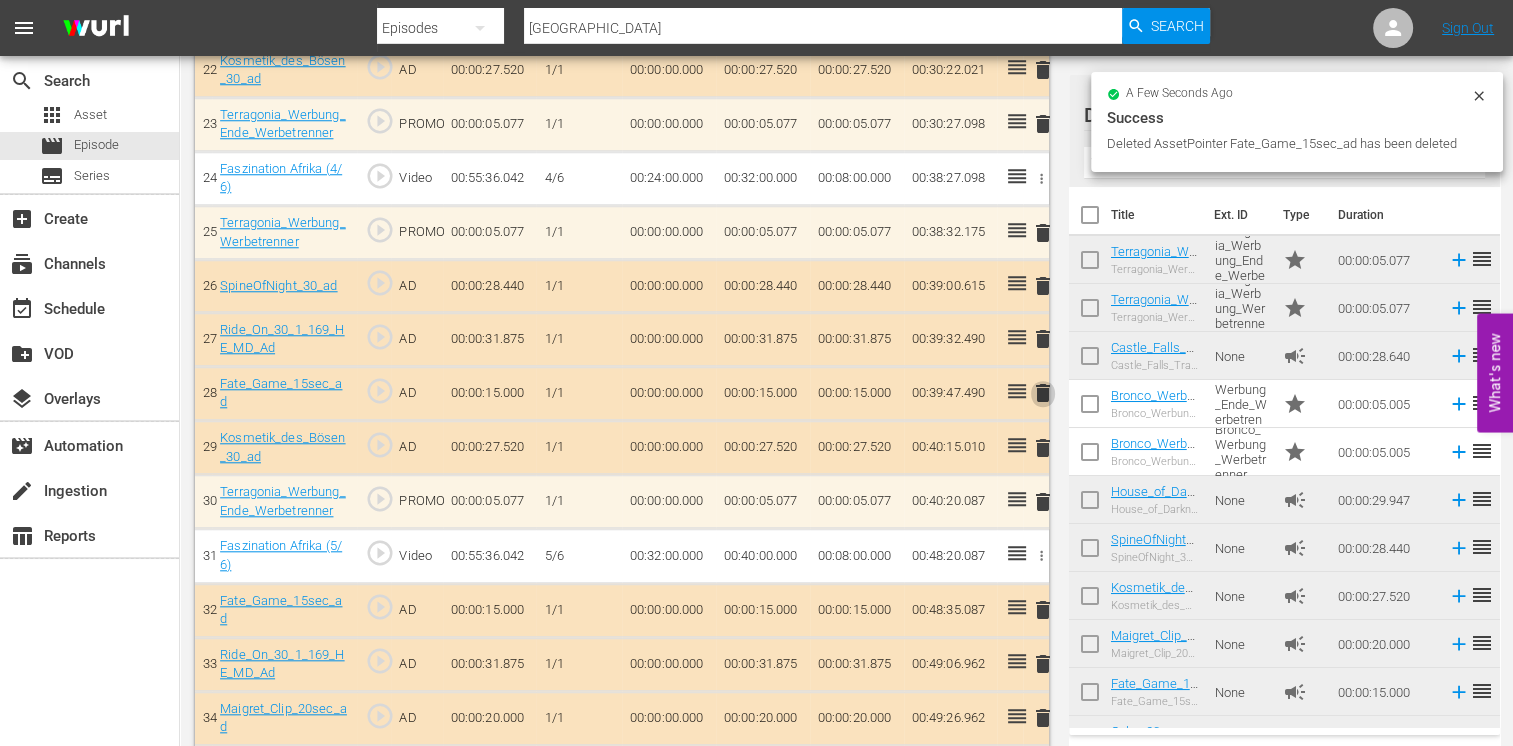 click on "delete" at bounding box center (1043, 393) 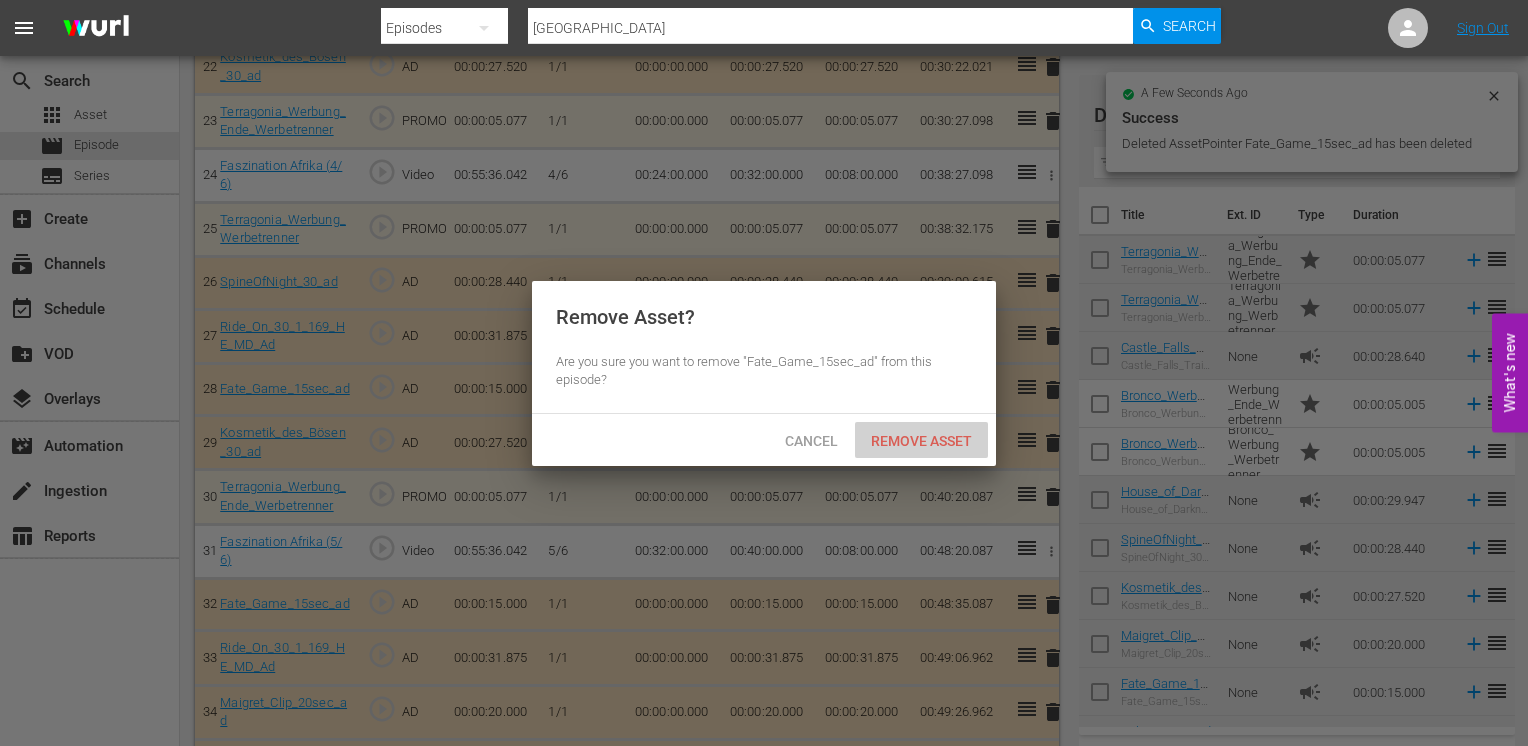 click on "Remove Asset" at bounding box center (921, 441) 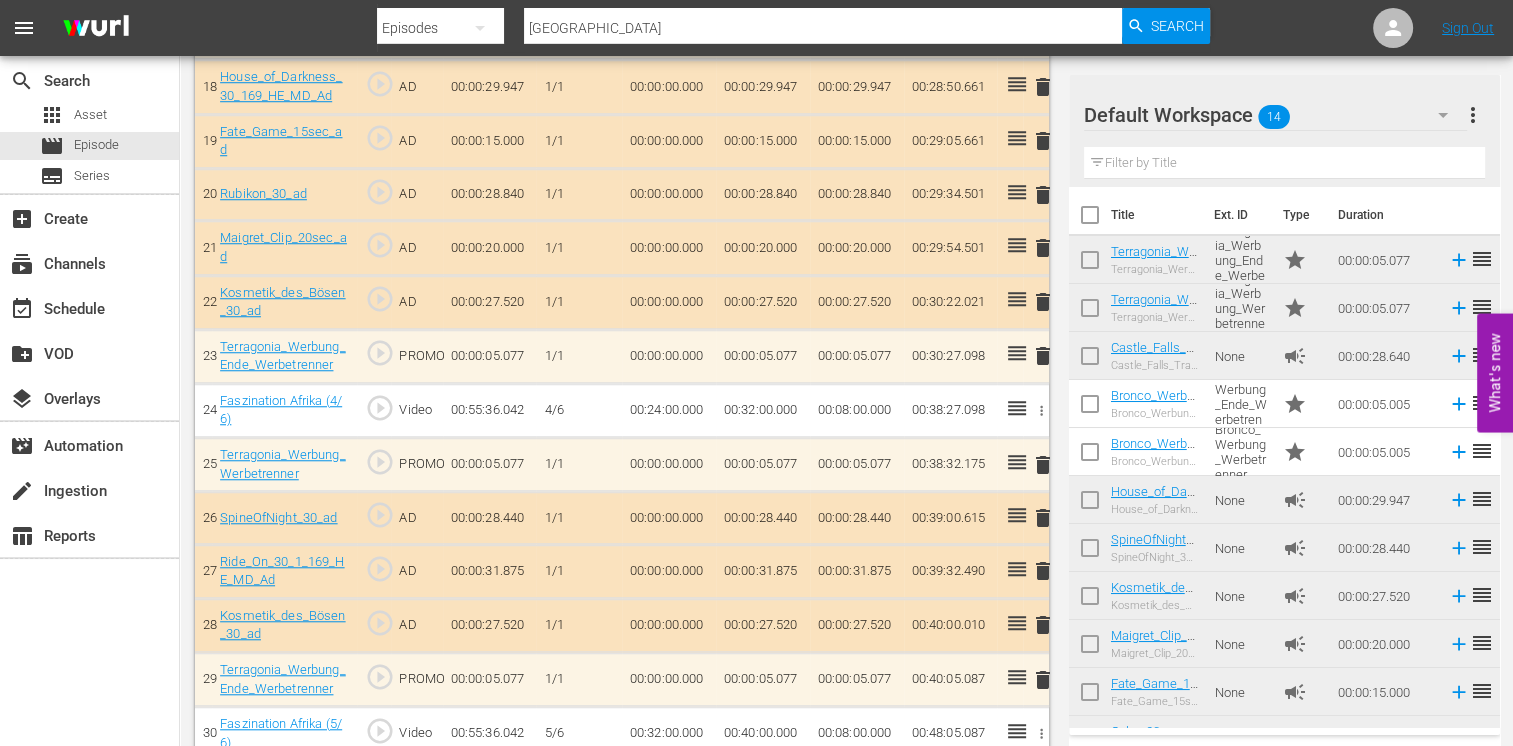 scroll, scrollTop: 1600, scrollLeft: 0, axis: vertical 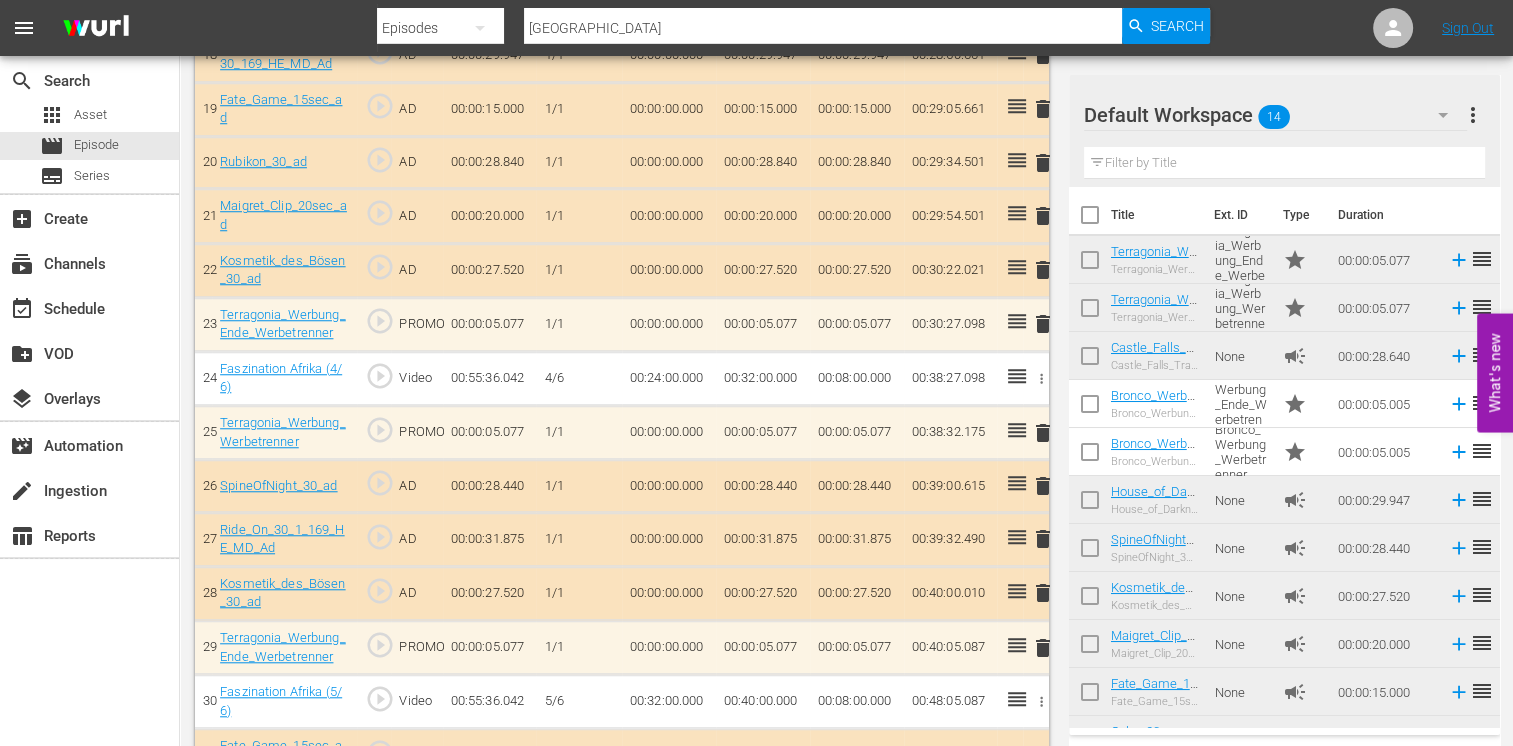 click on "delete" at bounding box center (1043, 593) 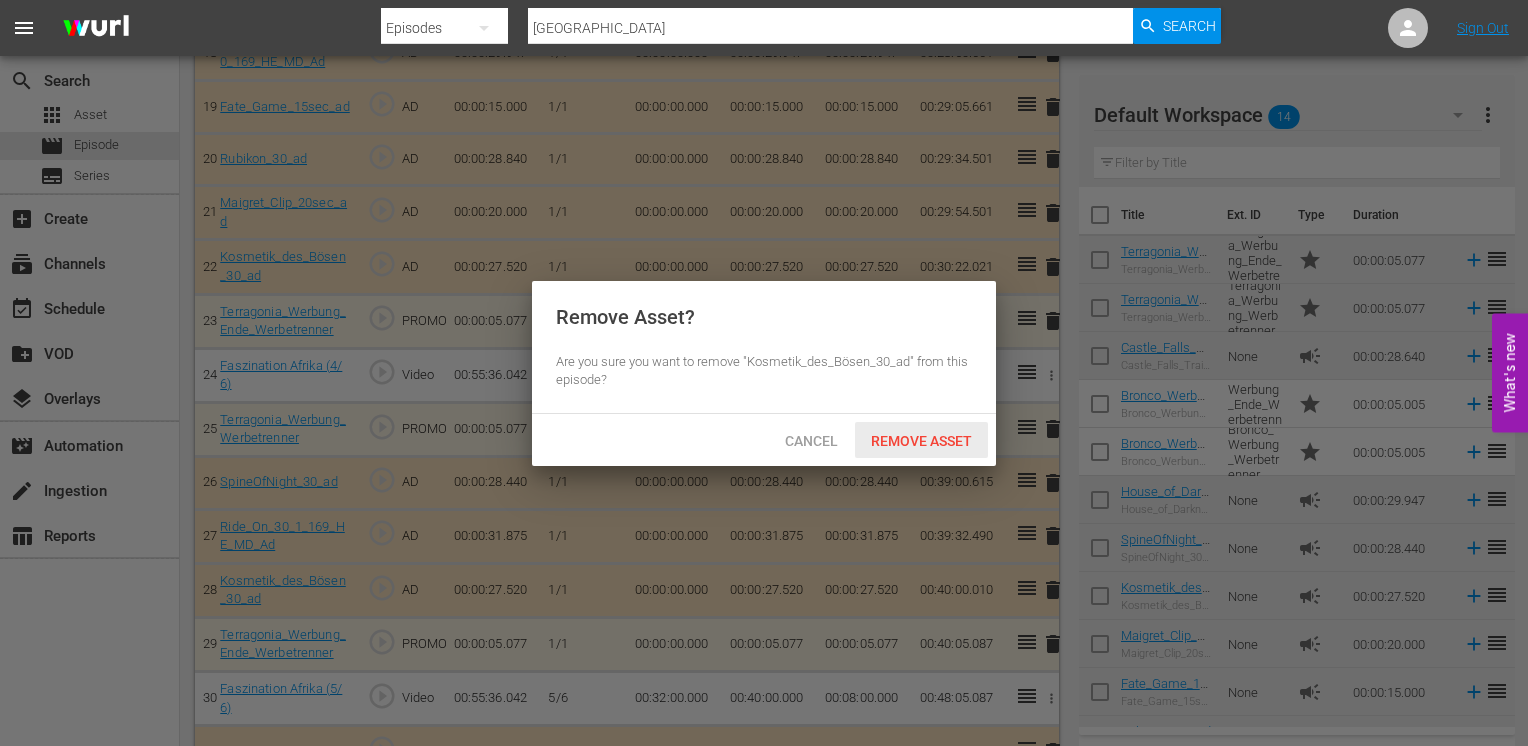 click on "Remove Asset" at bounding box center [921, 441] 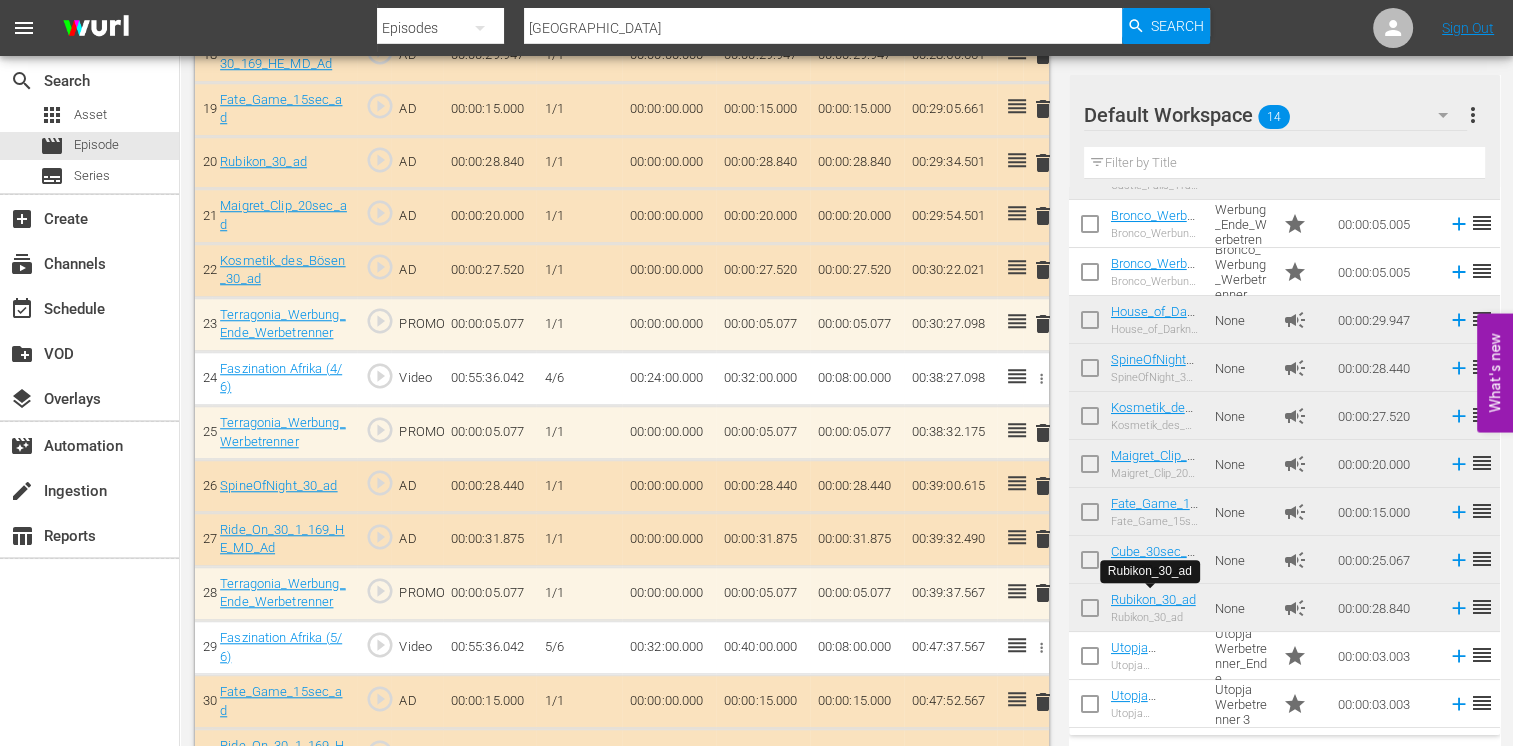 scroll, scrollTop: 0, scrollLeft: 0, axis: both 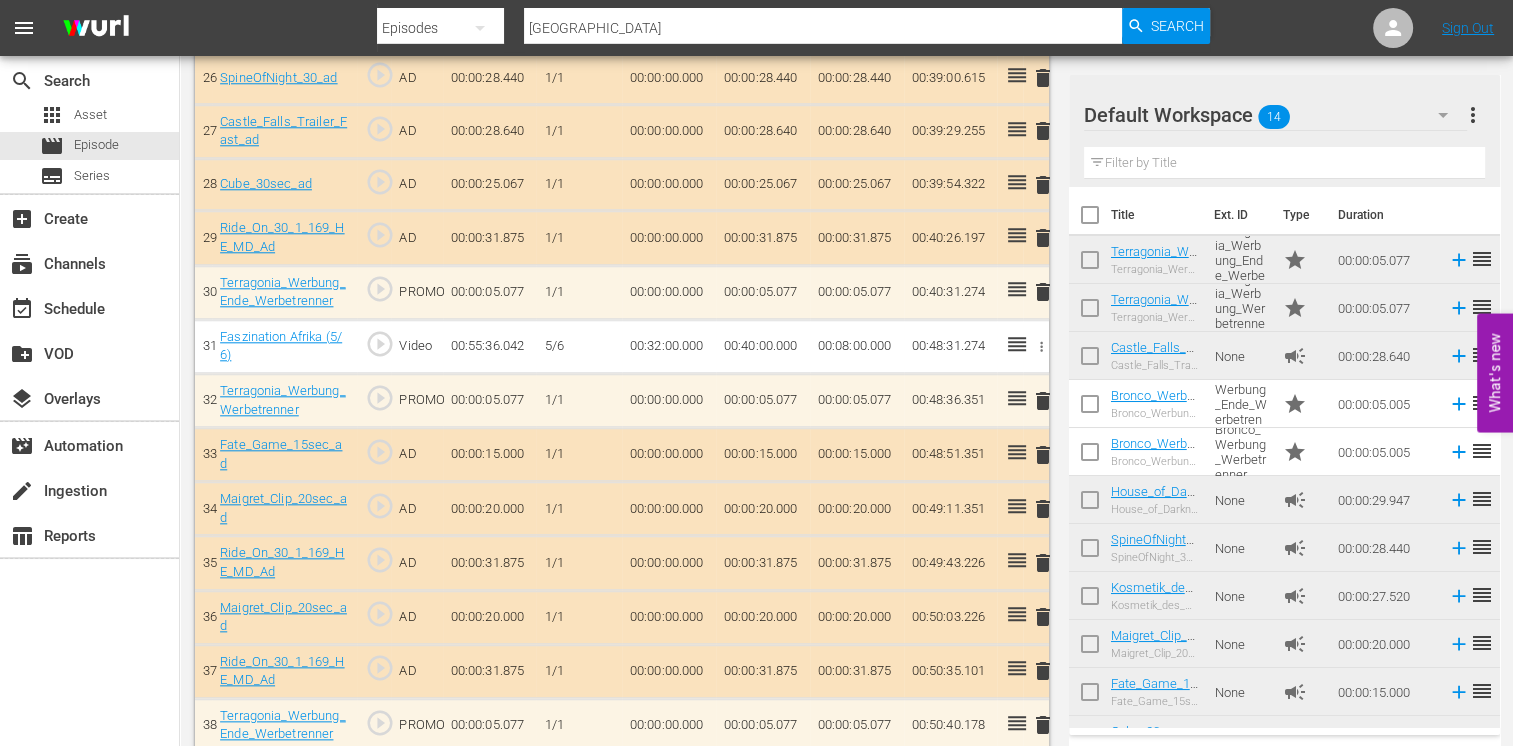 click on "delete" at bounding box center (1043, 617) 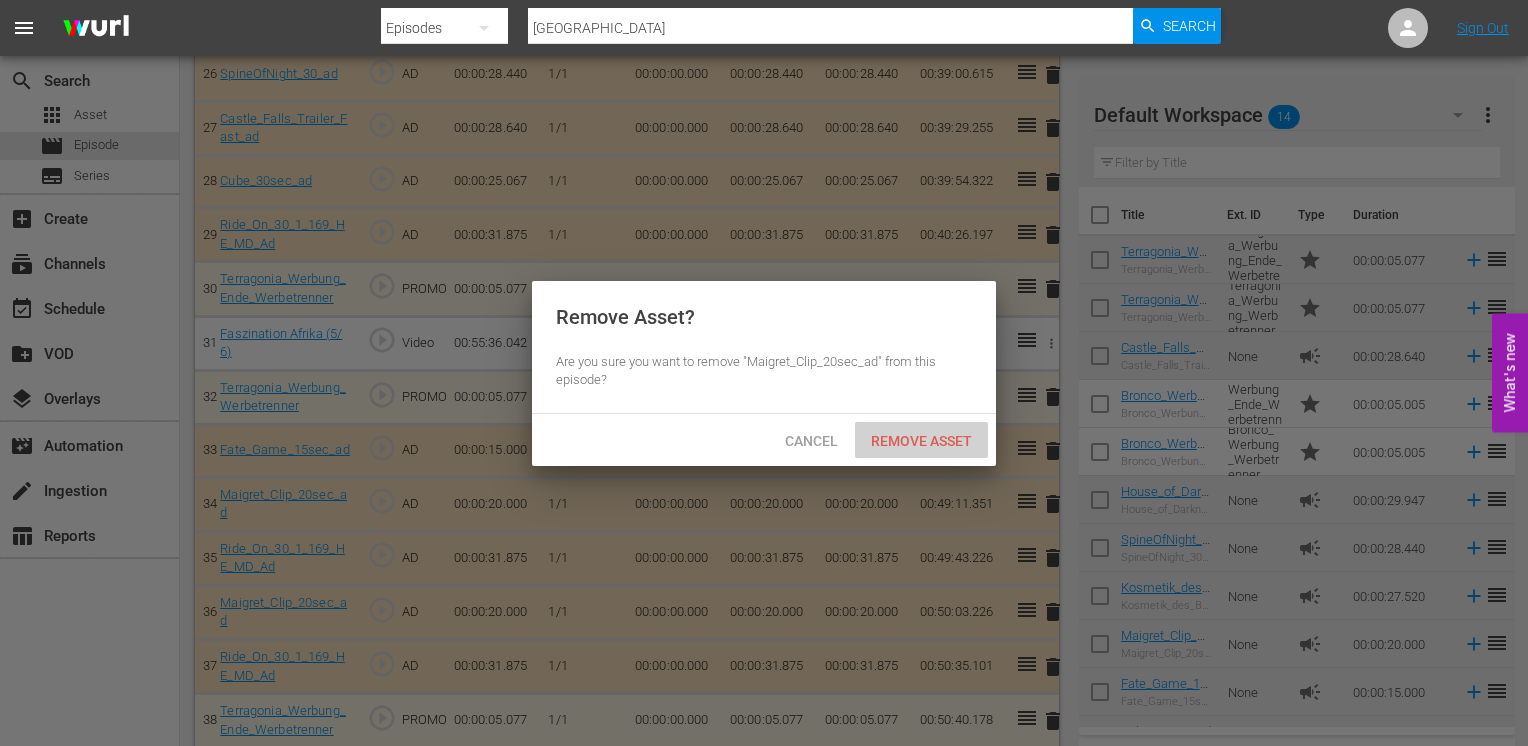 click on "Remove Asset" at bounding box center (921, 441) 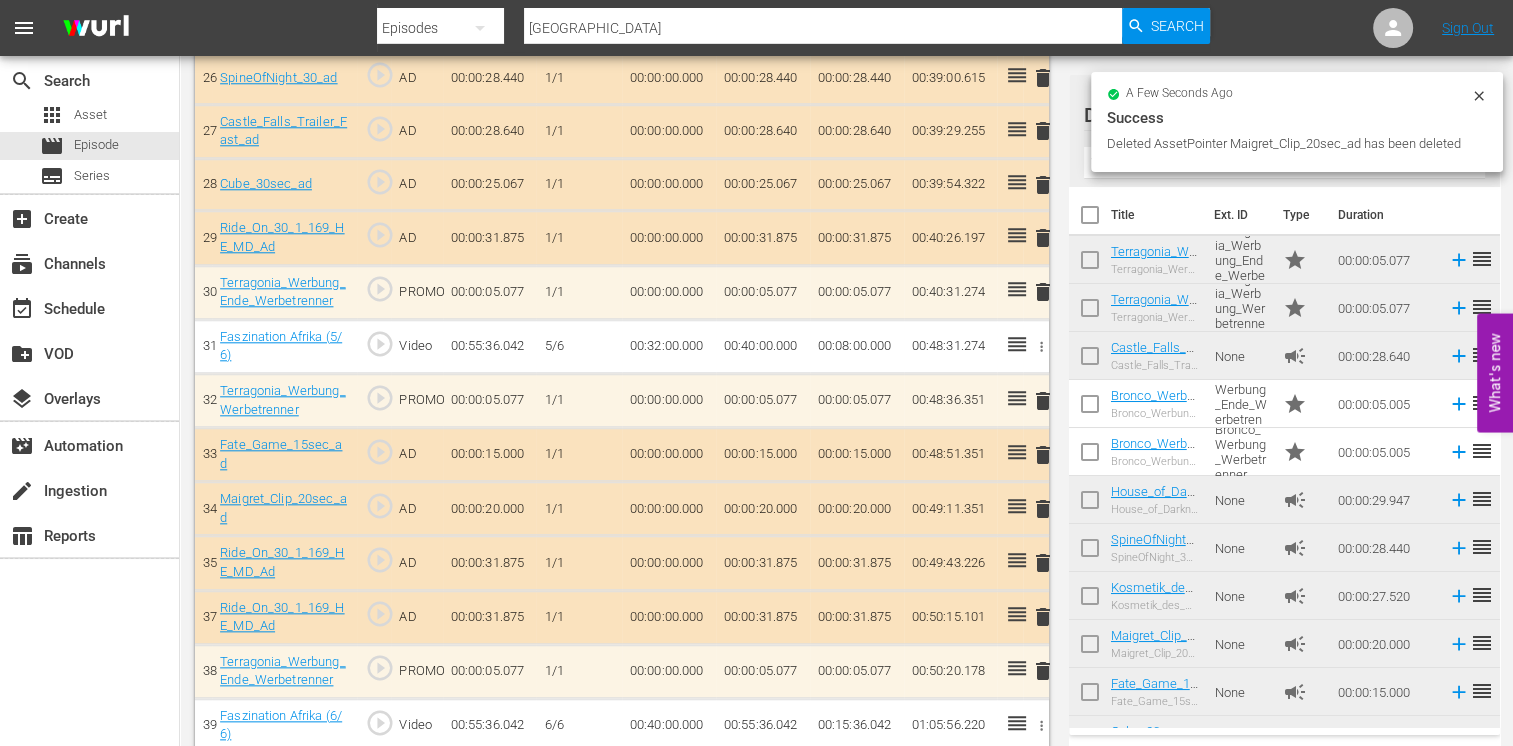 click on "delete" at bounding box center [1043, 617] 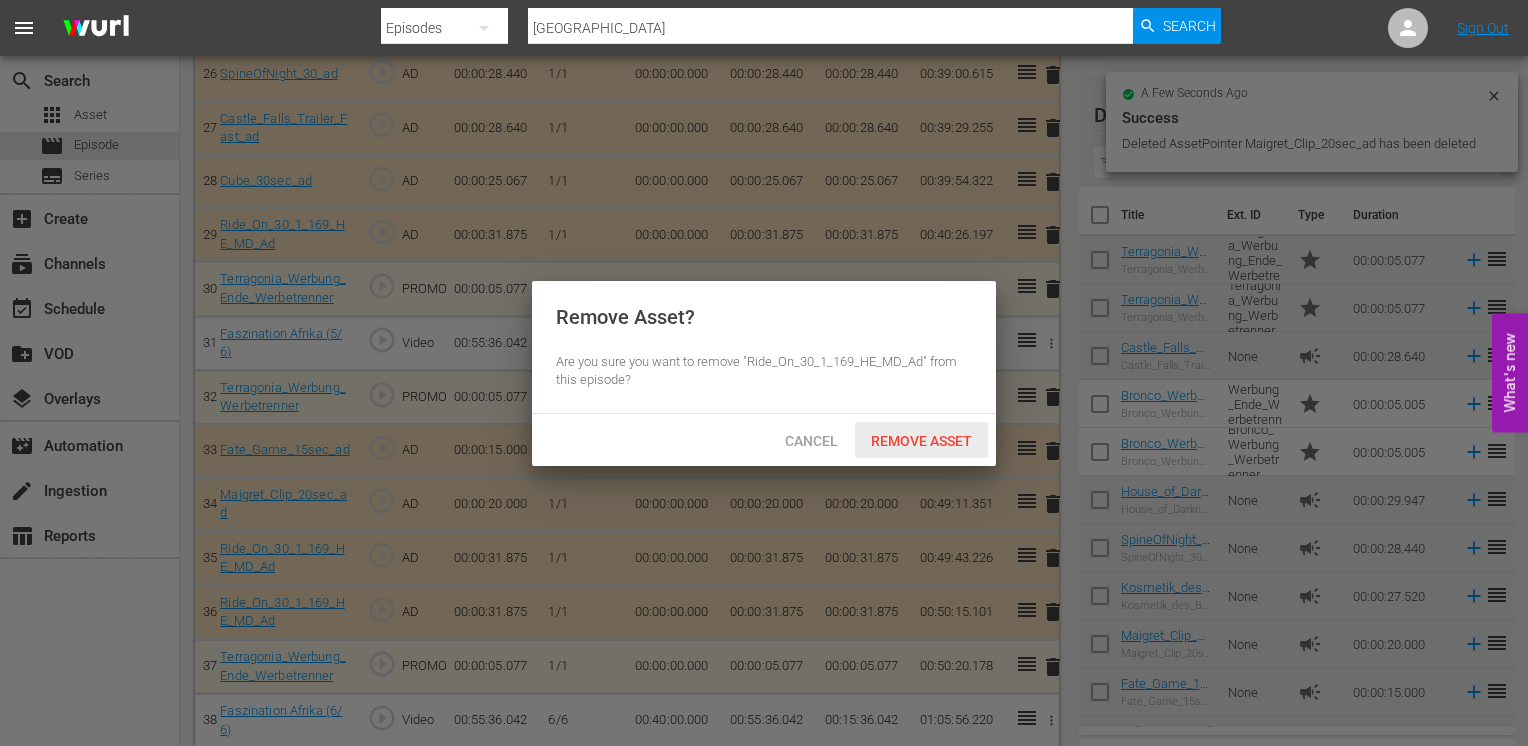 click on "Remove Asset" at bounding box center [921, 441] 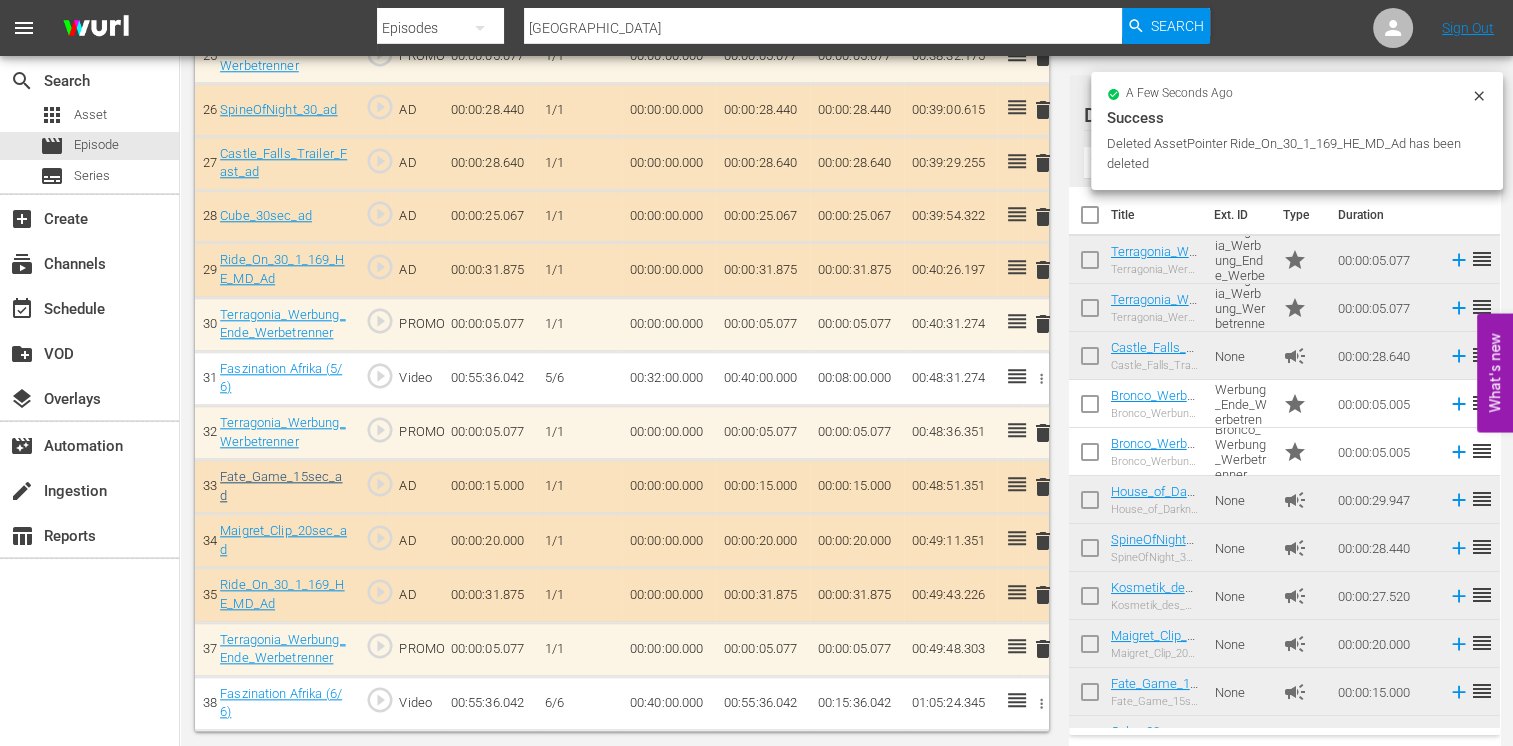scroll, scrollTop: 1954, scrollLeft: 0, axis: vertical 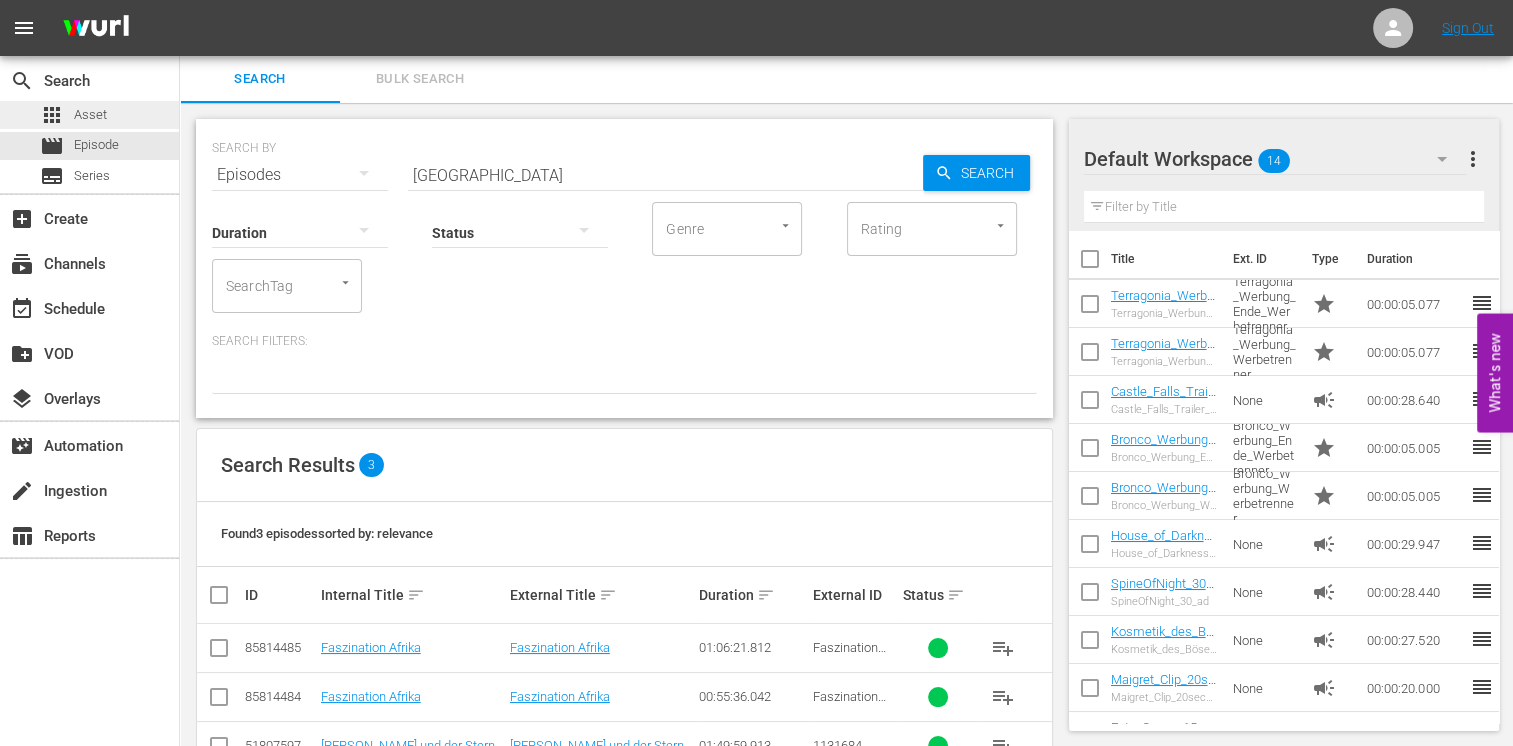 click on "Asset" at bounding box center [90, 115] 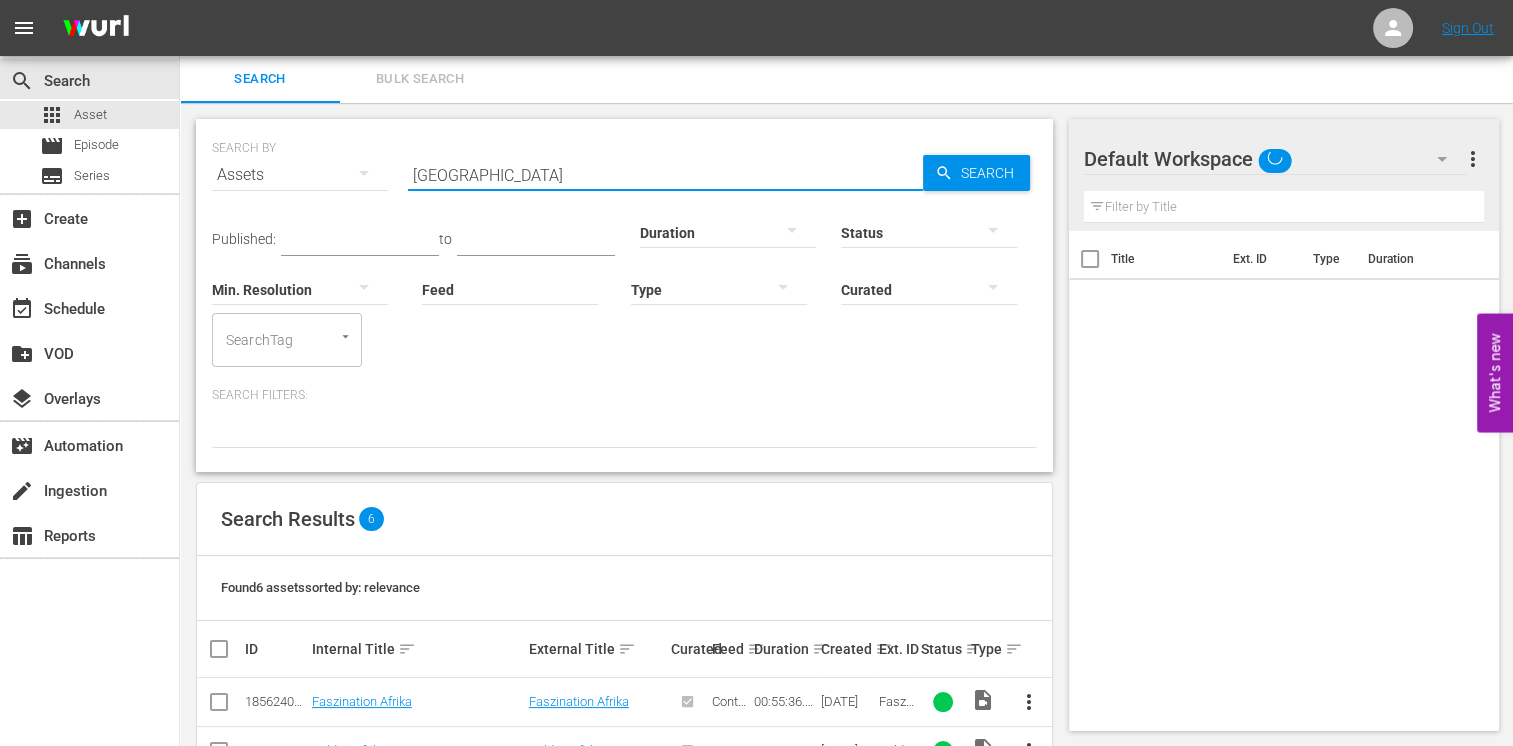 drag, startPoint x: 451, startPoint y: 186, endPoint x: 371, endPoint y: 178, distance: 80.399 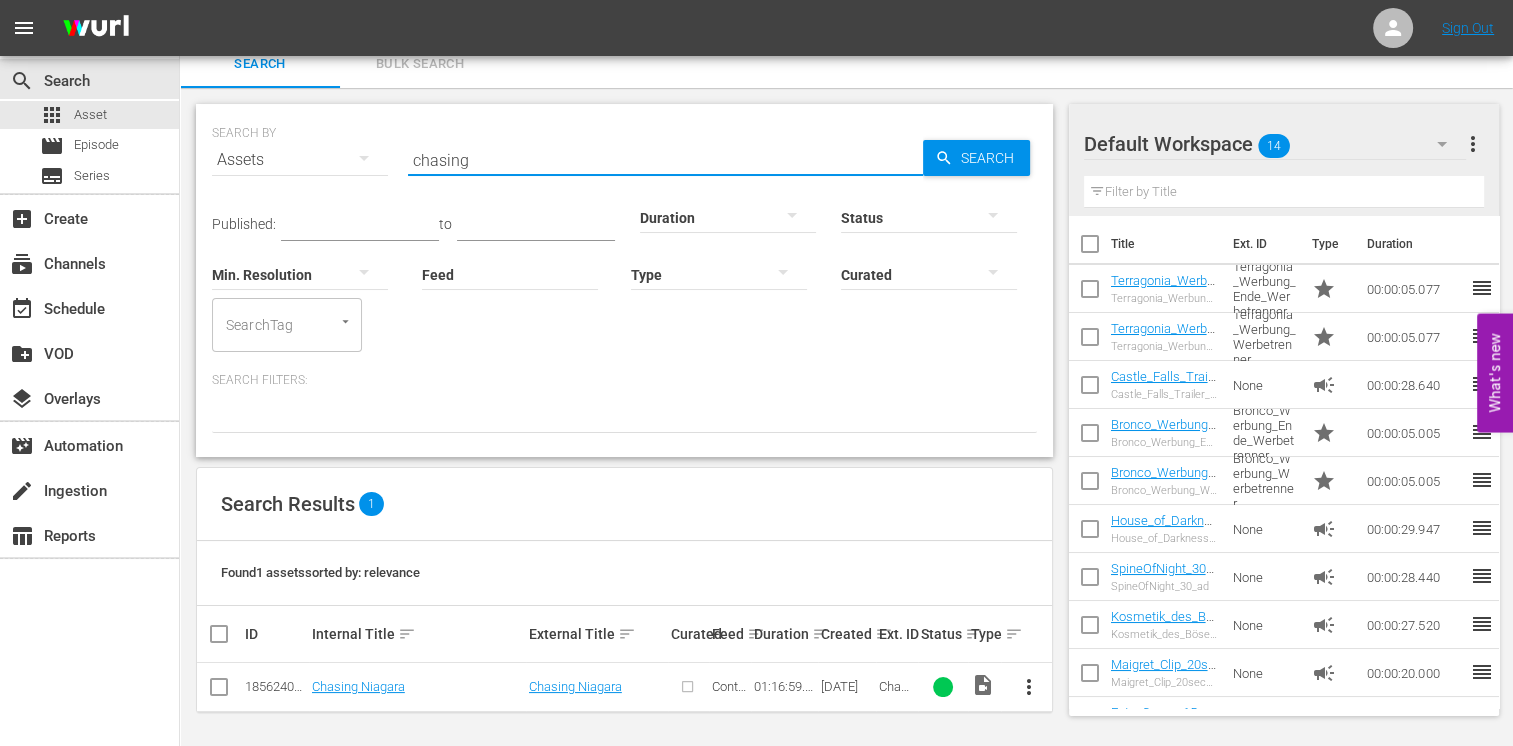scroll, scrollTop: 17, scrollLeft: 0, axis: vertical 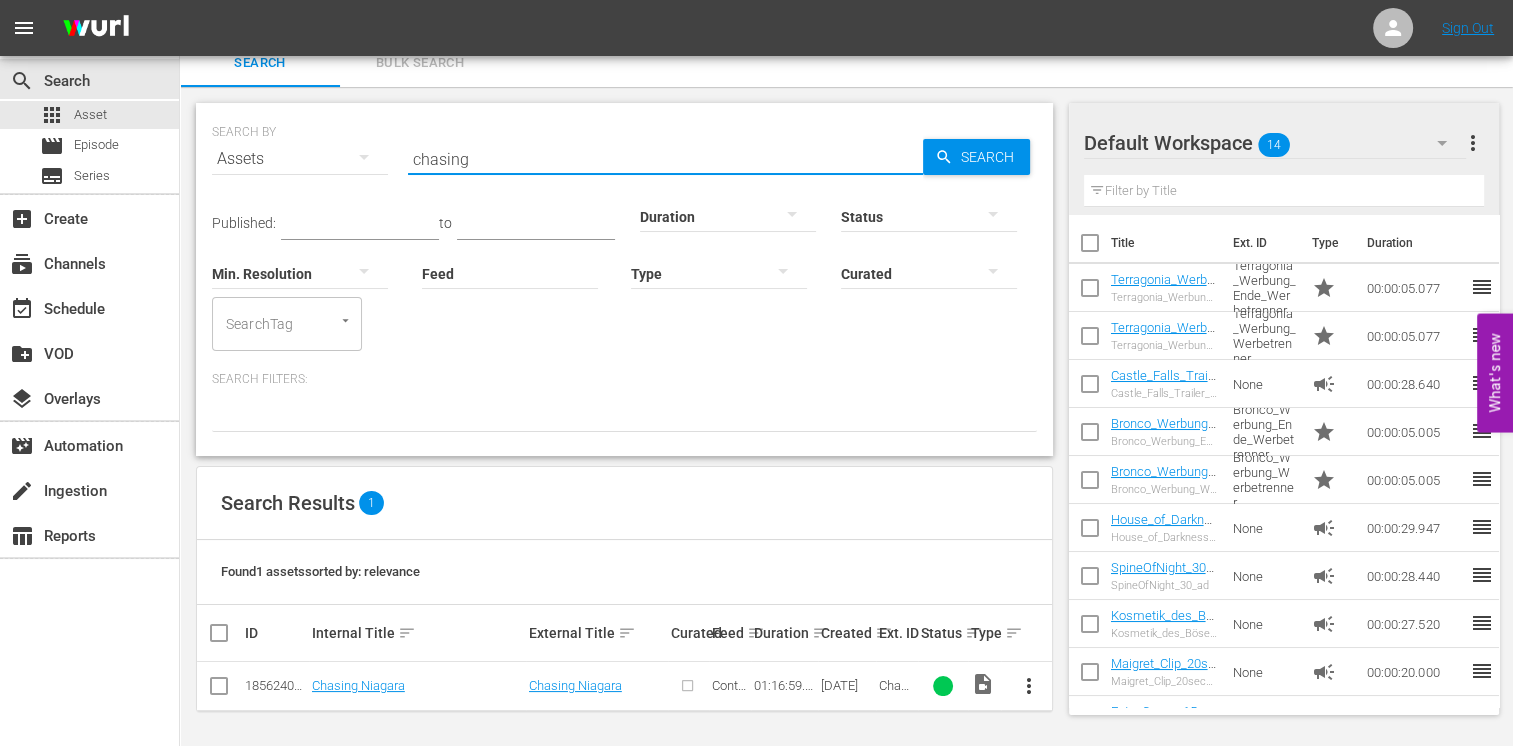 type on "chasing" 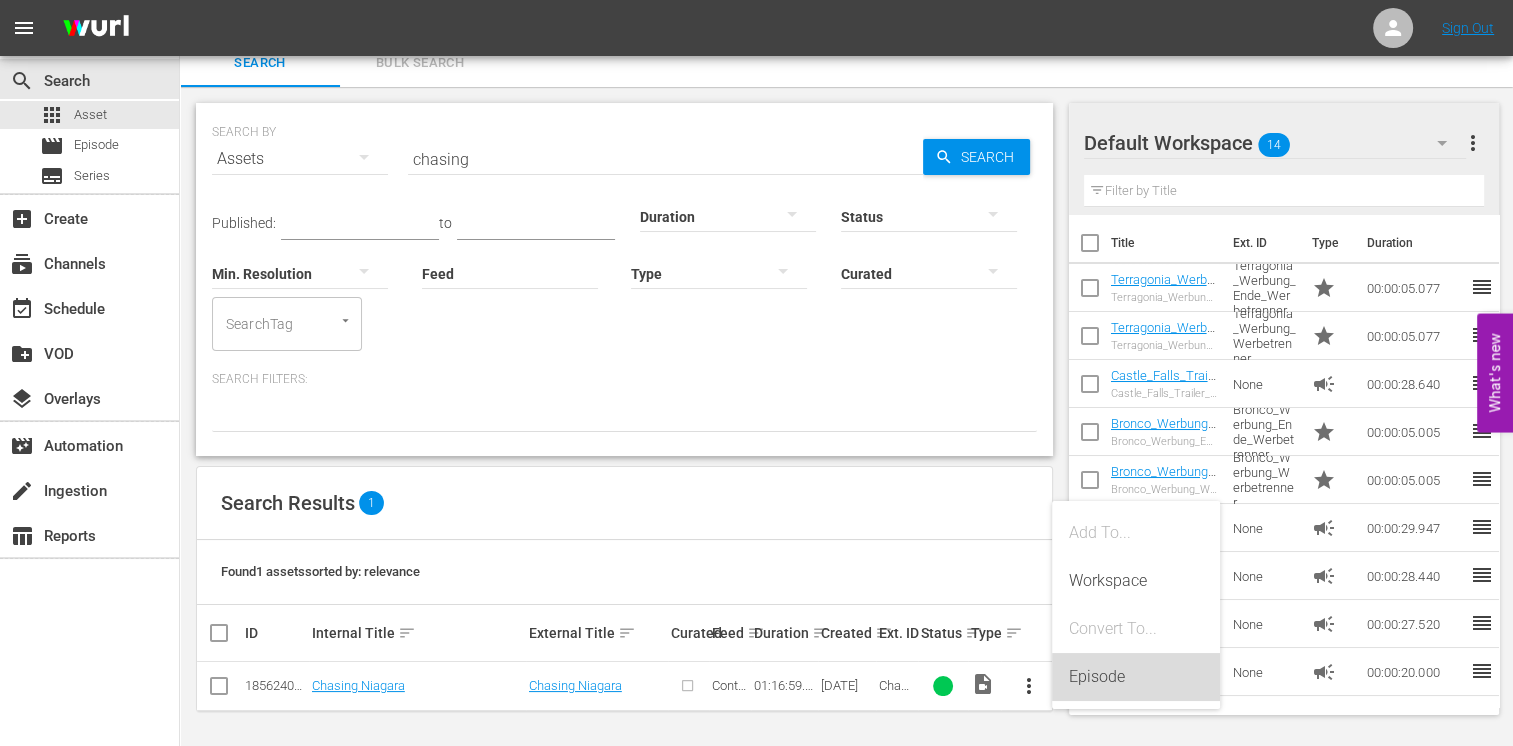 click on "Episode" at bounding box center [1136, 677] 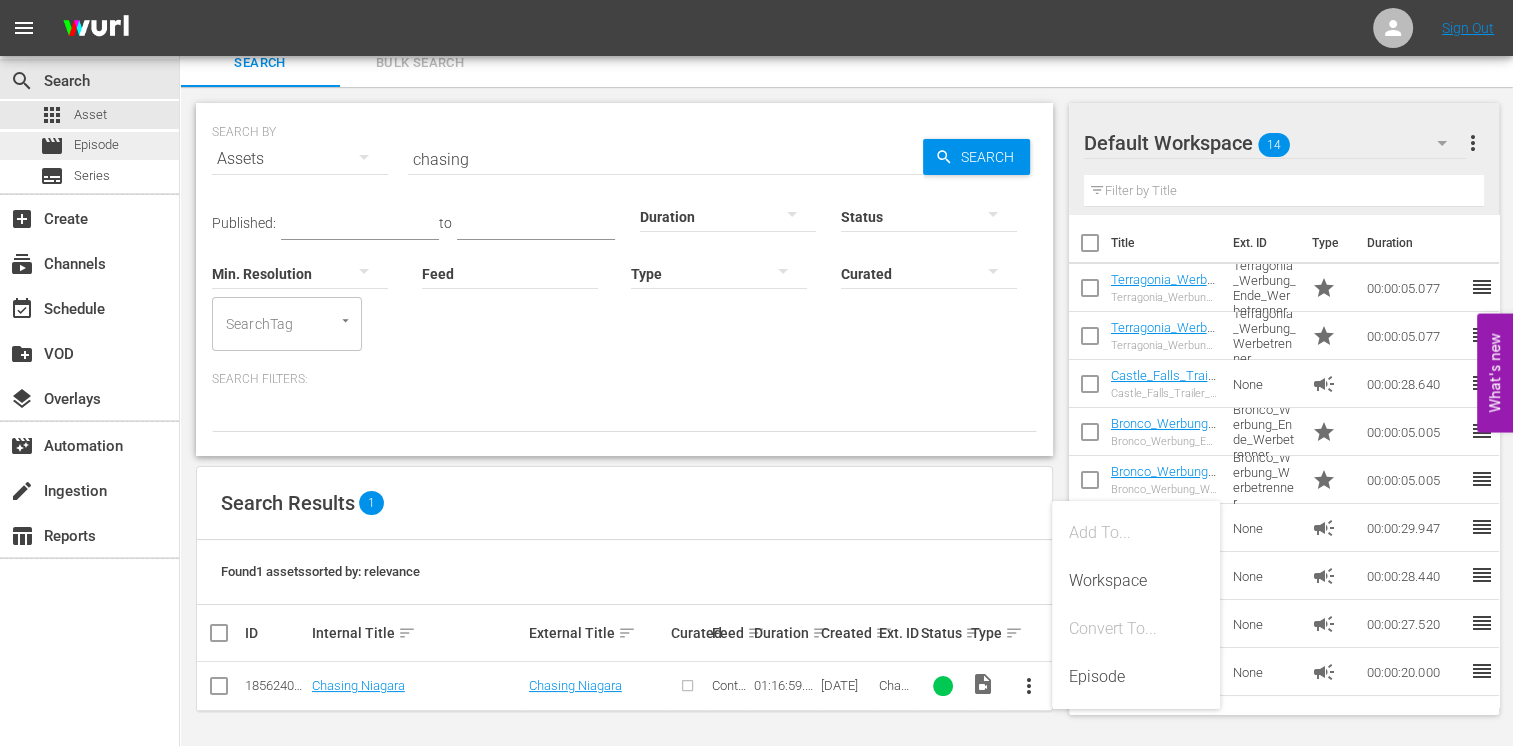 scroll, scrollTop: 0, scrollLeft: 0, axis: both 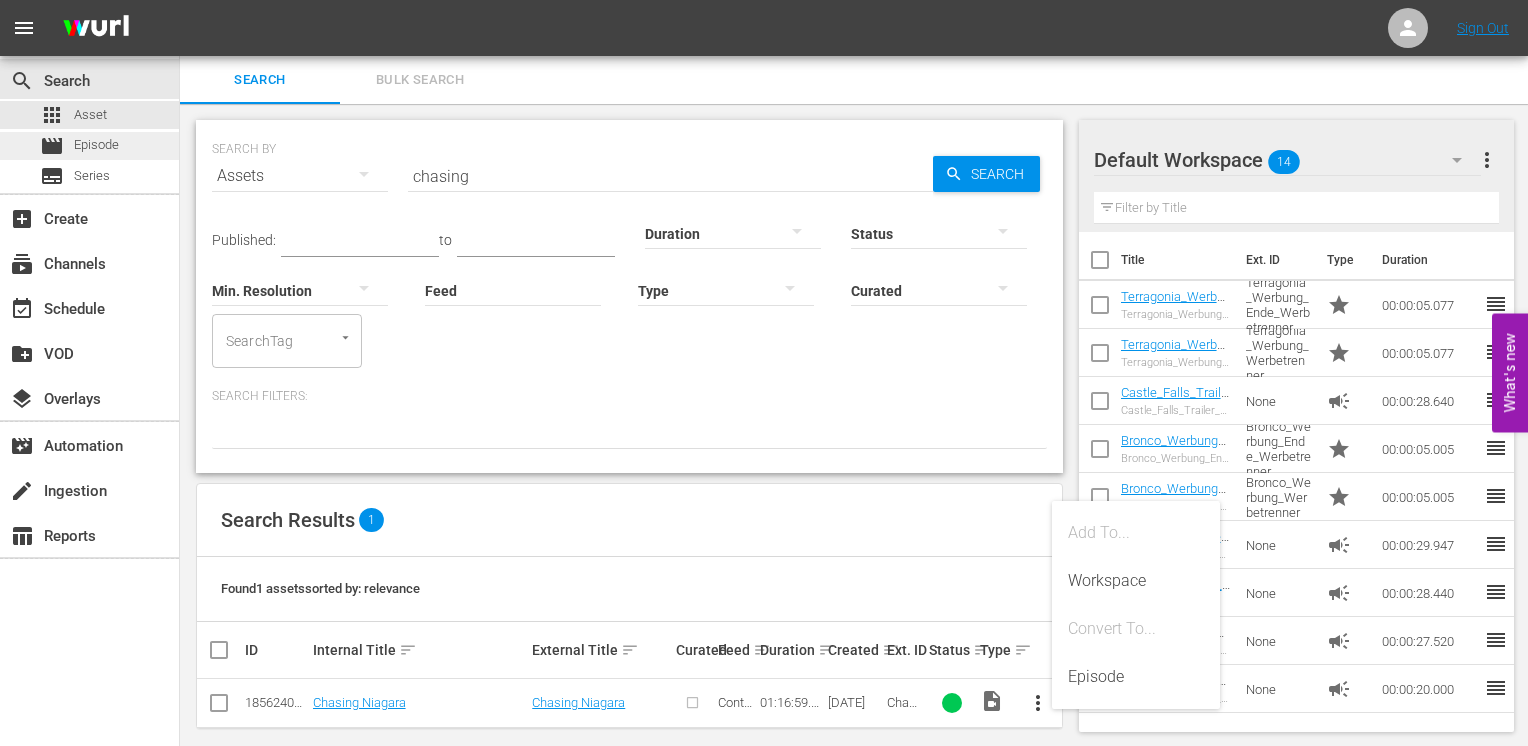 click on "Episode" at bounding box center (96, 145) 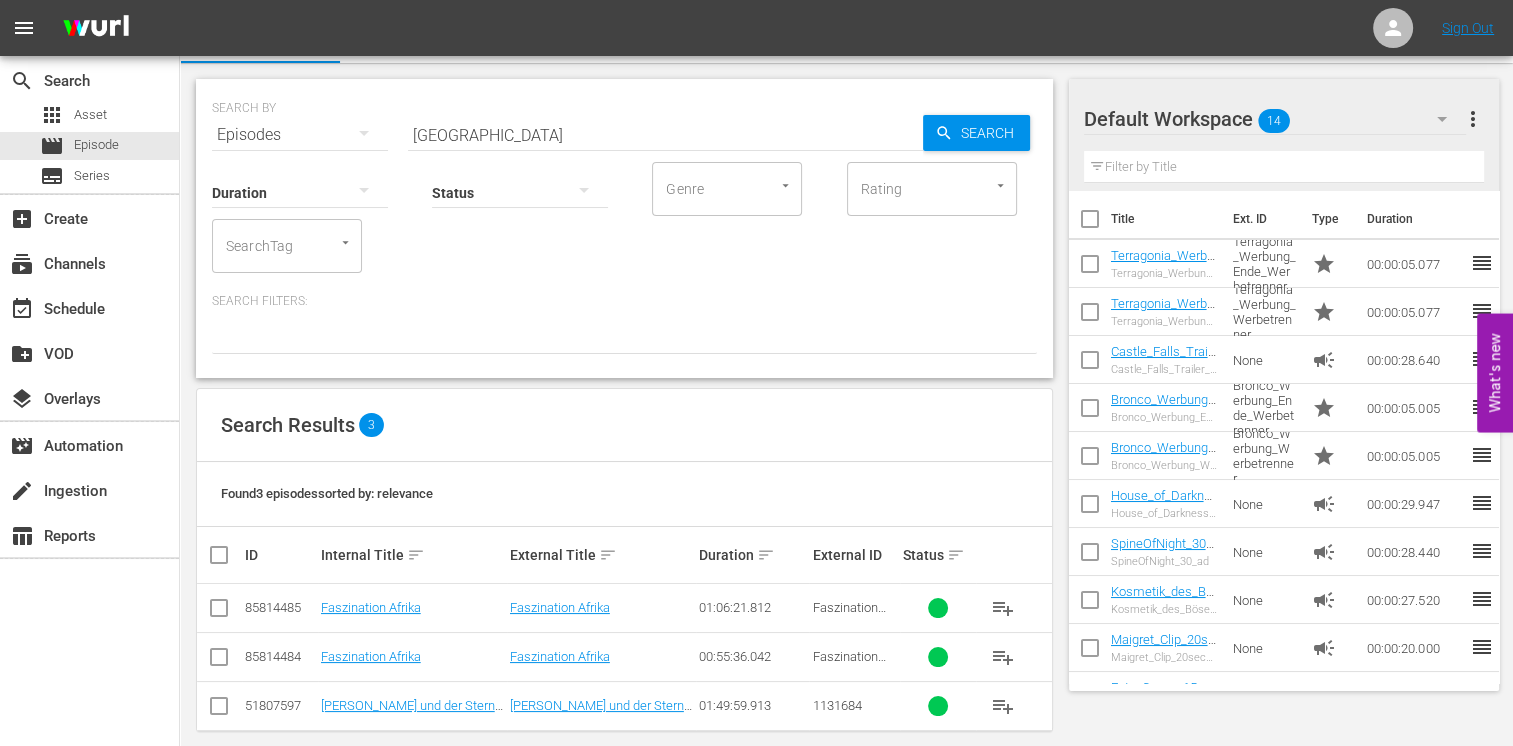 scroll, scrollTop: 60, scrollLeft: 0, axis: vertical 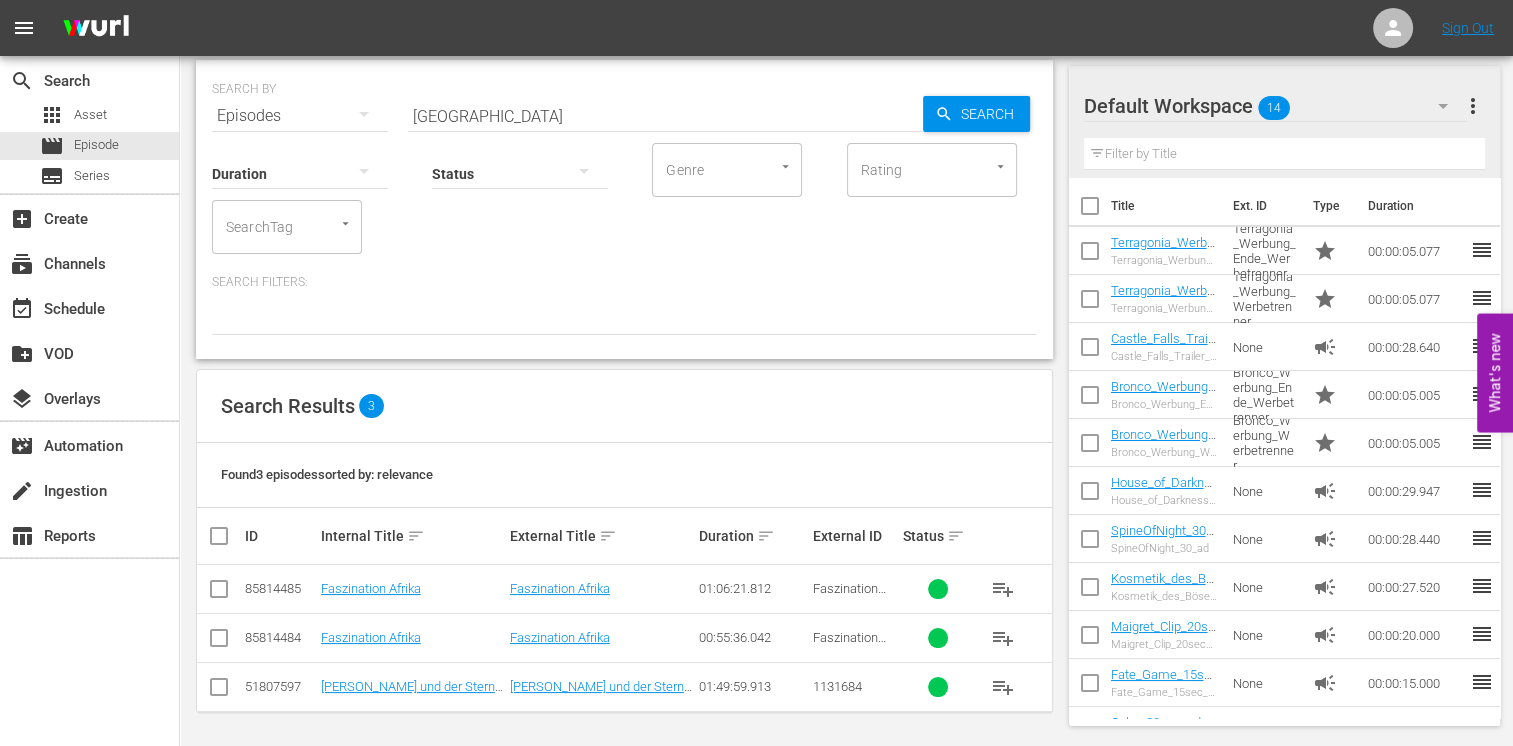 click on "Faszination Afrika" at bounding box center (412, 589) 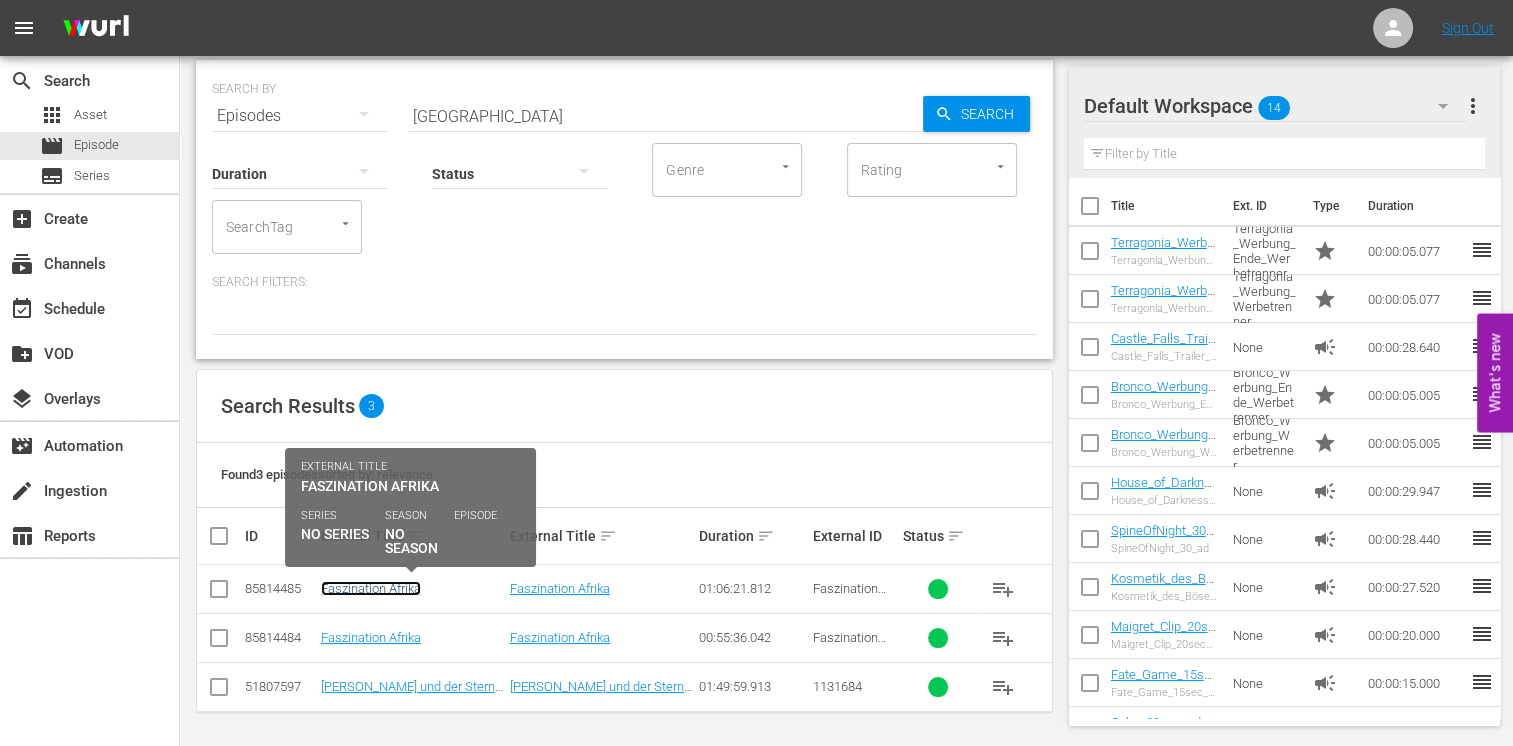click on "Faszination Afrika" at bounding box center [371, 588] 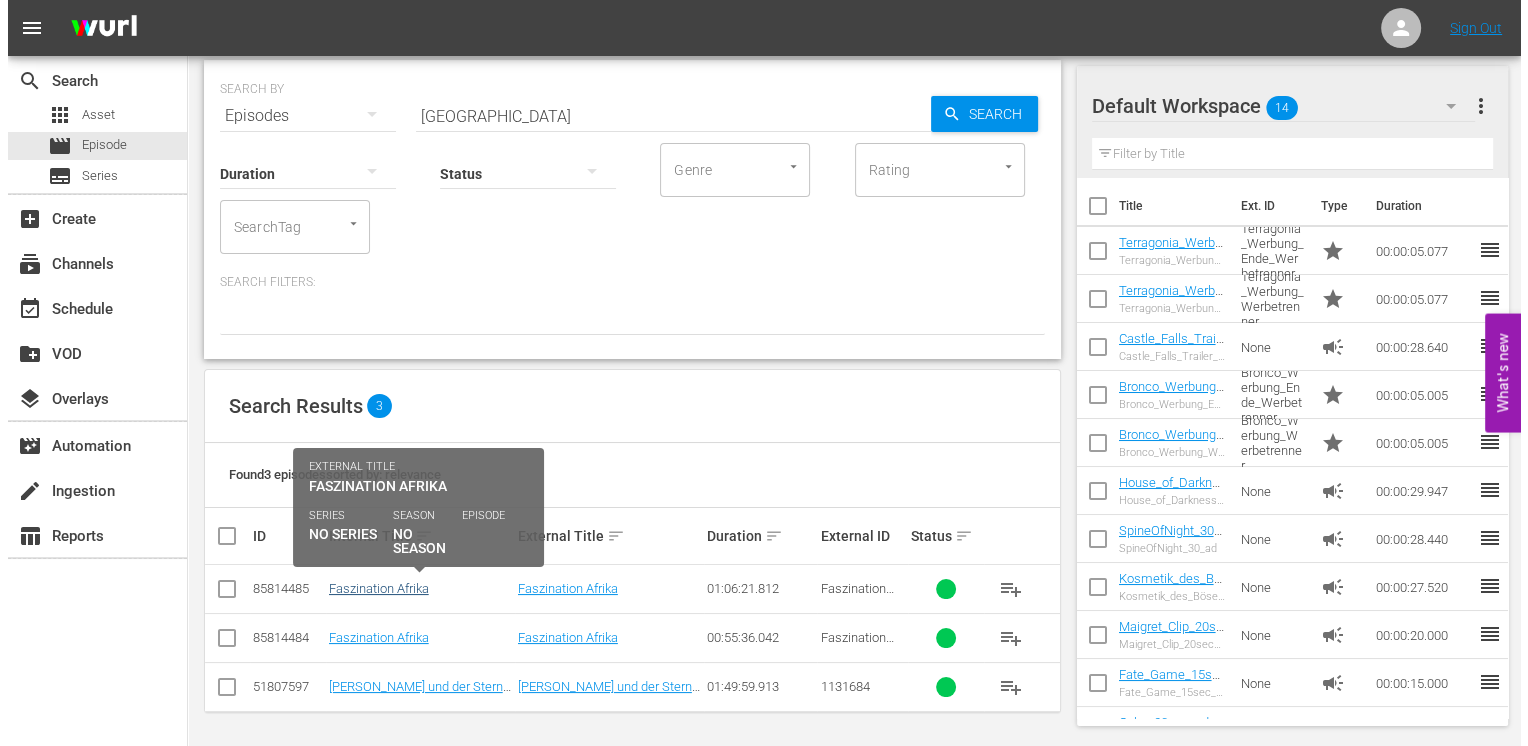 scroll, scrollTop: 0, scrollLeft: 0, axis: both 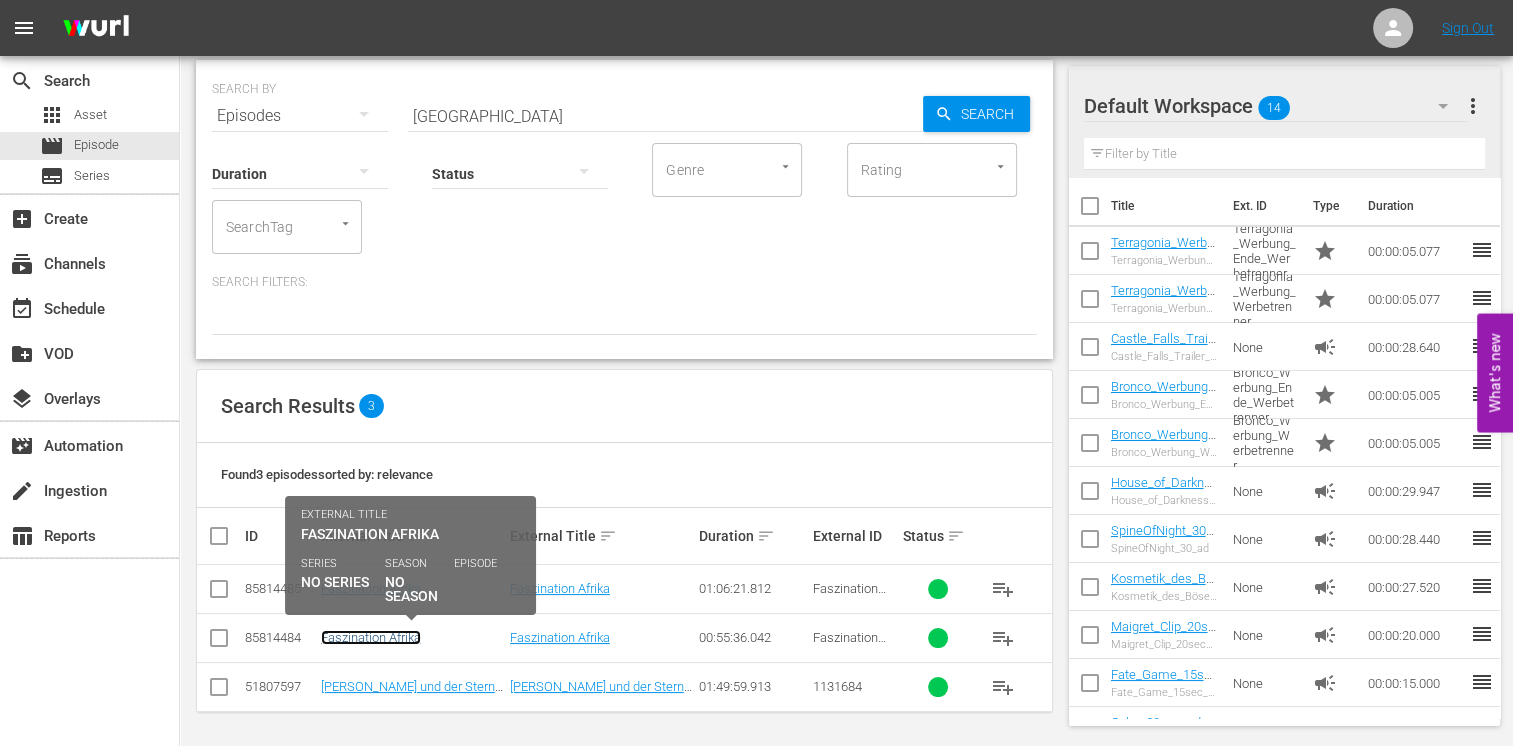 click on "Faszination Afrika" at bounding box center (371, 637) 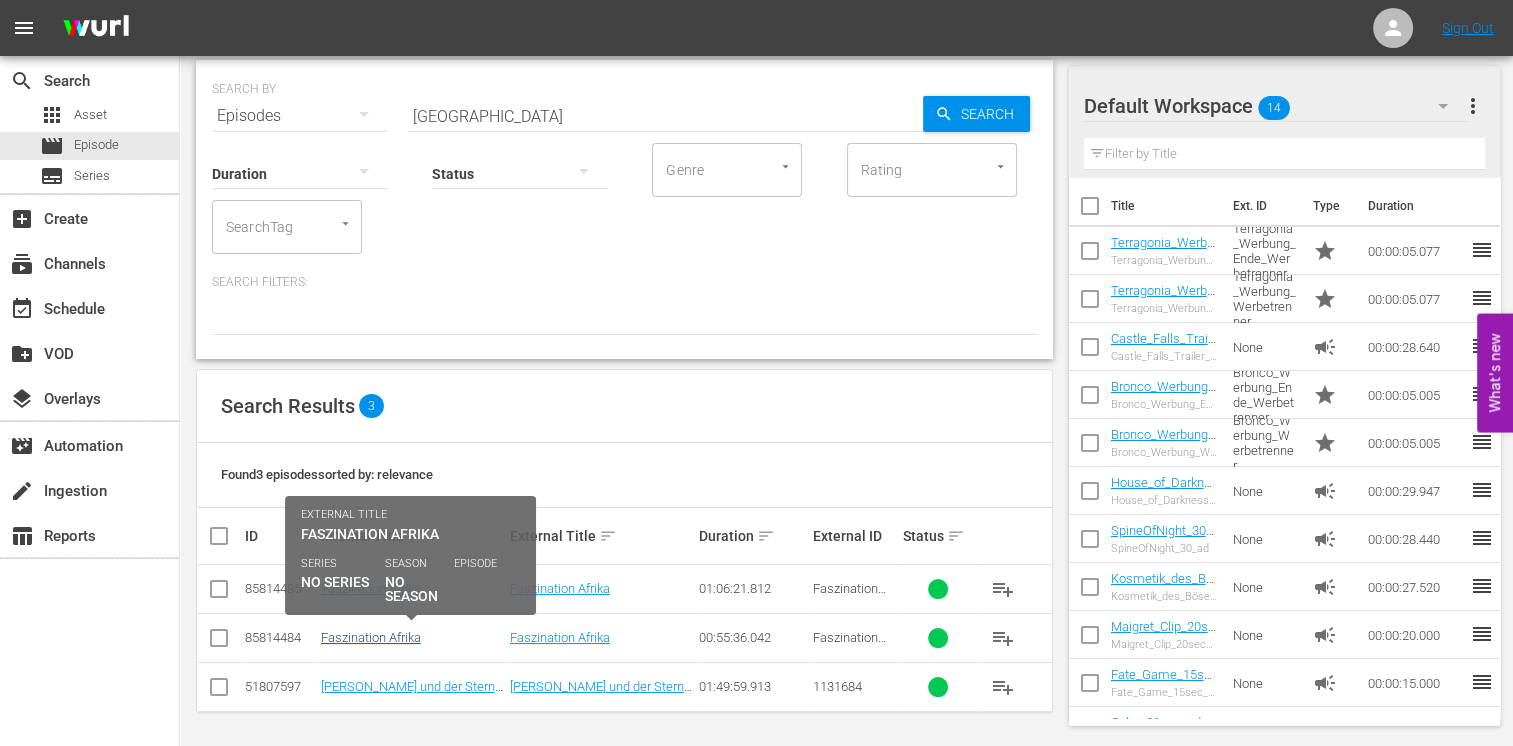 scroll, scrollTop: 0, scrollLeft: 0, axis: both 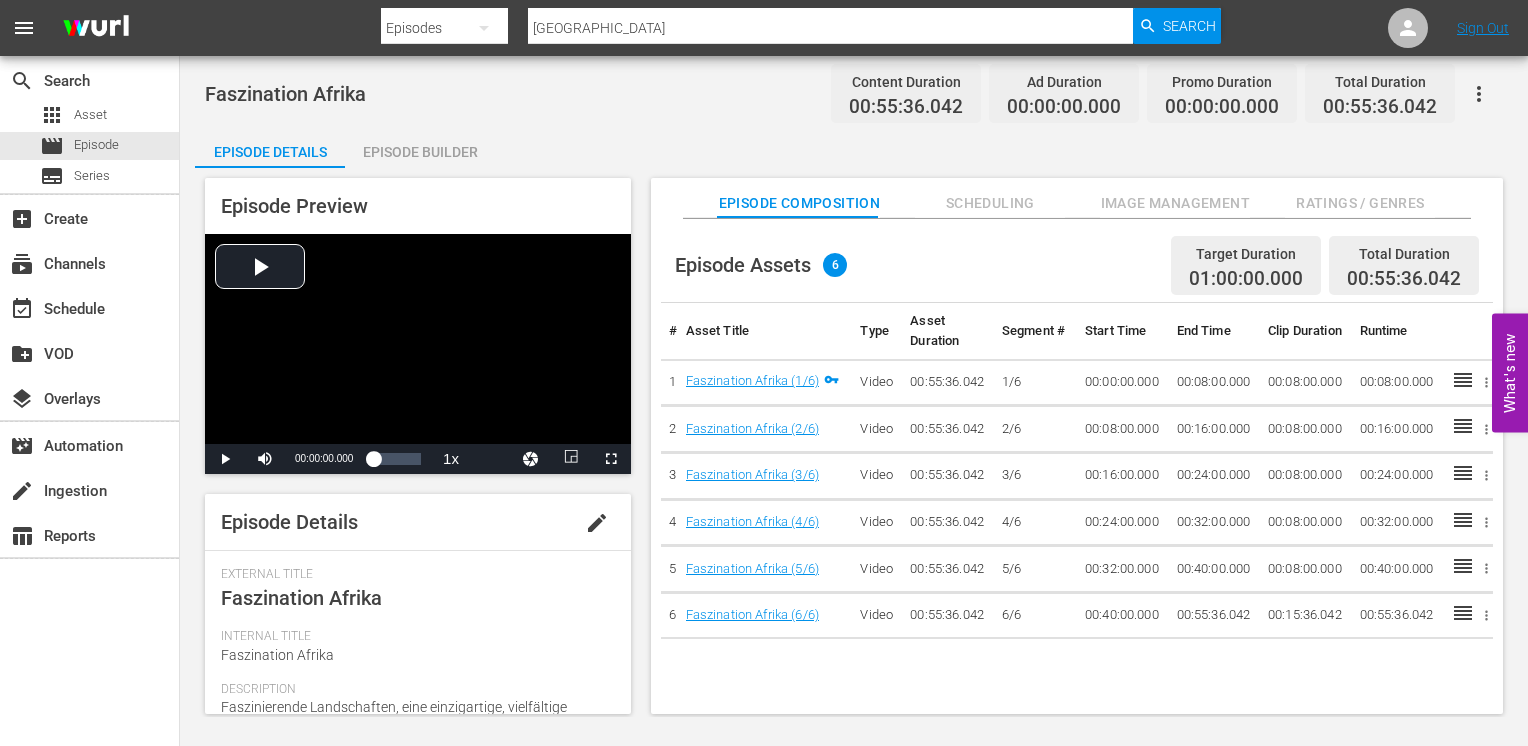 click on "Episode Builder" at bounding box center [420, 152] 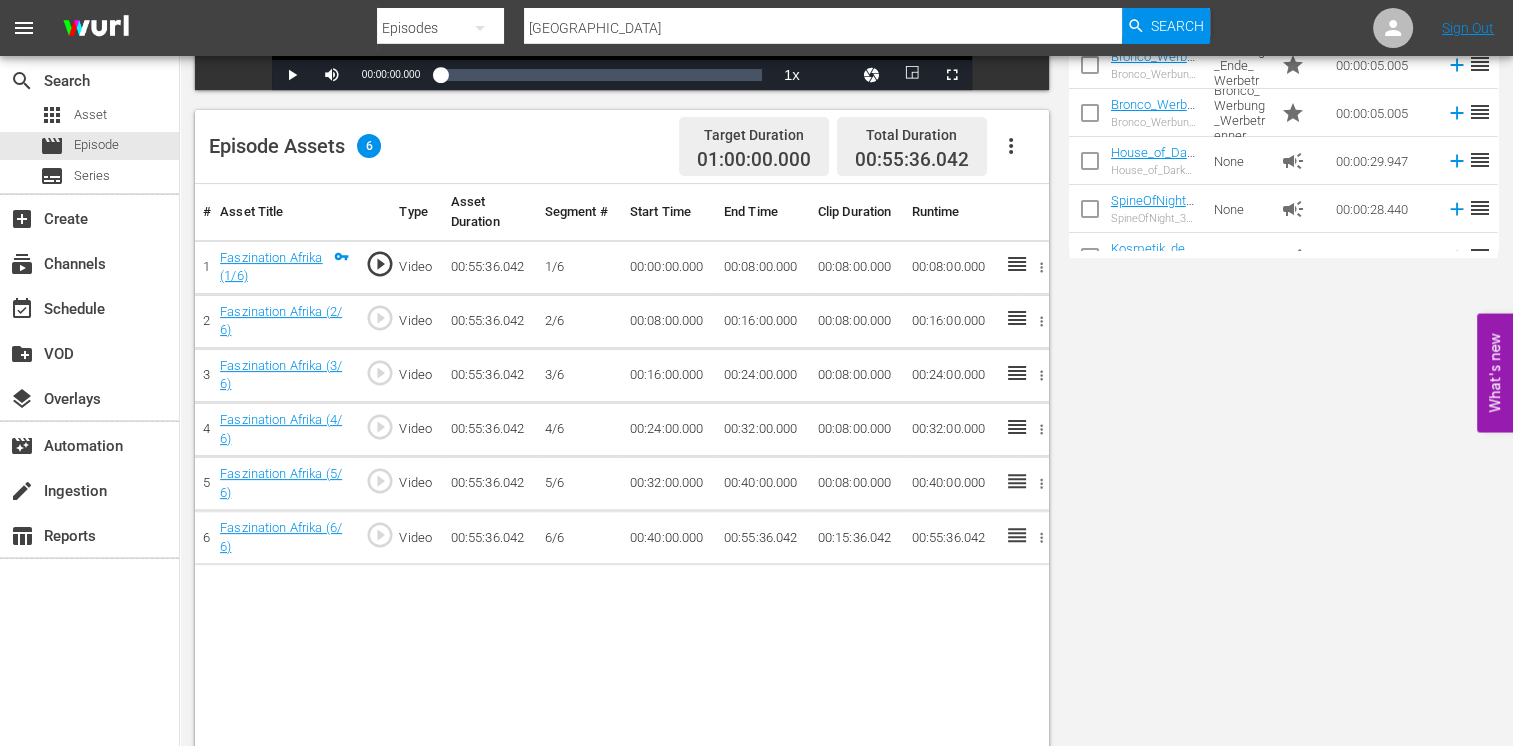 scroll, scrollTop: 500, scrollLeft: 0, axis: vertical 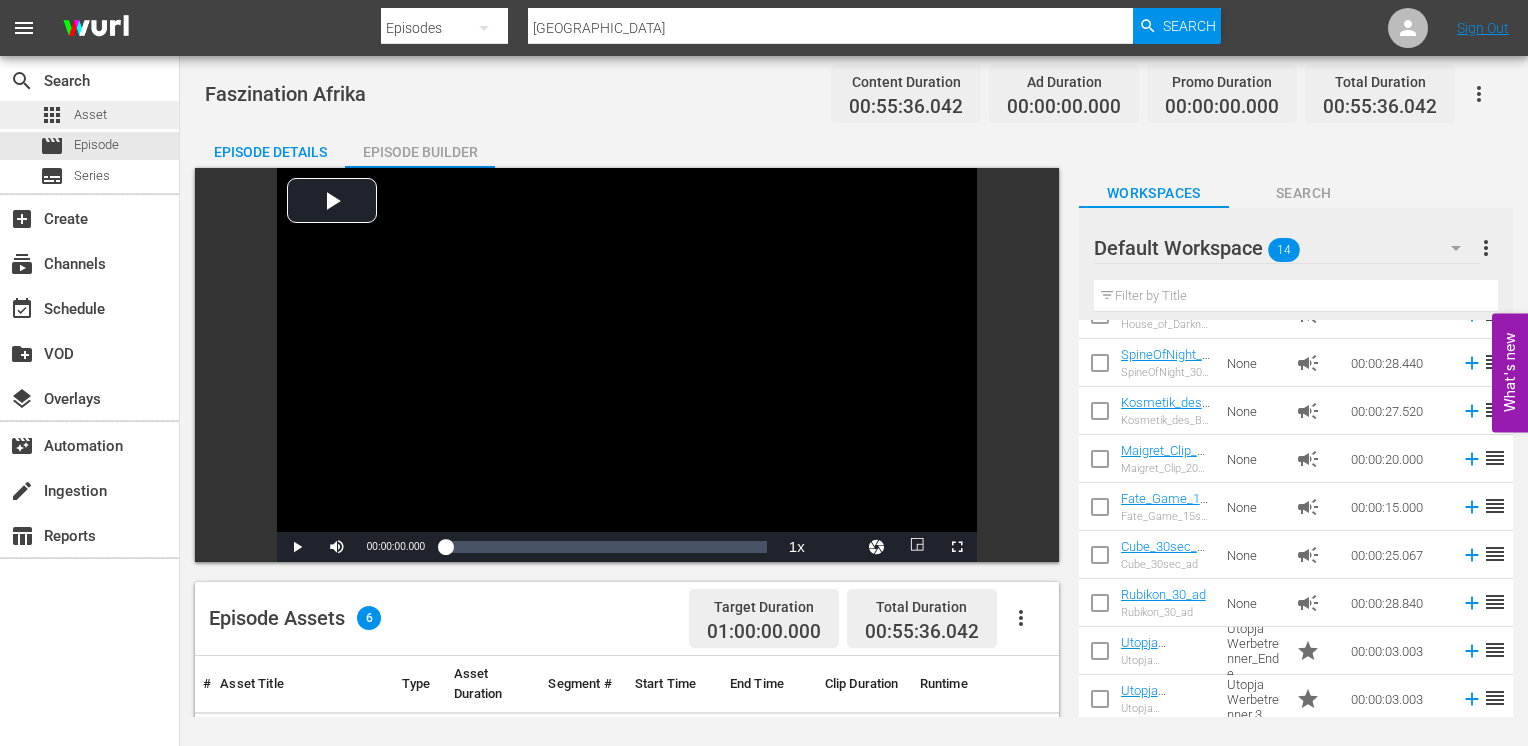 click on "apps Asset" at bounding box center [89, 115] 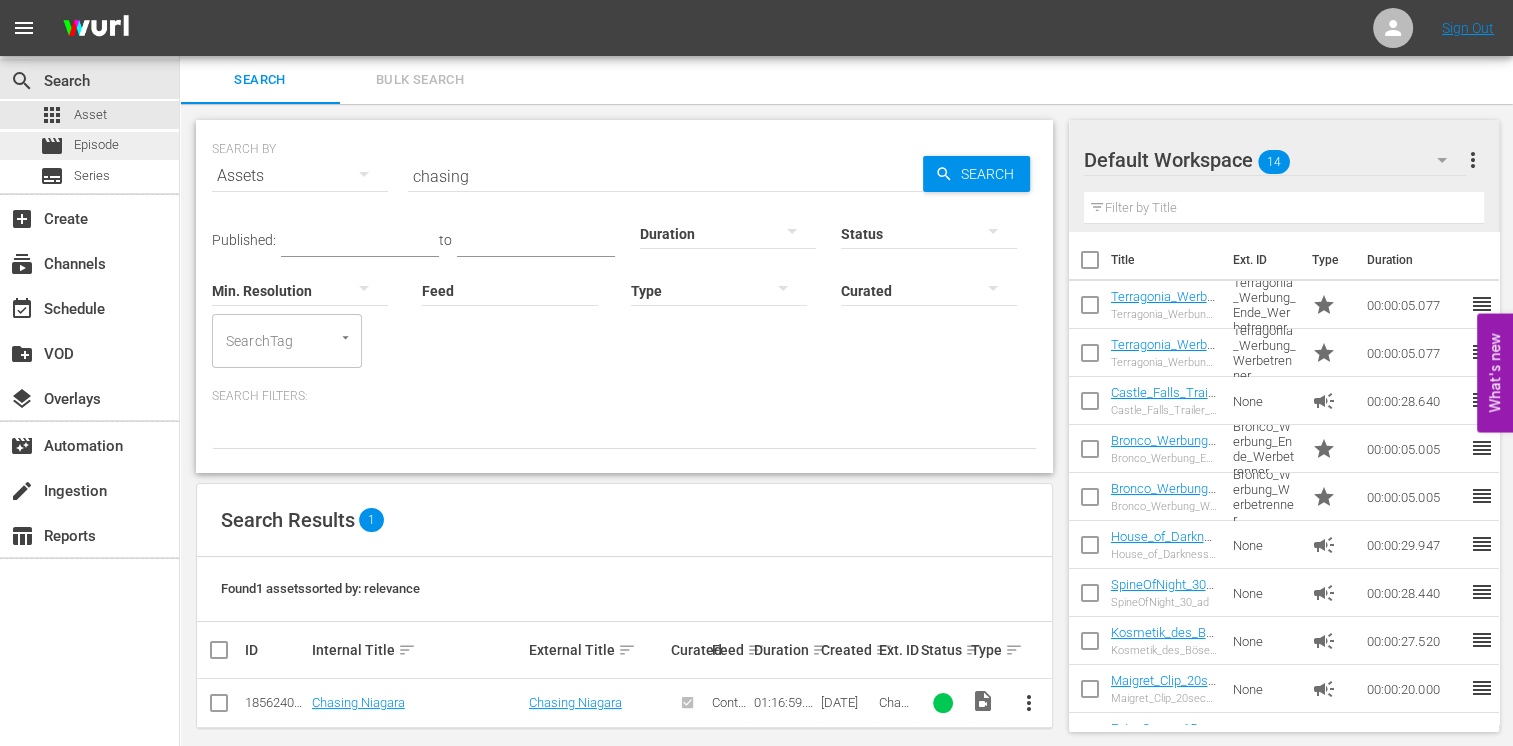 click on "Episode" at bounding box center [96, 145] 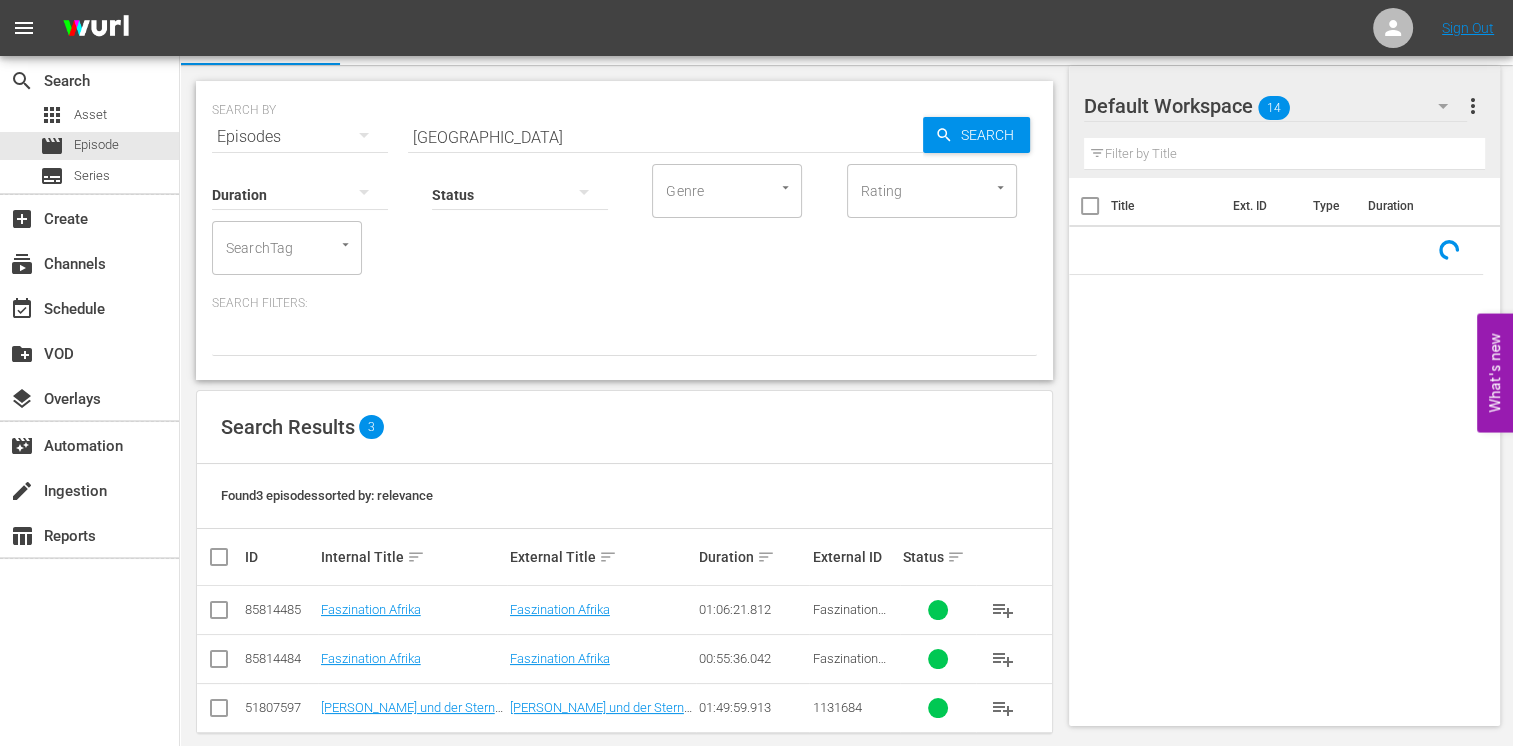 scroll, scrollTop: 60, scrollLeft: 0, axis: vertical 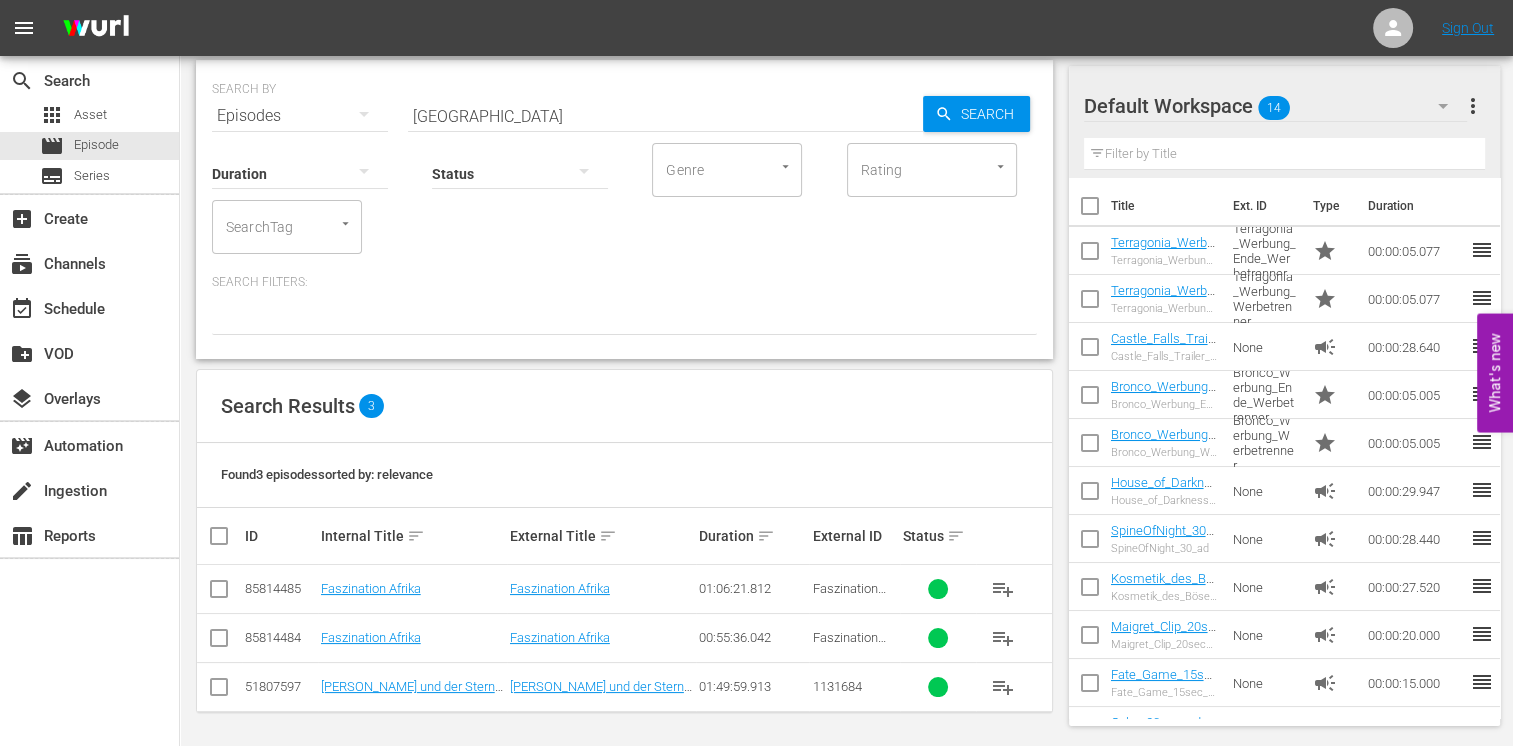 click at bounding box center [219, 642] 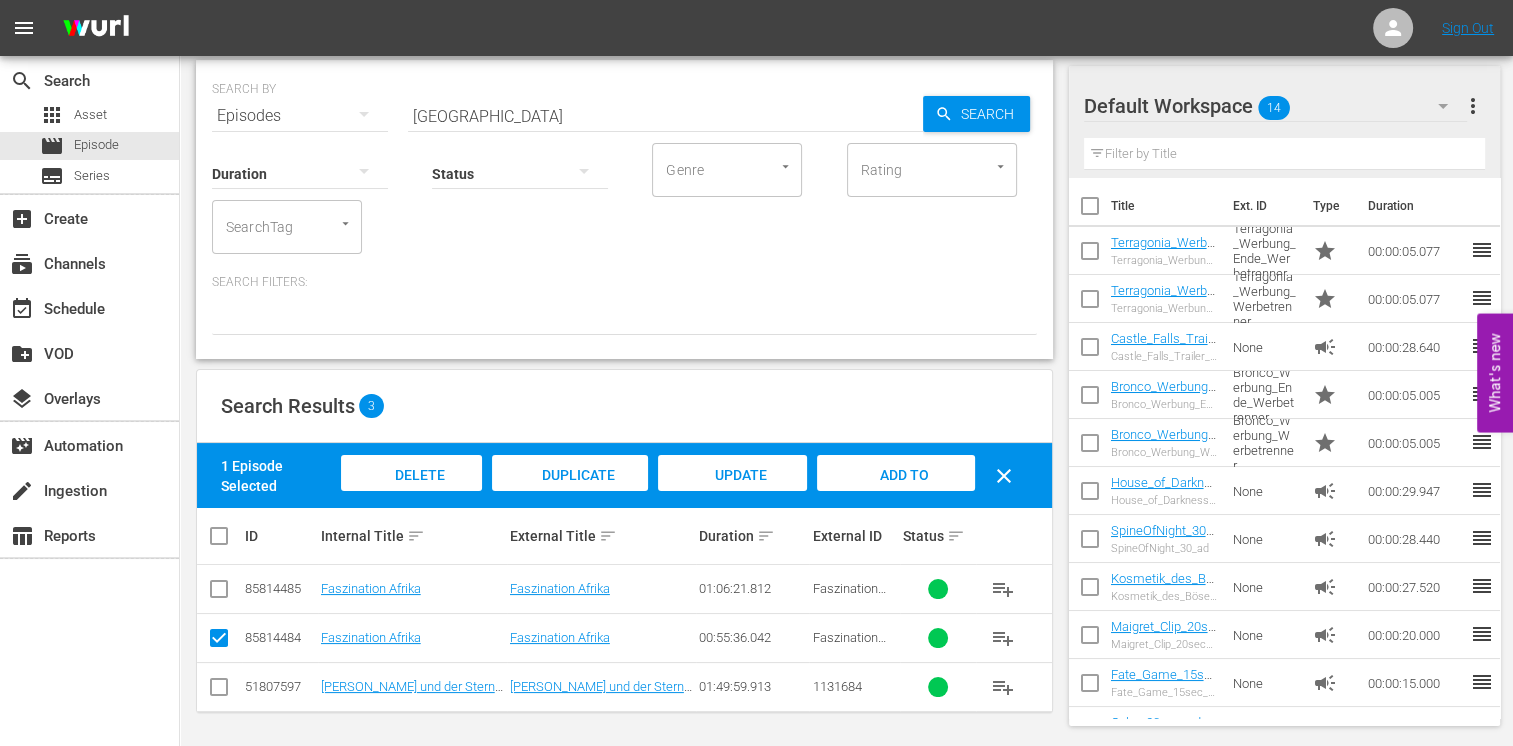 click on "Delete Episodes" at bounding box center [412, 494] 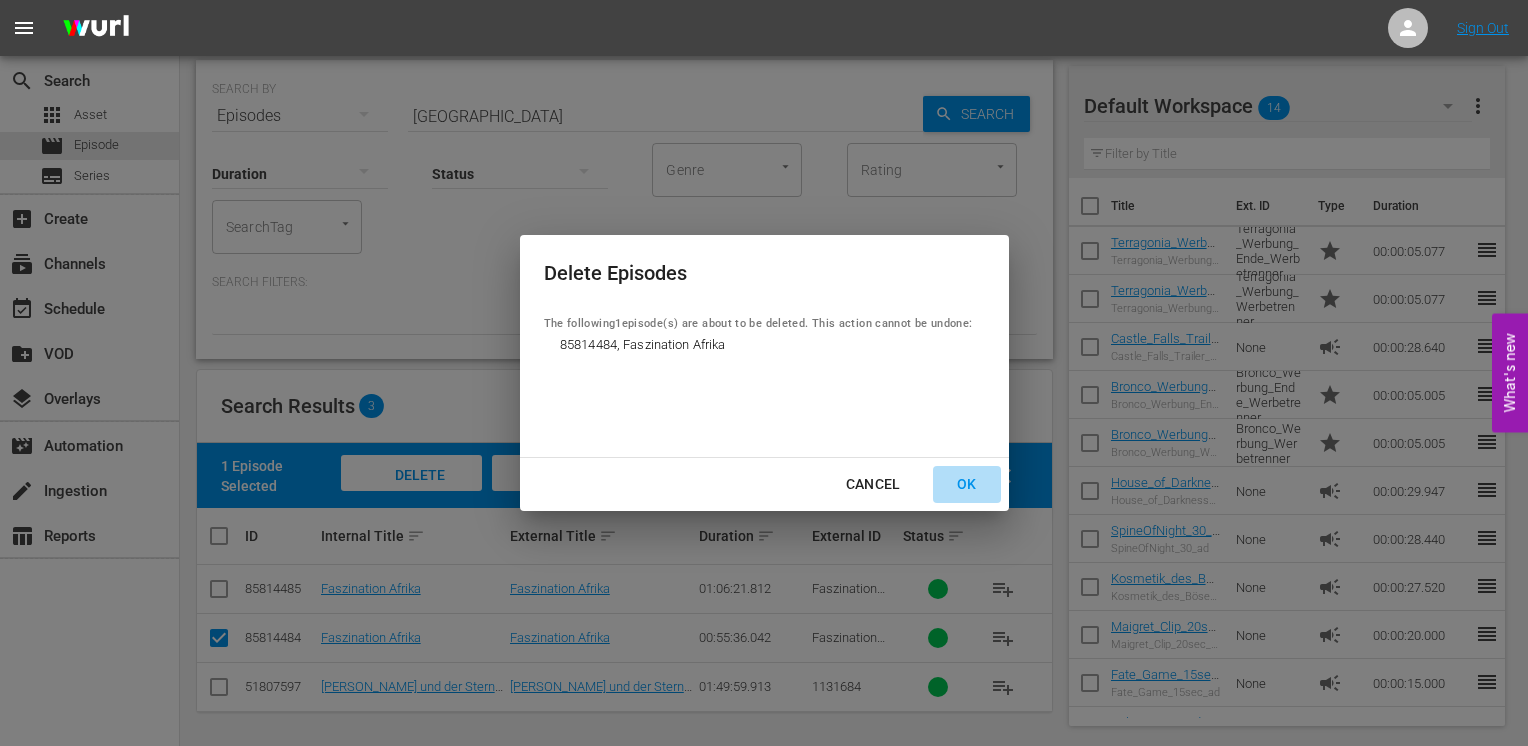click on "OK" at bounding box center [967, 484] 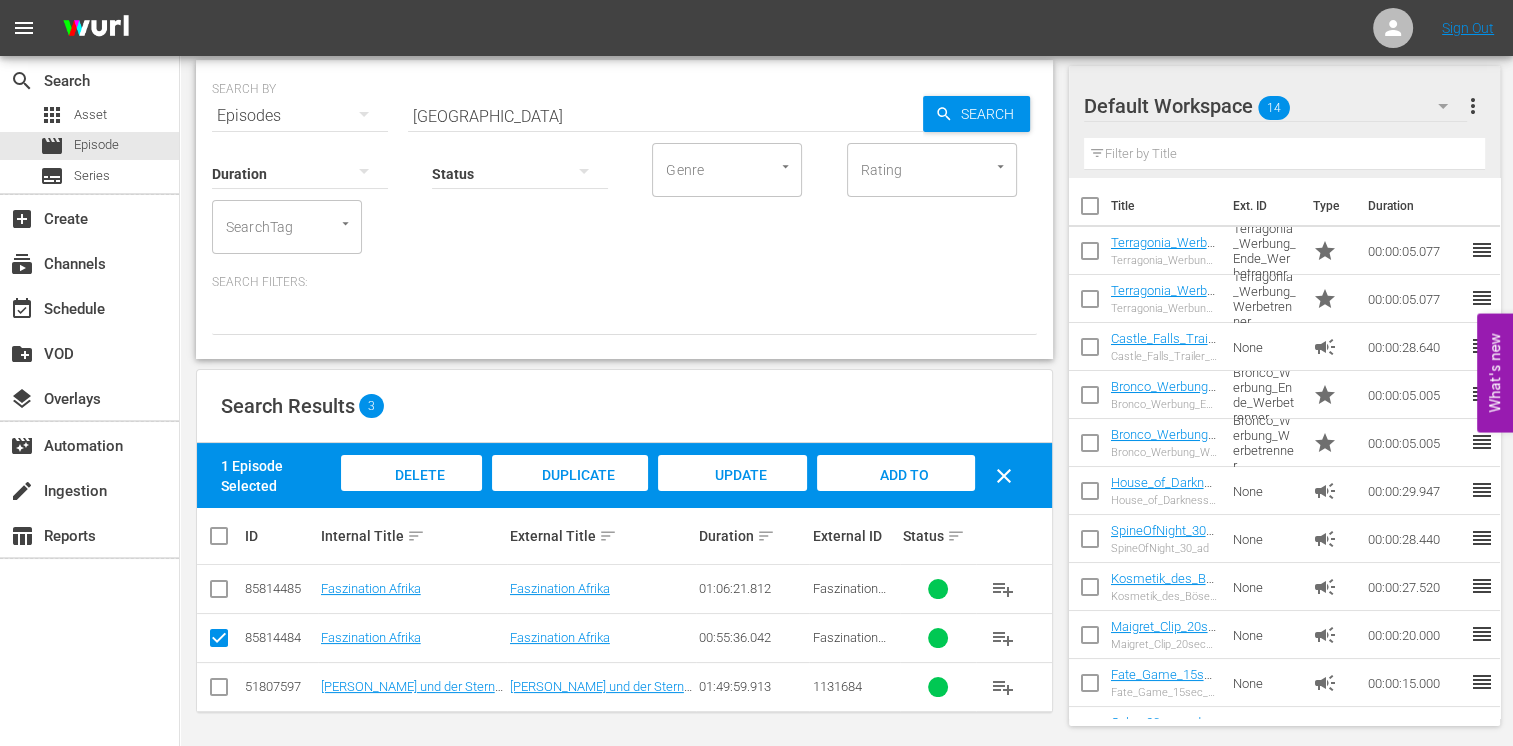 click on "Delete Episodes" at bounding box center [412, 494] 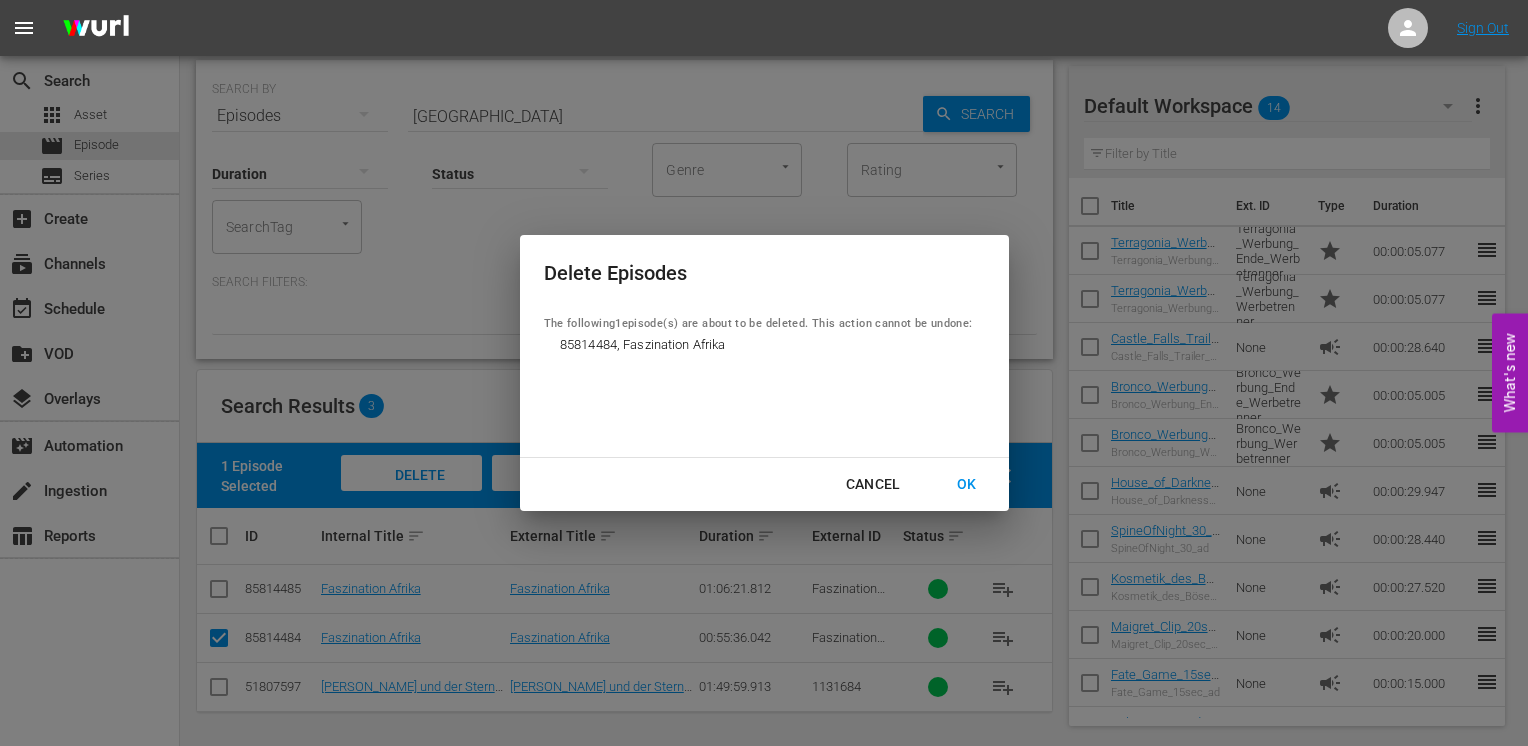click on "OK" at bounding box center [967, 484] 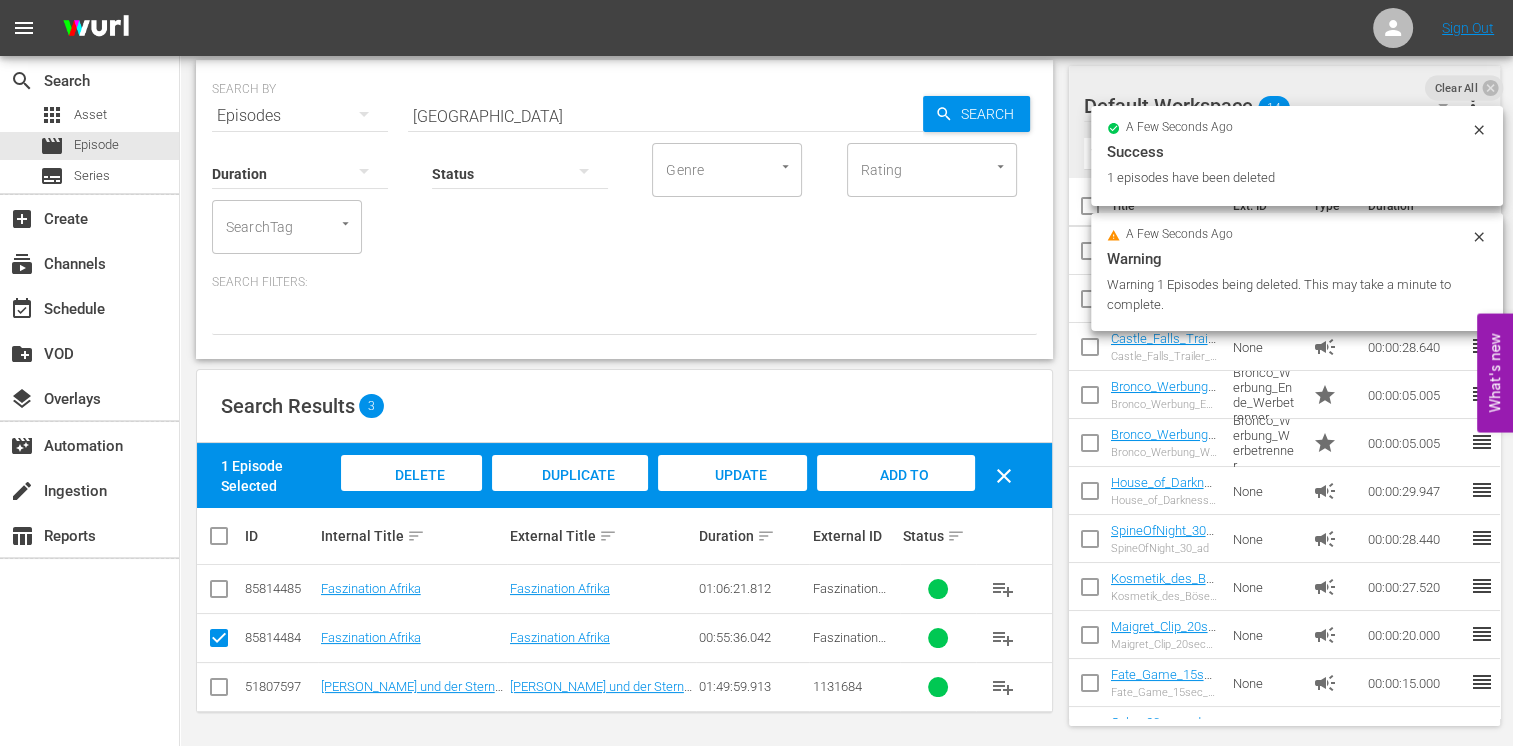 click on "Search Results 3" at bounding box center (624, 406) 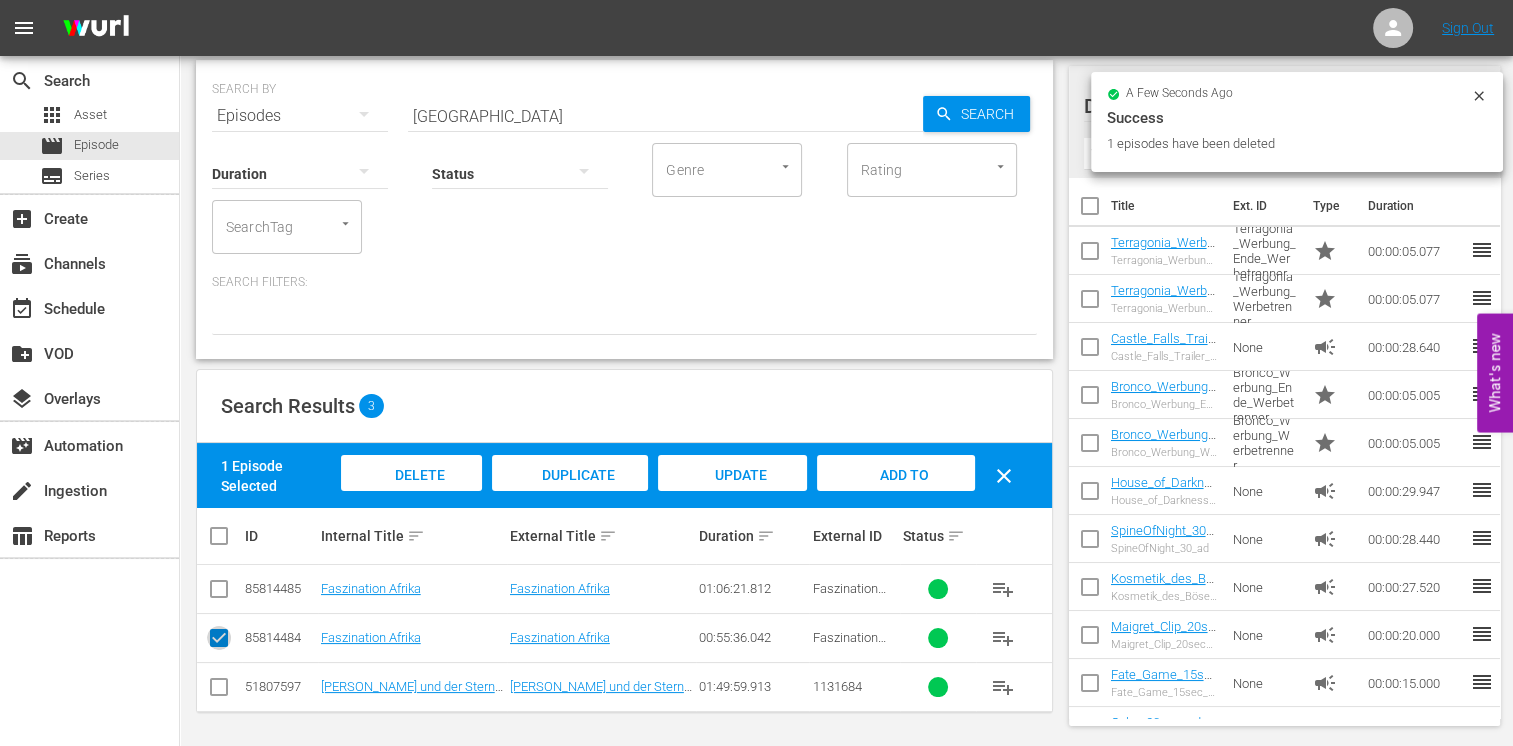 click at bounding box center (219, 642) 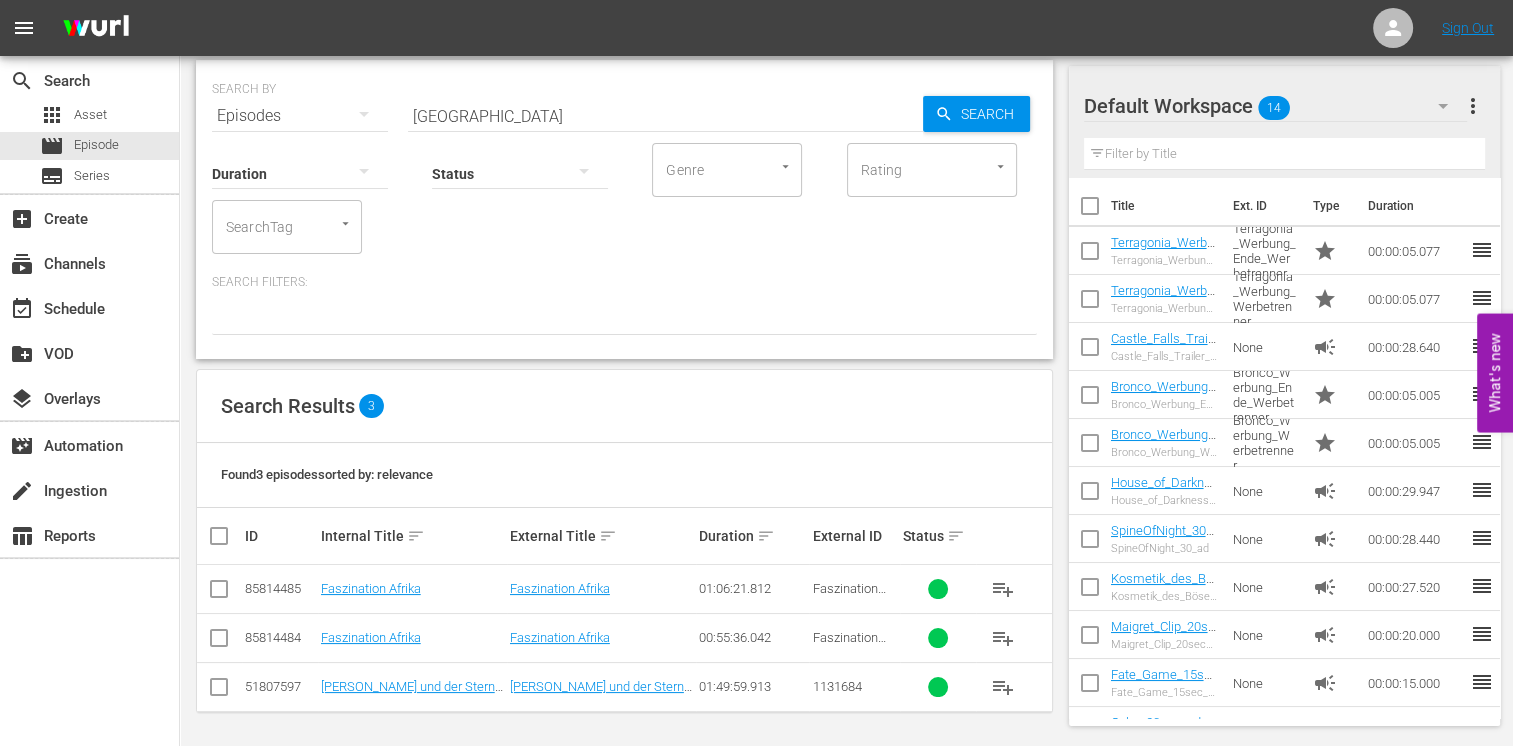 click on "Found  3   episodes  sorted by:   relevance" at bounding box center [624, 475] 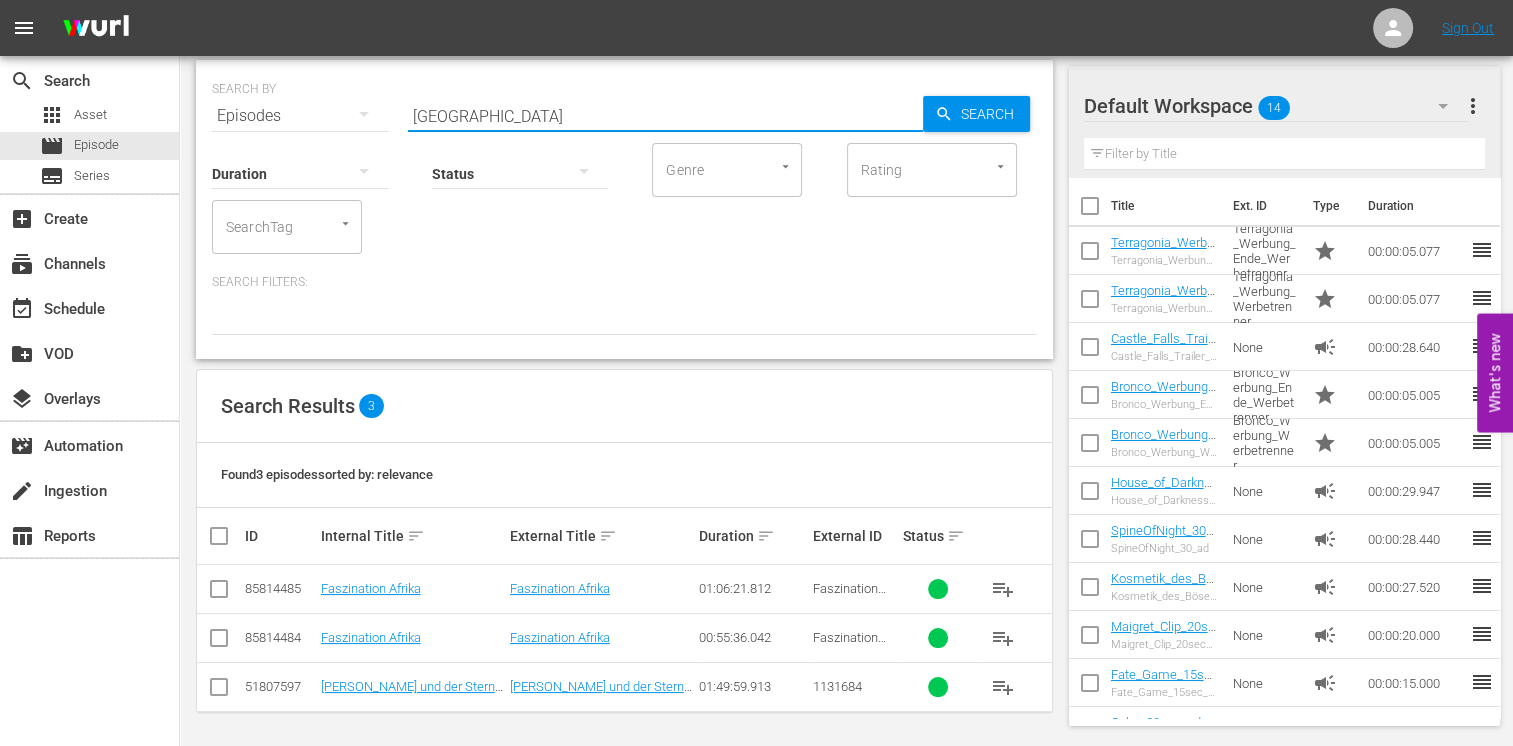 drag, startPoint x: 508, startPoint y: 118, endPoint x: 334, endPoint y: 115, distance: 174.02586 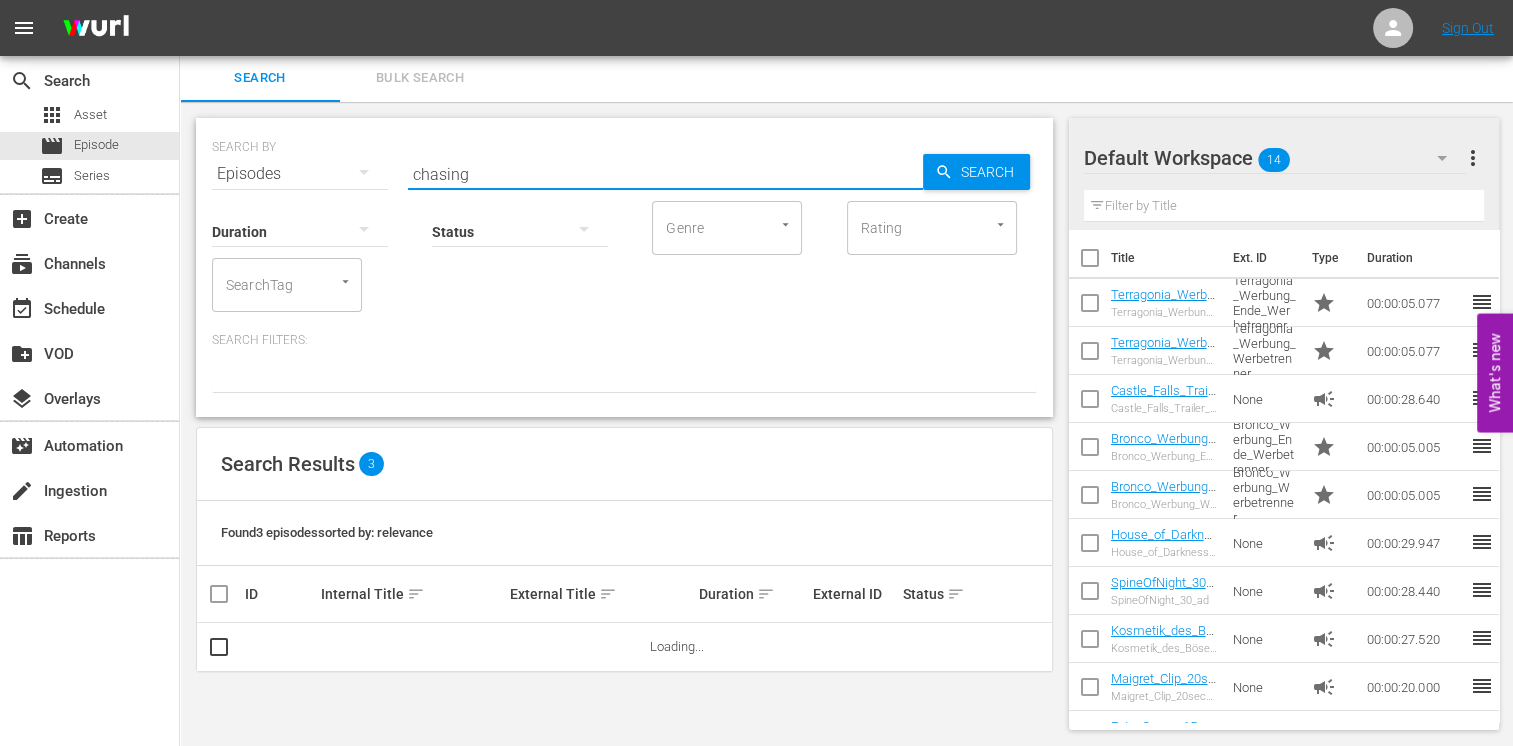 scroll, scrollTop: 0, scrollLeft: 0, axis: both 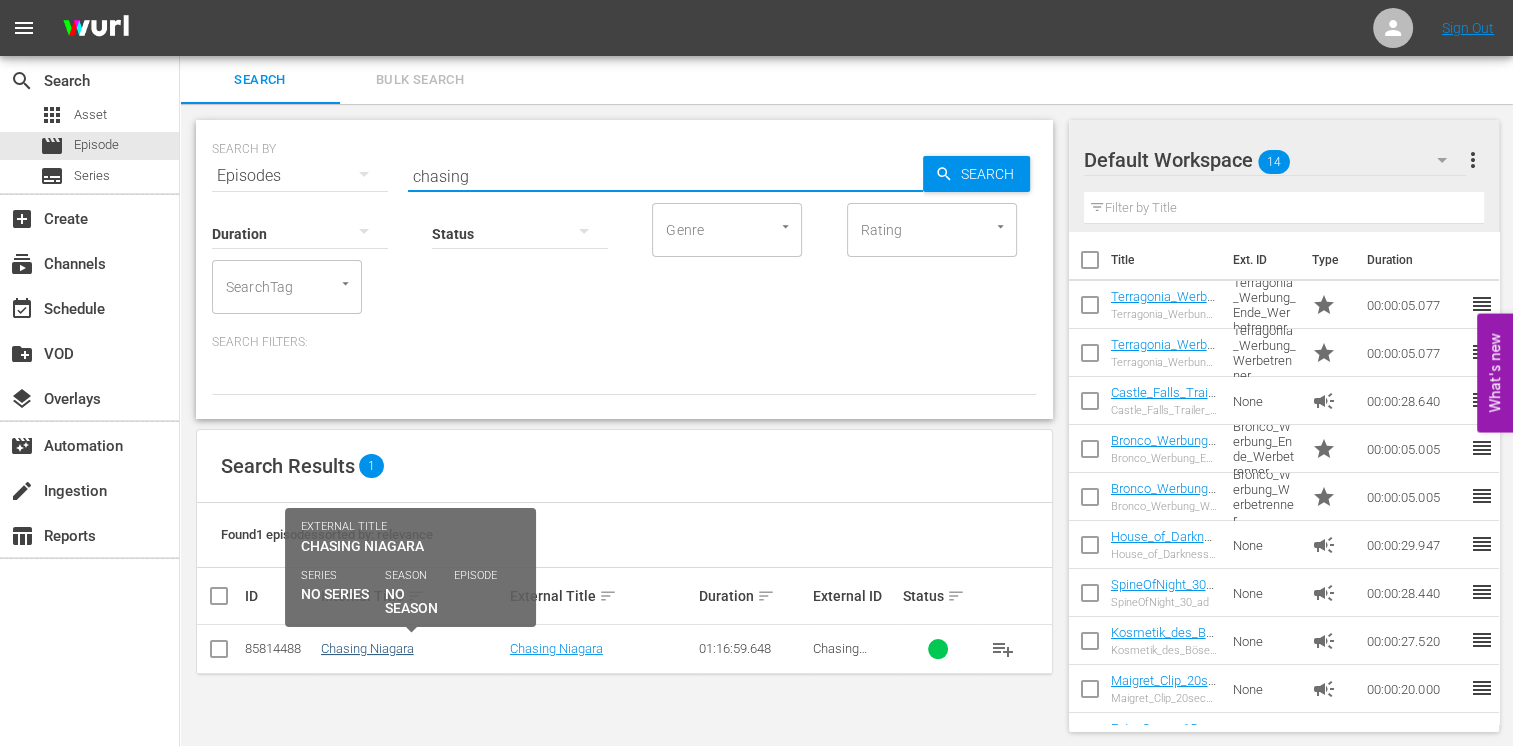 type on "chasing" 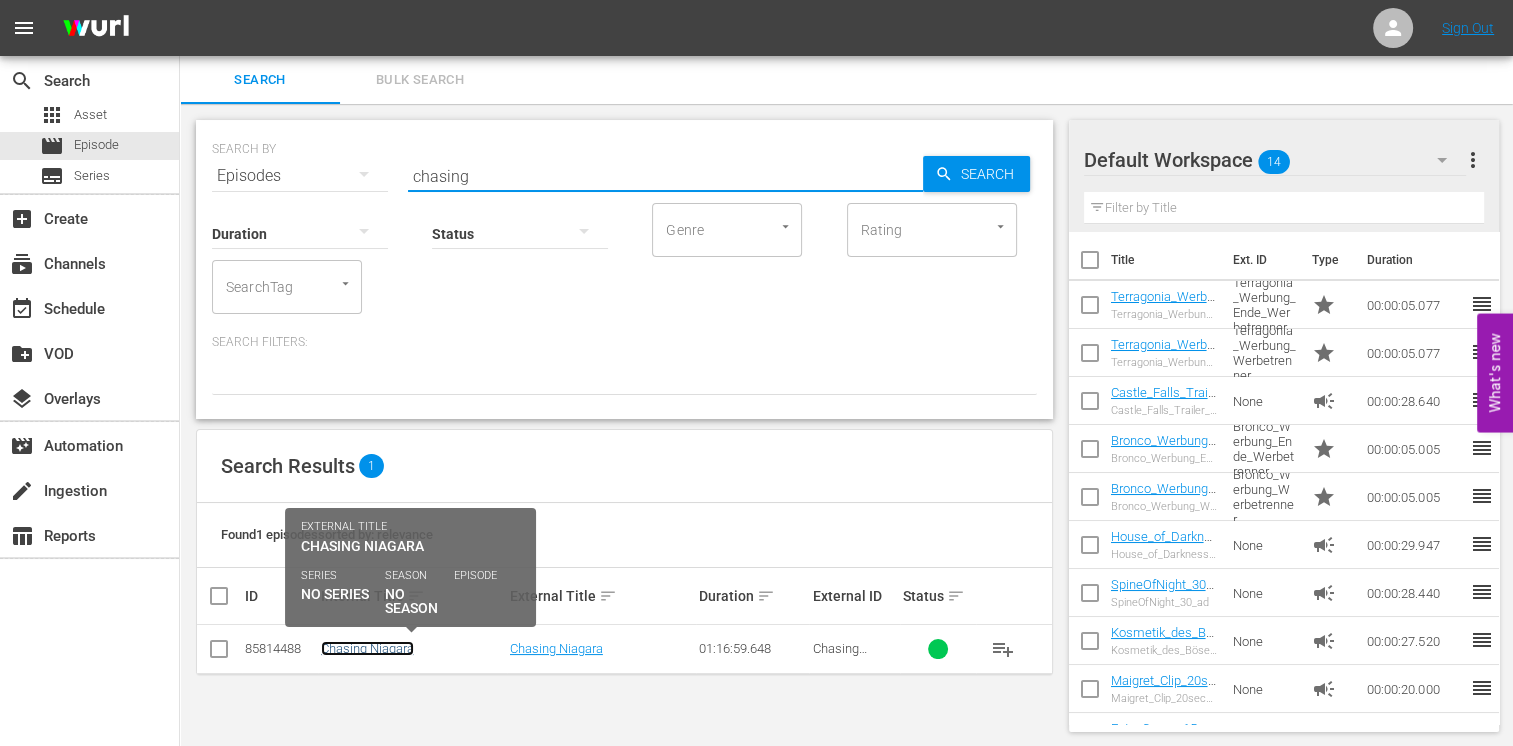 click on "Chasing Niagara" at bounding box center (367, 648) 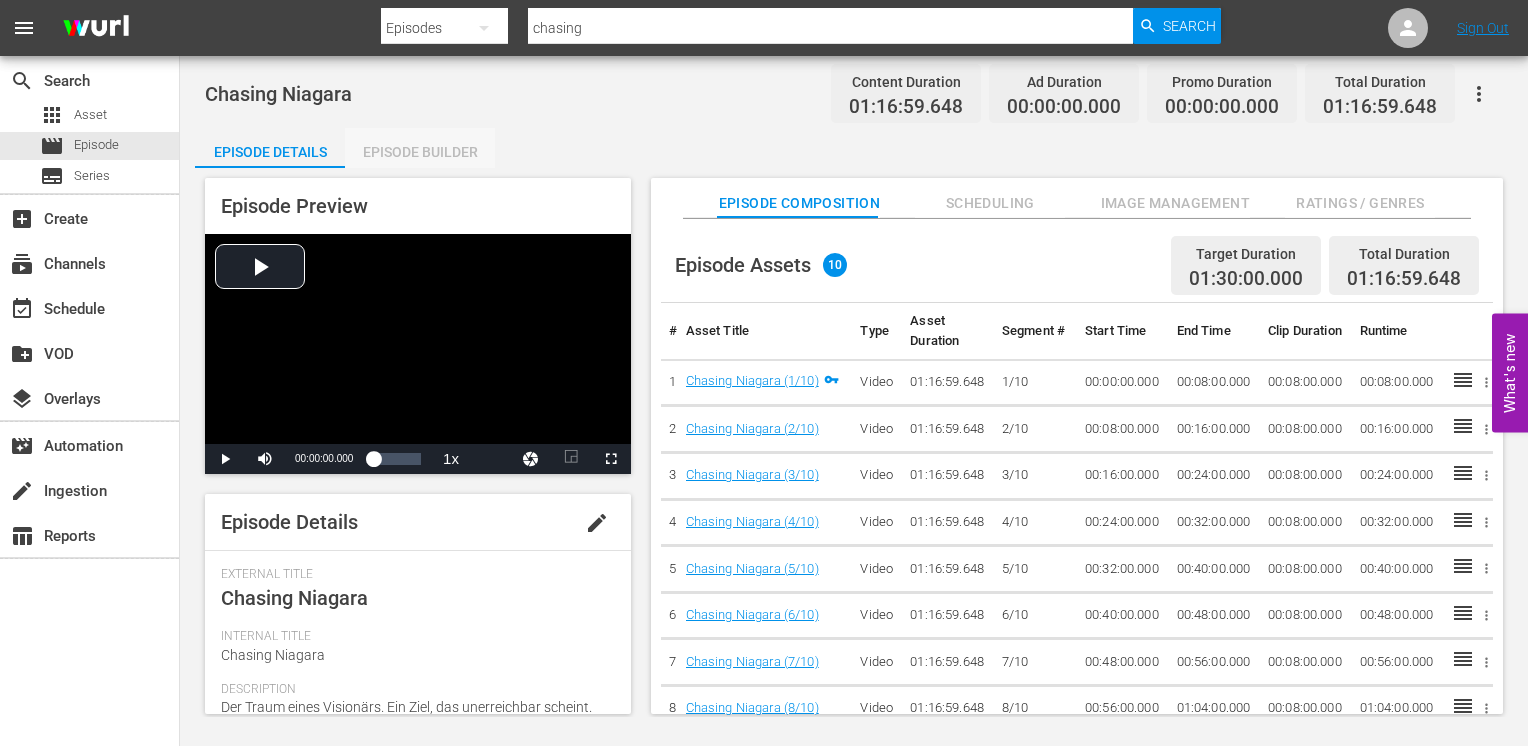 click on "Episode Builder" at bounding box center (420, 152) 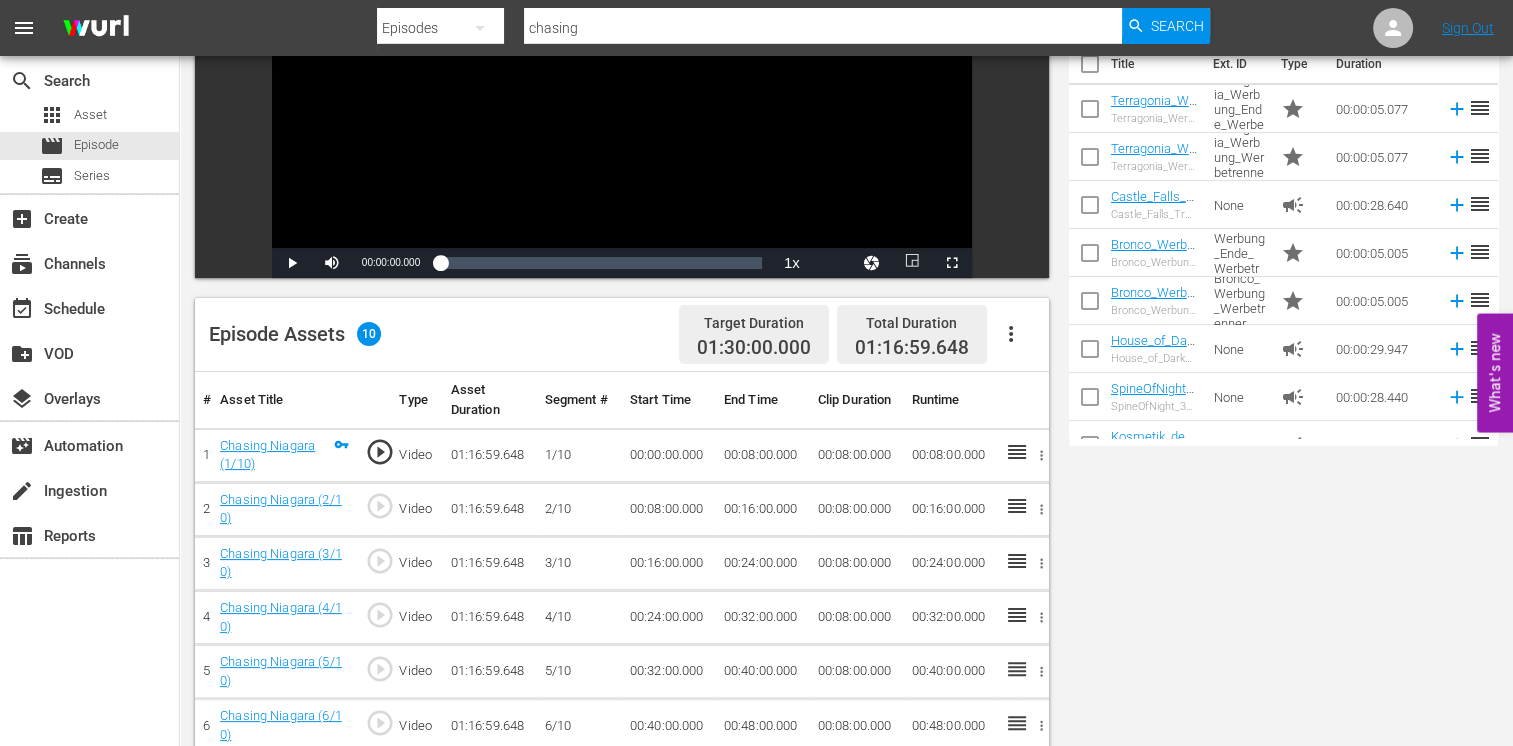 scroll, scrollTop: 300, scrollLeft: 0, axis: vertical 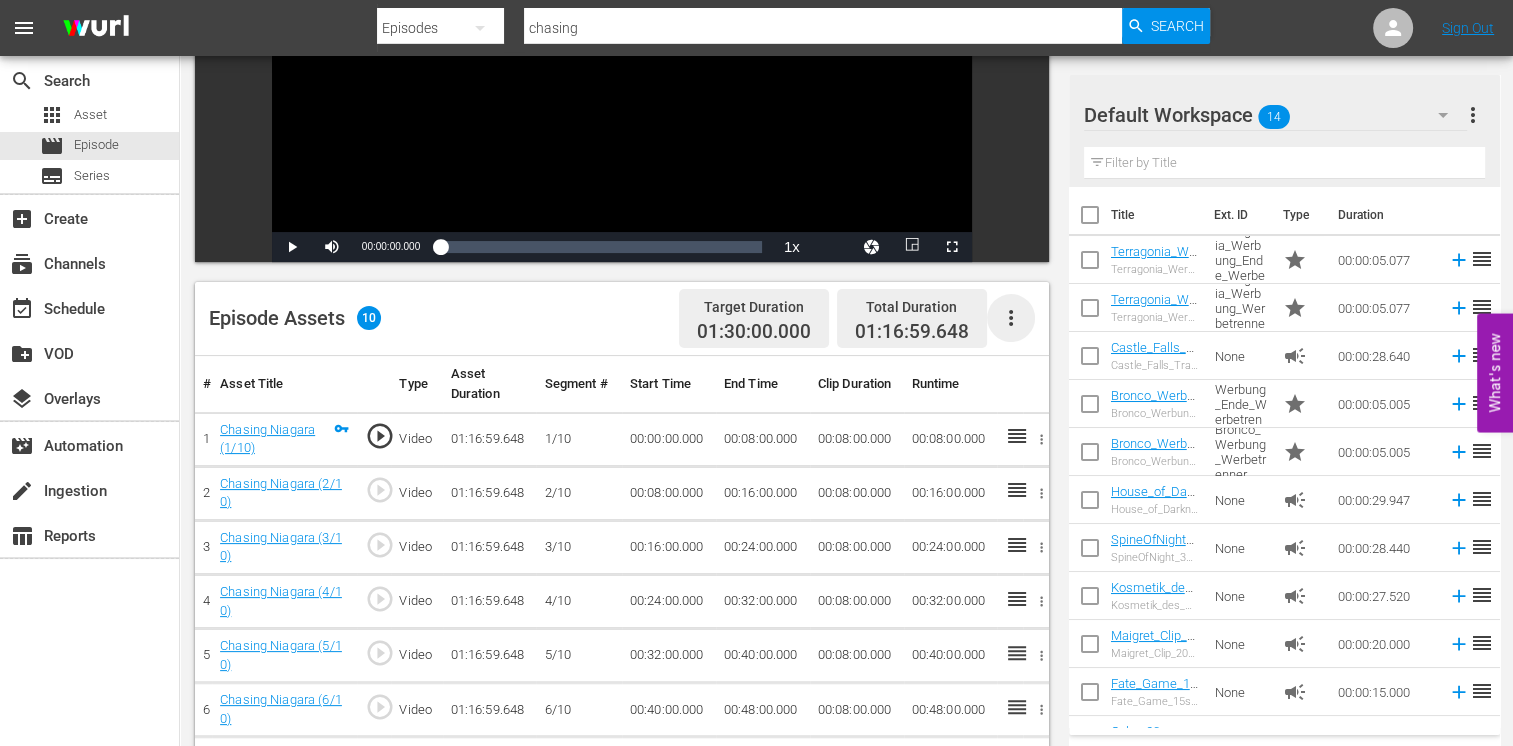 click 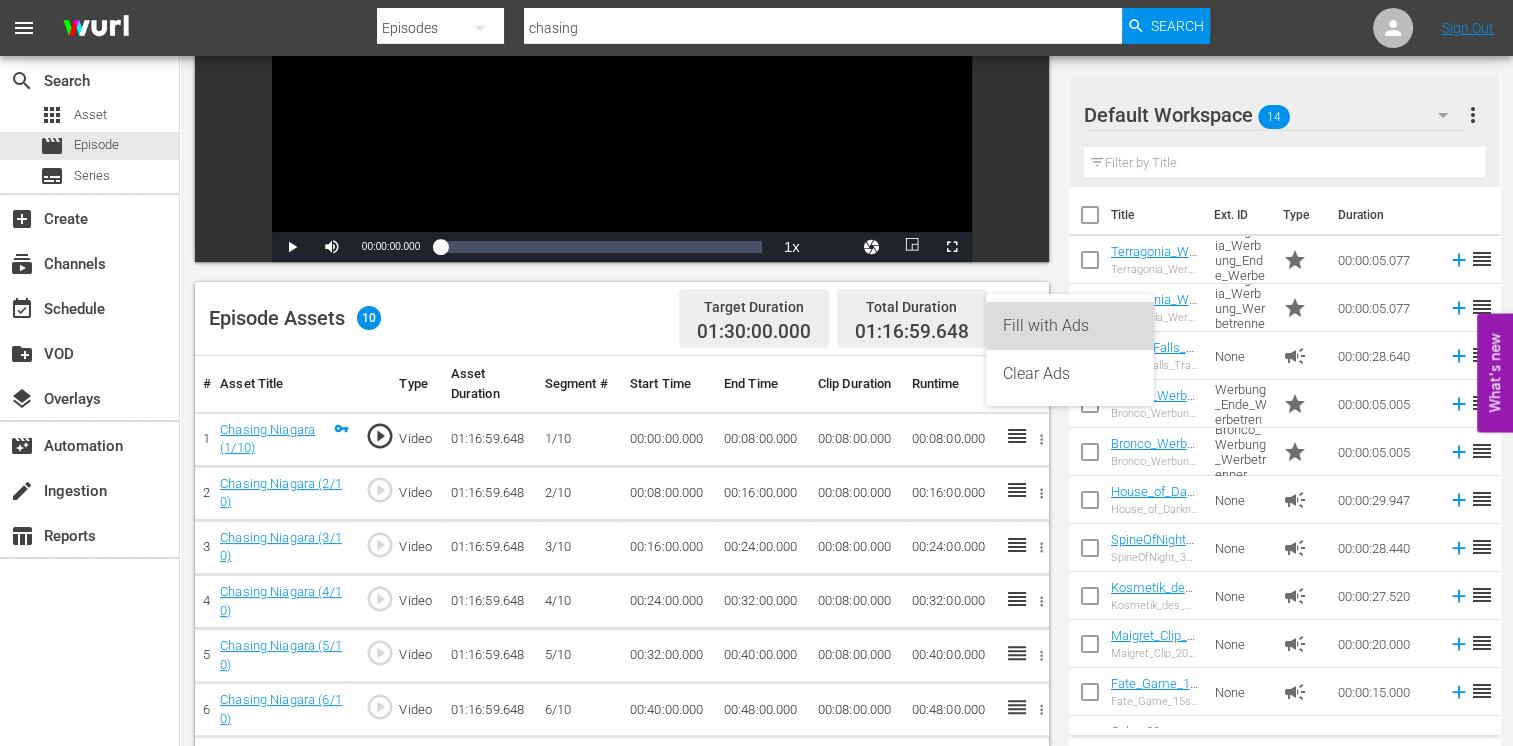 click on "Fill with Ads" at bounding box center [1070, 326] 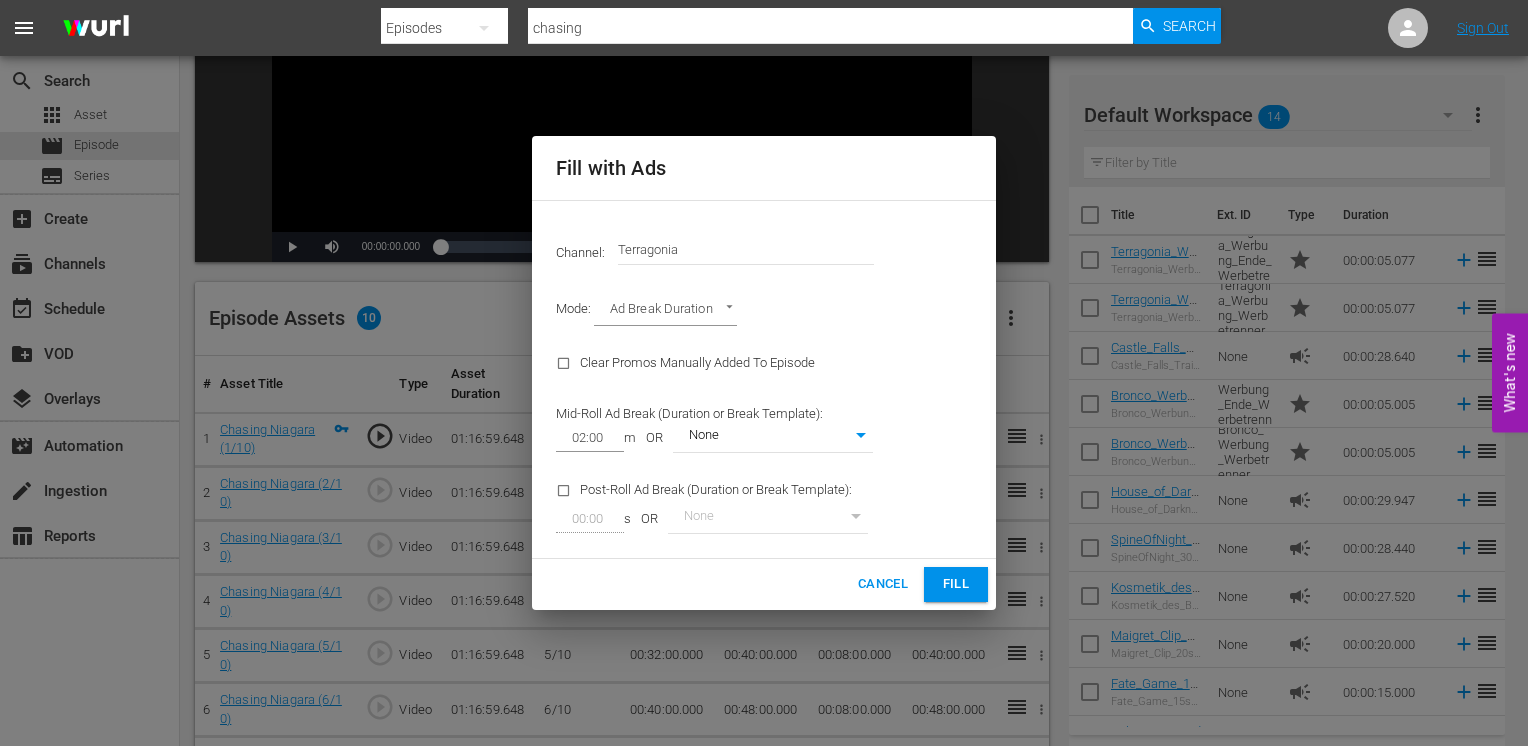 click on "Fill" at bounding box center [956, 584] 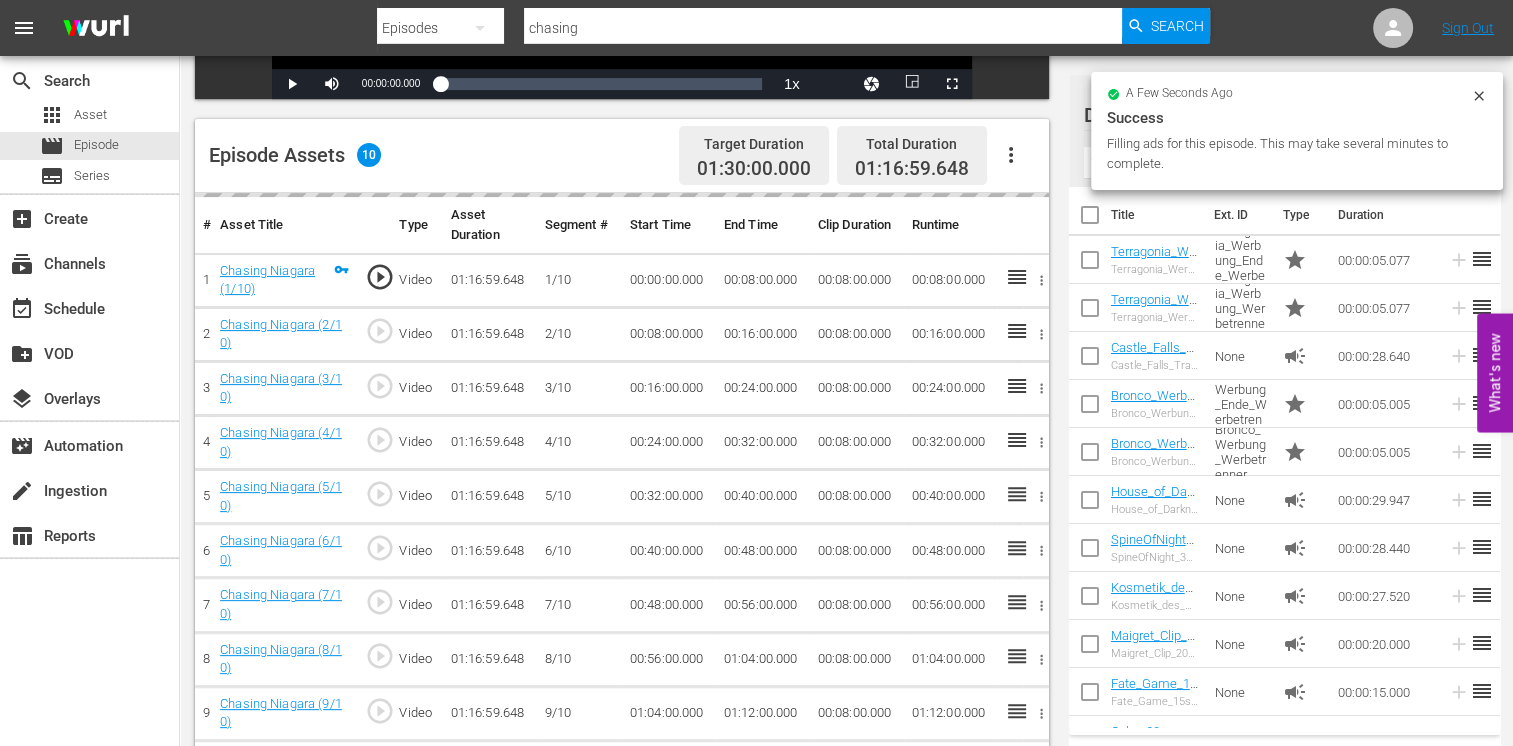 scroll, scrollTop: 500, scrollLeft: 0, axis: vertical 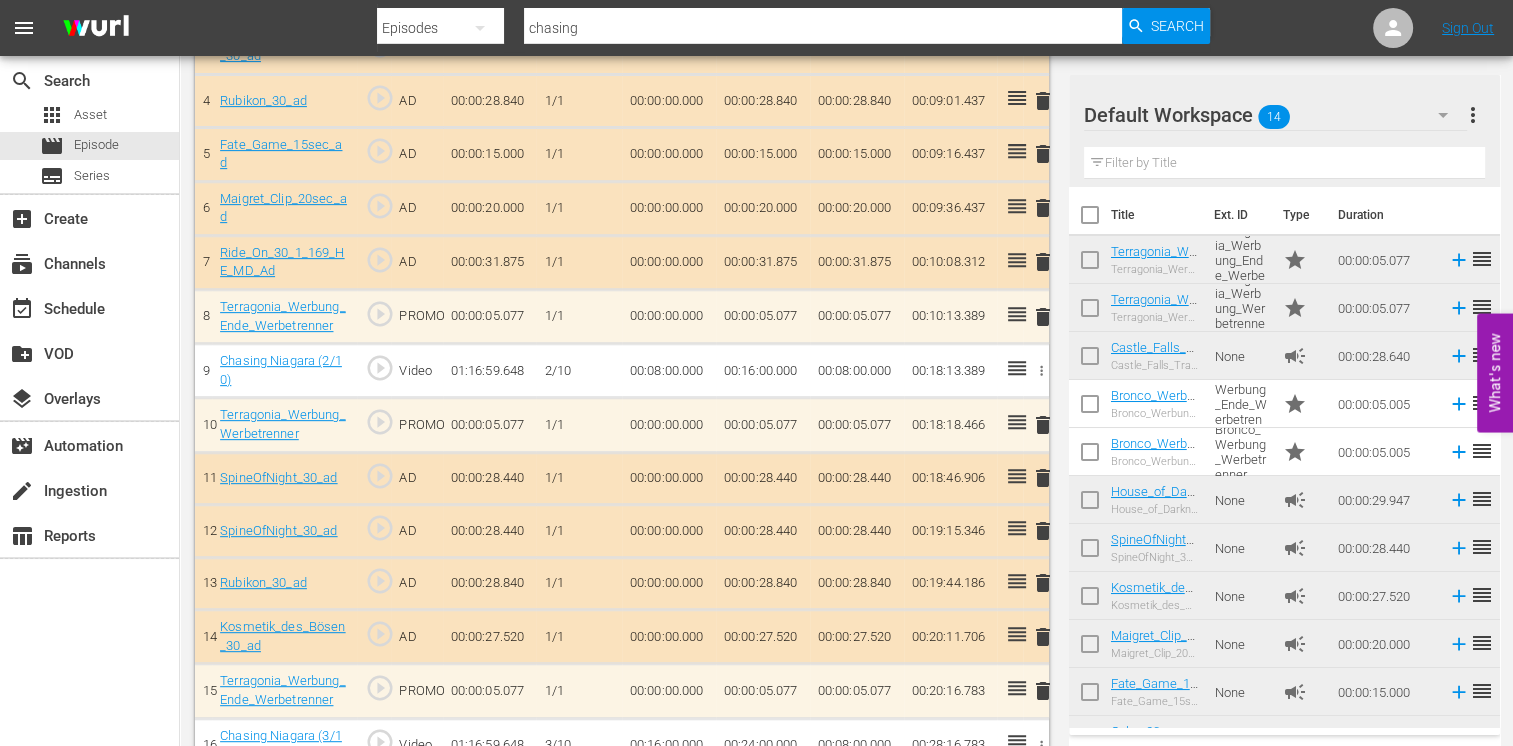 click on "delete" at bounding box center [1043, 478] 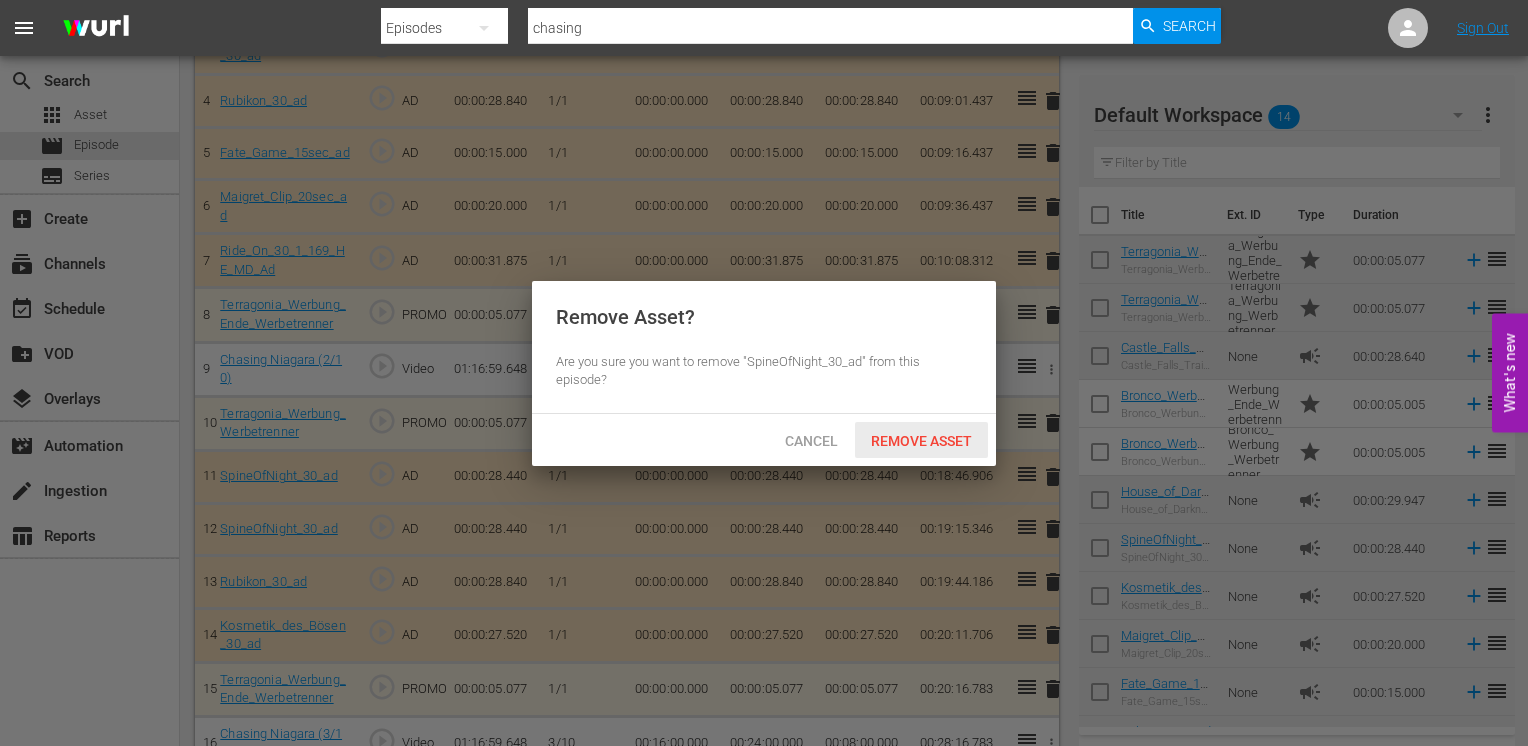 click on "Remove Asset" at bounding box center (921, 441) 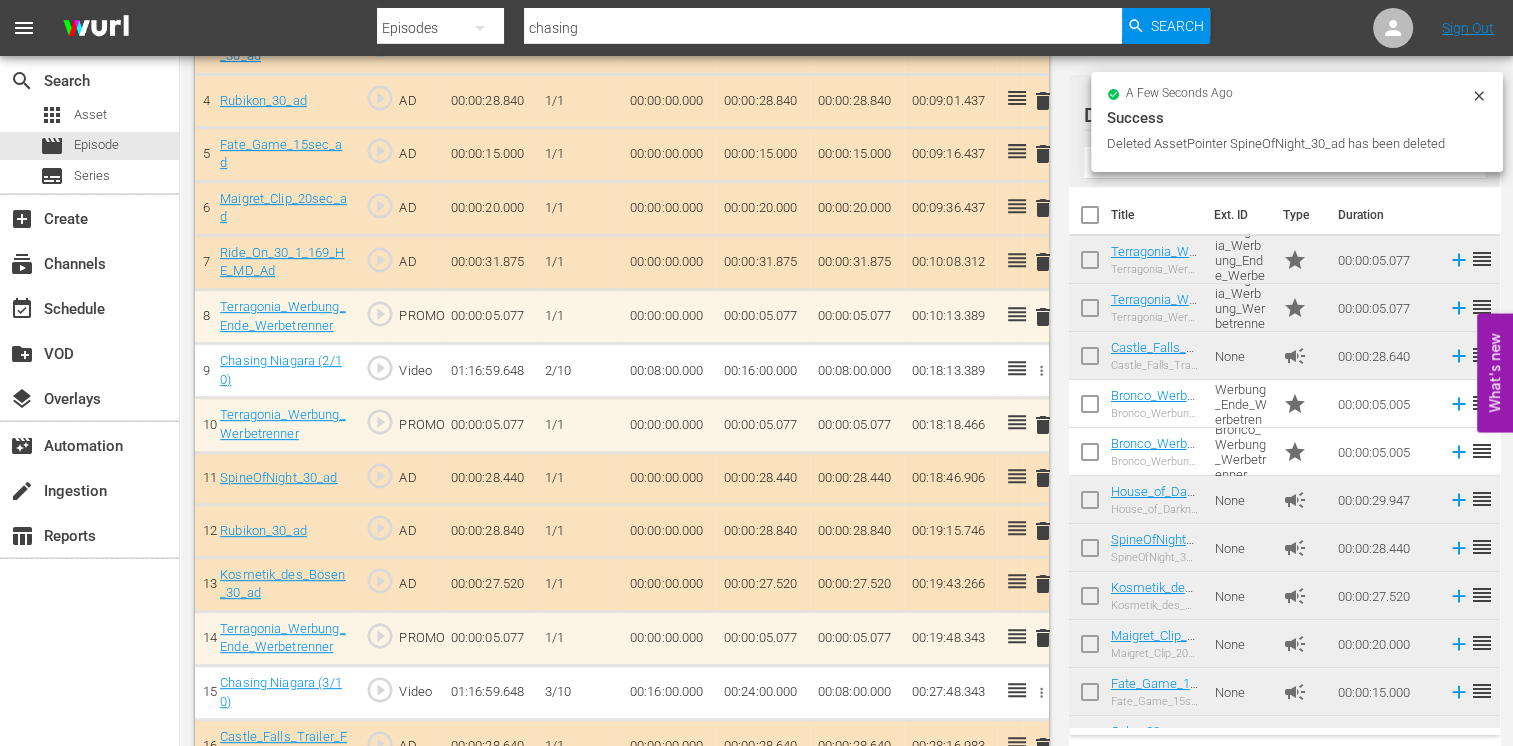 click on "delete" at bounding box center [1043, 531] 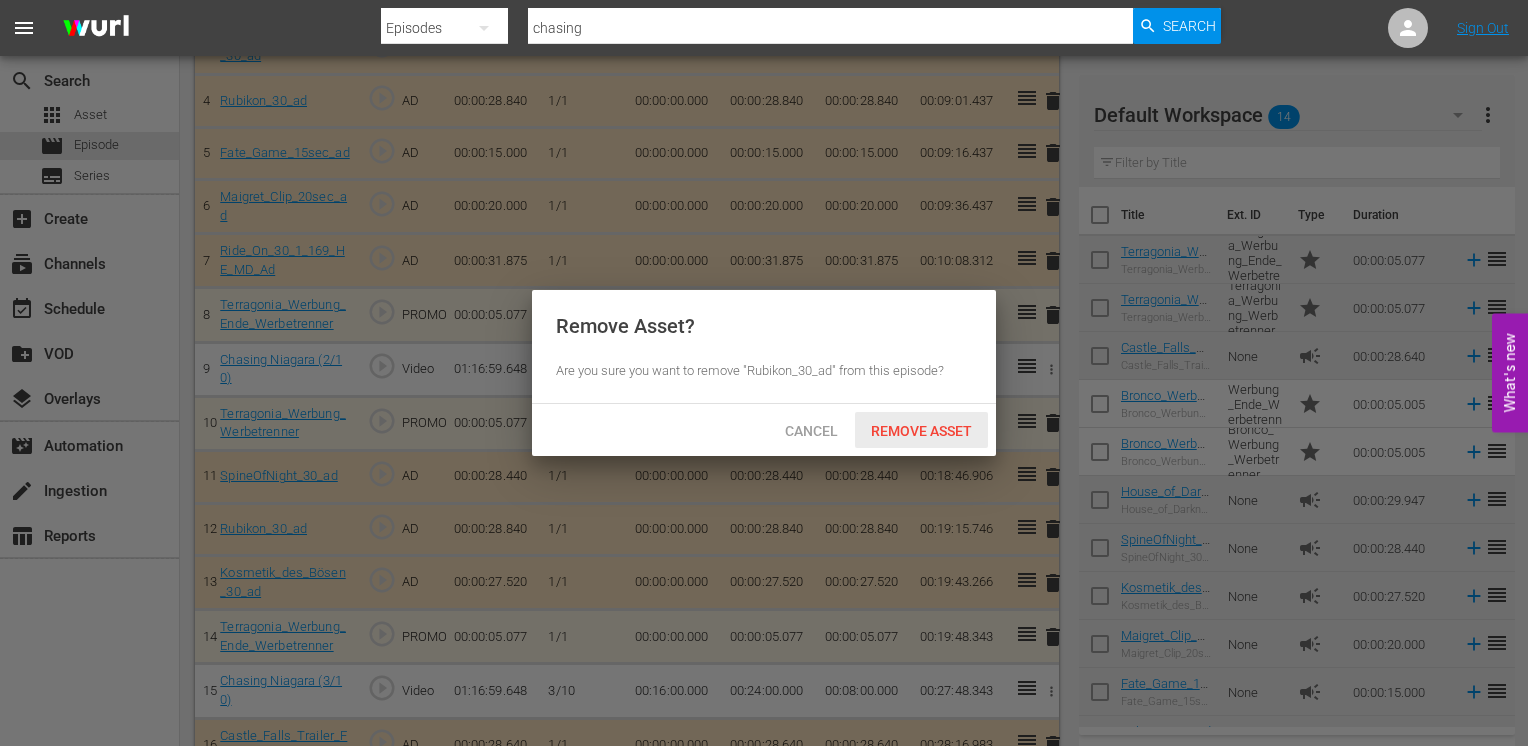 click on "Remove Asset" at bounding box center (921, 431) 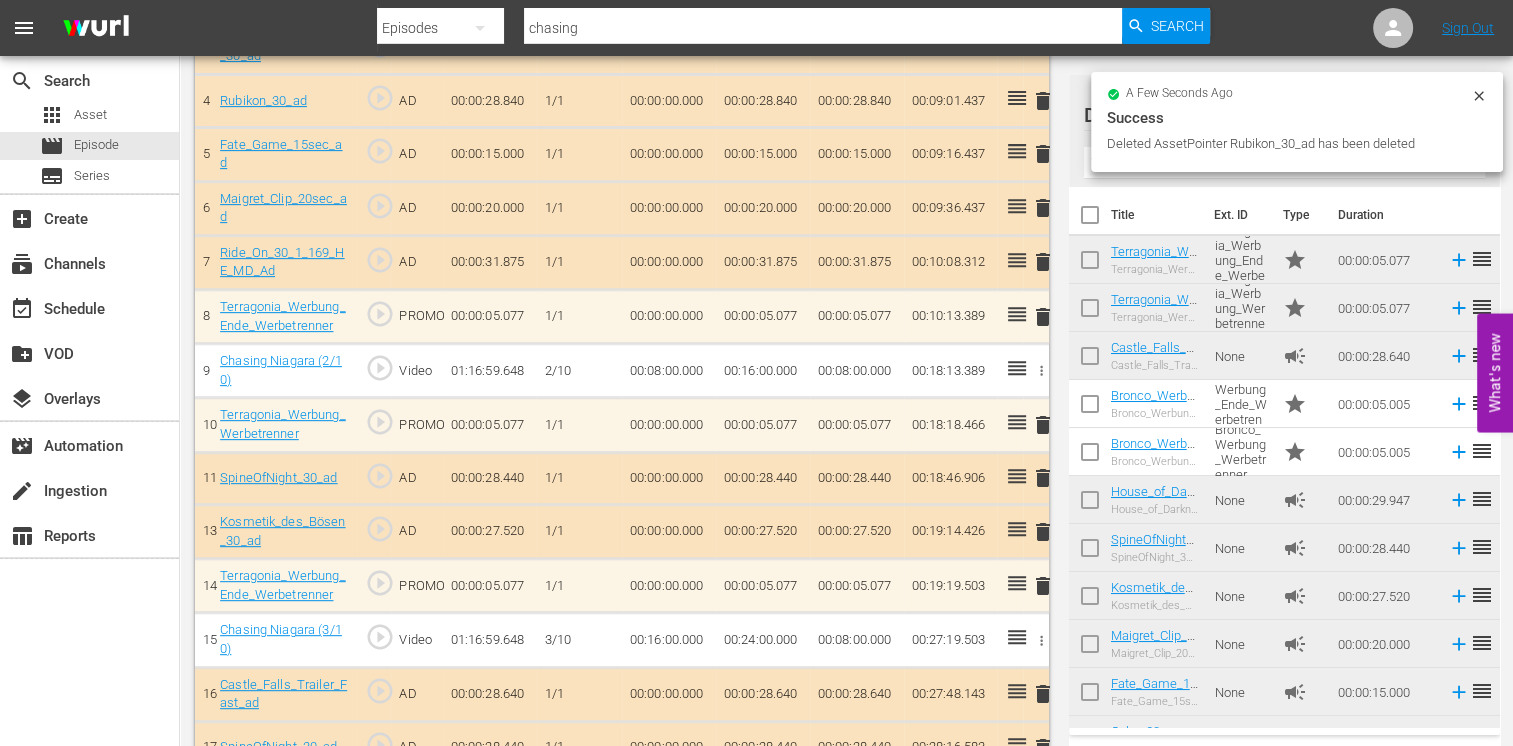 click on "delete" at bounding box center (1043, 532) 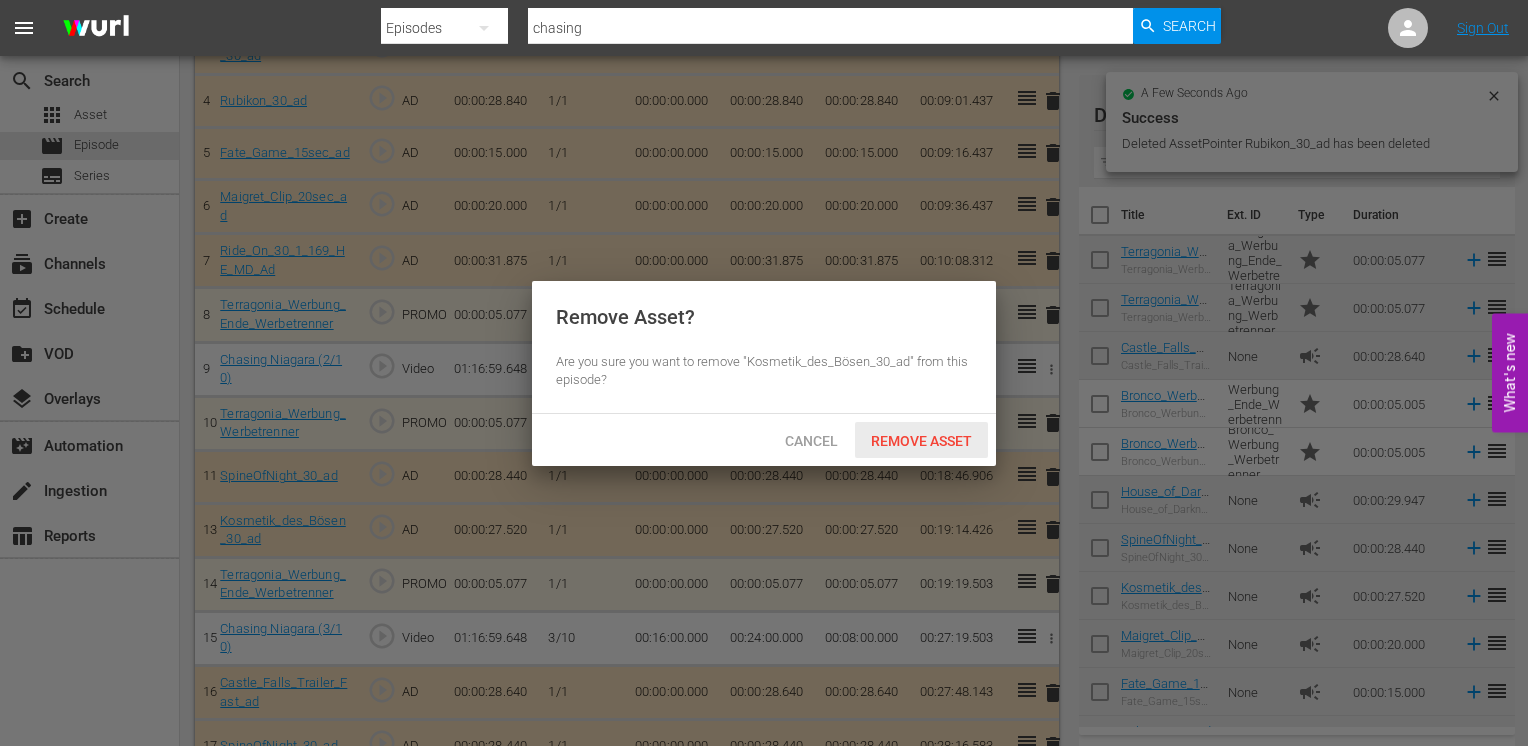 click on "Remove Asset" at bounding box center (921, 441) 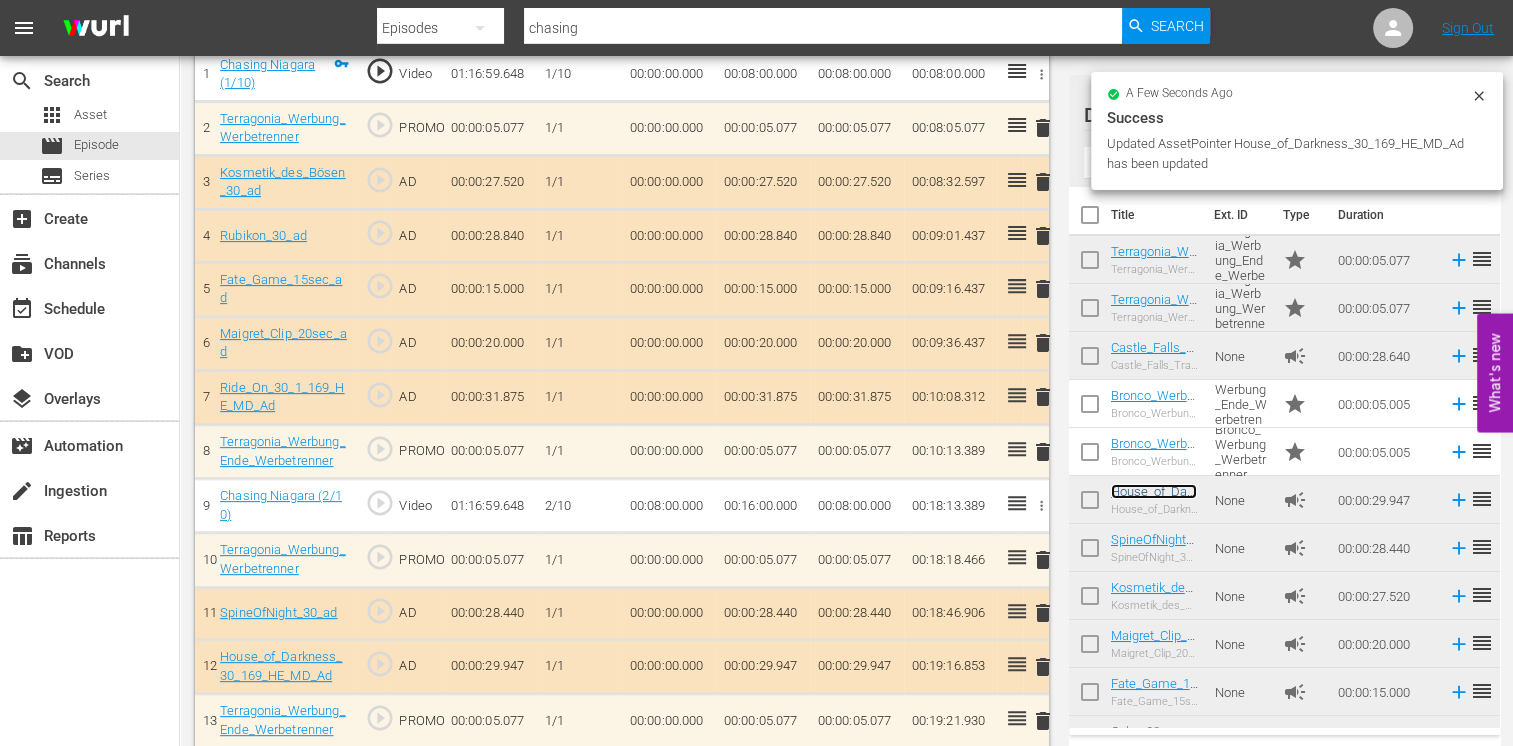 scroll, scrollTop: 700, scrollLeft: 0, axis: vertical 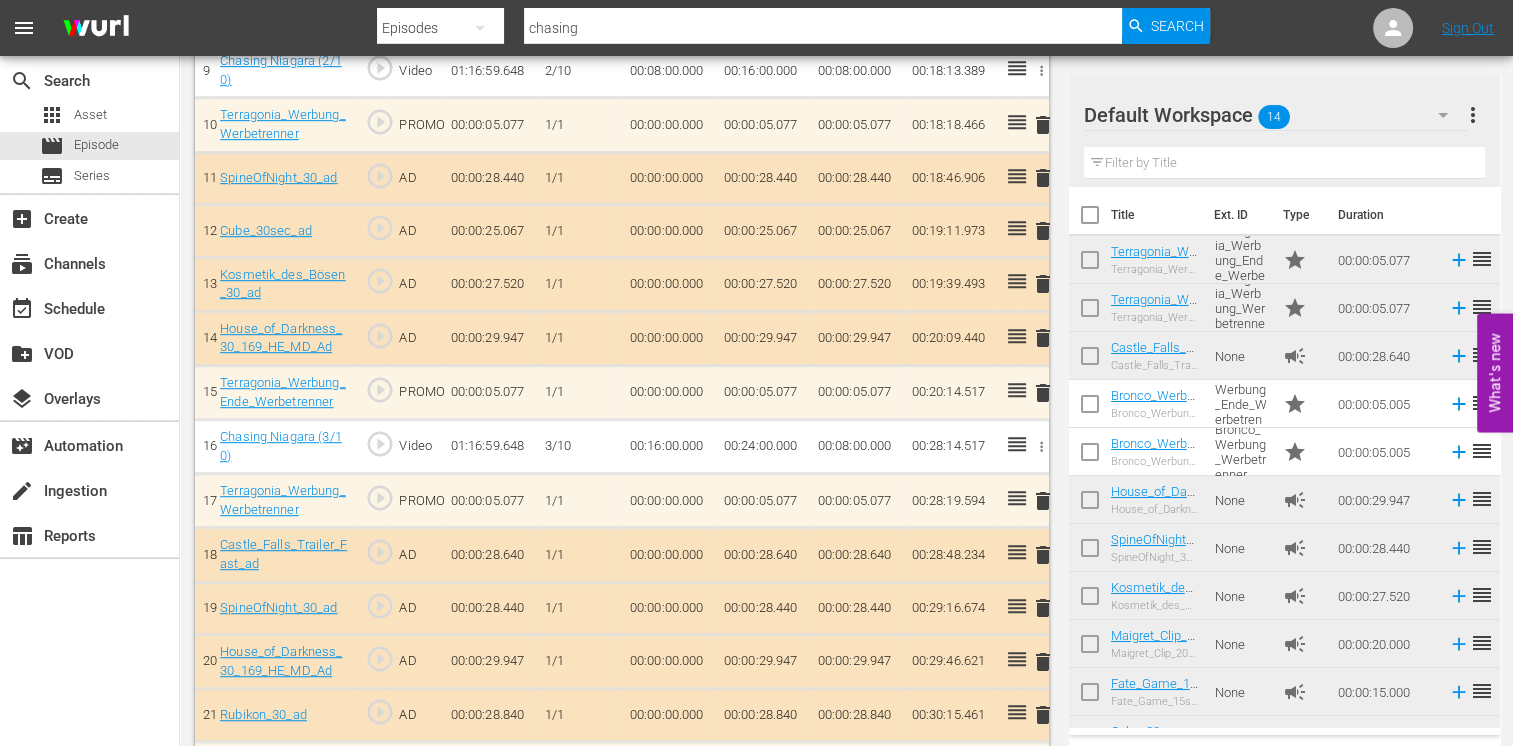 click on "delete" at bounding box center [1043, 608] 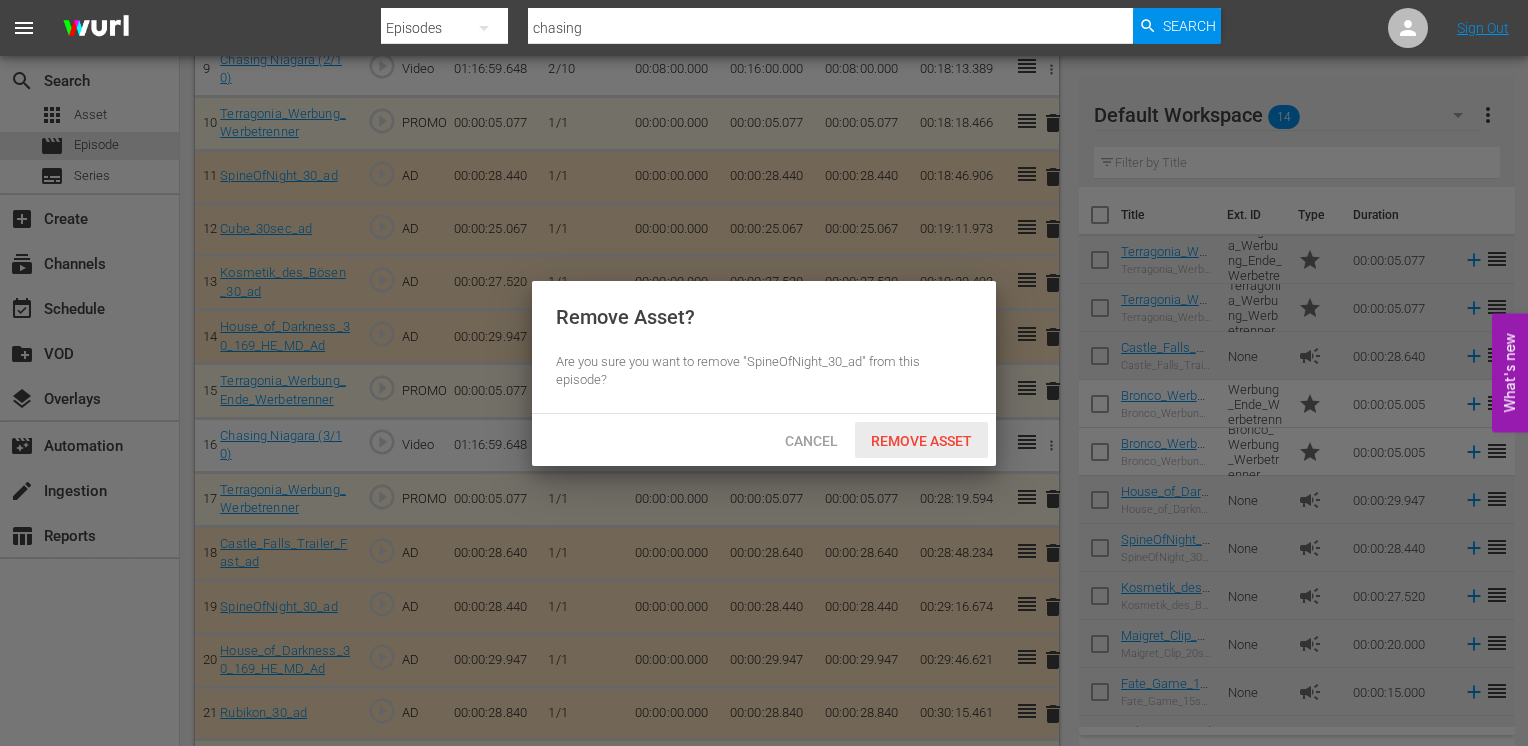 click on "Remove Asset" at bounding box center [921, 441] 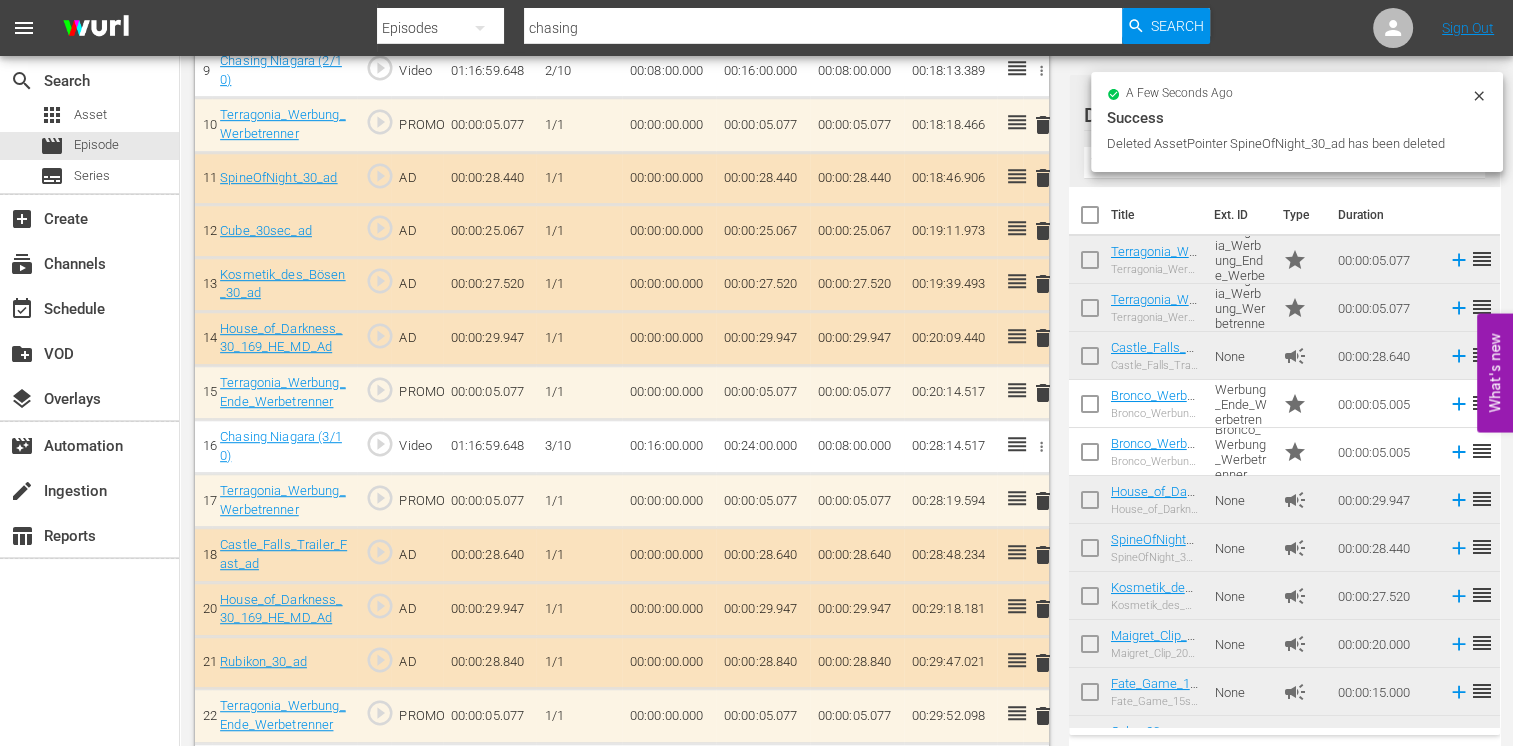 click on "delete" at bounding box center [1043, 609] 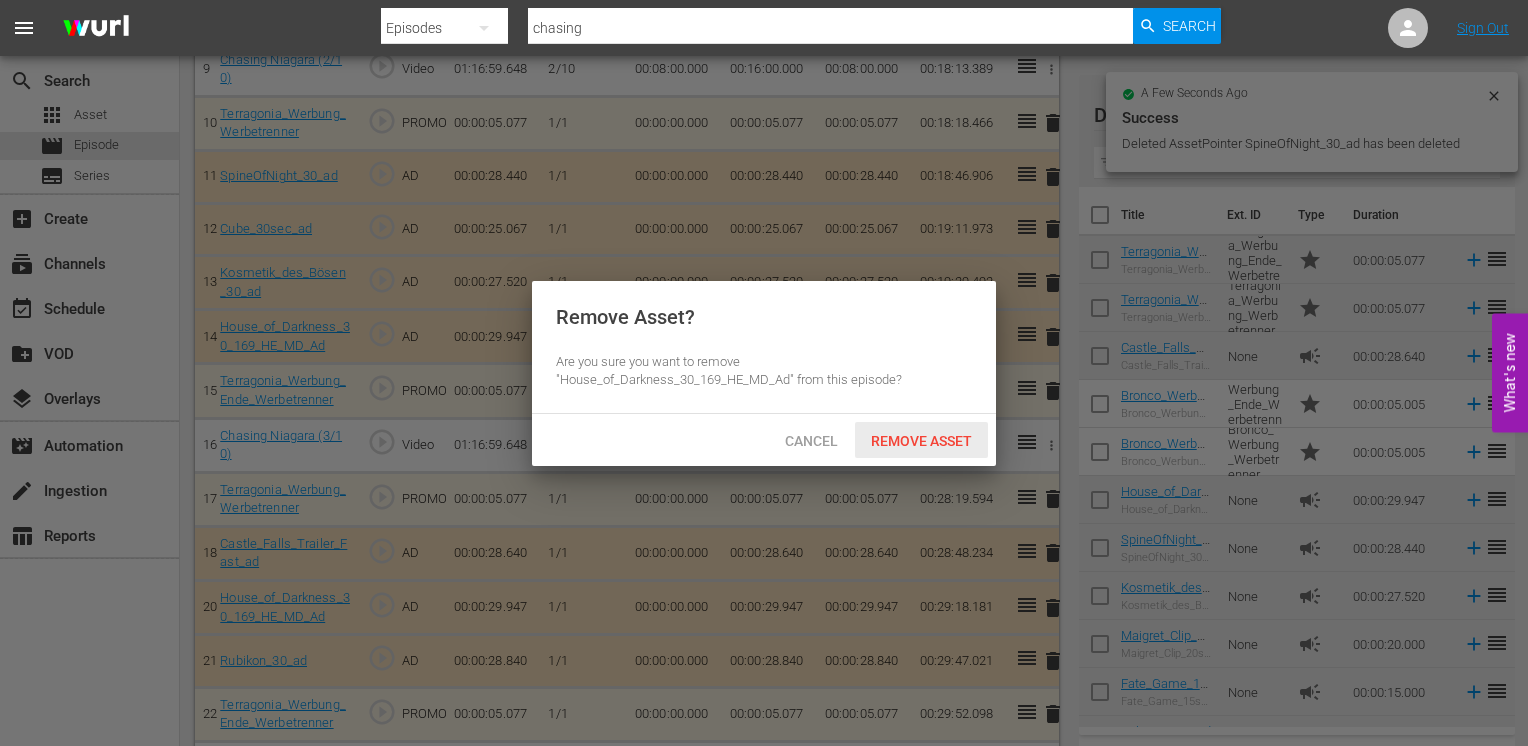 click on "Remove Asset" at bounding box center (921, 441) 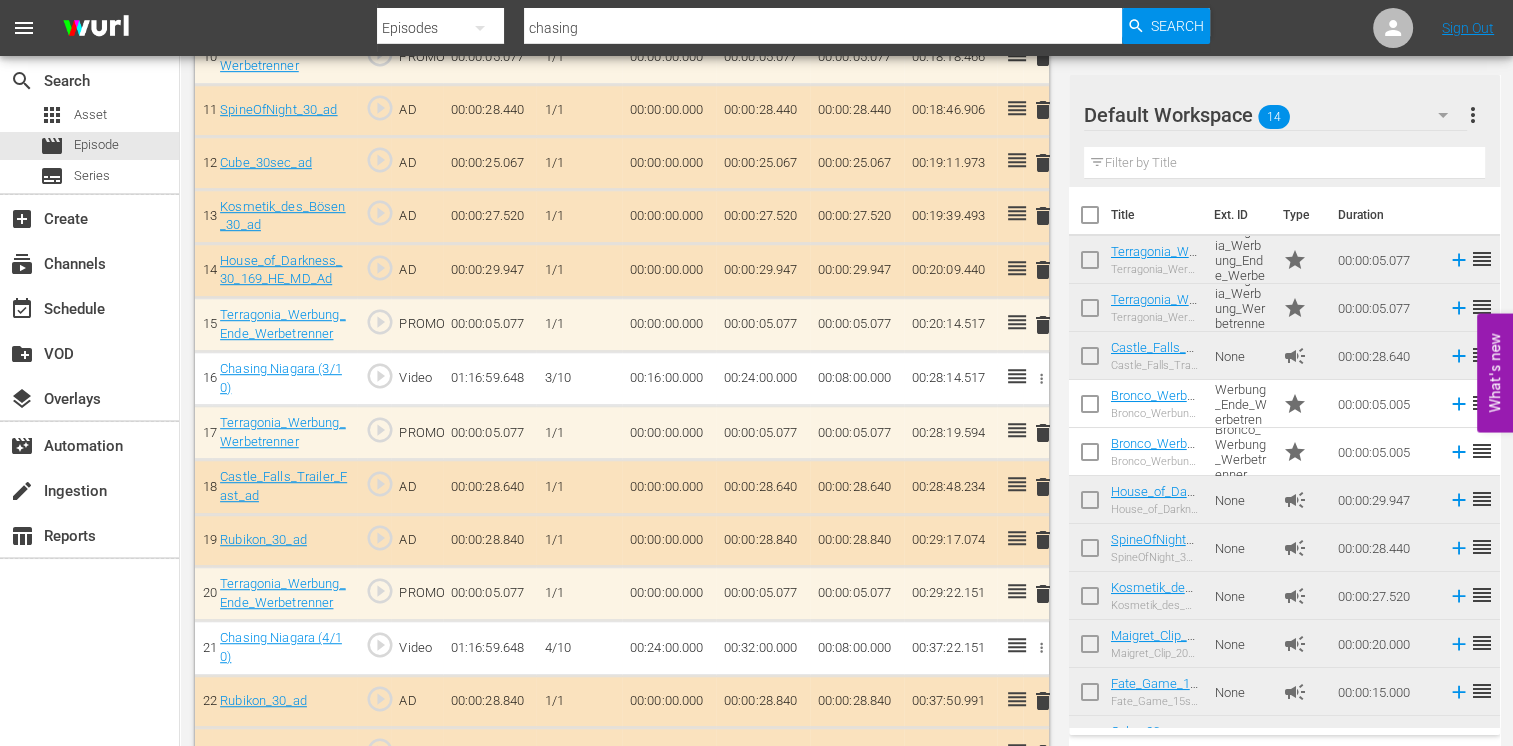scroll, scrollTop: 1200, scrollLeft: 0, axis: vertical 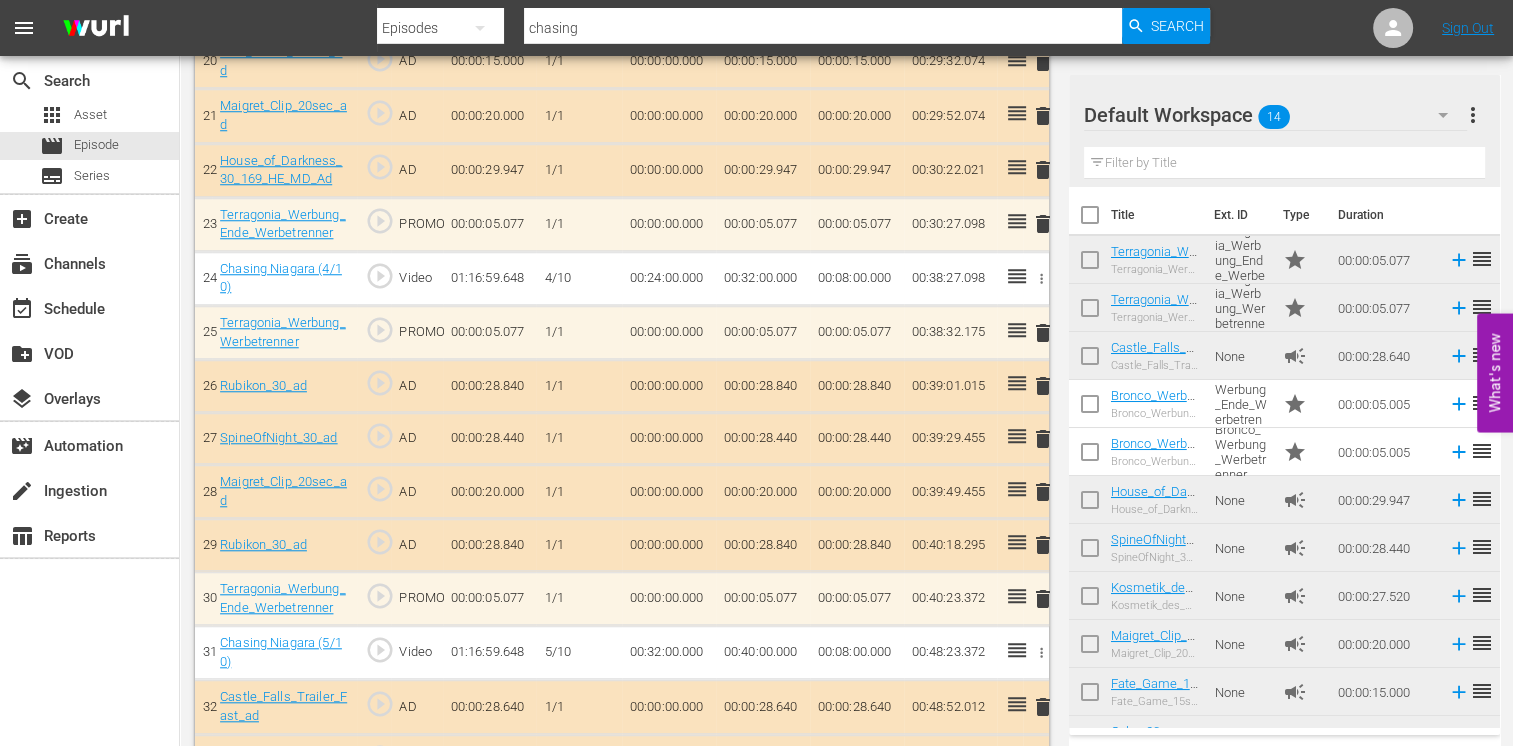 click on "delete" at bounding box center (1043, 386) 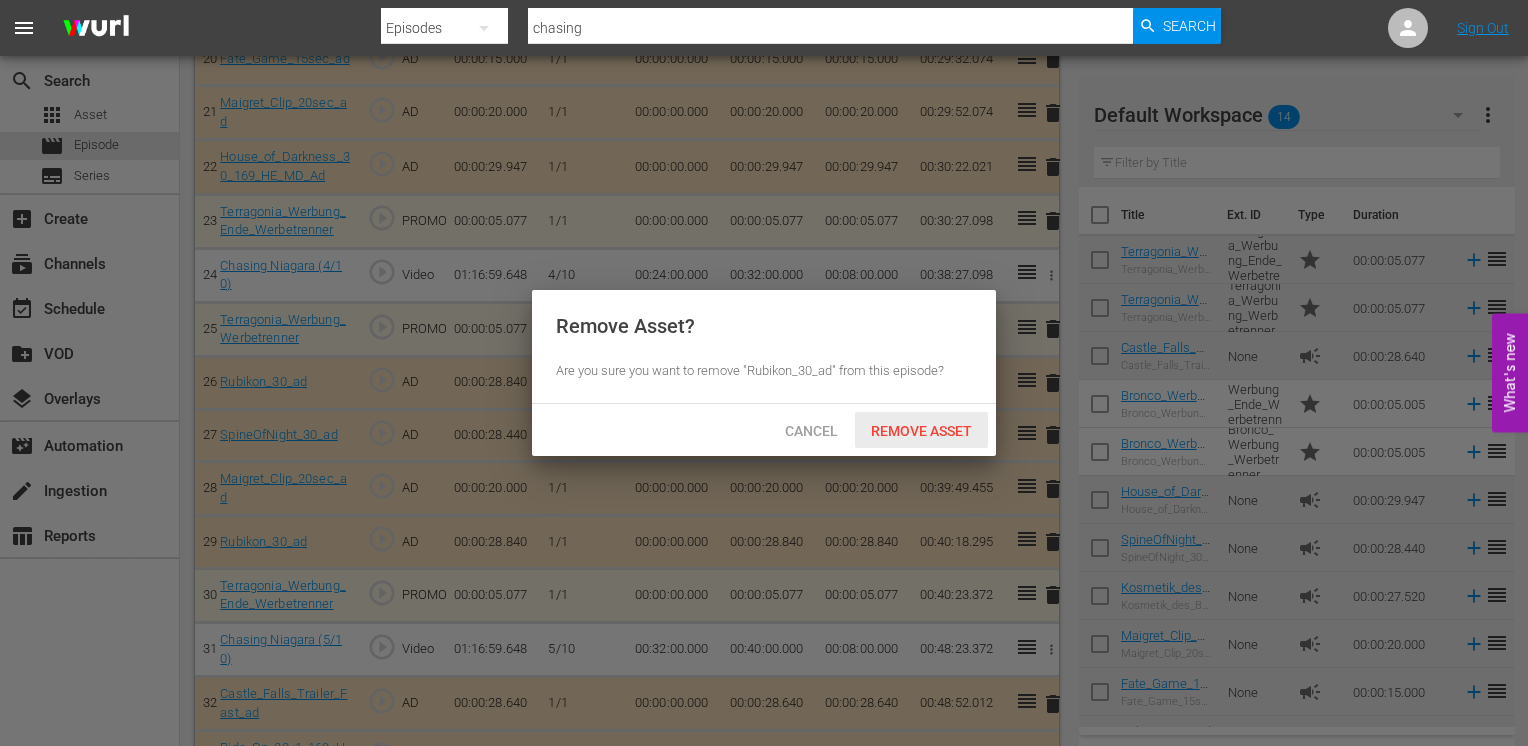 click on "Remove Asset" at bounding box center (921, 431) 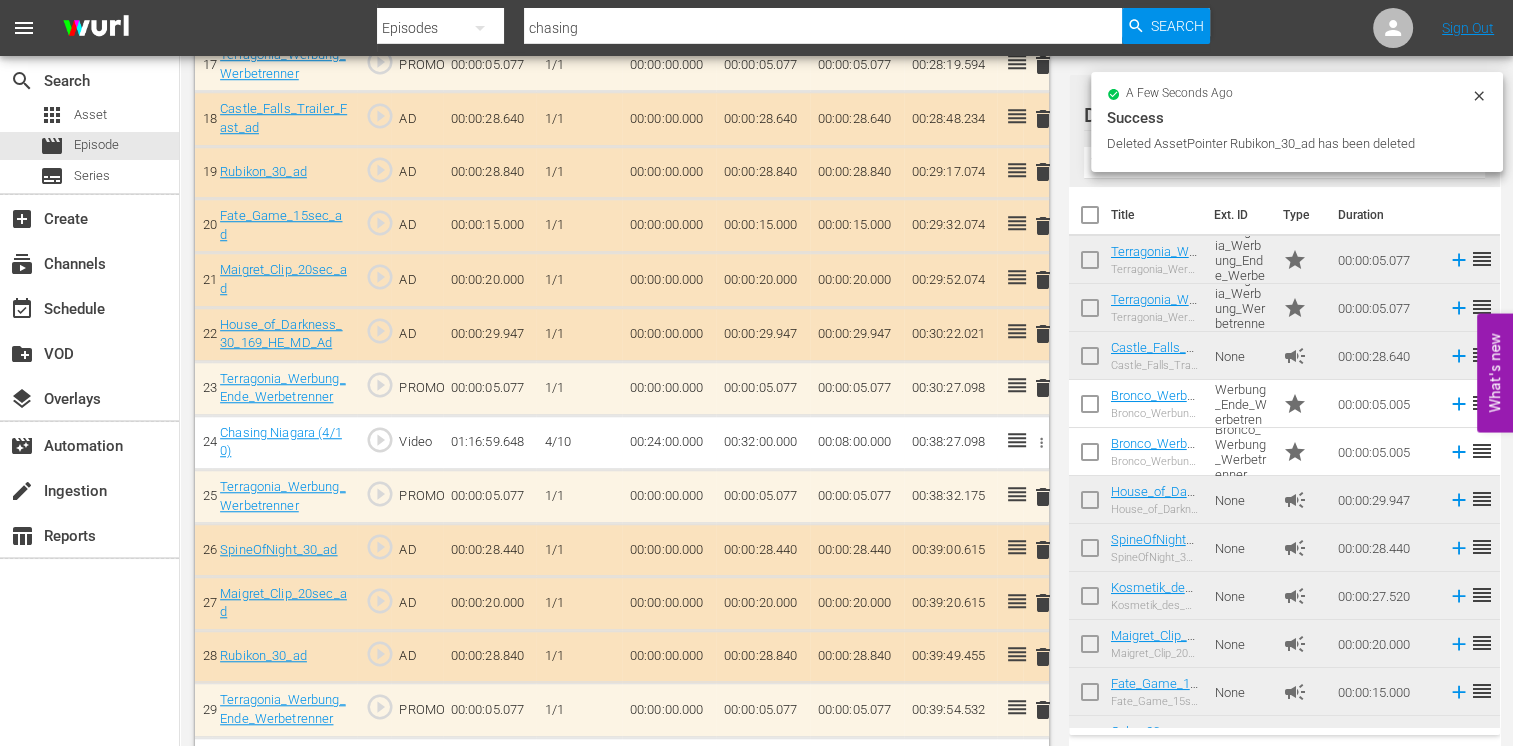 scroll, scrollTop: 1500, scrollLeft: 0, axis: vertical 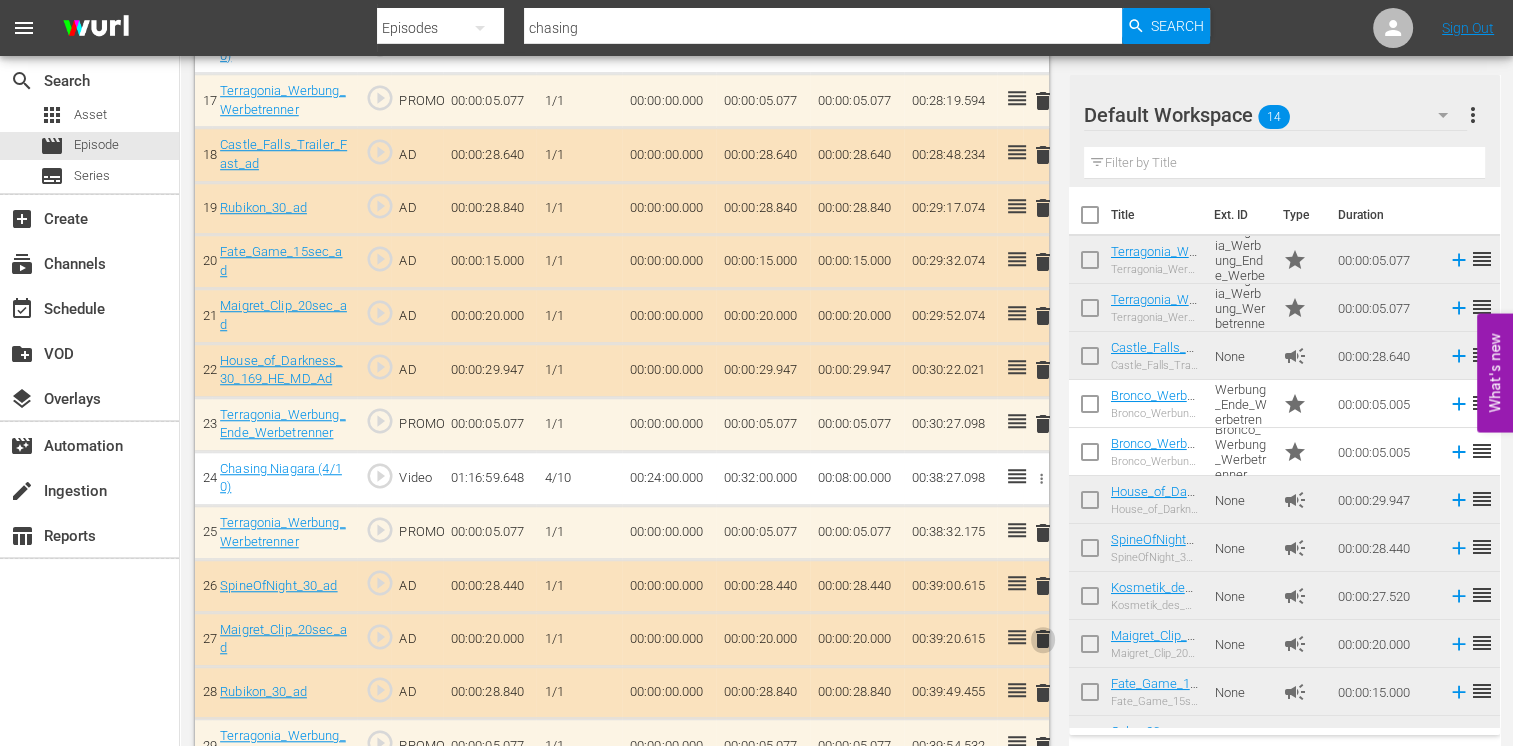 click on "delete" at bounding box center (1043, 639) 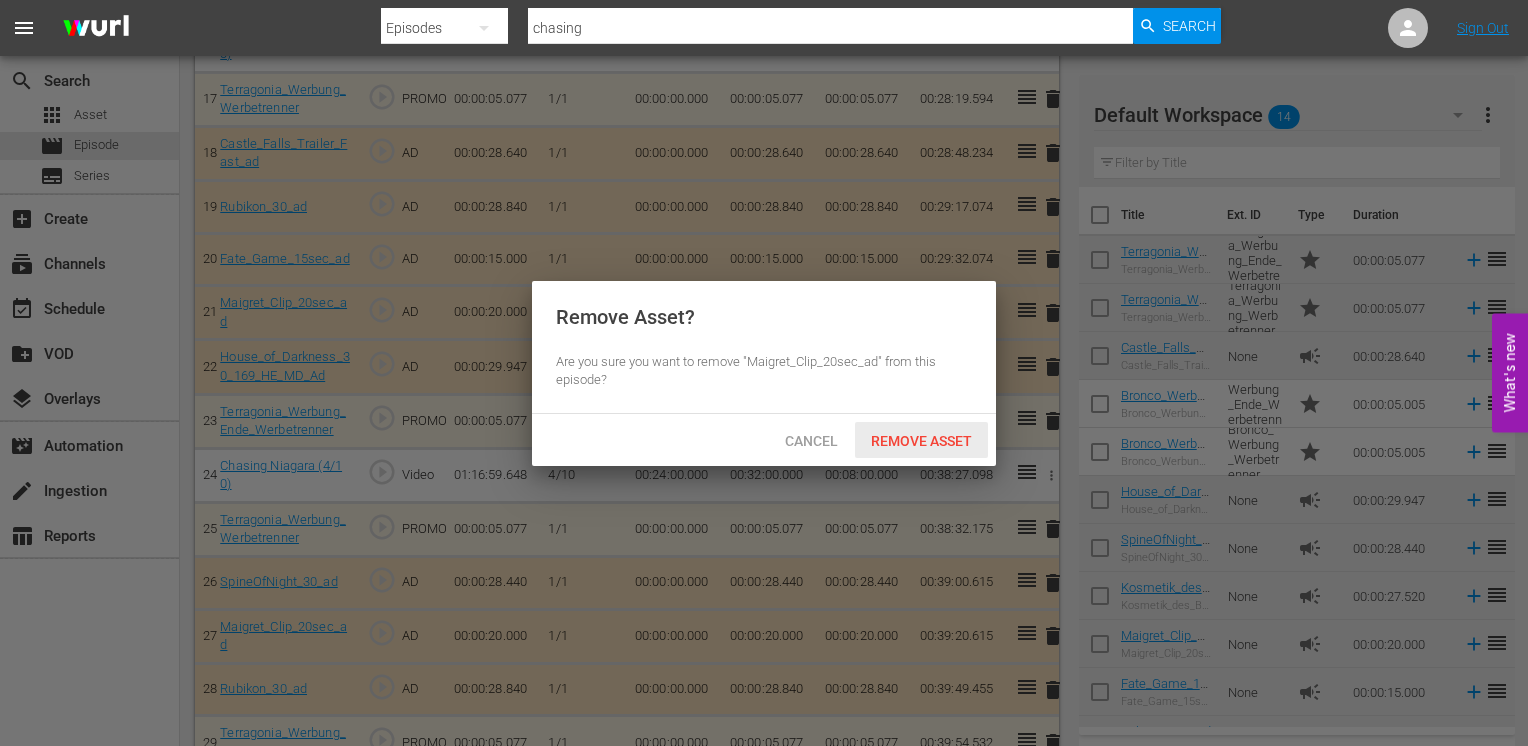 click on "Remove Asset" at bounding box center [921, 441] 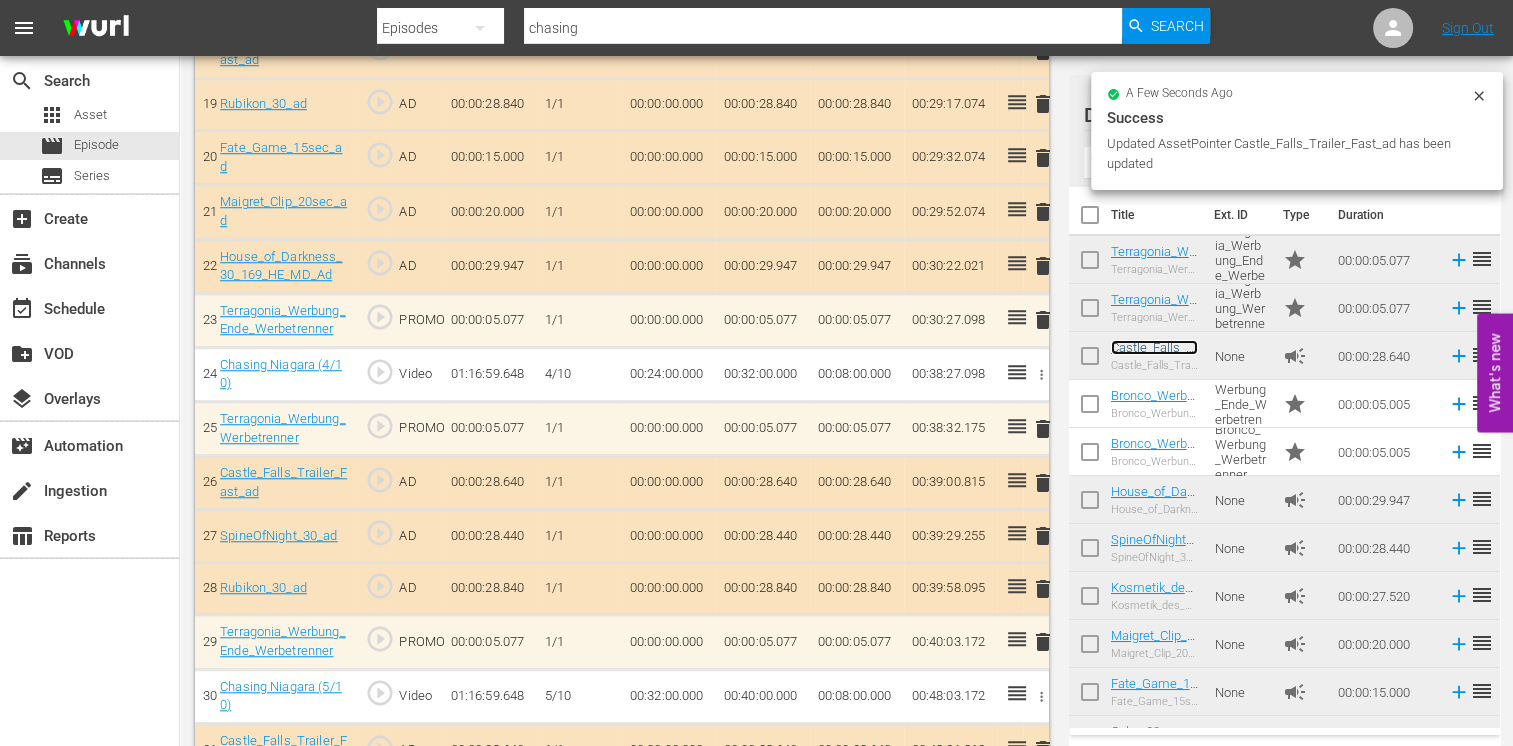 scroll, scrollTop: 1600, scrollLeft: 0, axis: vertical 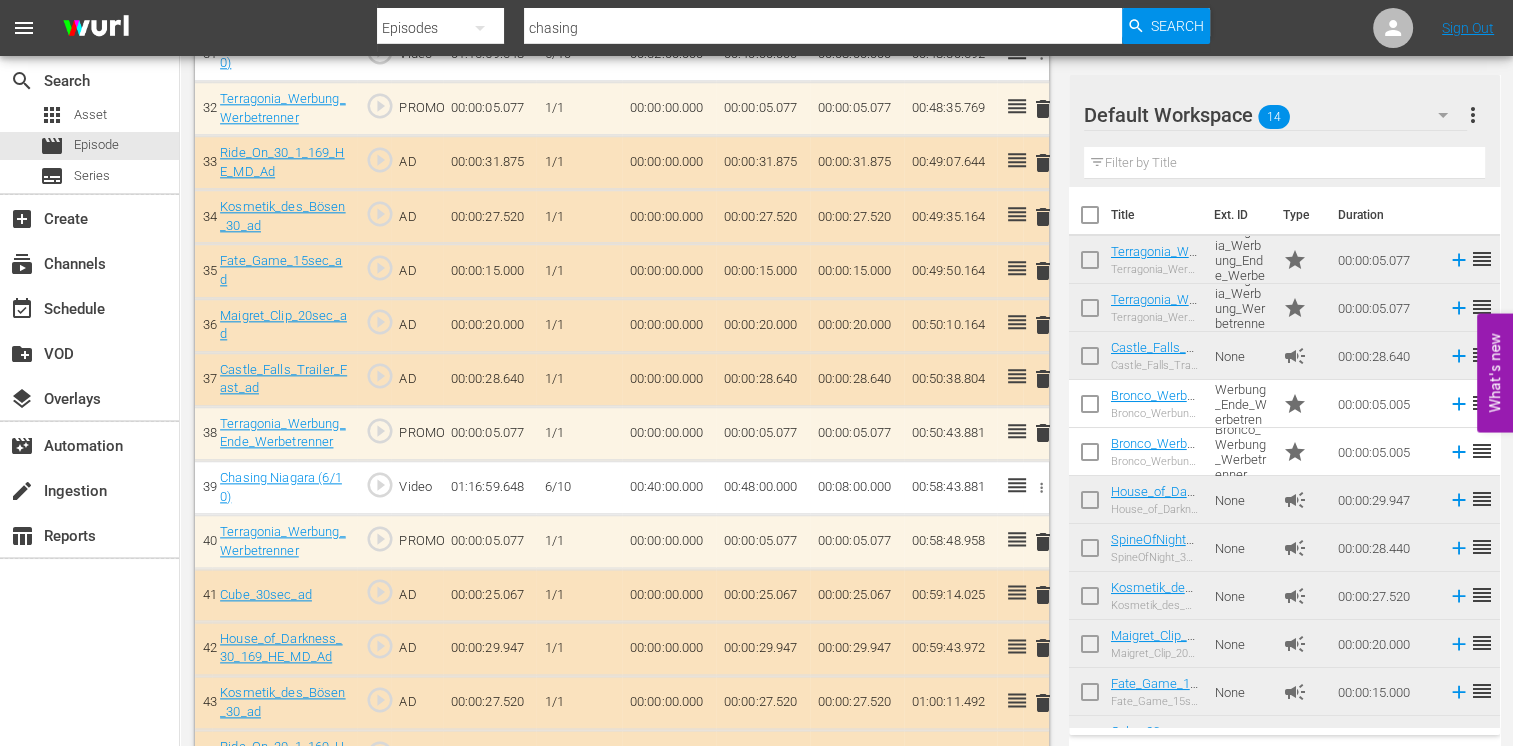 click on "delete" at bounding box center (1043, 703) 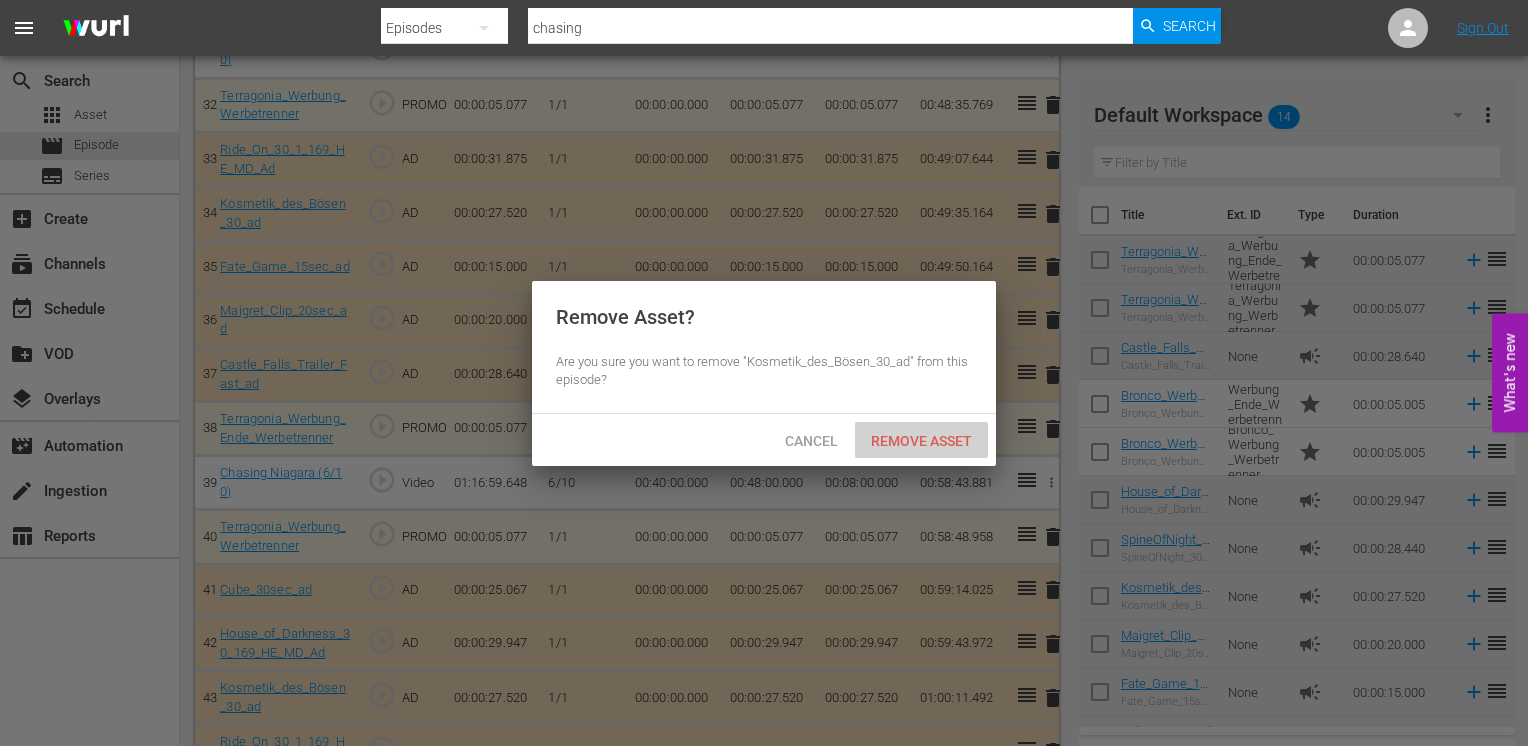 click on "Remove Asset" at bounding box center [921, 441] 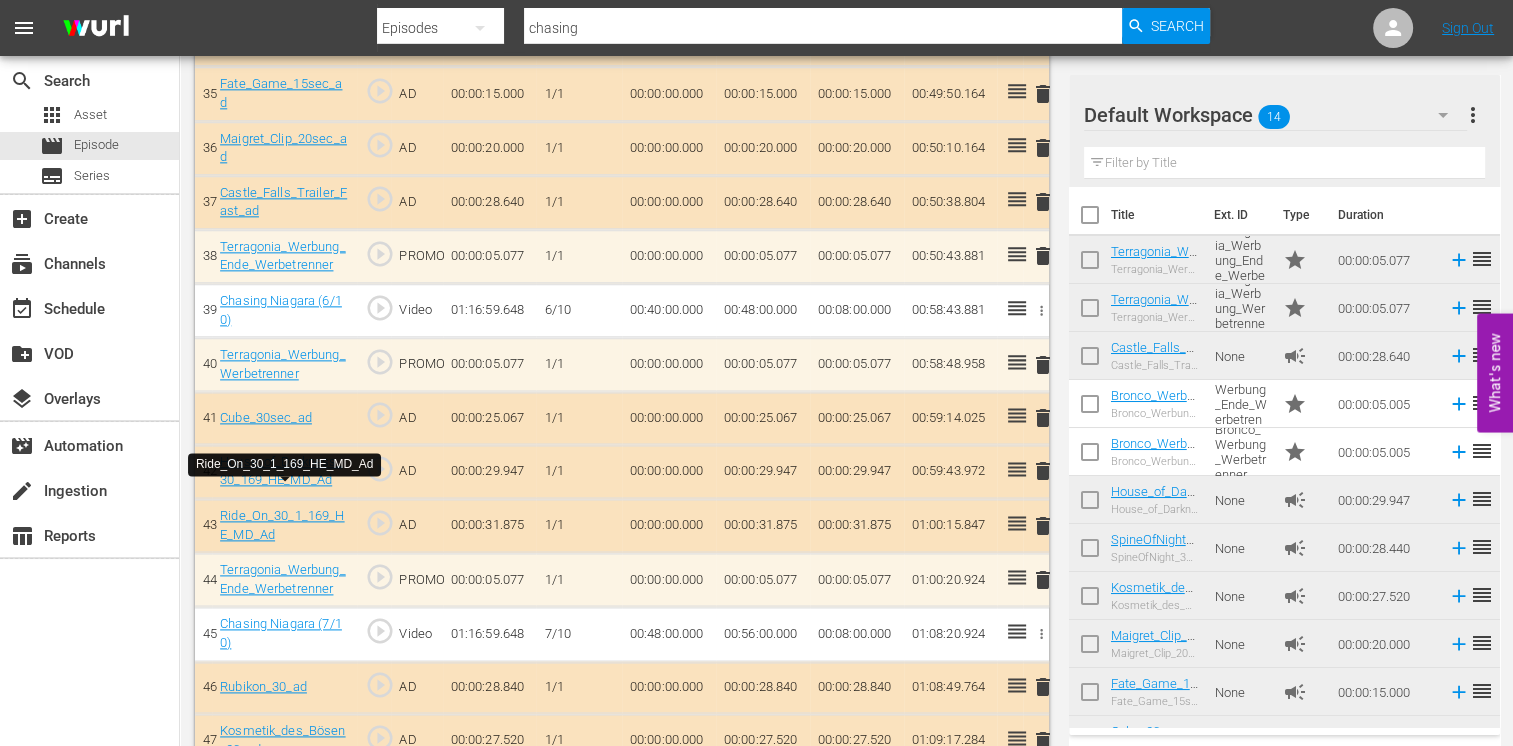 scroll, scrollTop: 2500, scrollLeft: 0, axis: vertical 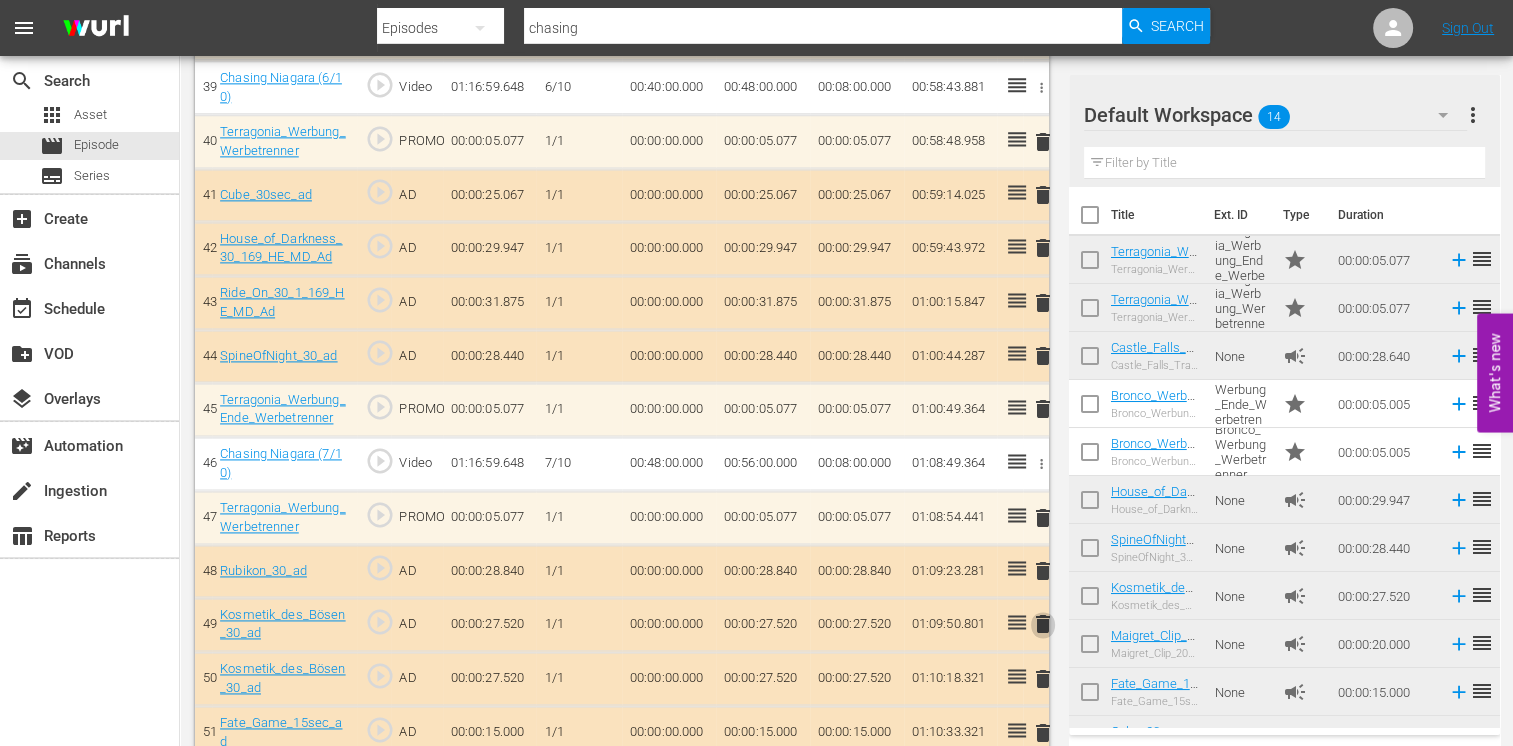 click on "delete" at bounding box center (1043, 624) 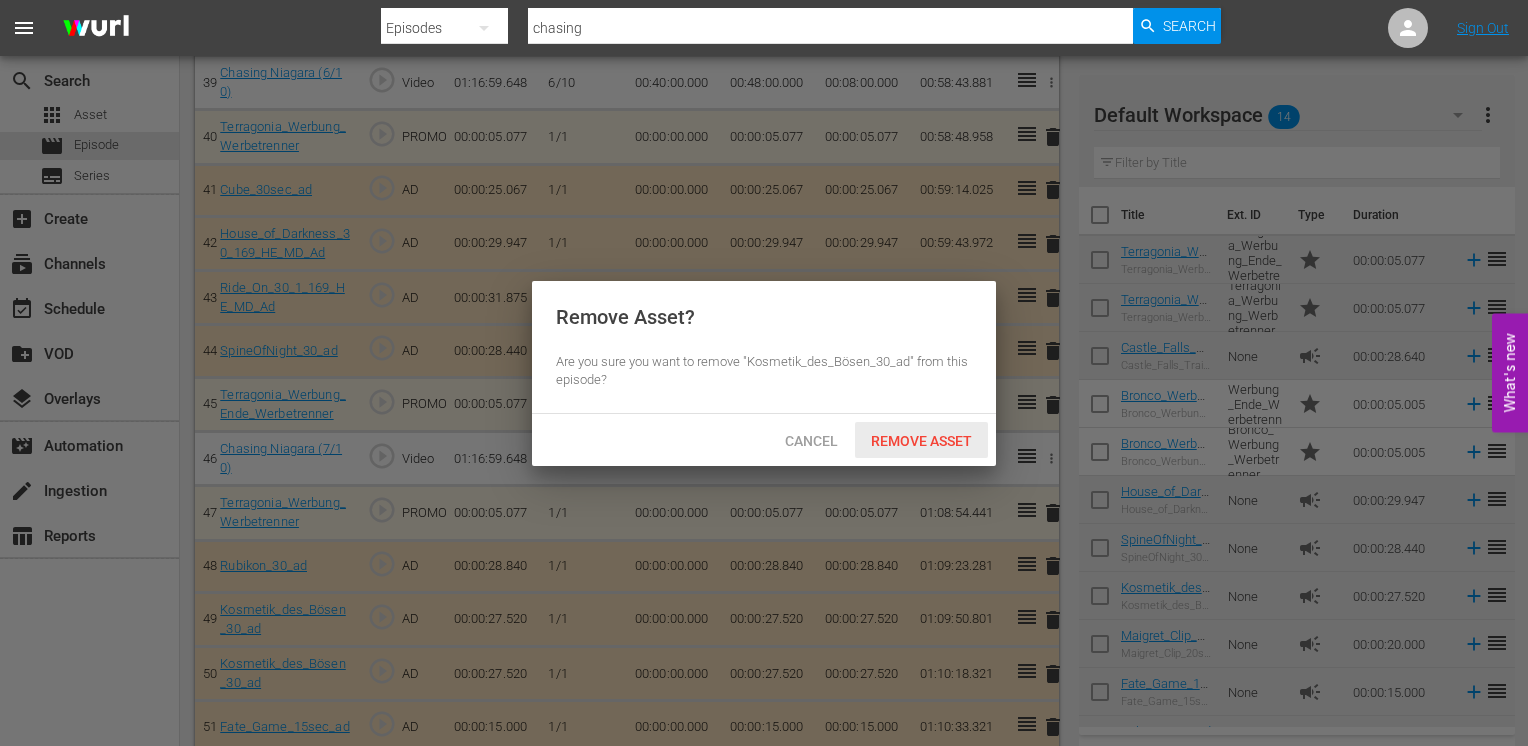click on "Remove Asset" at bounding box center (921, 441) 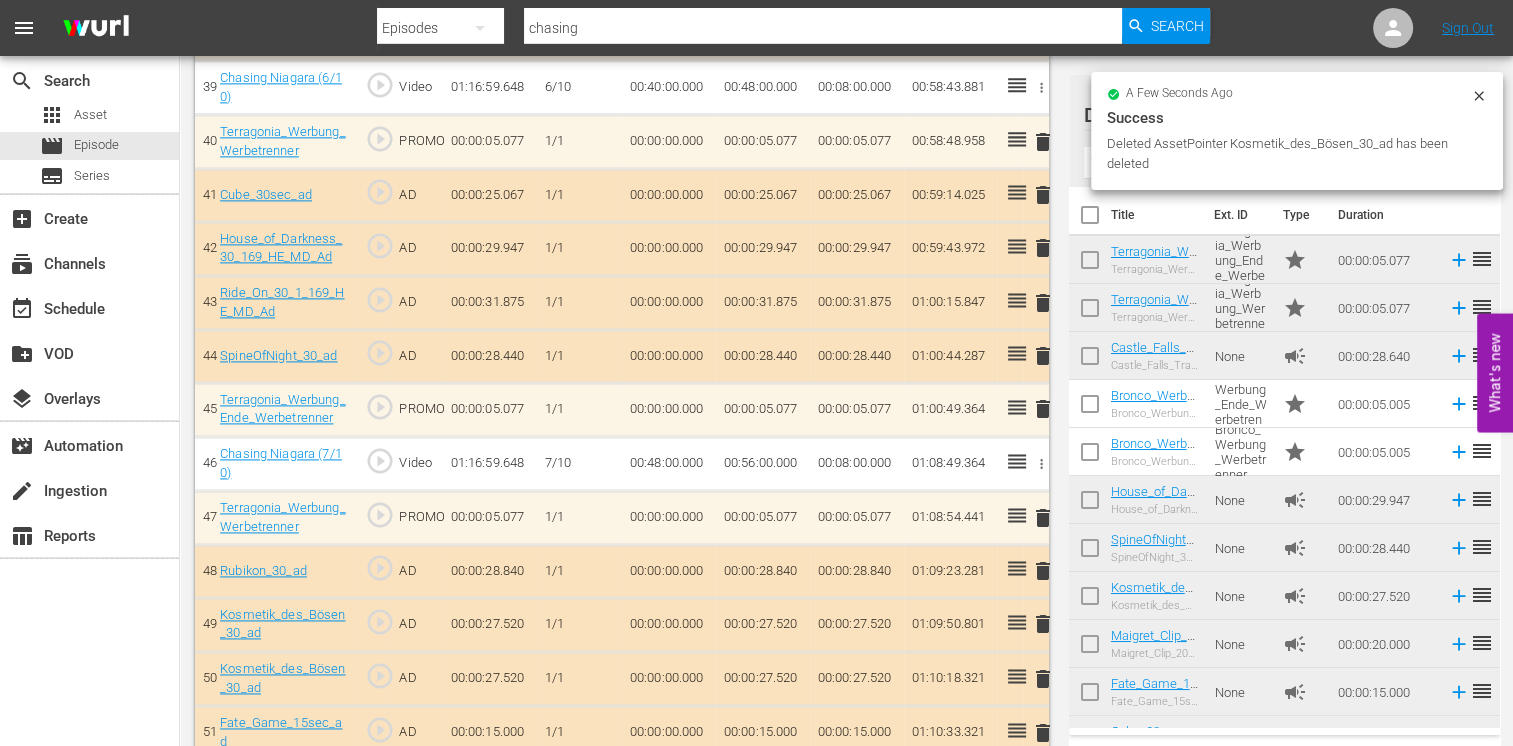 scroll, scrollTop: 2900, scrollLeft: 0, axis: vertical 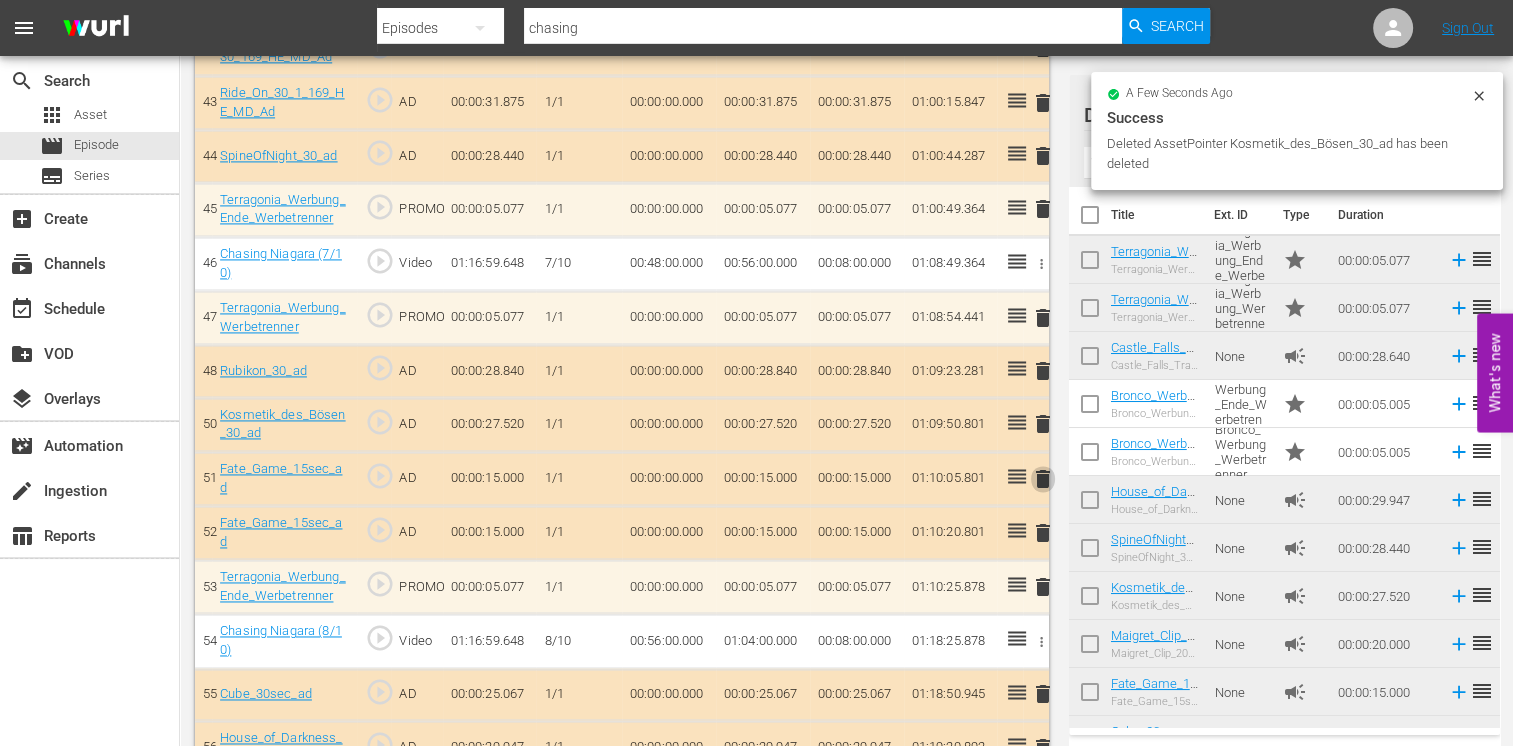 click on "delete" at bounding box center (1043, 479) 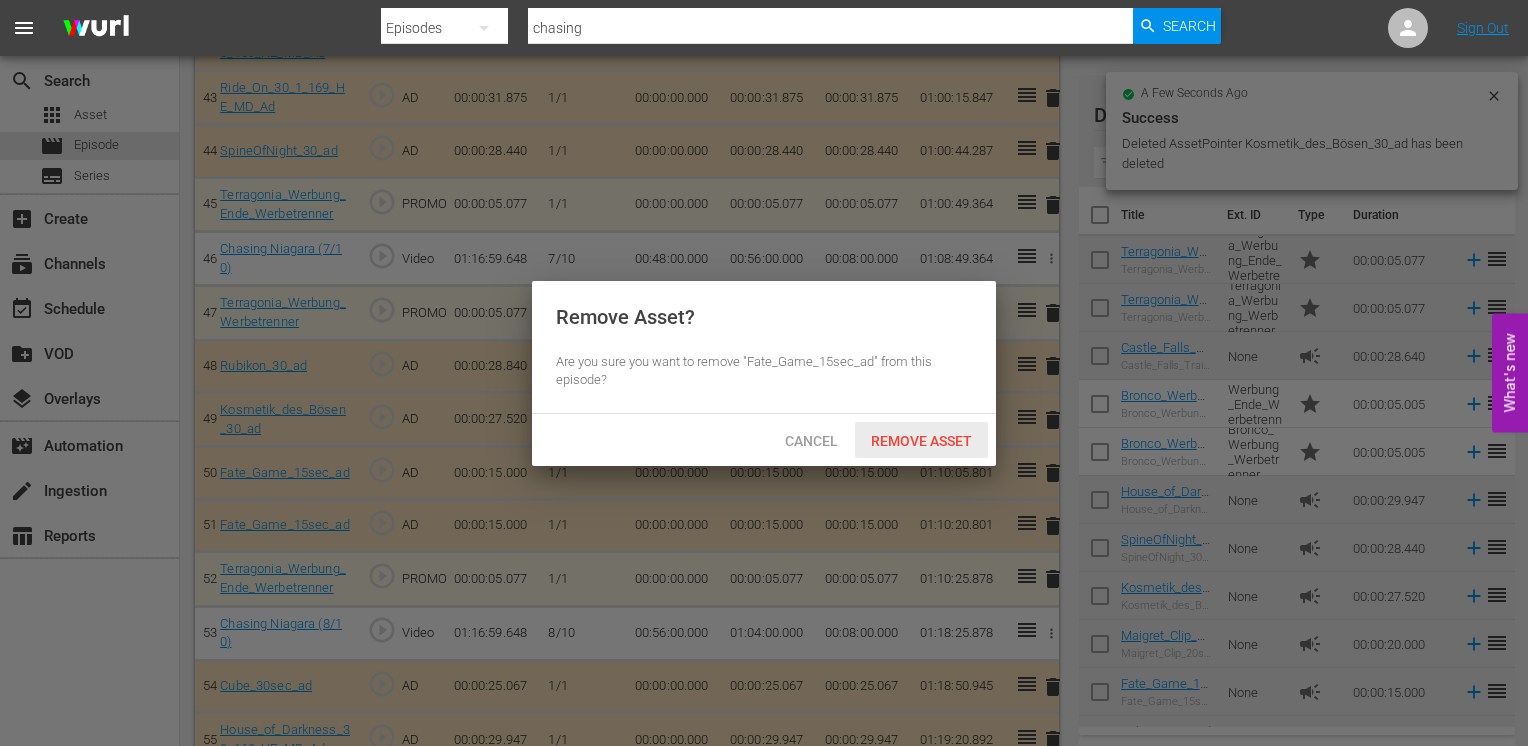 click on "Remove Asset" at bounding box center [921, 441] 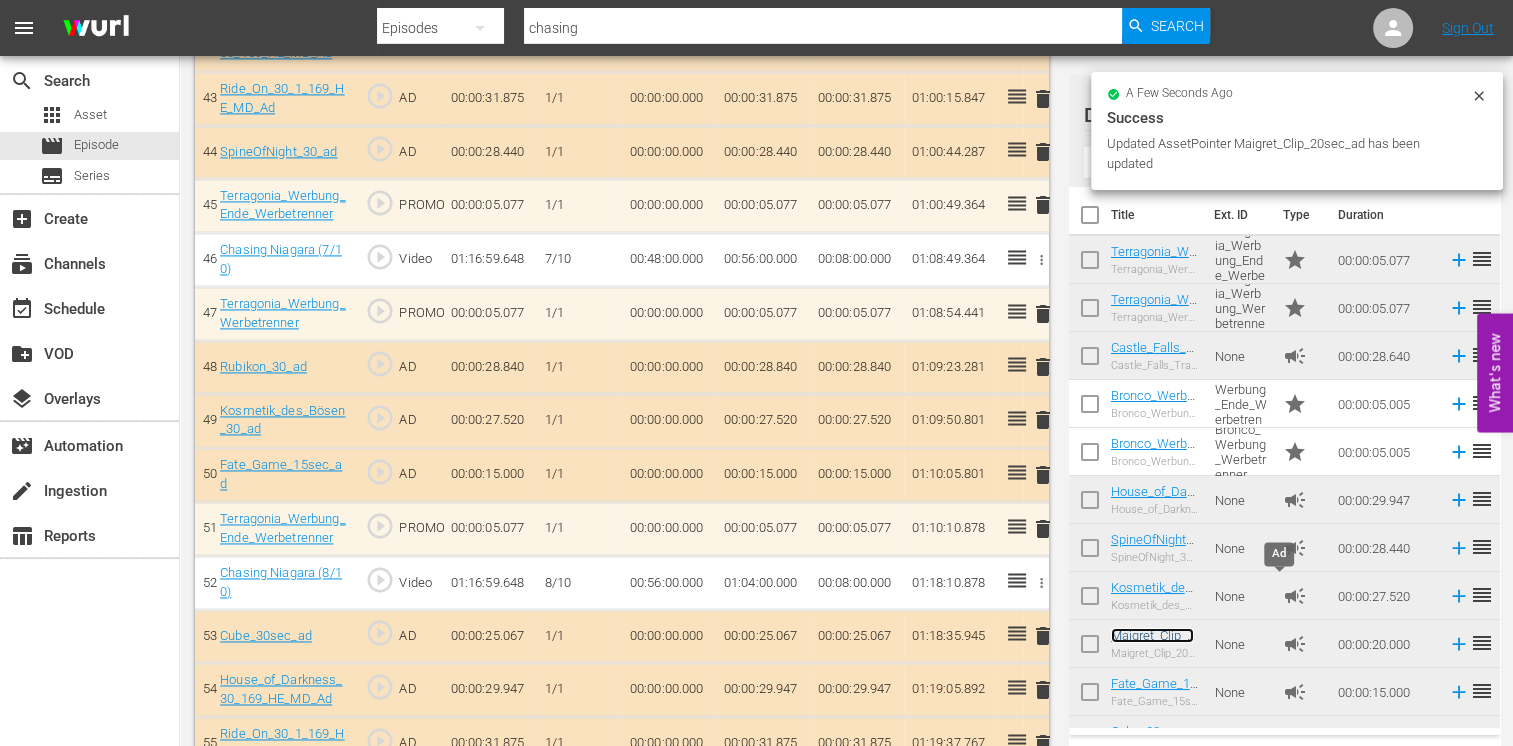 scroll, scrollTop: 2900, scrollLeft: 0, axis: vertical 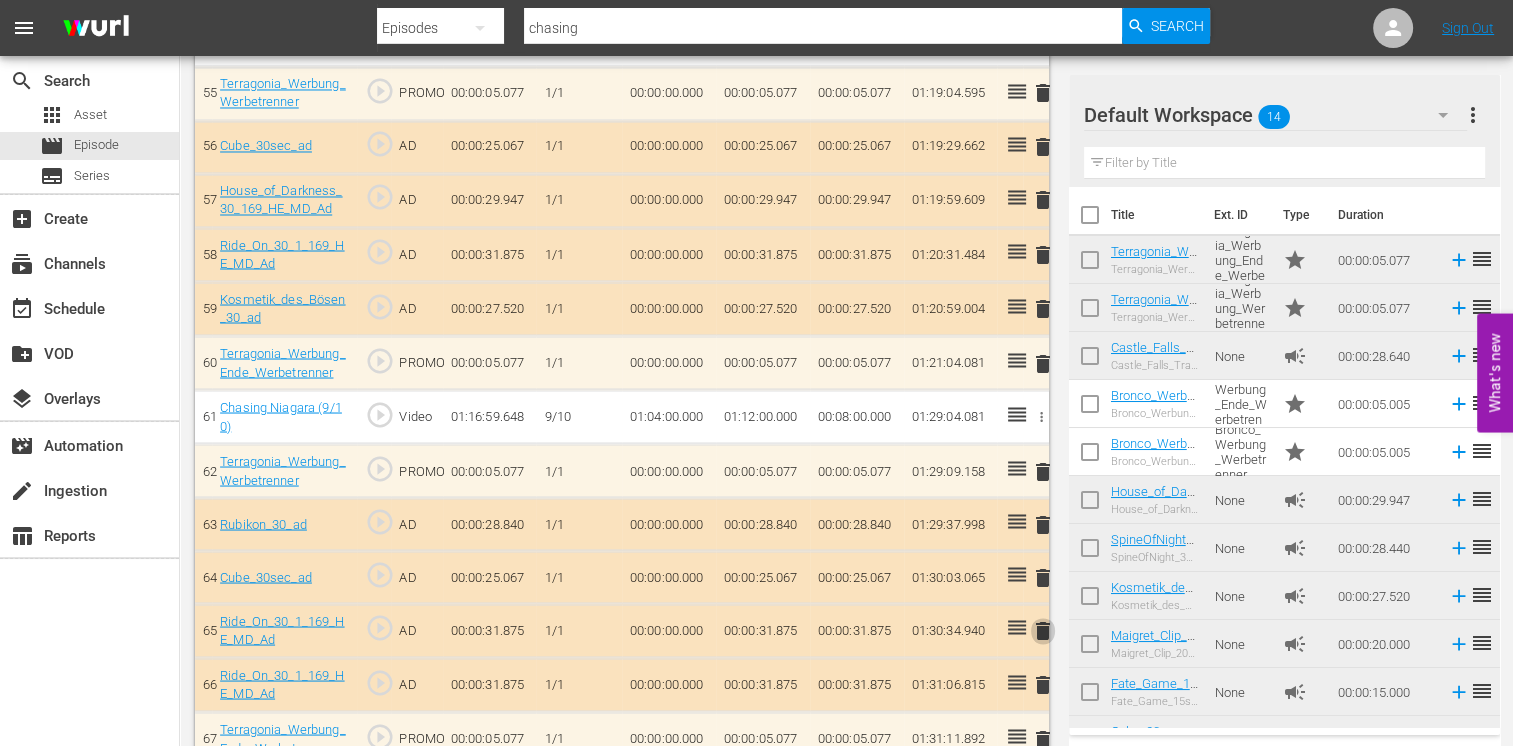 click on "delete" at bounding box center (1043, 630) 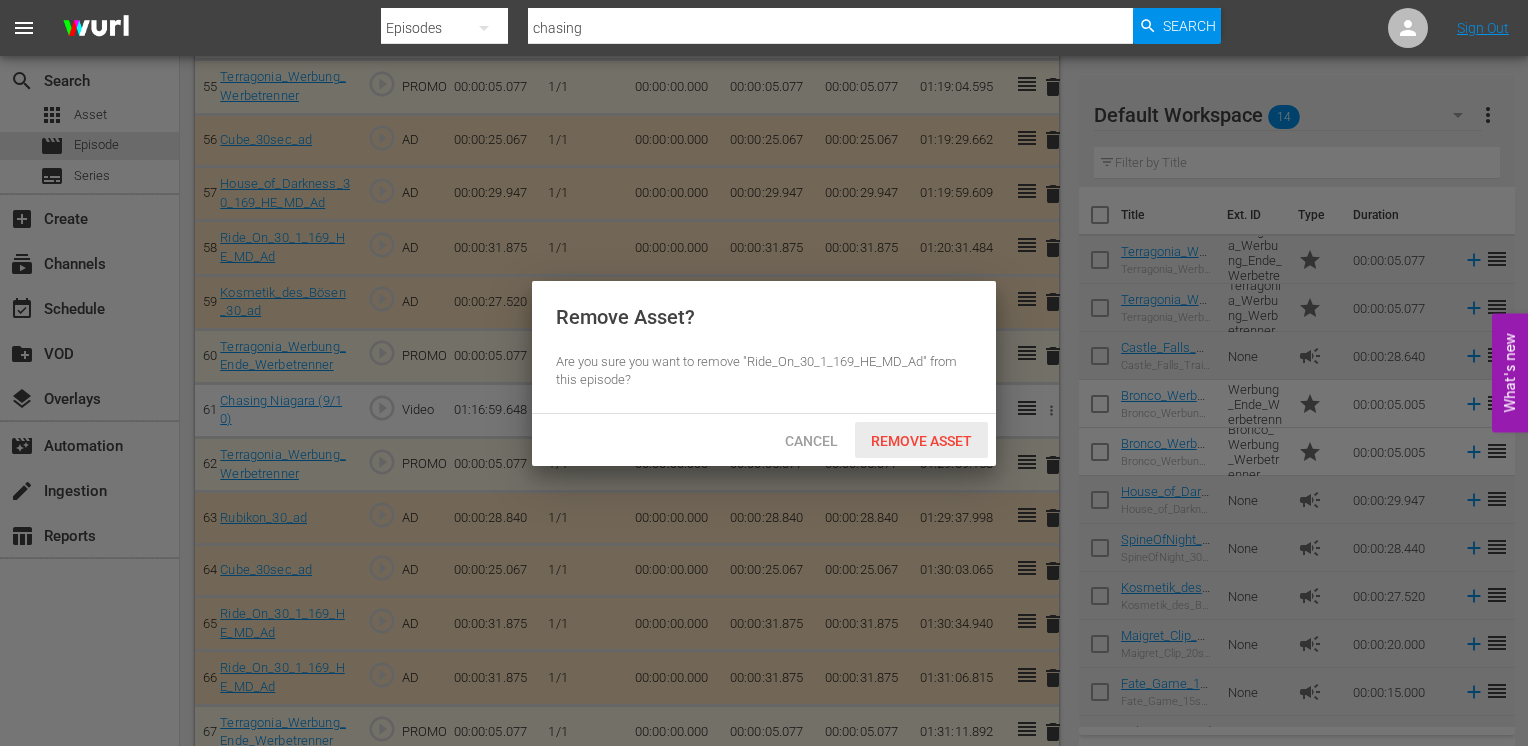click on "Remove Asset" at bounding box center [921, 441] 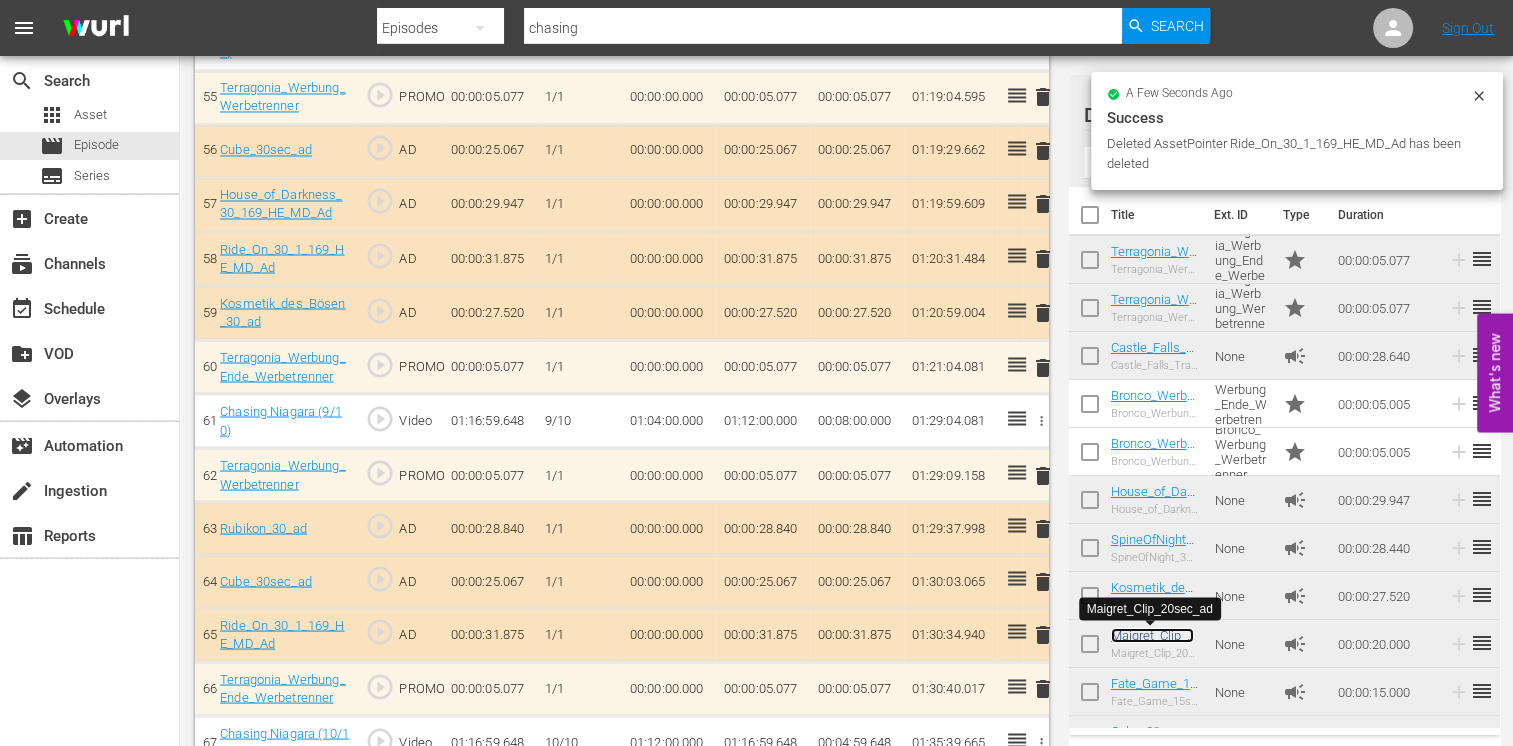 scroll, scrollTop: 3560, scrollLeft: 0, axis: vertical 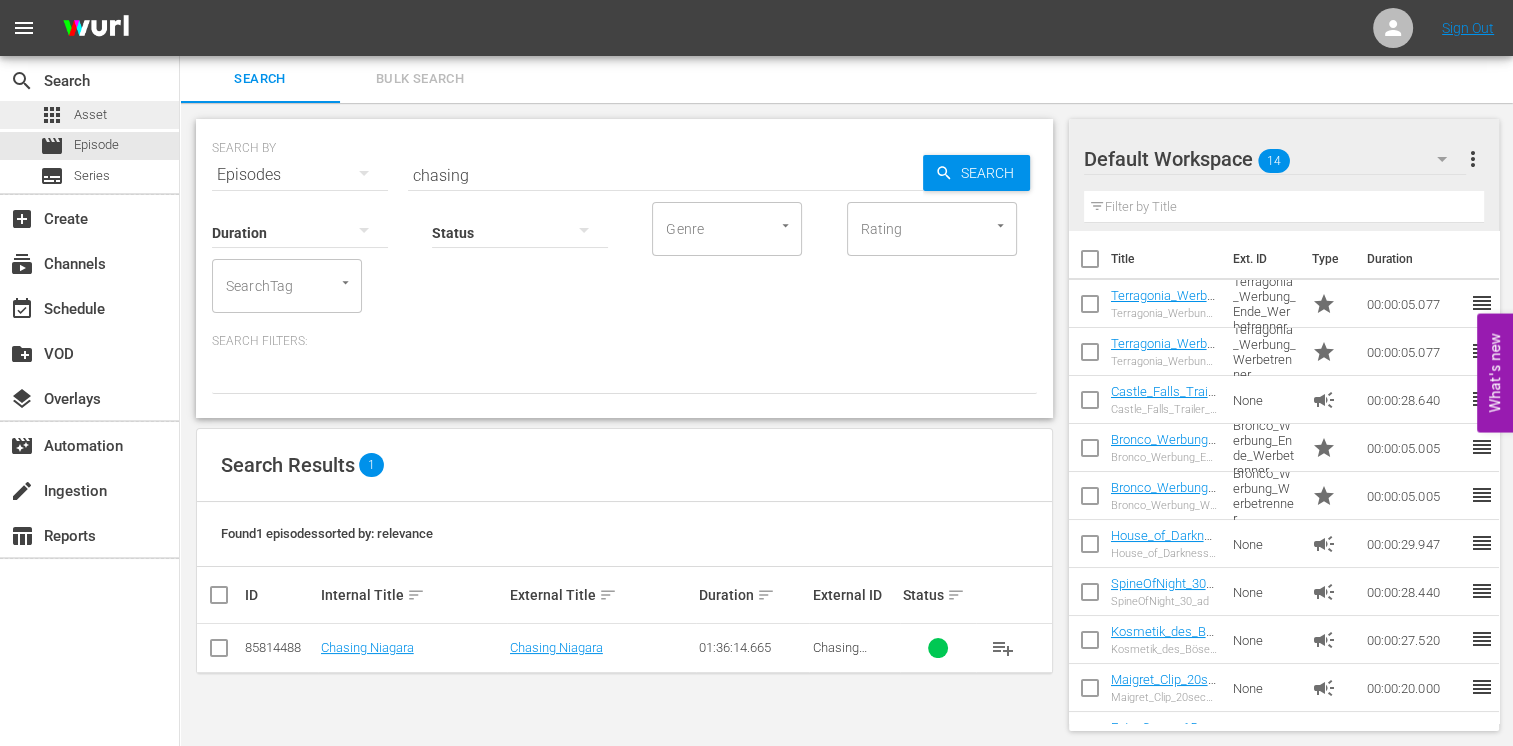 click on "apps Asset" at bounding box center [89, 115] 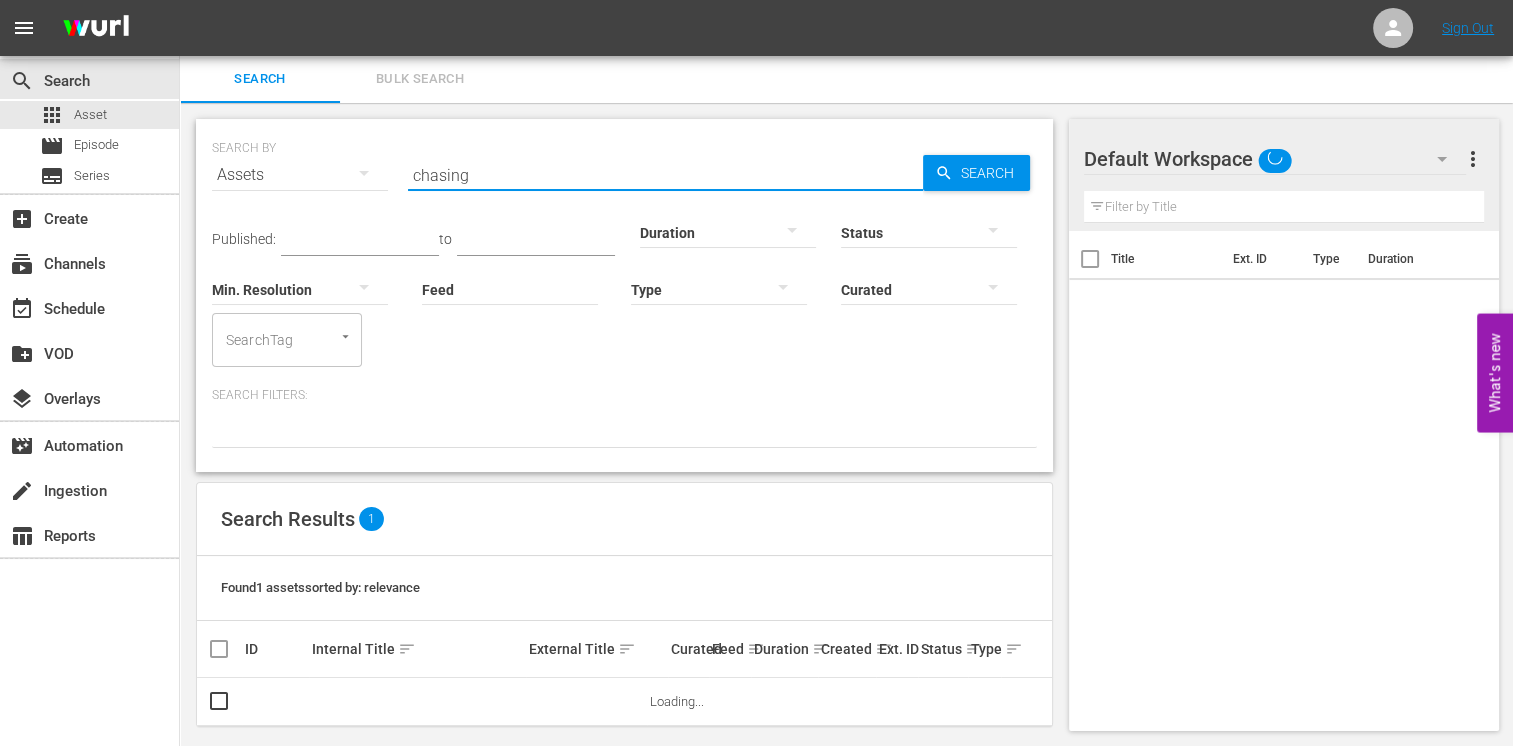 drag, startPoint x: 528, startPoint y: 174, endPoint x: 388, endPoint y: 178, distance: 140.05713 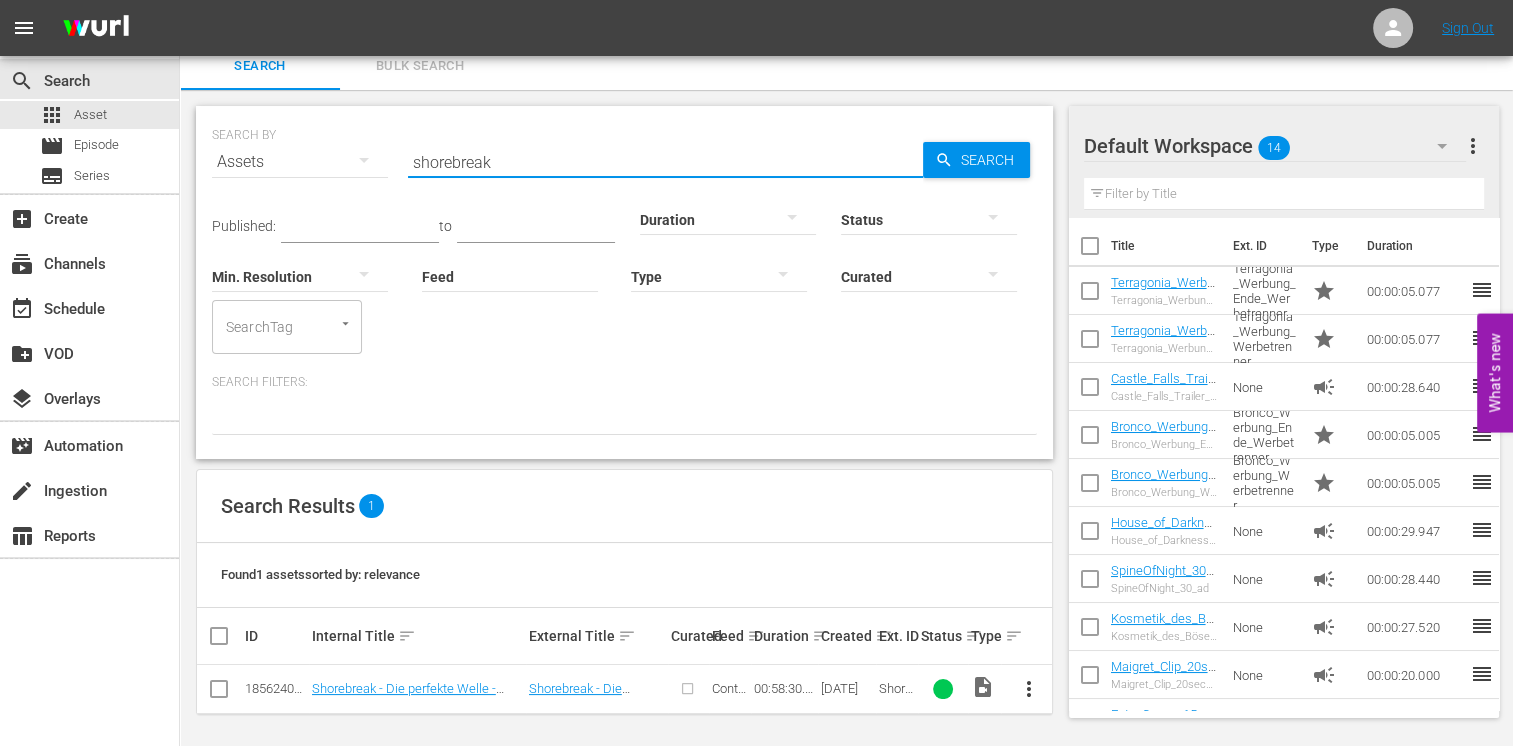 scroll, scrollTop: 17, scrollLeft: 0, axis: vertical 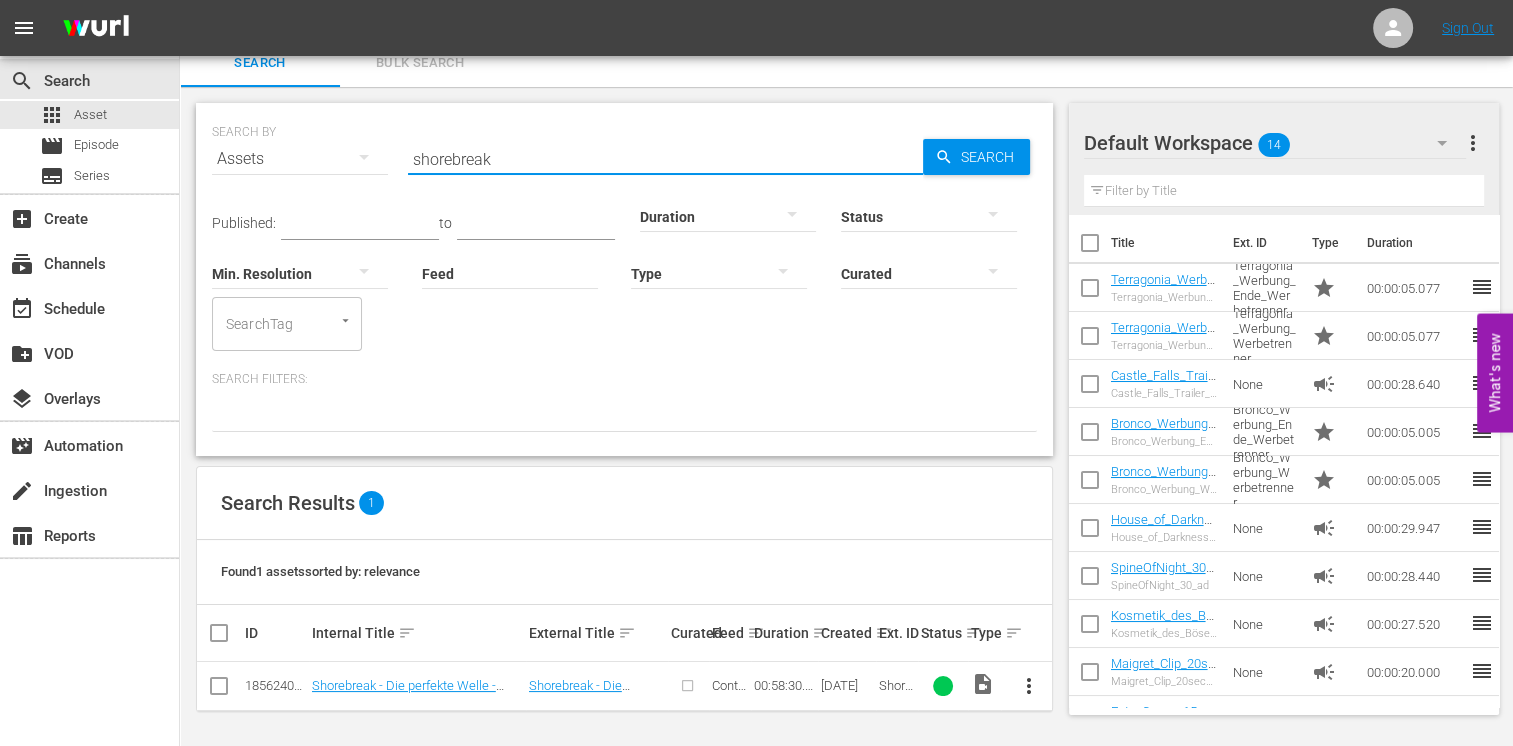 type on "shorebreak" 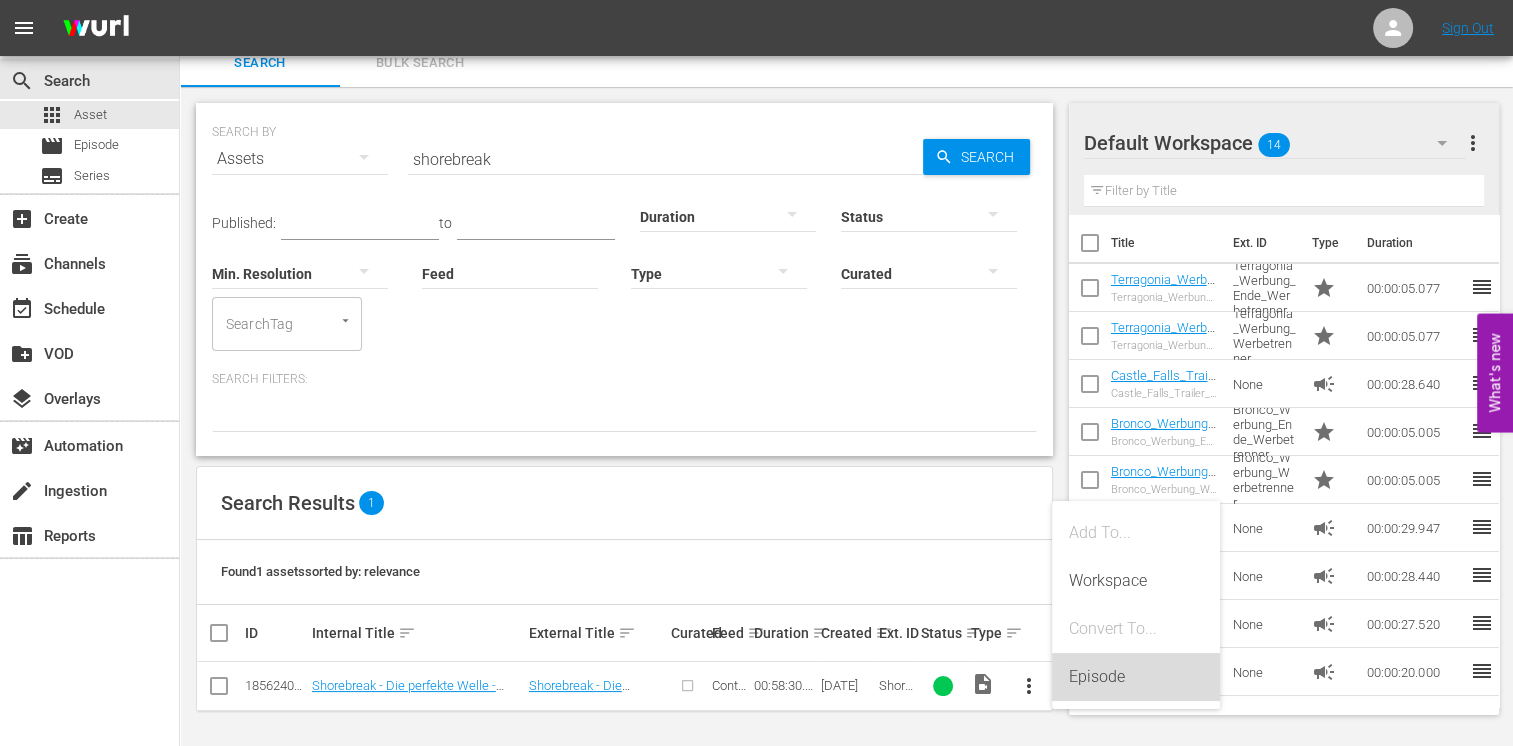 click on "Episode" at bounding box center [1136, 677] 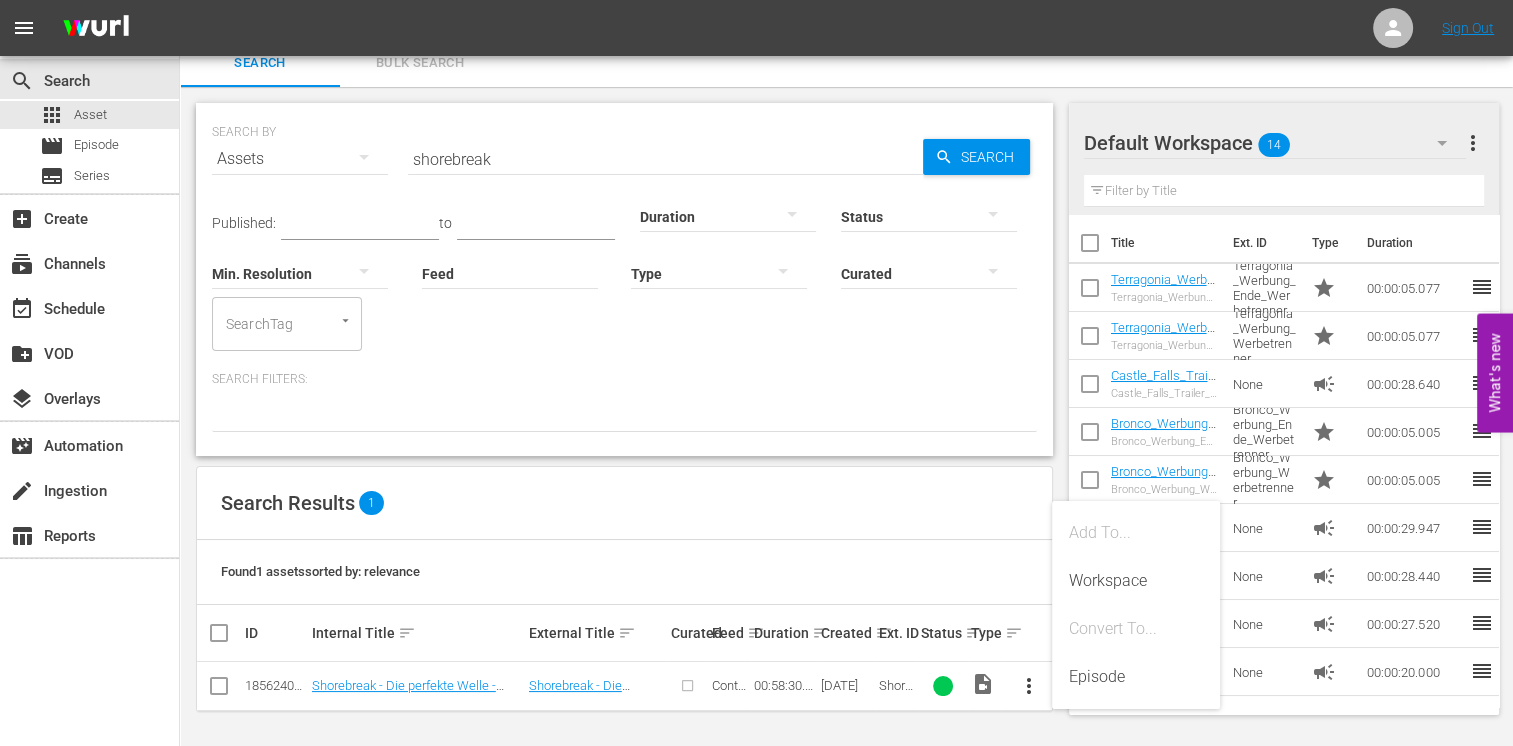 scroll, scrollTop: 0, scrollLeft: 0, axis: both 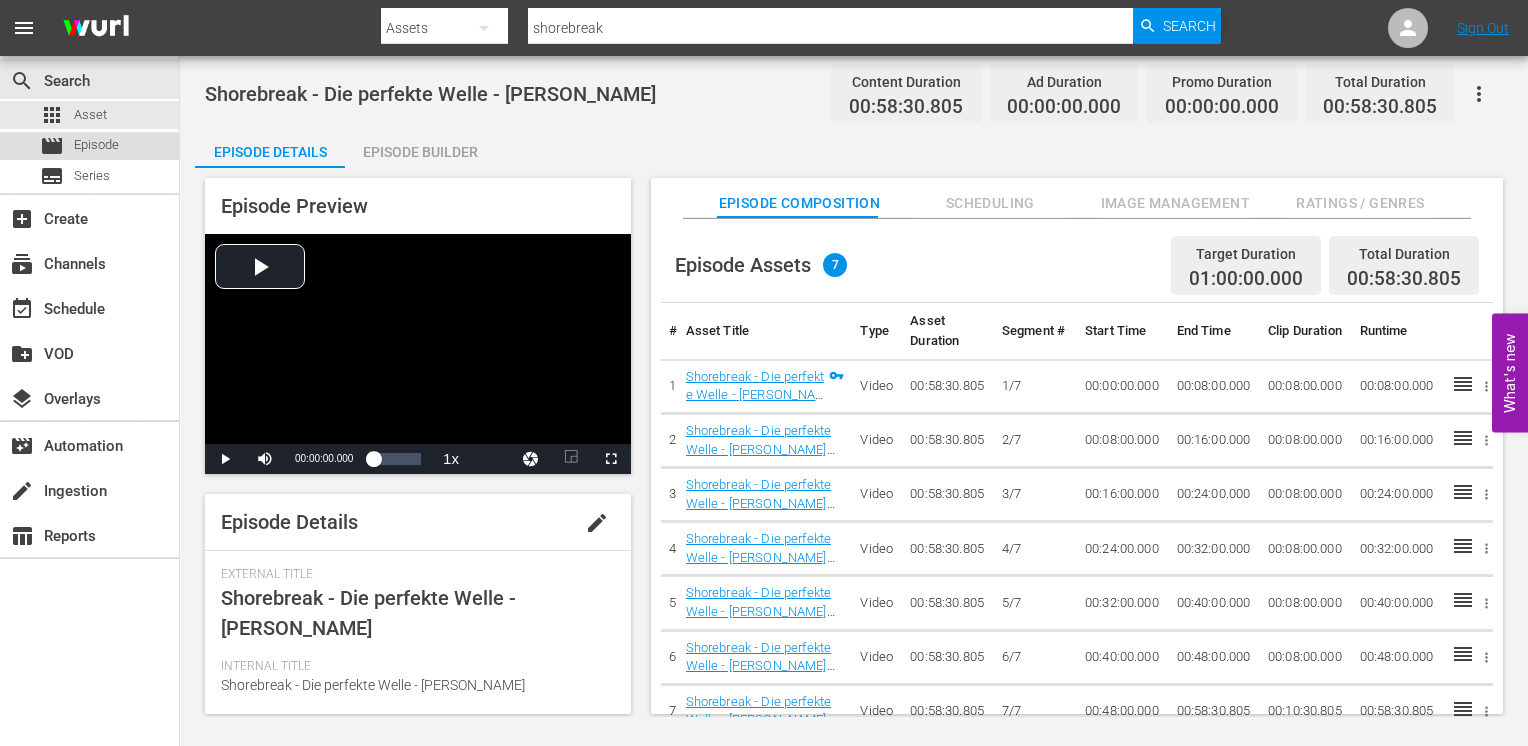 click on "Episode" at bounding box center (96, 145) 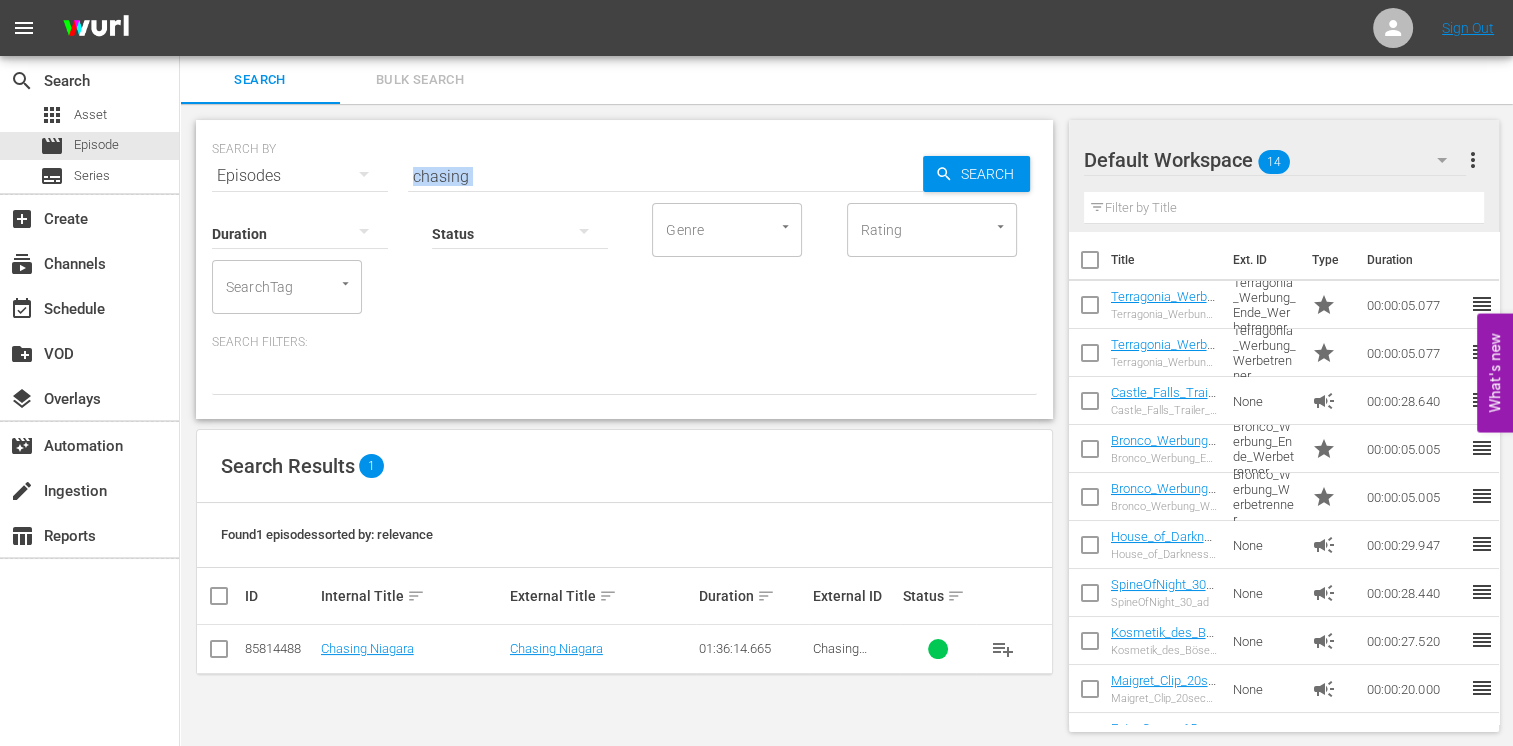 drag, startPoint x: 496, startPoint y: 192, endPoint x: 396, endPoint y: 171, distance: 102.18121 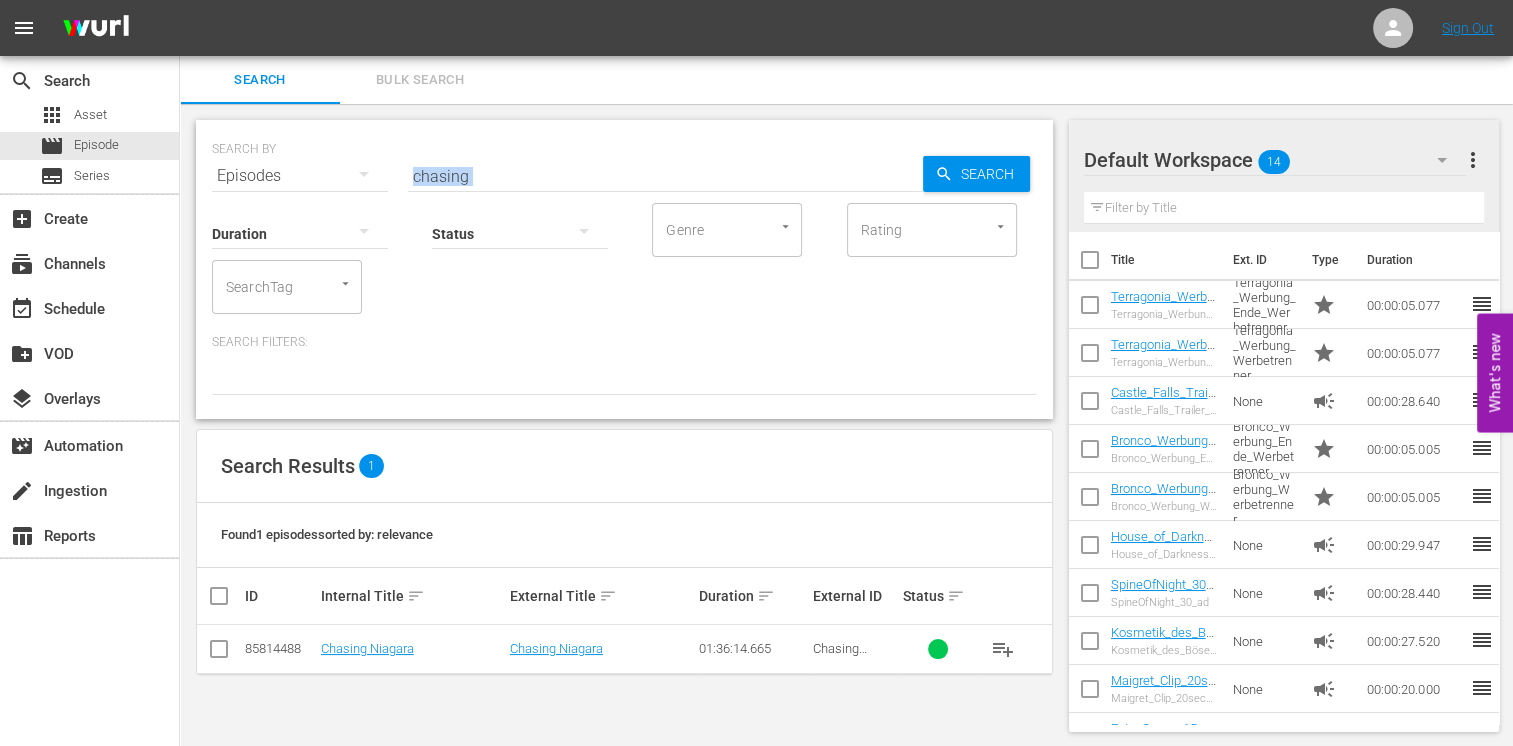 click on "chasing" at bounding box center (665, 176) 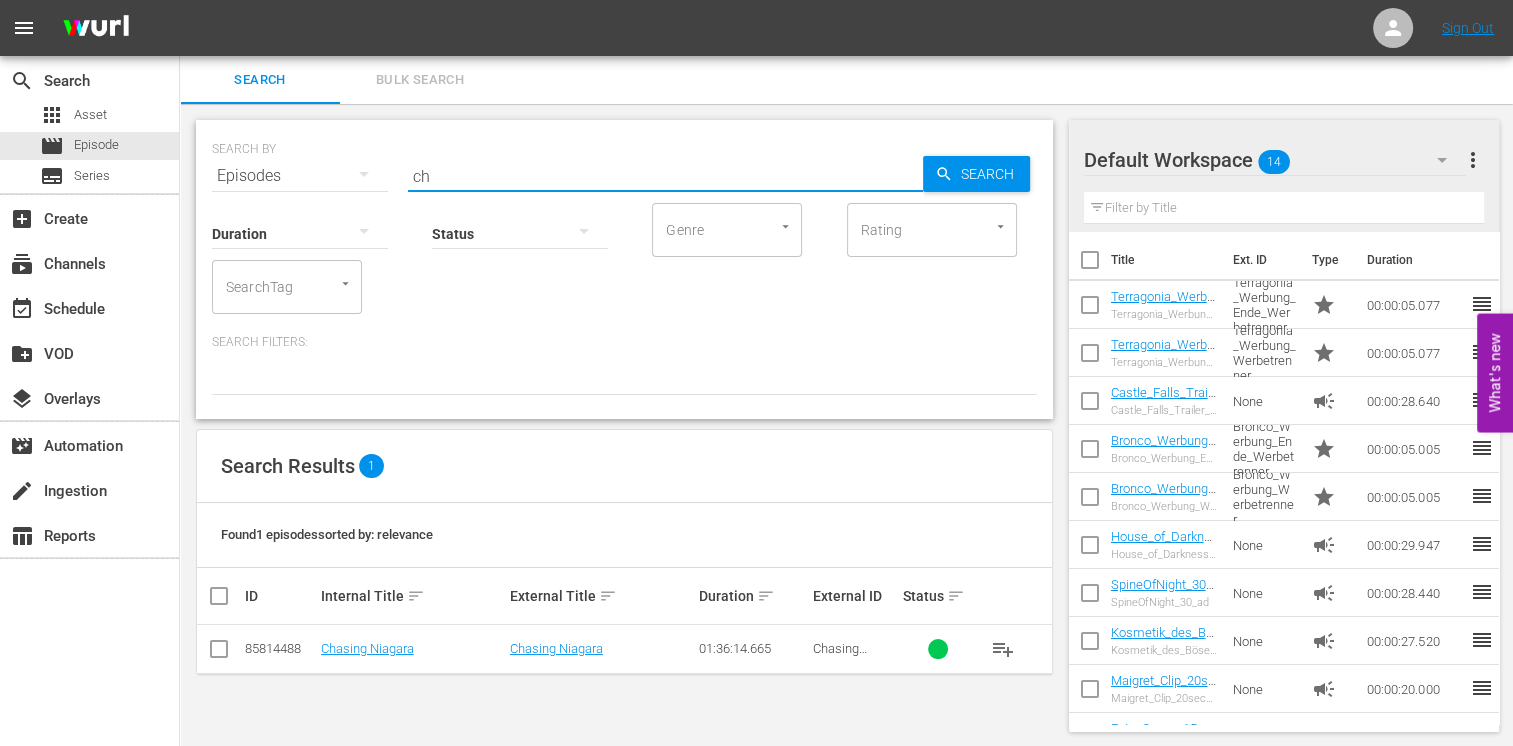 type on "c" 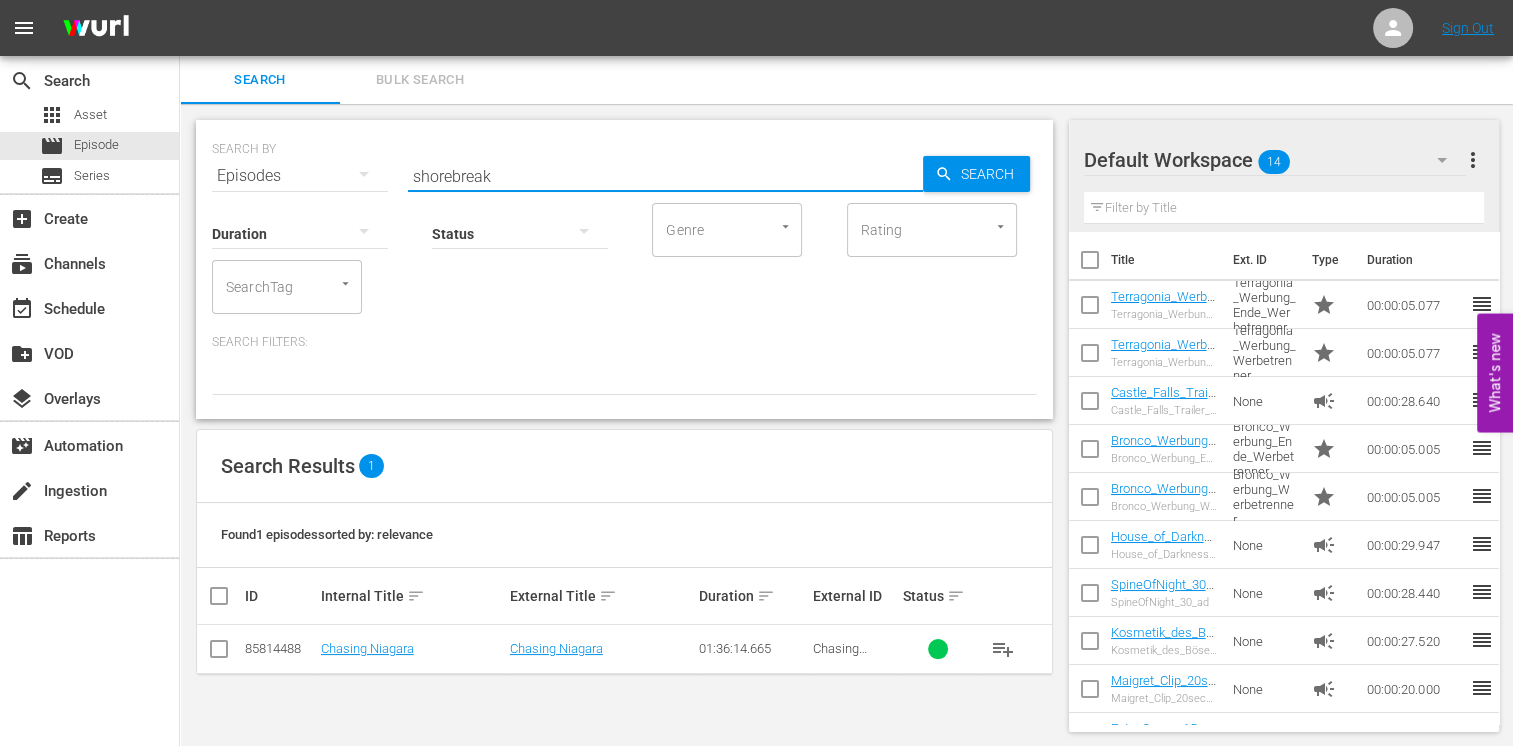 scroll, scrollTop: 1, scrollLeft: 0, axis: vertical 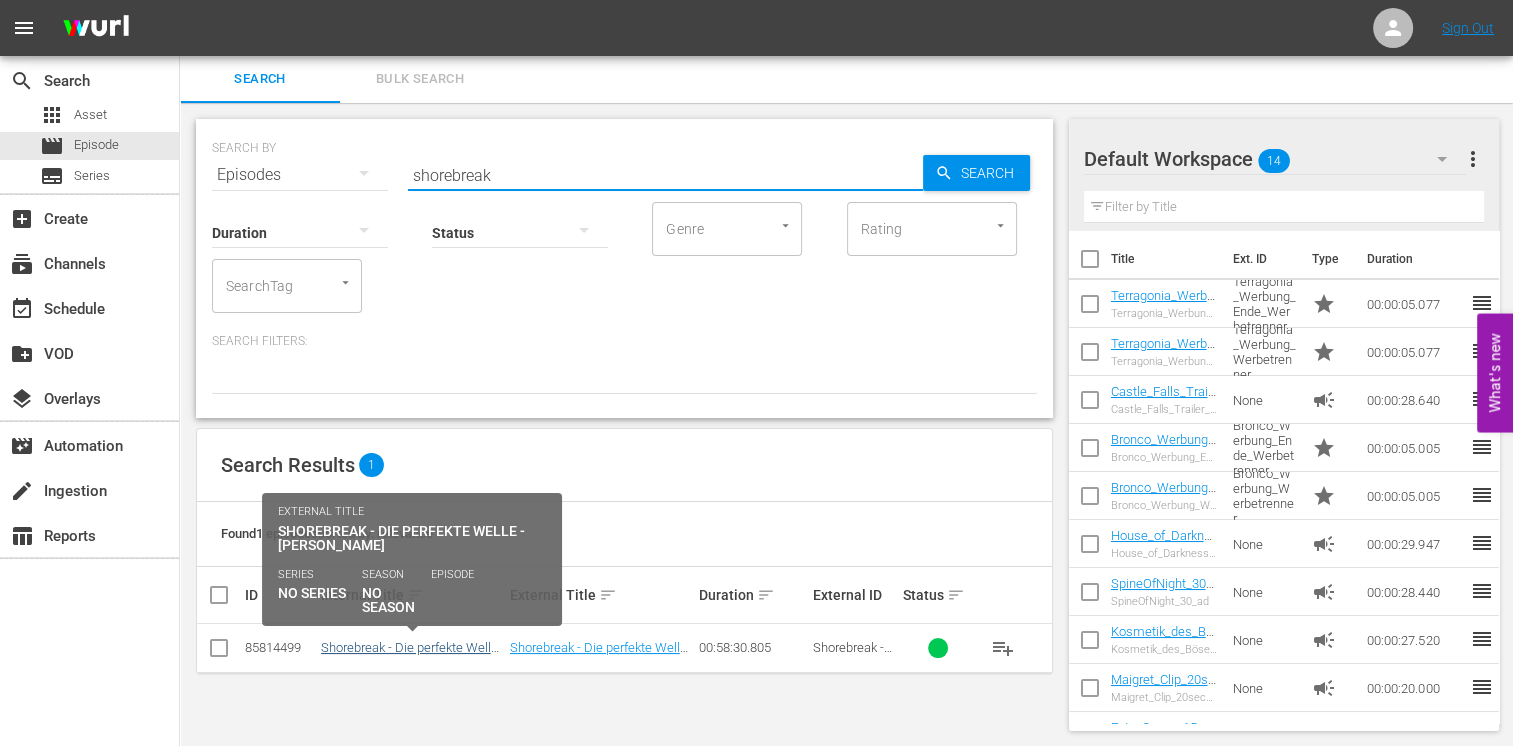 type on "shorebreak" 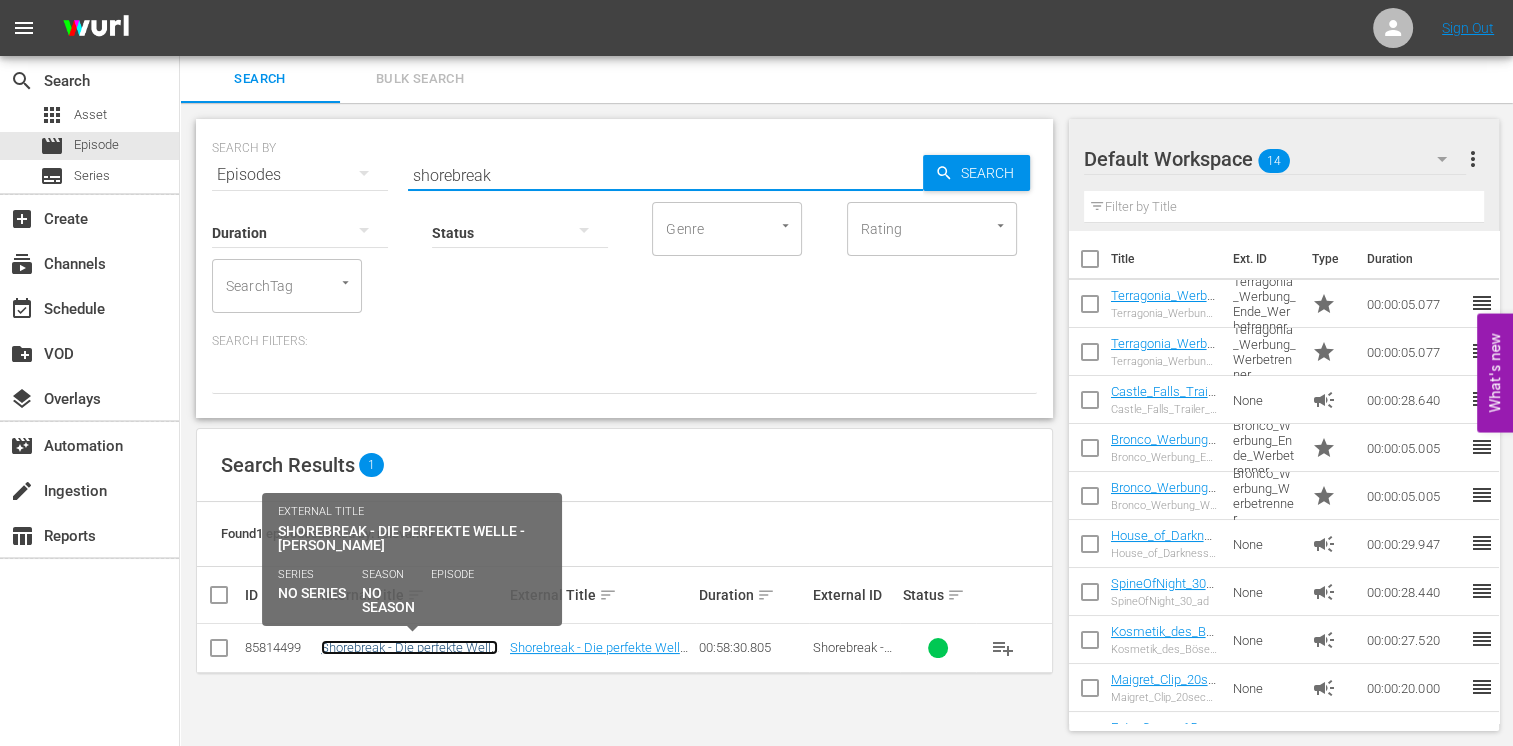click on "Shorebreak - Die perfekte Welle - [PERSON_NAME]" at bounding box center (409, 655) 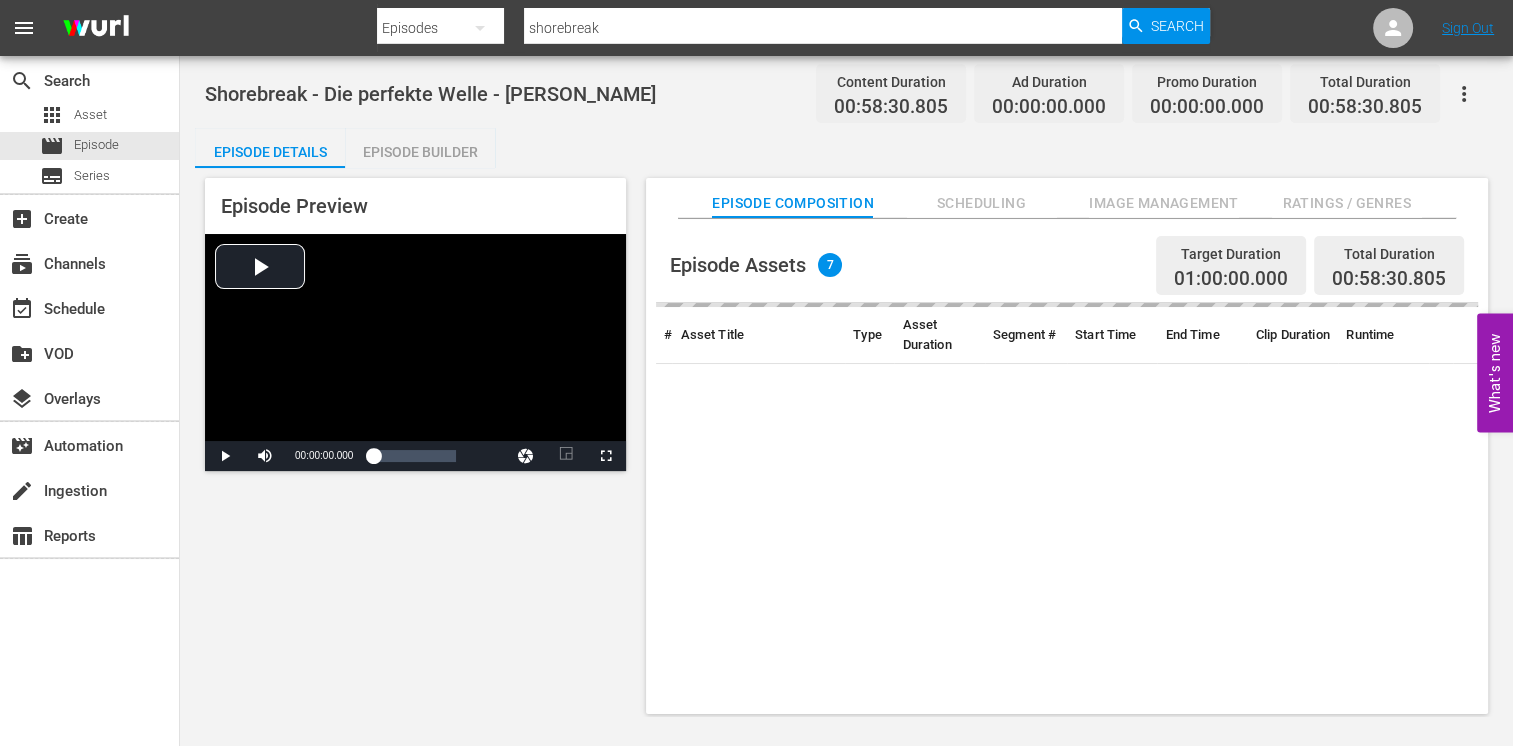 scroll, scrollTop: 0, scrollLeft: 0, axis: both 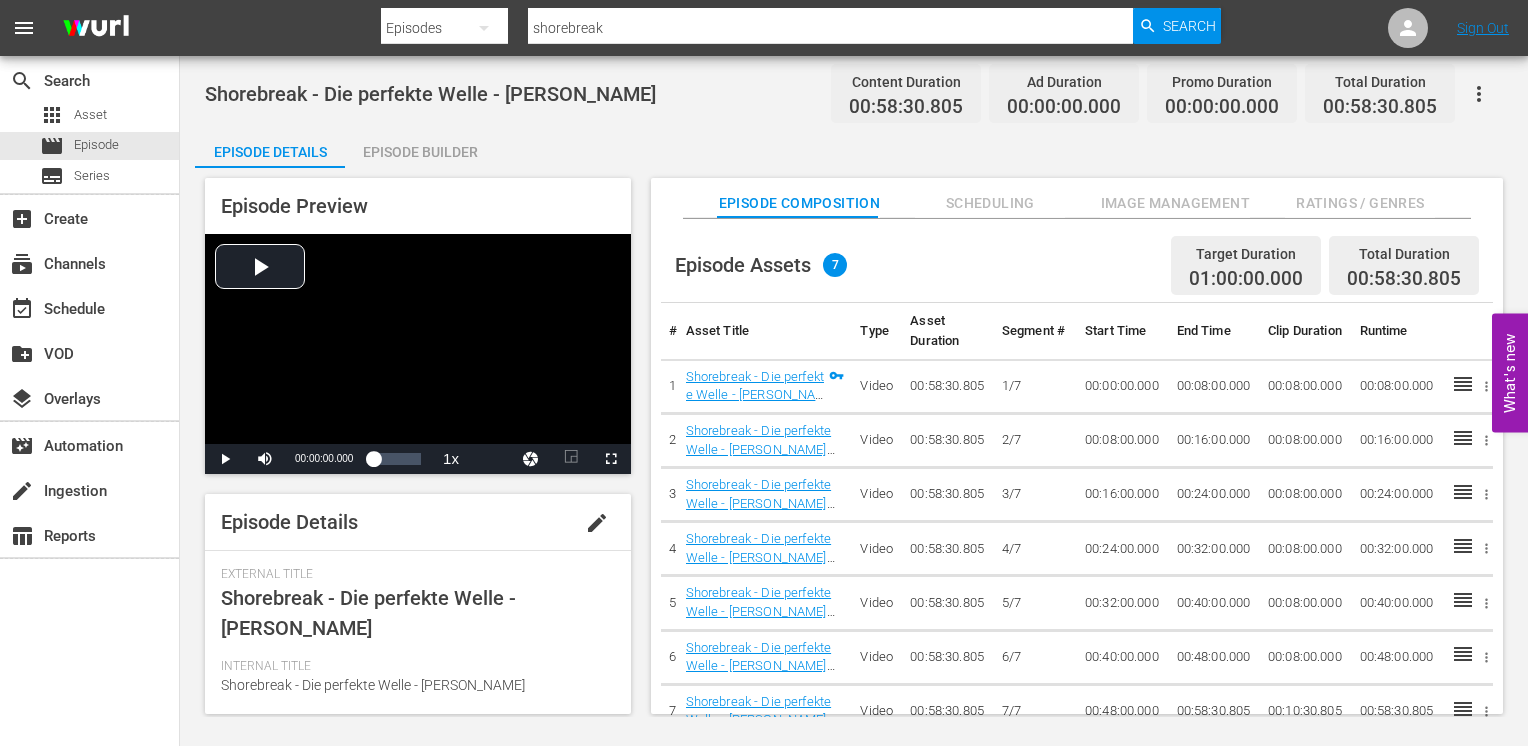 click on "Episode Builder" at bounding box center (420, 152) 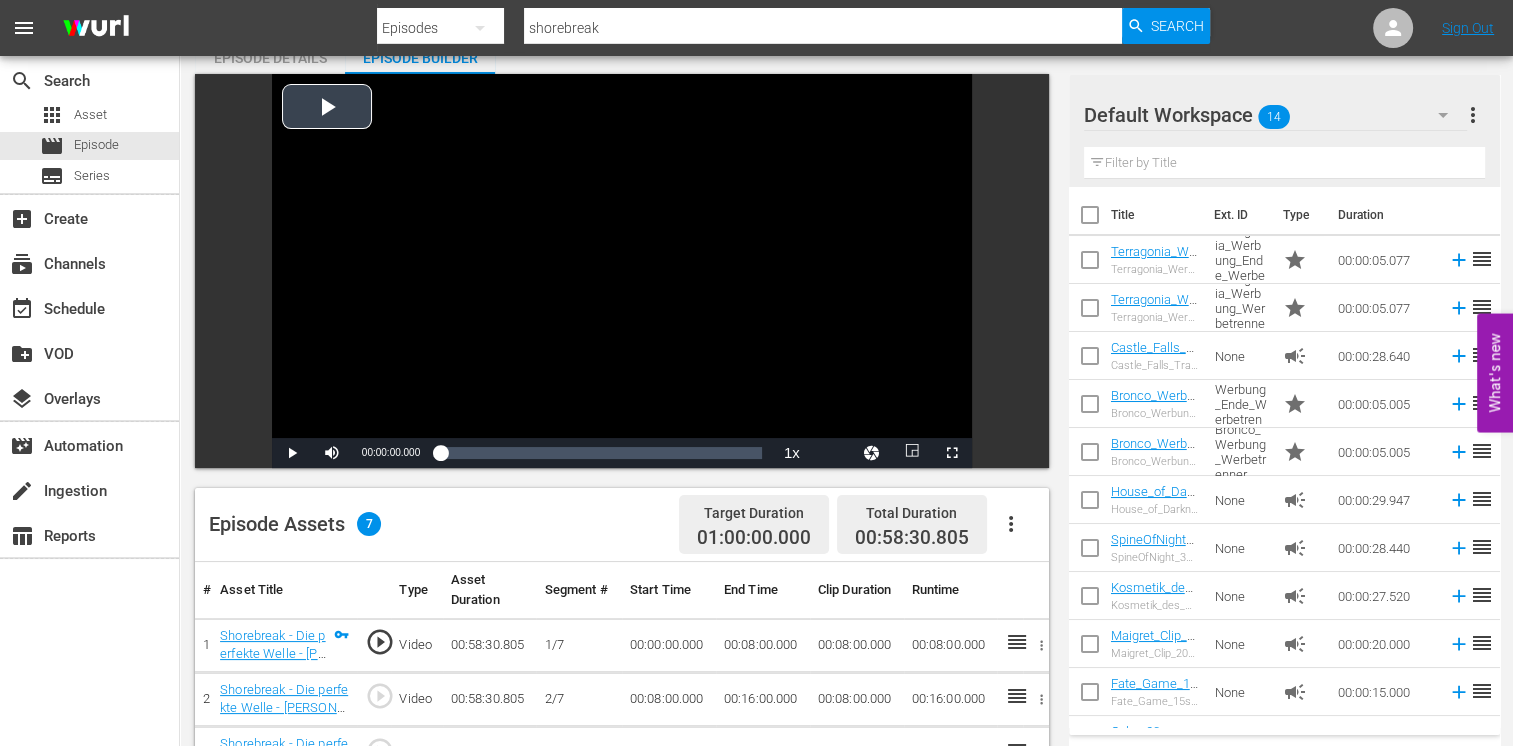 scroll, scrollTop: 200, scrollLeft: 0, axis: vertical 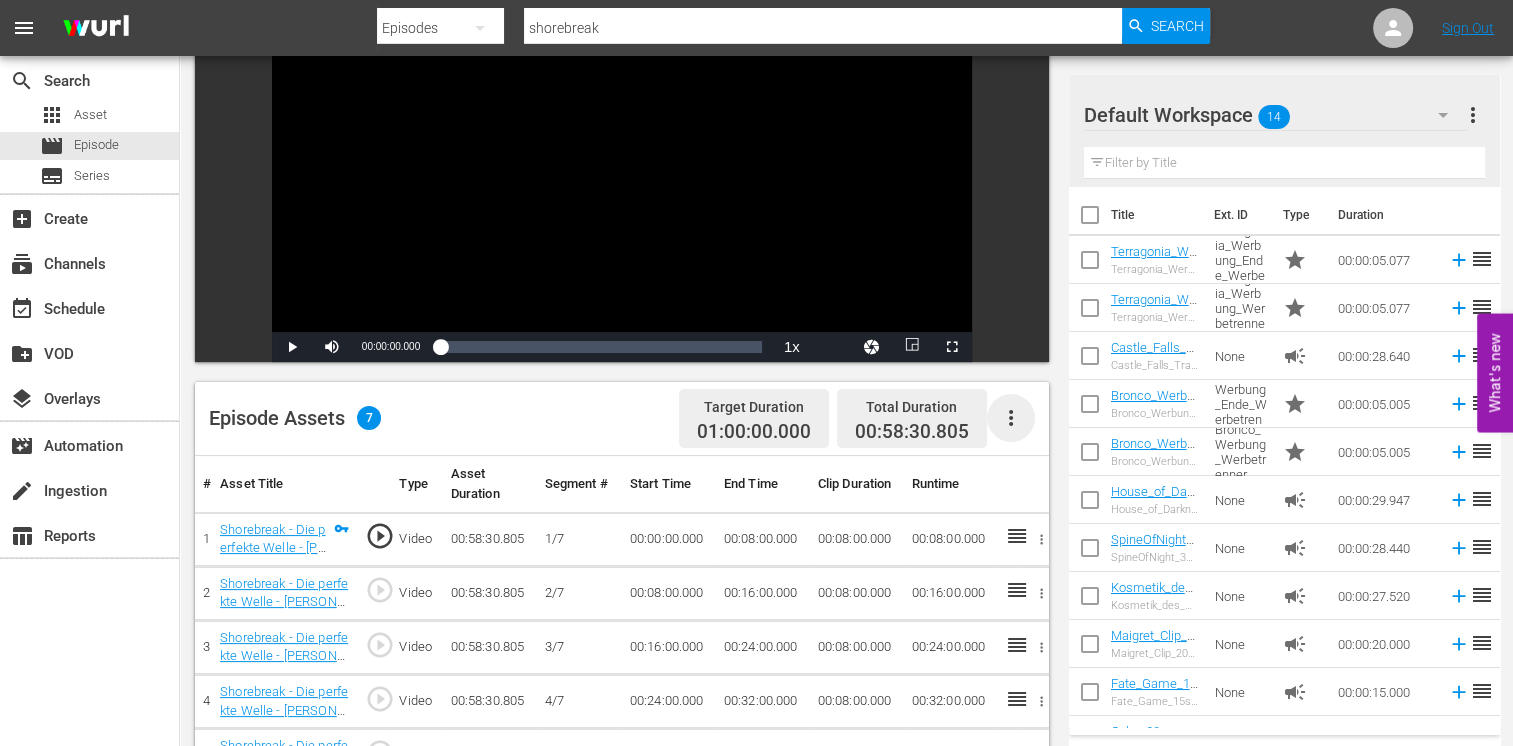 click 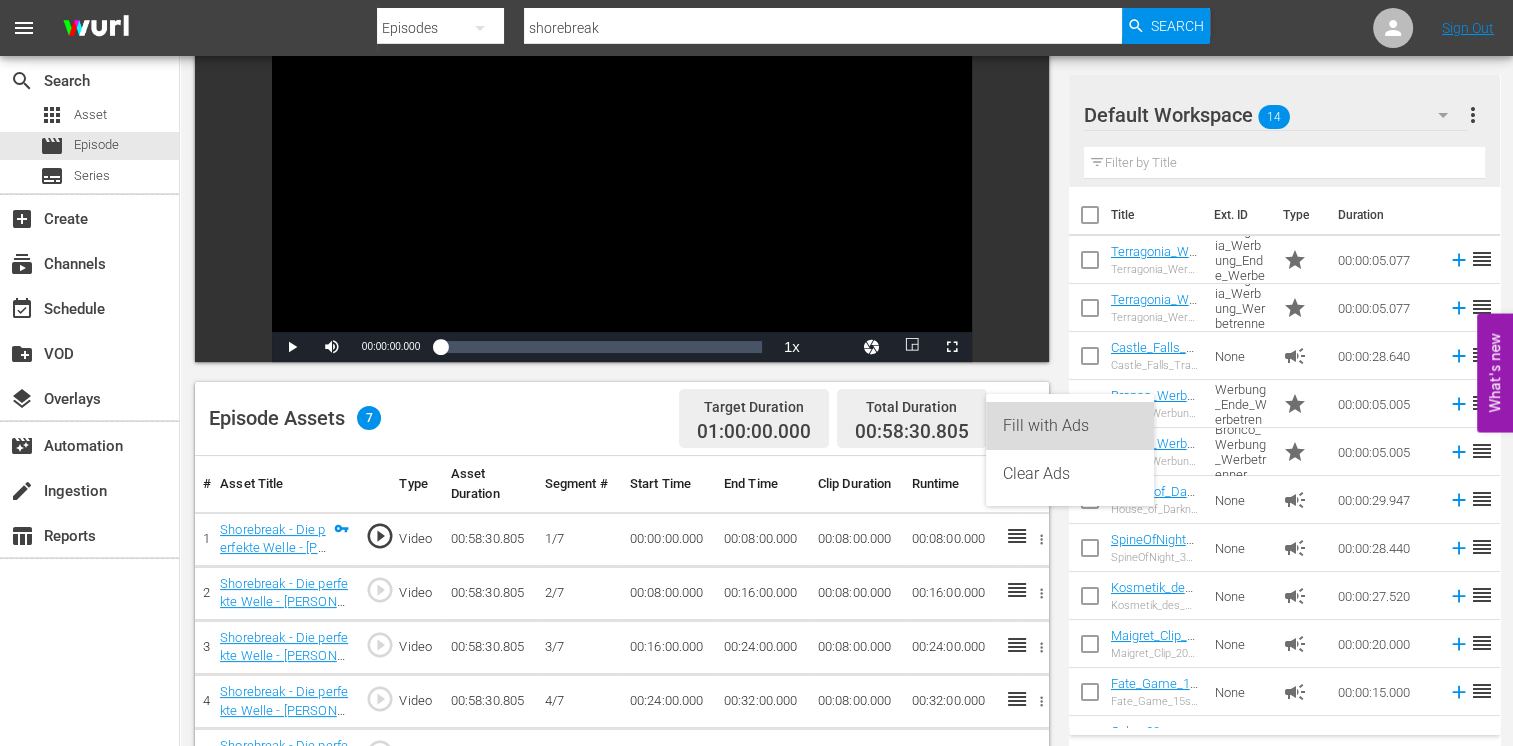 click on "Fill with Ads" at bounding box center [1070, 426] 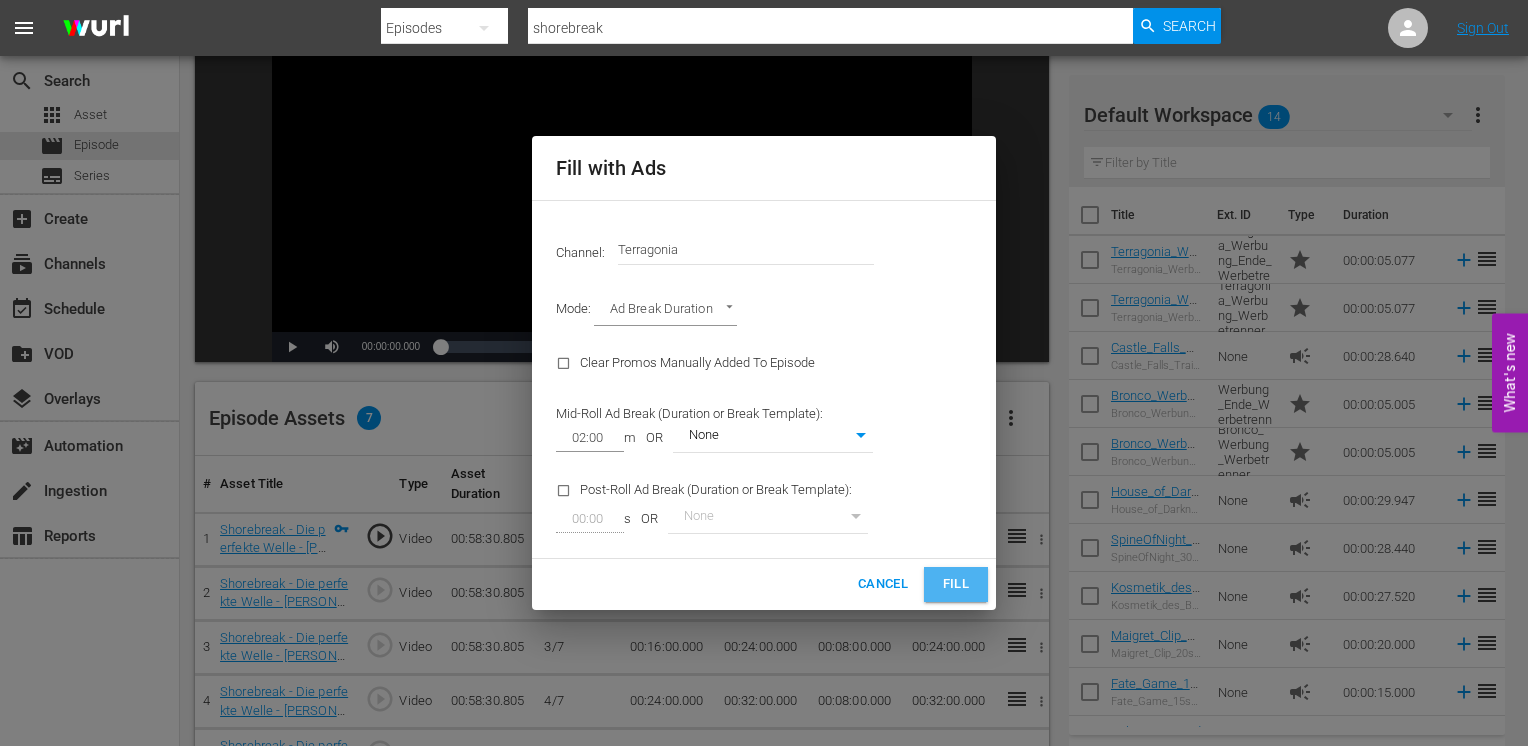 click on "Fill" at bounding box center [956, 584] 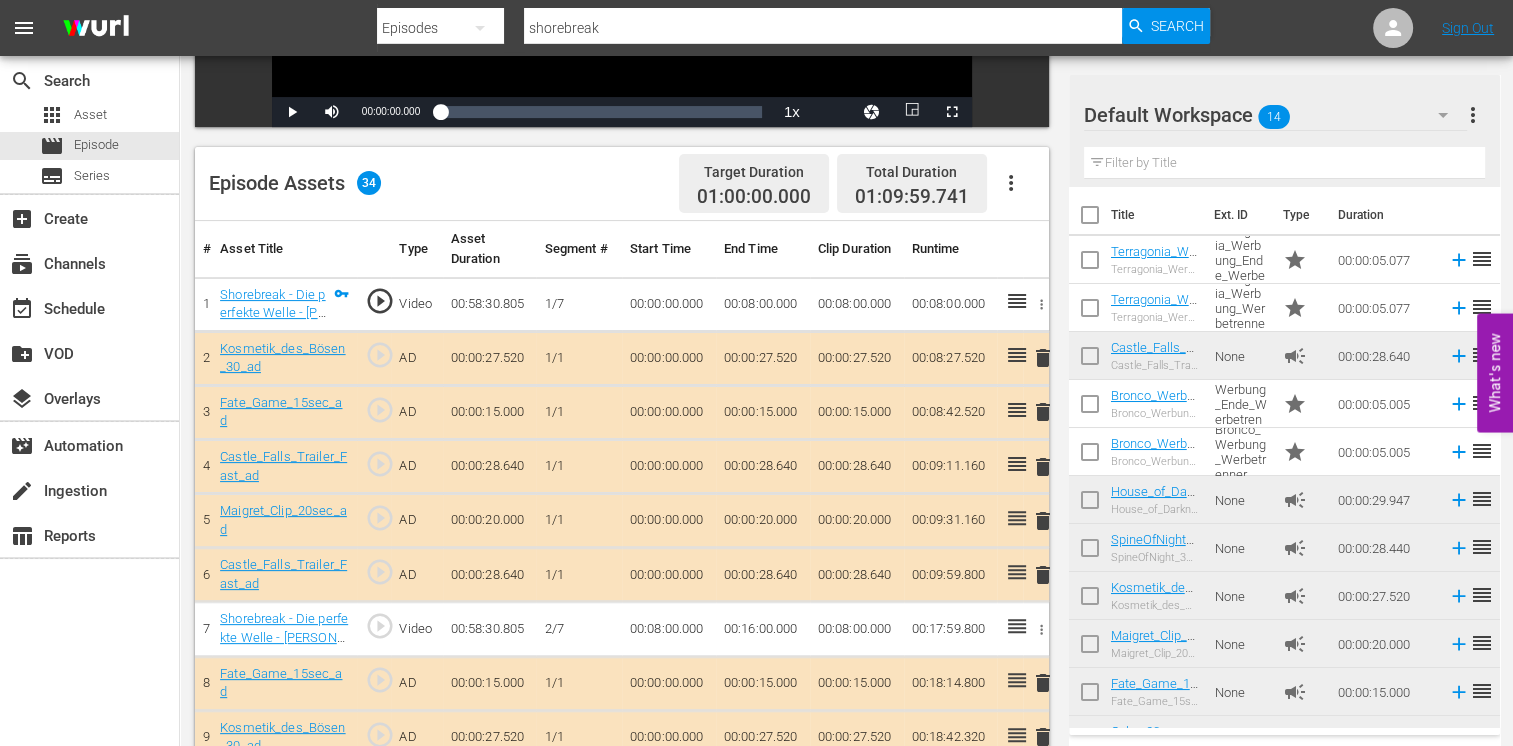 scroll, scrollTop: 500, scrollLeft: 0, axis: vertical 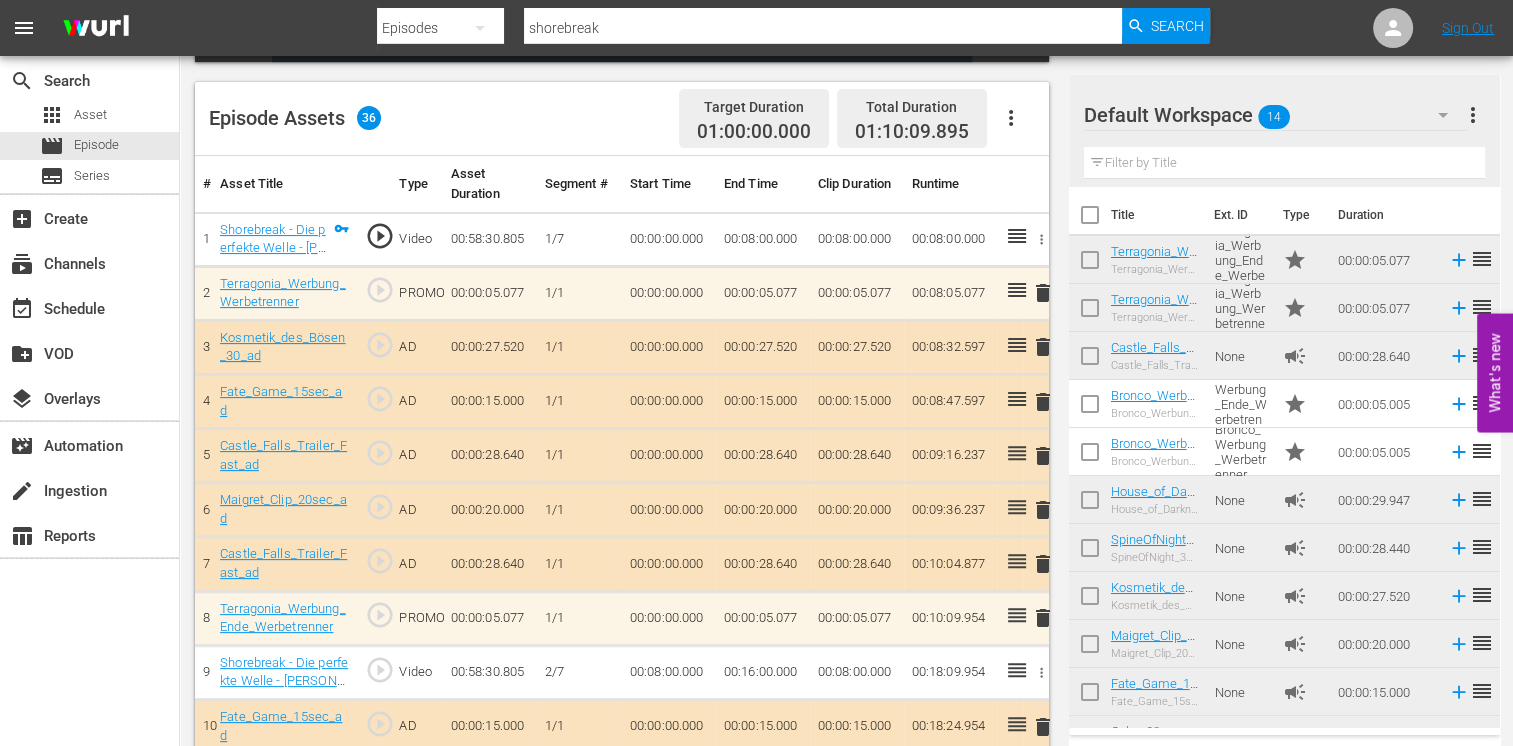 click on "delete" at bounding box center (1043, 564) 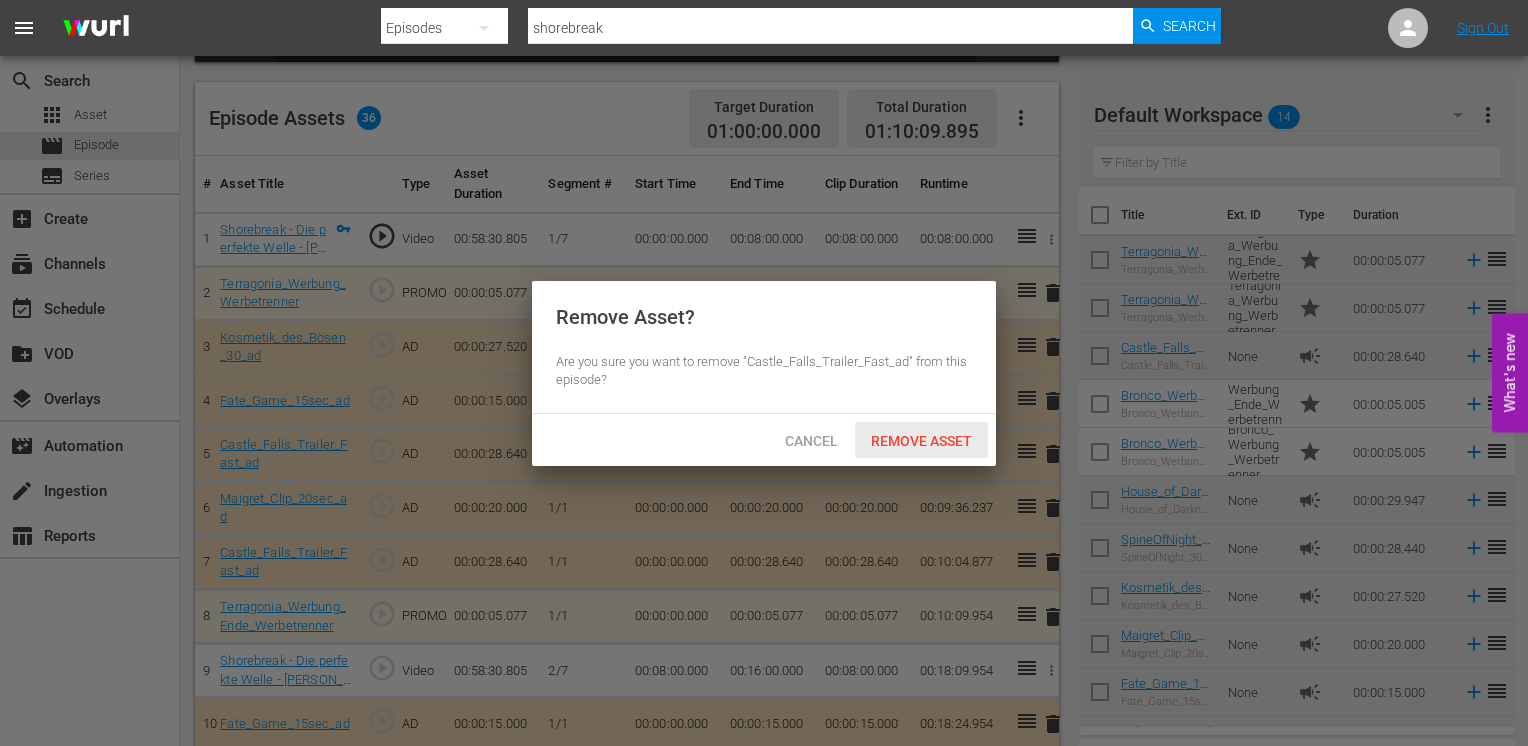 click on "Remove Asset" at bounding box center (921, 441) 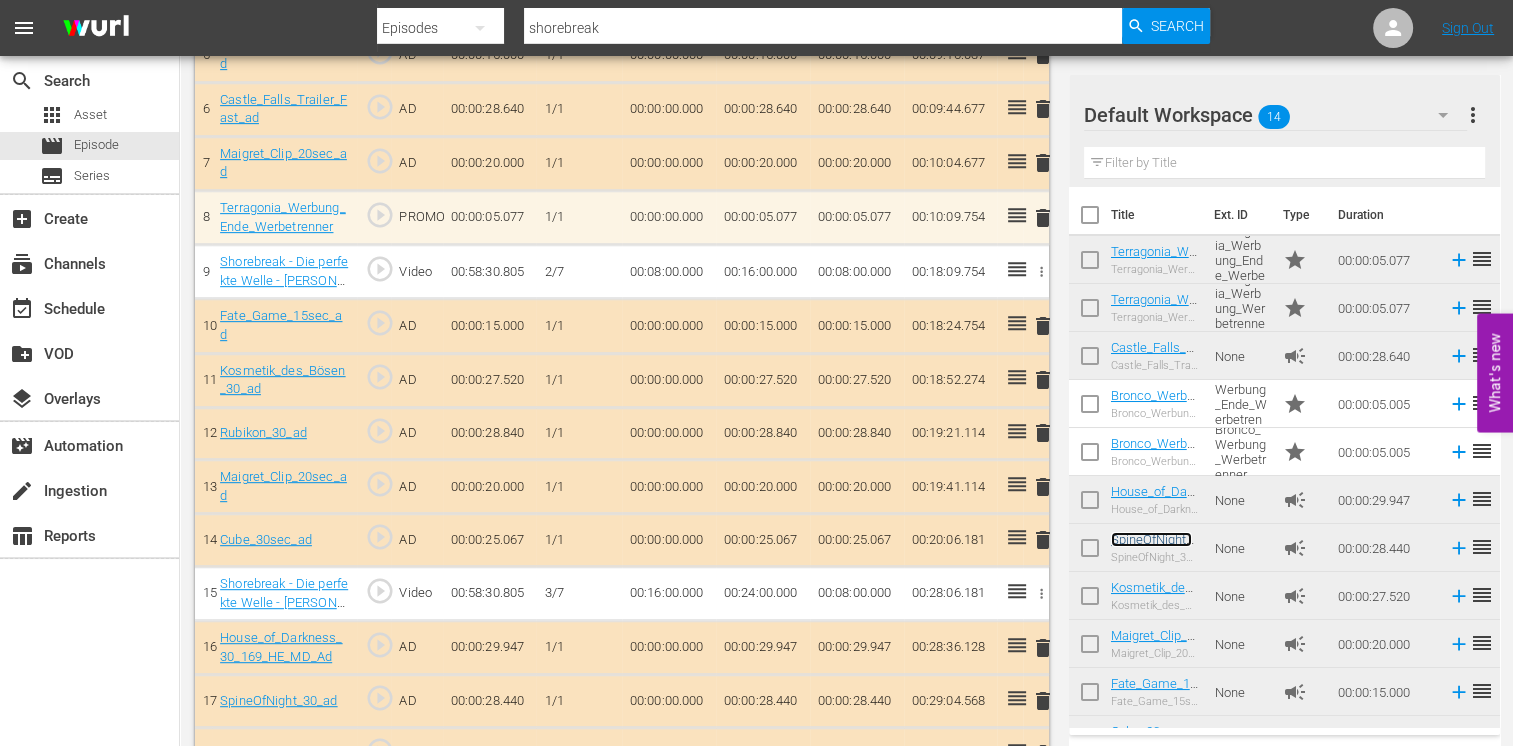 scroll, scrollTop: 900, scrollLeft: 0, axis: vertical 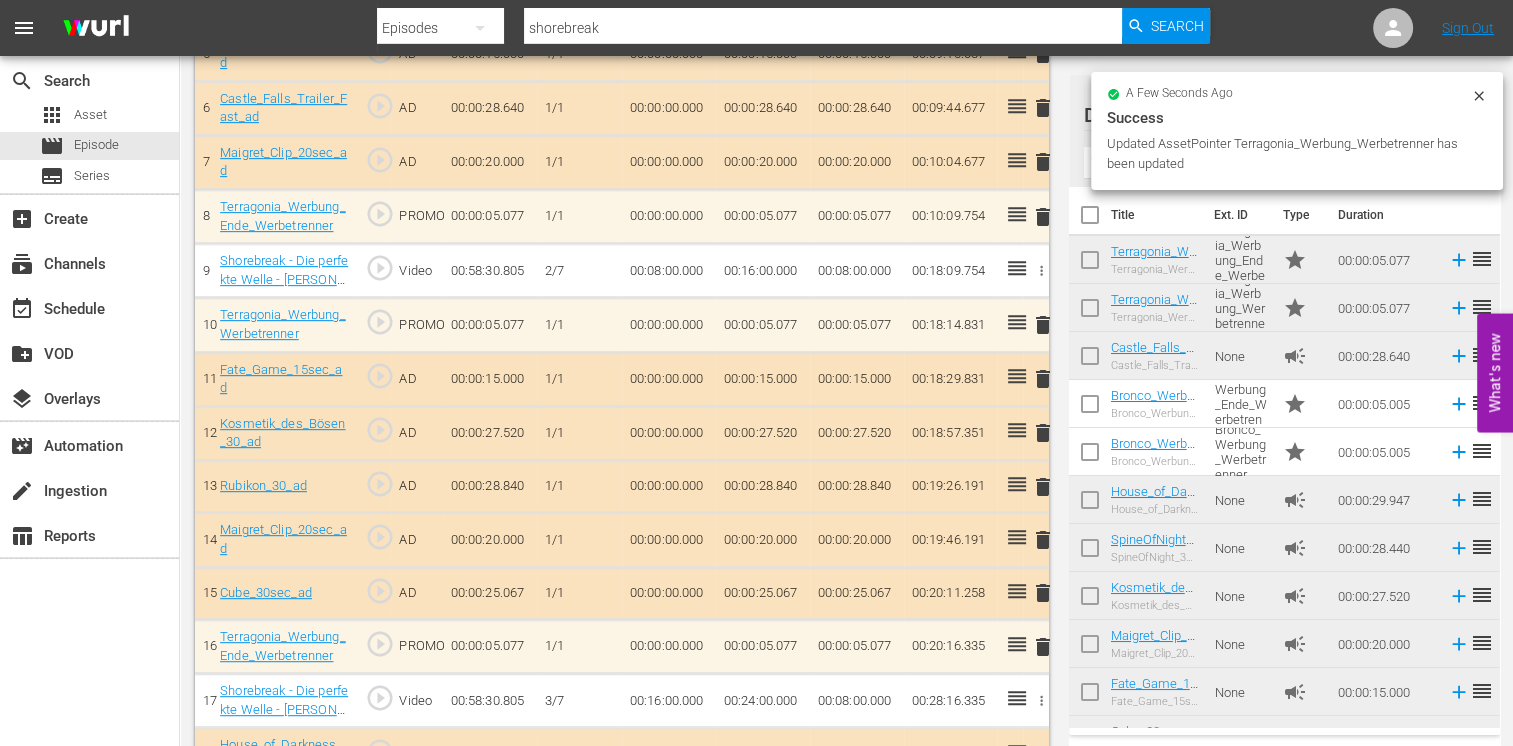click on "delete" at bounding box center [1043, 379] 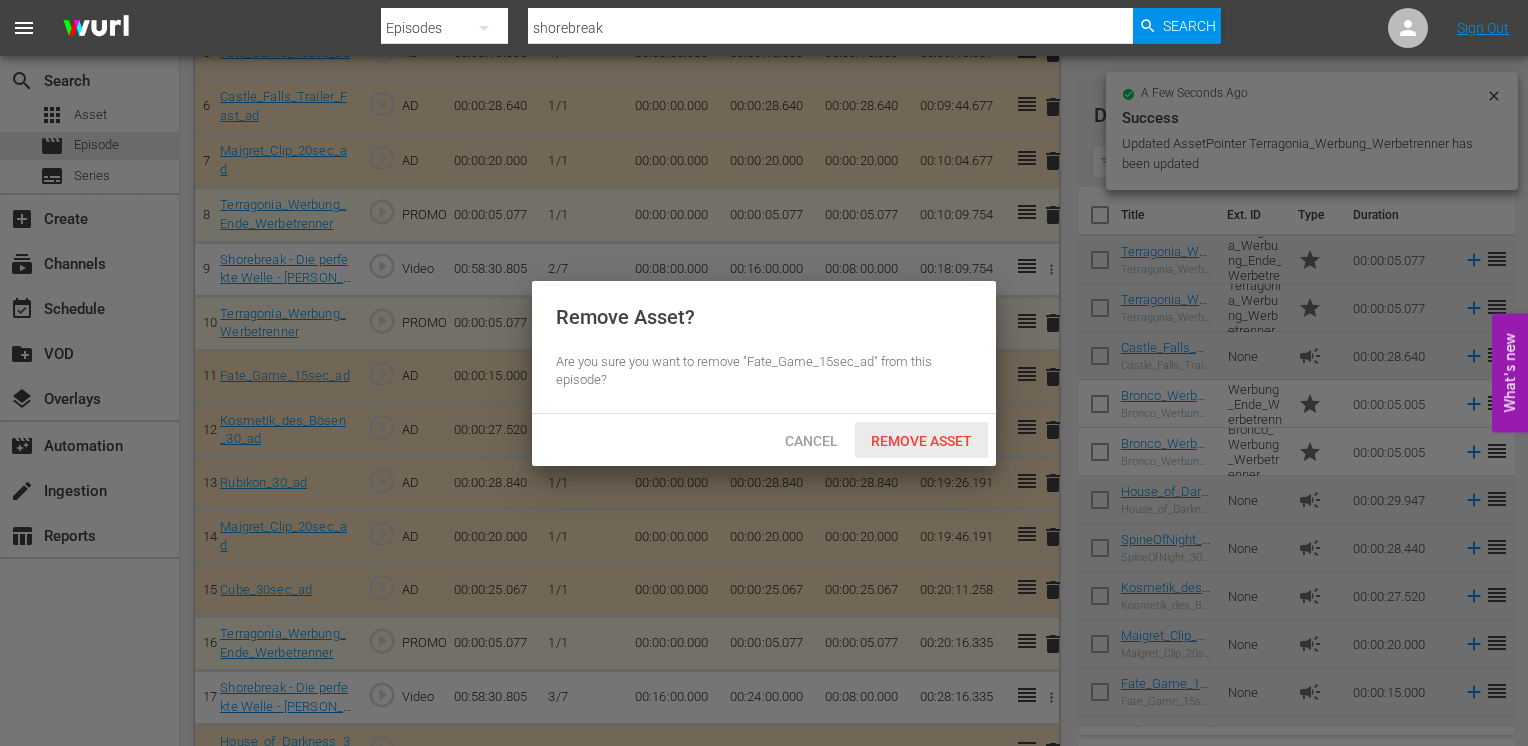 click on "Remove Asset" at bounding box center [921, 441] 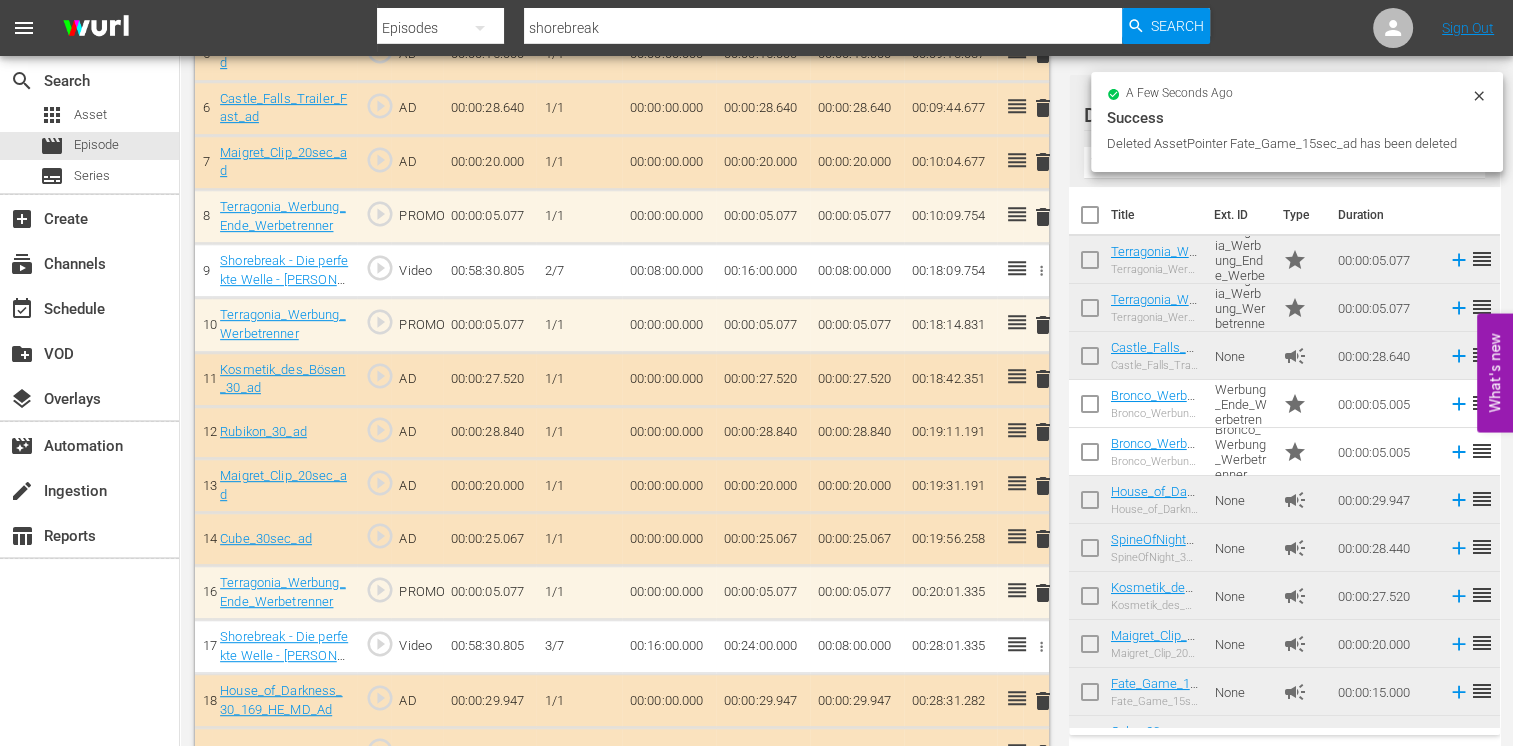 click on "delete" at bounding box center [1043, 379] 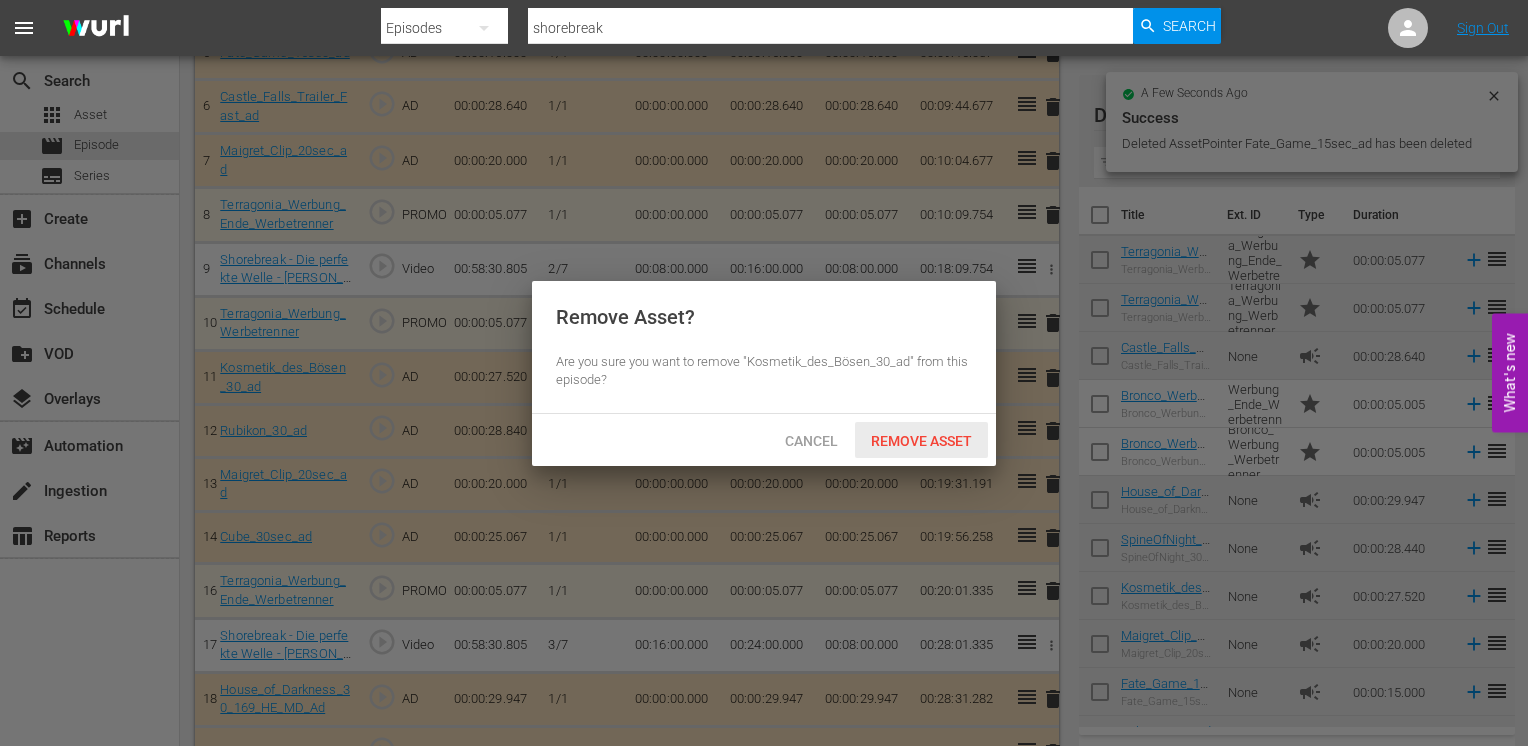 click on "Remove Asset" at bounding box center [921, 441] 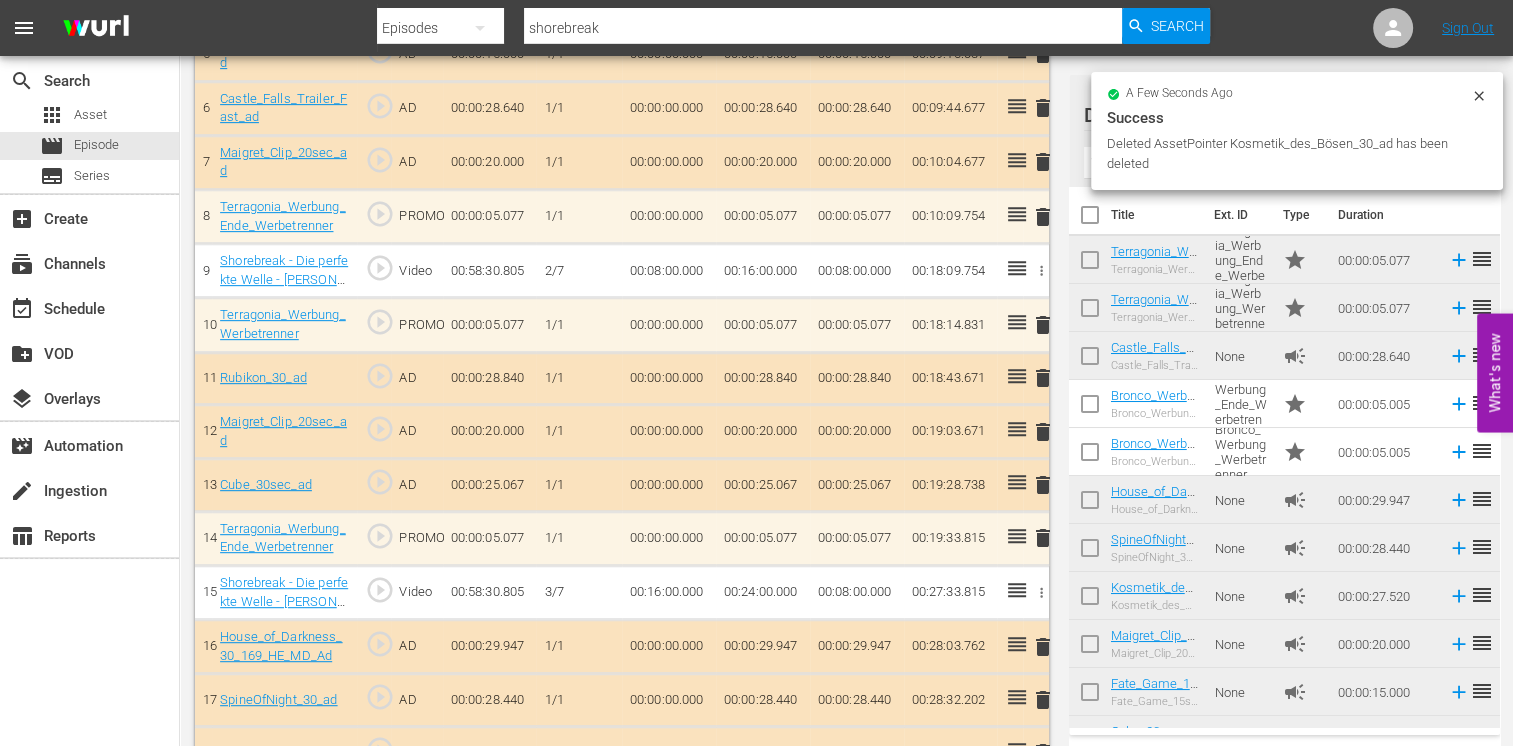 click on "delete" at bounding box center (1043, 432) 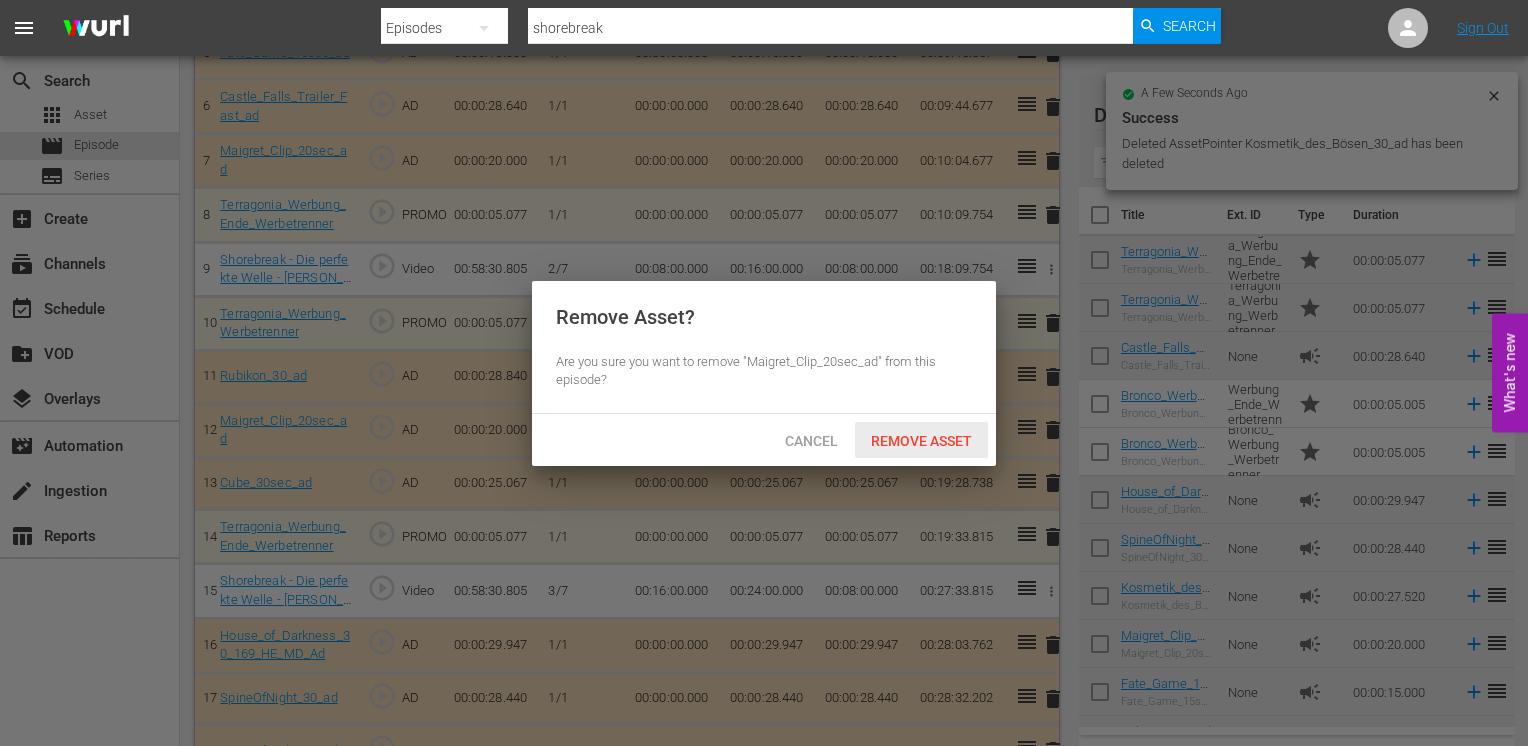 click on "Remove Asset" at bounding box center (921, 441) 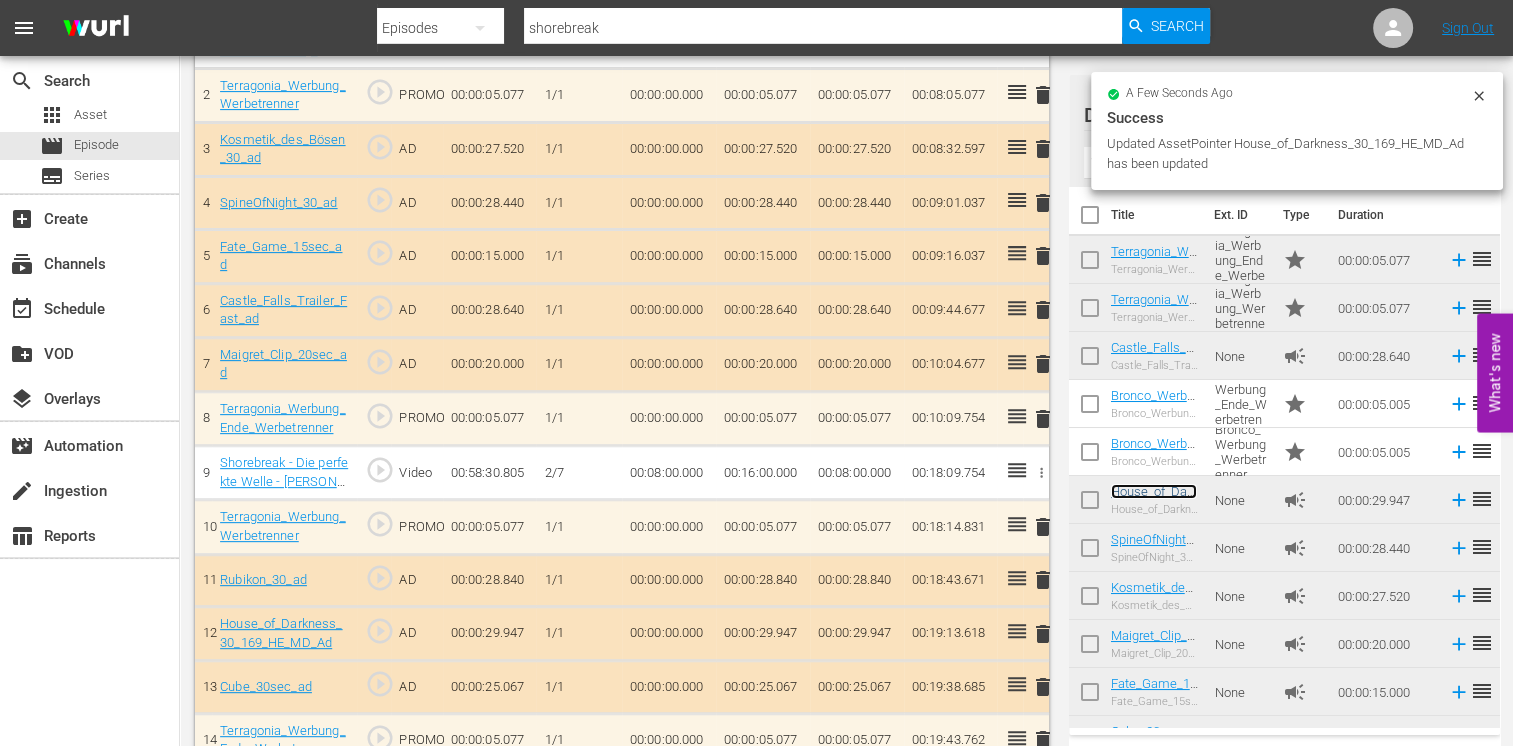 scroll, scrollTop: 804, scrollLeft: 0, axis: vertical 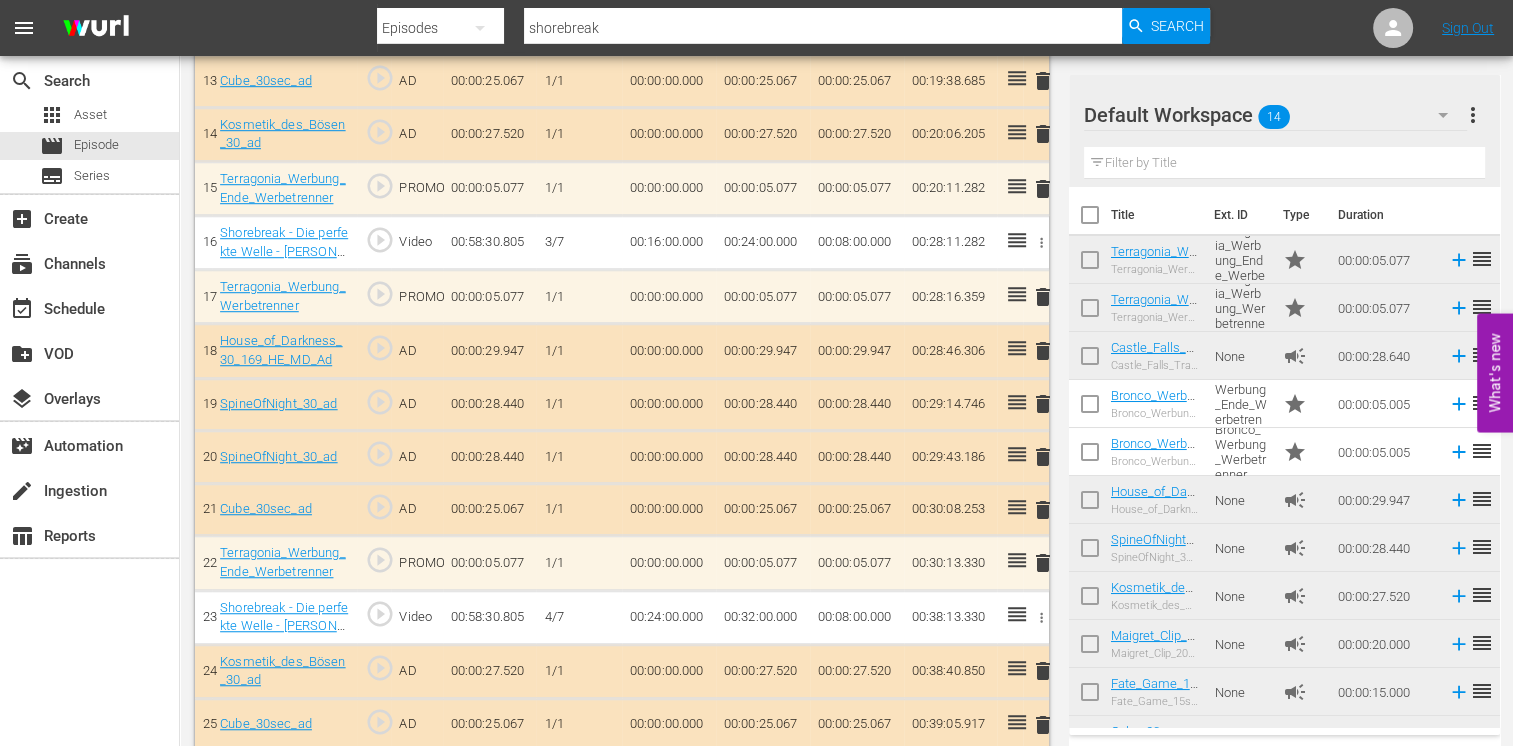 click on "delete" at bounding box center (1043, 457) 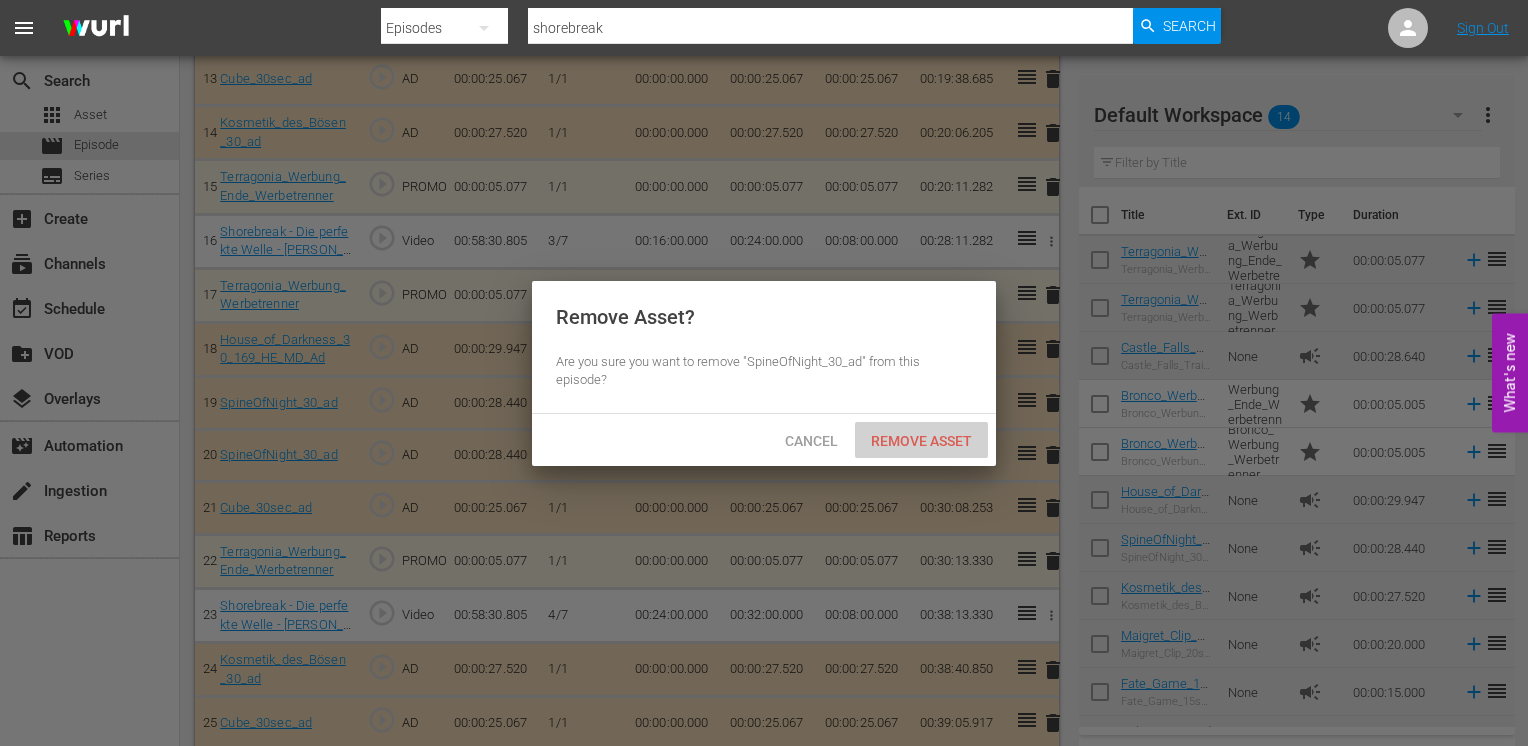 click on "Remove Asset" at bounding box center (921, 440) 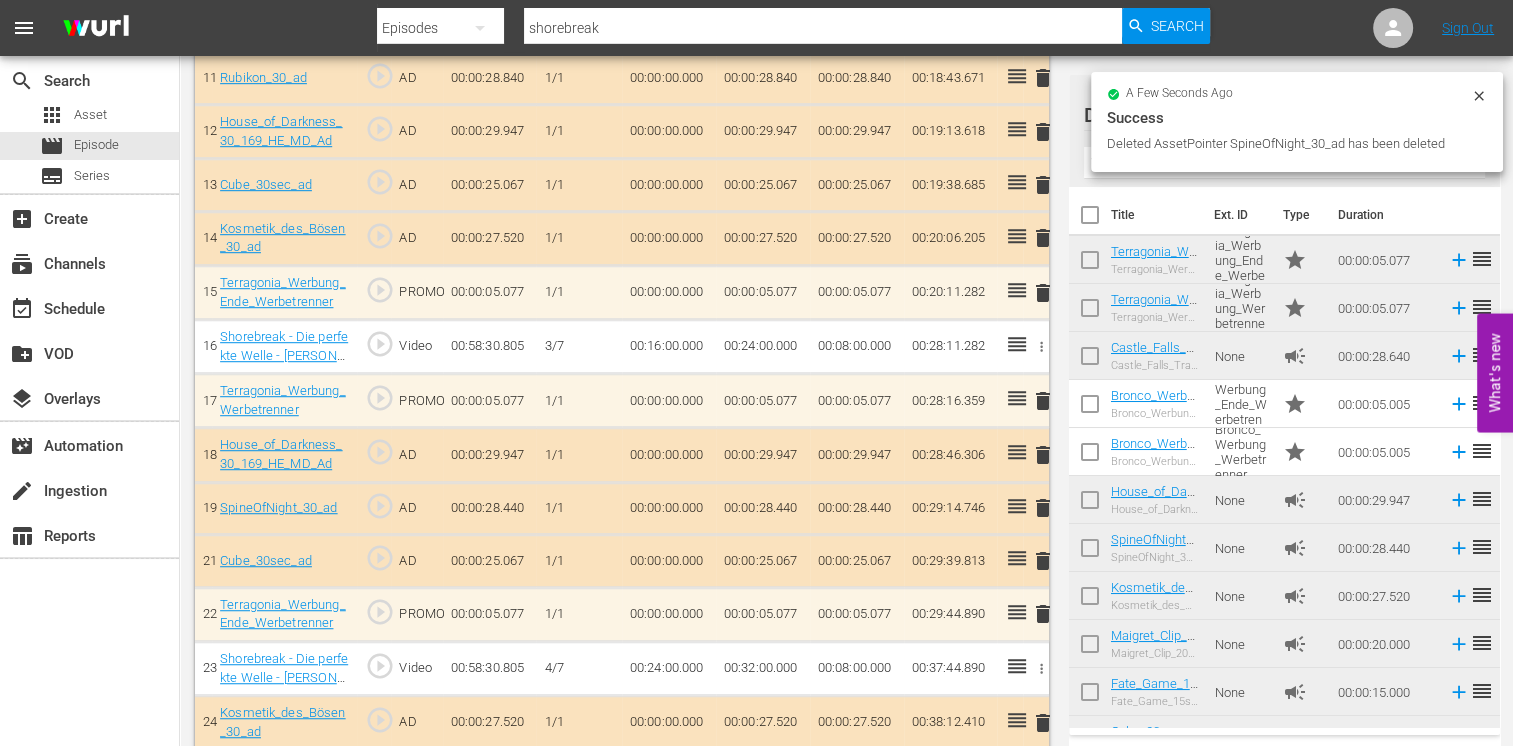 scroll, scrollTop: 1204, scrollLeft: 0, axis: vertical 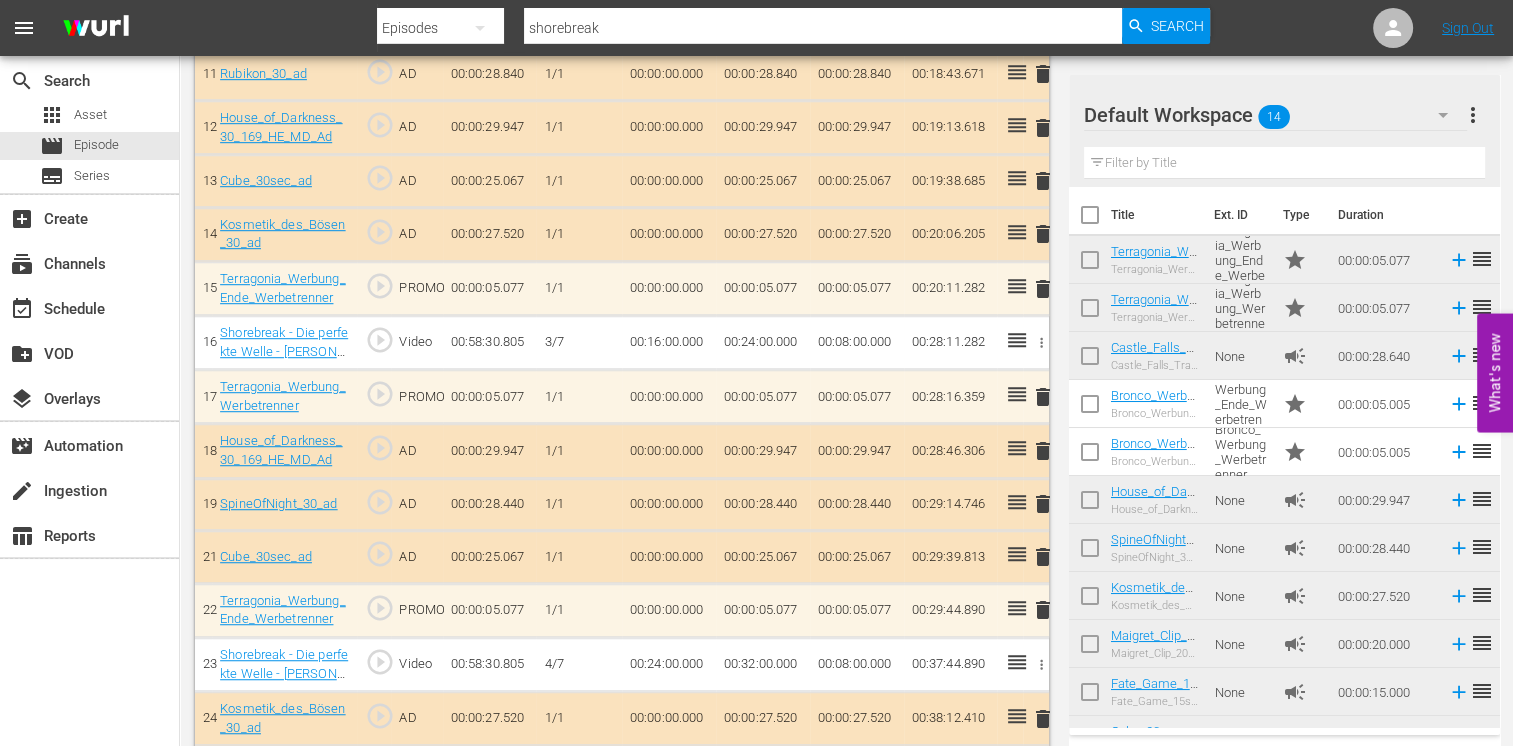 click on "delete" at bounding box center [1043, 451] 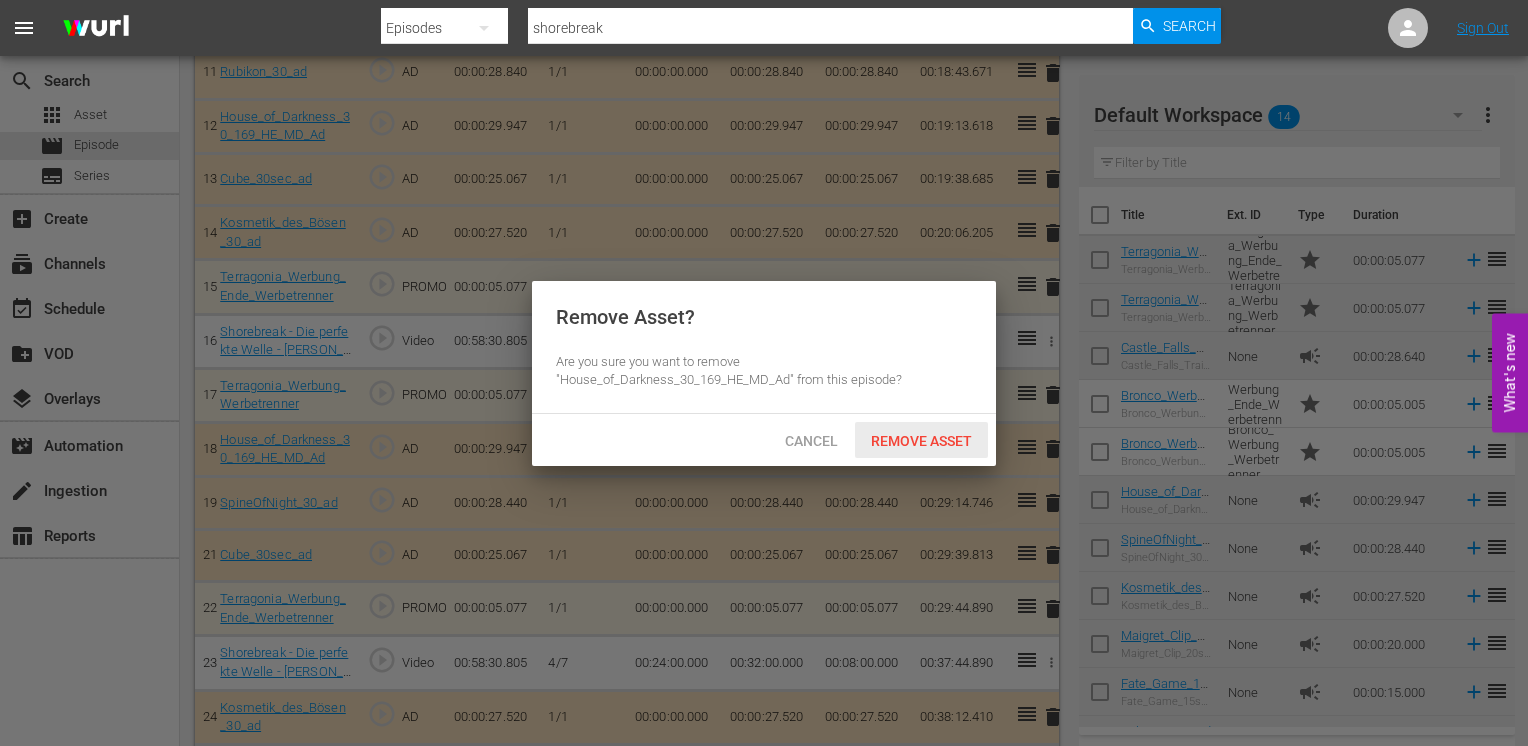 click on "Remove Asset" at bounding box center [921, 441] 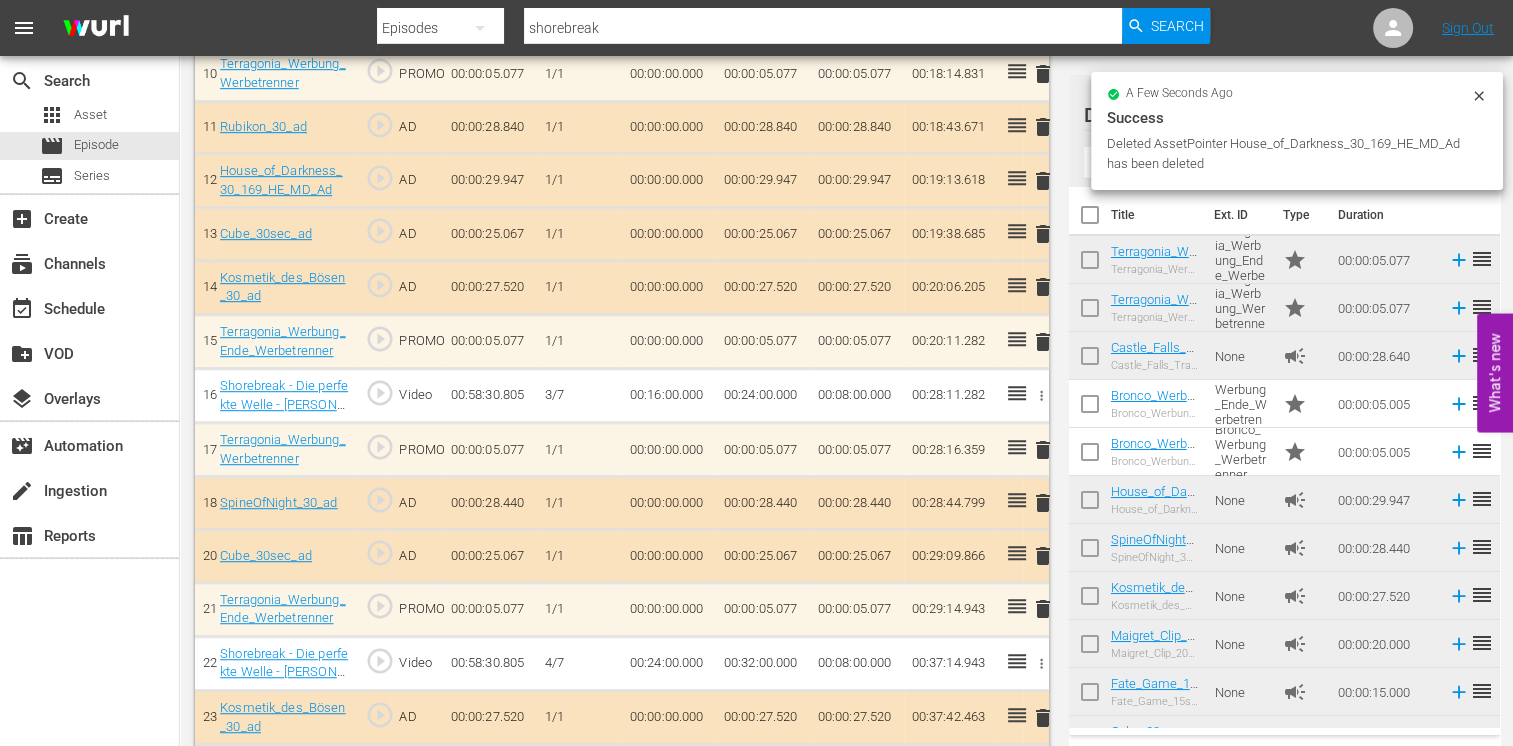 scroll, scrollTop: 1104, scrollLeft: 0, axis: vertical 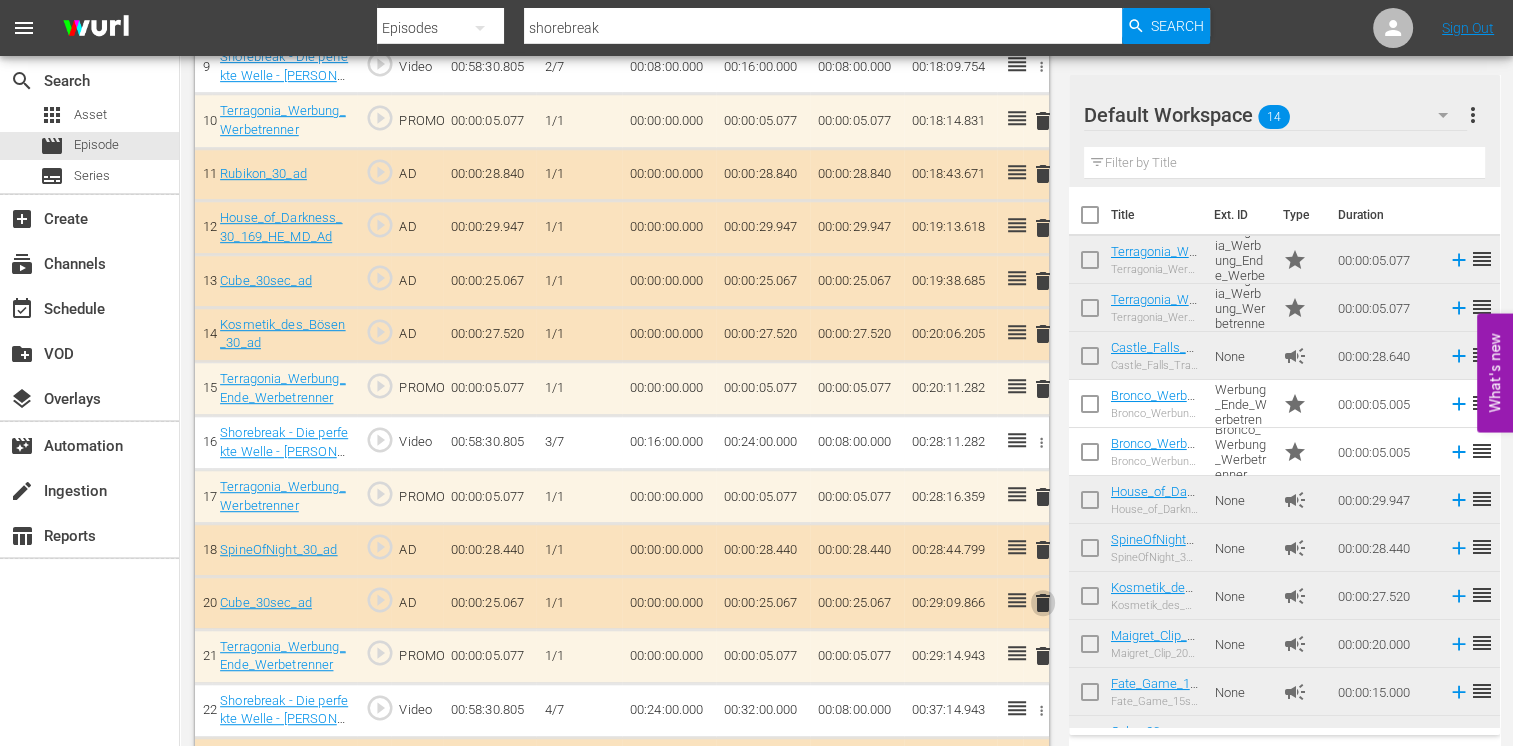 click on "delete" at bounding box center (1043, 603) 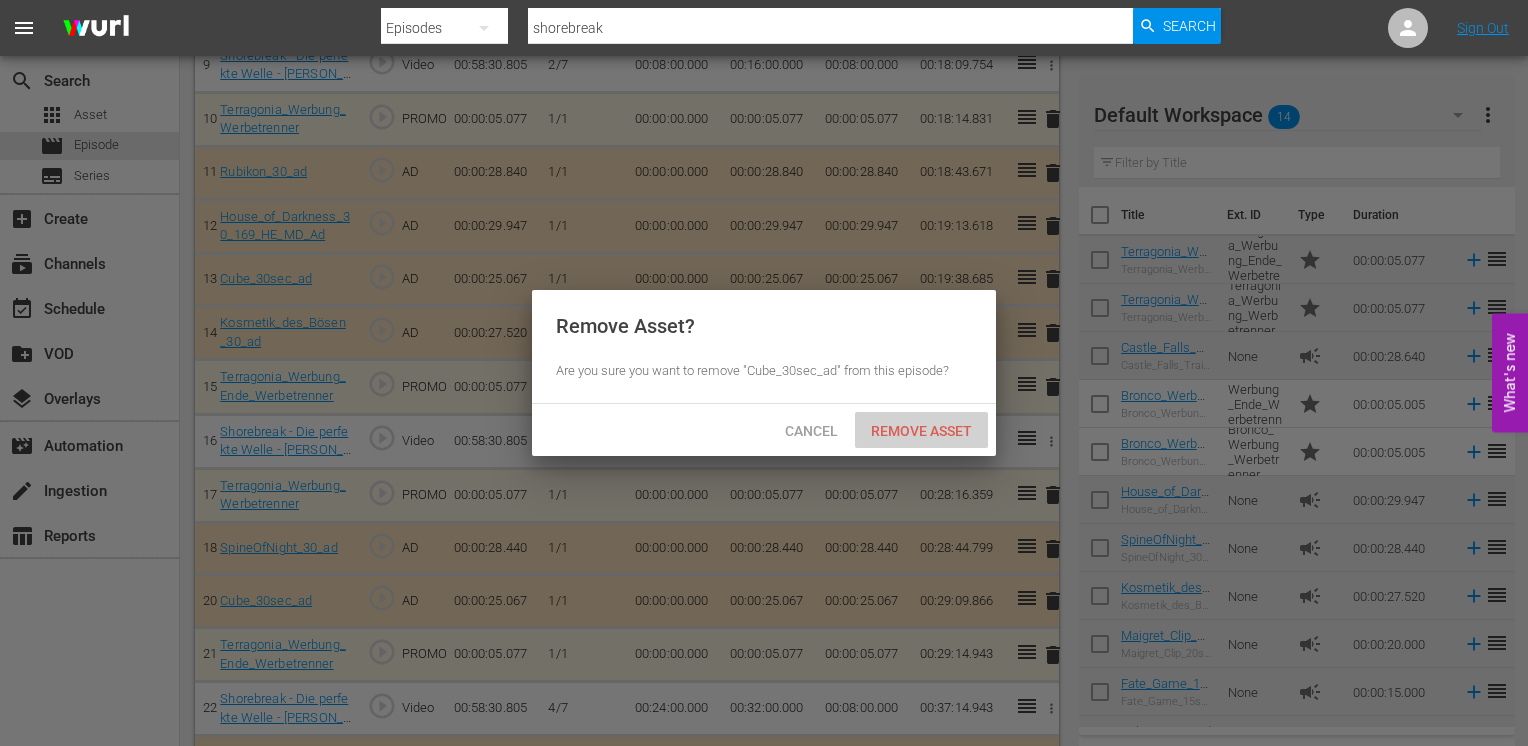 click on "Remove Asset" at bounding box center [921, 431] 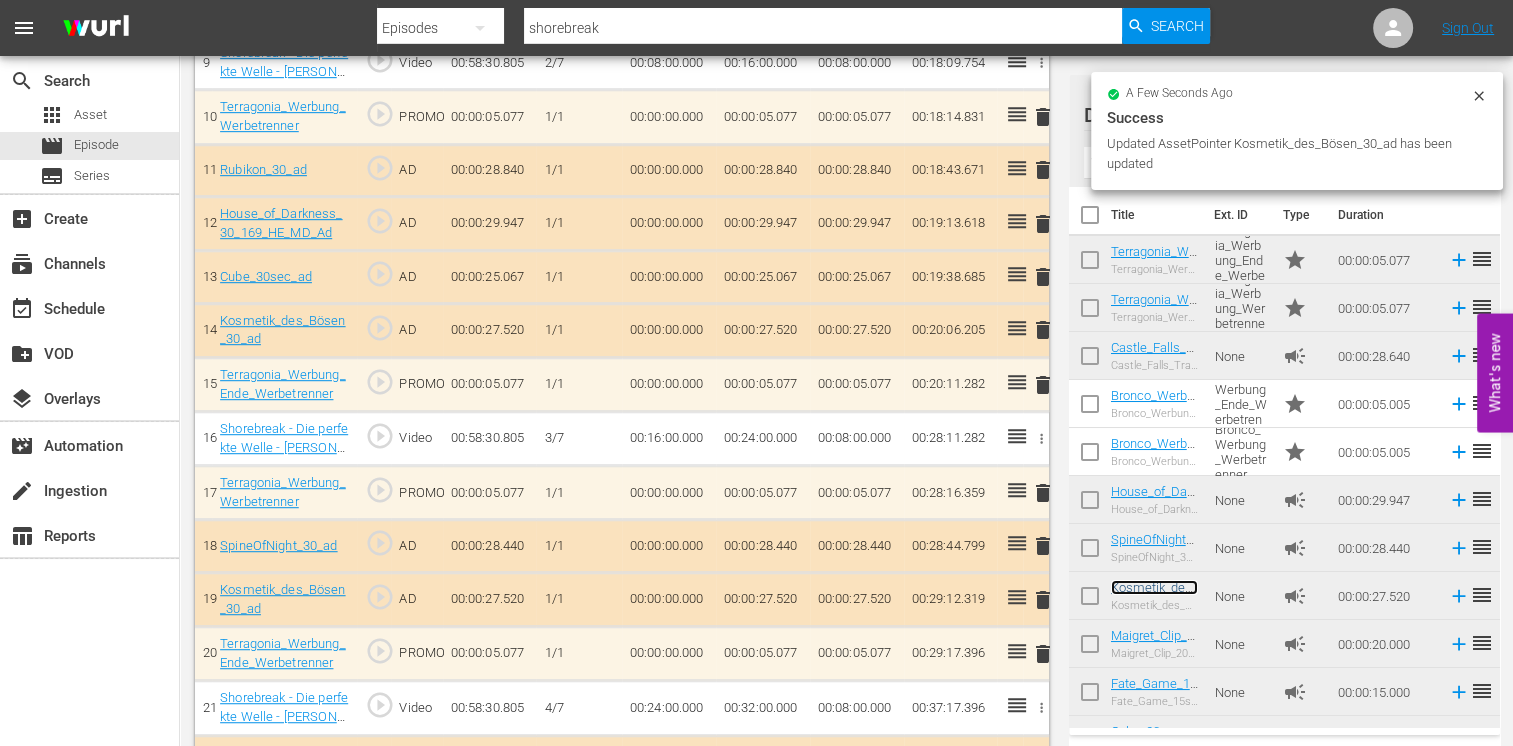 scroll, scrollTop: 1104, scrollLeft: 0, axis: vertical 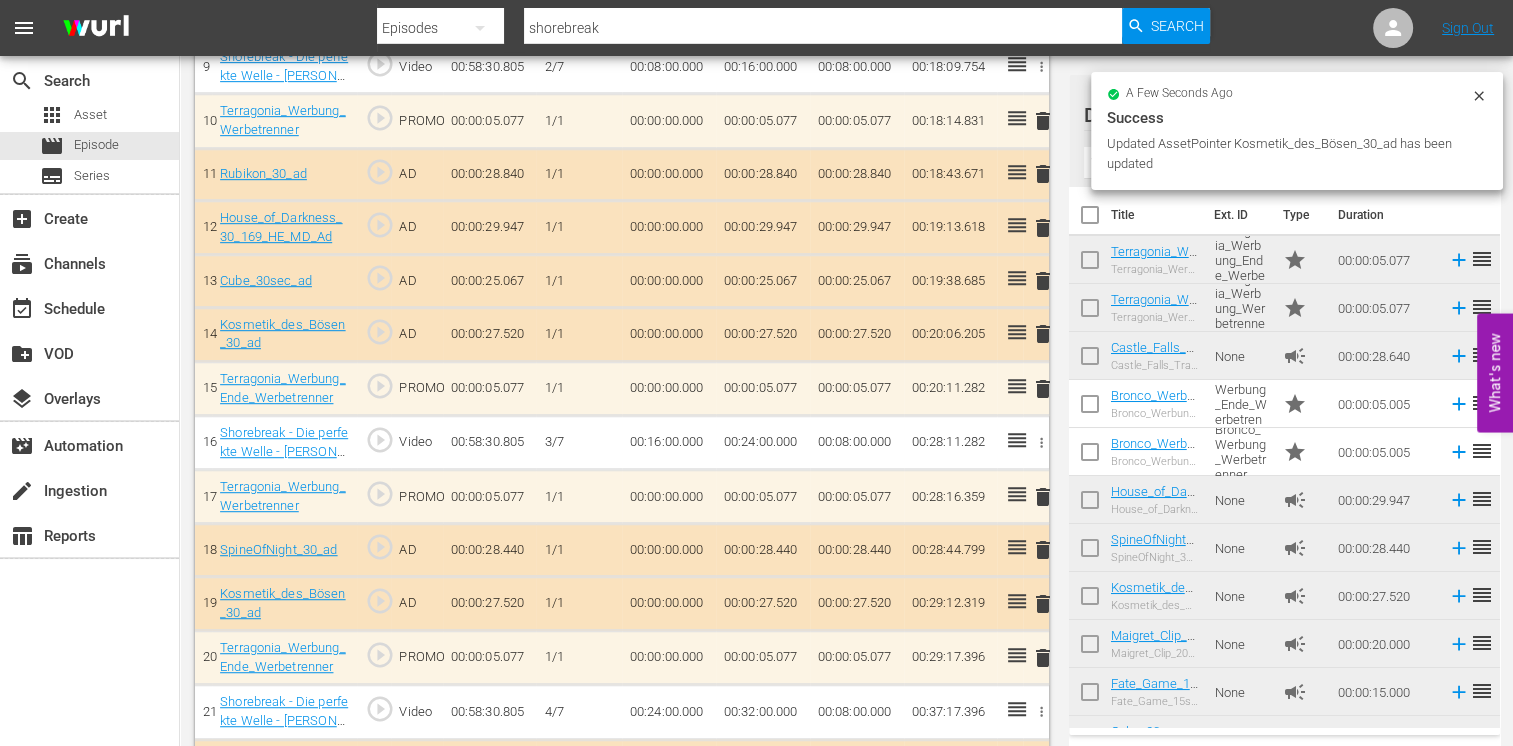 click on "delete" at bounding box center (1043, 604) 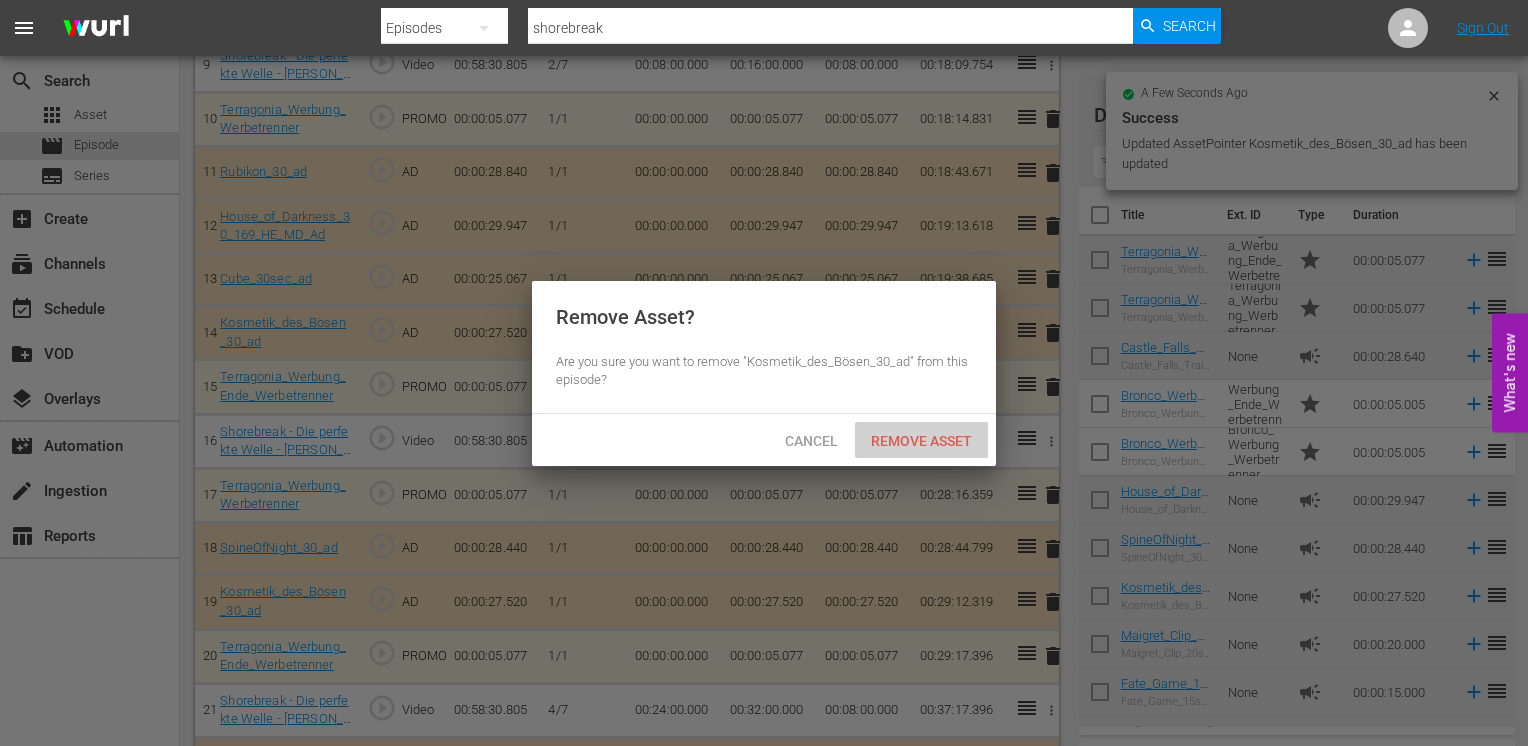 click on "Remove Asset" at bounding box center [921, 441] 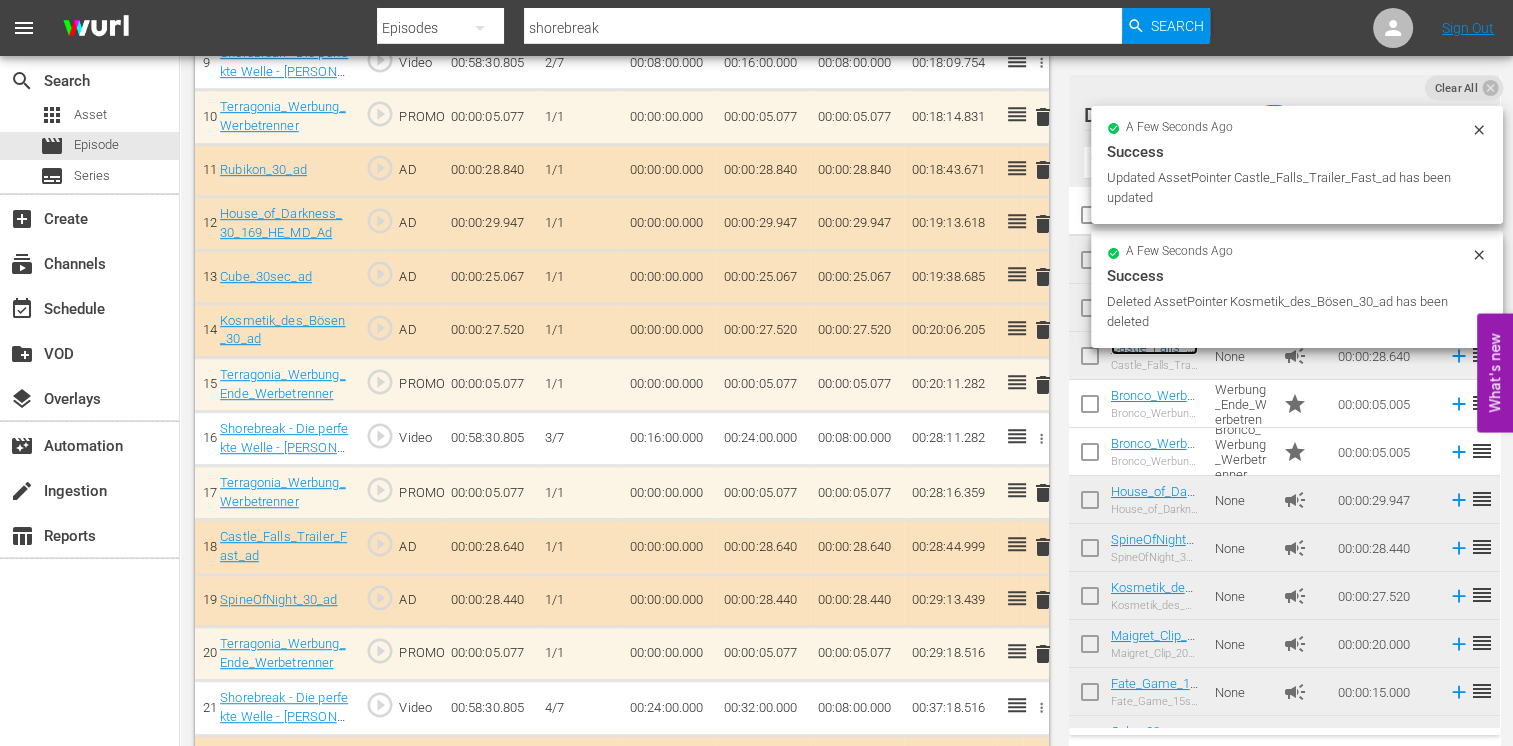 scroll, scrollTop: 1104, scrollLeft: 0, axis: vertical 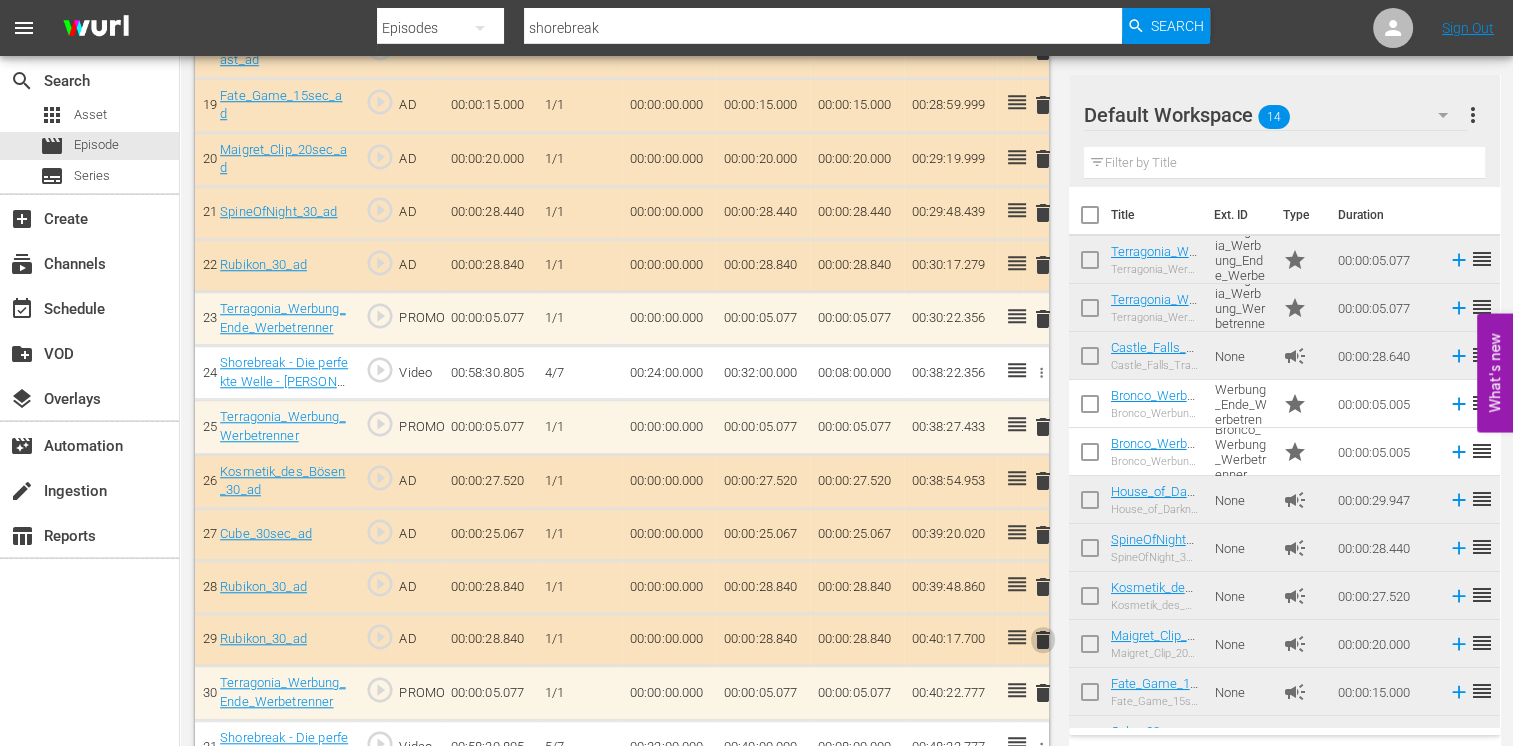 click on "delete" at bounding box center [1043, 640] 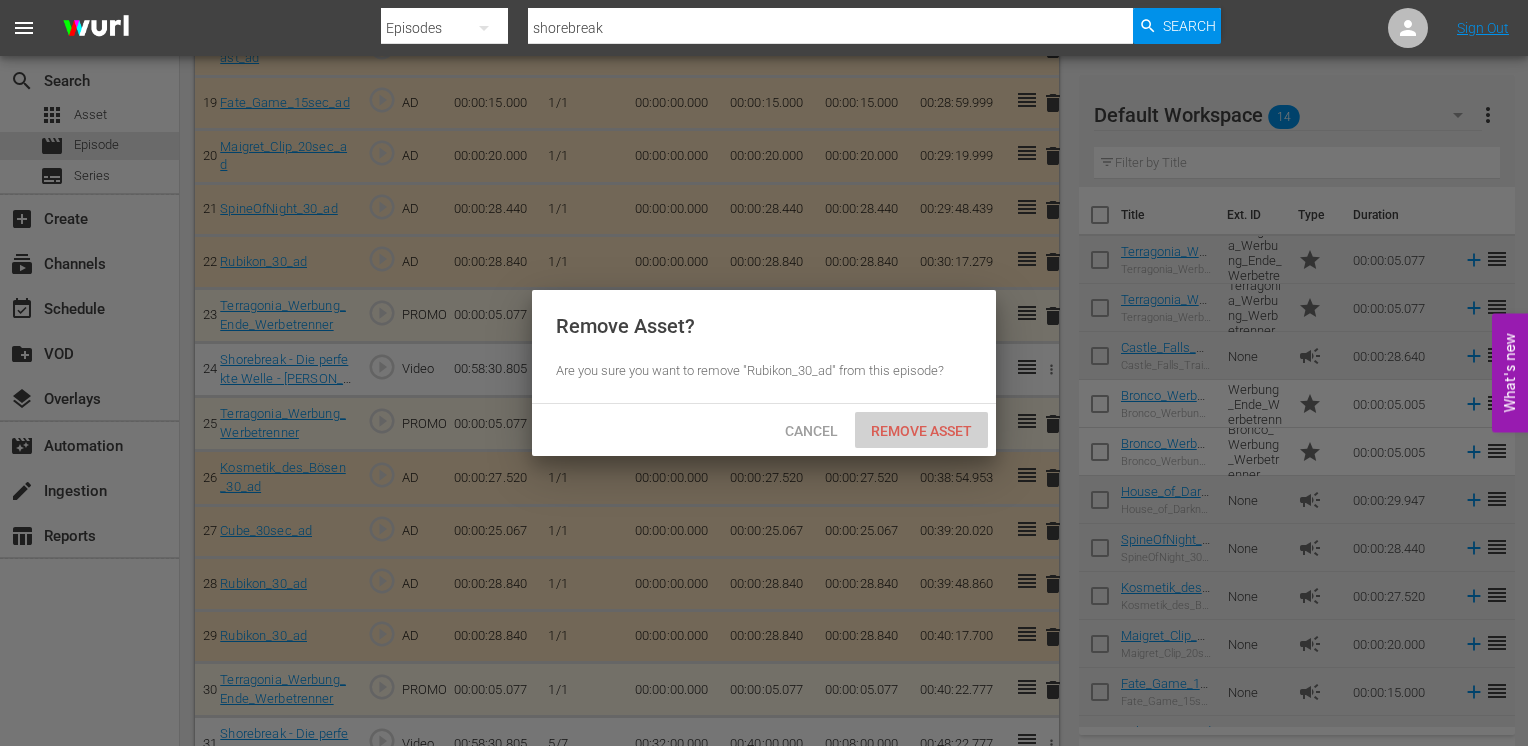 click on "Remove Asset" at bounding box center (921, 430) 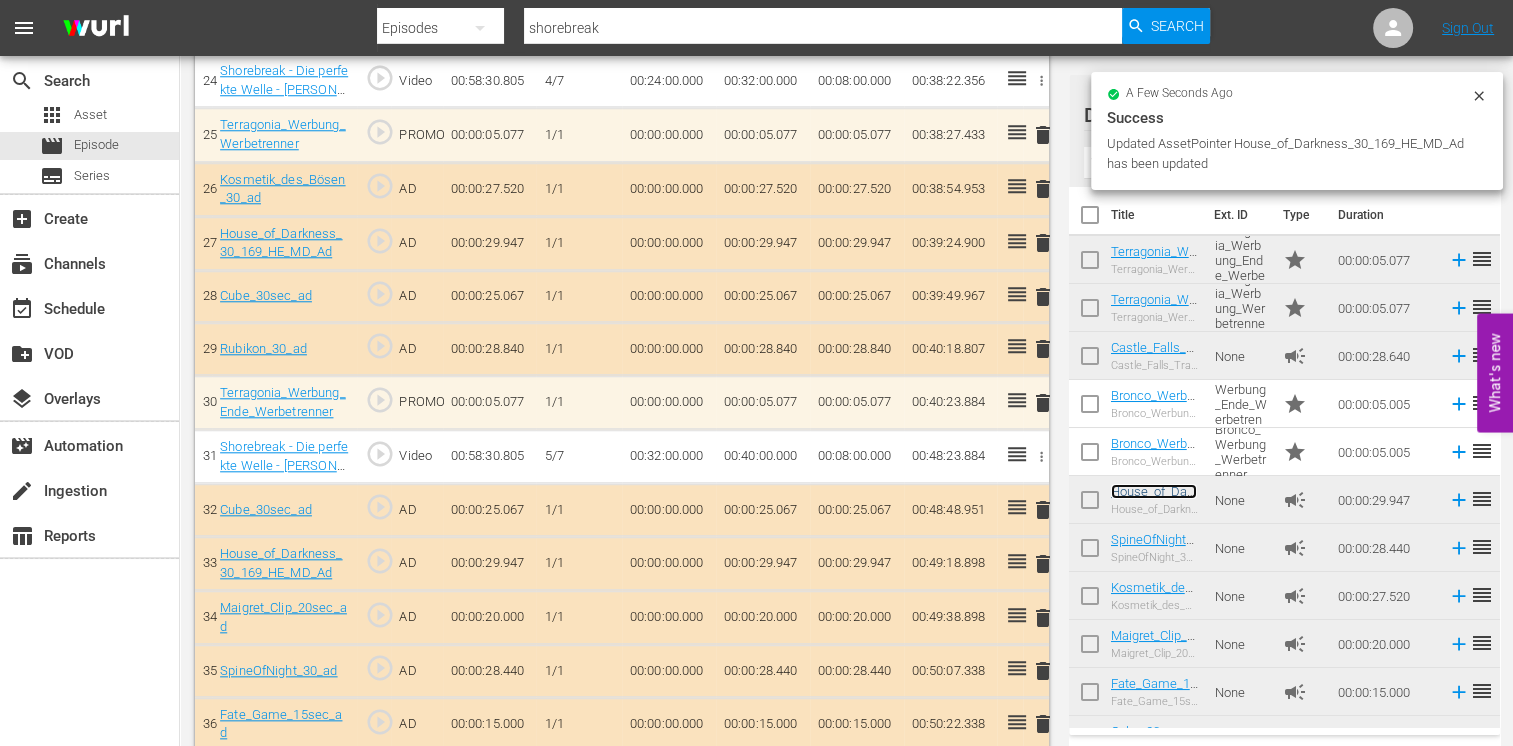 scroll, scrollTop: 2004, scrollLeft: 0, axis: vertical 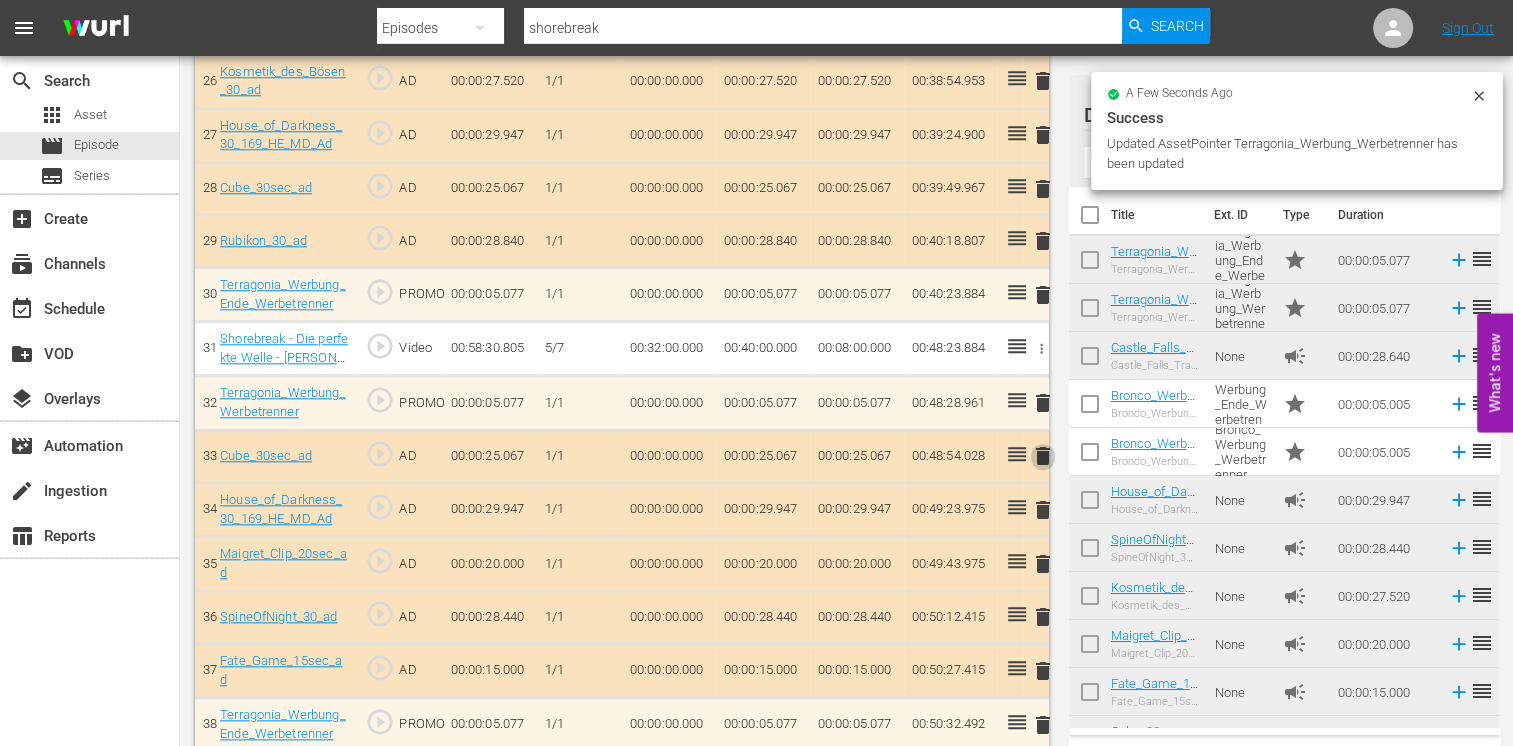 click on "delete" at bounding box center (1043, 456) 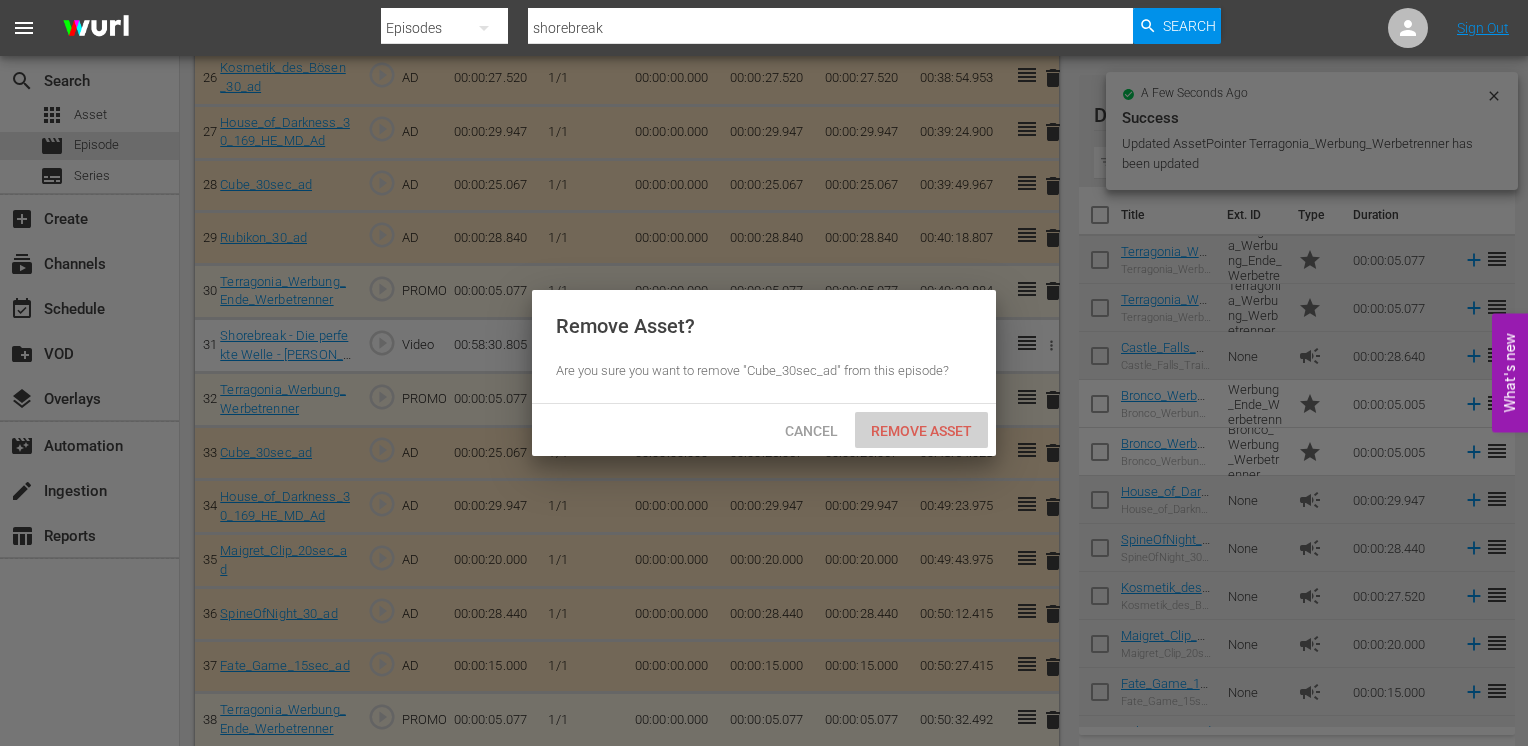 click on "Remove Asset" at bounding box center [921, 431] 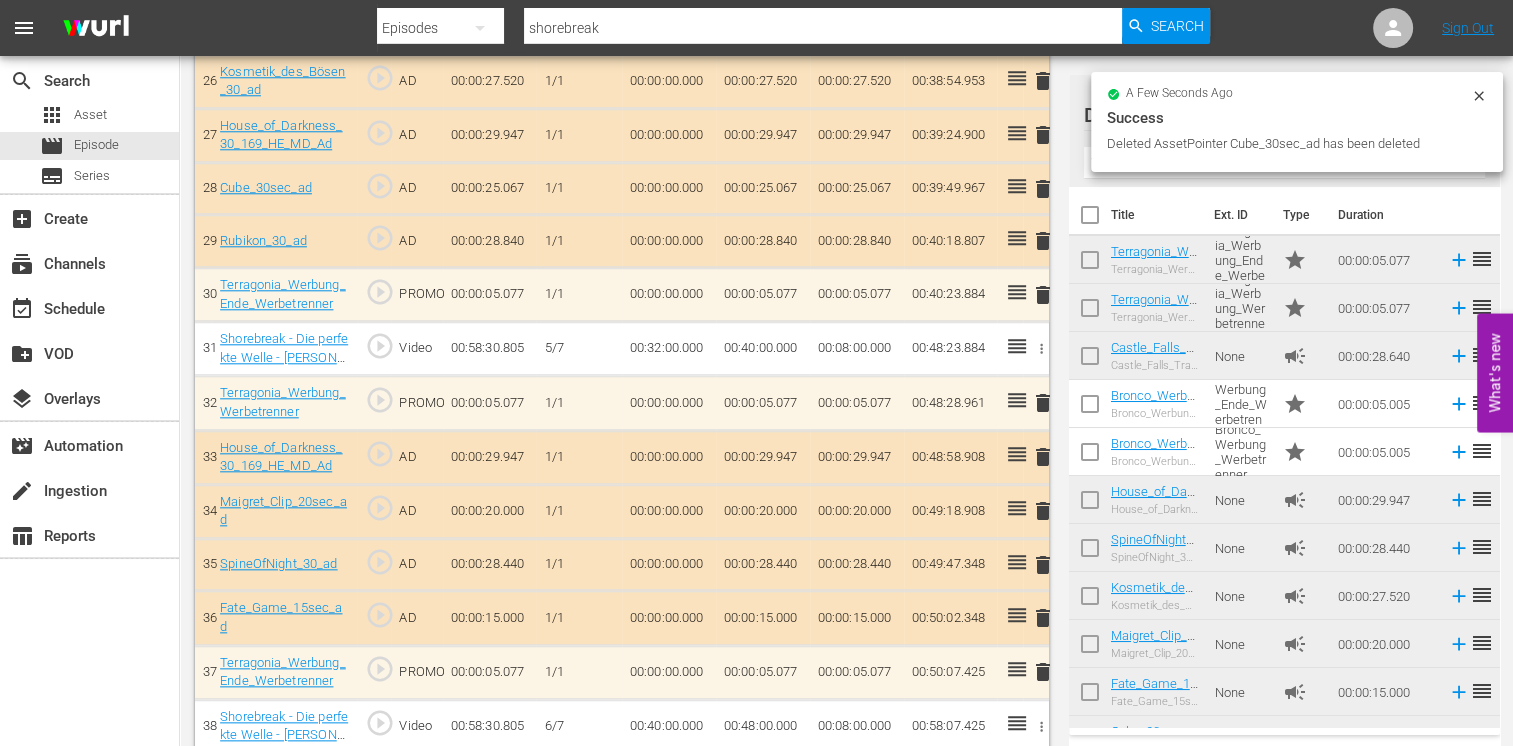 click on "delete" at bounding box center (1043, 457) 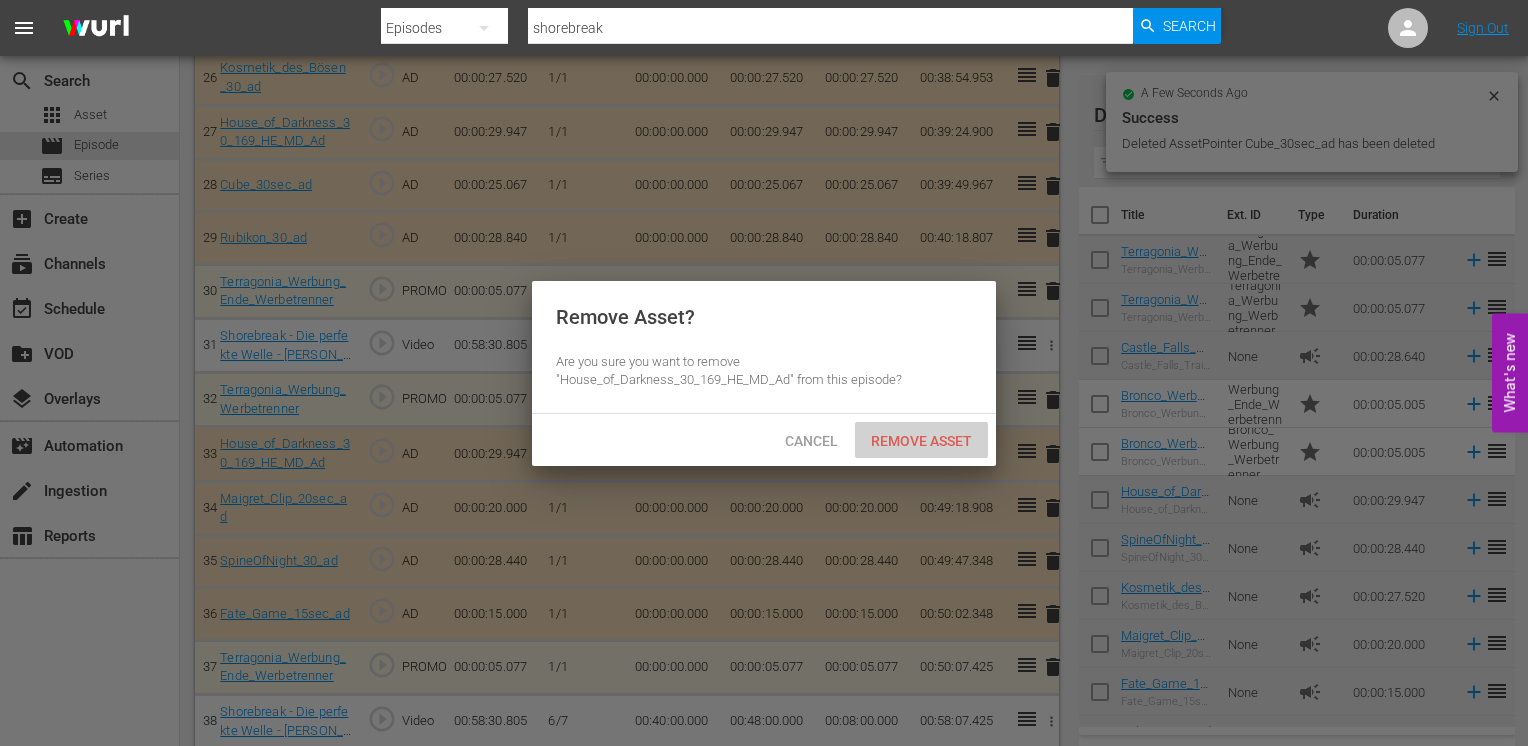 click on "Remove Asset" at bounding box center (921, 441) 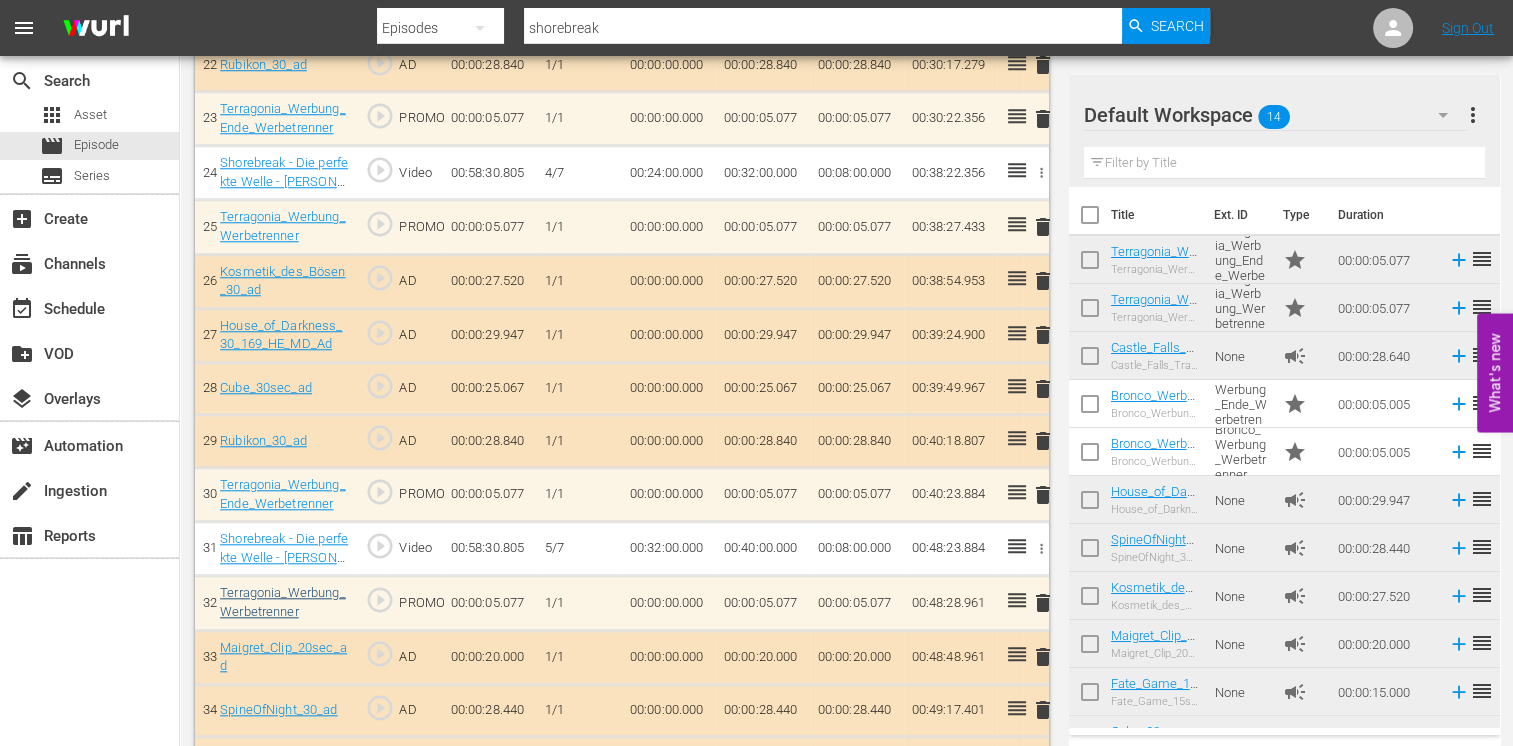 scroll, scrollTop: 2004, scrollLeft: 0, axis: vertical 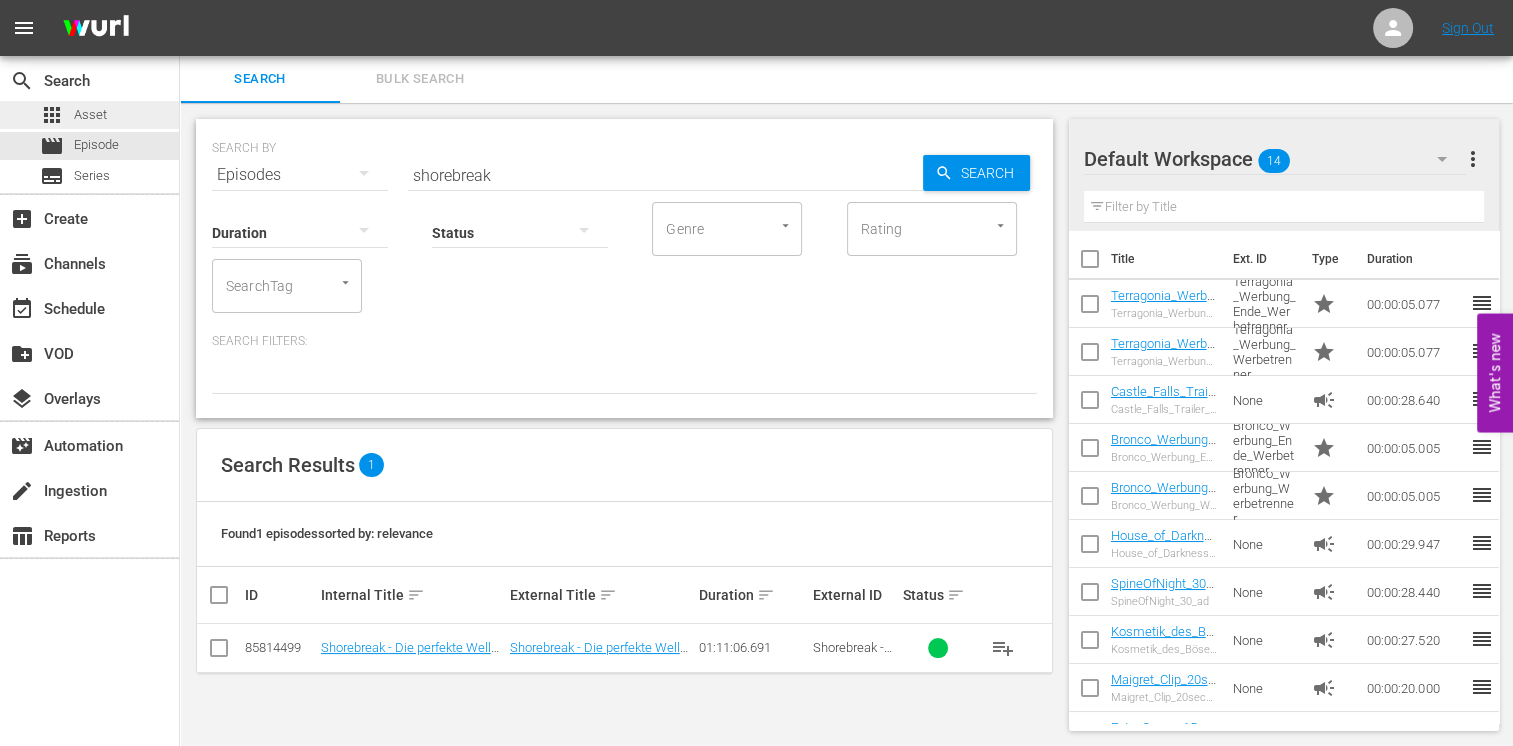 click on "apps Asset" at bounding box center (73, 115) 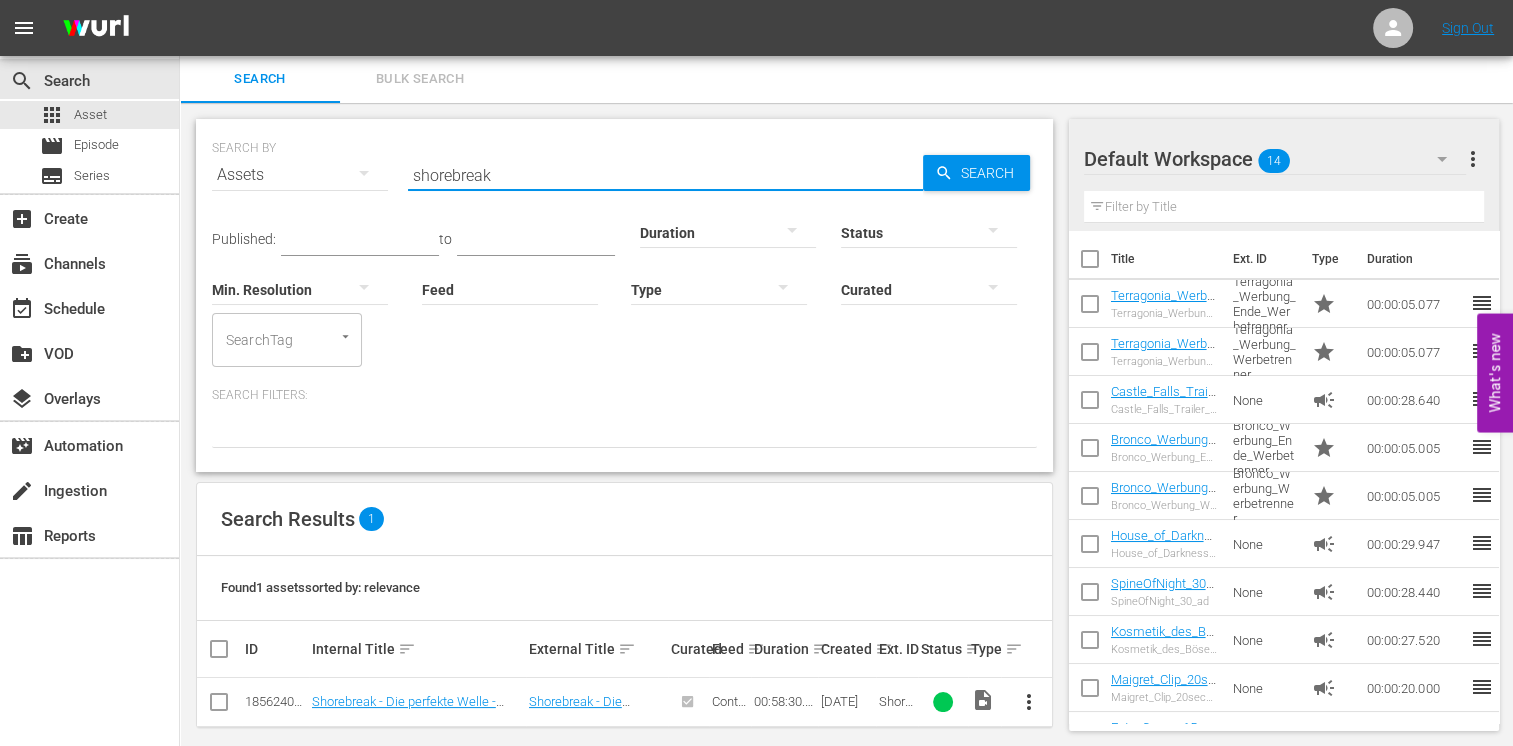 drag, startPoint x: 529, startPoint y: 180, endPoint x: 355, endPoint y: 172, distance: 174.1838 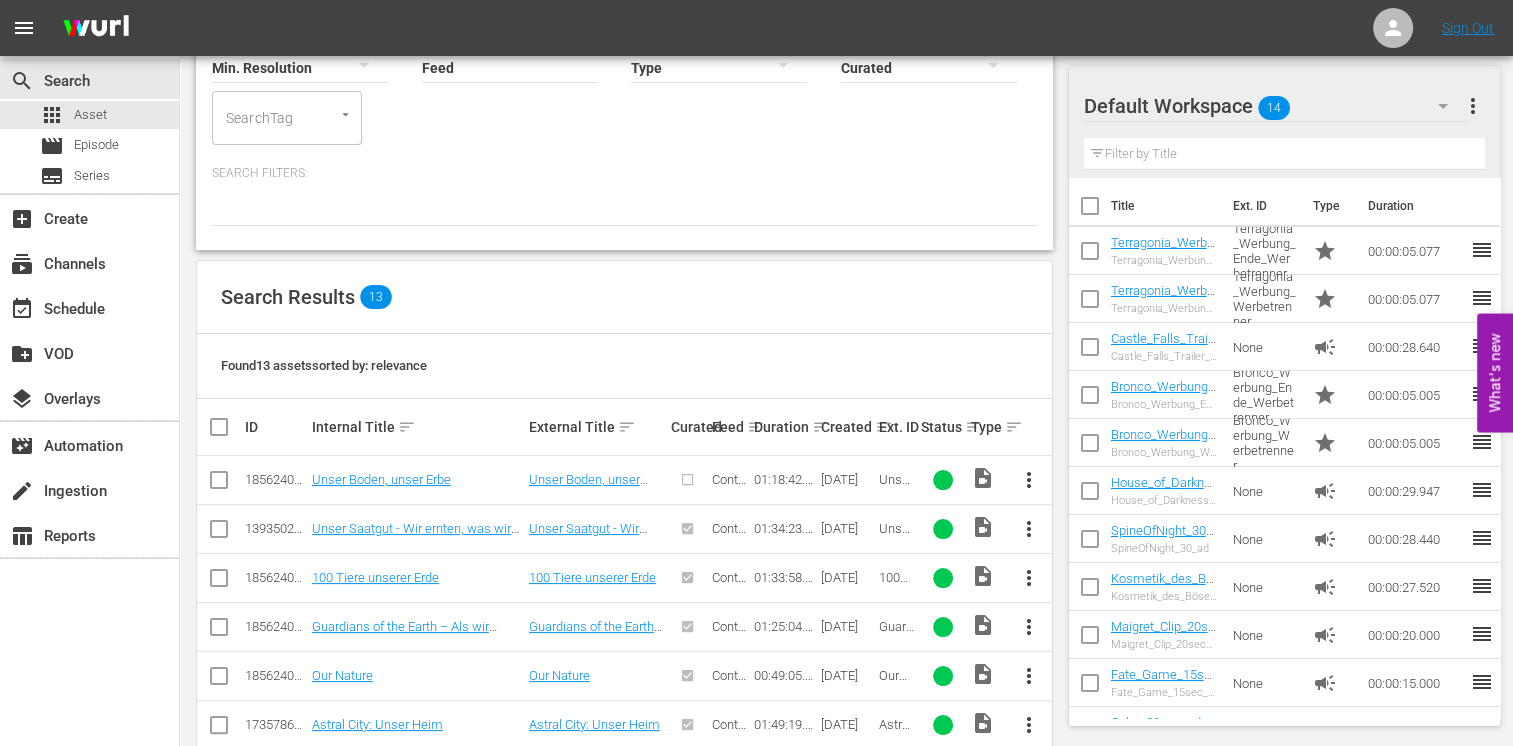 scroll, scrollTop: 301, scrollLeft: 0, axis: vertical 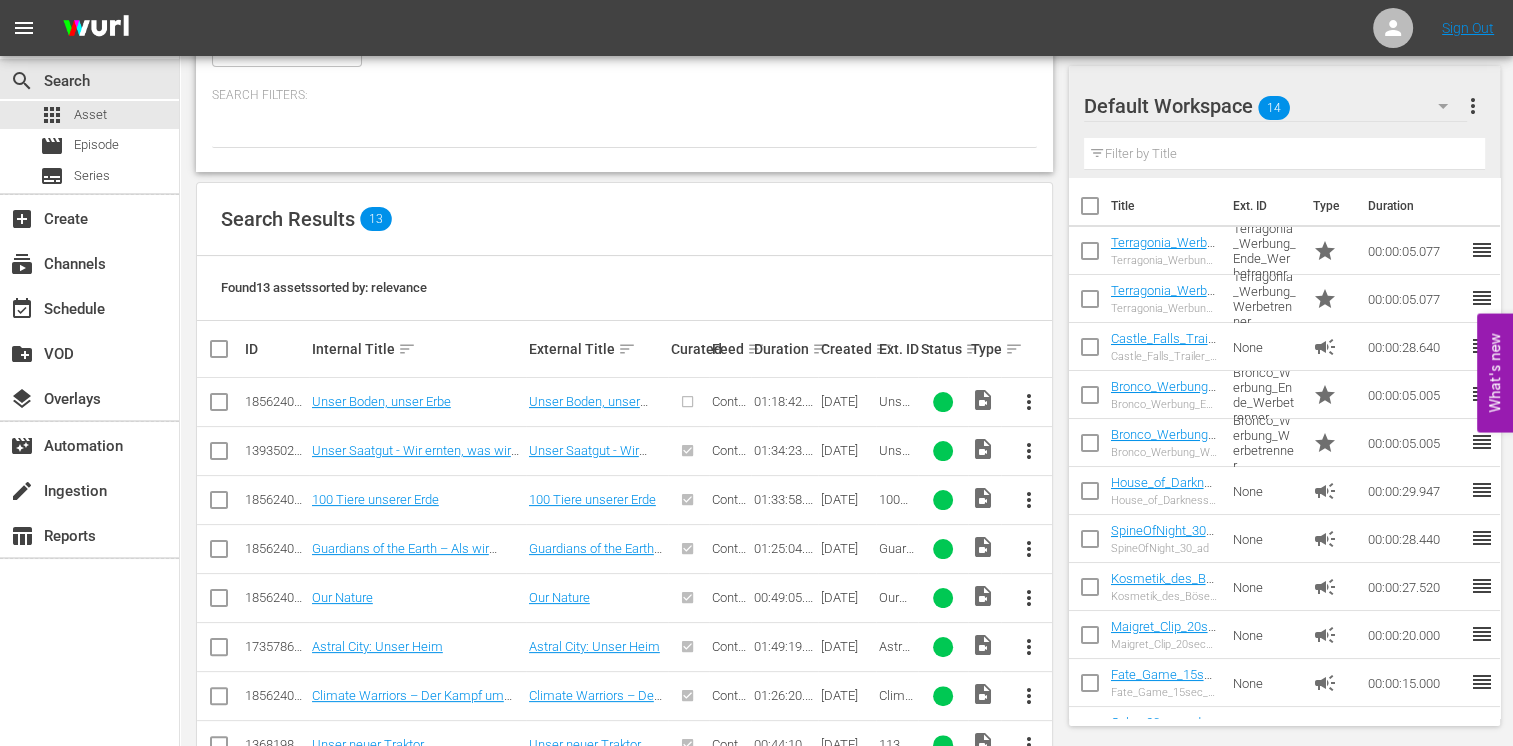 type on "unser" 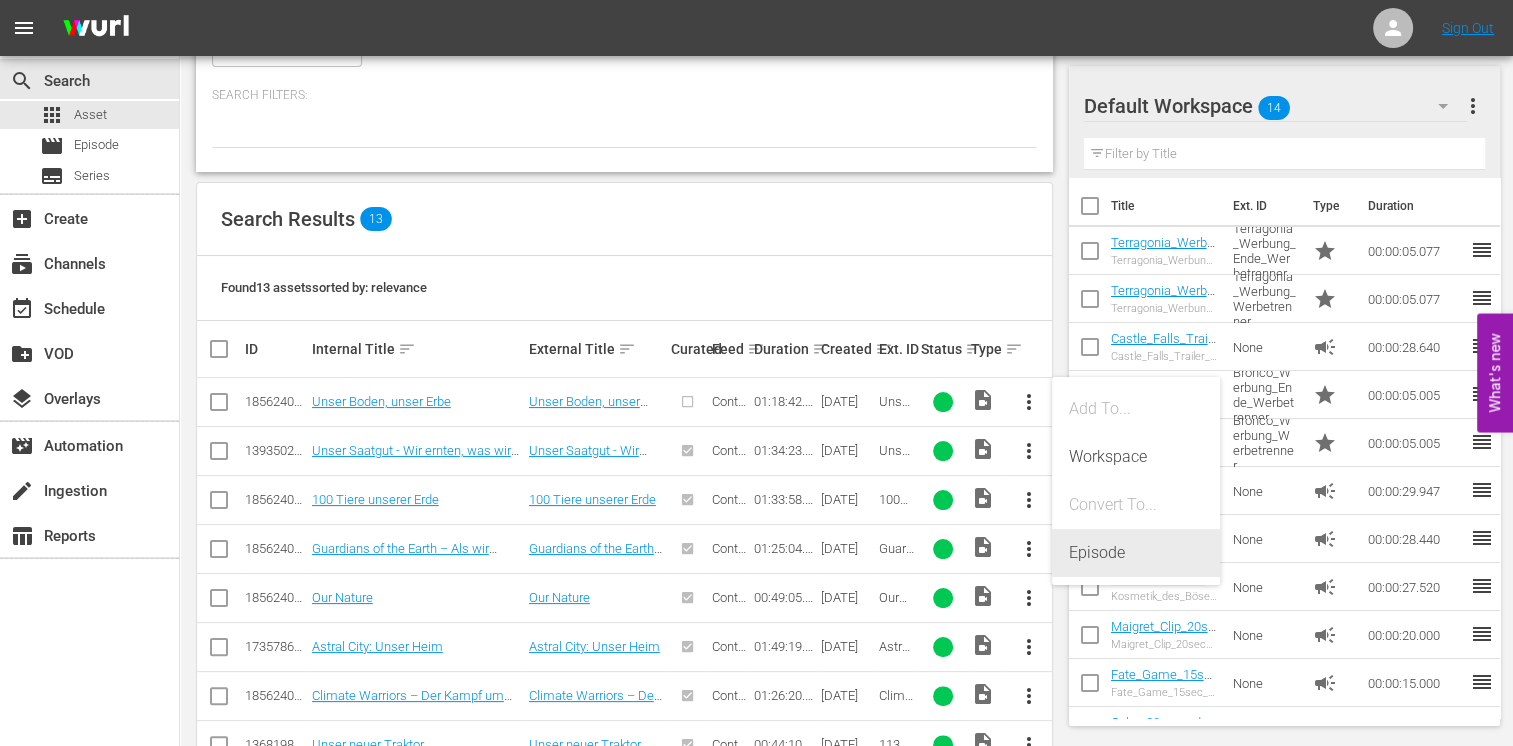 click on "Episode" at bounding box center [1136, 553] 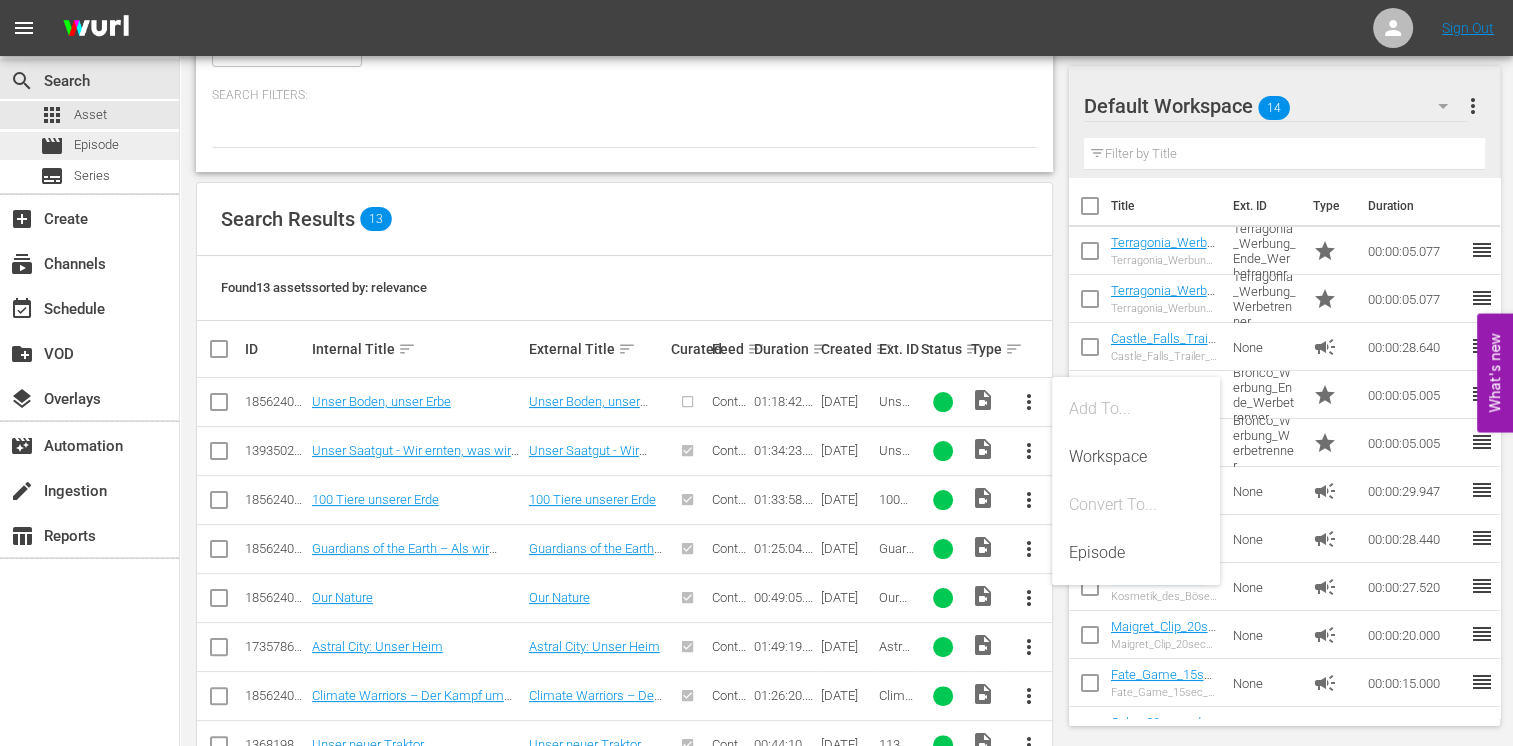 scroll, scrollTop: 0, scrollLeft: 0, axis: both 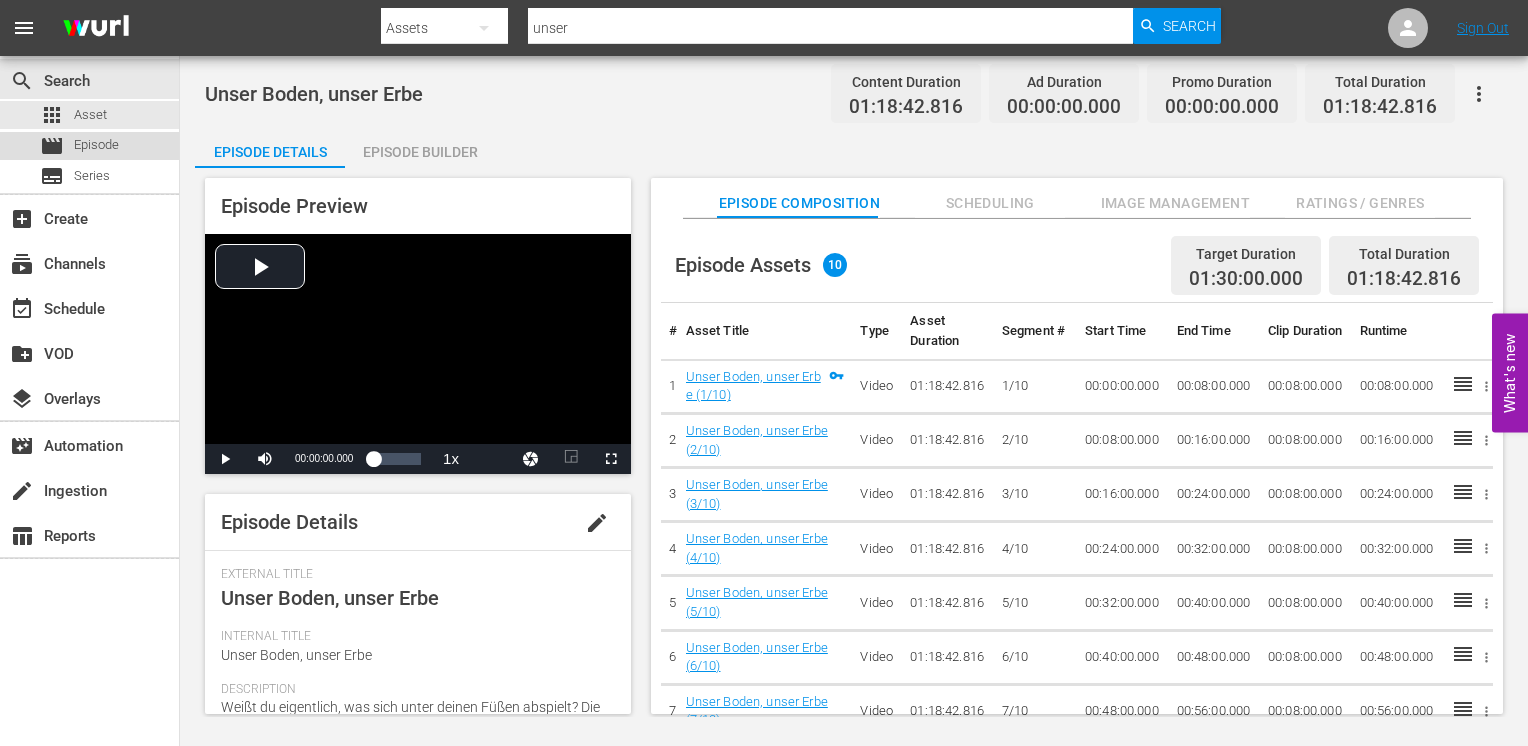 click on "Episode" at bounding box center [96, 145] 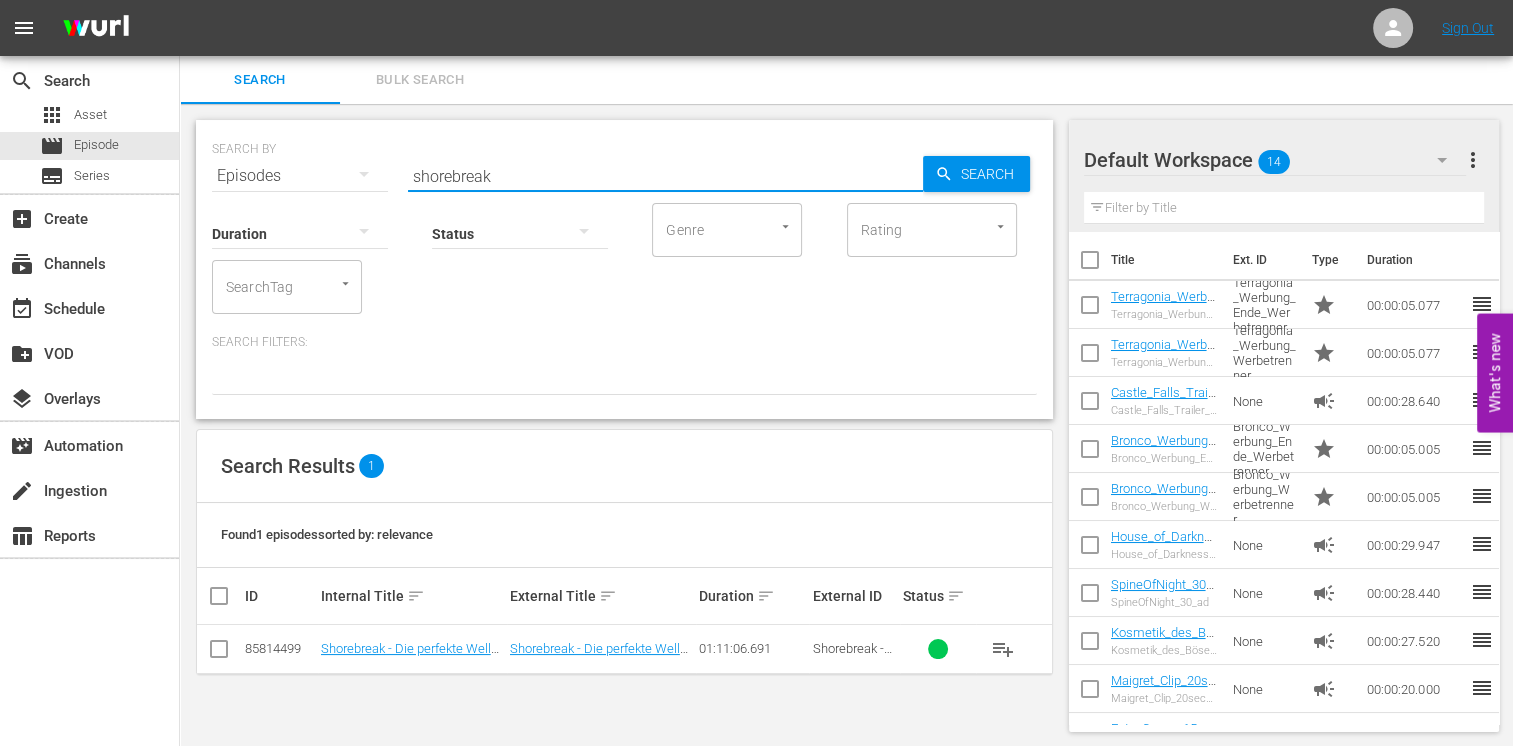 drag, startPoint x: 559, startPoint y: 172, endPoint x: 376, endPoint y: 152, distance: 184.08965 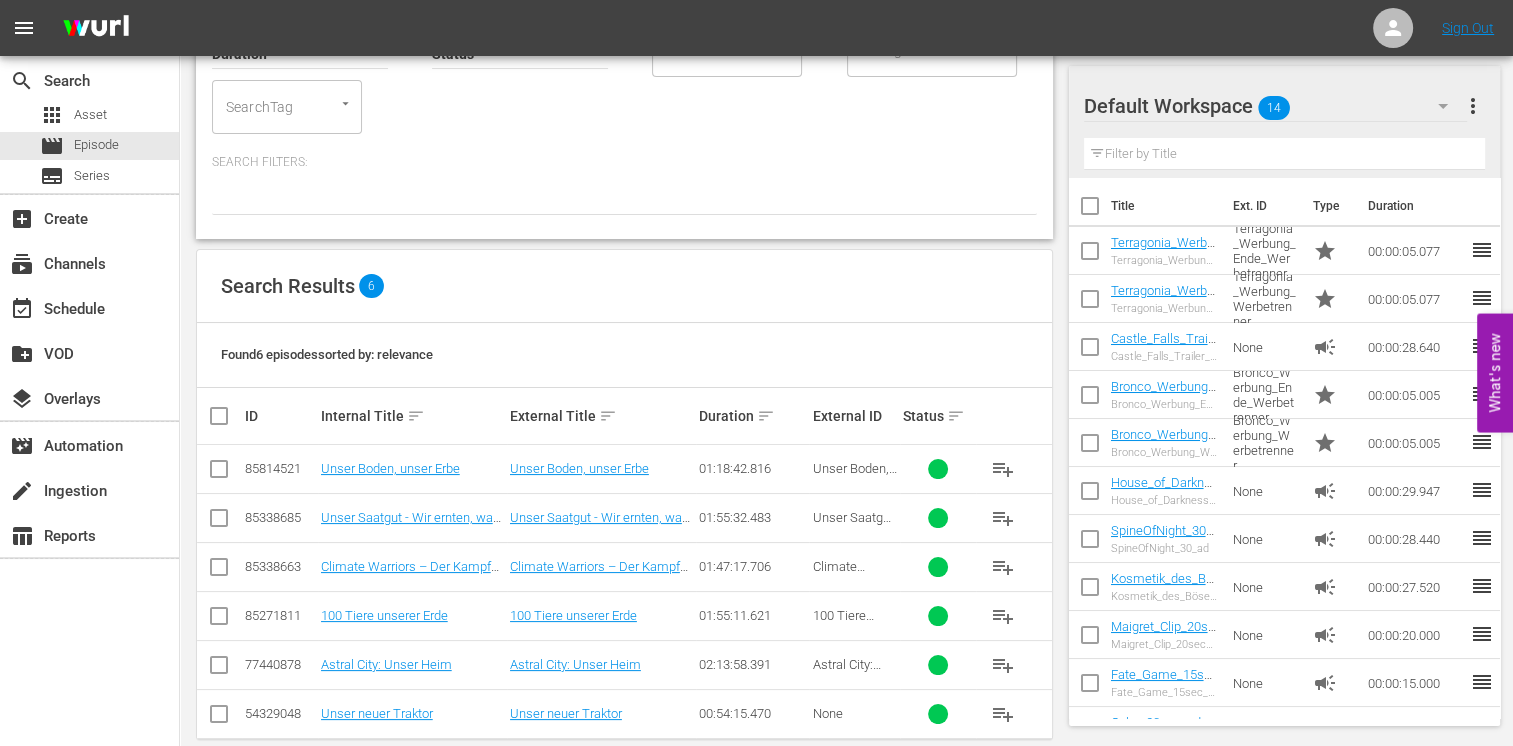 scroll, scrollTop: 200, scrollLeft: 0, axis: vertical 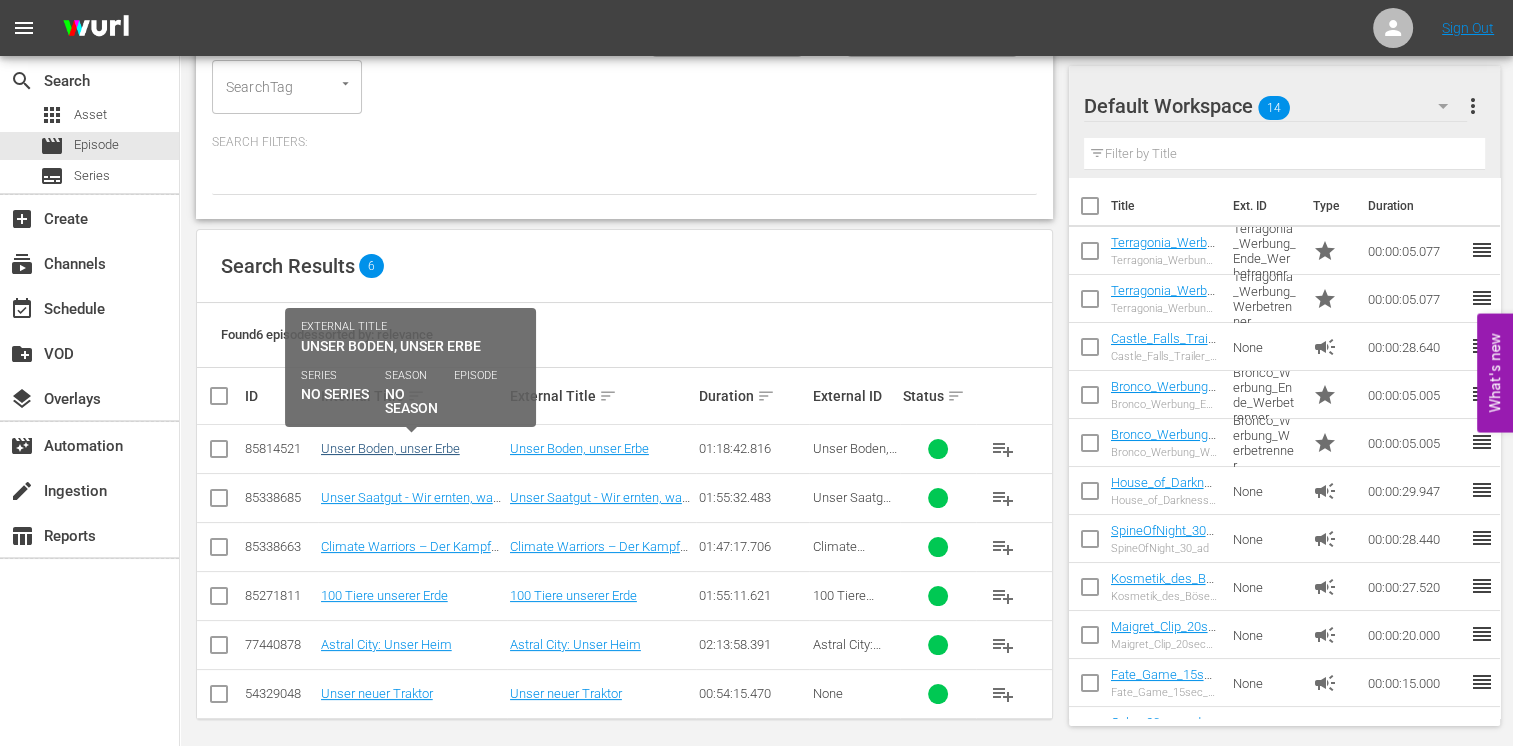 type on "unser" 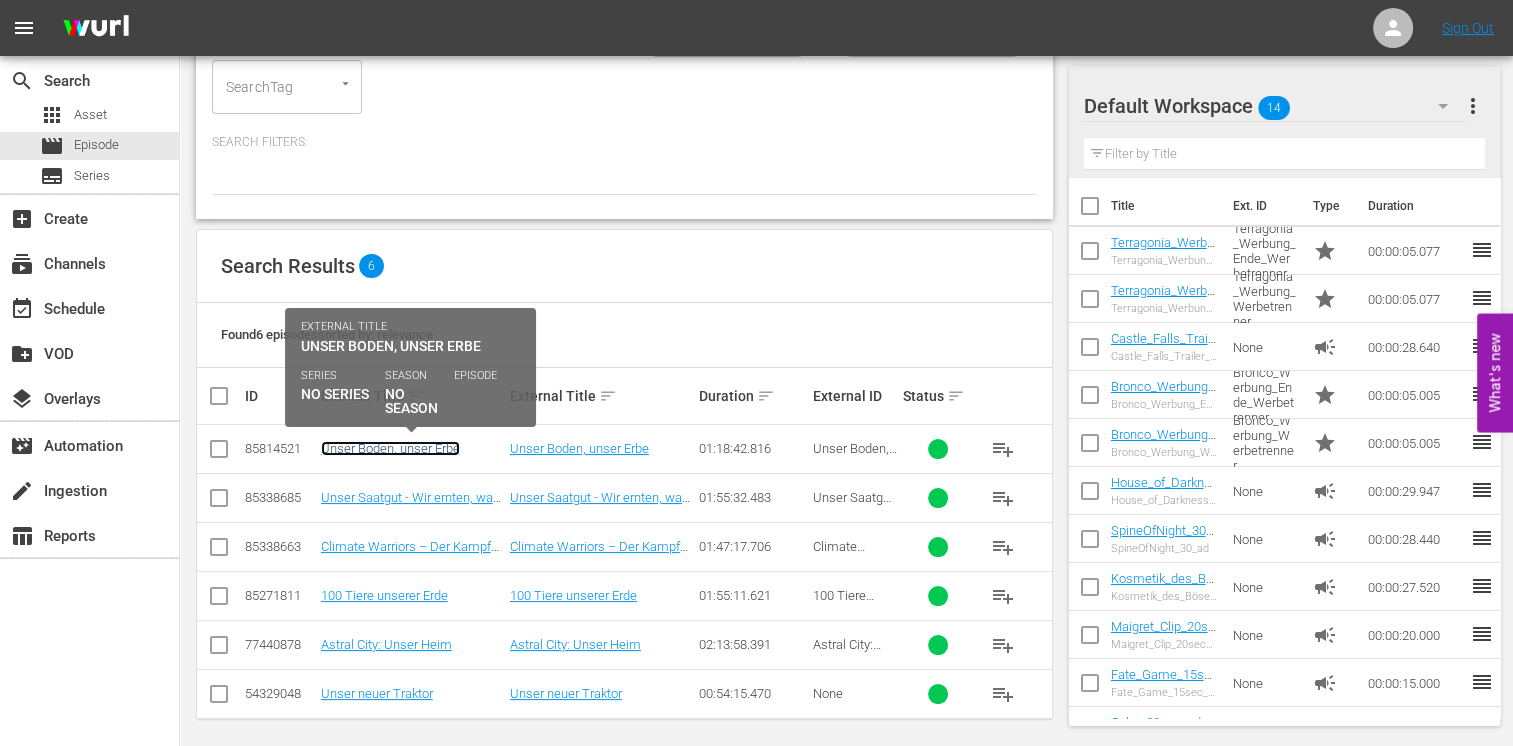 click on "Unser Boden, unser Erbe" at bounding box center (390, 448) 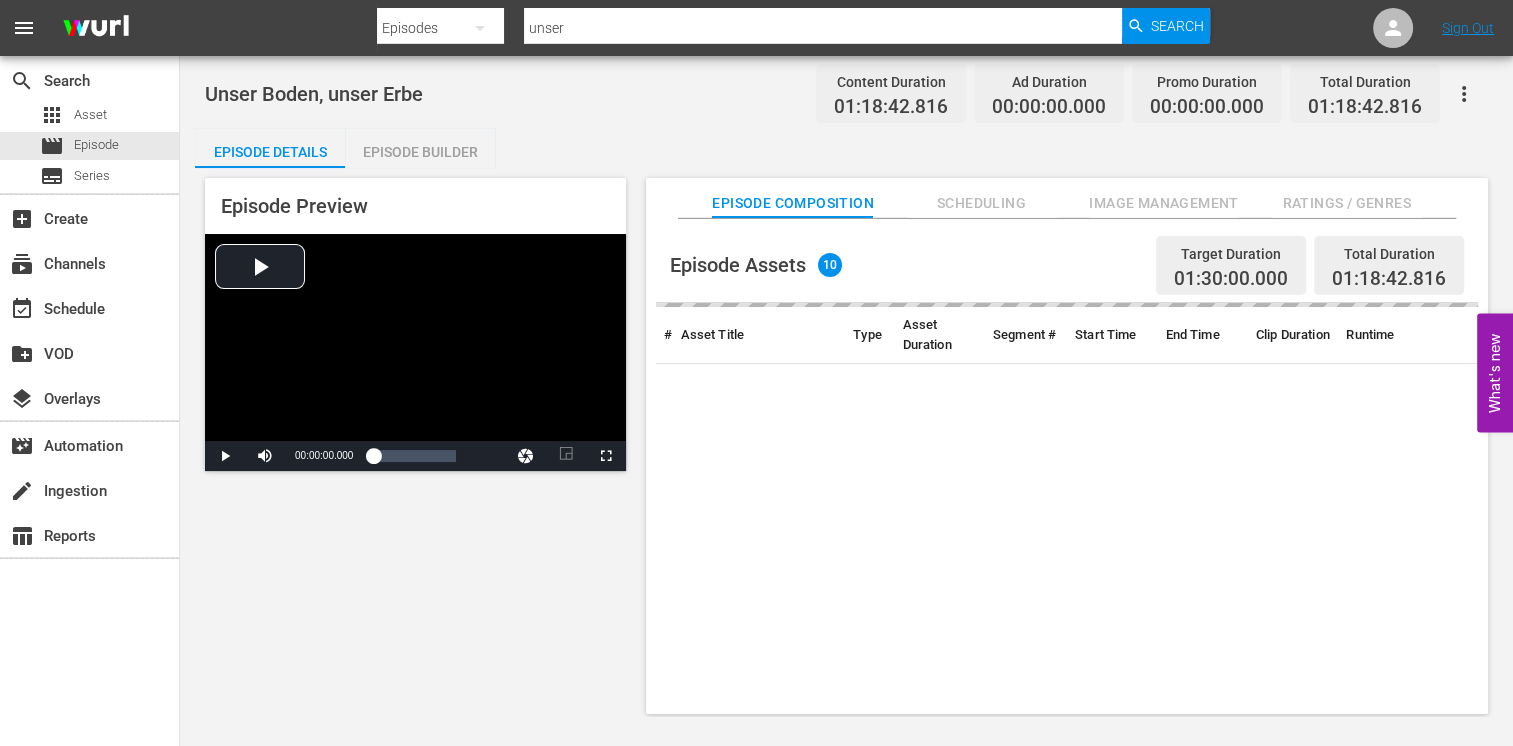 scroll, scrollTop: 0, scrollLeft: 0, axis: both 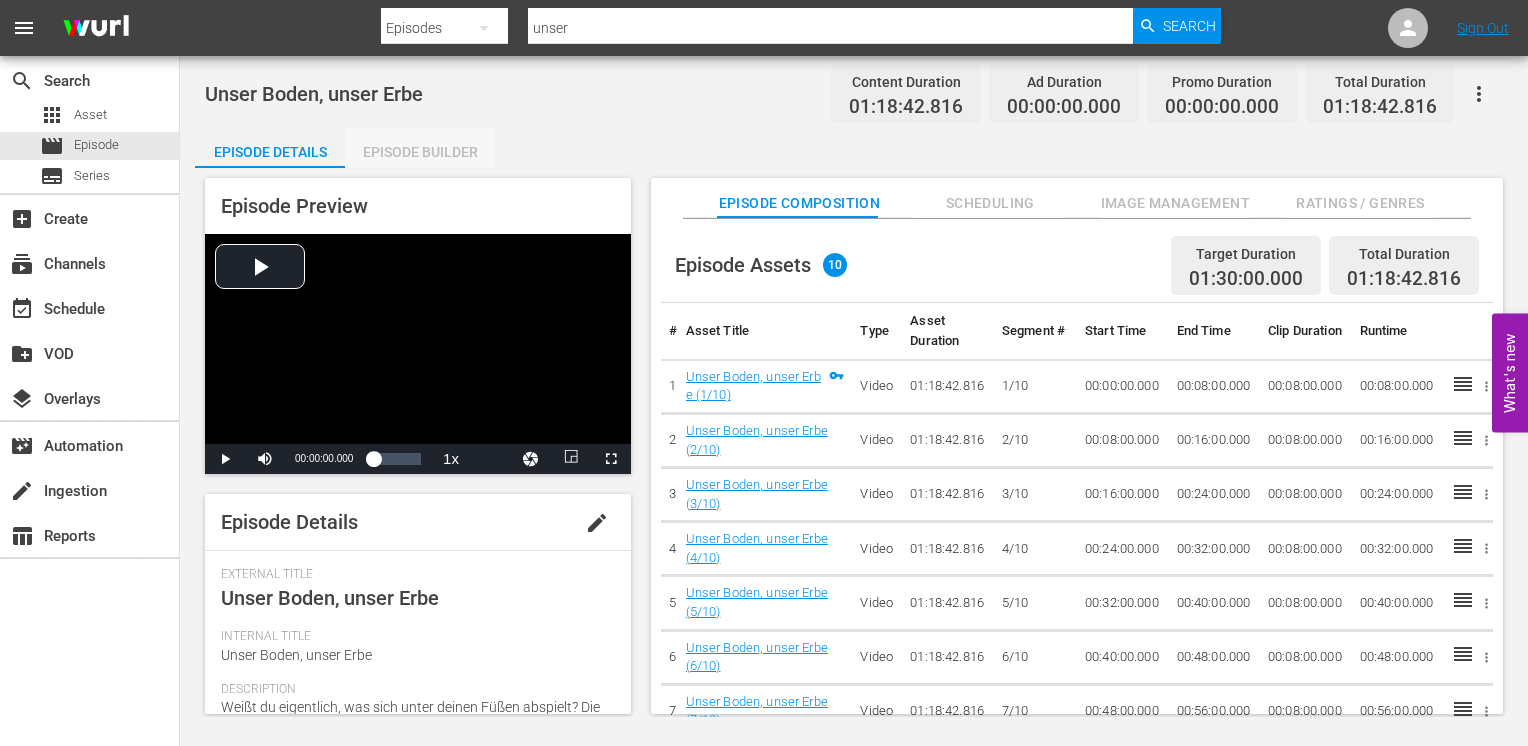click on "Episode Builder" at bounding box center [420, 152] 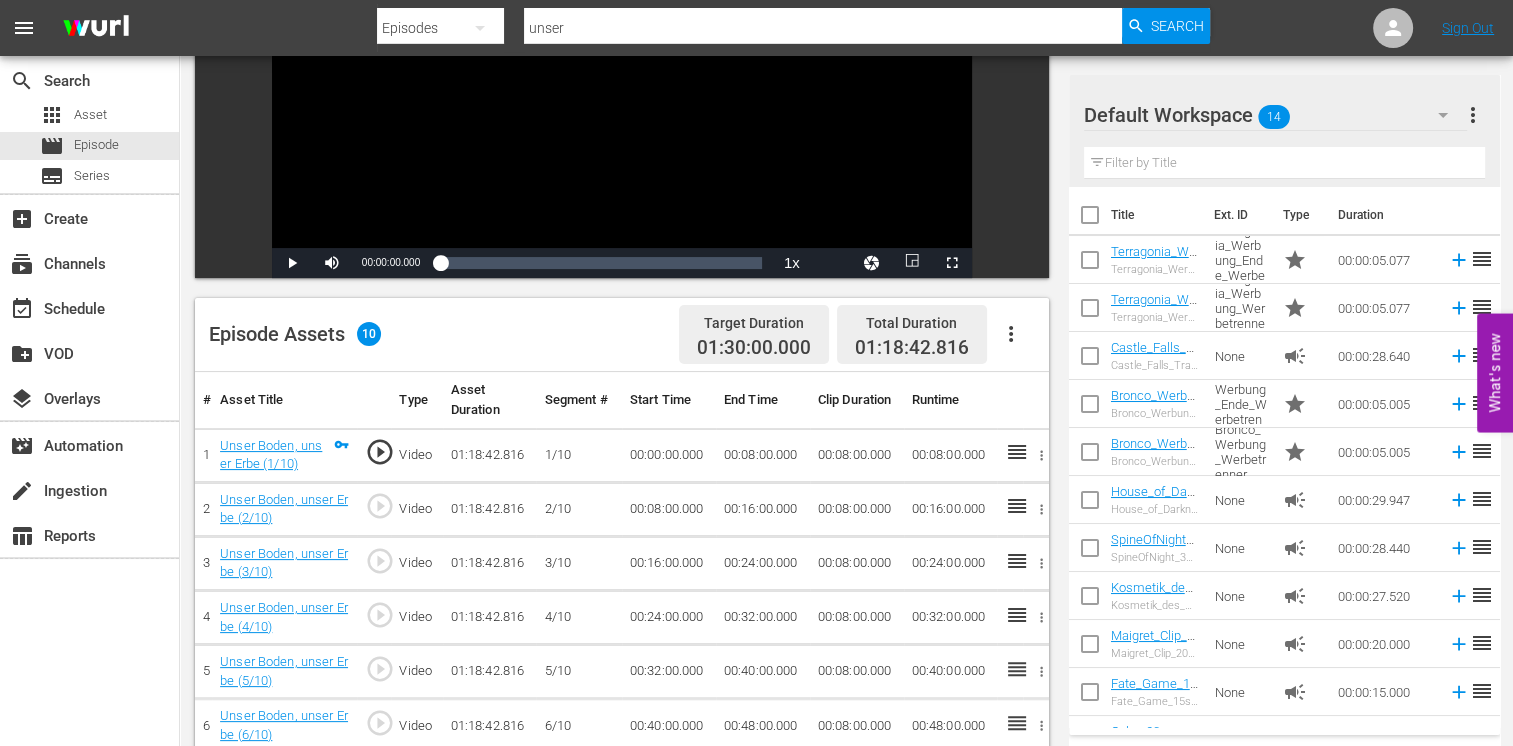 scroll, scrollTop: 300, scrollLeft: 0, axis: vertical 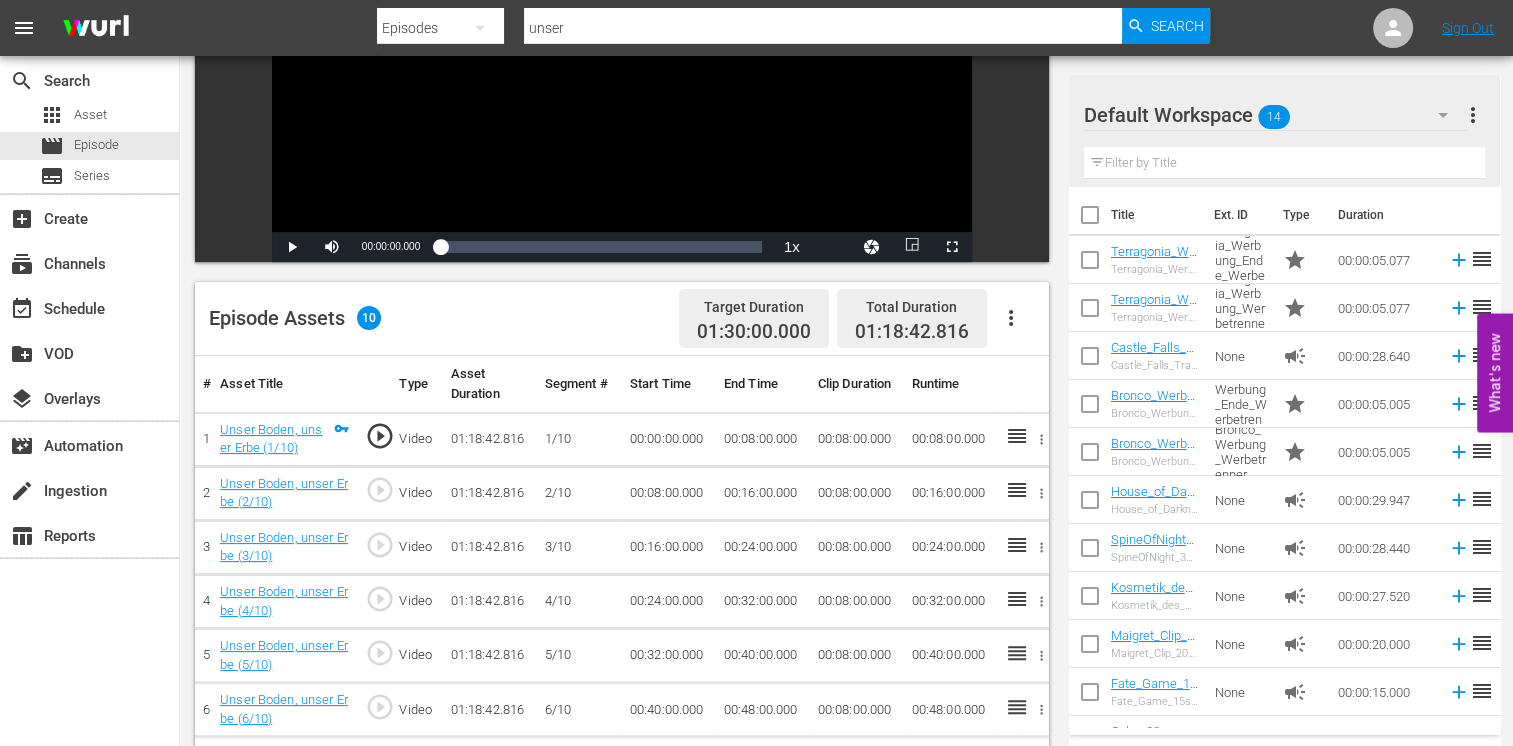 click 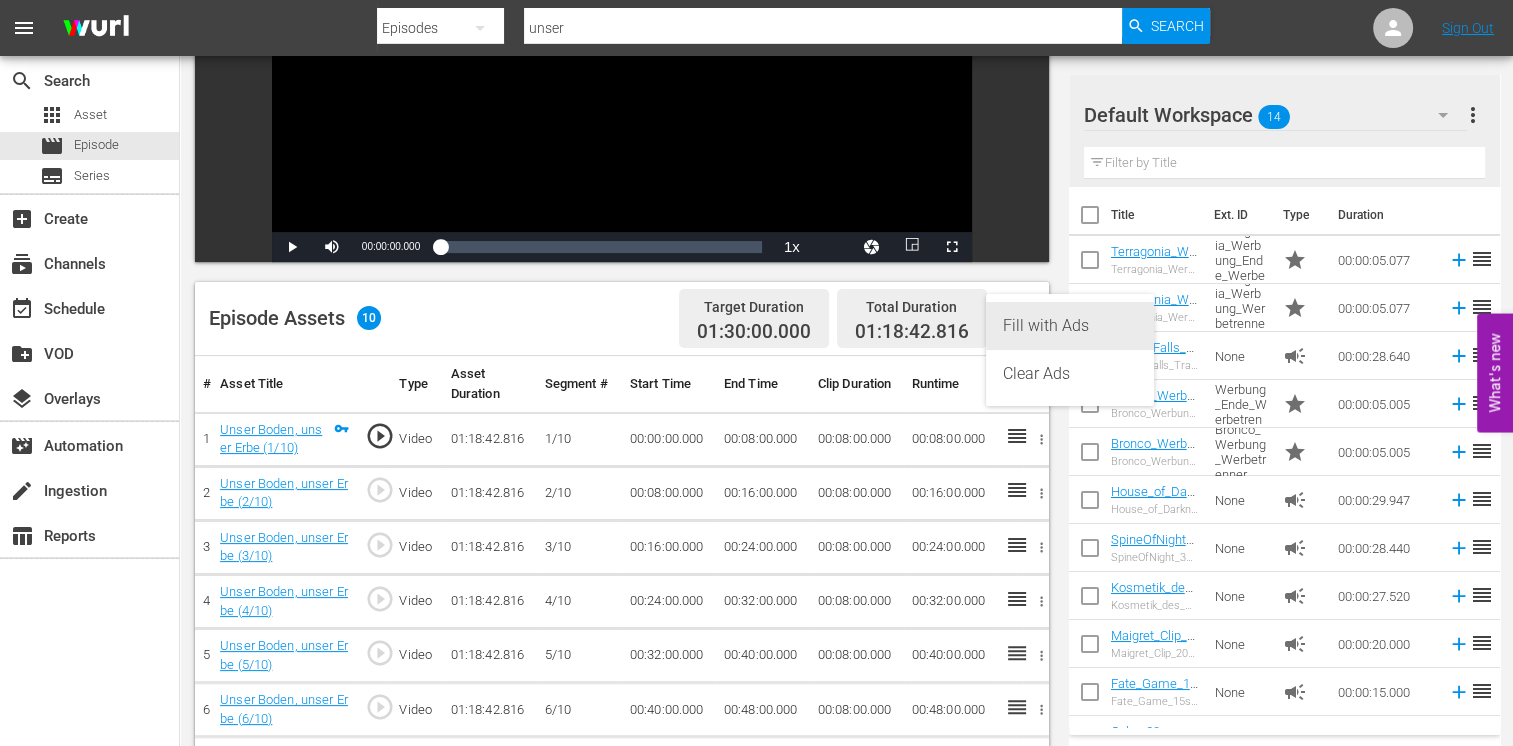 click on "Fill with Ads" at bounding box center [1070, 326] 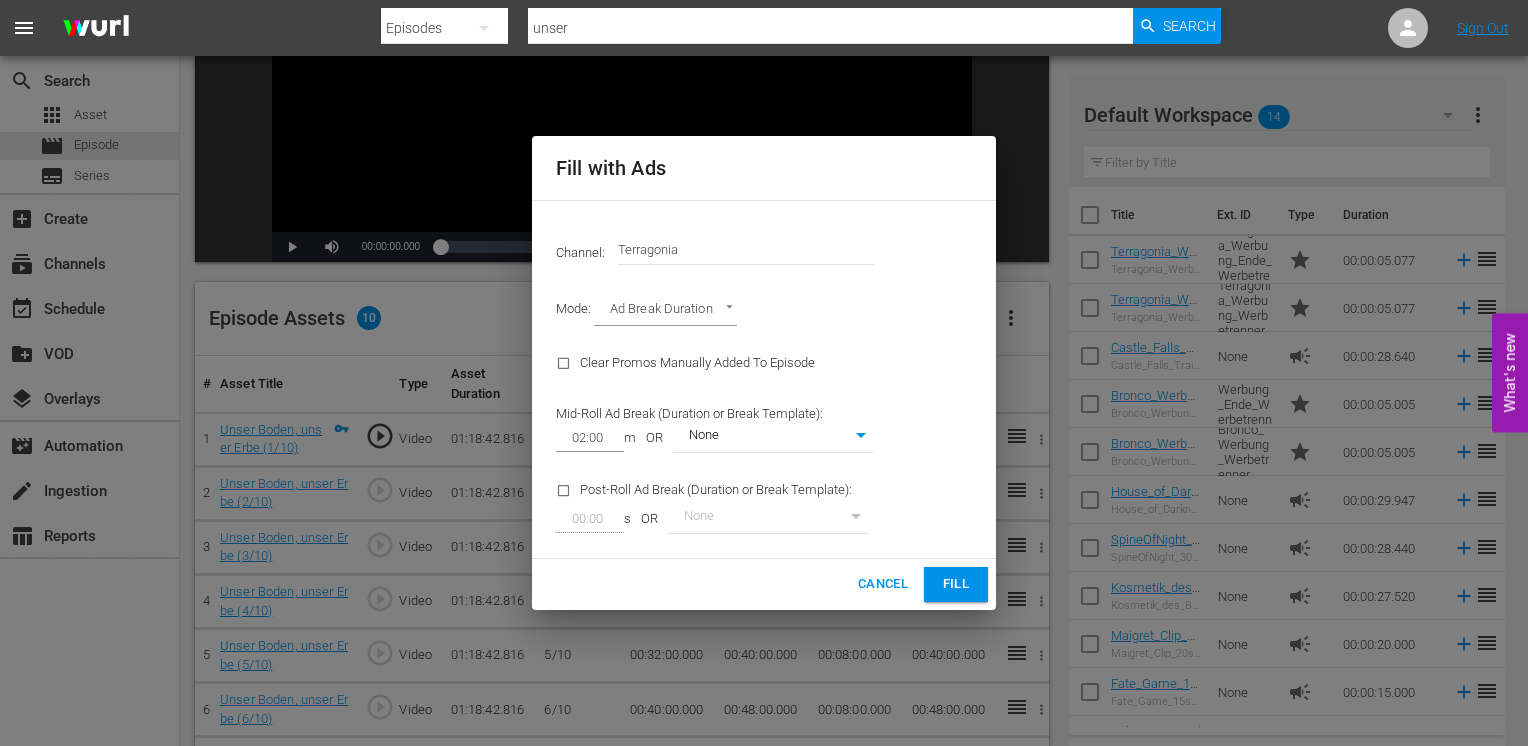 click on "Fill" at bounding box center (956, 584) 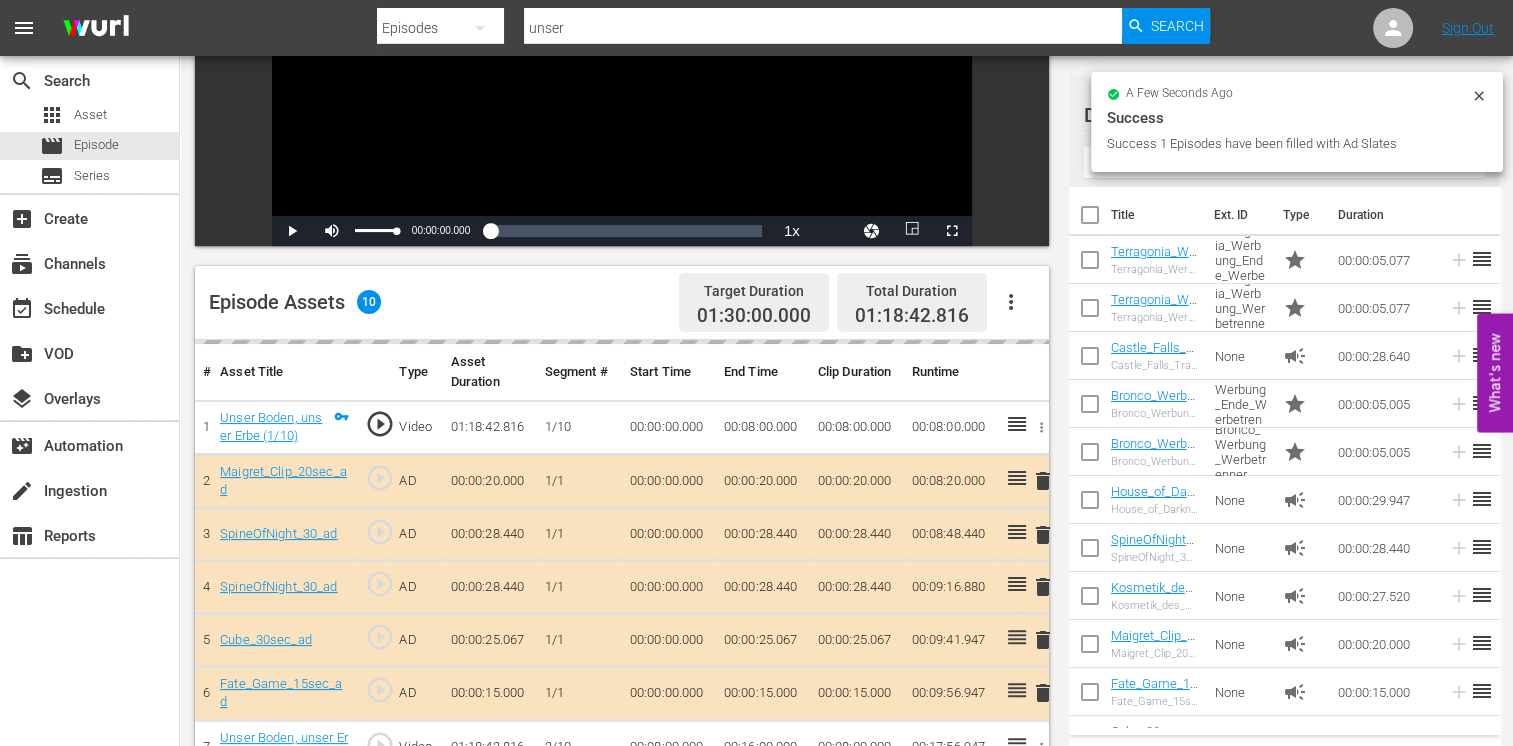 scroll, scrollTop: 424, scrollLeft: 0, axis: vertical 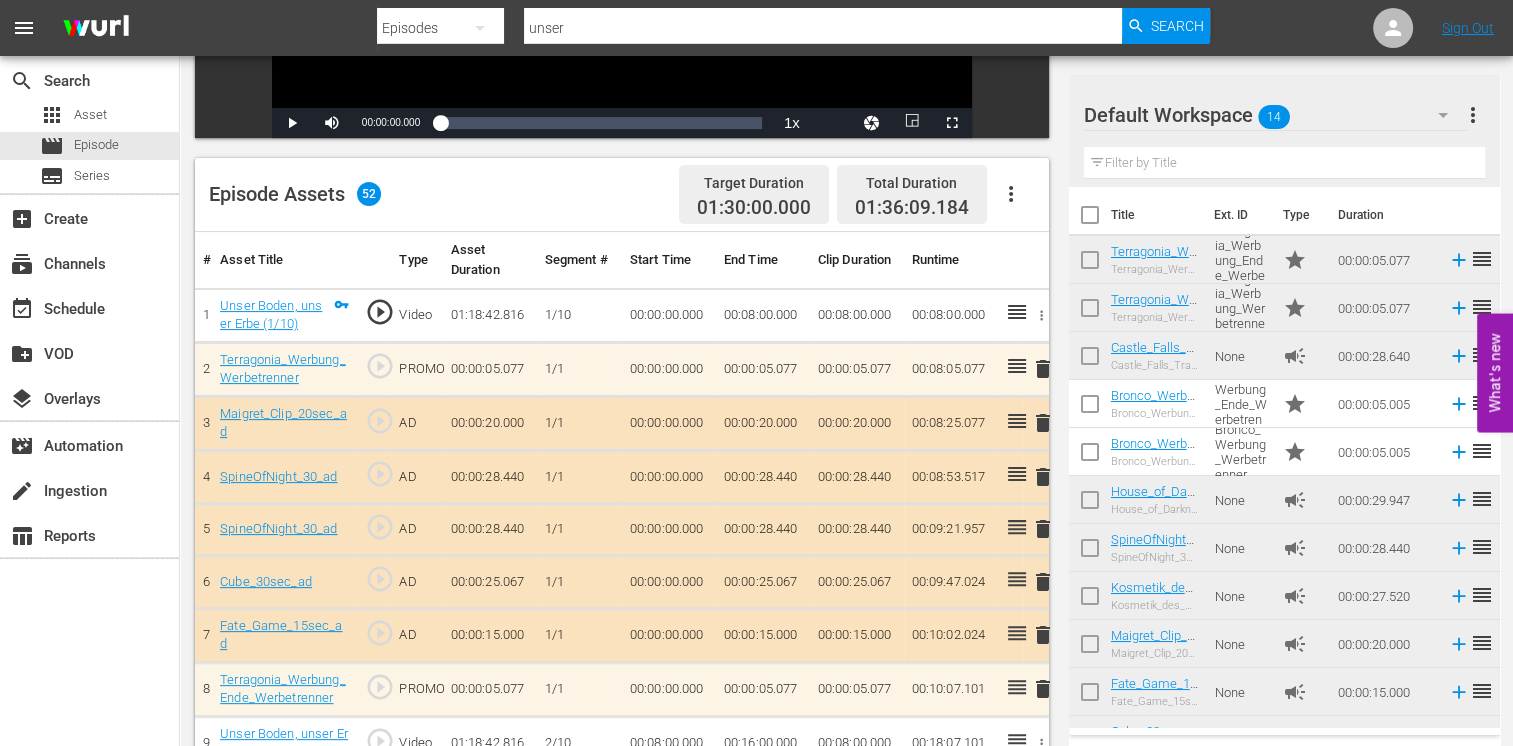click on "delete" at bounding box center (1043, 477) 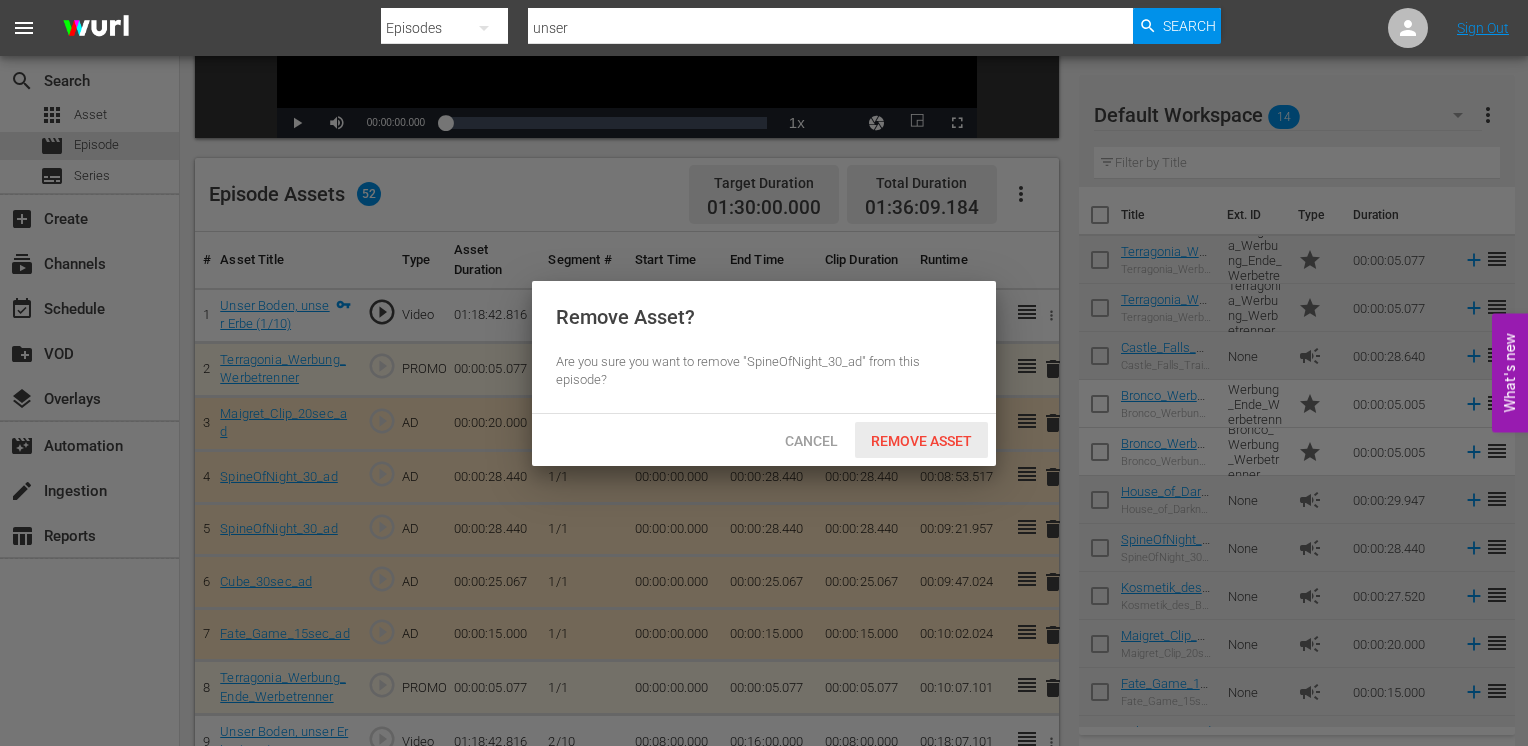 click on "Remove Asset" at bounding box center (921, 441) 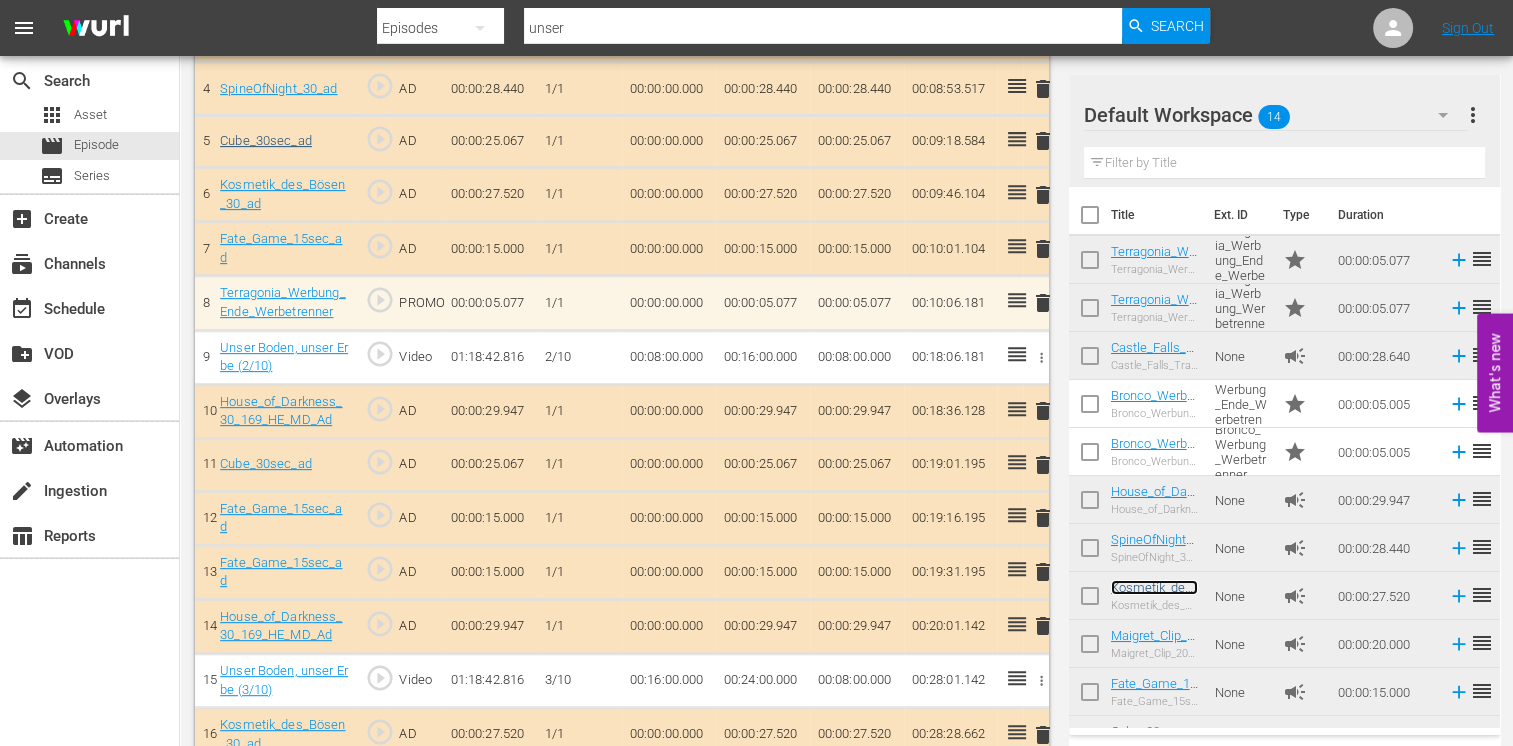scroll, scrollTop: 824, scrollLeft: 0, axis: vertical 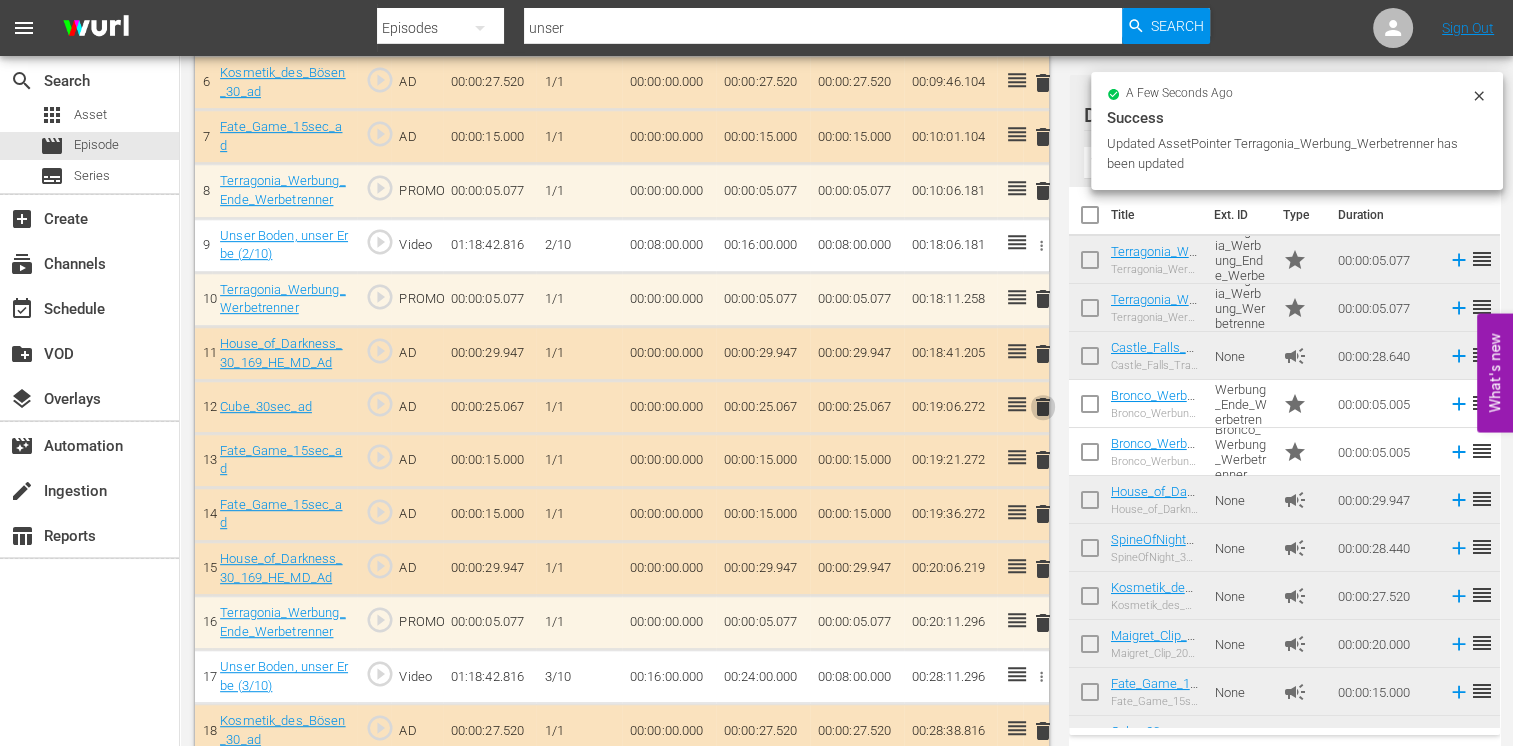 click on "delete" at bounding box center [1043, 407] 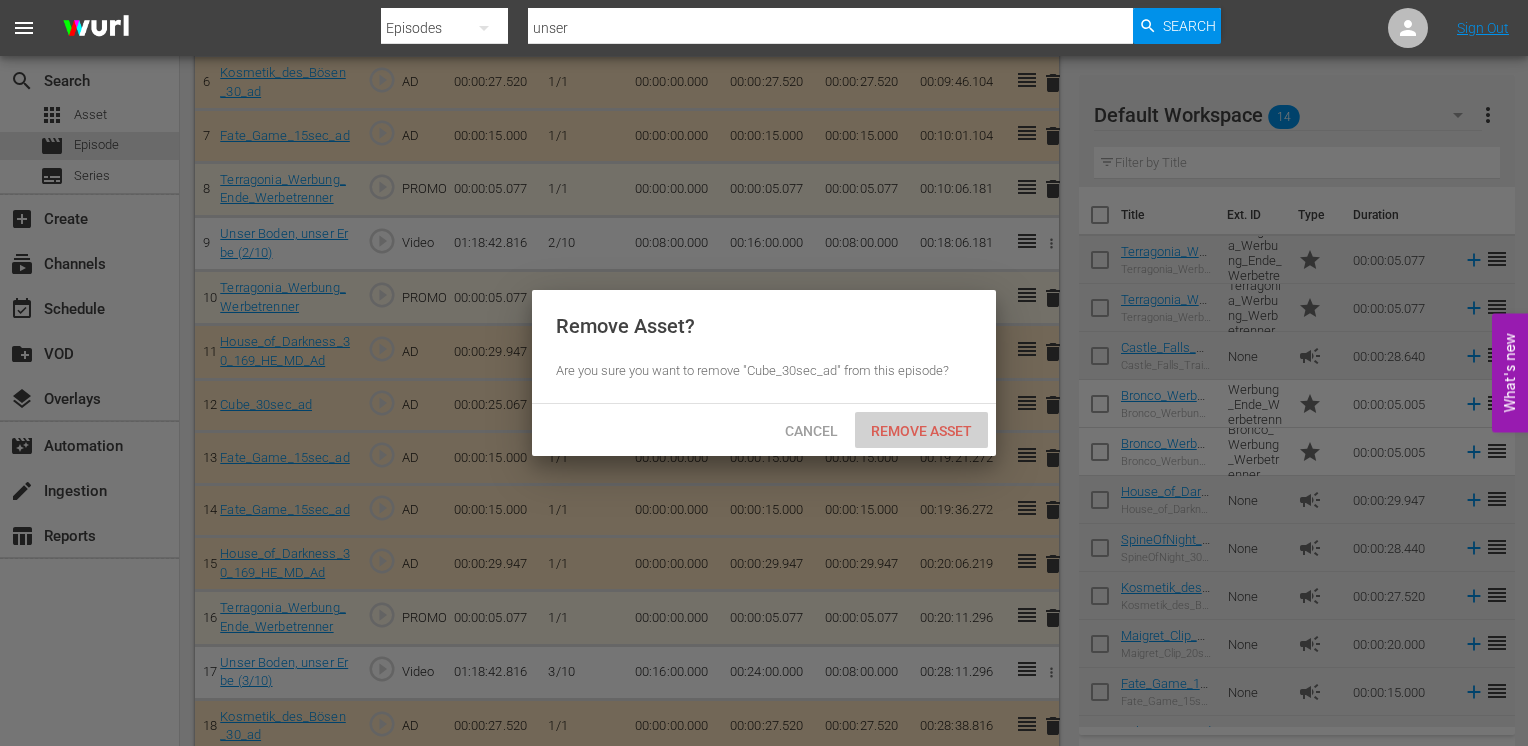 click on "Remove Asset" at bounding box center (921, 431) 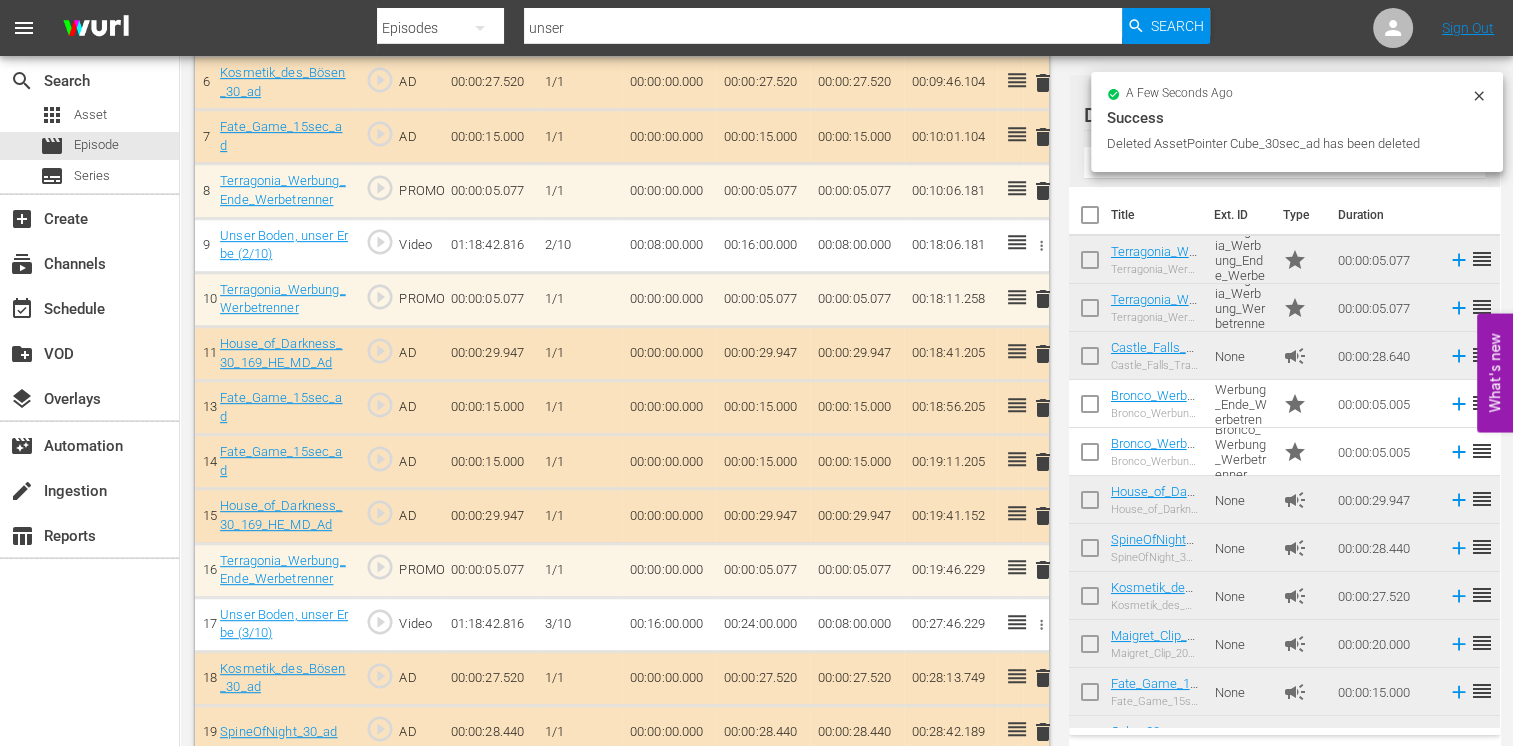 click on "delete" at bounding box center (1043, 408) 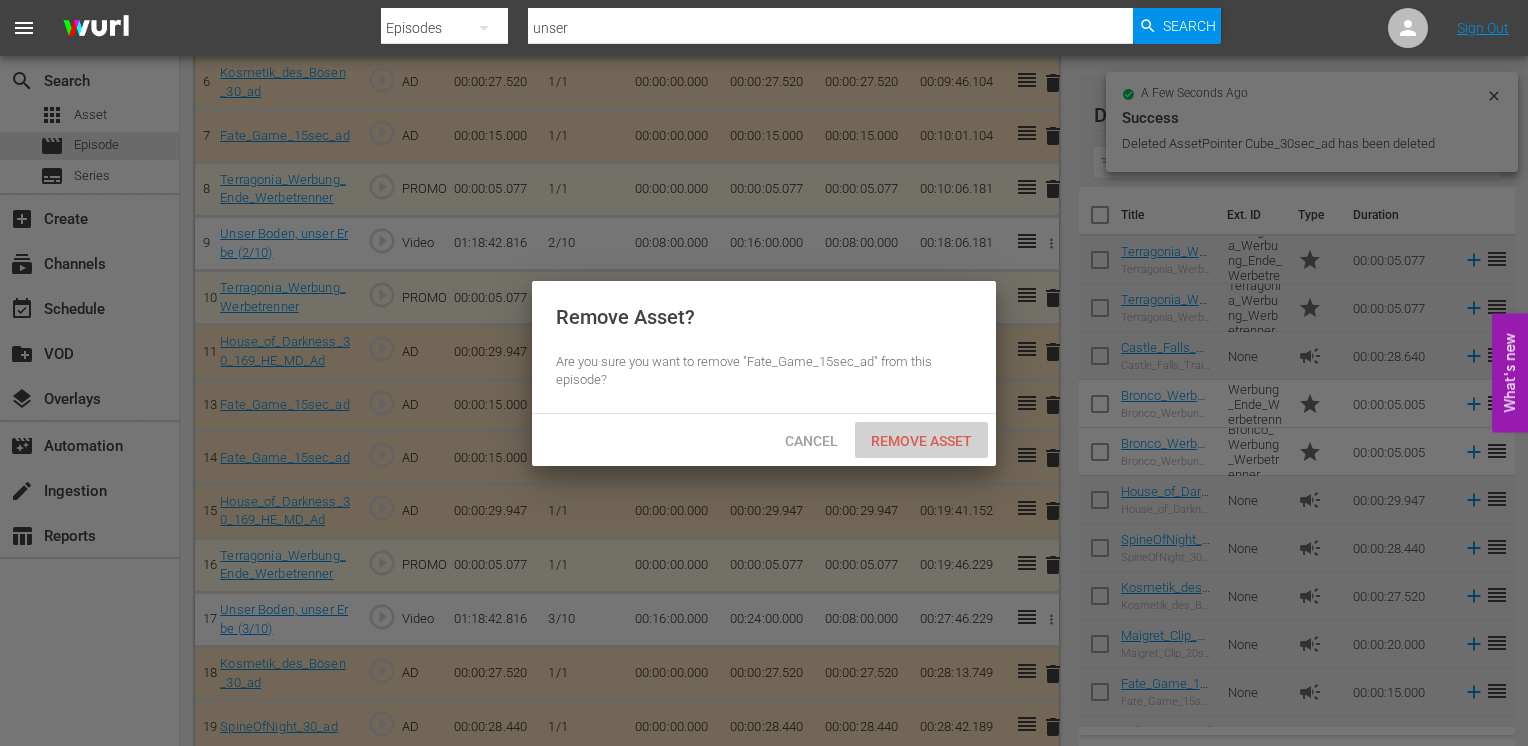 click on "Remove Asset" at bounding box center [921, 441] 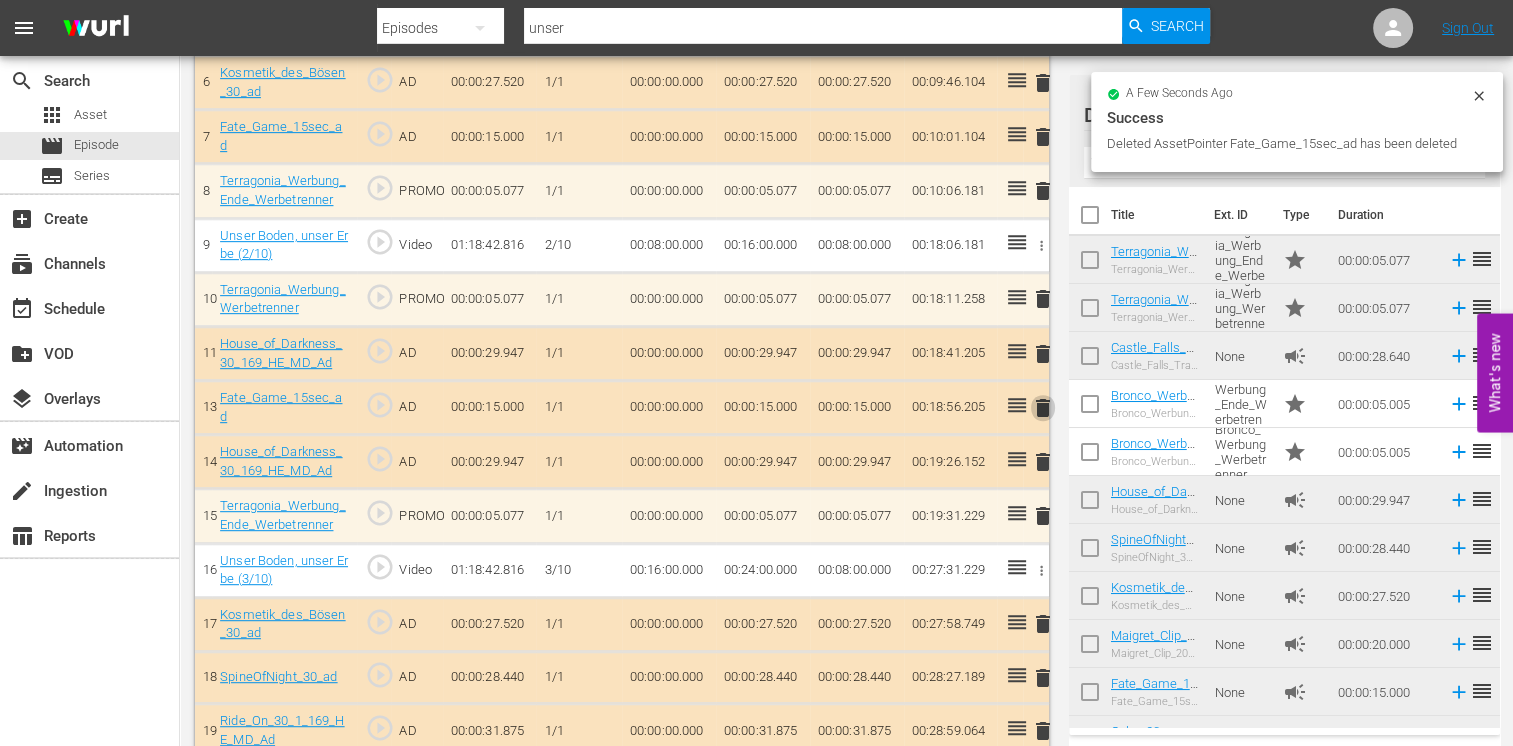 click on "delete" at bounding box center (1043, 408) 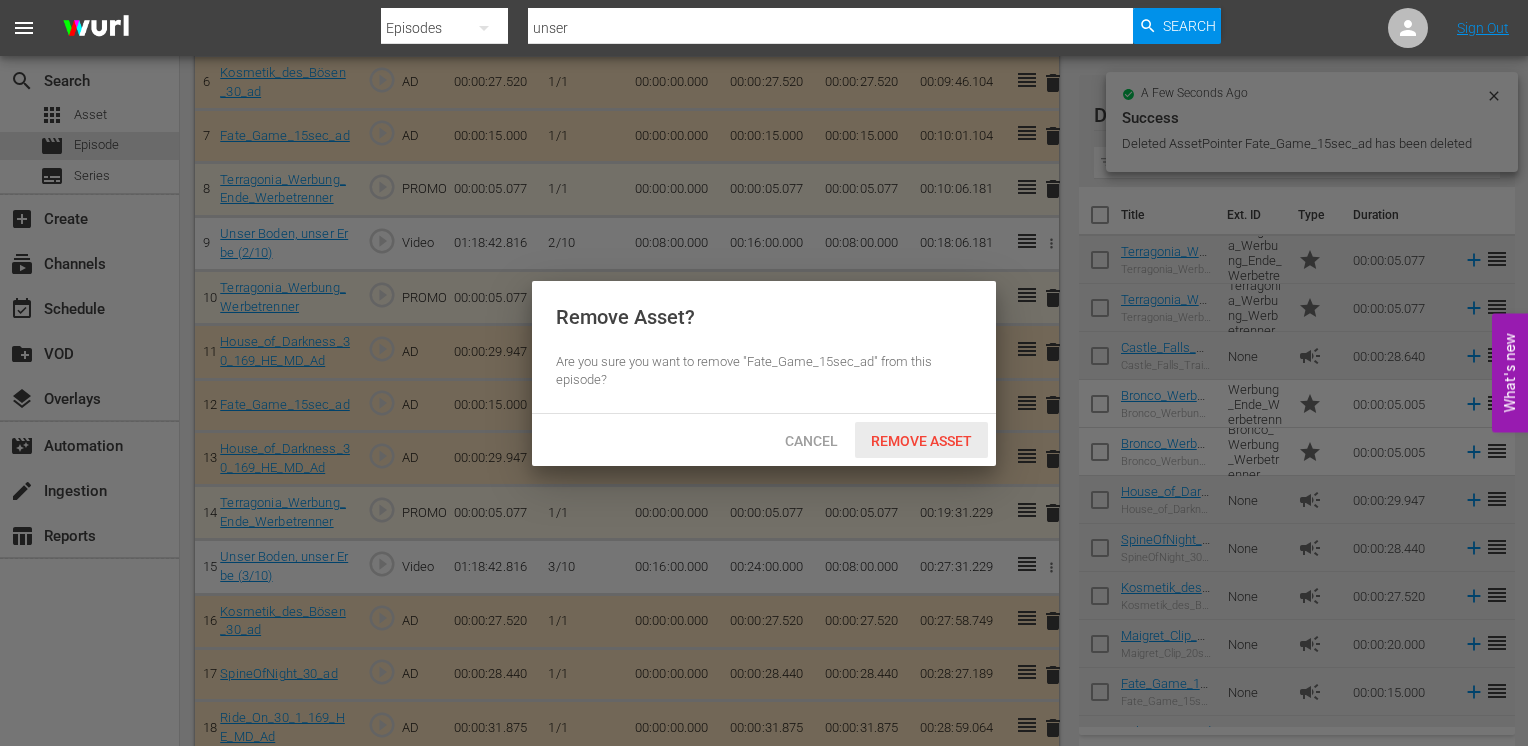 click on "Remove Asset" at bounding box center [921, 441] 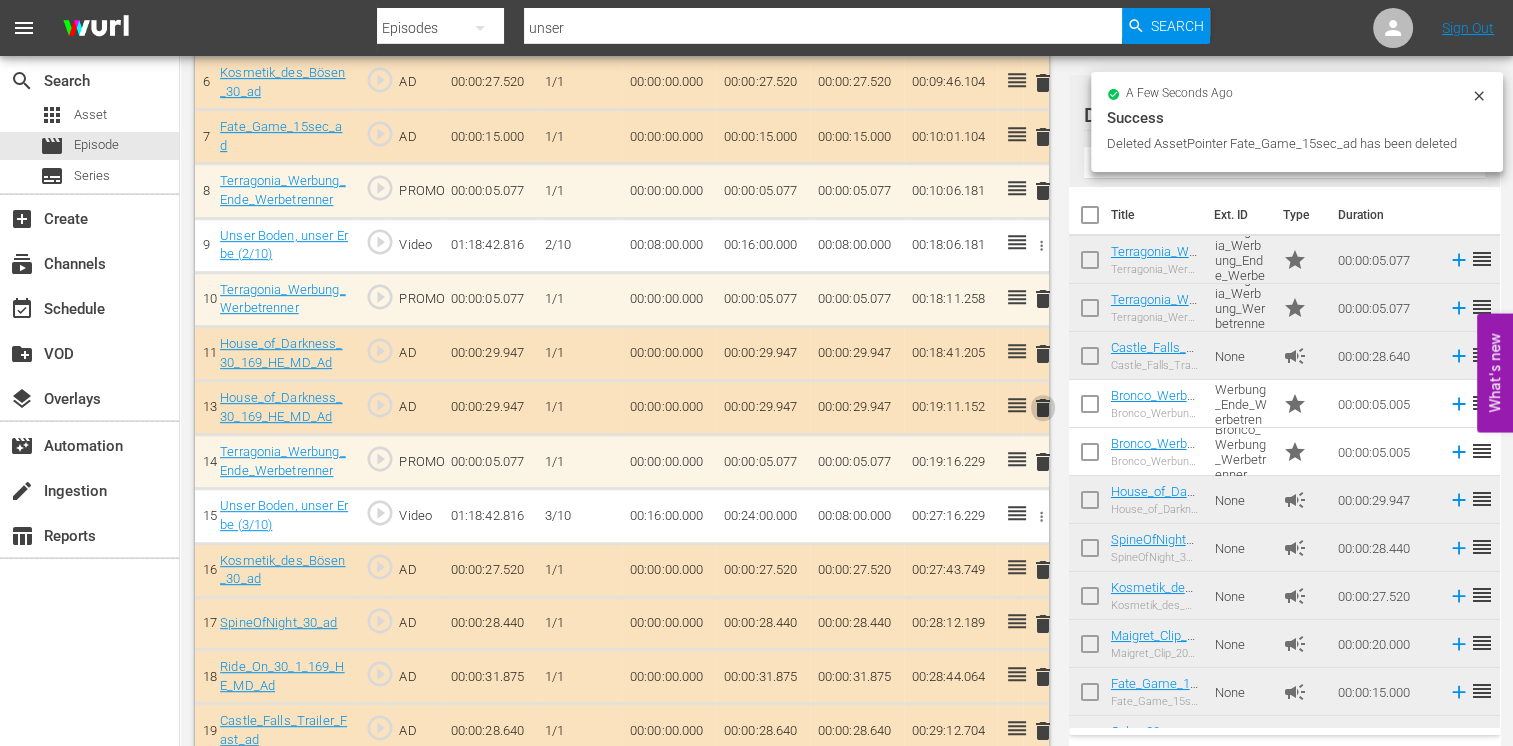 click on "delete" at bounding box center (1043, 408) 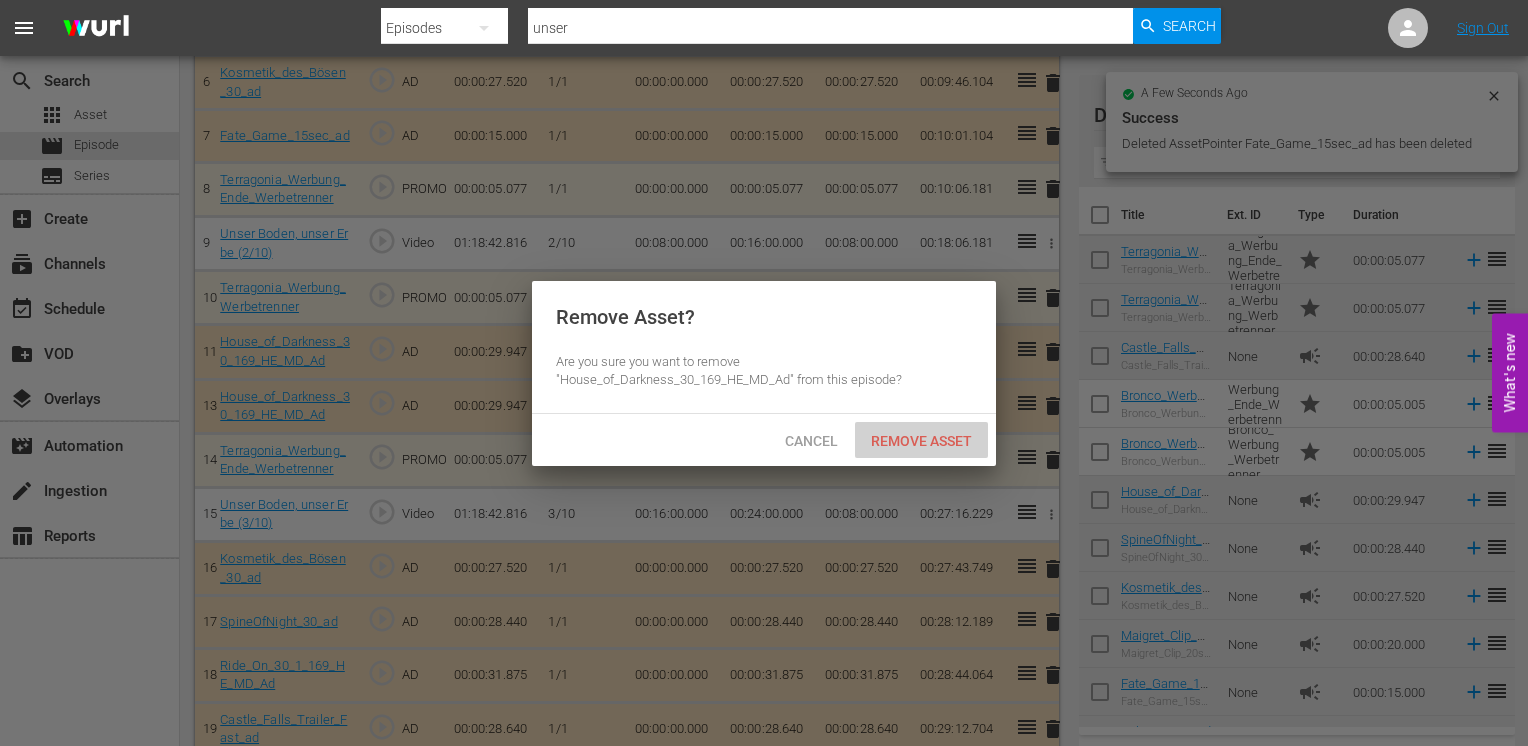 click on "Remove Asset" at bounding box center (921, 441) 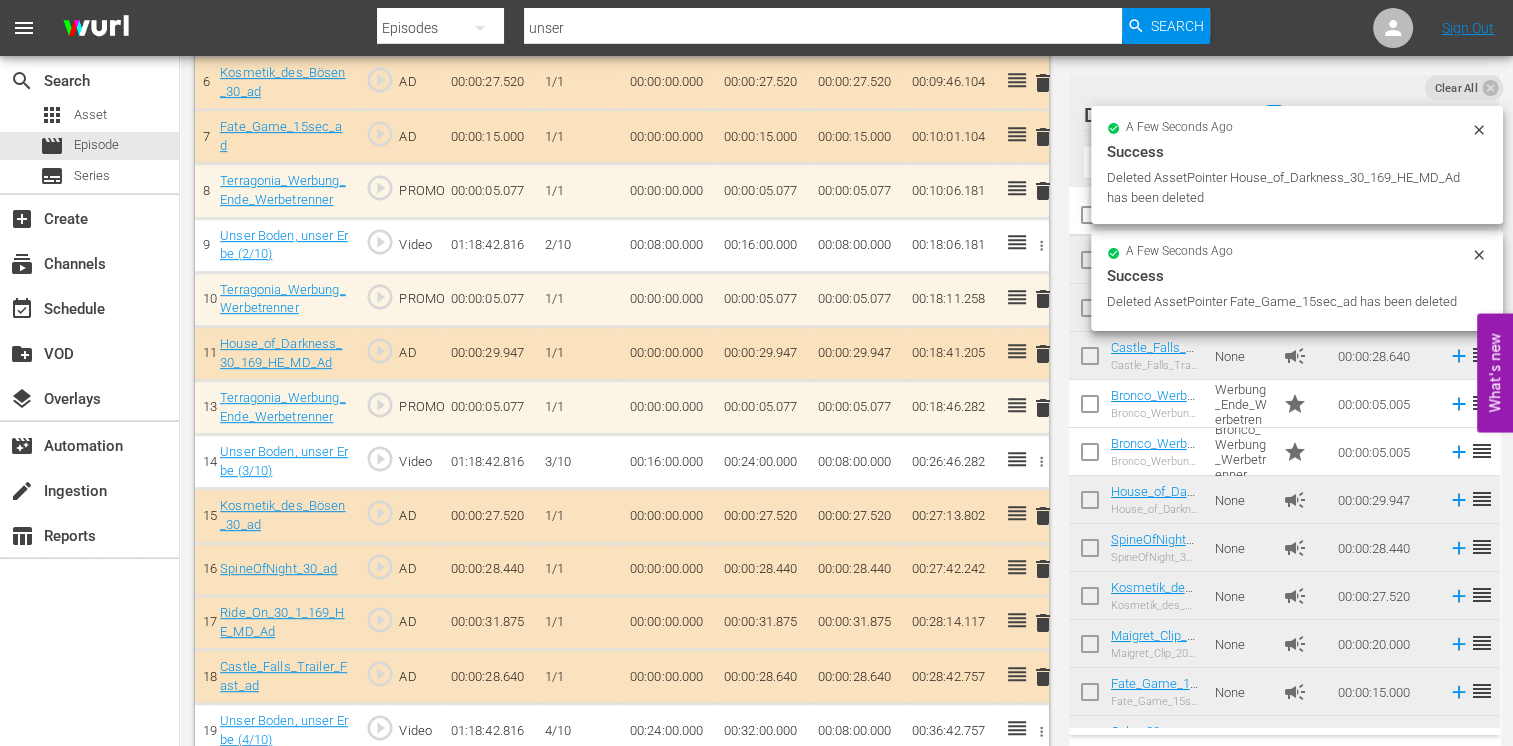 scroll, scrollTop: 724, scrollLeft: 0, axis: vertical 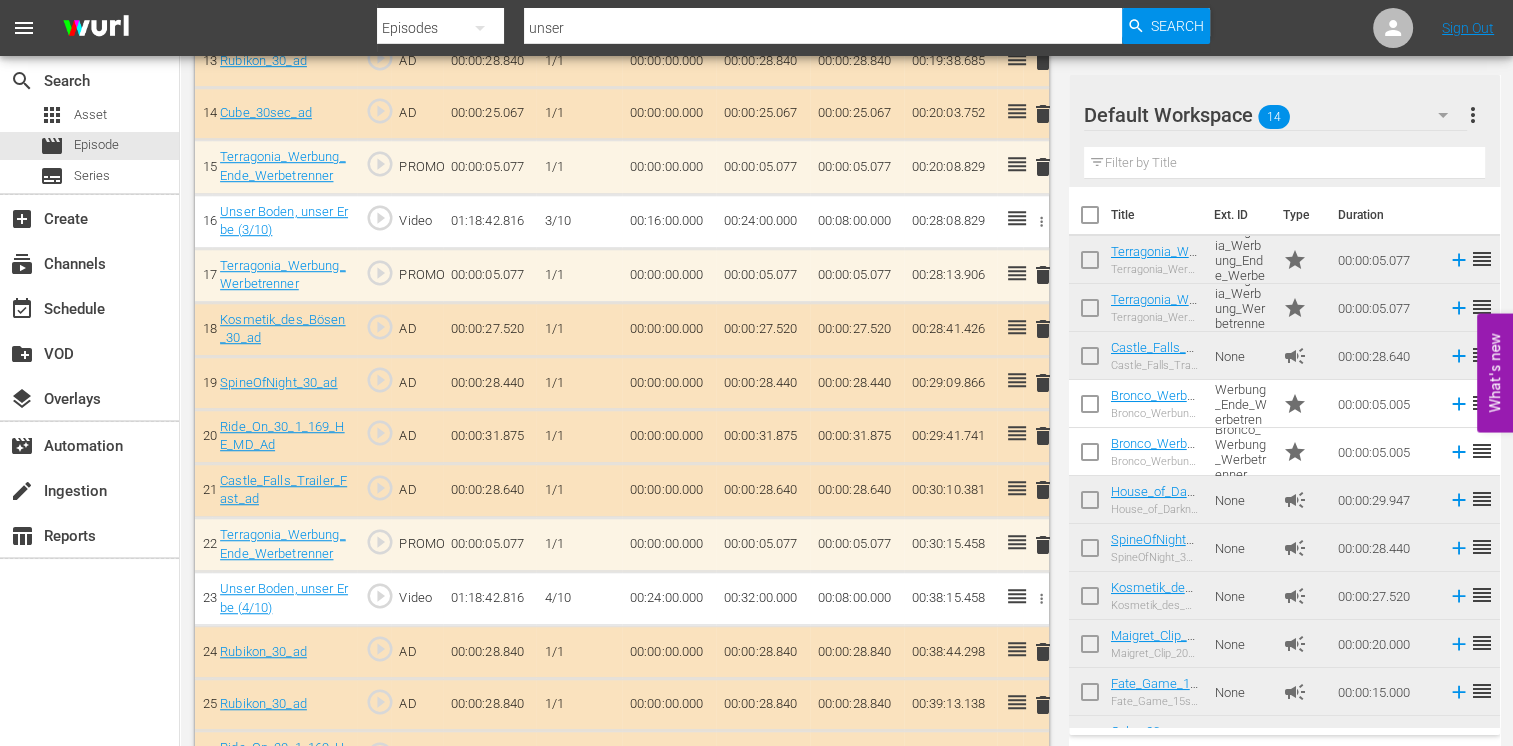 click on "delete" at bounding box center [1043, 490] 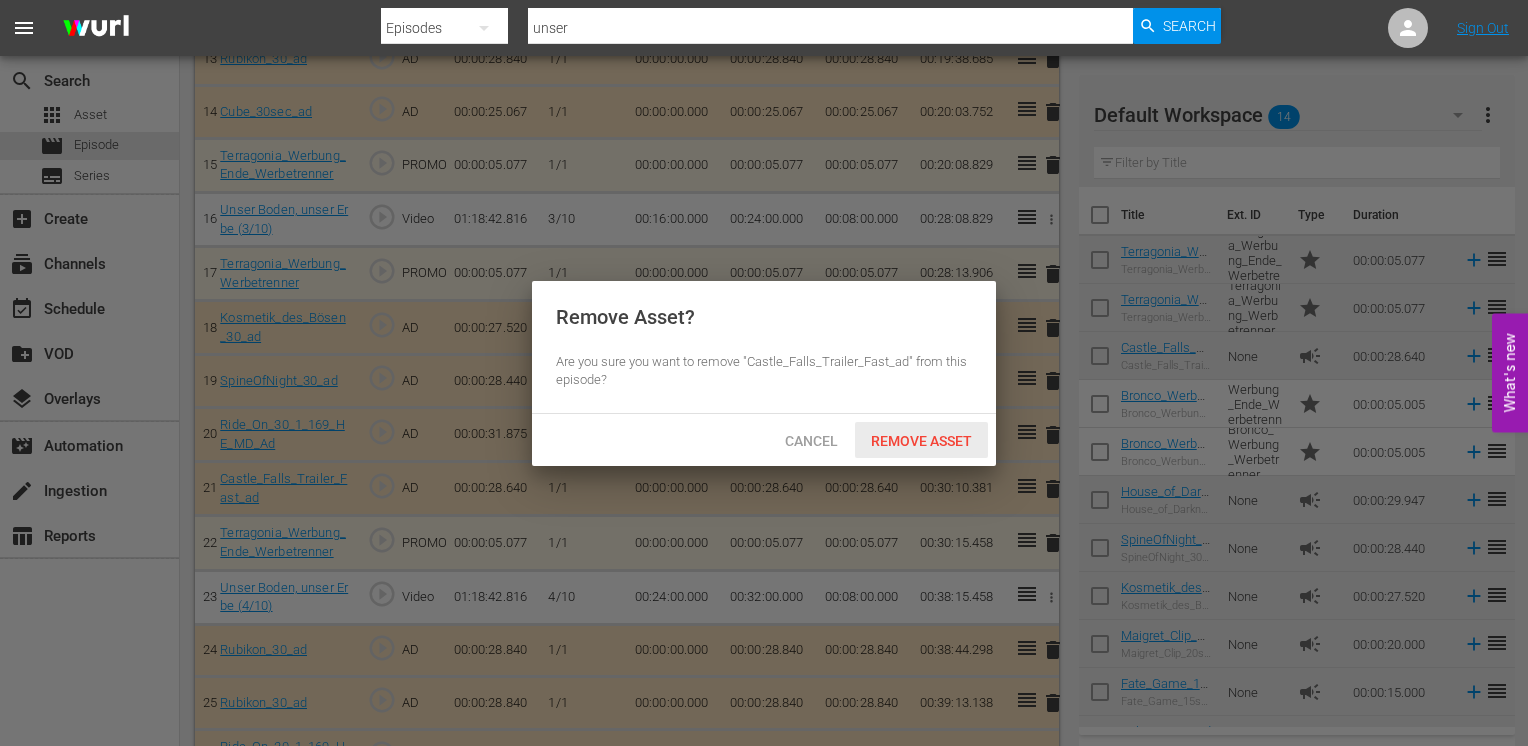click on "Remove Asset" at bounding box center (921, 441) 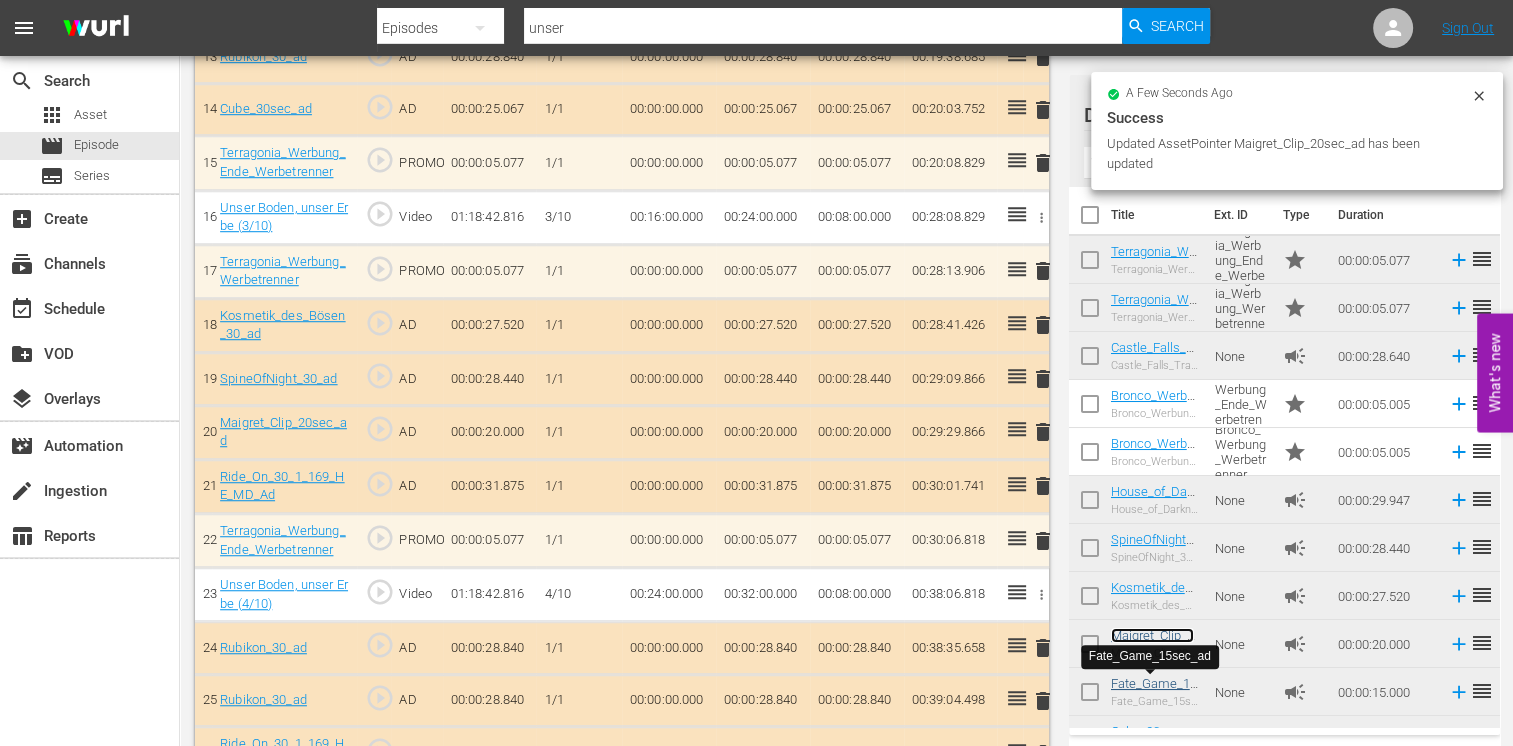 scroll, scrollTop: 1324, scrollLeft: 0, axis: vertical 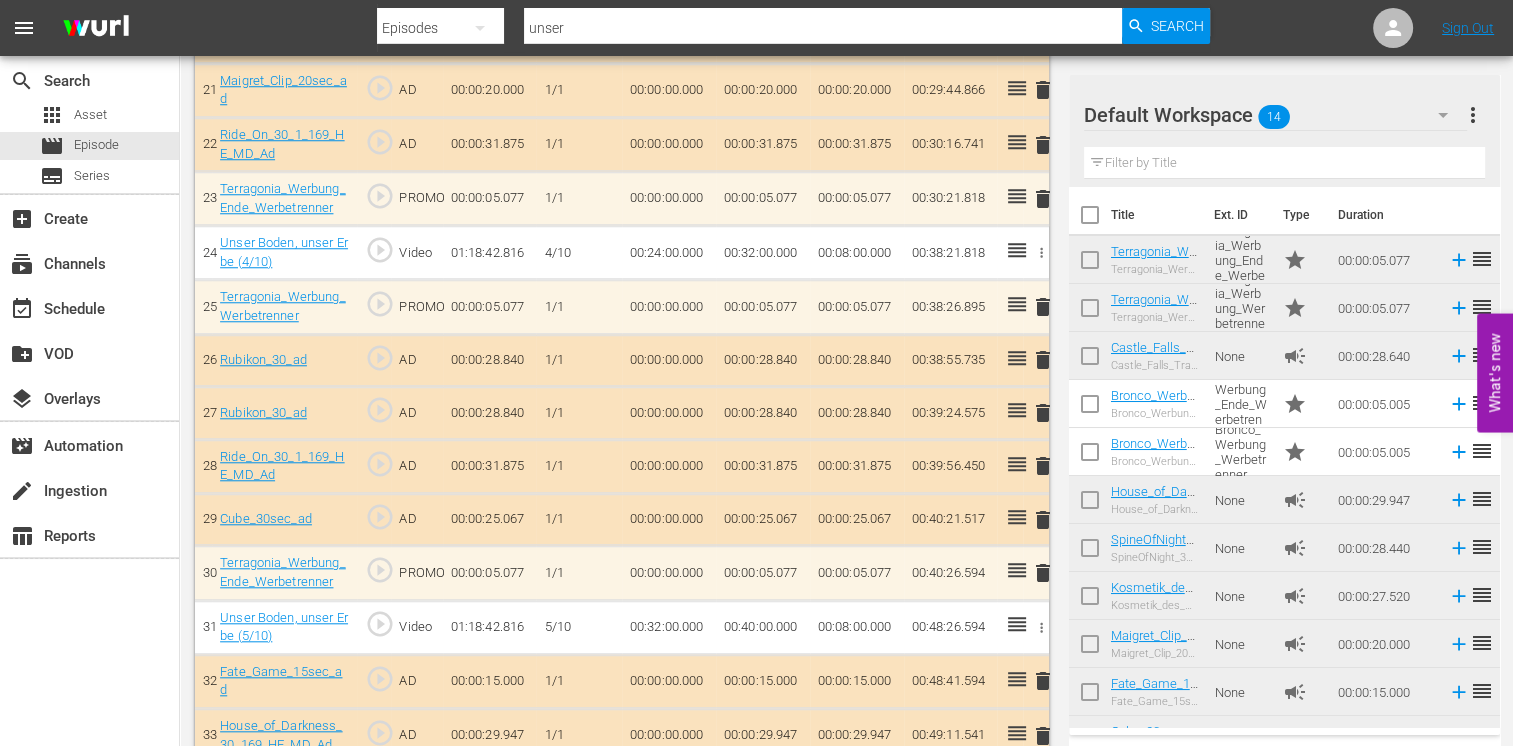 click on "delete" at bounding box center (1043, 360) 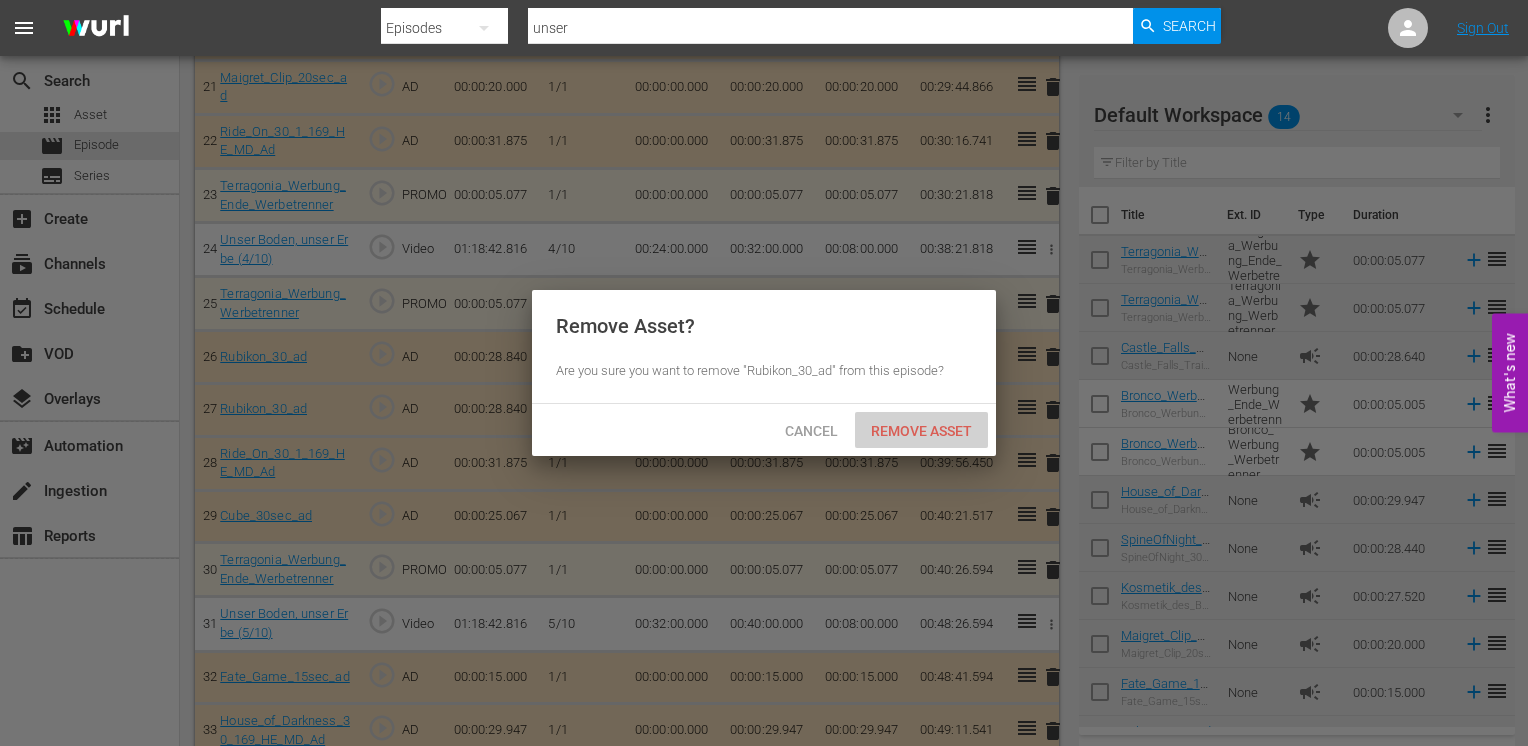 click on "Remove Asset" at bounding box center [921, 430] 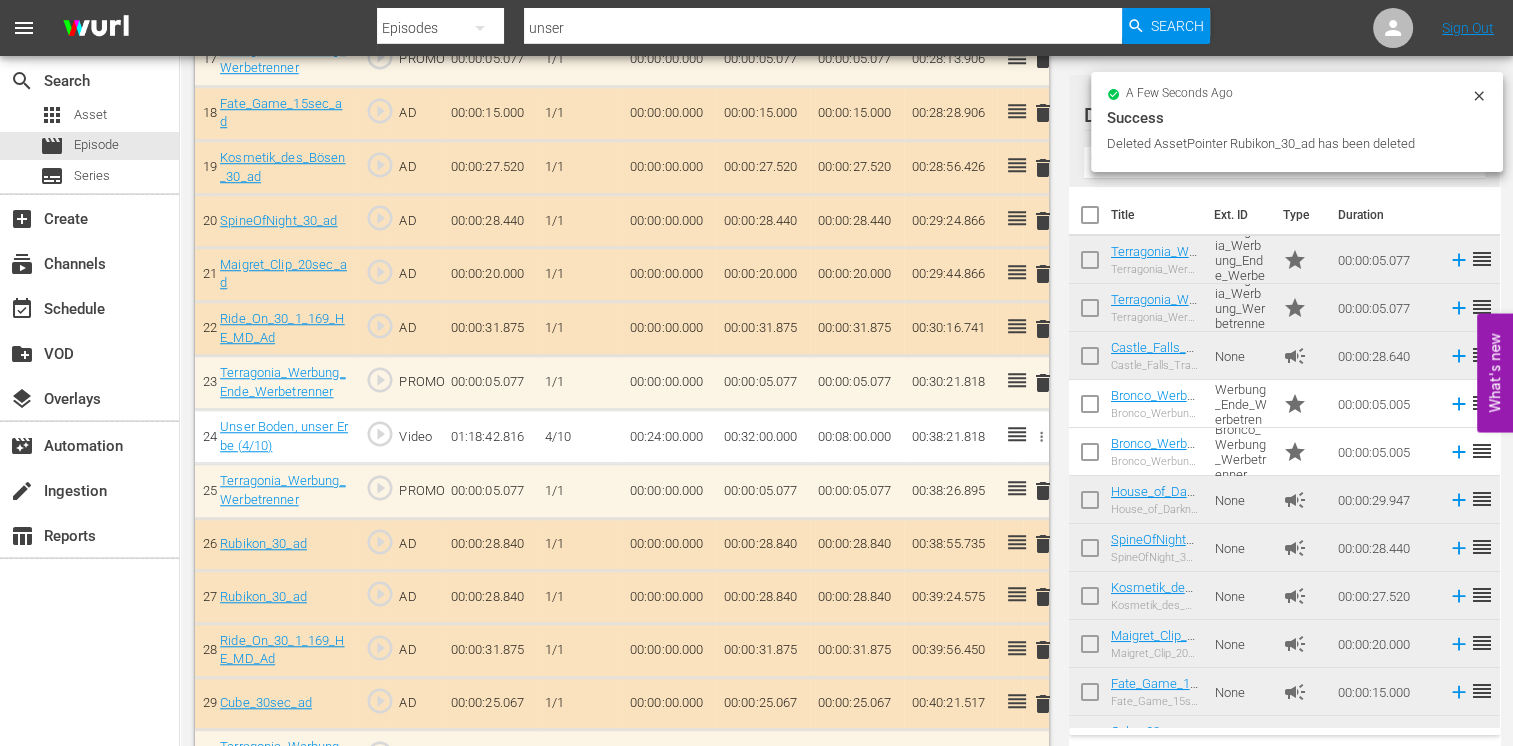 scroll, scrollTop: 1624, scrollLeft: 0, axis: vertical 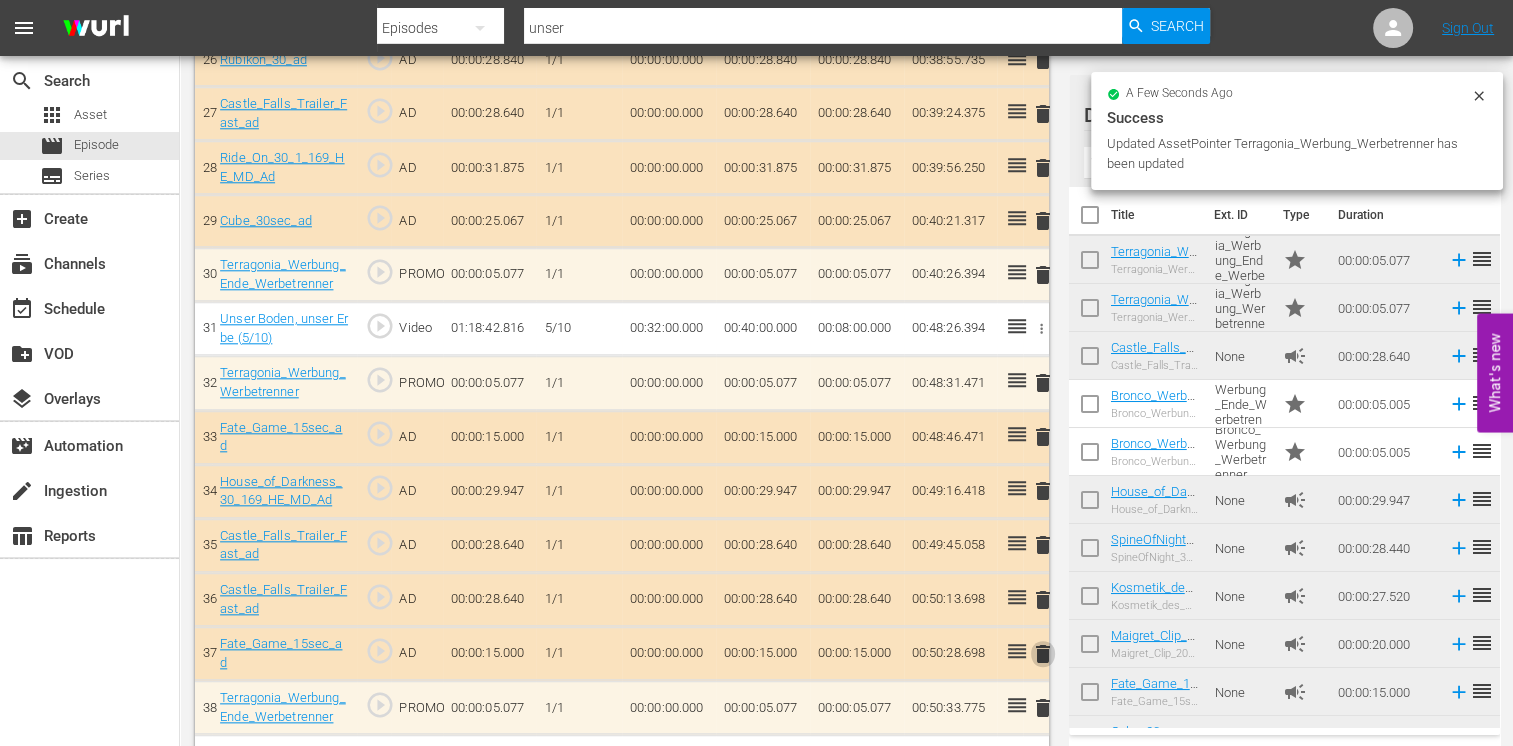 click on "delete" at bounding box center (1043, 654) 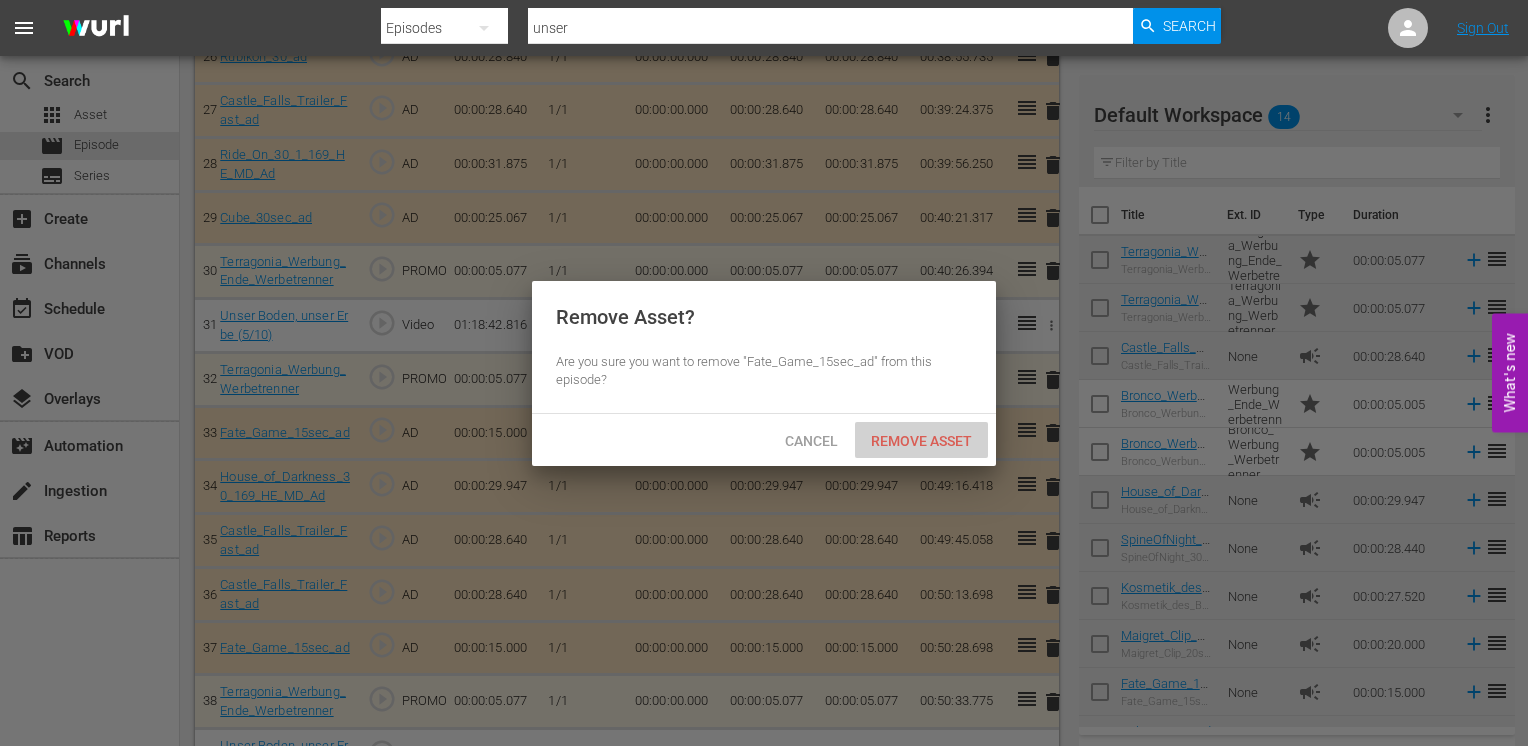 click on "Remove Asset" at bounding box center [921, 441] 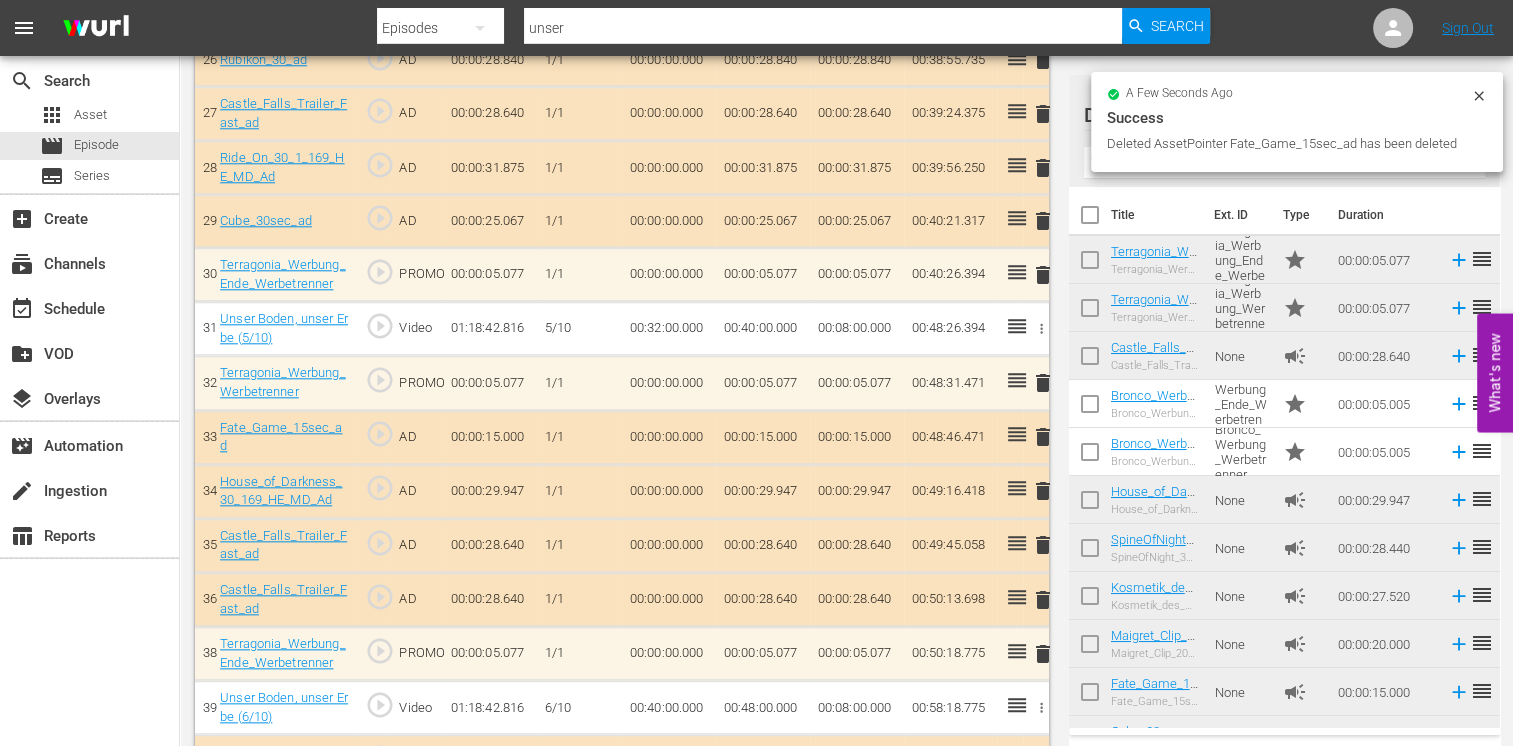 click on "delete" at bounding box center (1043, 600) 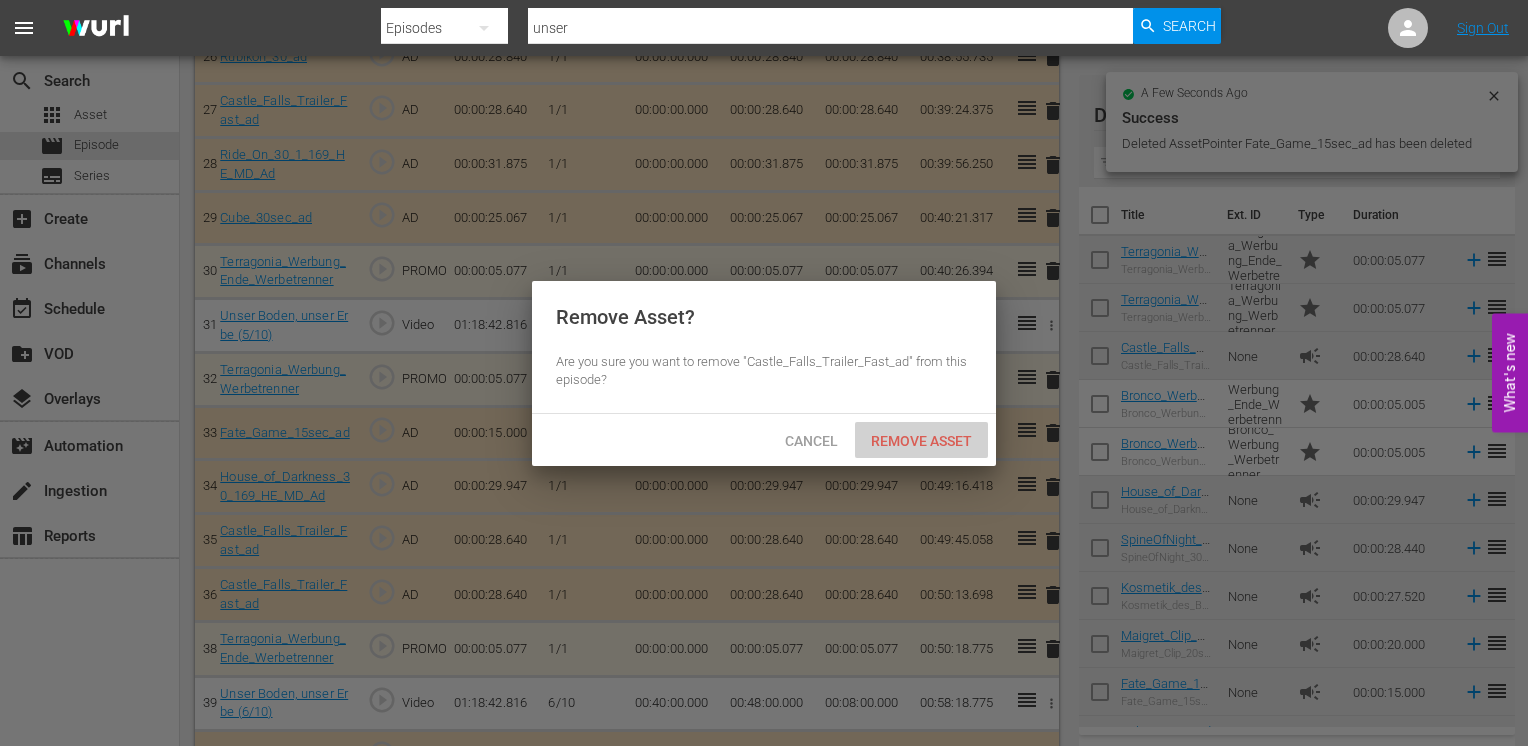click on "Remove Asset" at bounding box center [921, 441] 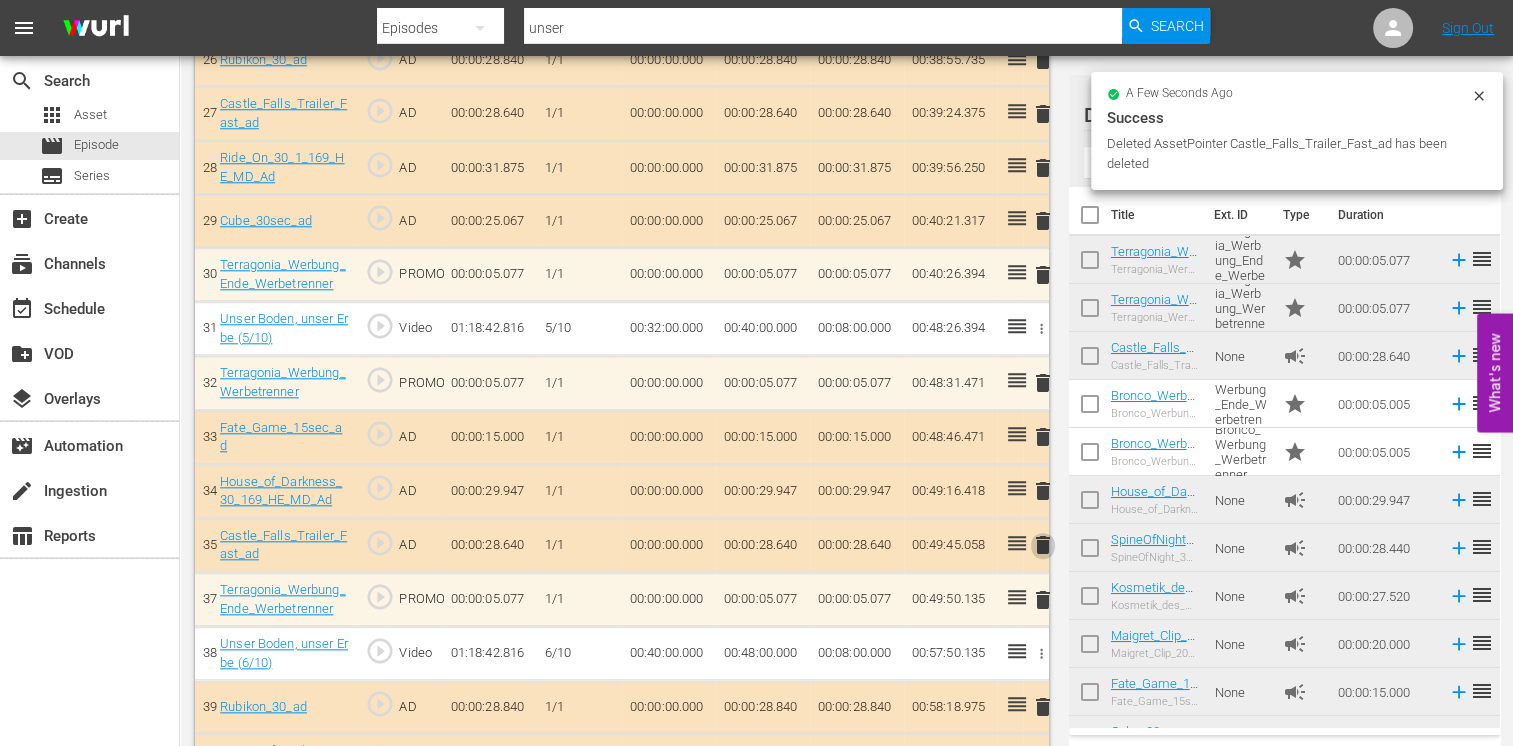 click on "delete" at bounding box center (1043, 545) 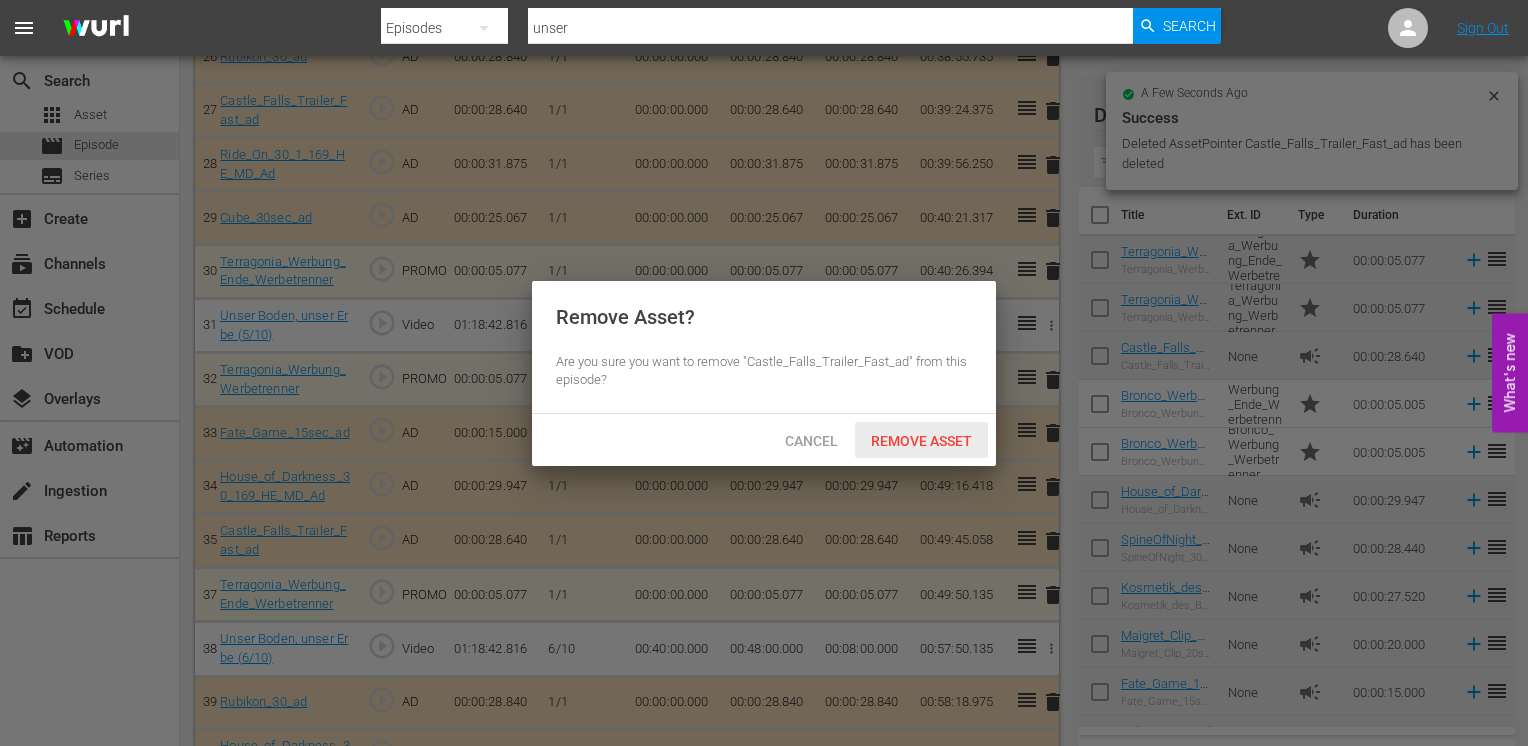 click on "Remove Asset" at bounding box center [921, 441] 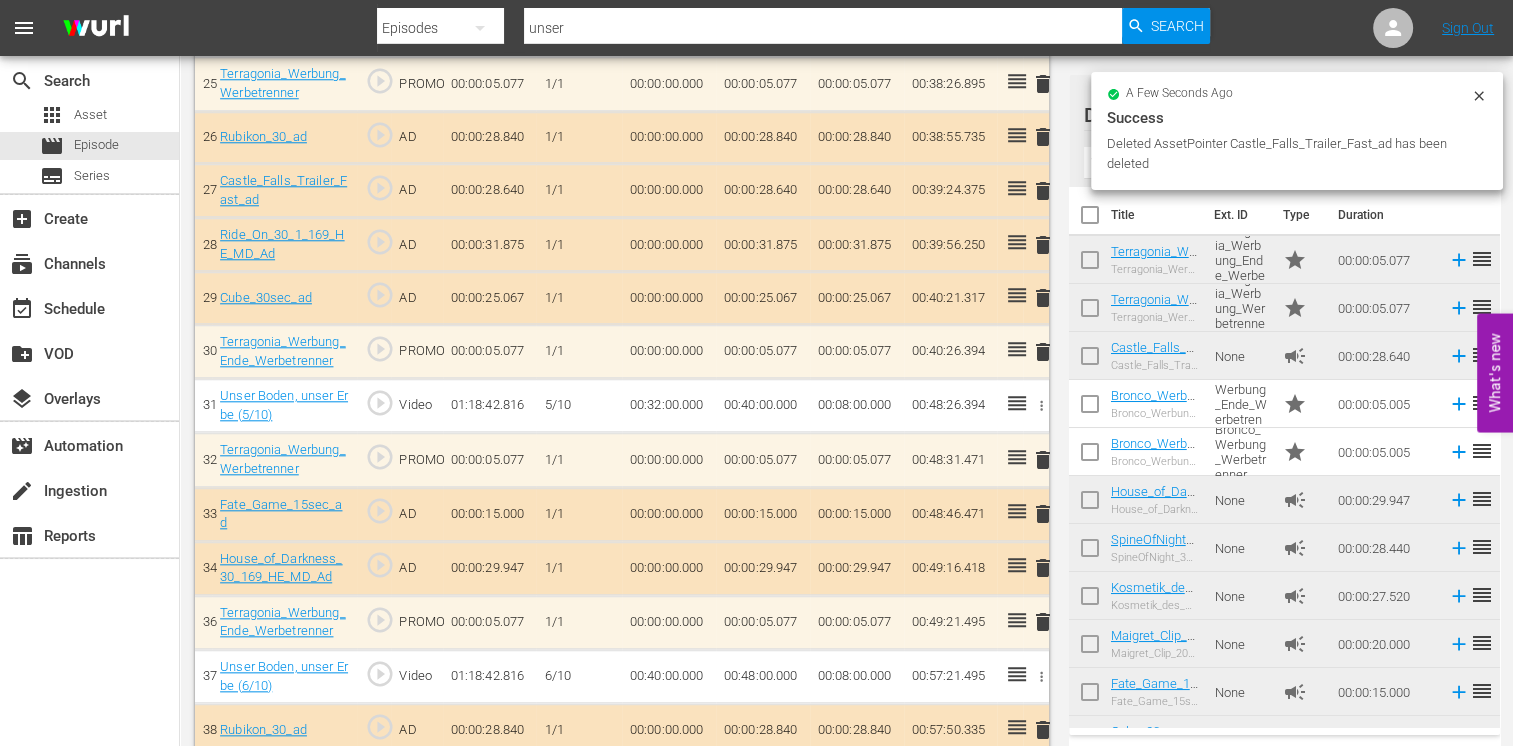 scroll, scrollTop: 1924, scrollLeft: 0, axis: vertical 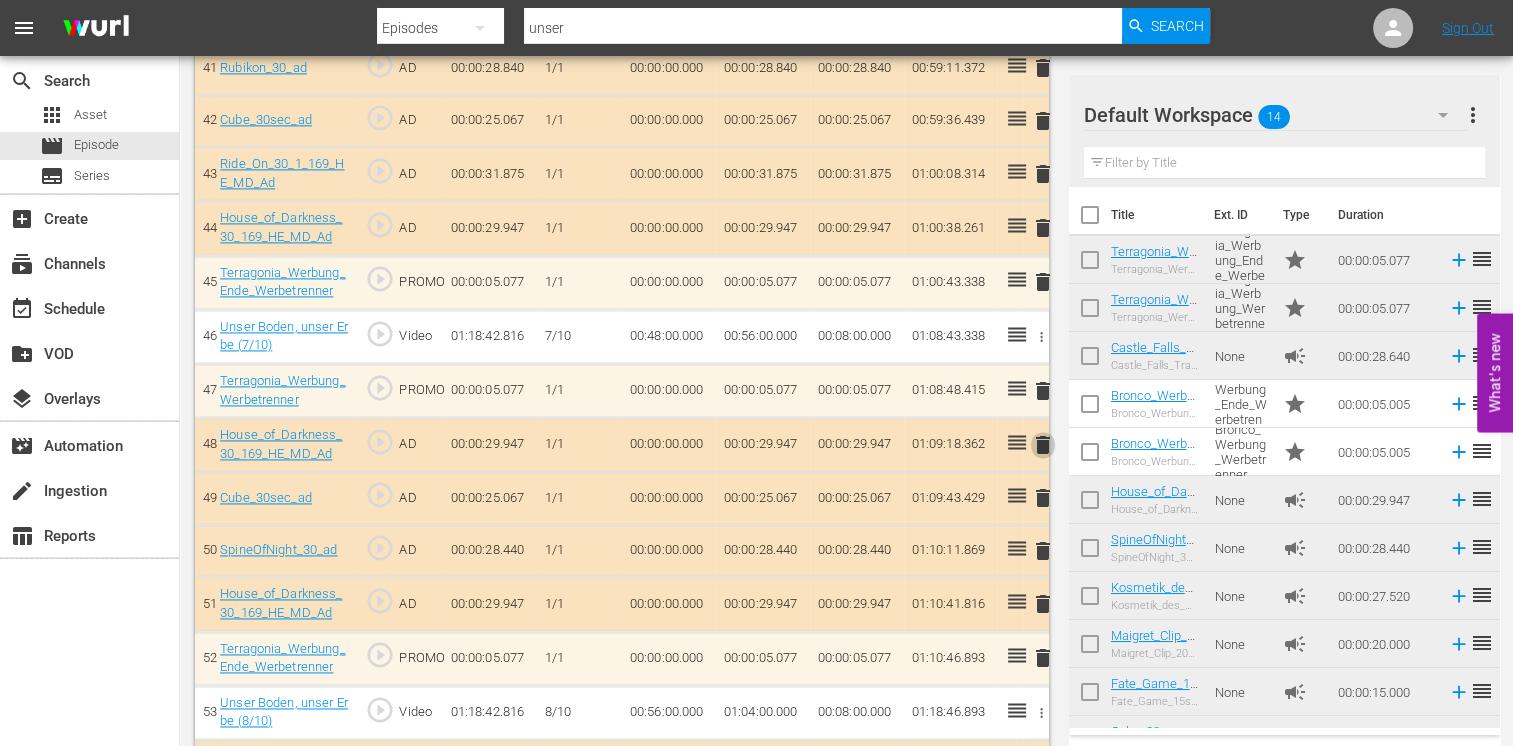 click on "delete" at bounding box center (1043, 445) 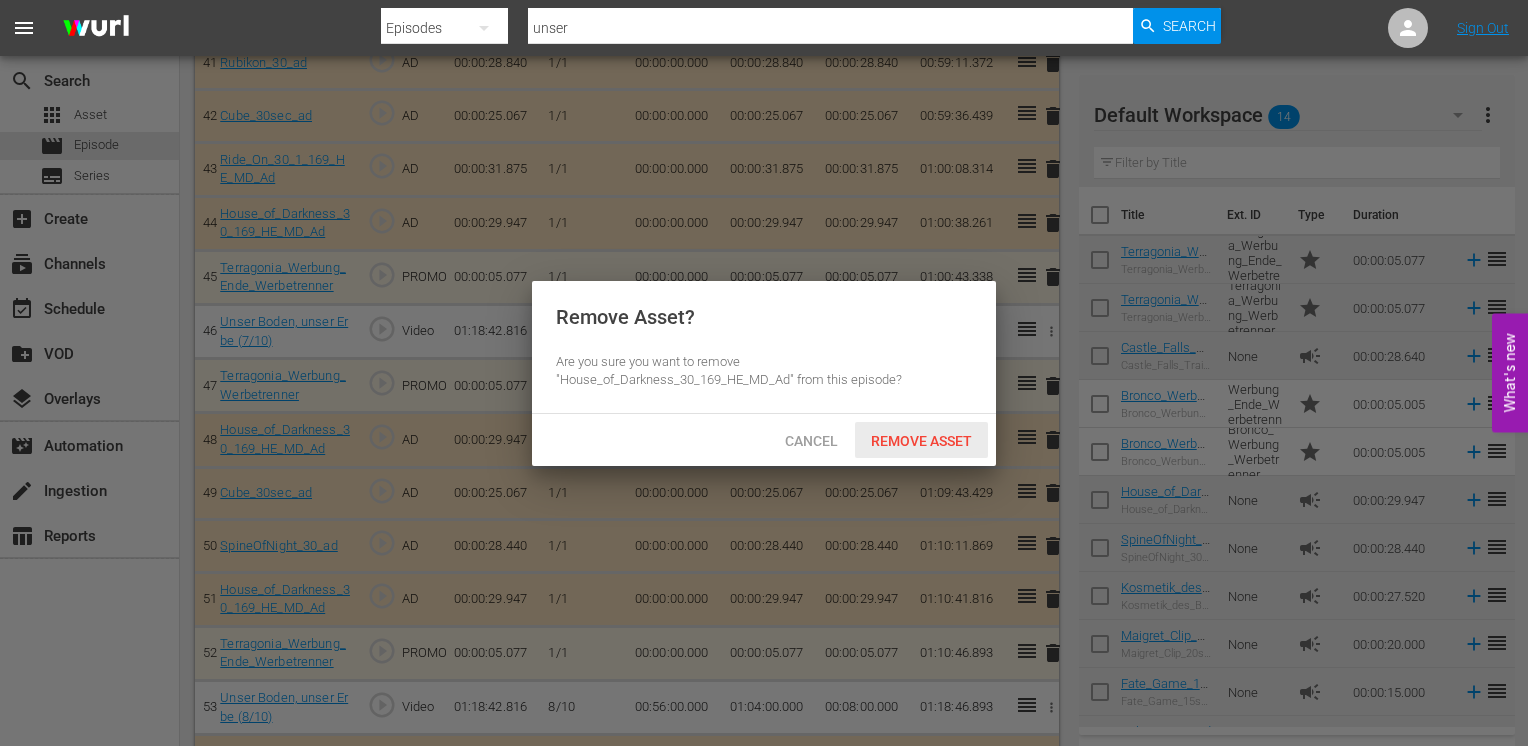 click on "Remove Asset" at bounding box center [921, 441] 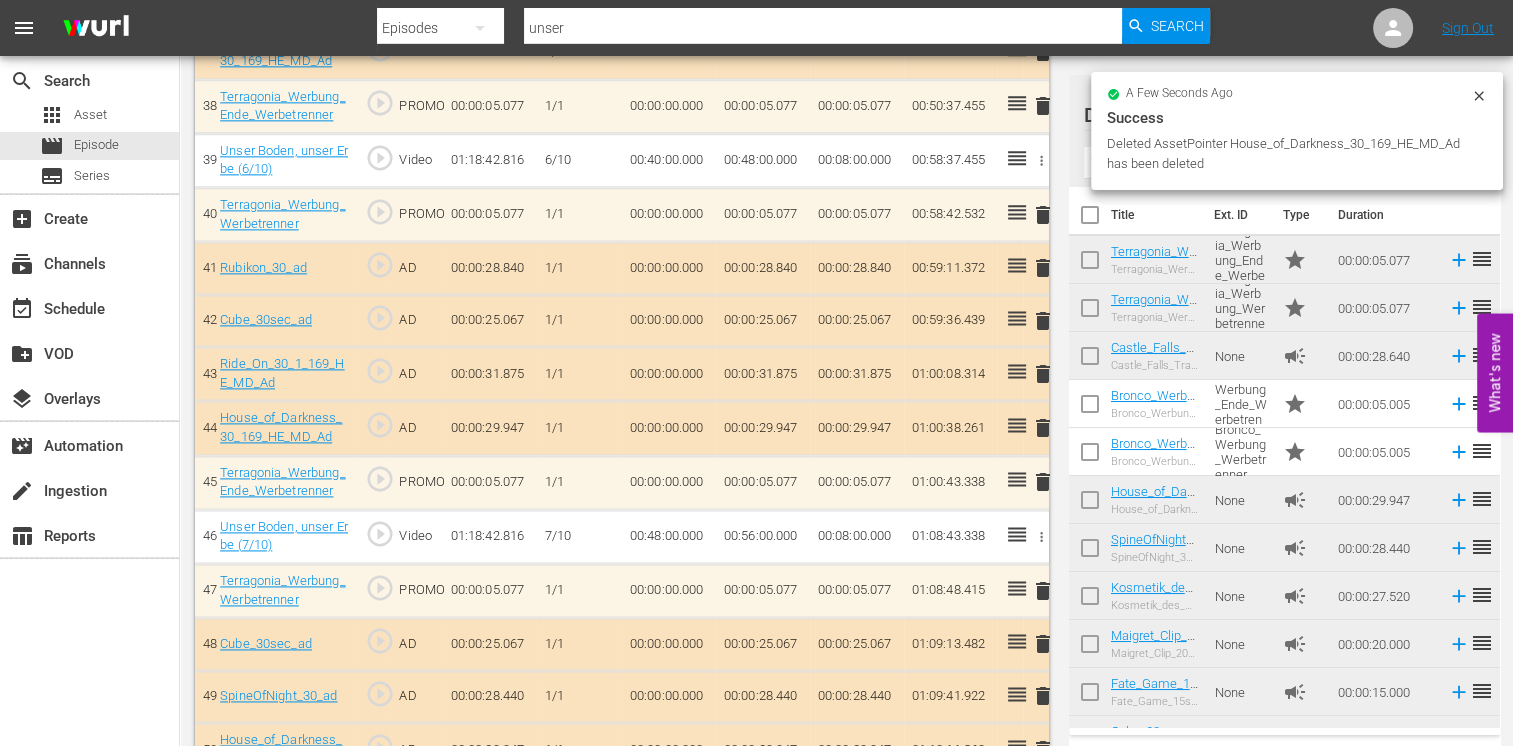 scroll, scrollTop: 2824, scrollLeft: 0, axis: vertical 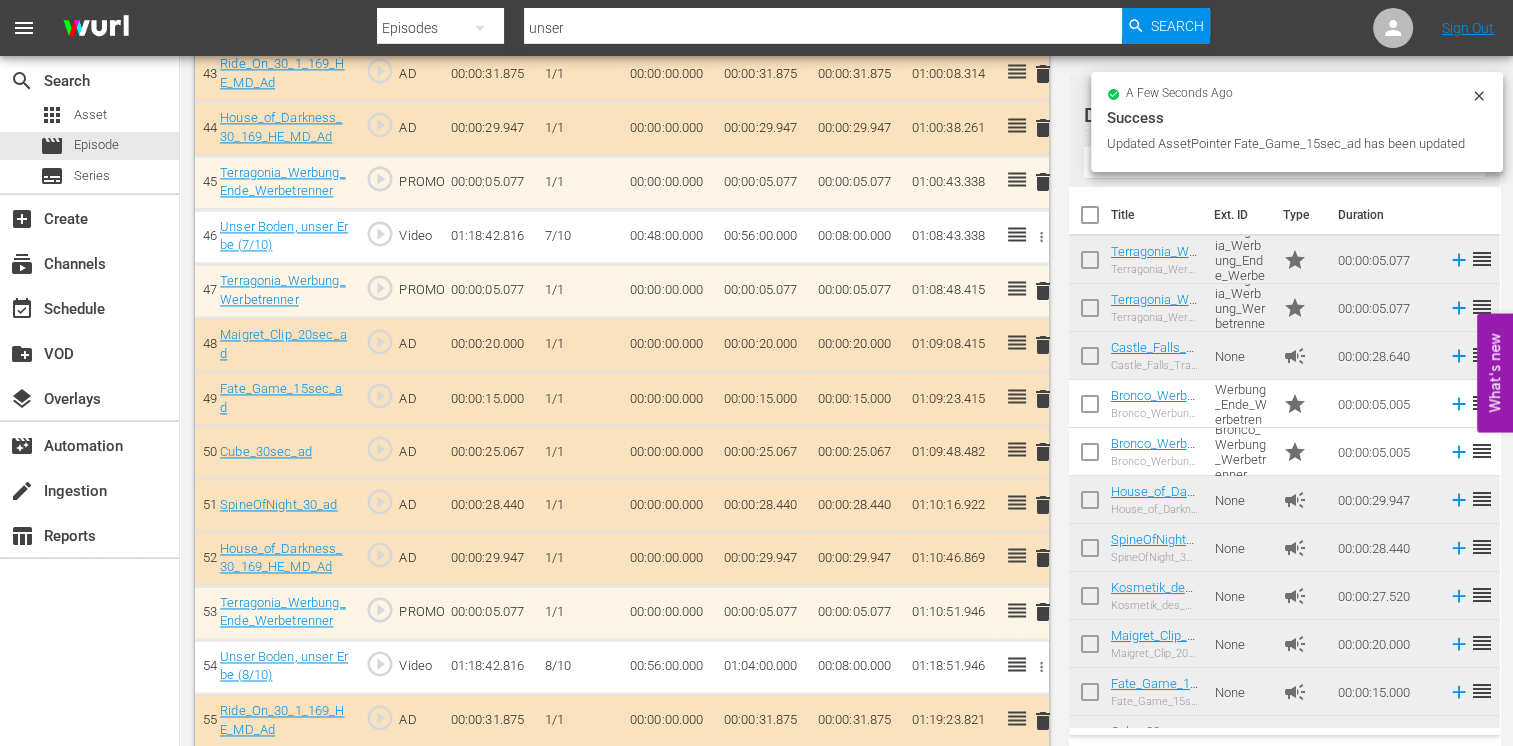 click on "delete" at bounding box center (1043, 452) 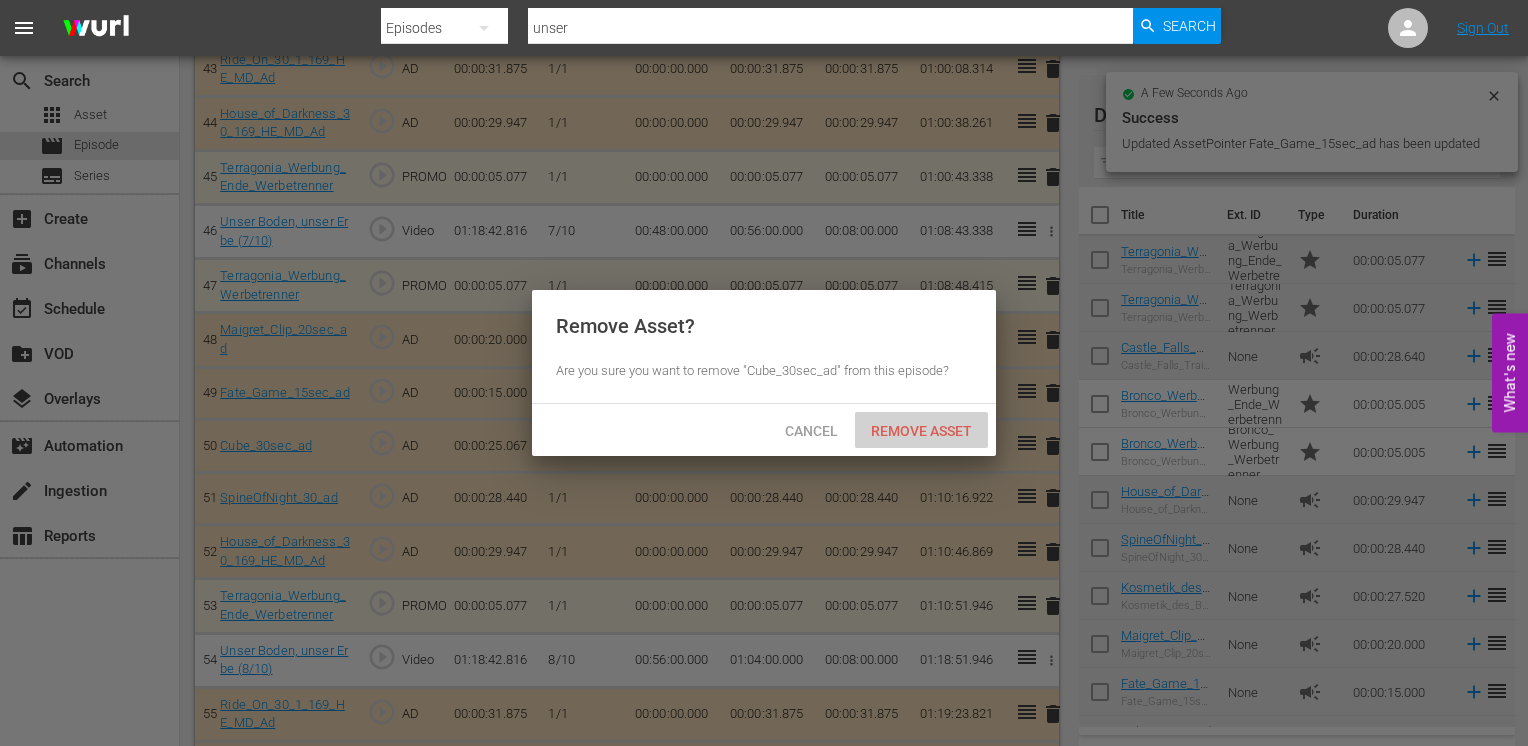 click on "Remove Asset" at bounding box center [921, 431] 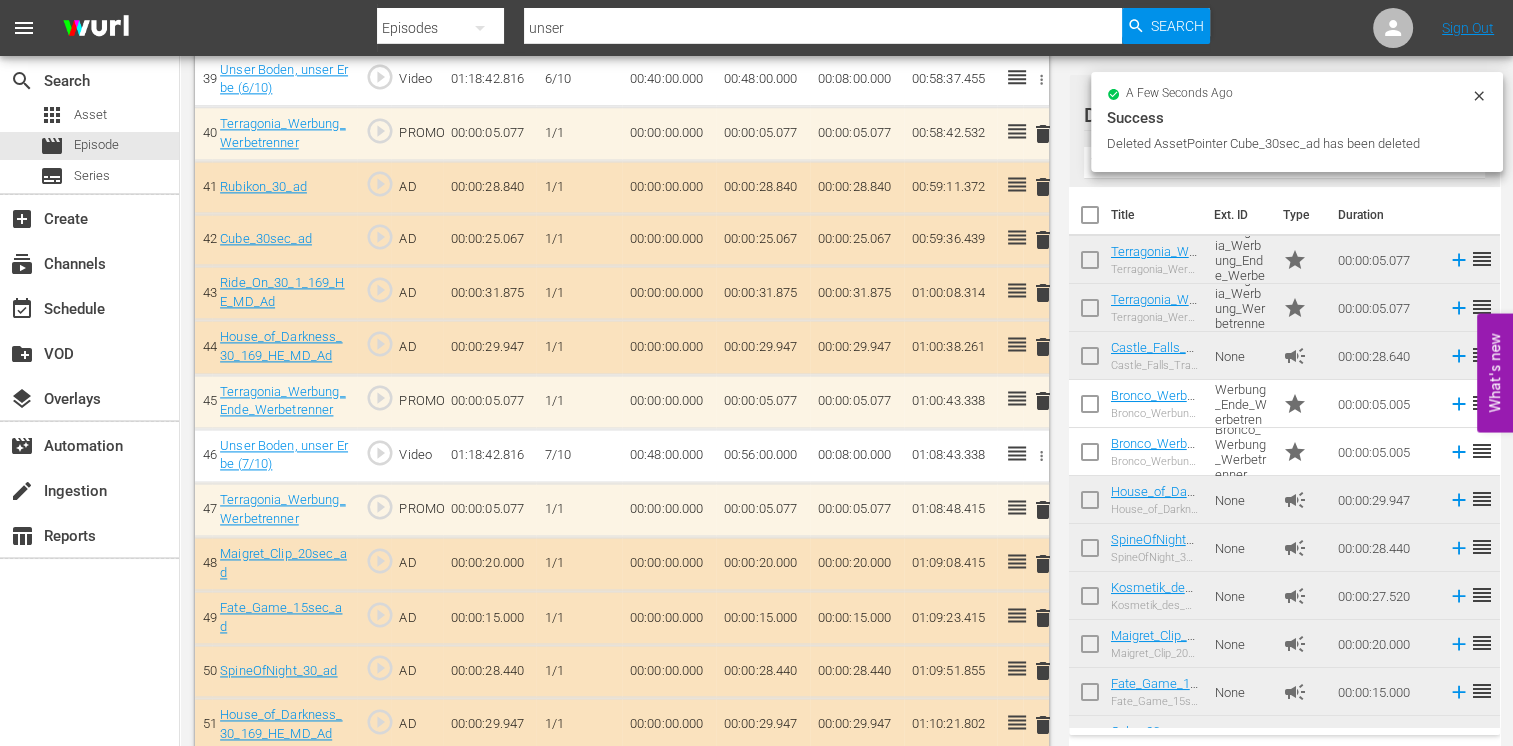 scroll, scrollTop: 2824, scrollLeft: 0, axis: vertical 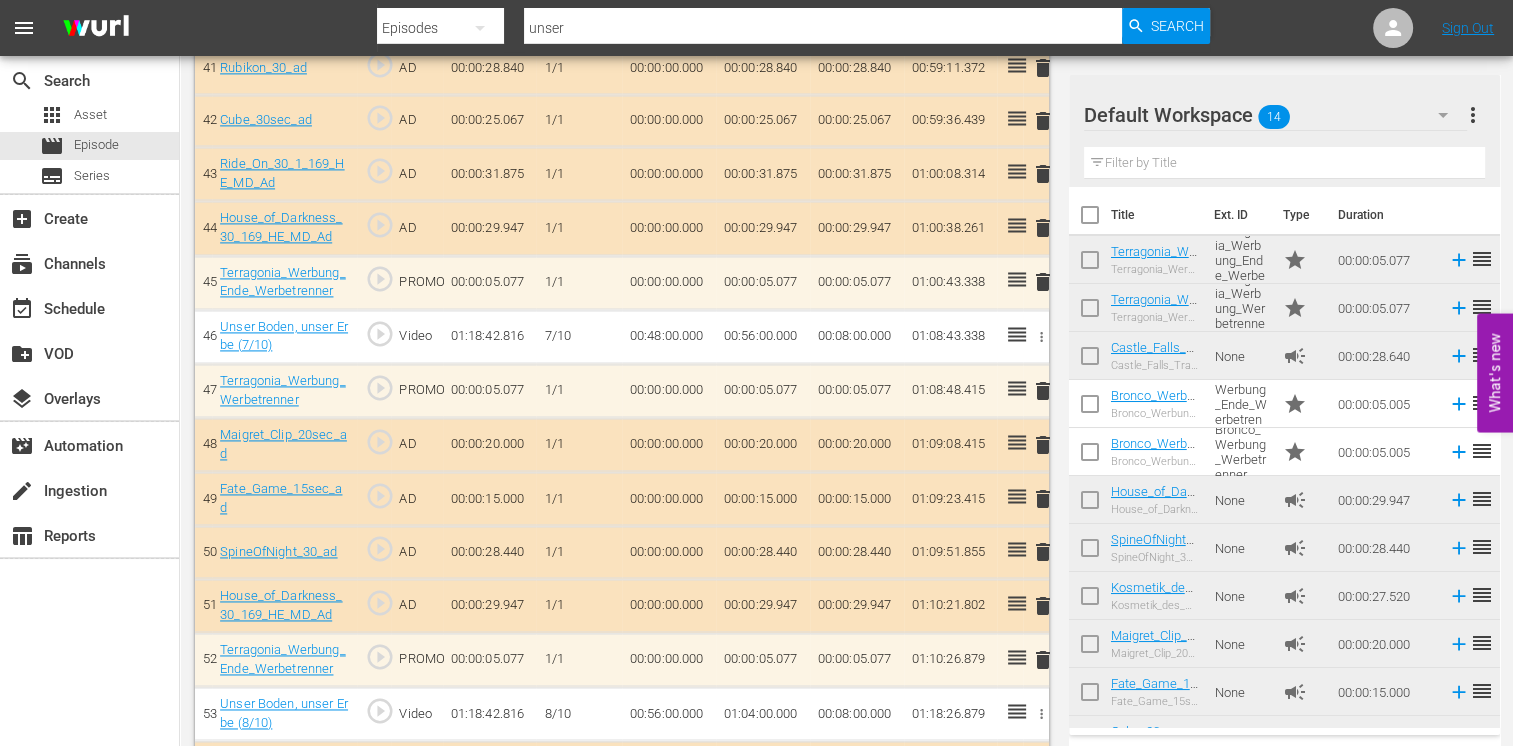 click on "delete" at bounding box center [1043, 606] 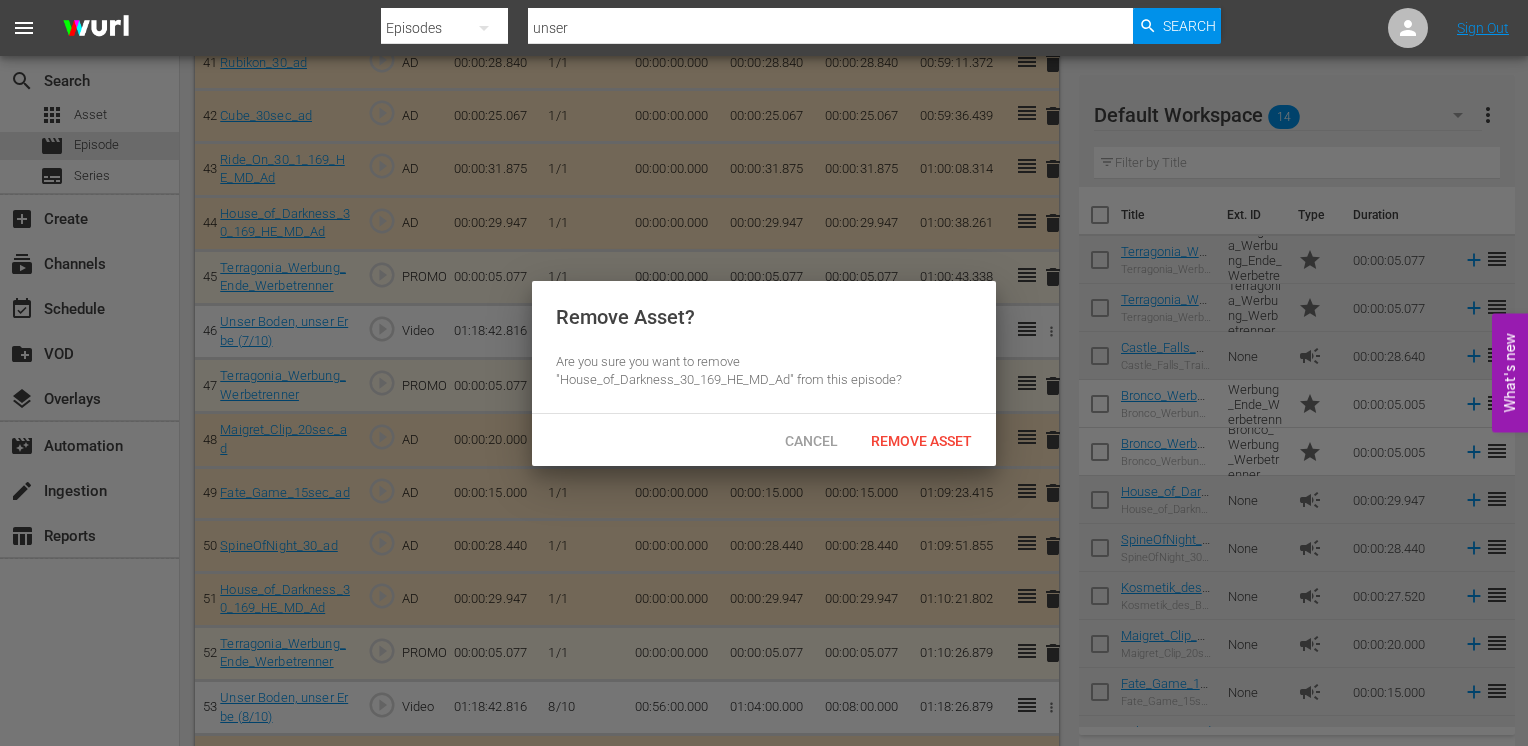 click on "Remove Asset" at bounding box center [921, 441] 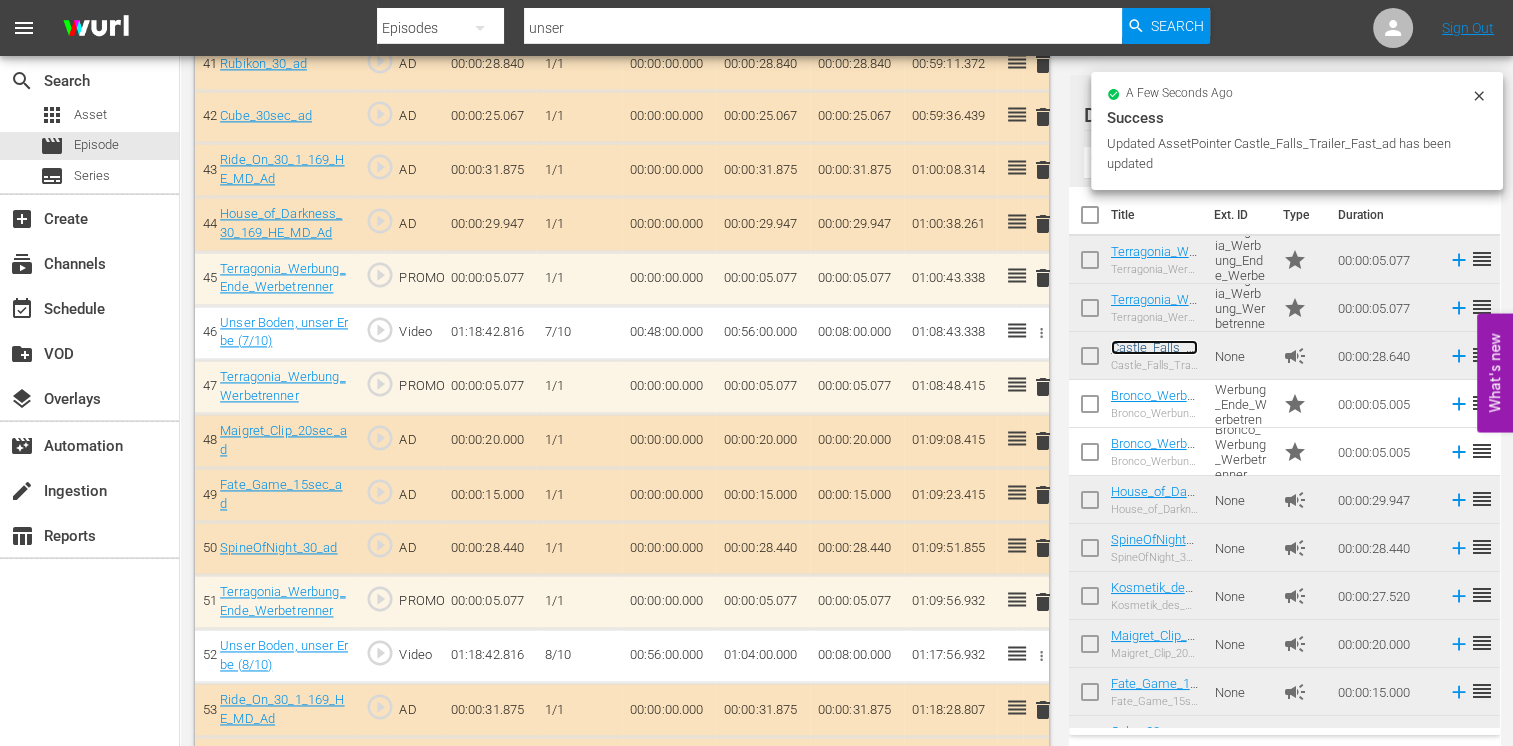 scroll, scrollTop: 2824, scrollLeft: 0, axis: vertical 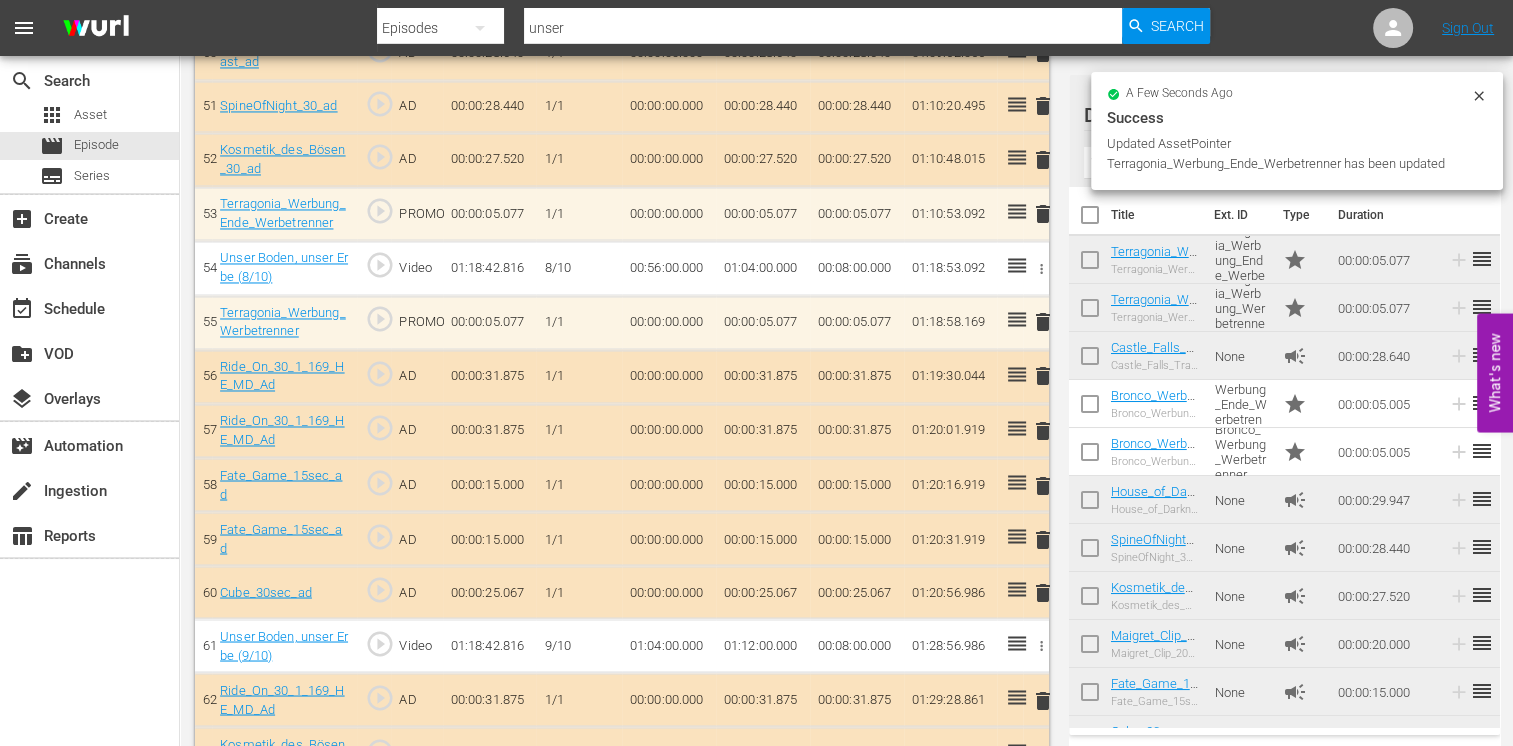 click on "delete" at bounding box center (1036, 376) 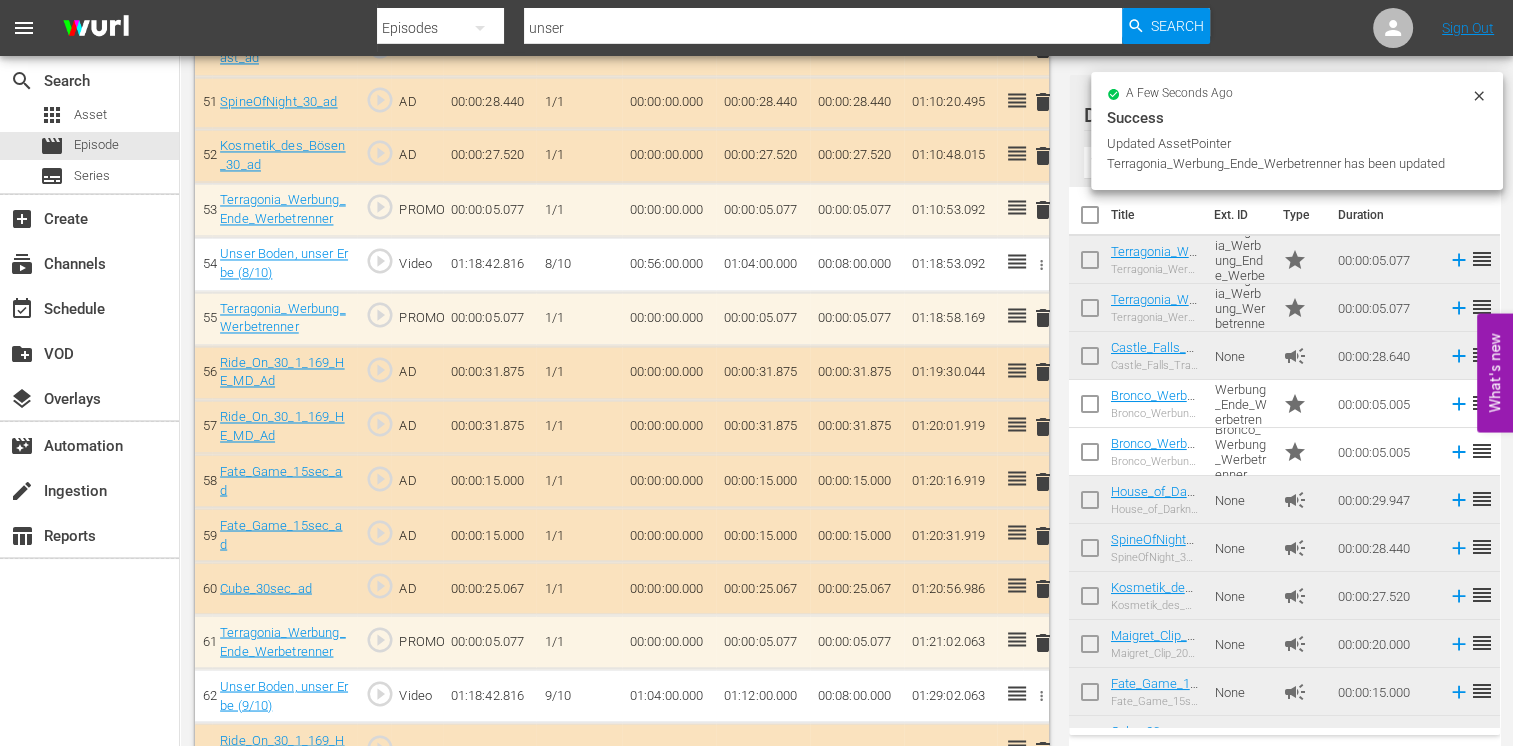 scroll, scrollTop: 3324, scrollLeft: 0, axis: vertical 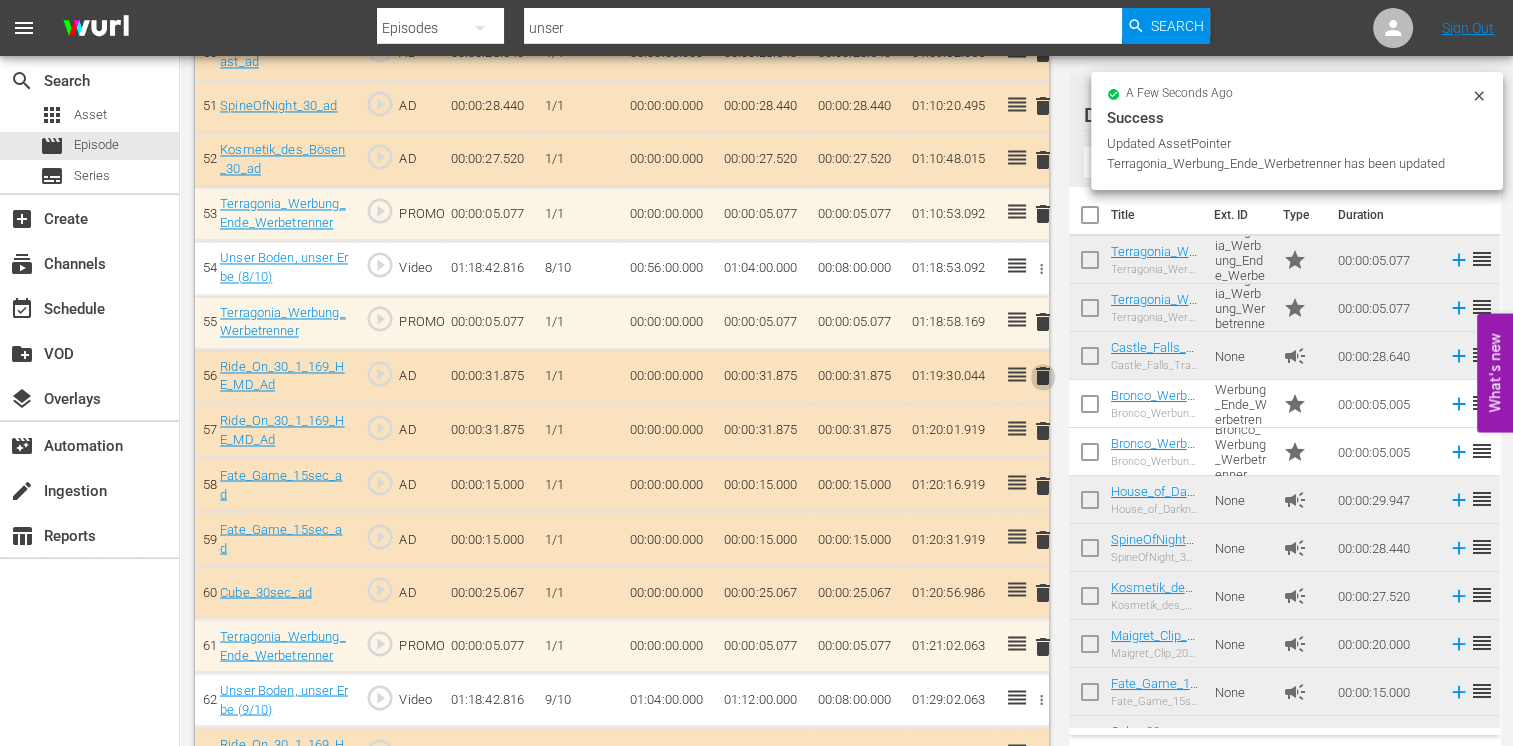 click on "delete" at bounding box center [1043, 376] 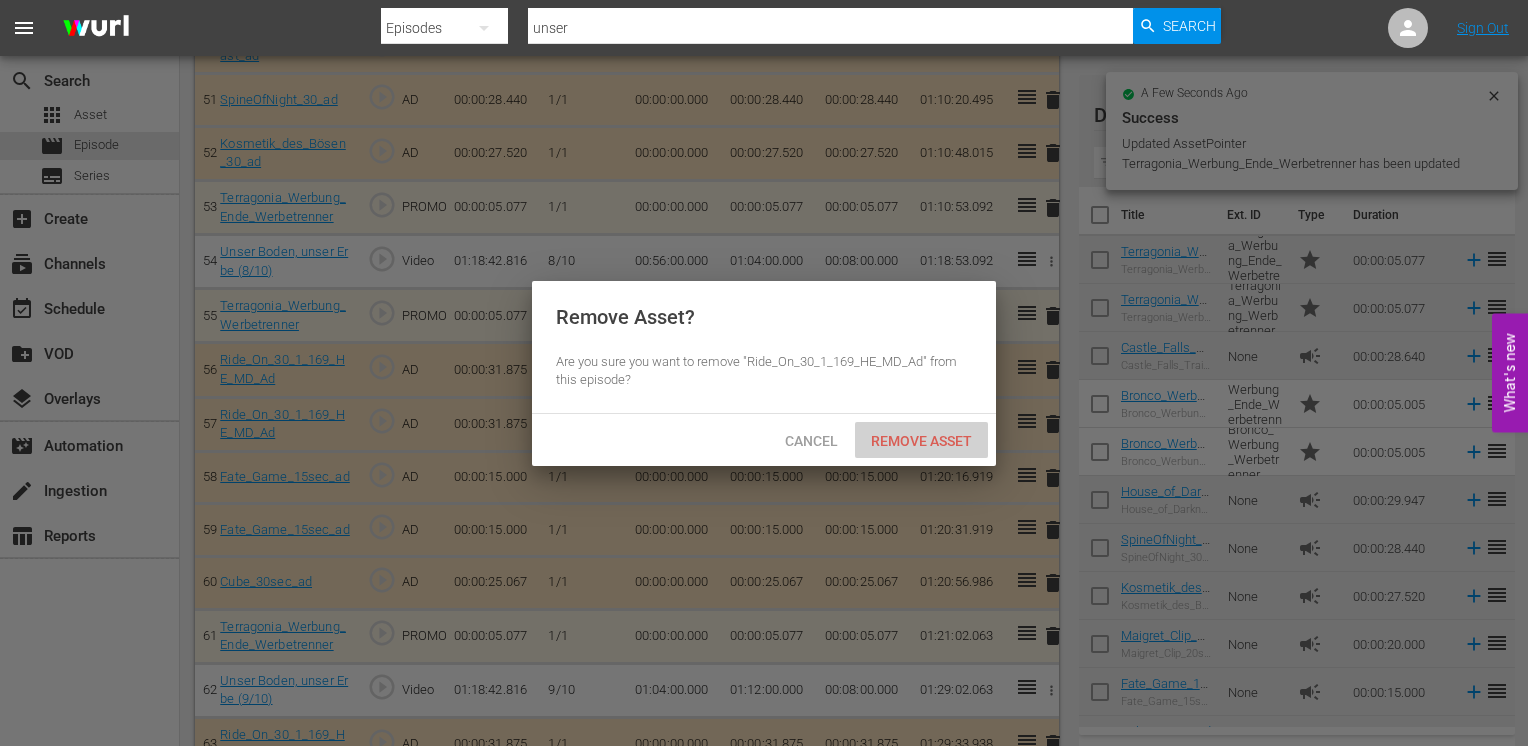 click on "Remove Asset" at bounding box center [921, 441] 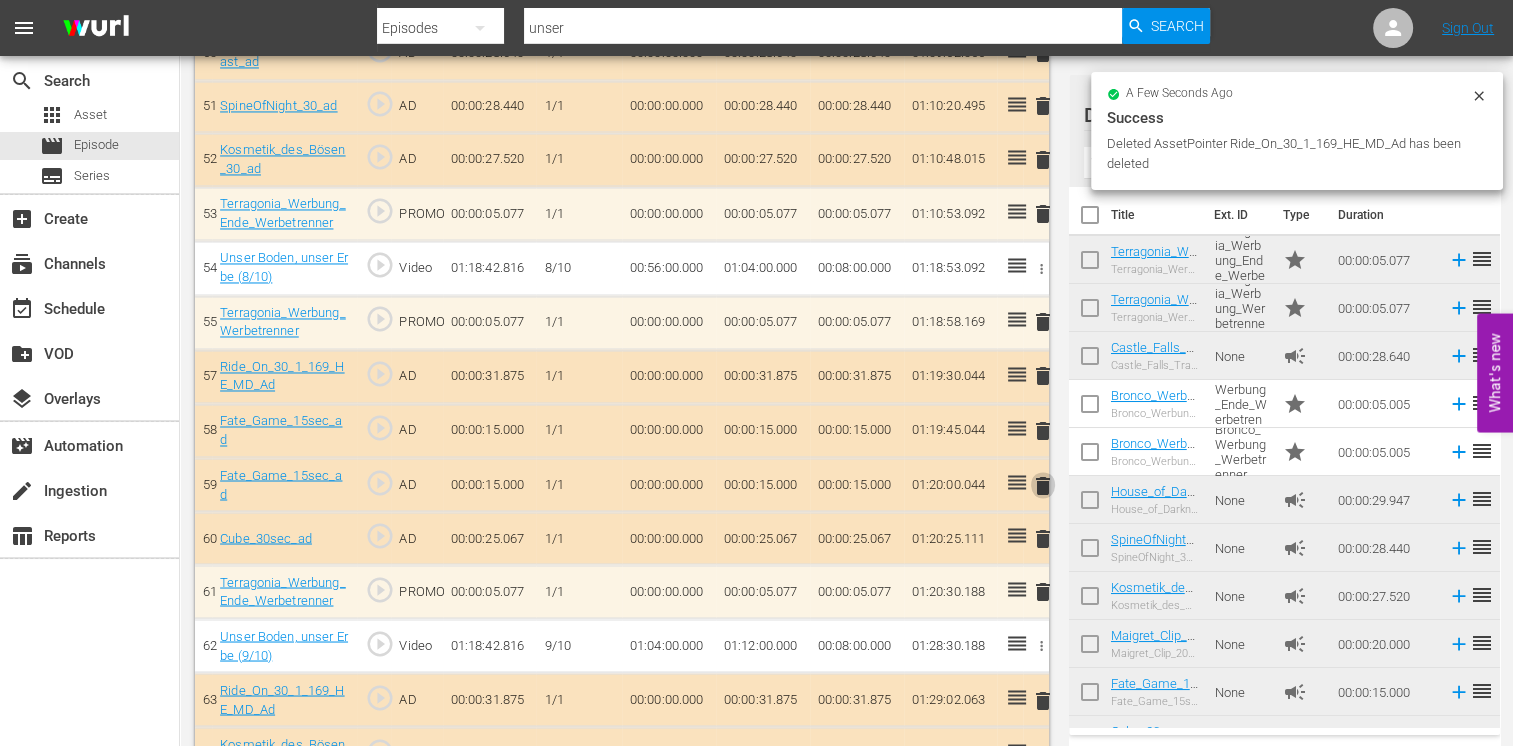 click on "delete" at bounding box center (1043, 485) 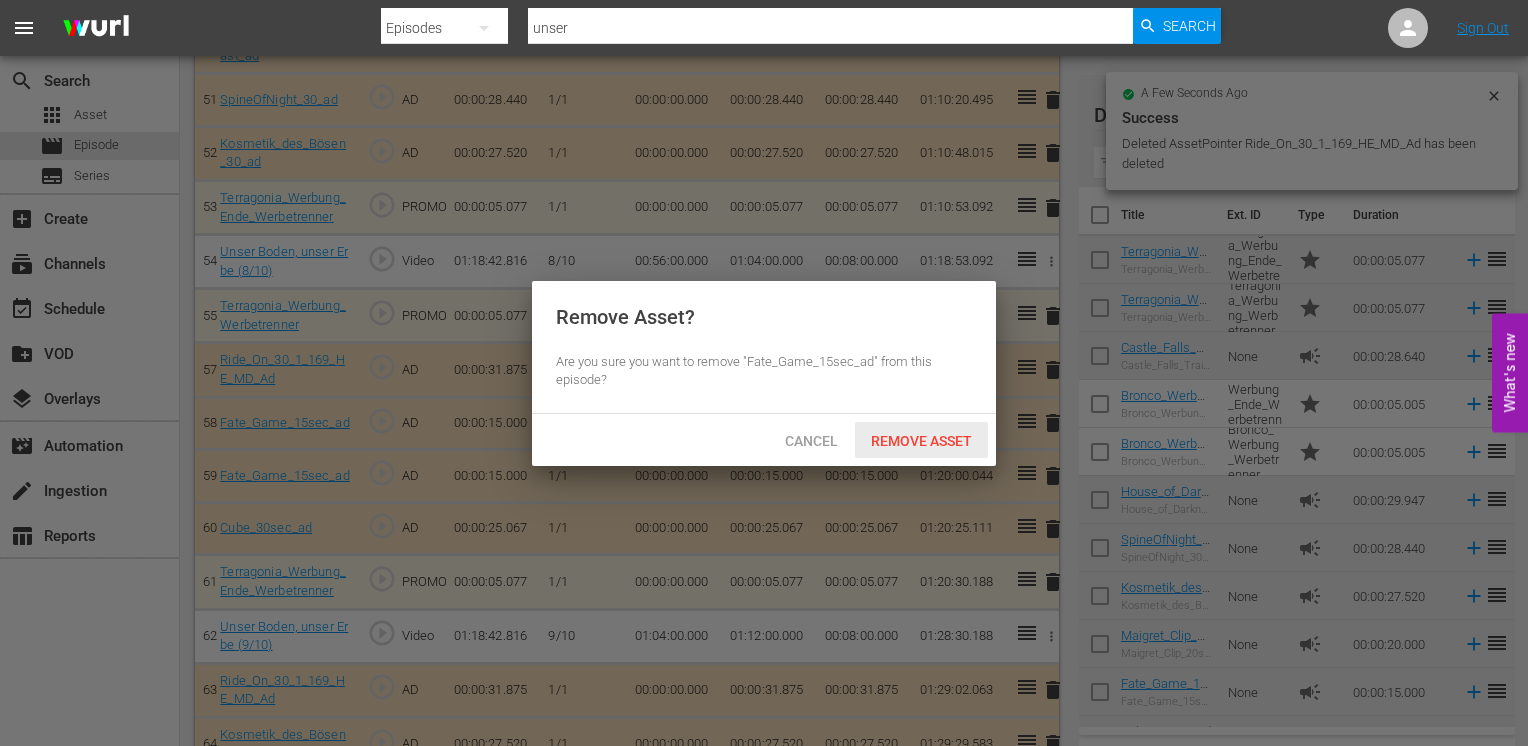 click on "Remove Asset" at bounding box center (921, 441) 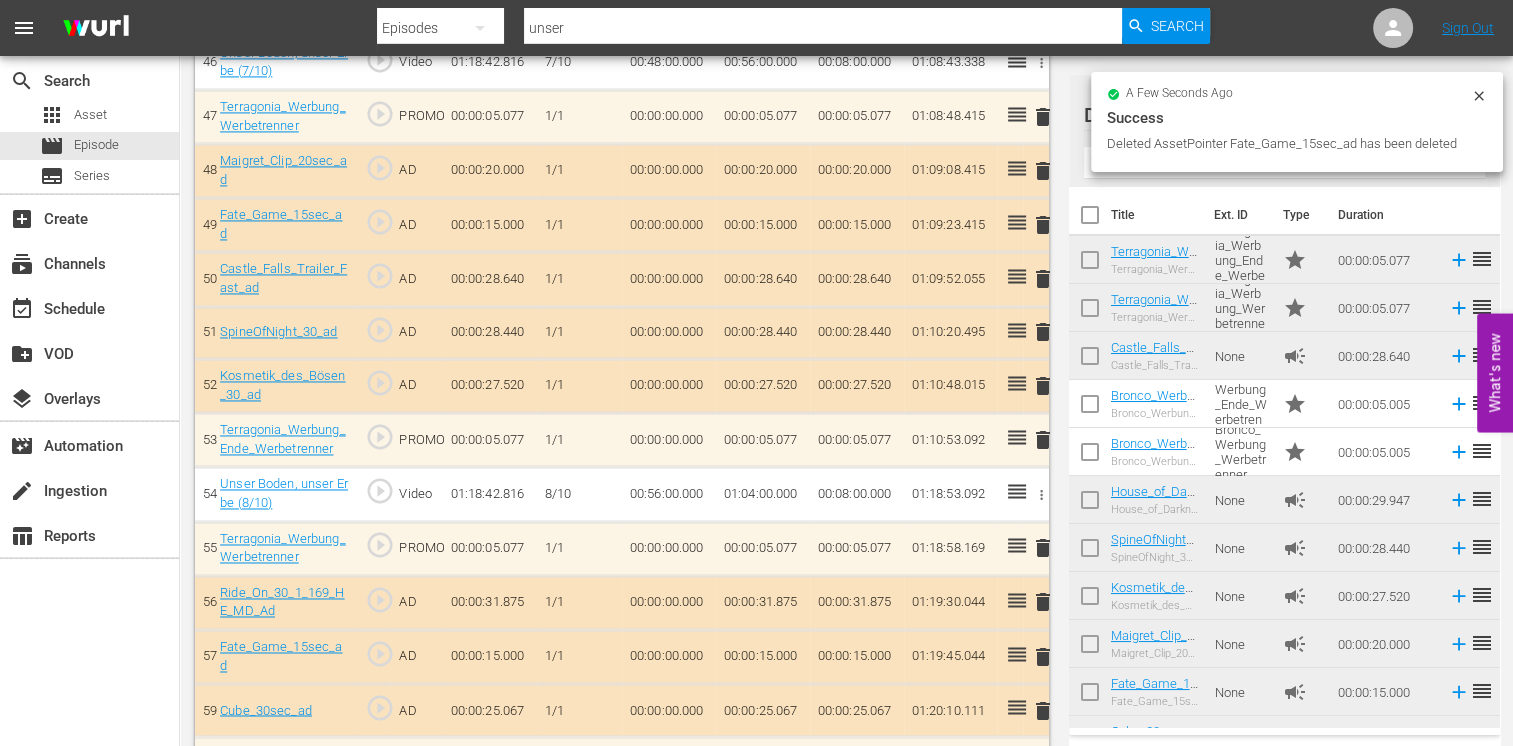scroll, scrollTop: 3324, scrollLeft: 0, axis: vertical 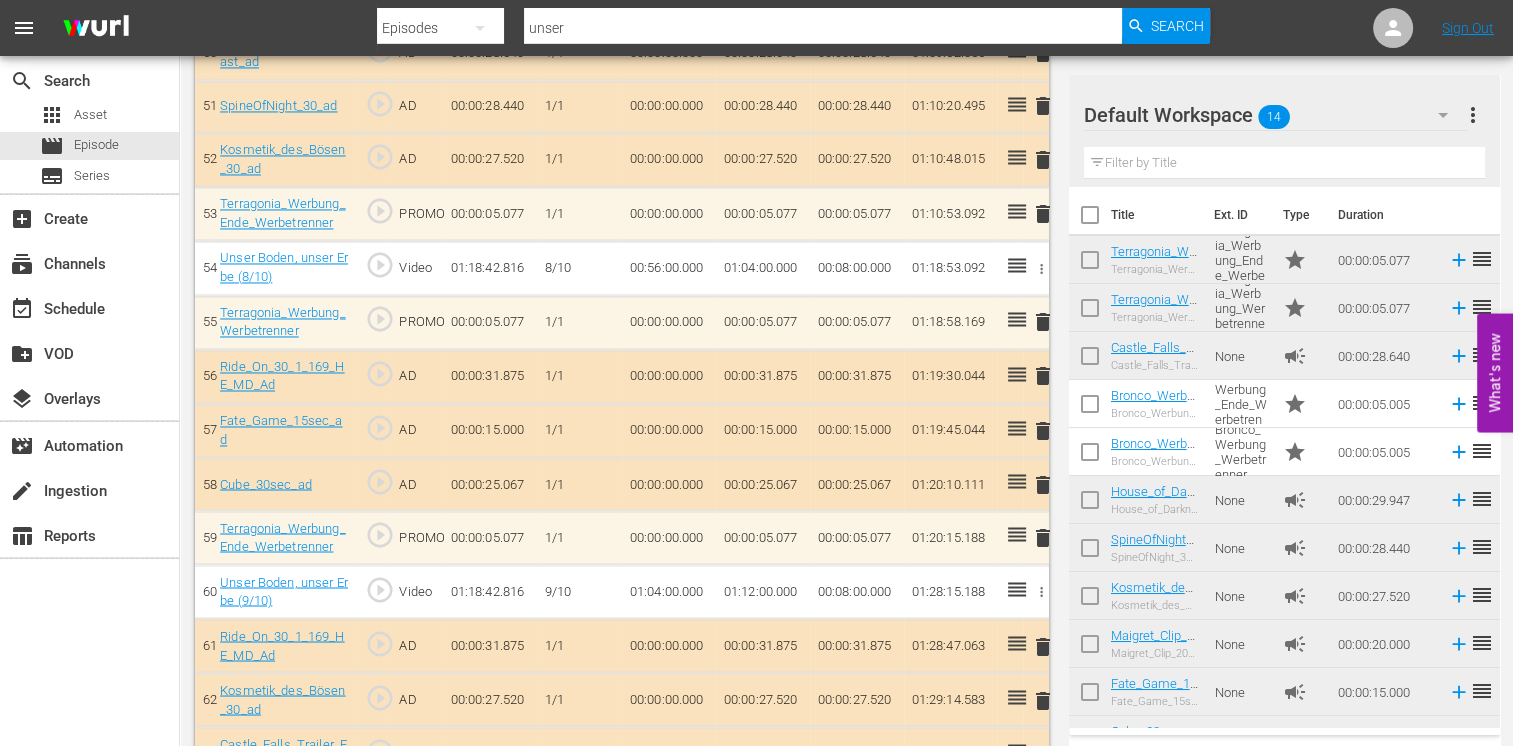click on "delete" at bounding box center [1043, 431] 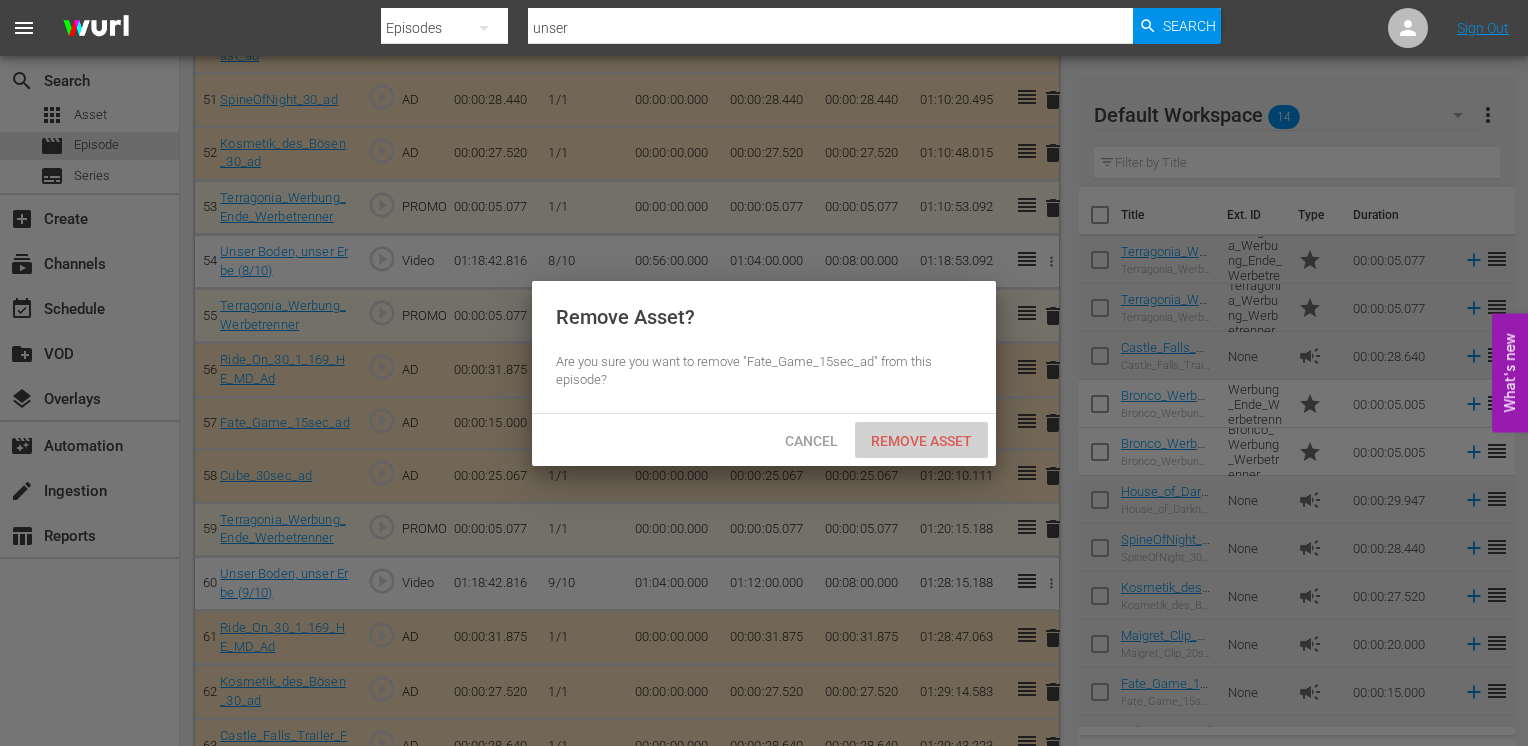 click on "Remove Asset" at bounding box center (921, 441) 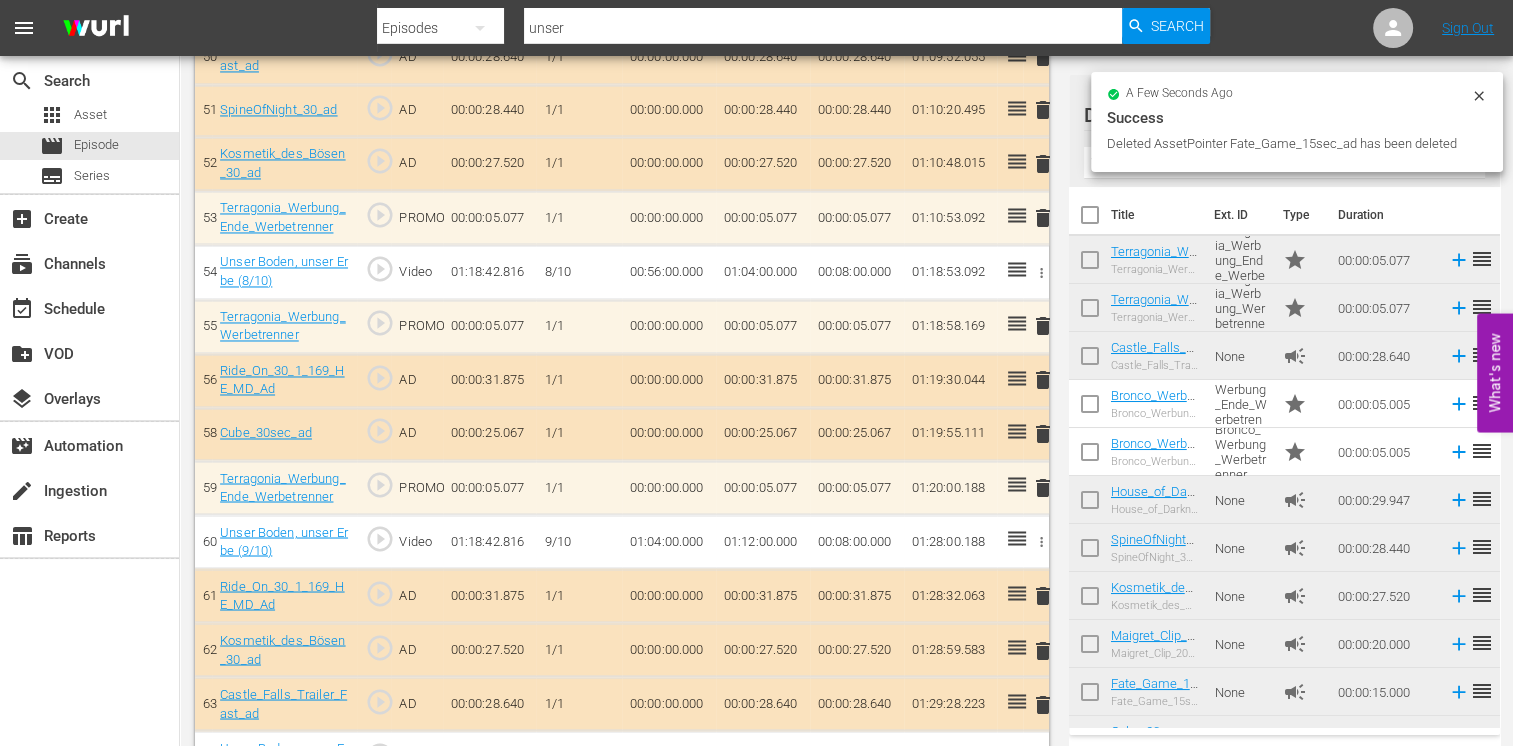 scroll, scrollTop: 3324, scrollLeft: 0, axis: vertical 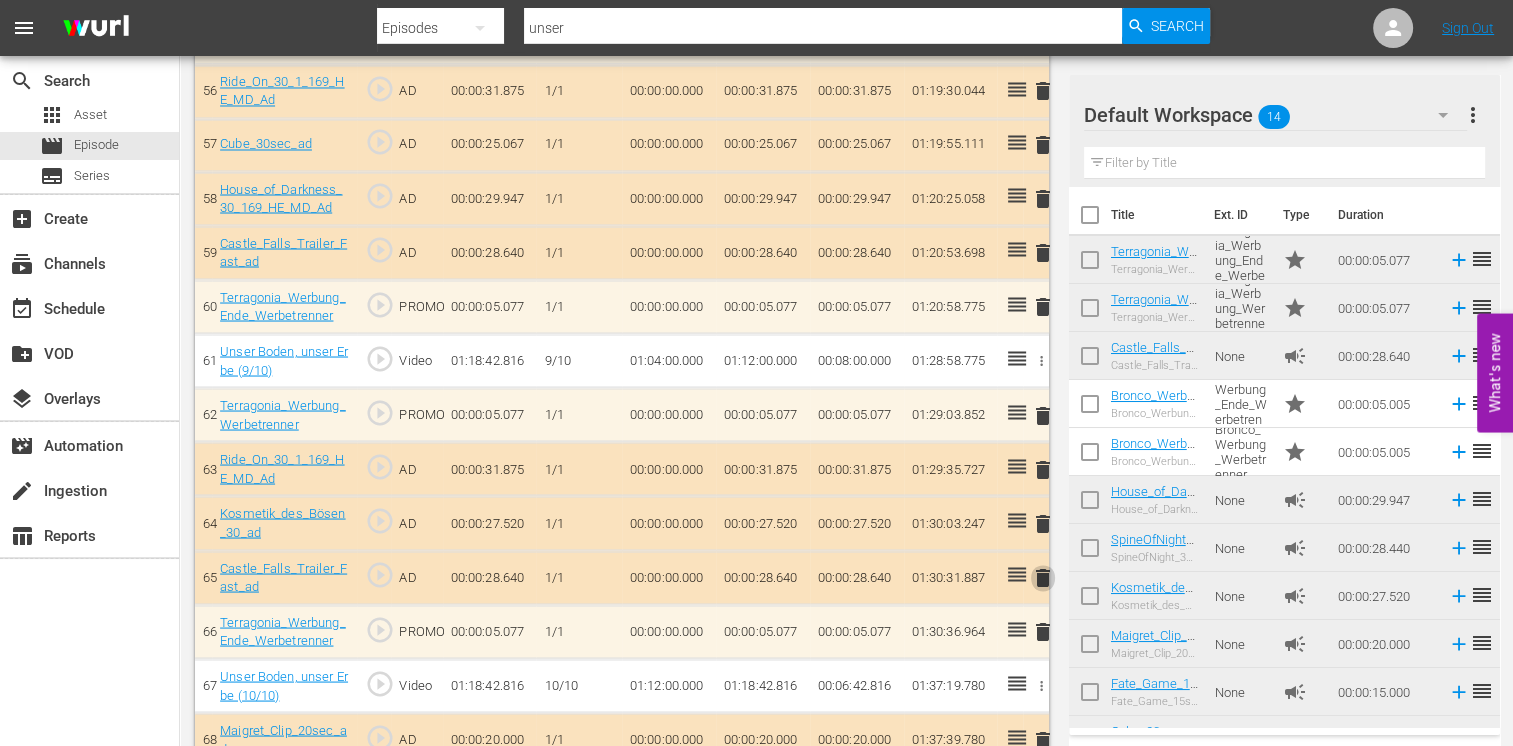 click on "delete" at bounding box center (1043, 577) 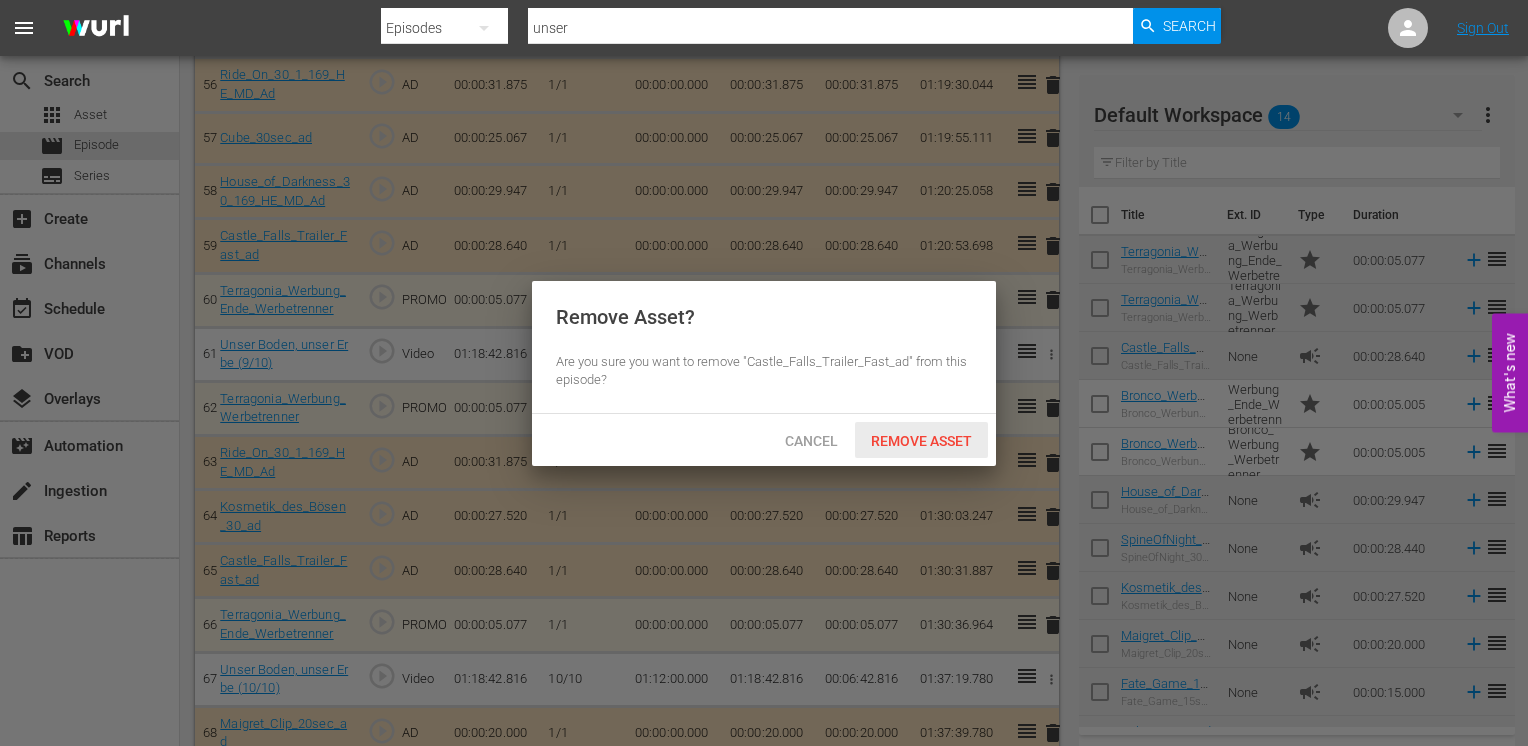 click on "Remove Asset" at bounding box center [921, 441] 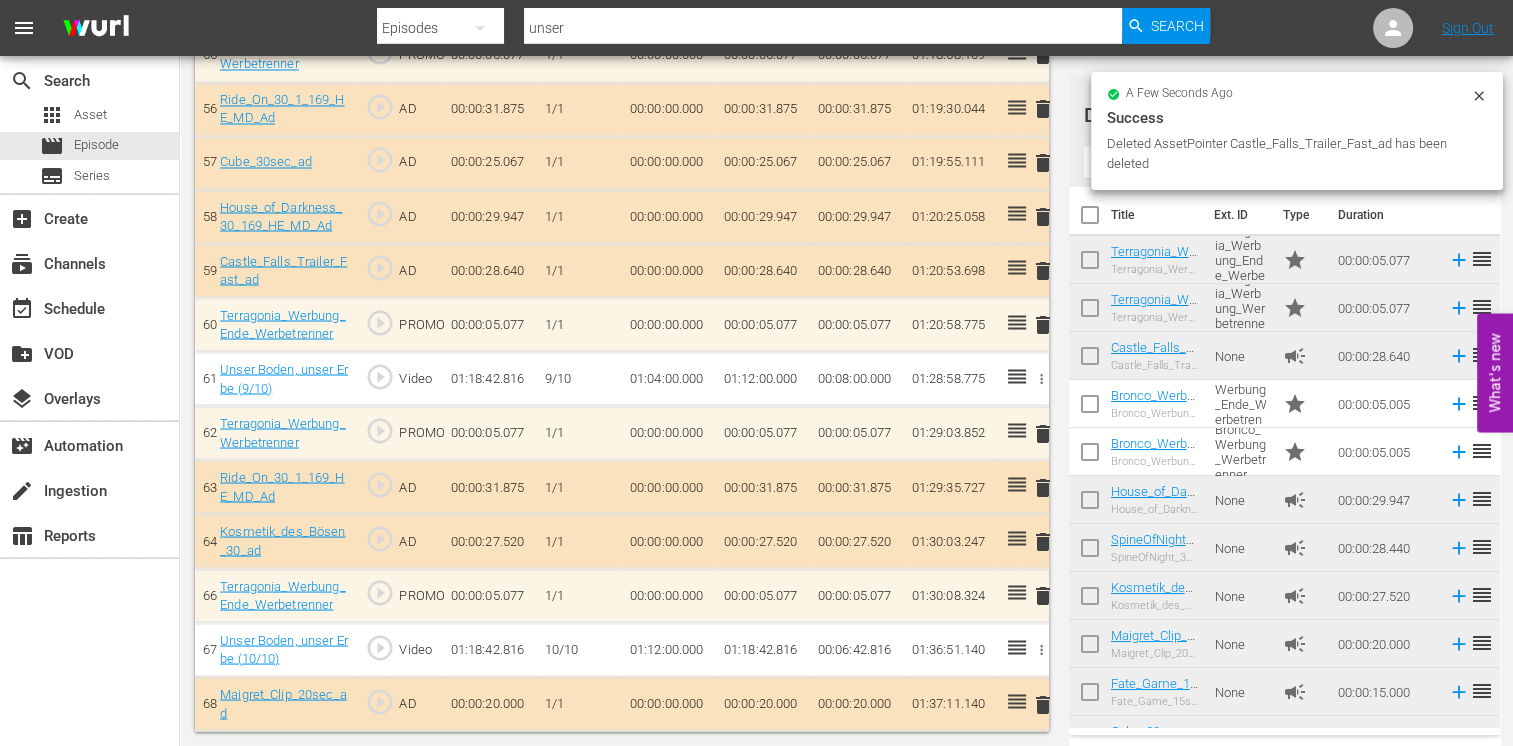 scroll, scrollTop: 3556, scrollLeft: 0, axis: vertical 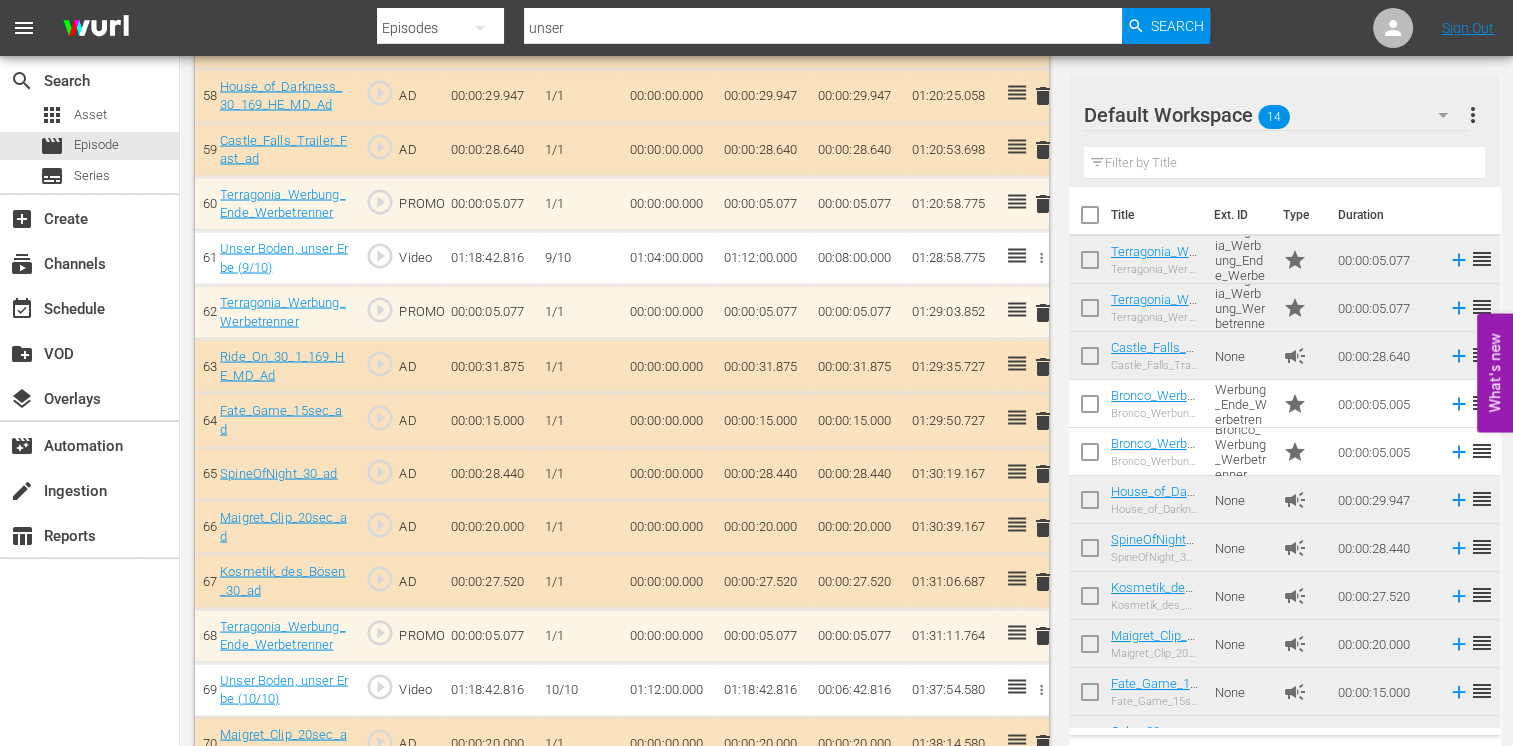 click on "delete" at bounding box center (1043, 743) 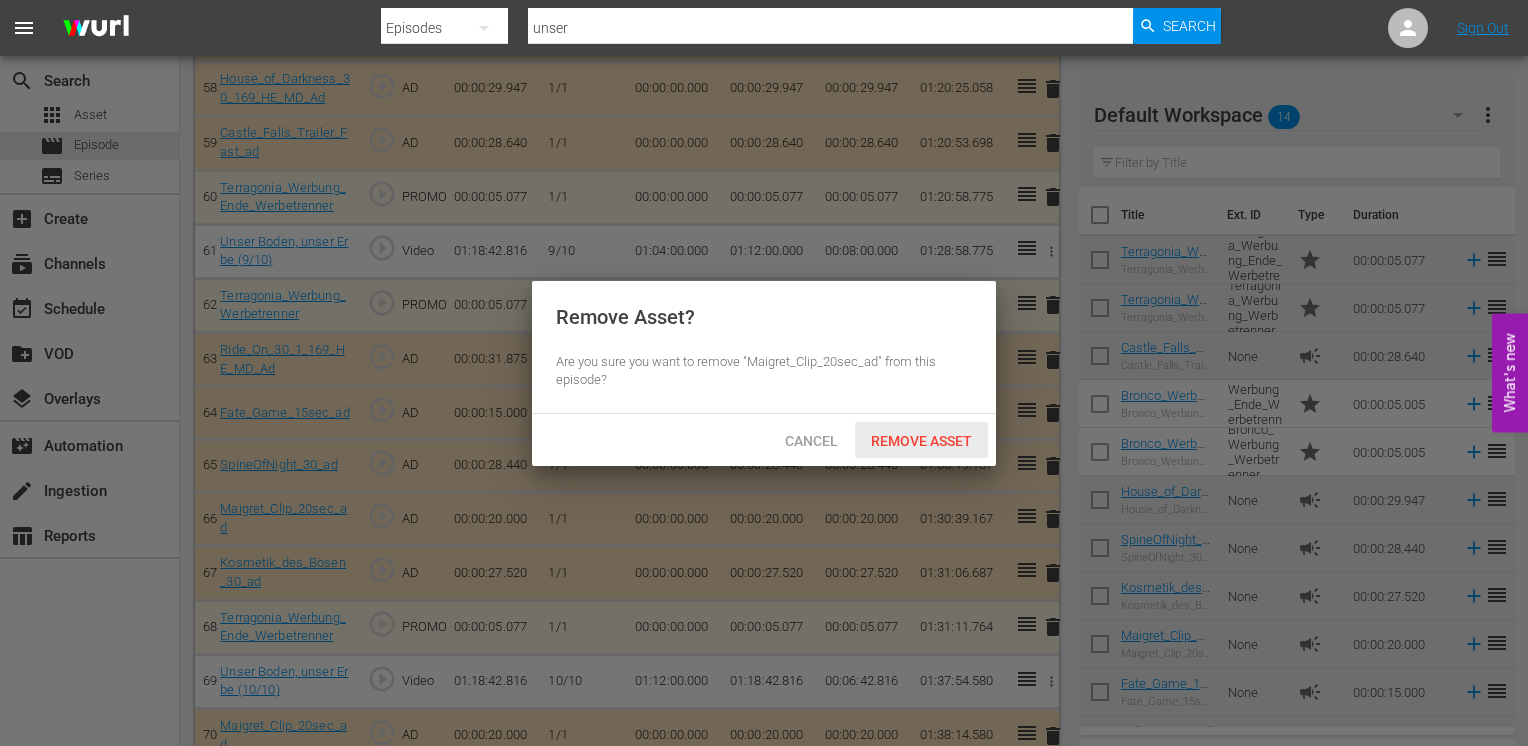 click on "Remove Asset" at bounding box center (921, 441) 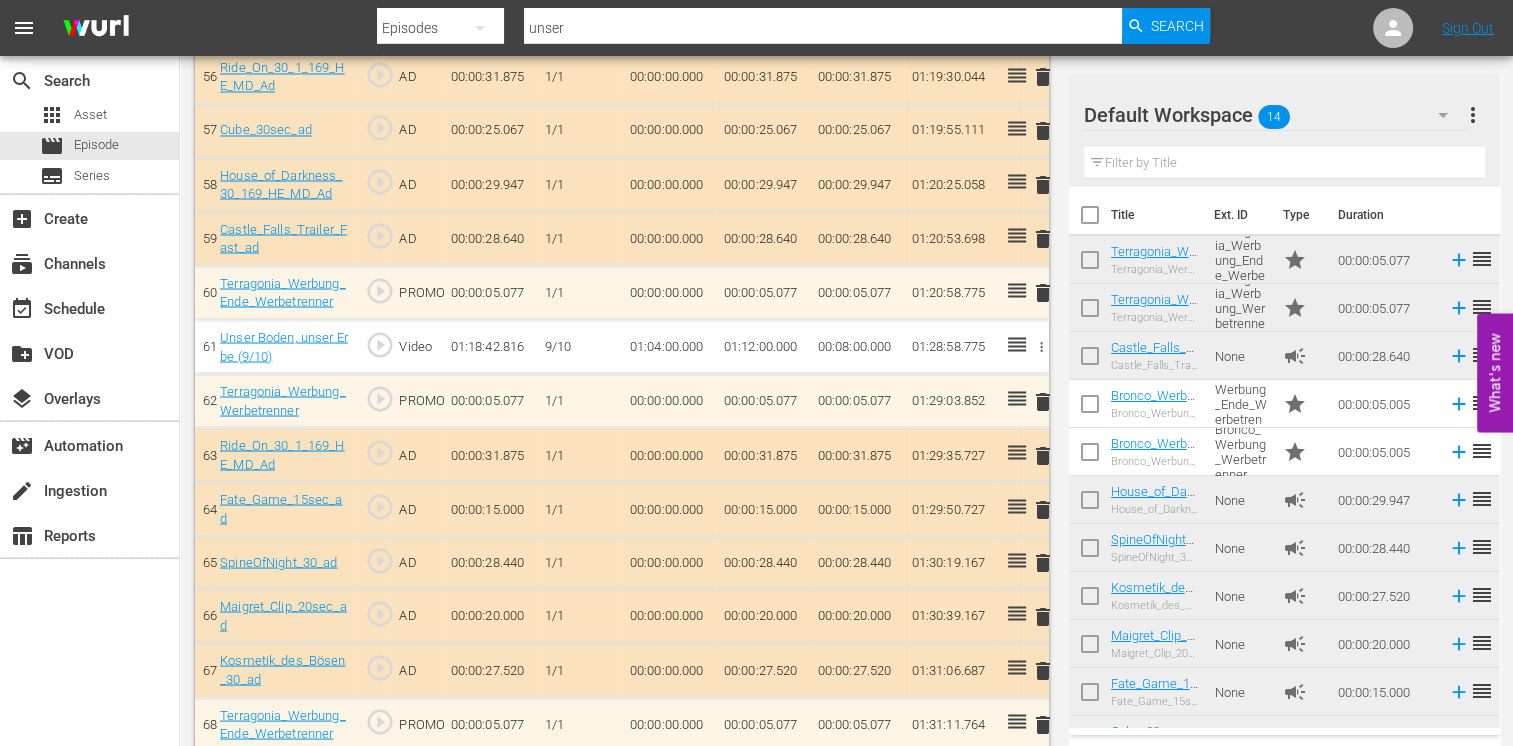scroll, scrollTop: 3658, scrollLeft: 0, axis: vertical 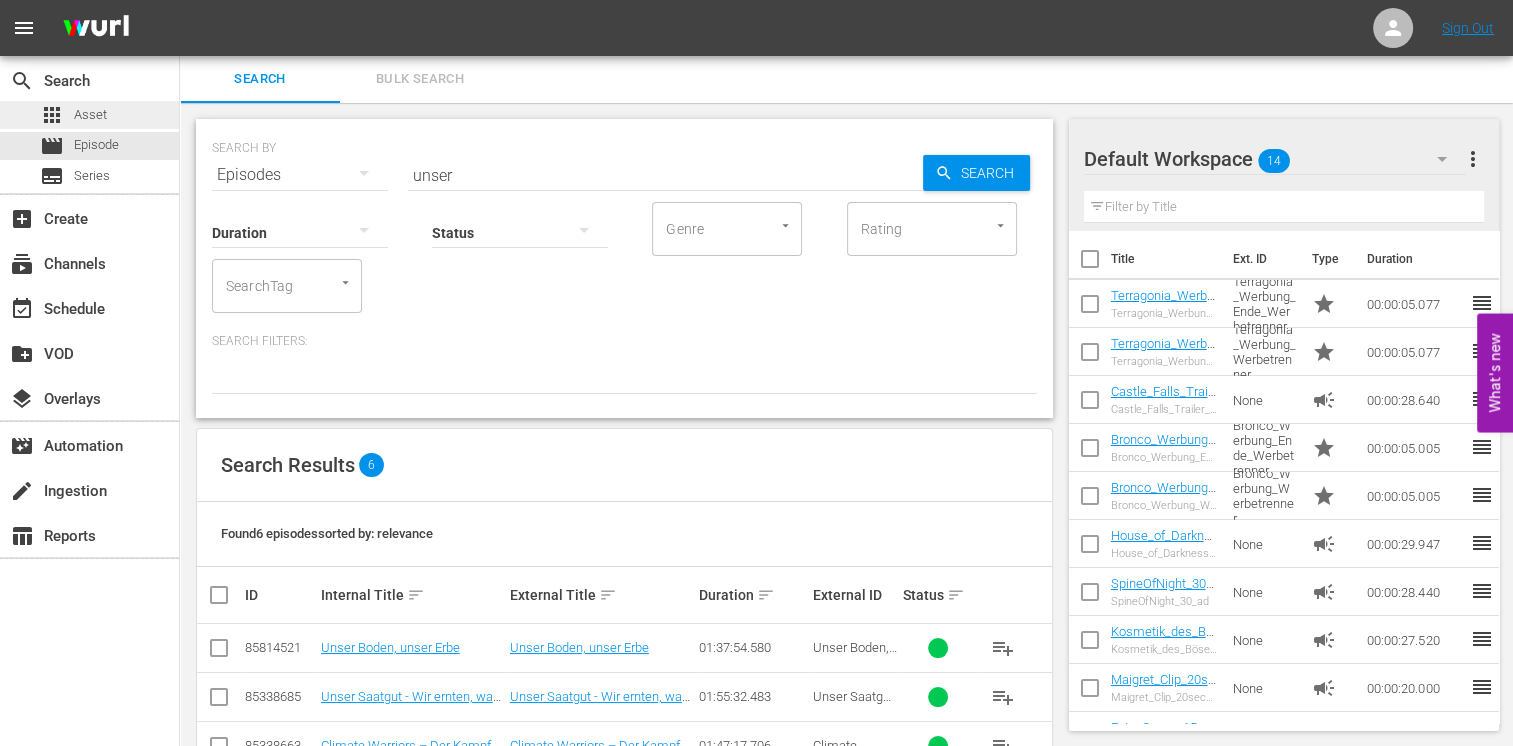 click on "apps Asset" at bounding box center (89, 115) 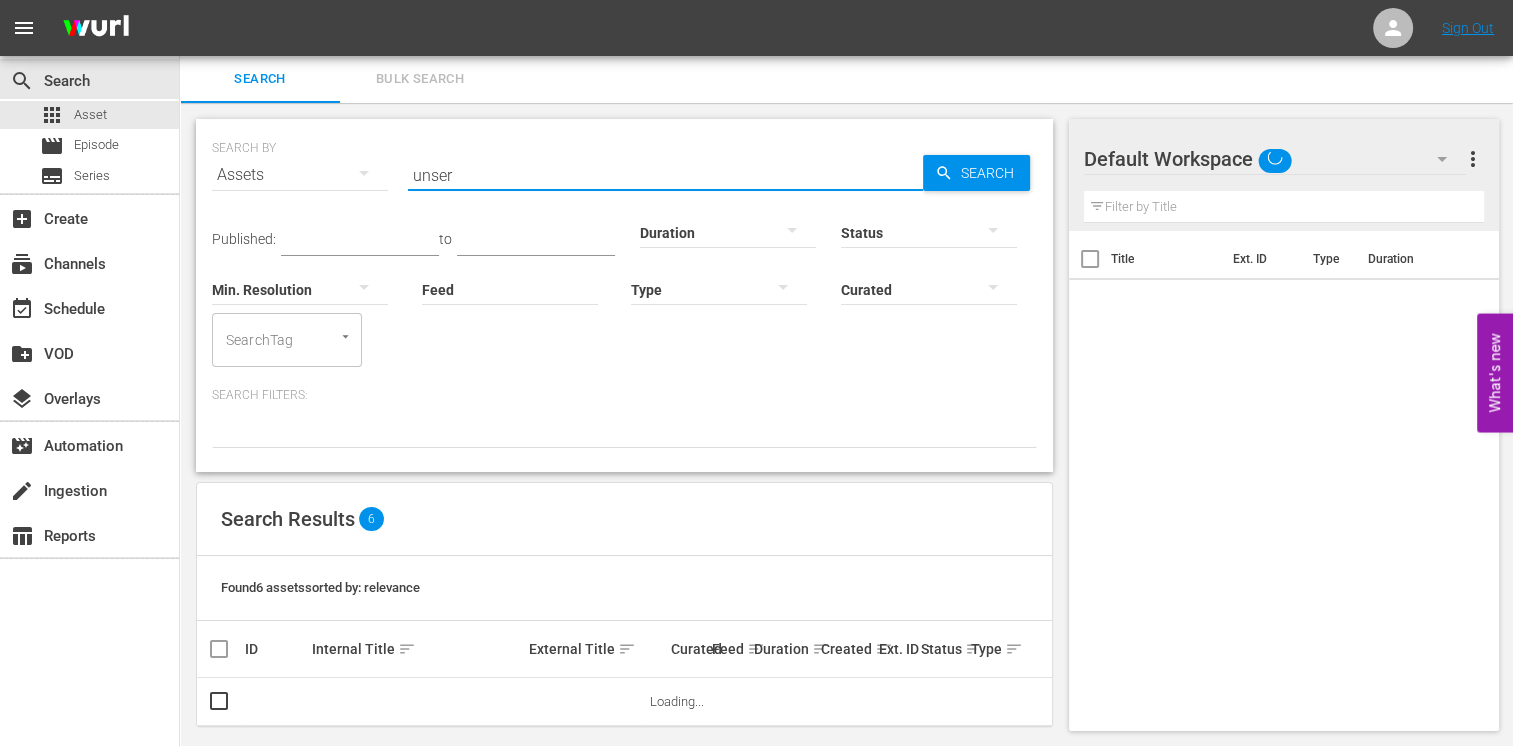 drag, startPoint x: 474, startPoint y: 178, endPoint x: 280, endPoint y: 178, distance: 194 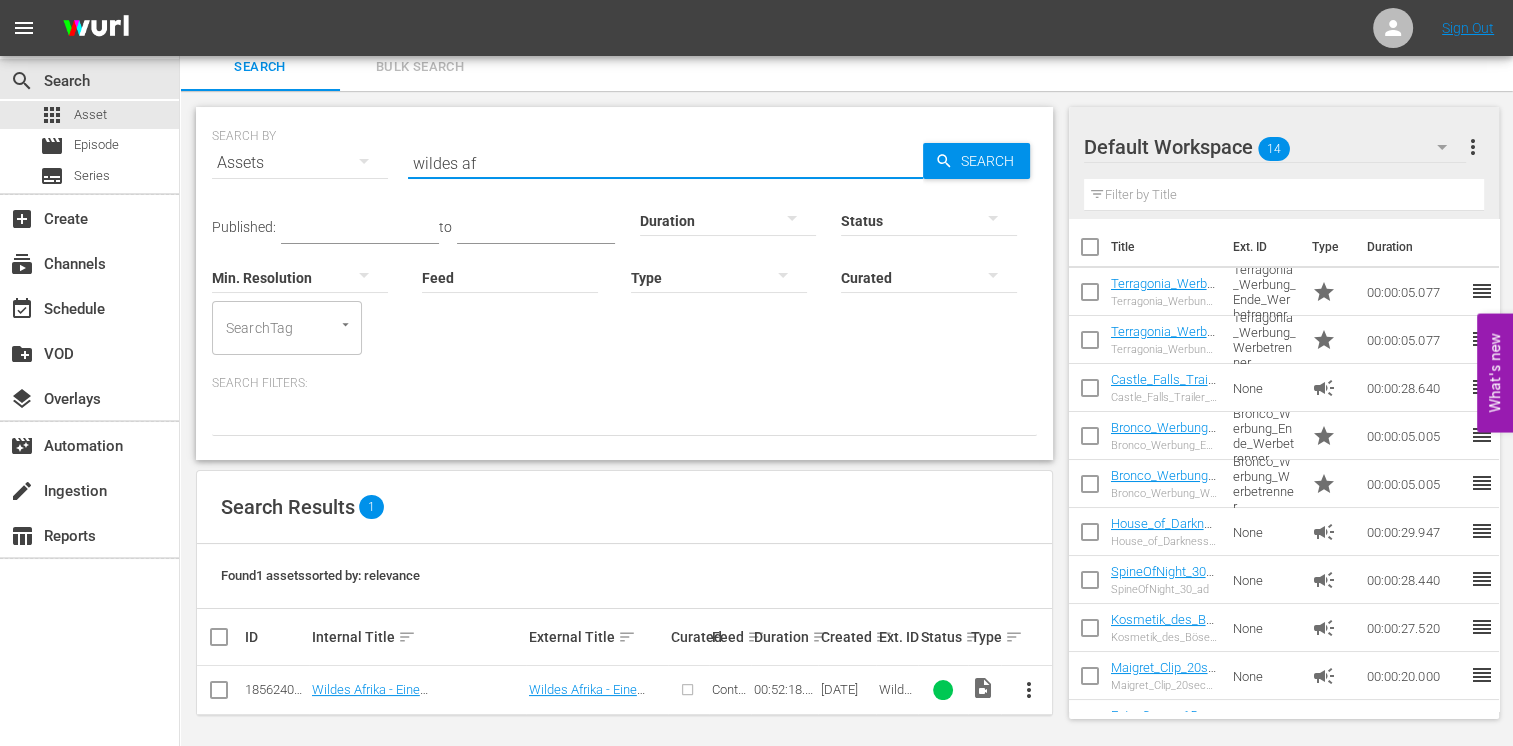 scroll, scrollTop: 17, scrollLeft: 0, axis: vertical 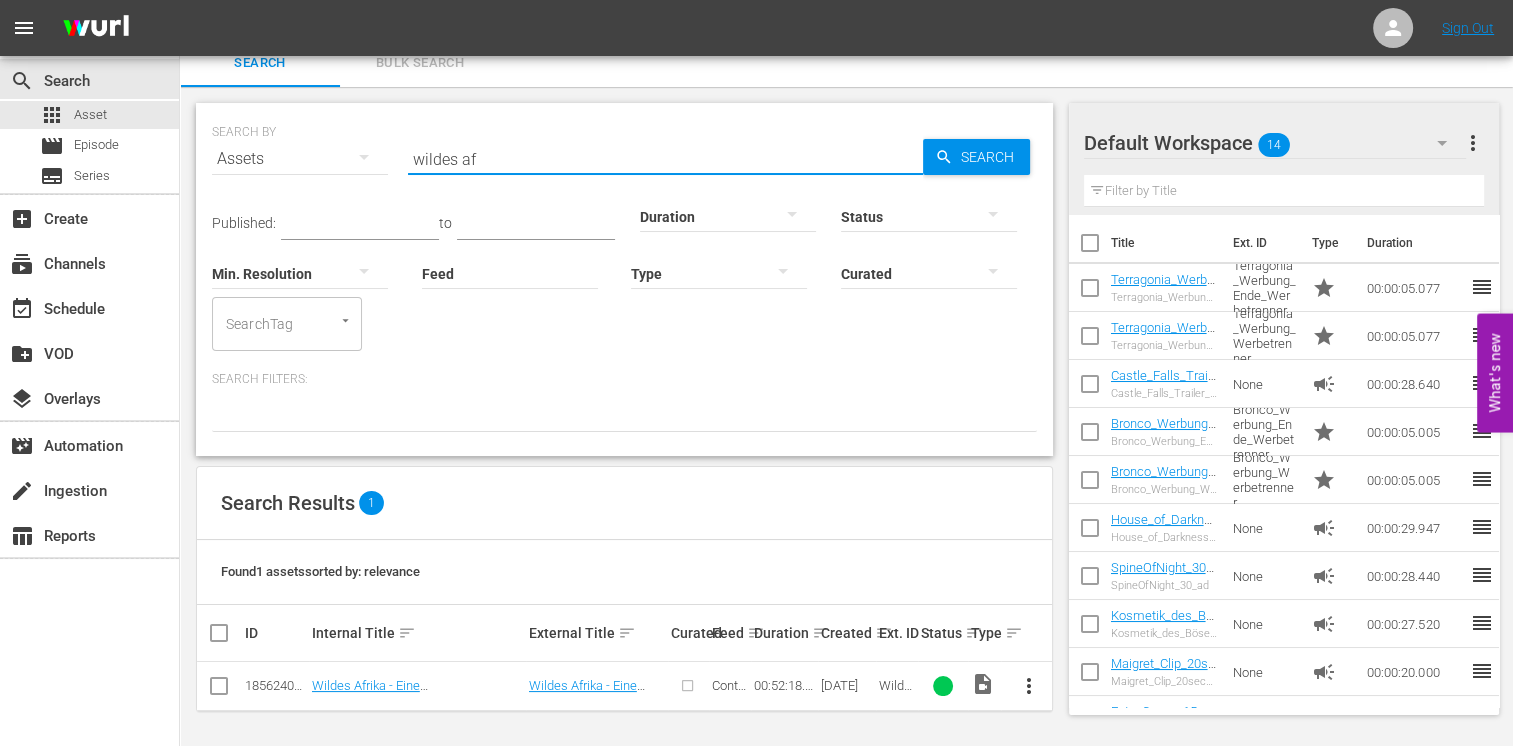 type on "wildes af" 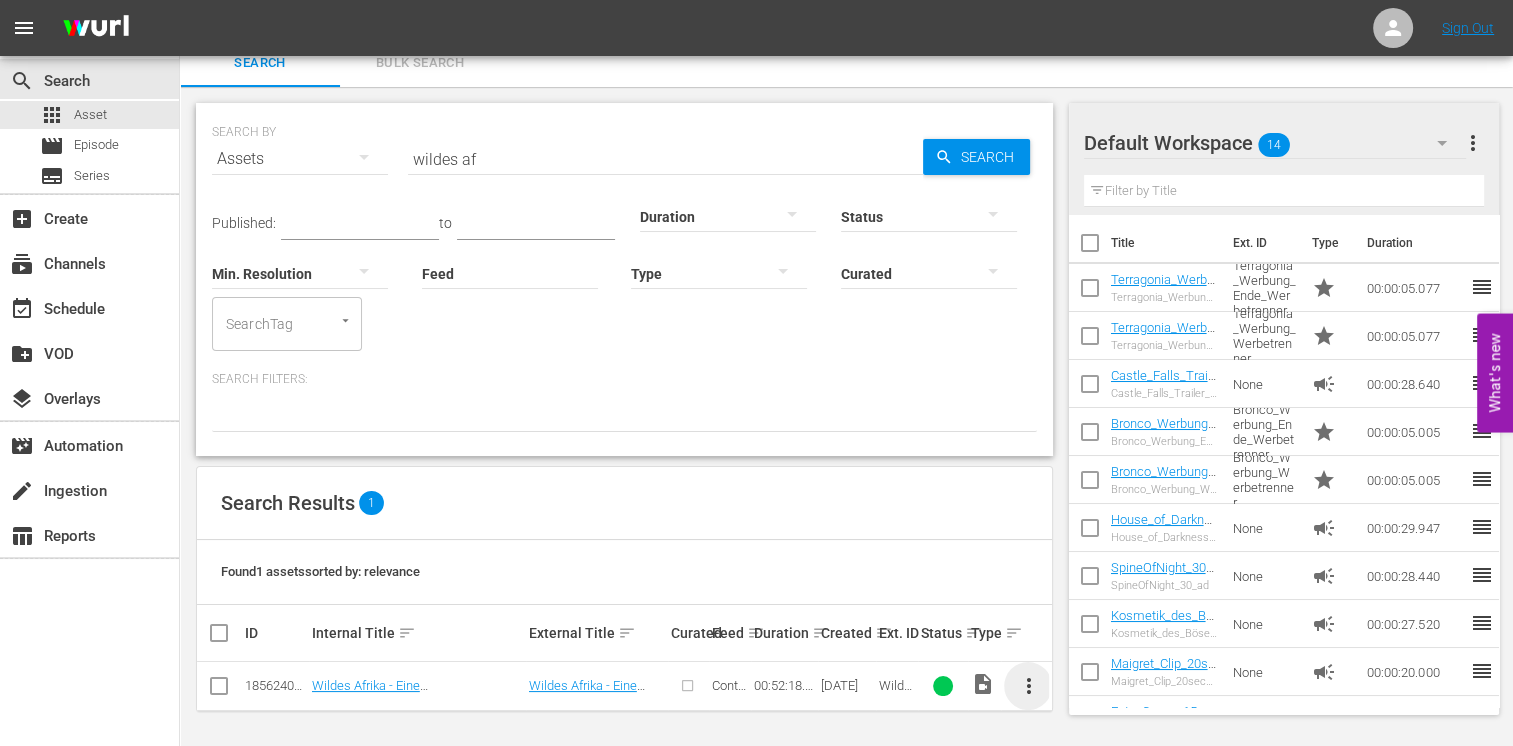 click on "more_vert" at bounding box center (1028, 686) 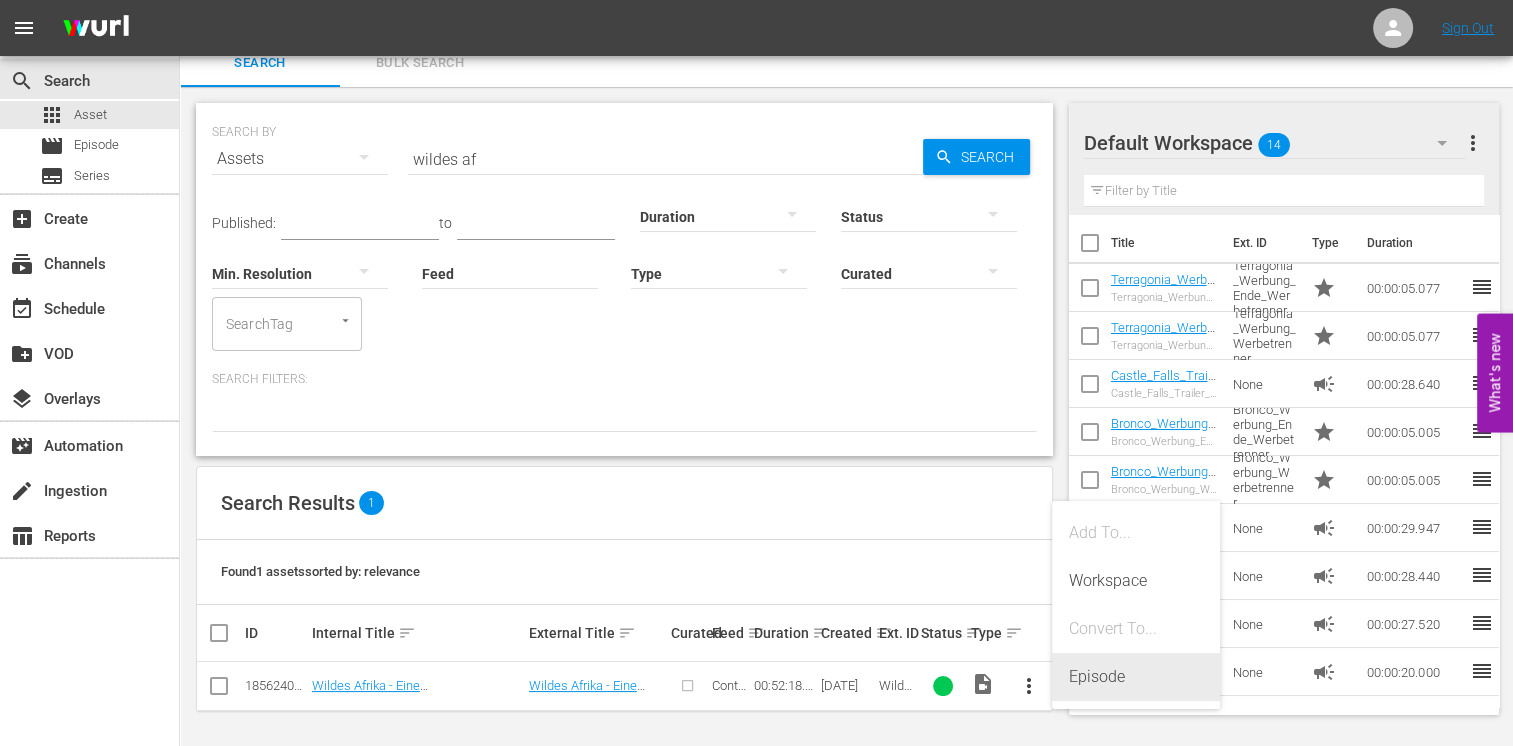 click on "Episode" at bounding box center (1136, 677) 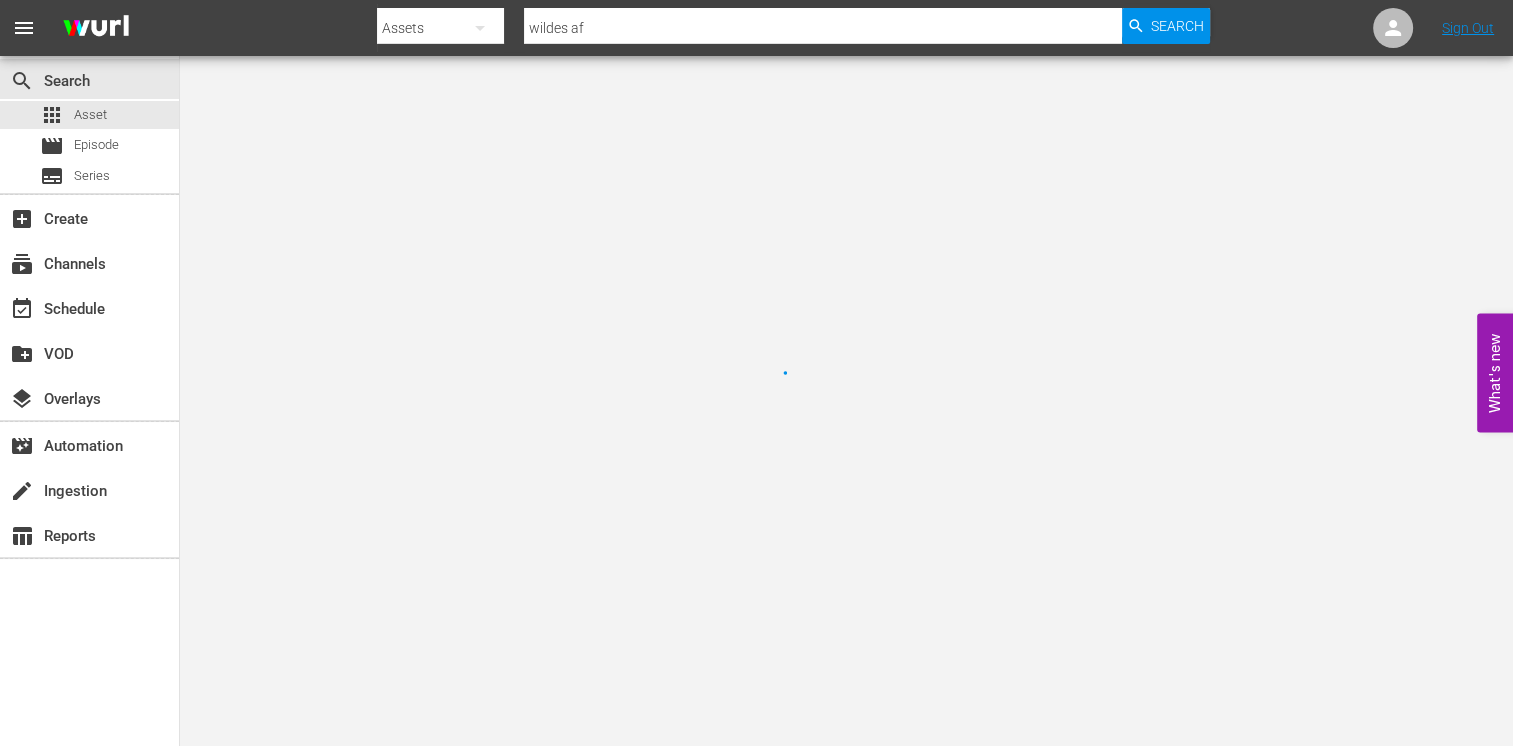 scroll, scrollTop: 0, scrollLeft: 0, axis: both 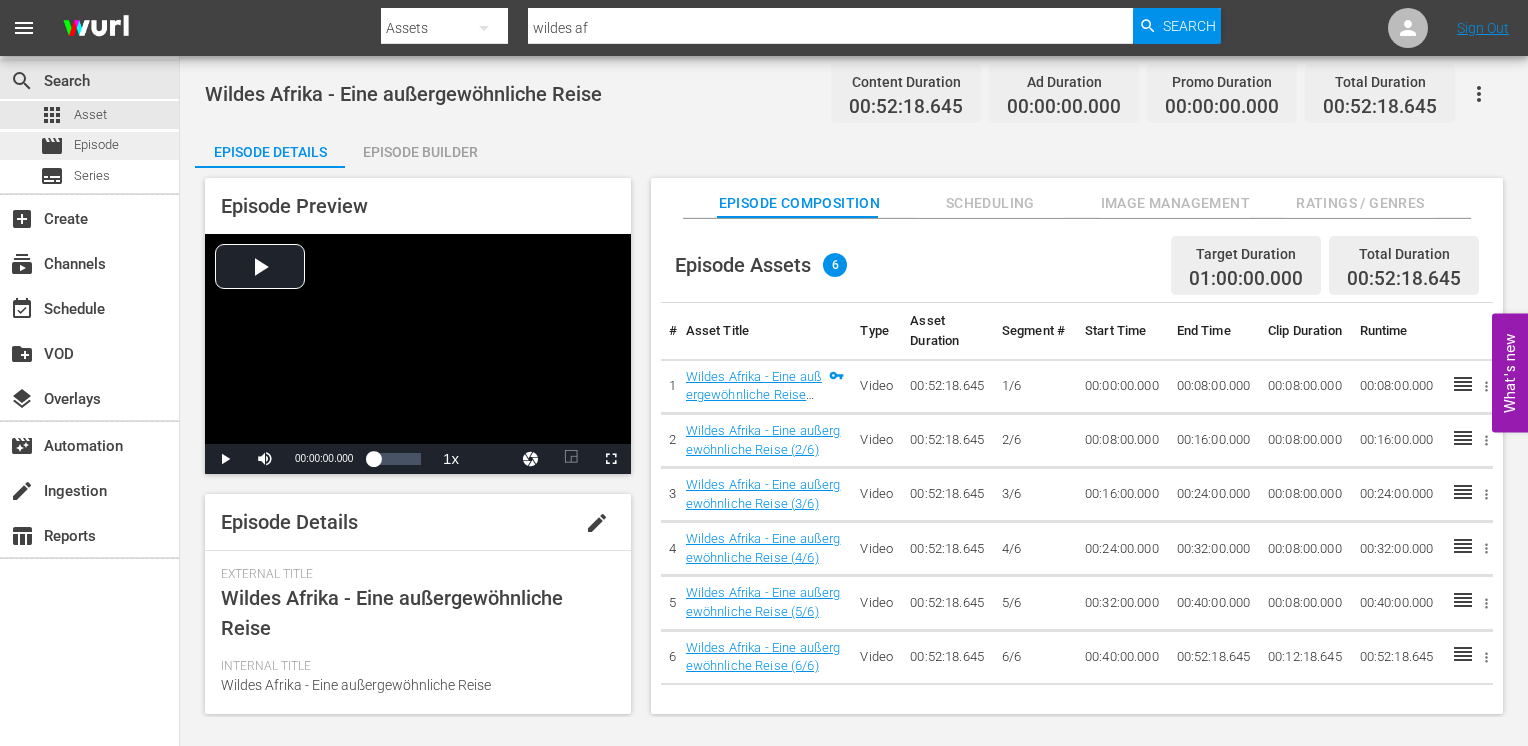 click on "Episode" at bounding box center [96, 145] 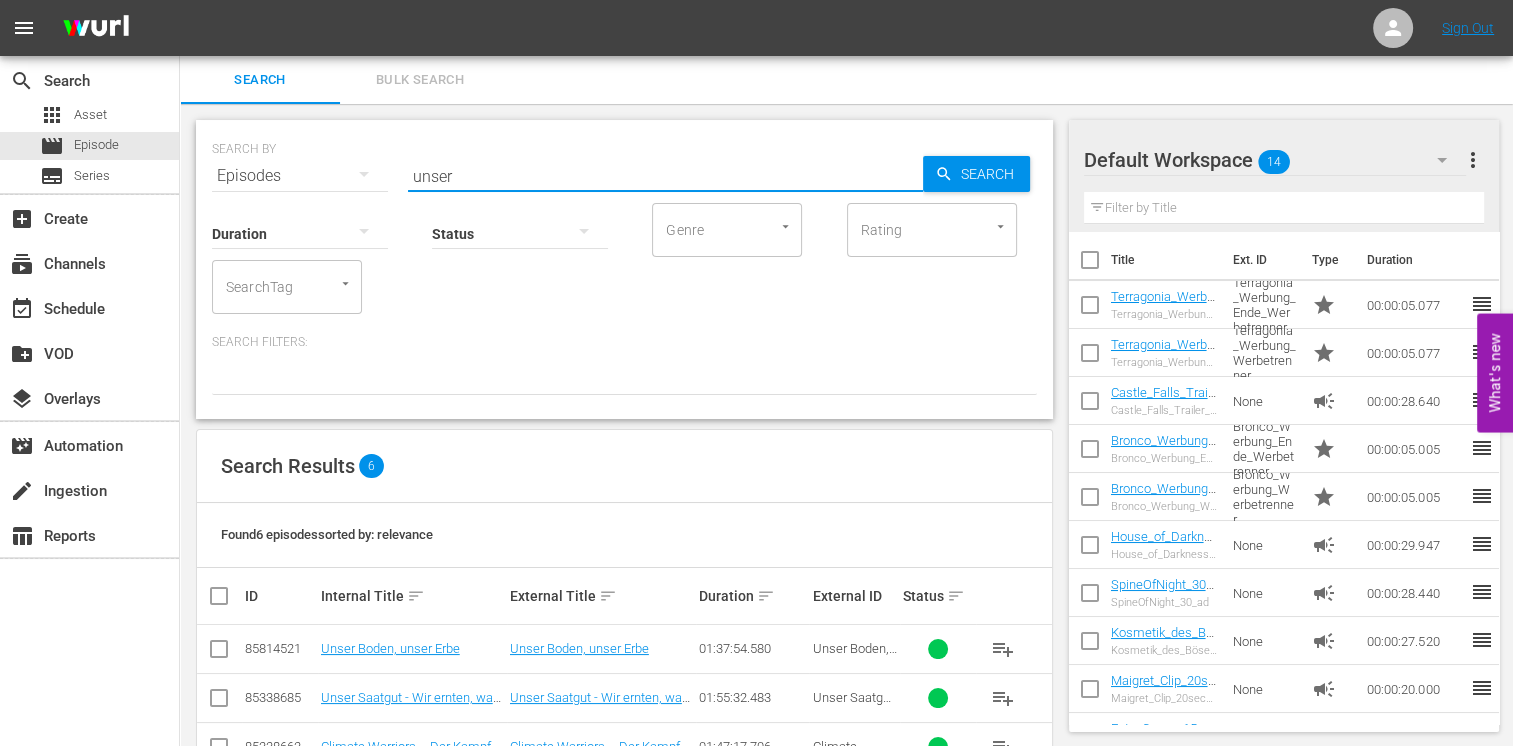drag, startPoint x: 460, startPoint y: 181, endPoint x: 344, endPoint y: 179, distance: 116.01724 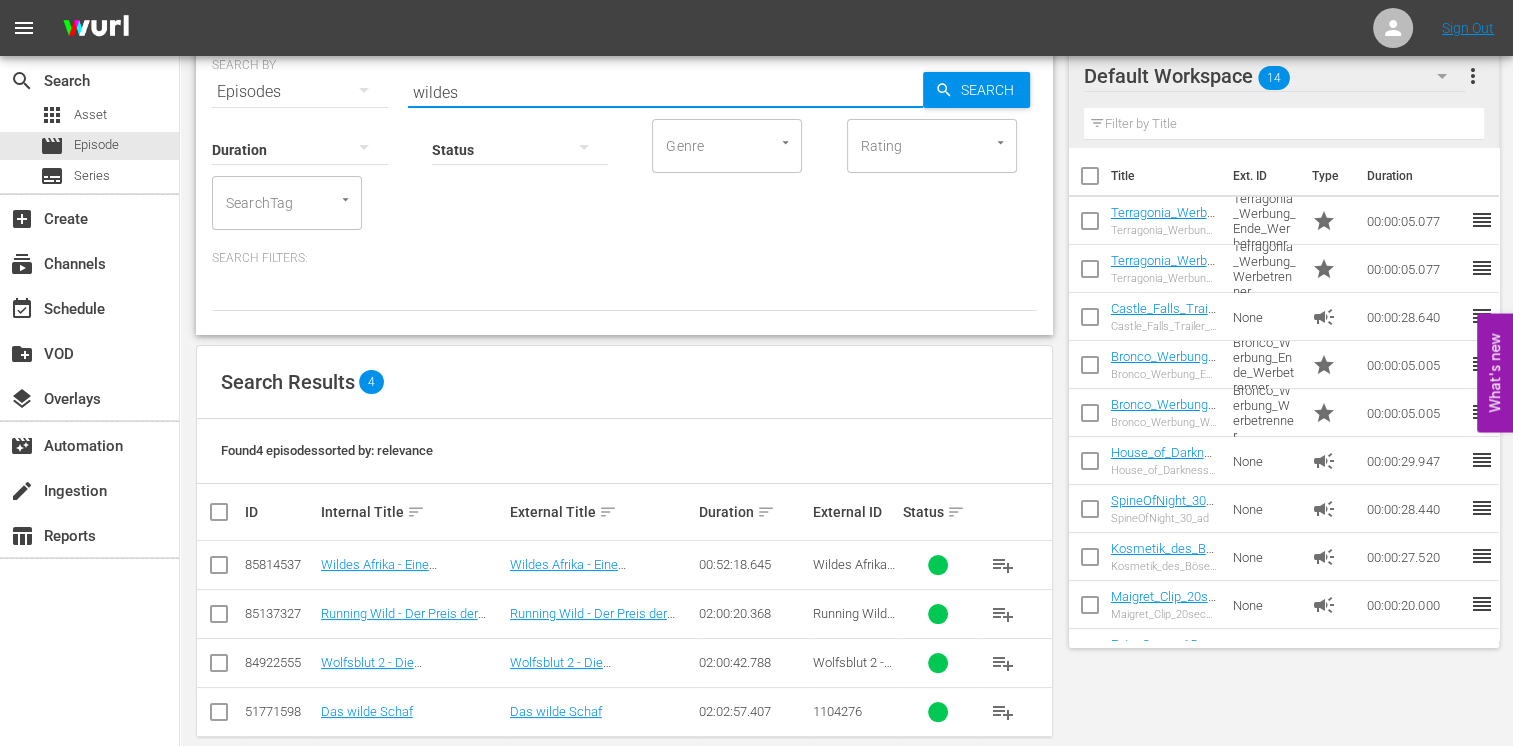 scroll, scrollTop: 109, scrollLeft: 0, axis: vertical 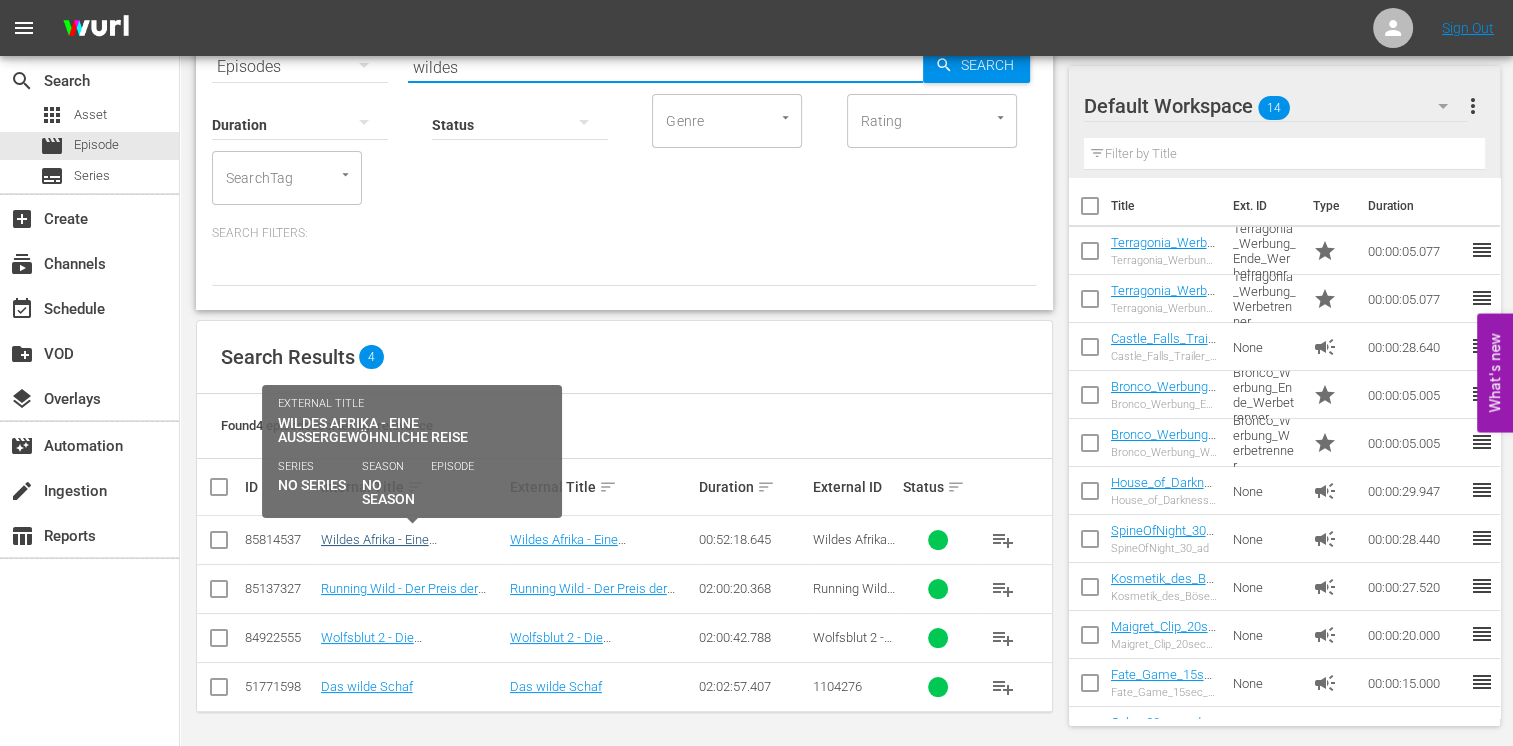 type on "wildes" 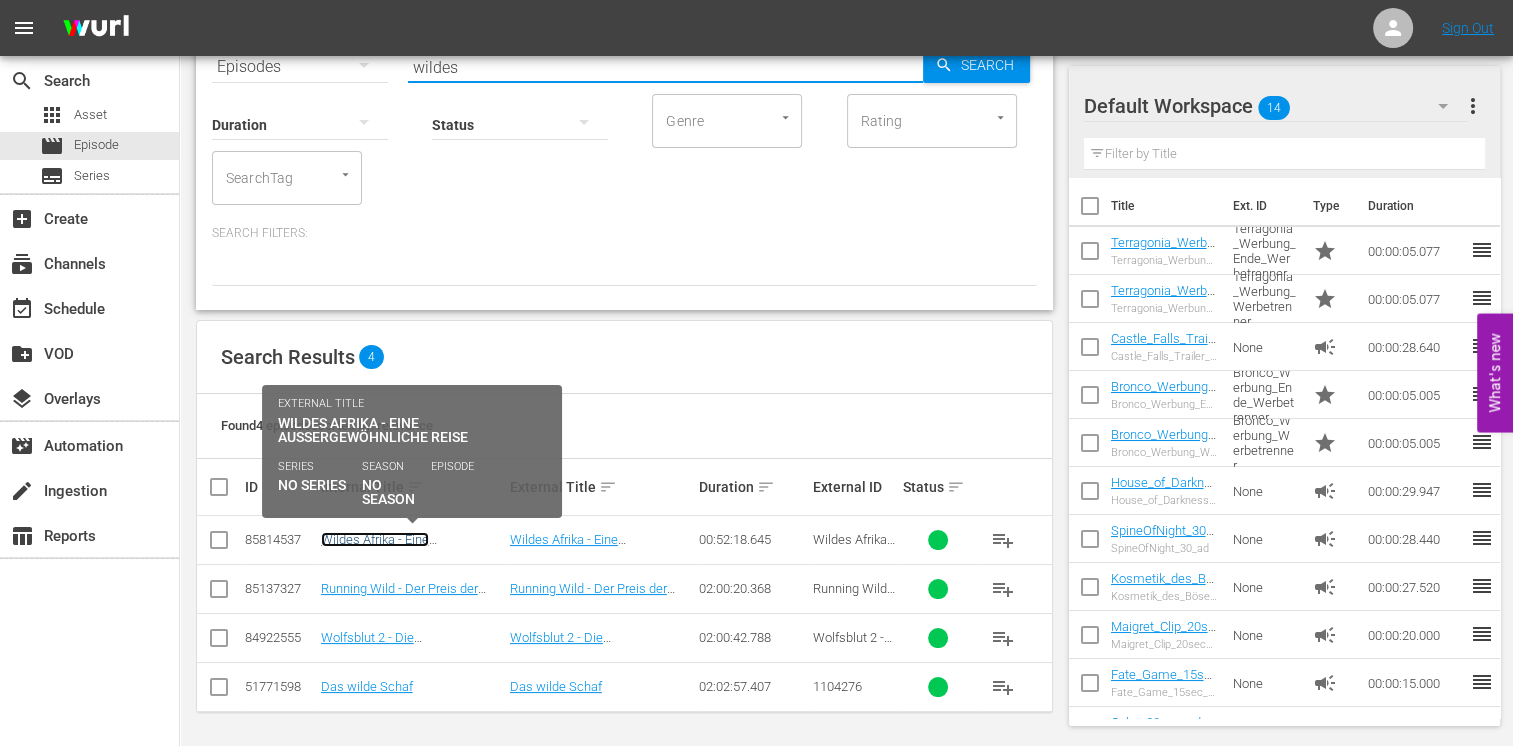 click on "Wildes Afrika - Eine außergewöhnliche Reise" at bounding box center [391, 547] 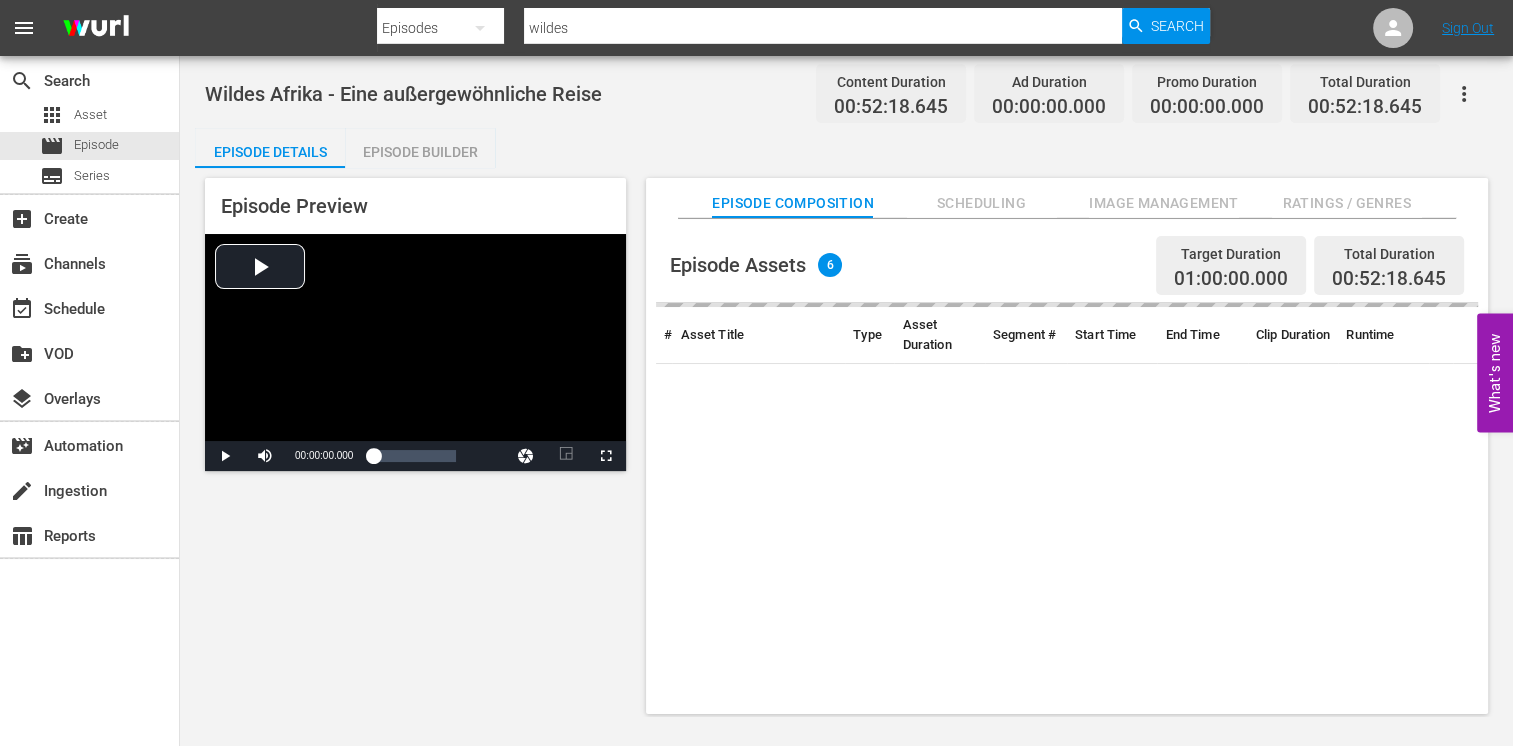 scroll, scrollTop: 0, scrollLeft: 0, axis: both 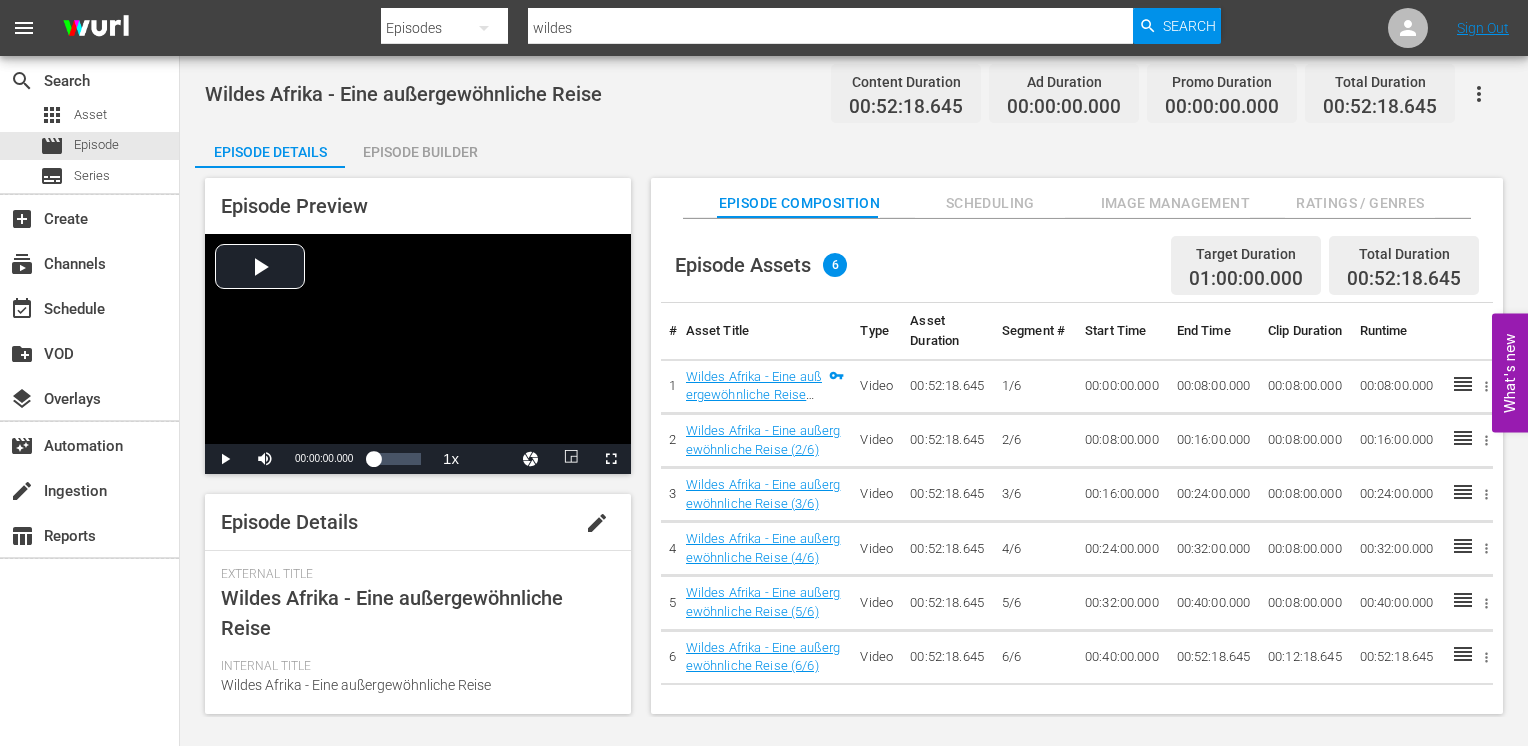 click on "Episode Builder" at bounding box center (420, 152) 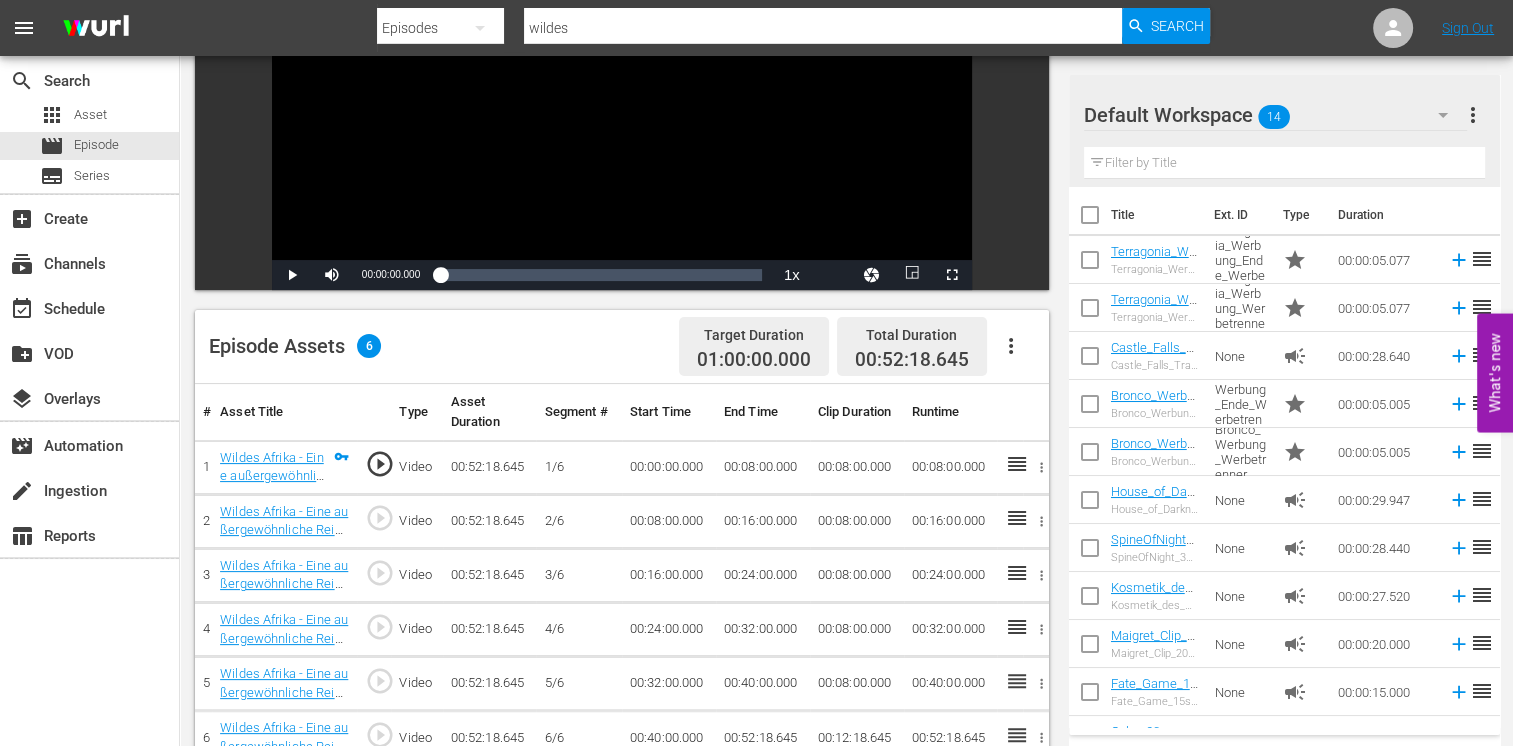 scroll, scrollTop: 300, scrollLeft: 0, axis: vertical 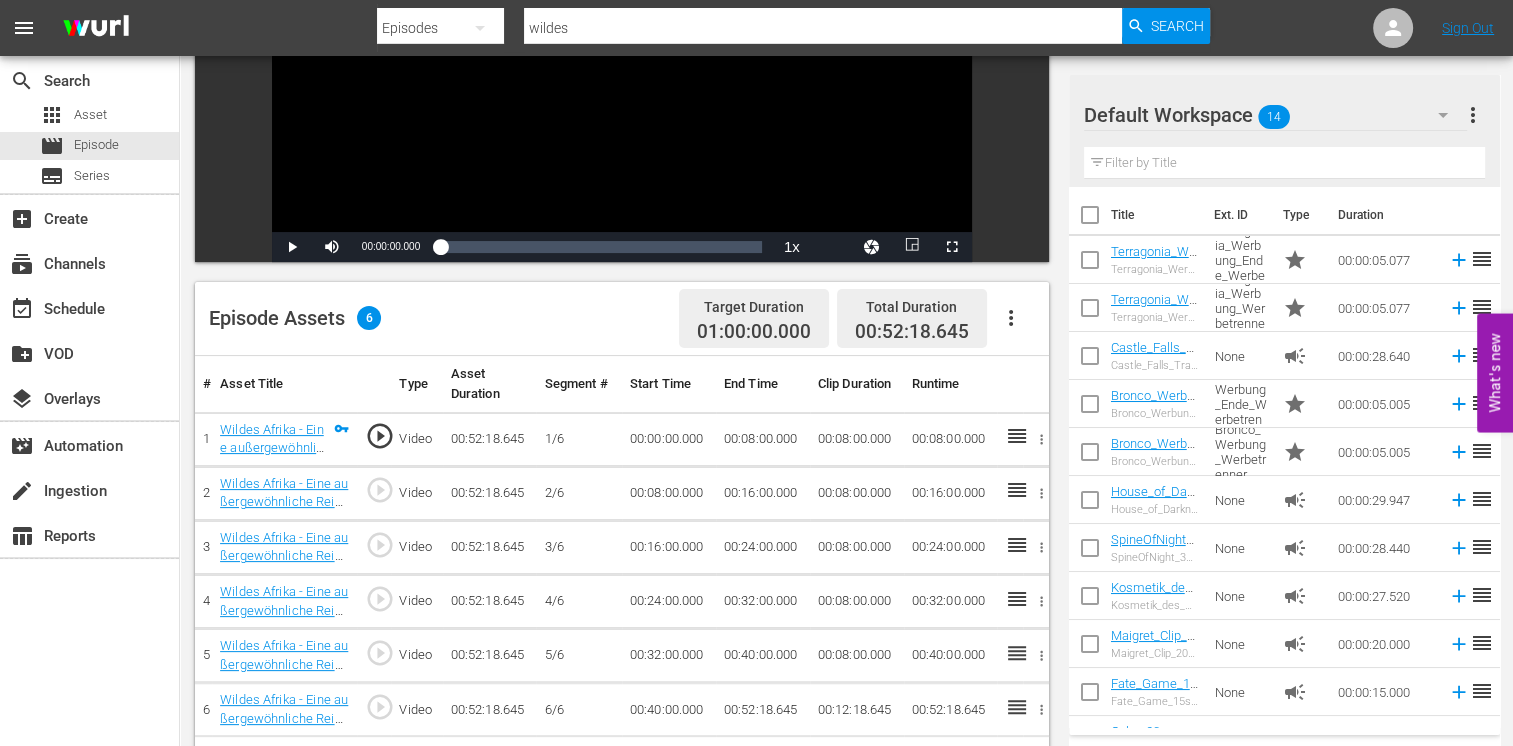 click 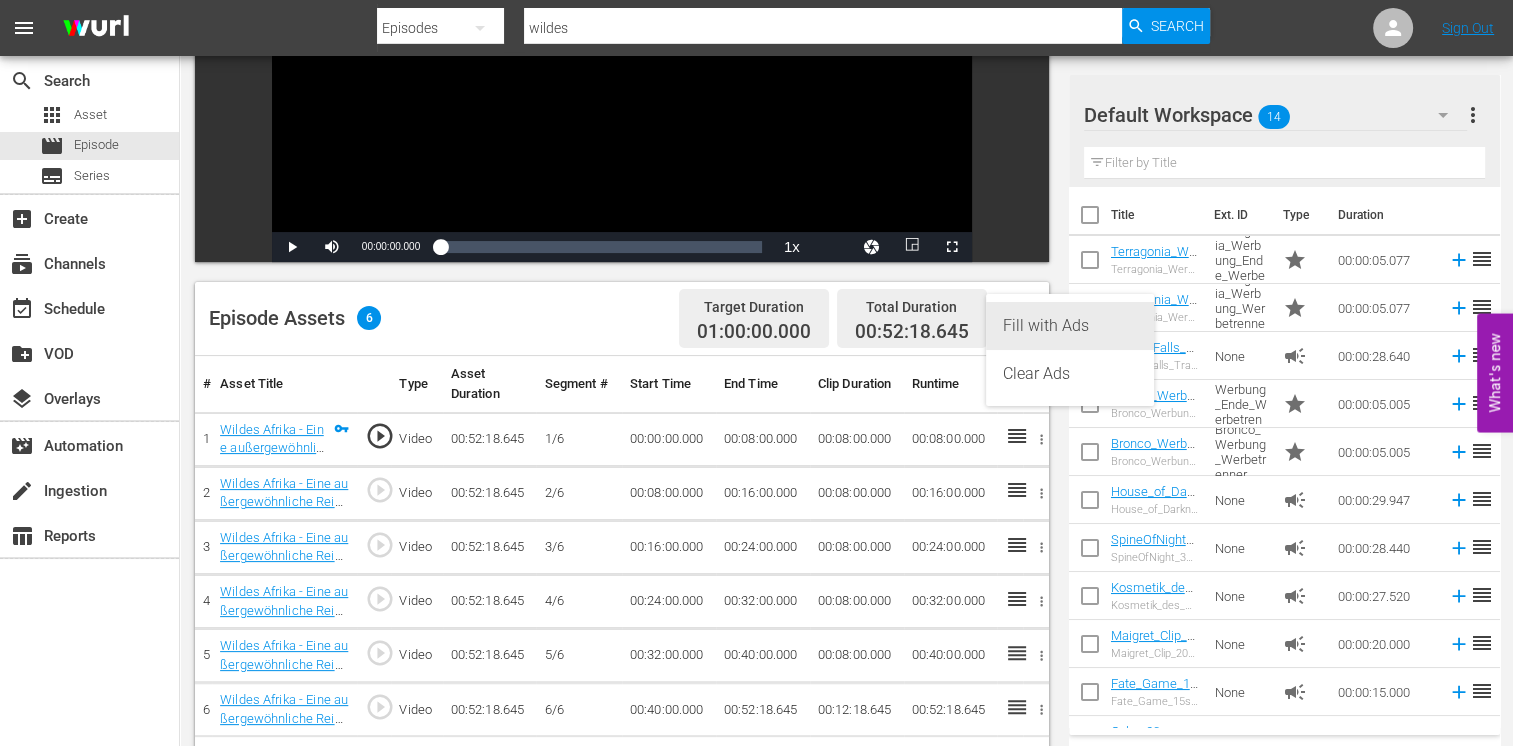 click on "Fill with Ads" at bounding box center [1070, 326] 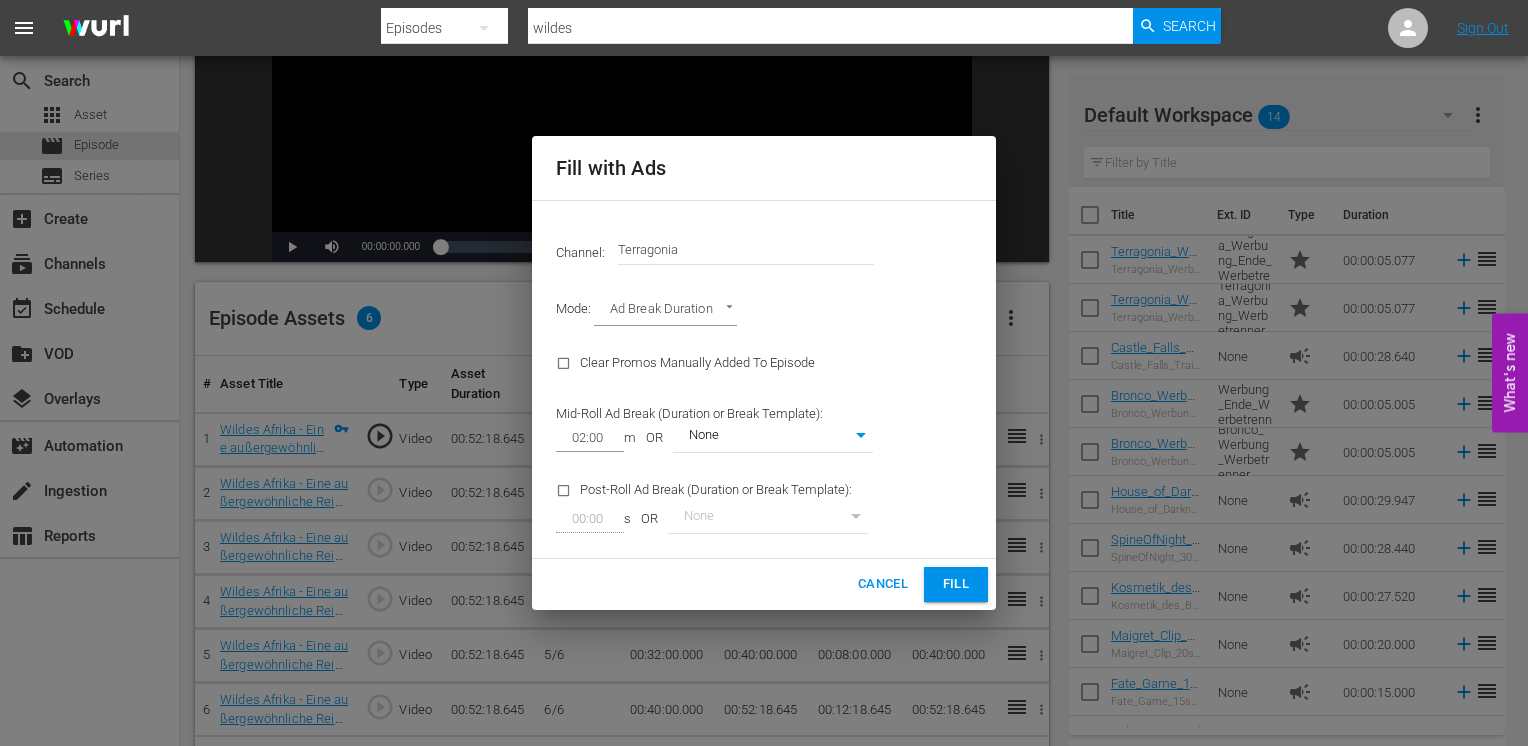 click on "Fill" at bounding box center (956, 584) 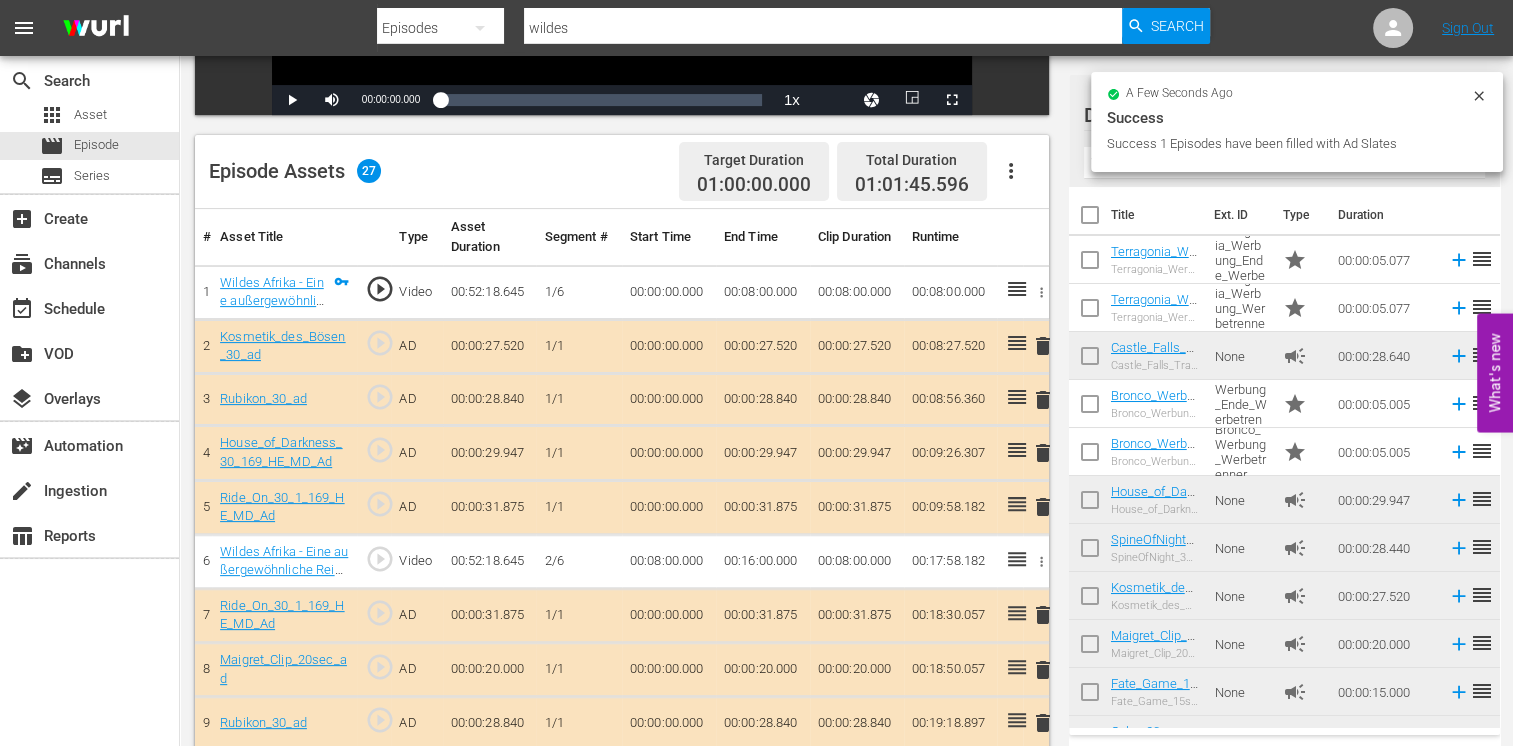 scroll, scrollTop: 500, scrollLeft: 0, axis: vertical 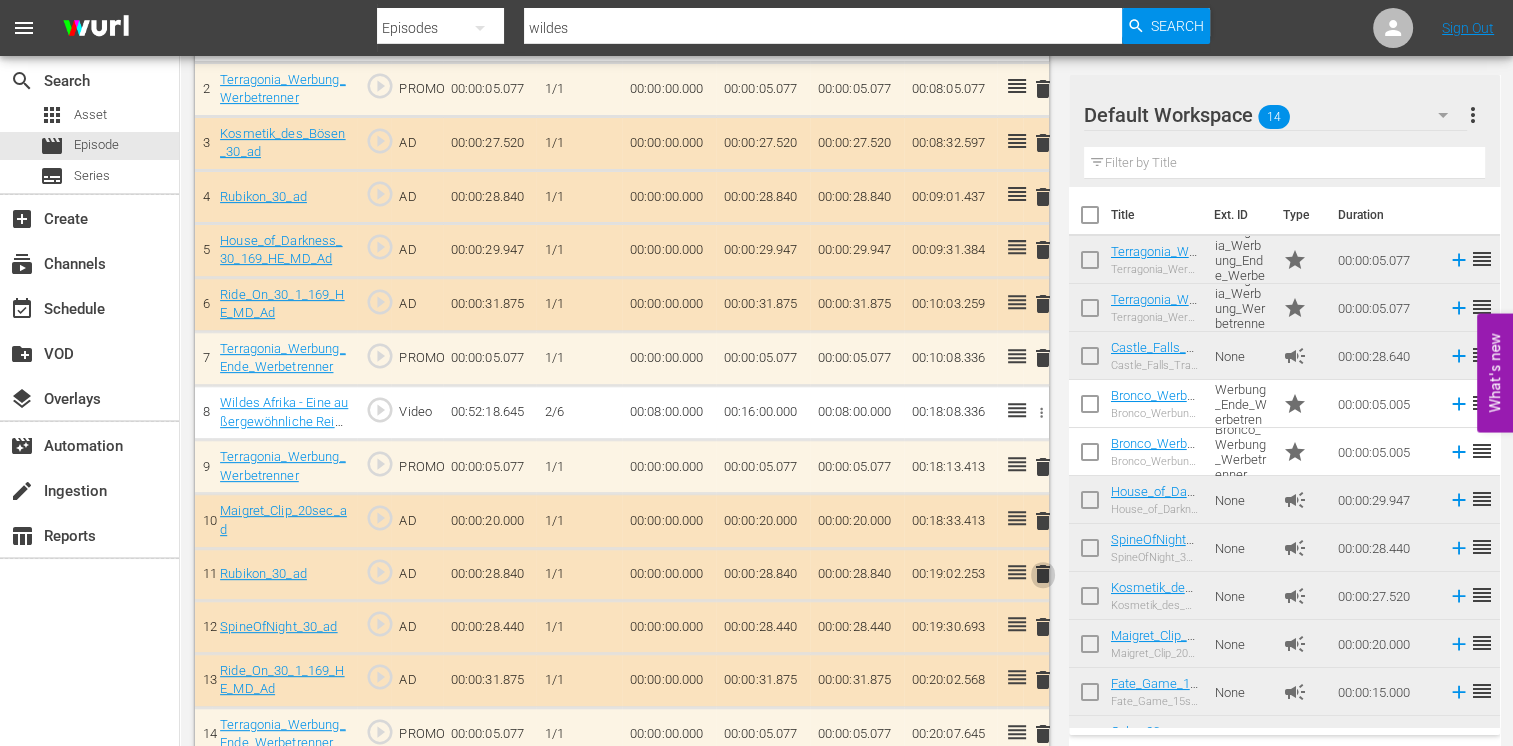 click on "delete" at bounding box center [1043, 574] 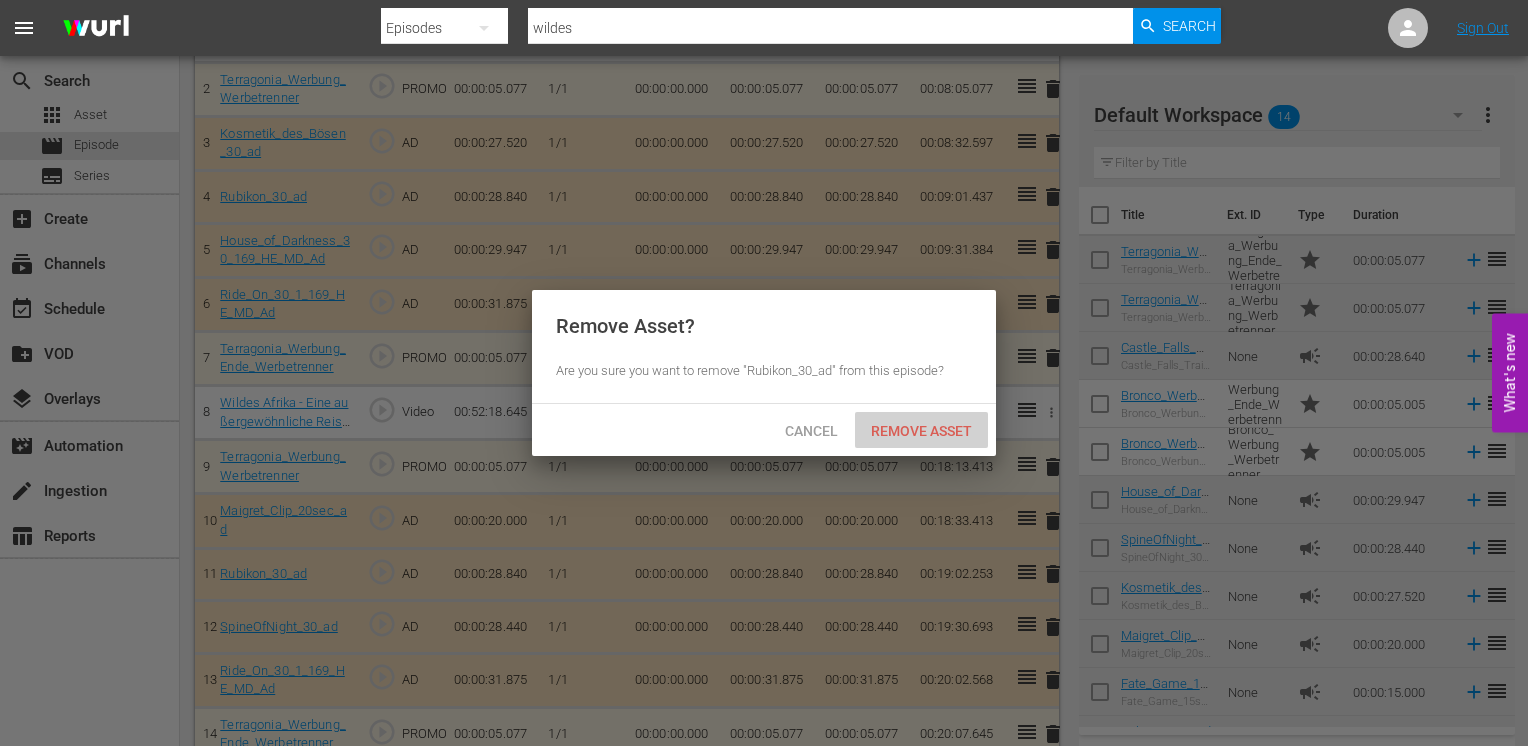 click on "Remove Asset" at bounding box center [921, 431] 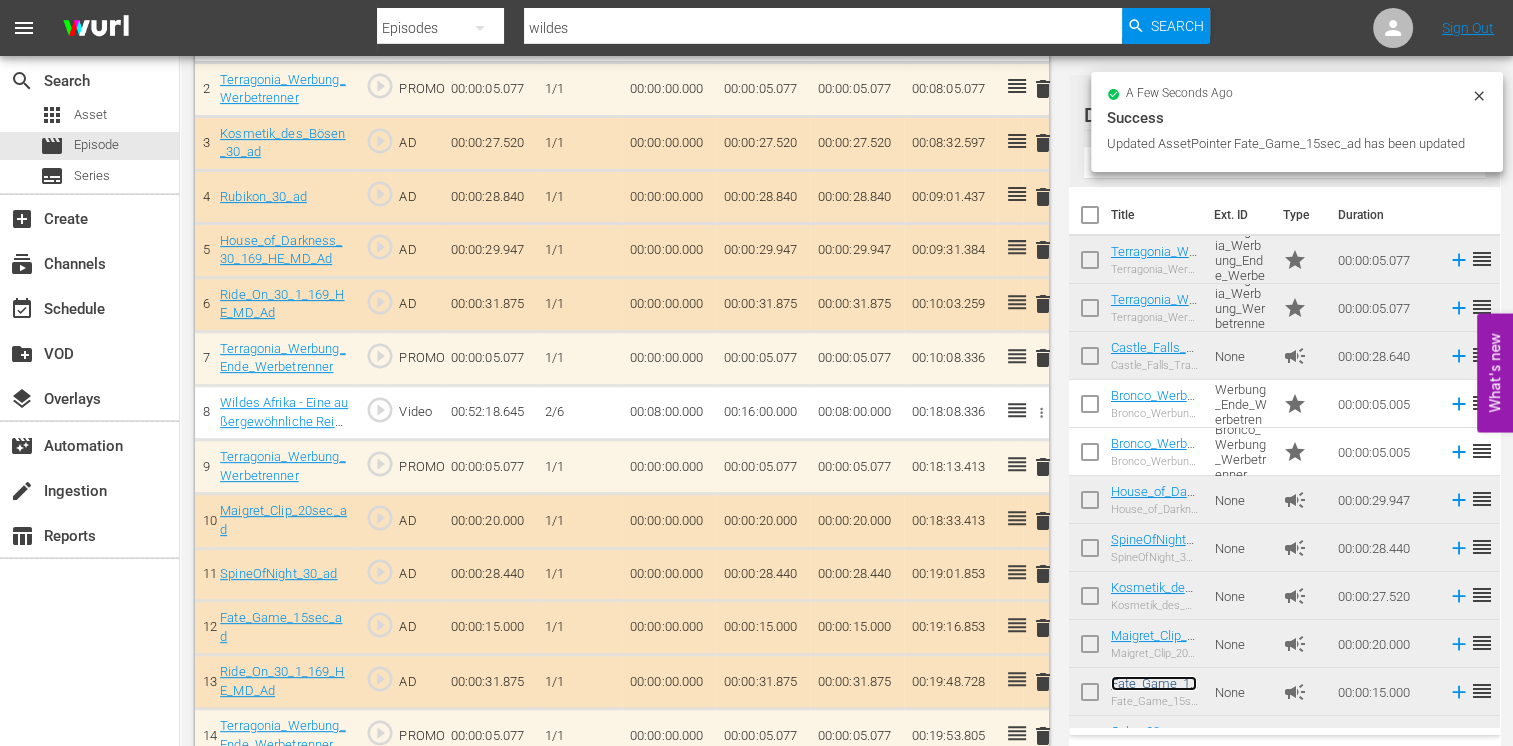 scroll, scrollTop: 804, scrollLeft: 0, axis: vertical 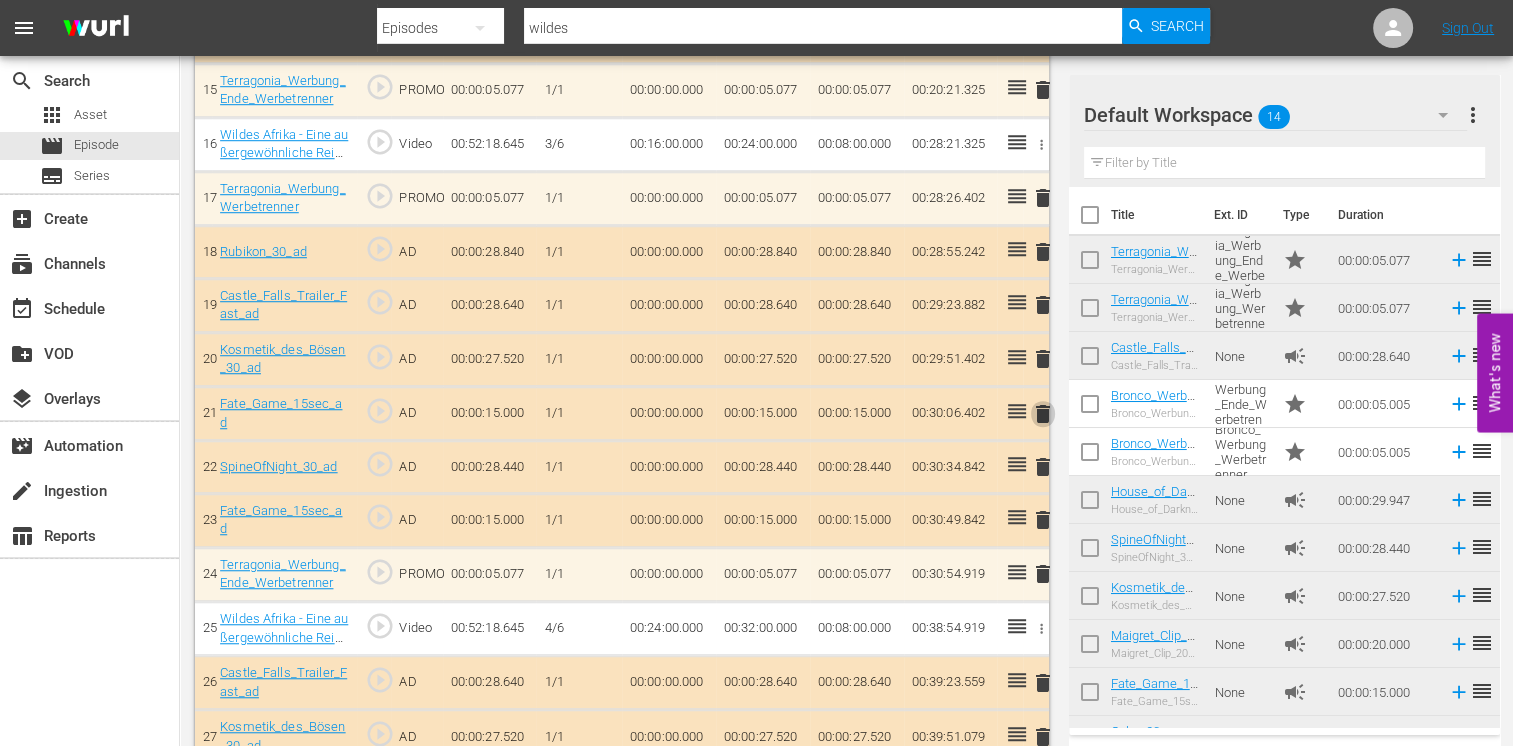 click on "delete" at bounding box center (1043, 414) 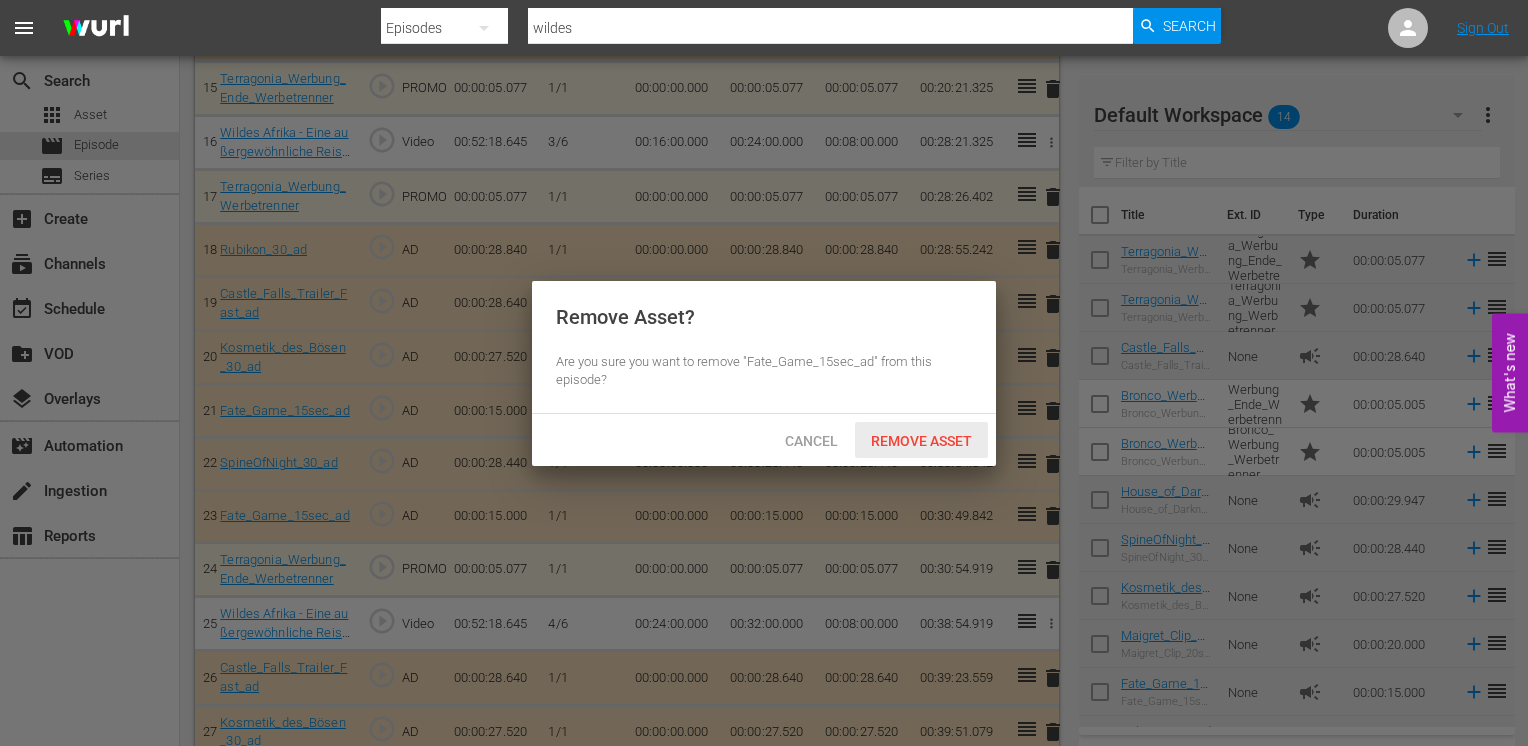click on "Remove Asset" at bounding box center [921, 441] 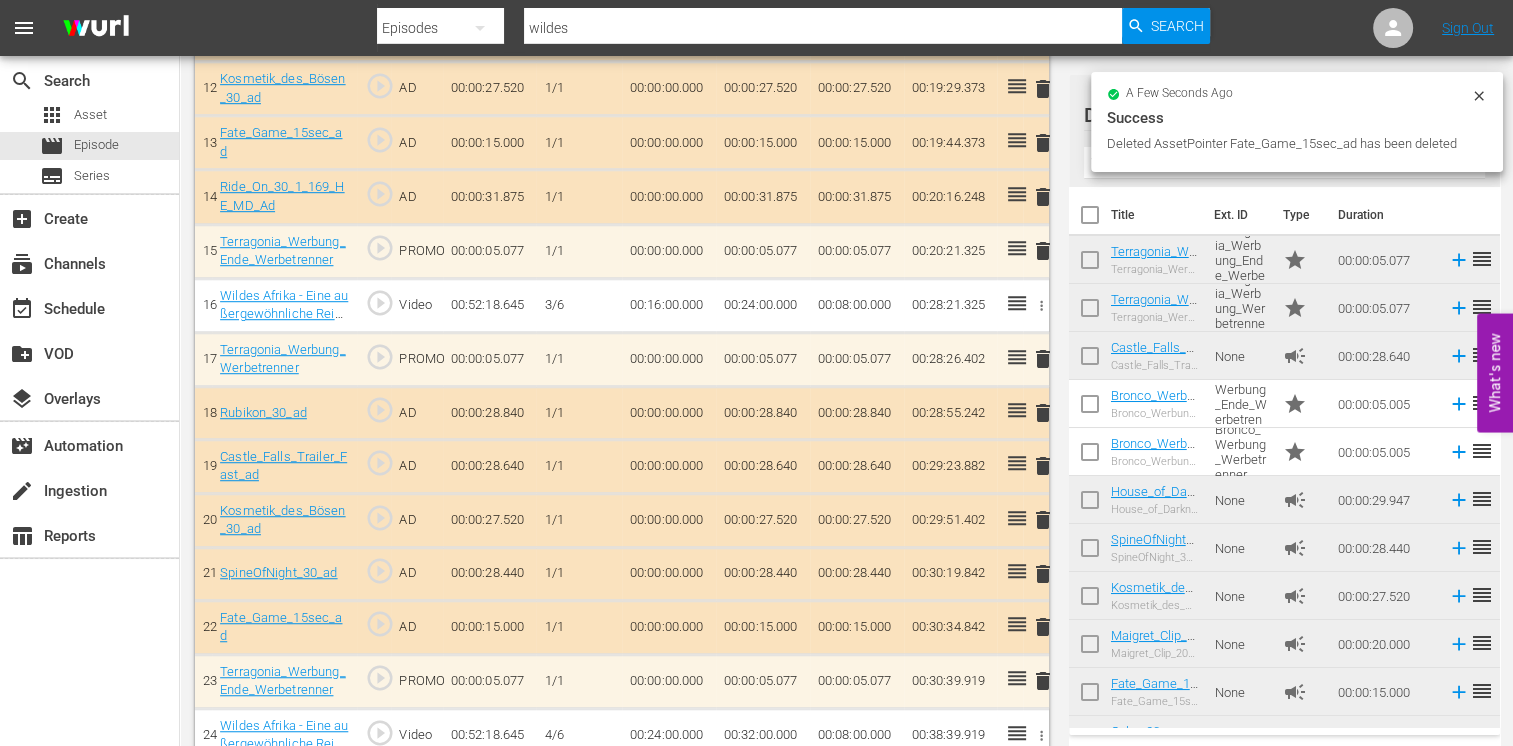scroll, scrollTop: 1304, scrollLeft: 0, axis: vertical 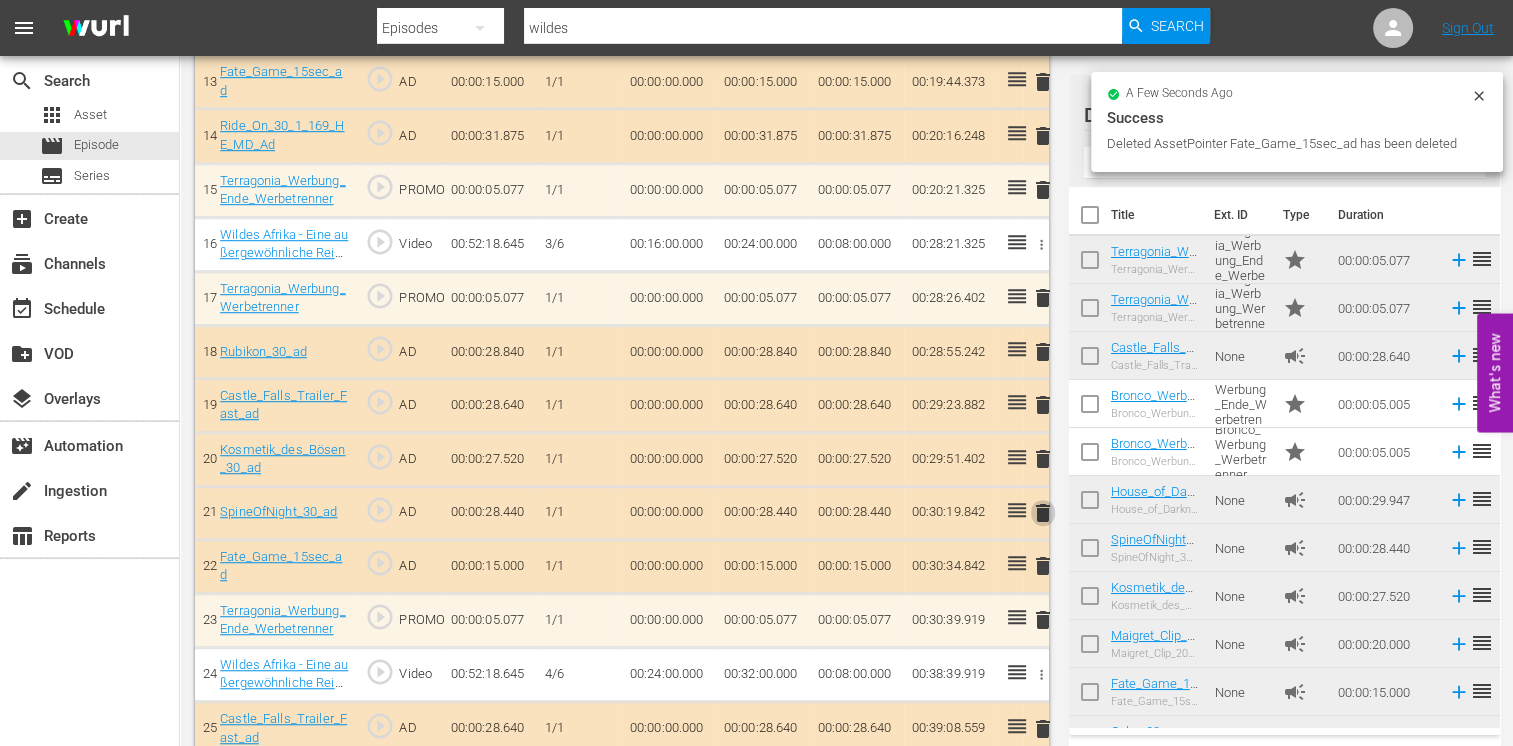 click on "delete" at bounding box center (1043, 513) 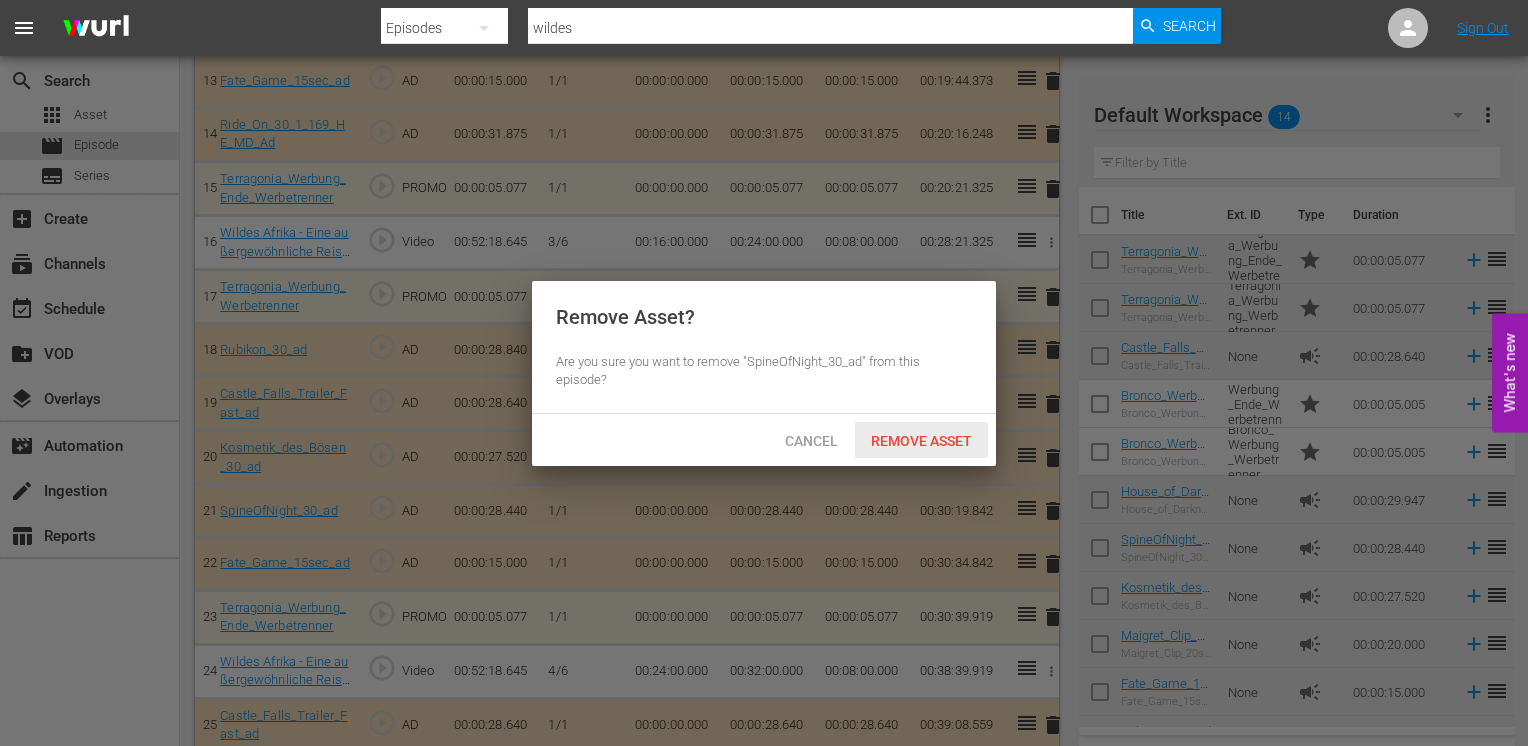 click on "Remove Asset" at bounding box center [921, 440] 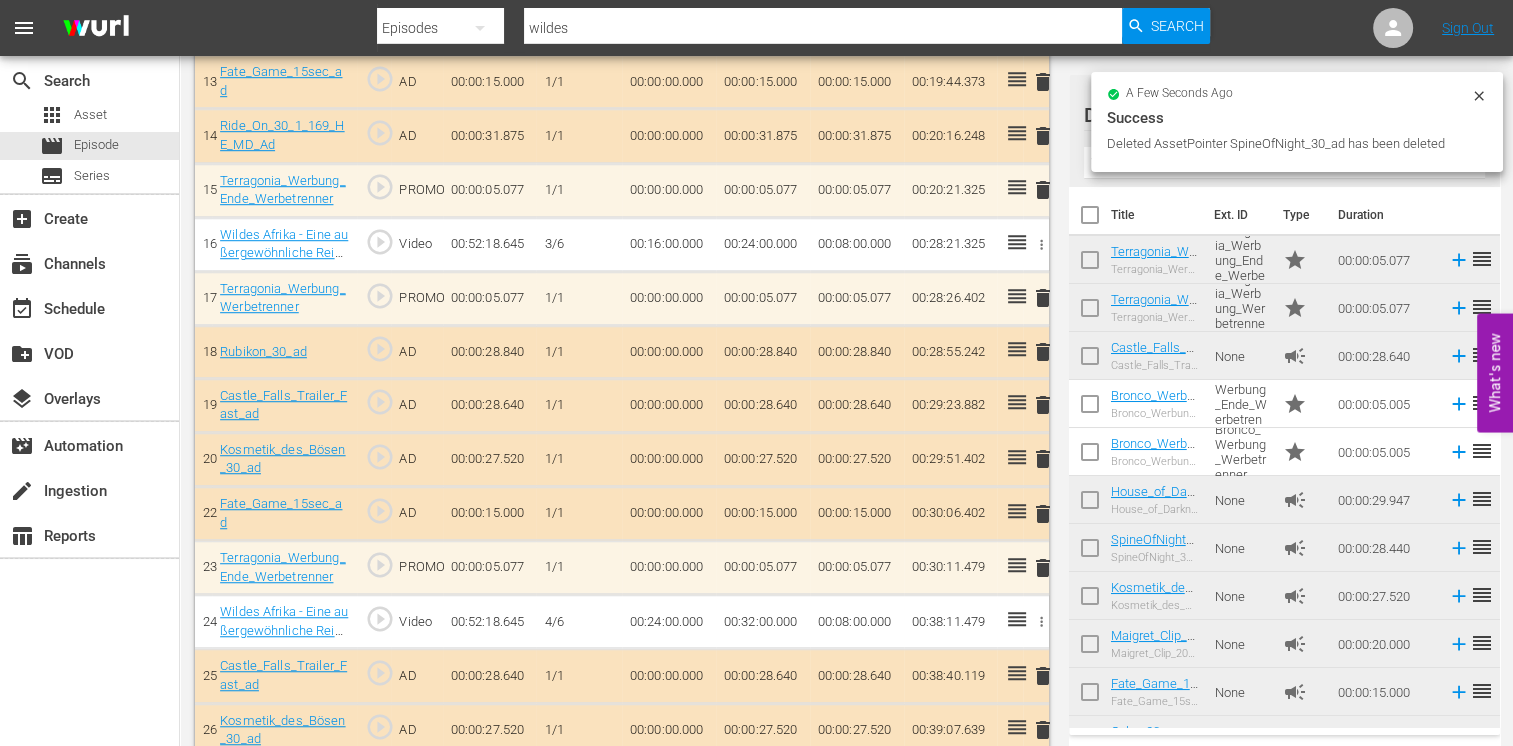 click on "delete" at bounding box center [1043, 514] 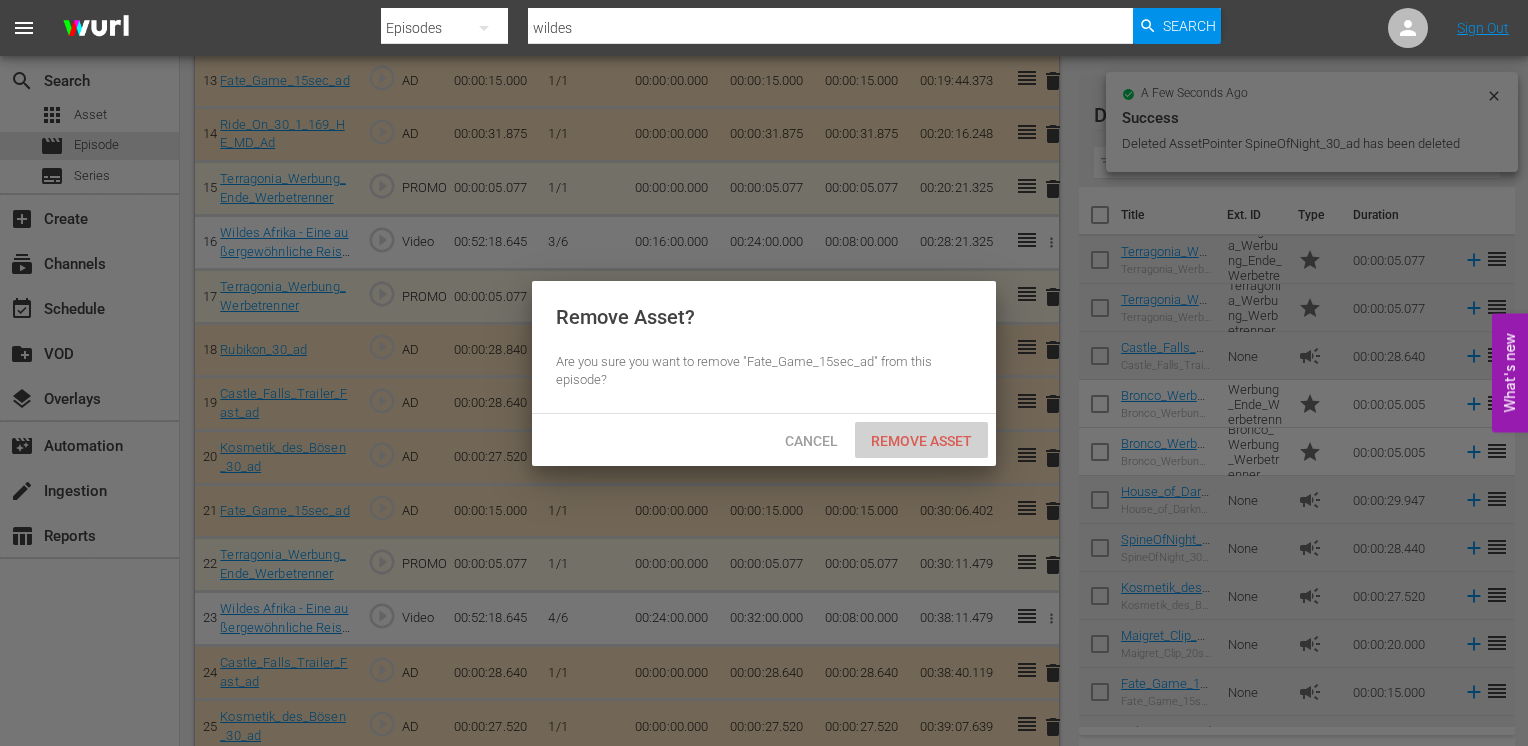 click on "Remove Asset" at bounding box center (921, 441) 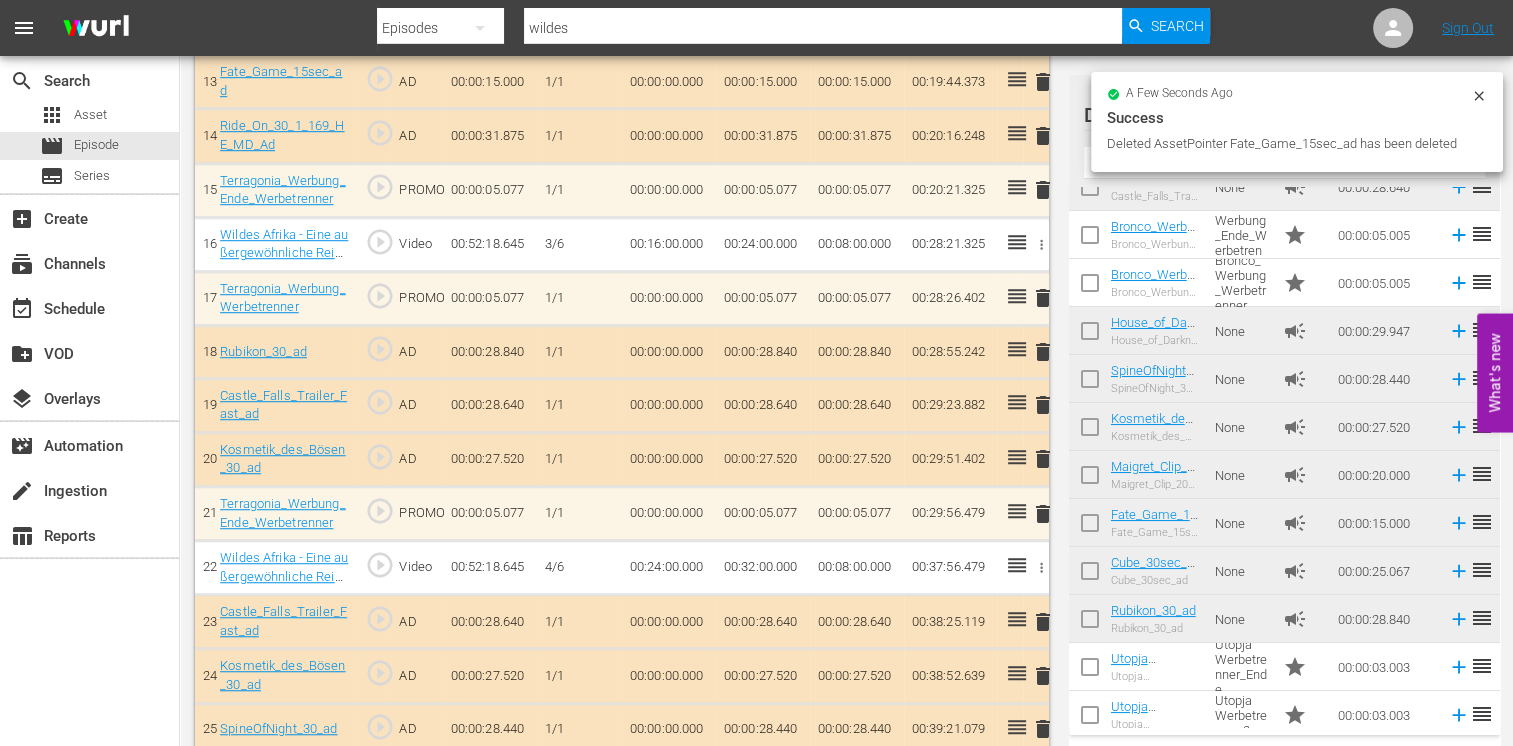 scroll, scrollTop: 180, scrollLeft: 0, axis: vertical 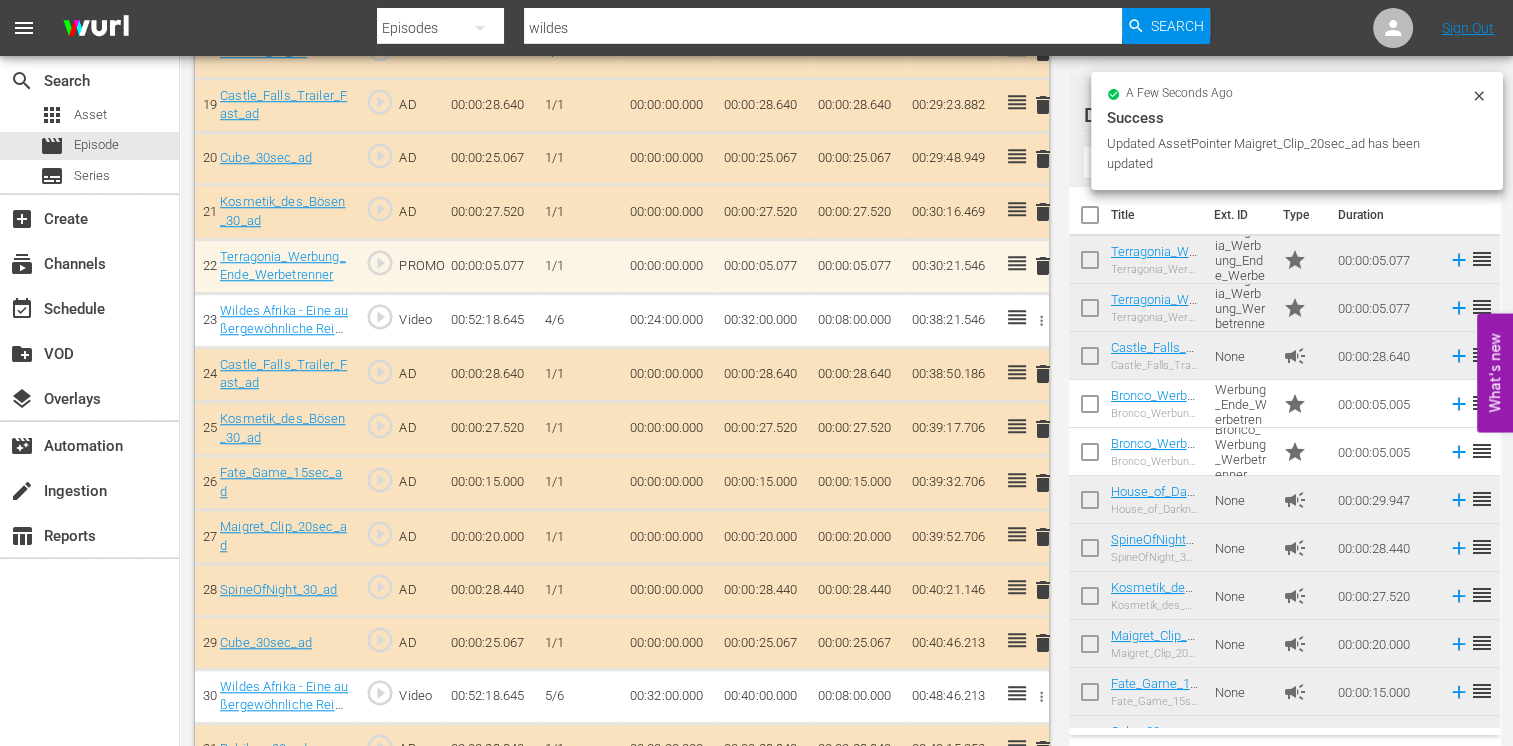 click on "delete" at bounding box center [1043, 374] 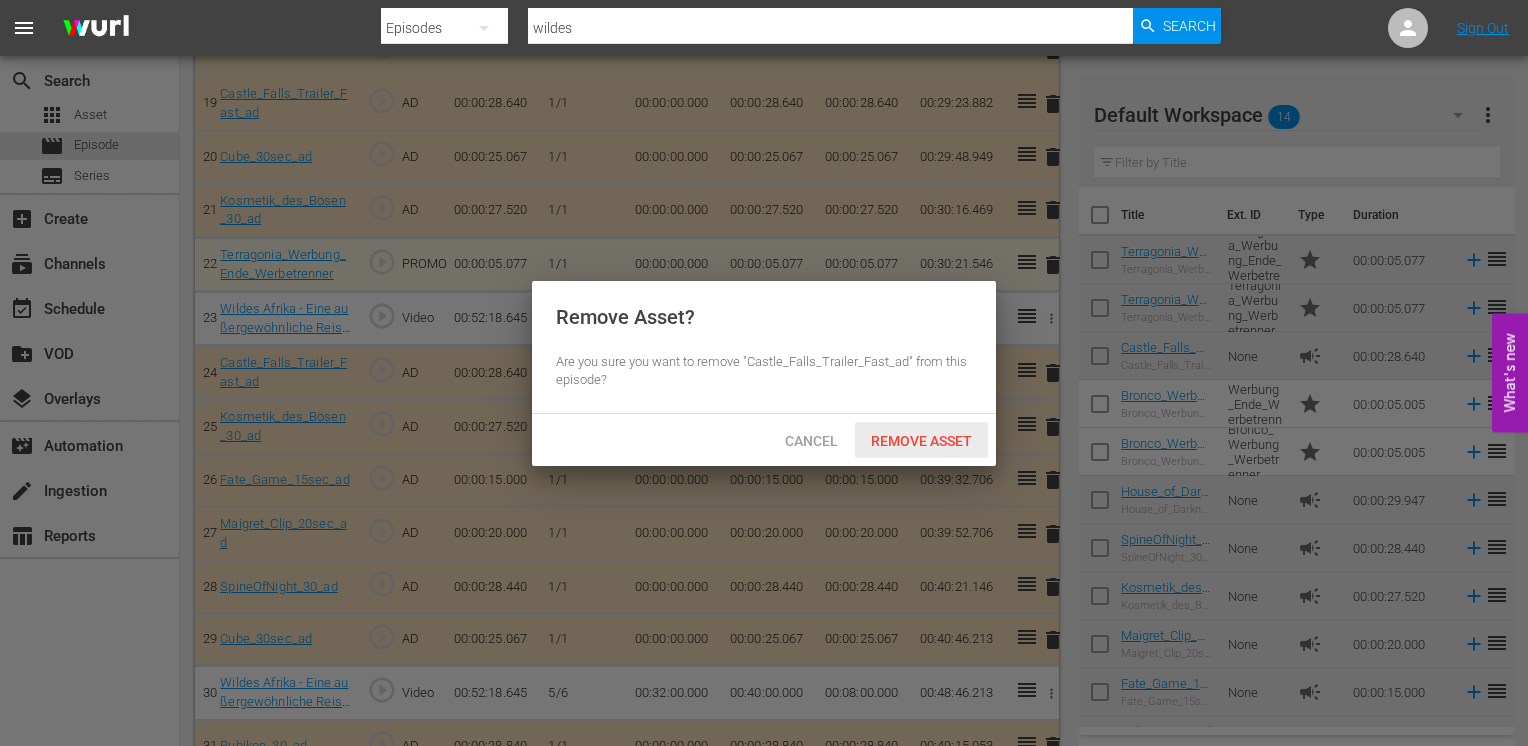 click on "Remove Asset" at bounding box center [921, 441] 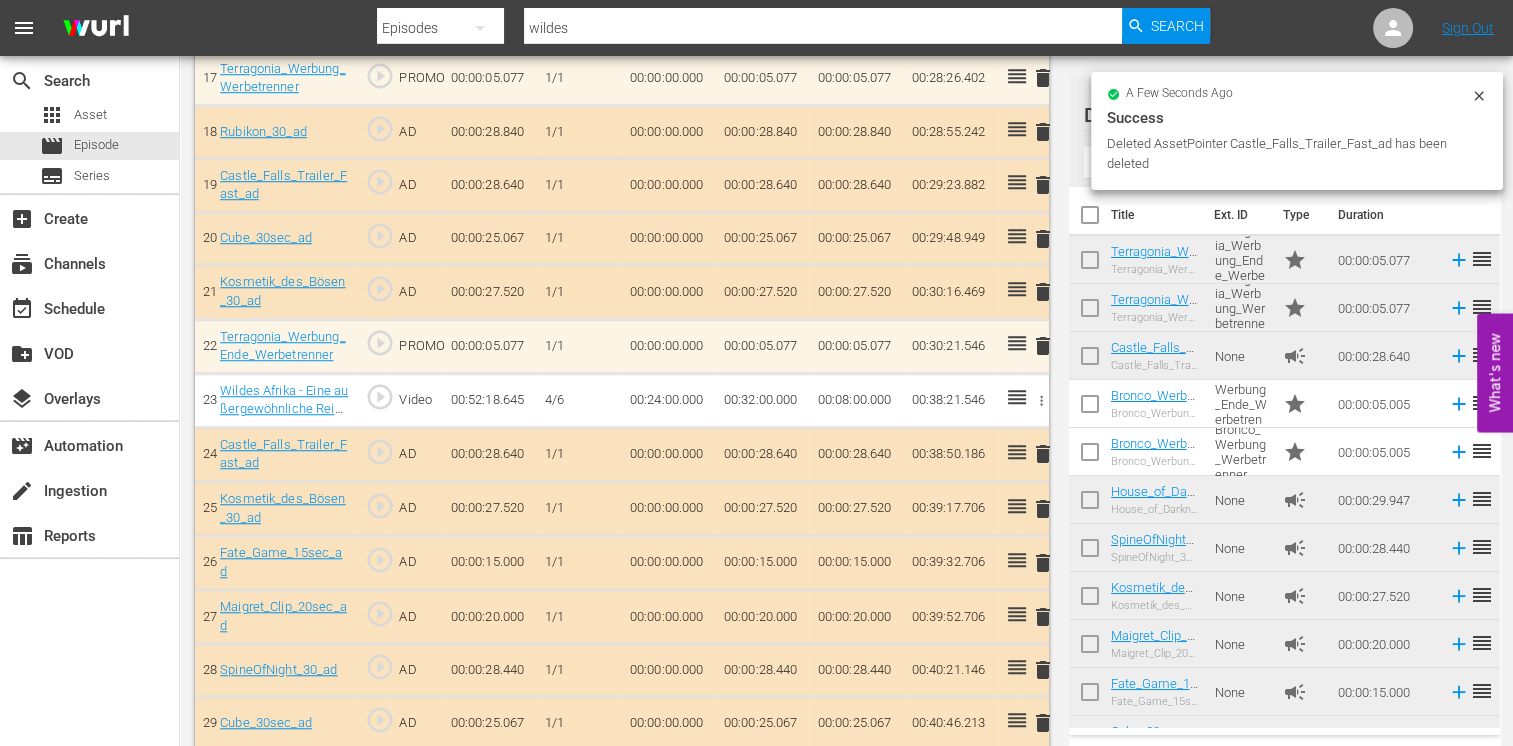 scroll, scrollTop: 1404, scrollLeft: 0, axis: vertical 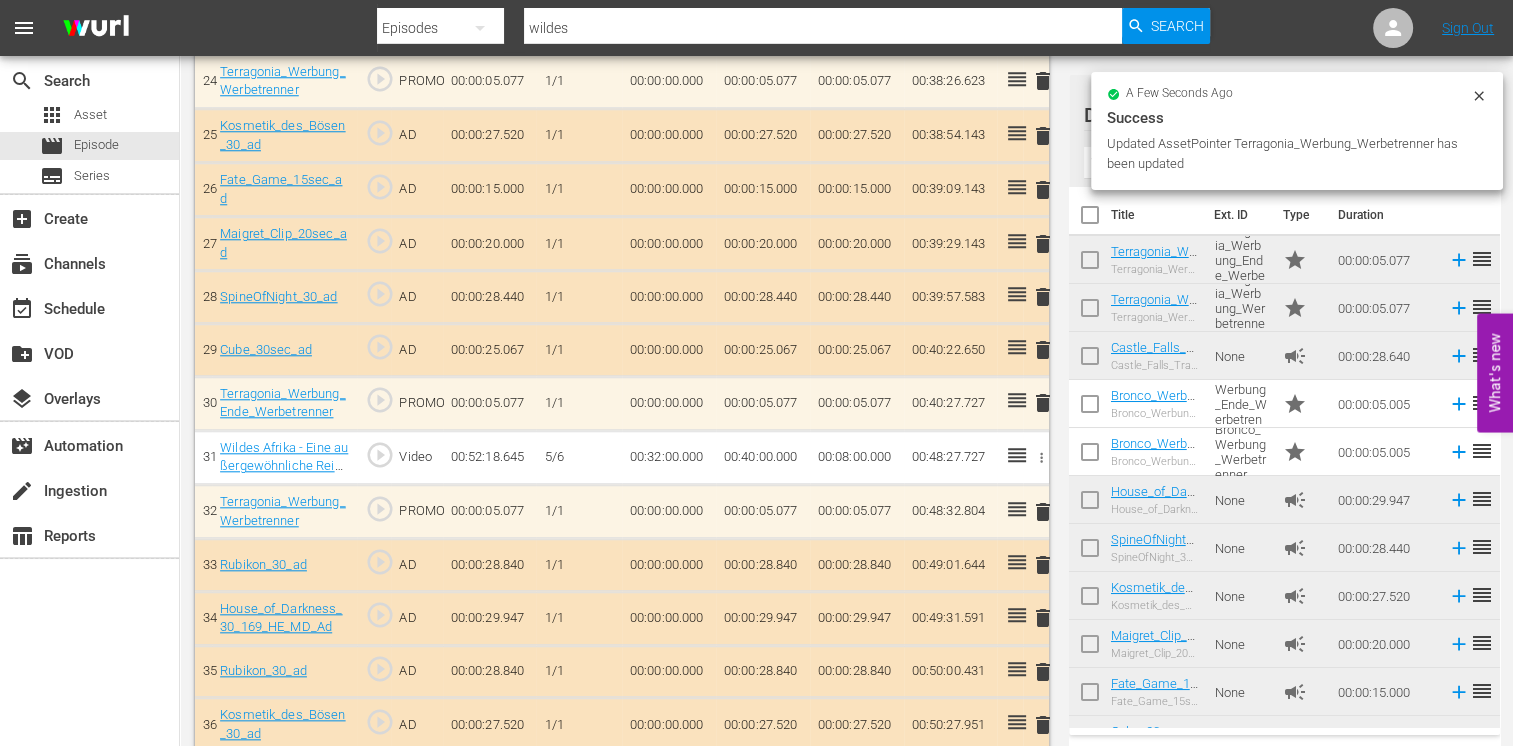 click on "delete" at bounding box center [1043, 672] 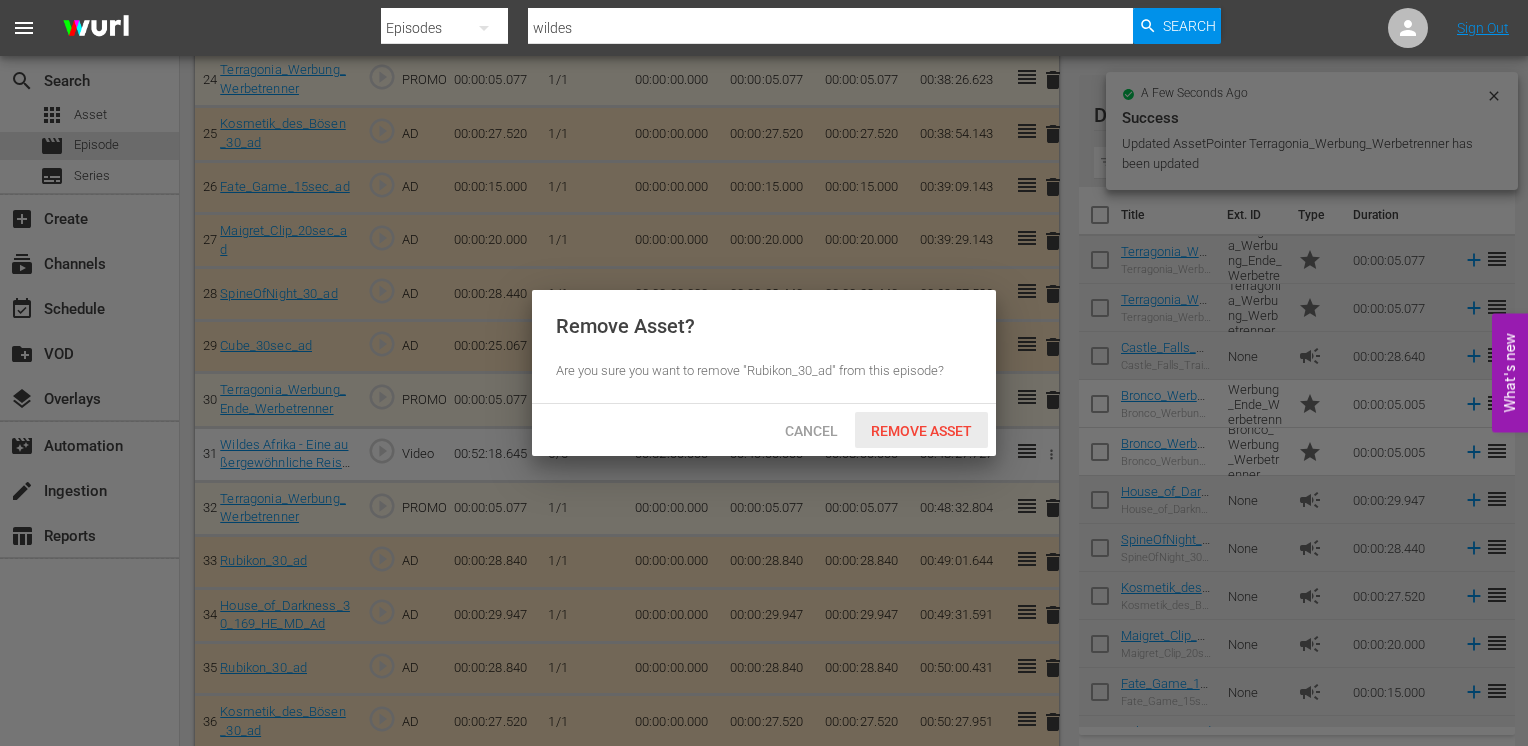 click on "Remove Asset" at bounding box center (921, 430) 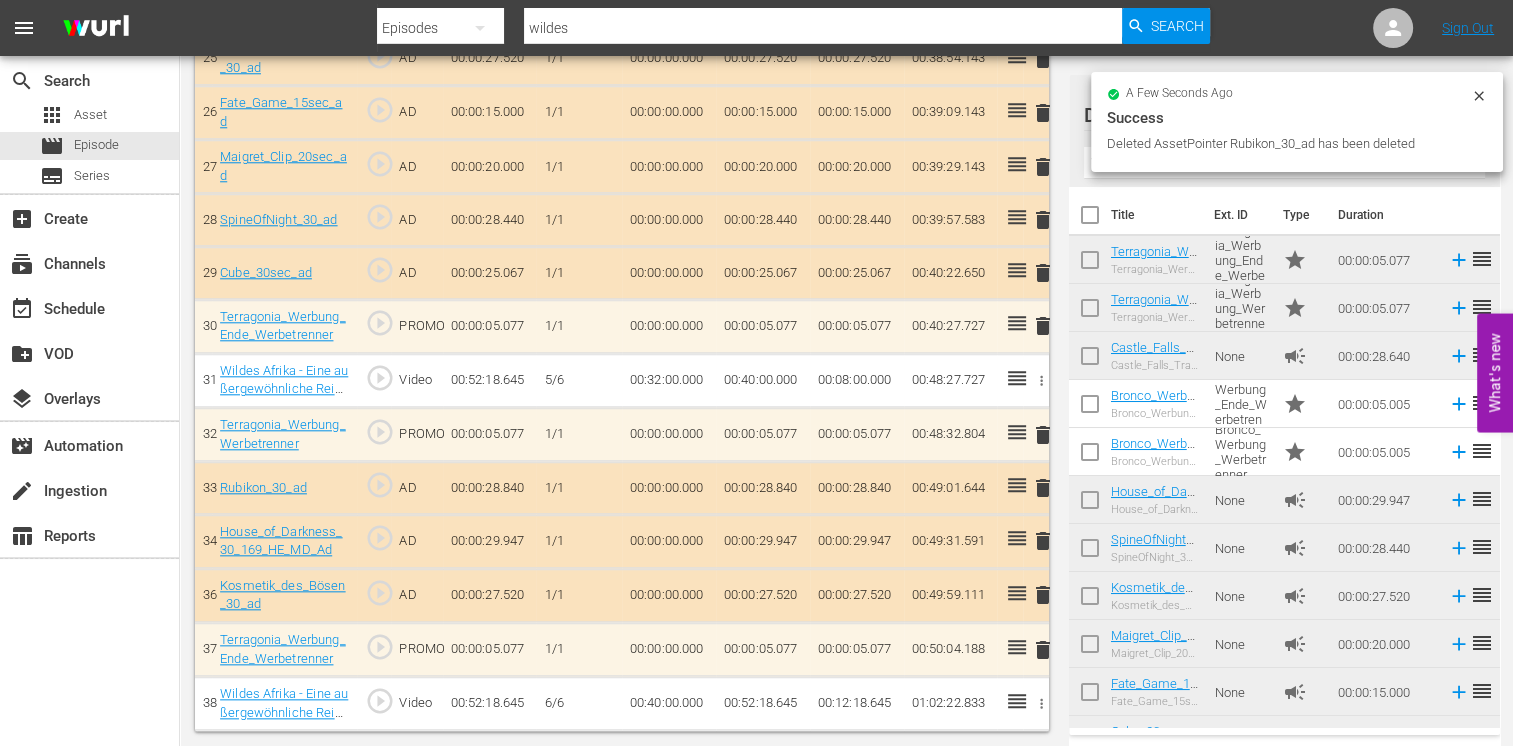 scroll, scrollTop: 1954, scrollLeft: 0, axis: vertical 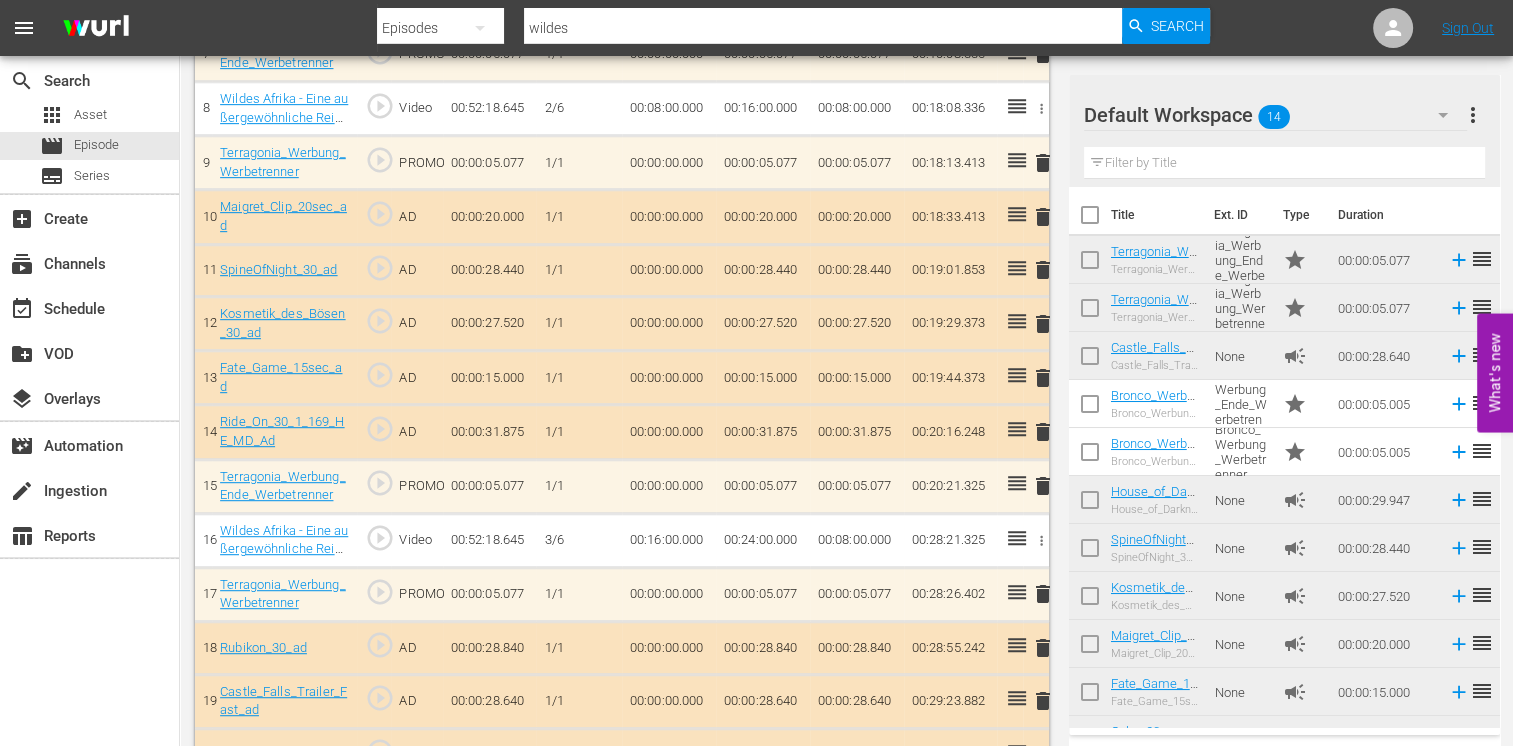 click on "delete" at bounding box center [1043, 324] 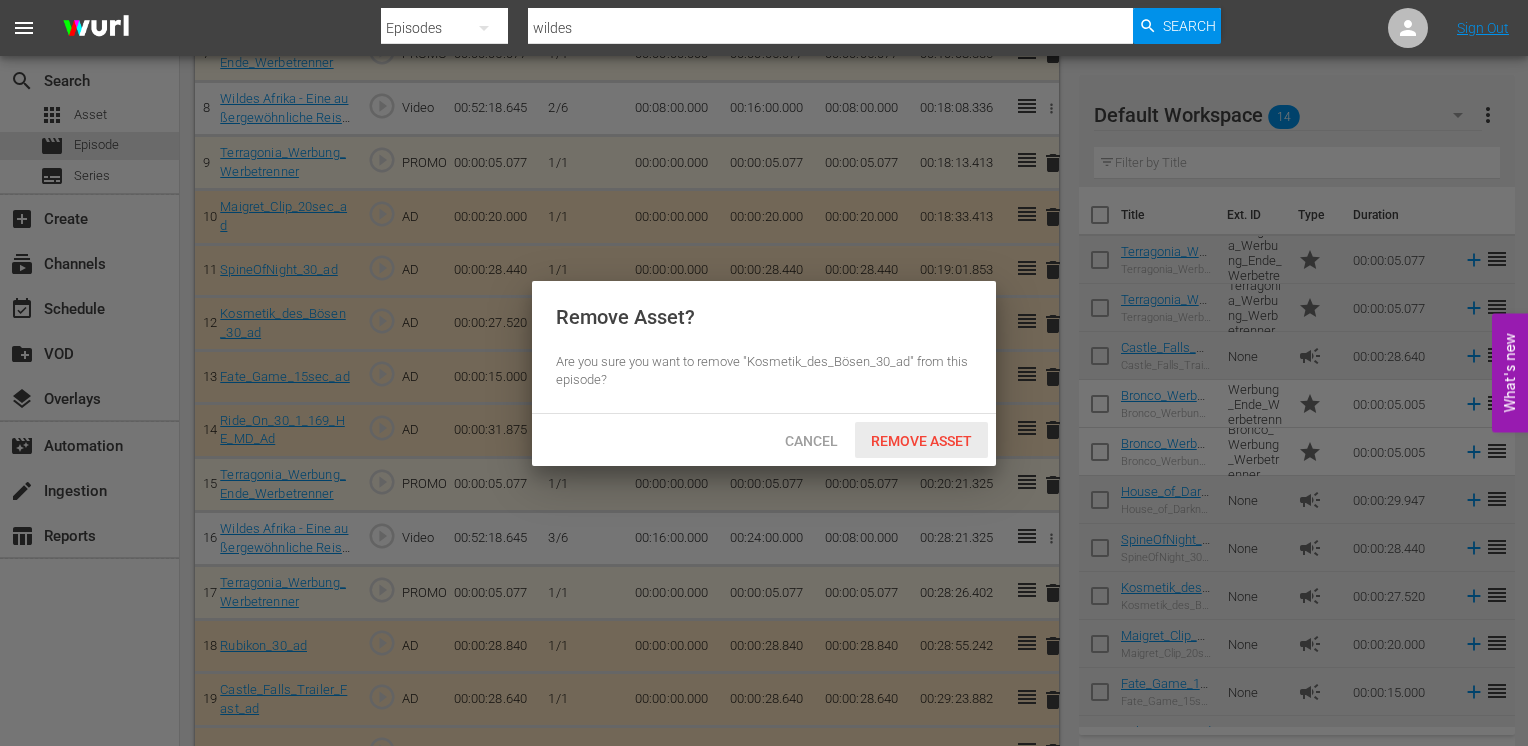 click on "Remove Asset" at bounding box center (921, 441) 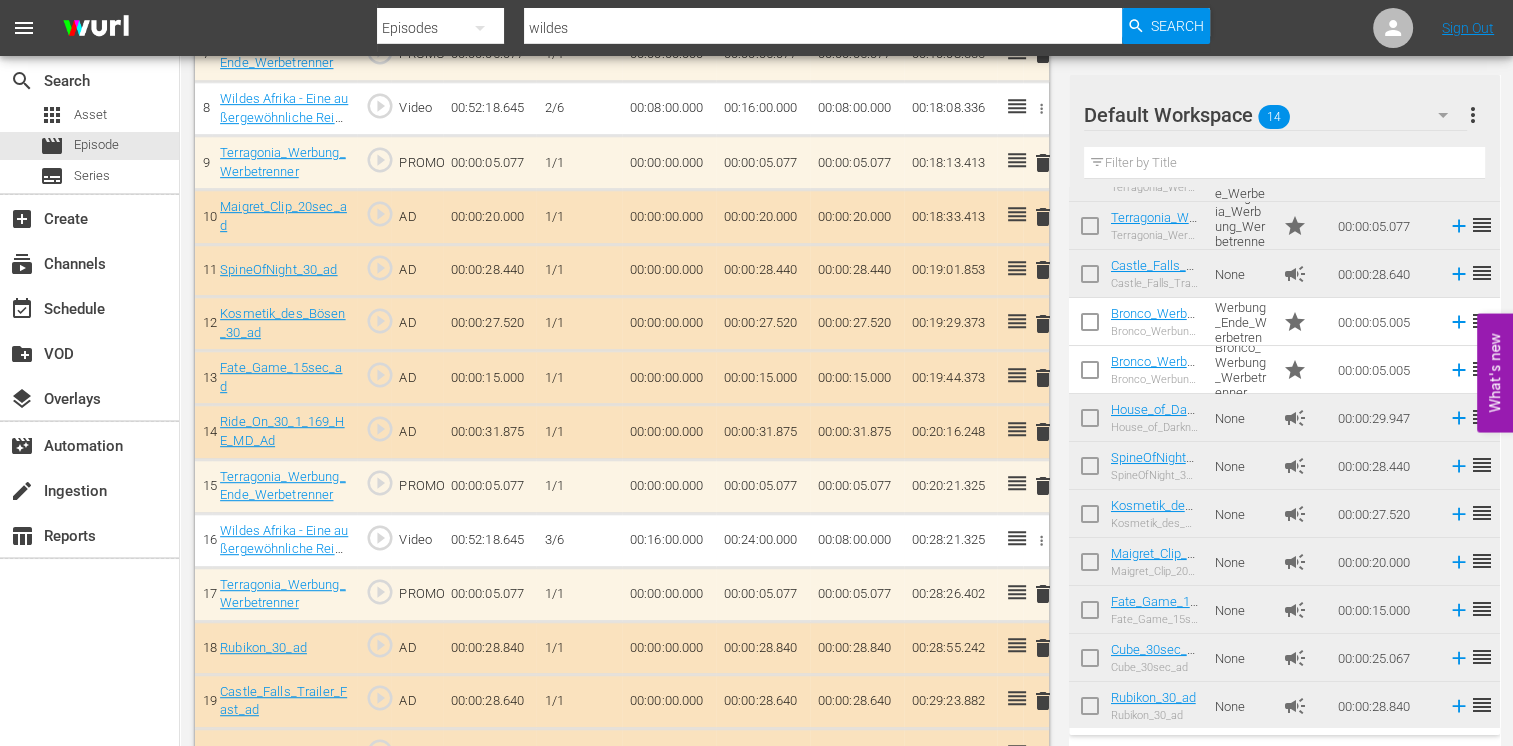 scroll, scrollTop: 180, scrollLeft: 0, axis: vertical 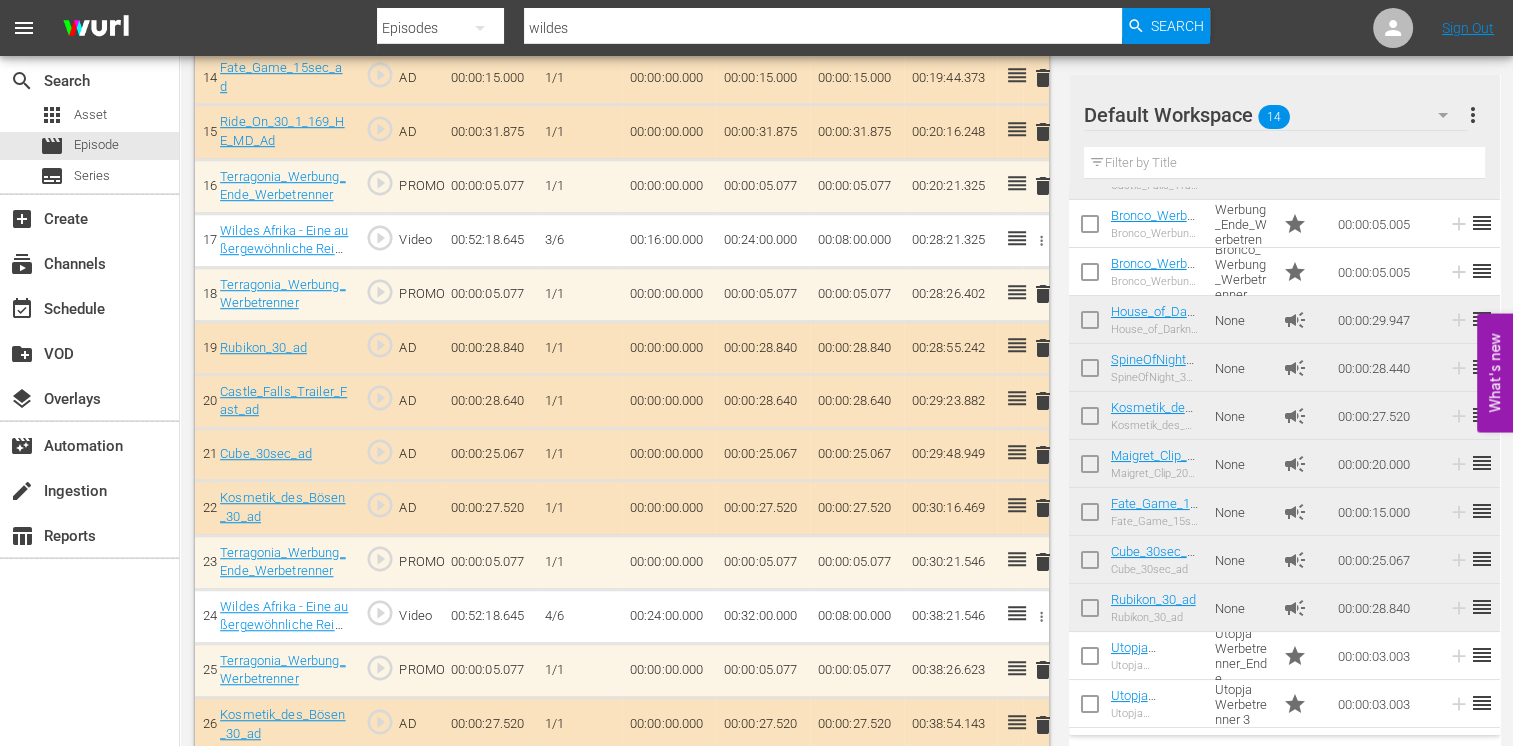 click on "delete" at bounding box center [1036, 507] 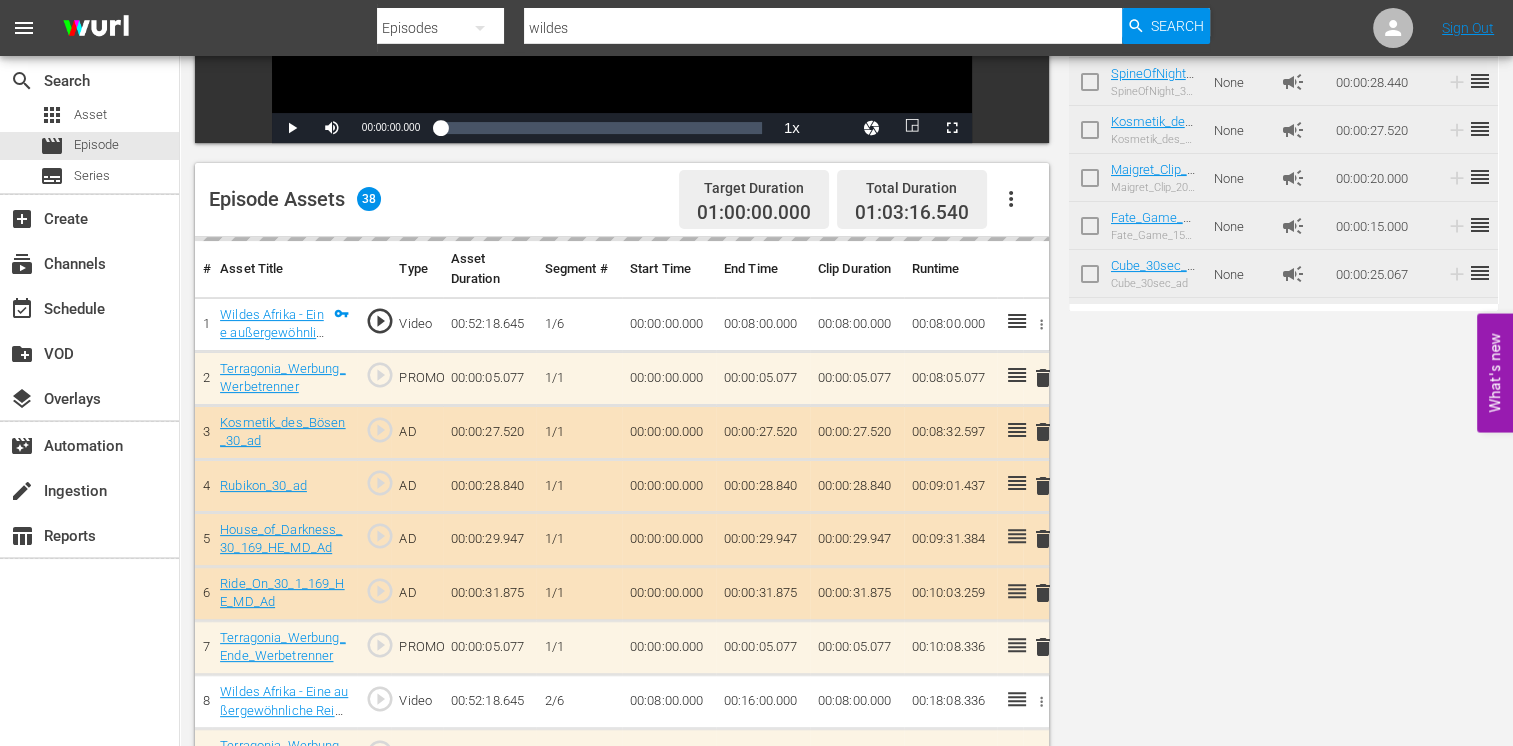 scroll, scrollTop: 0, scrollLeft: 0, axis: both 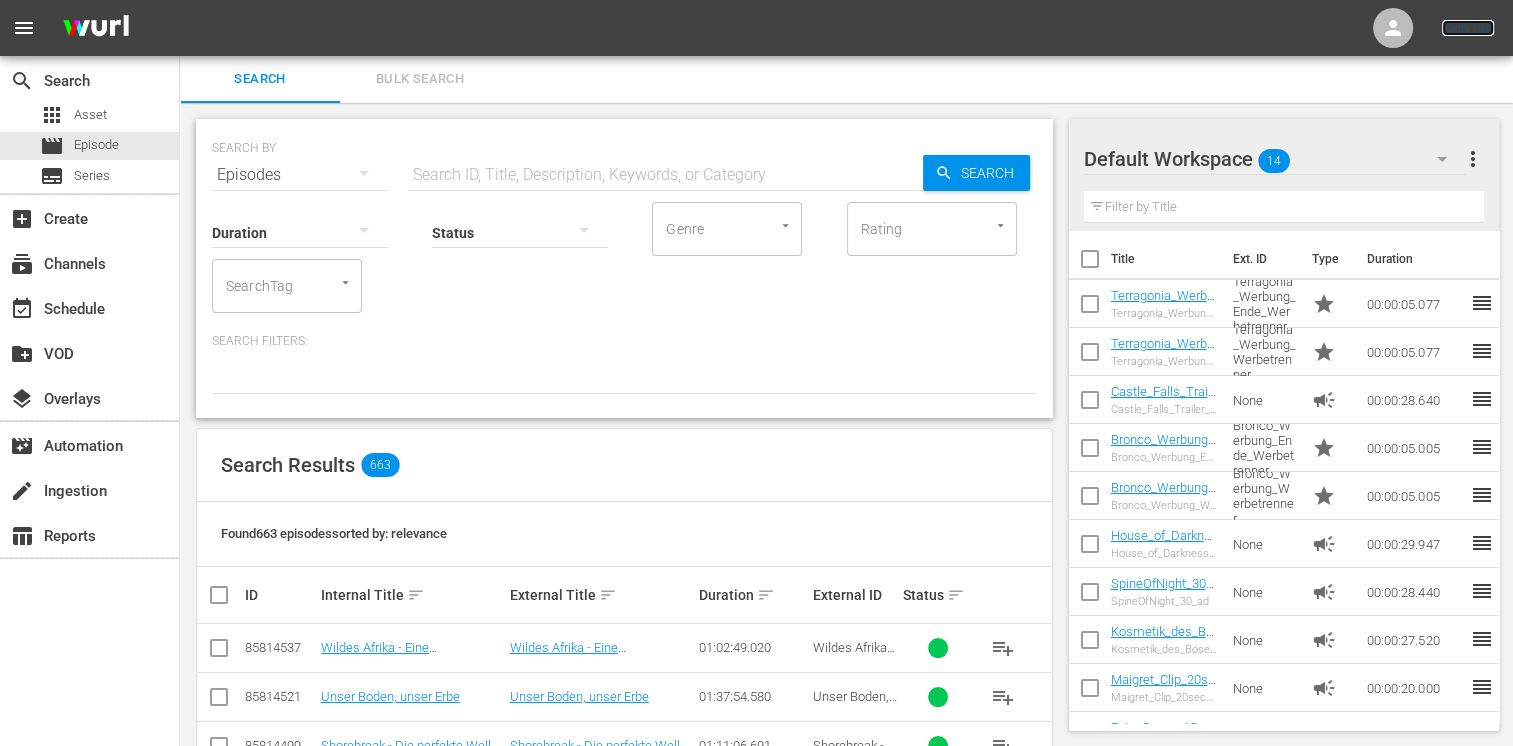 click on "Sign Out" at bounding box center [1468, 28] 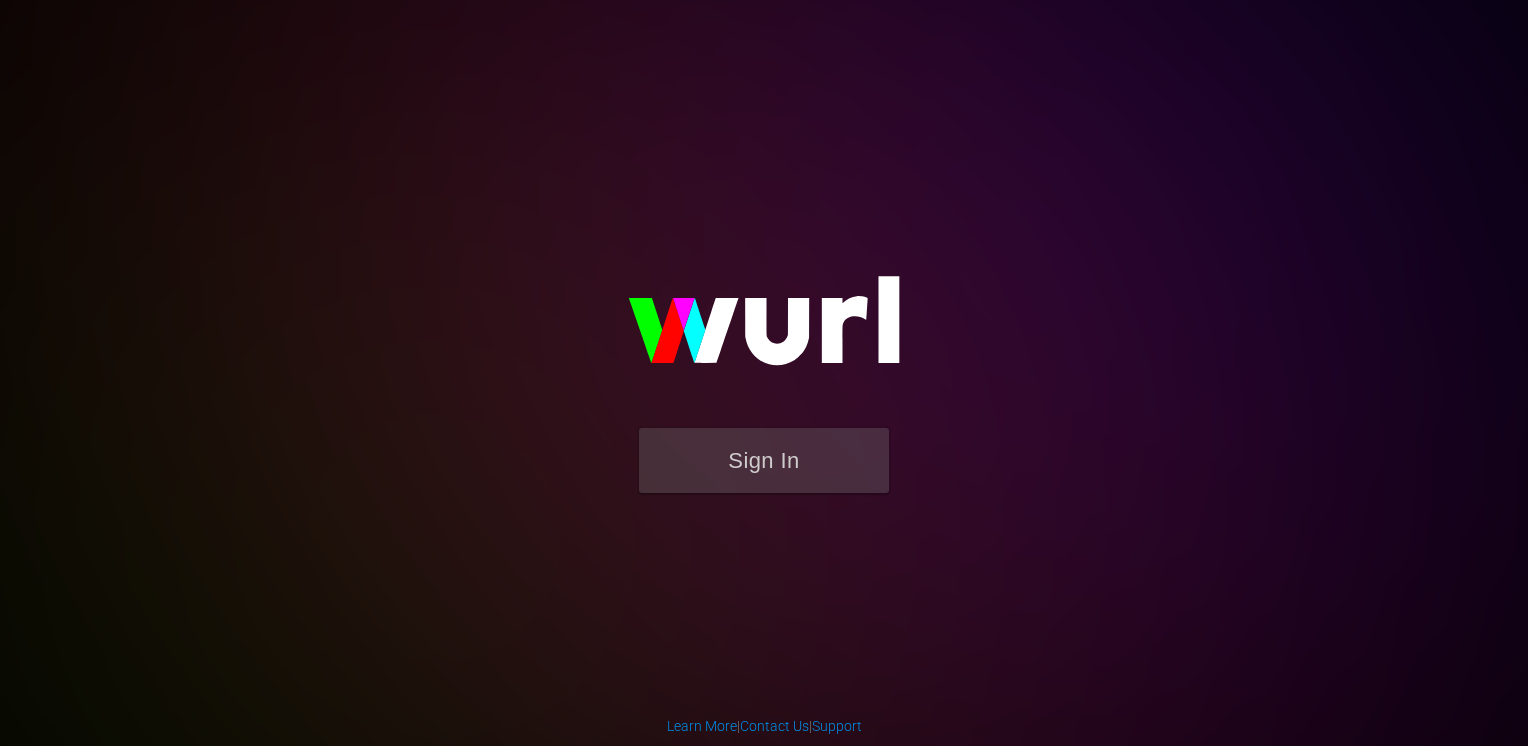 scroll, scrollTop: 0, scrollLeft: 0, axis: both 